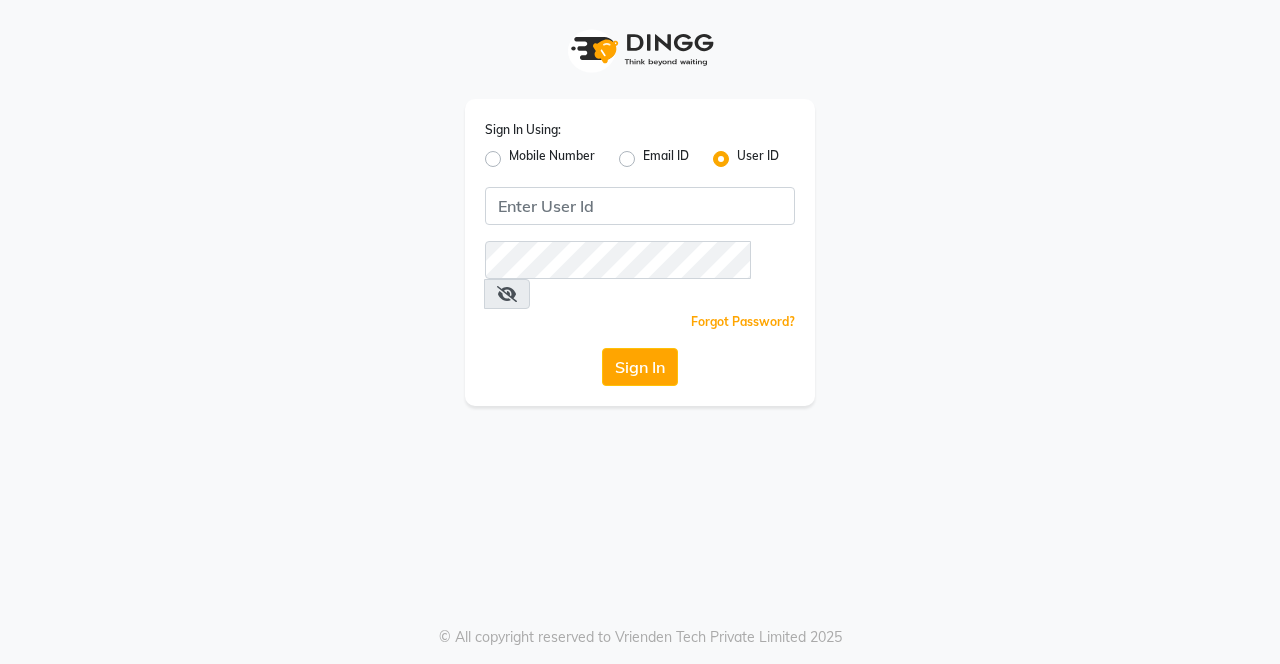 scroll, scrollTop: 0, scrollLeft: 0, axis: both 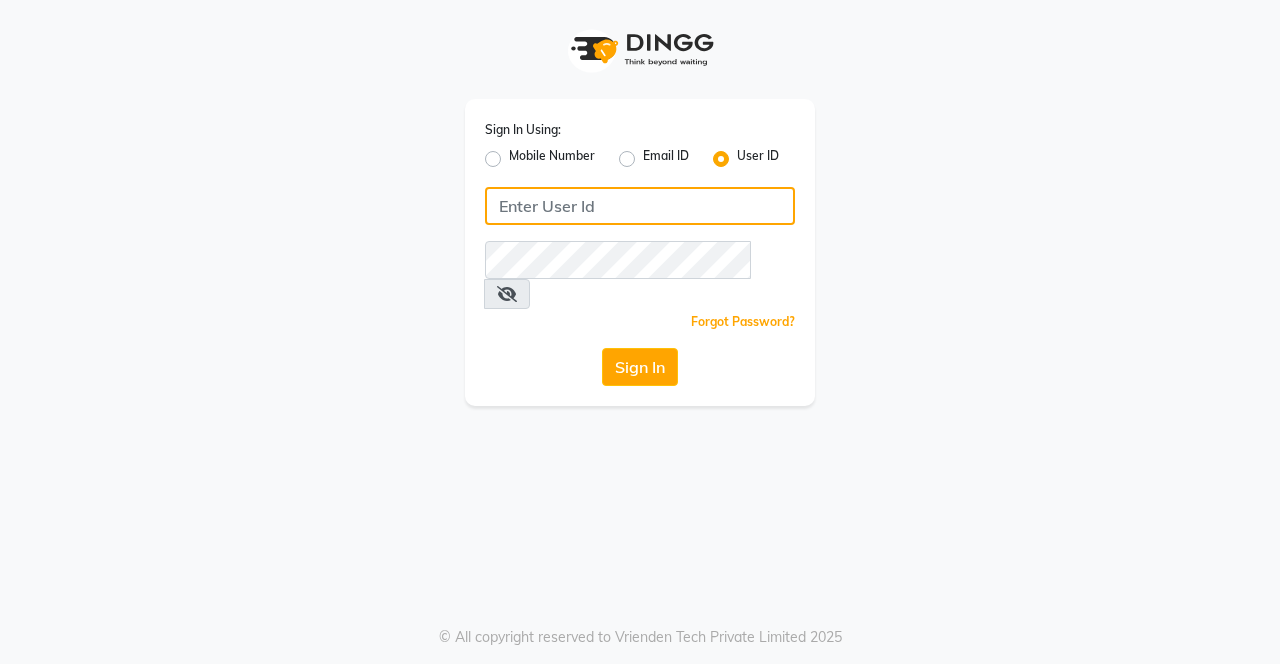 click 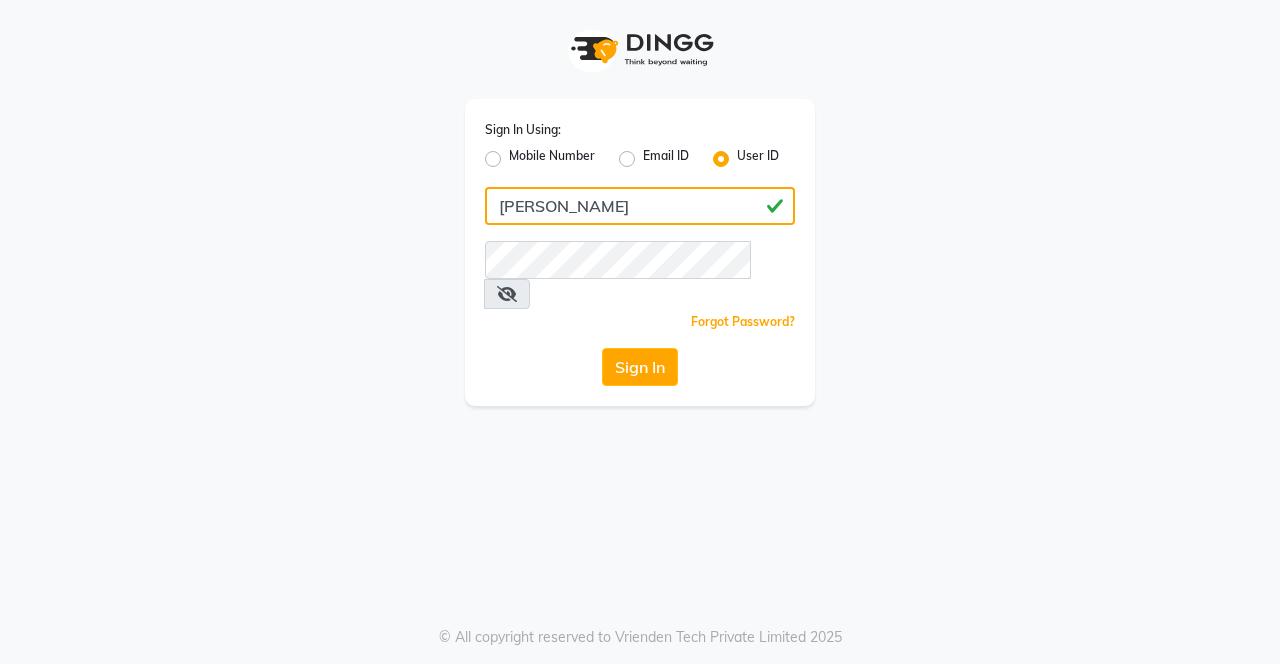 type on "[PERSON_NAME]" 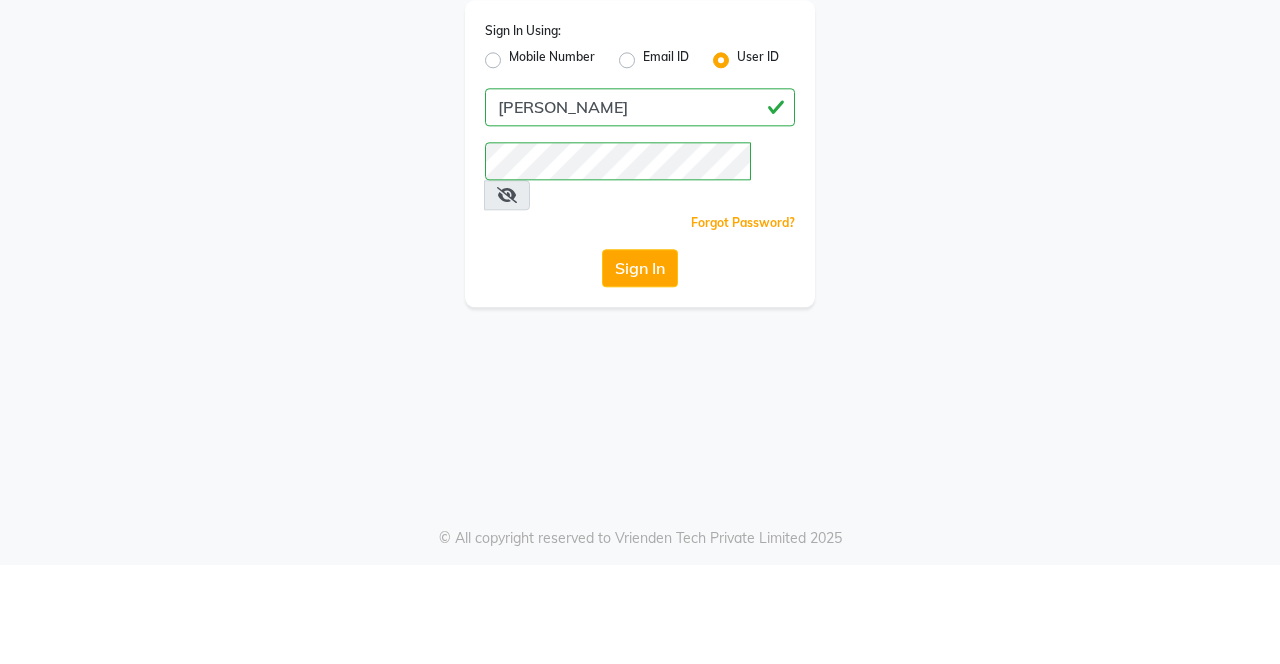 click on "Sign In" 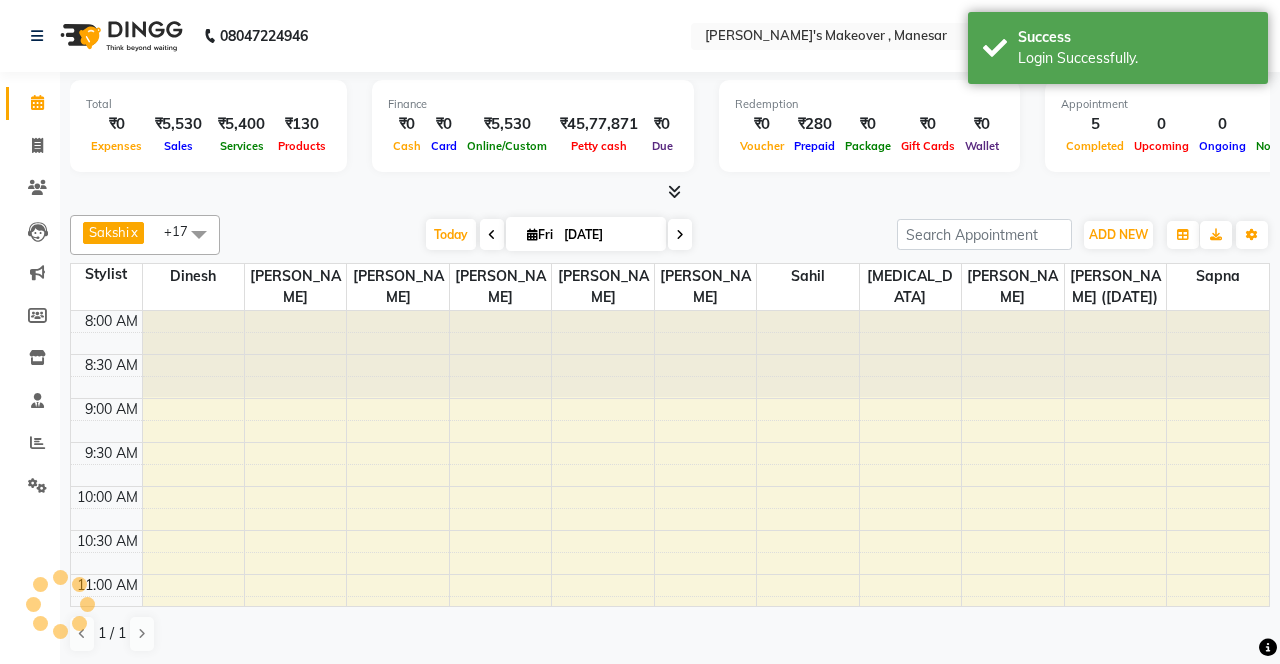 scroll, scrollTop: 0, scrollLeft: 0, axis: both 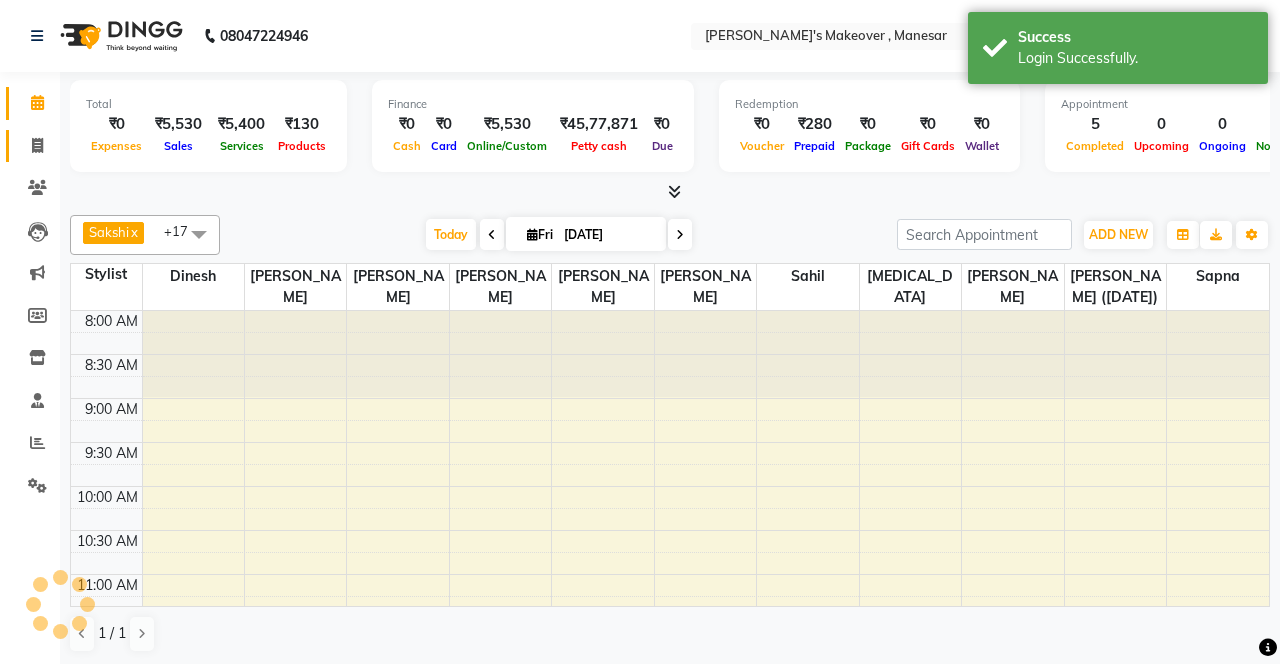 click 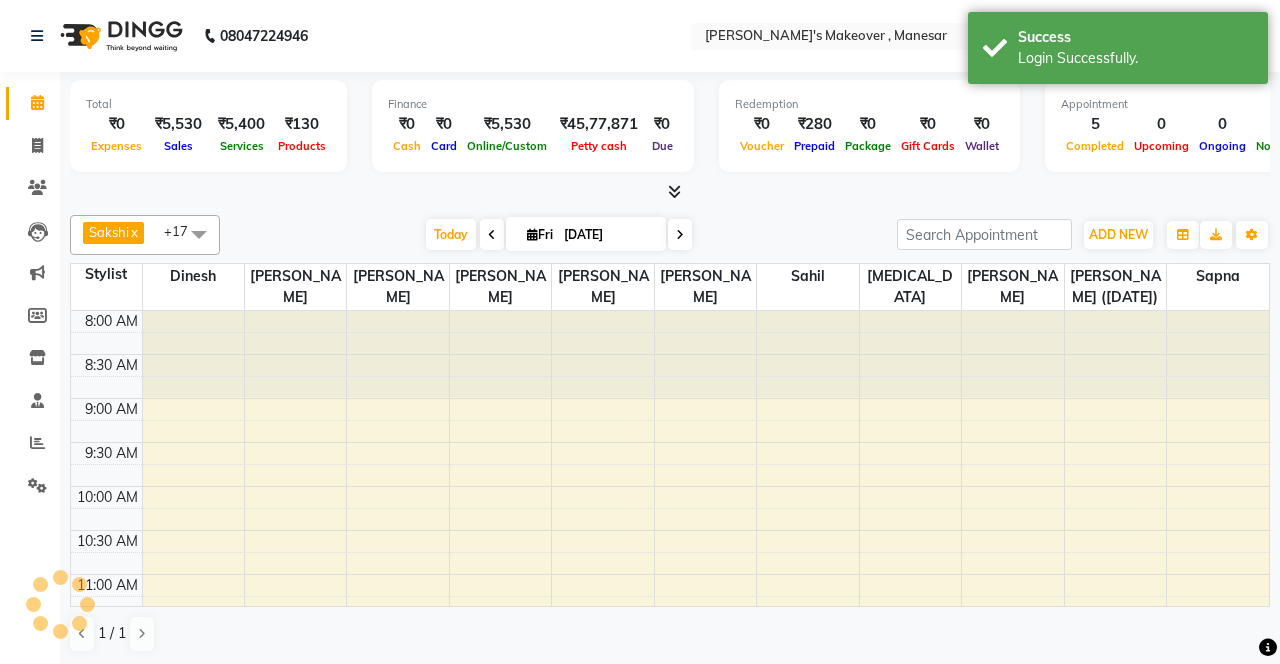select on "service" 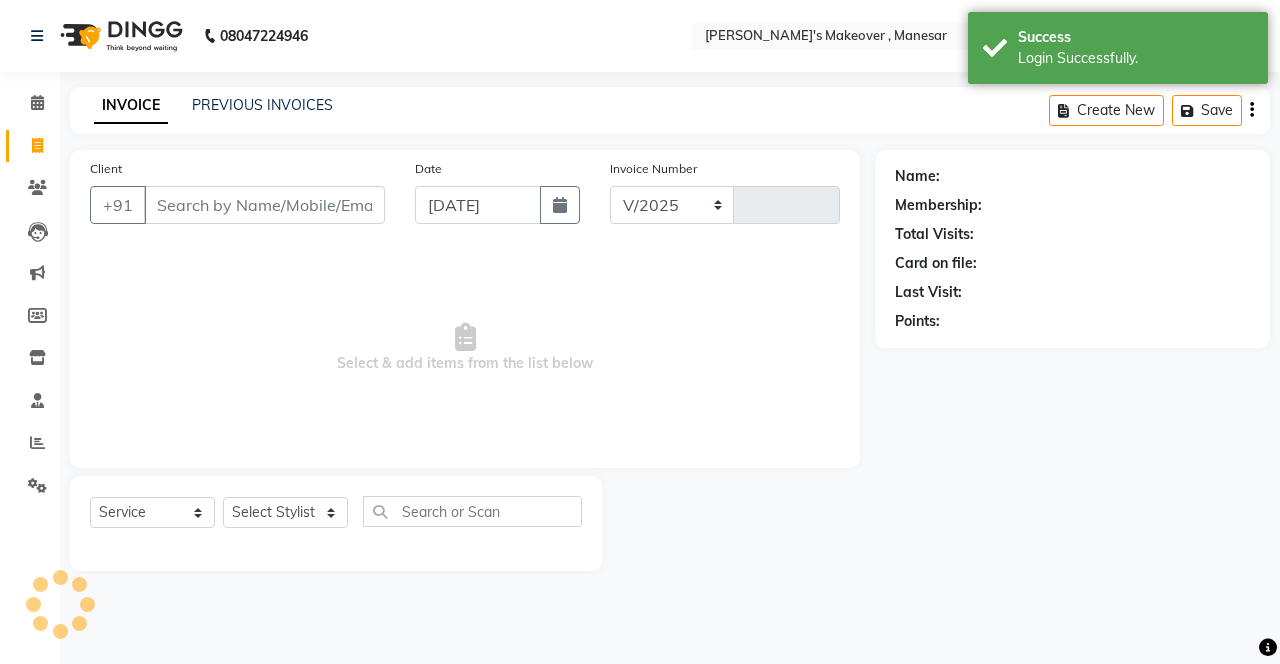 select on "820" 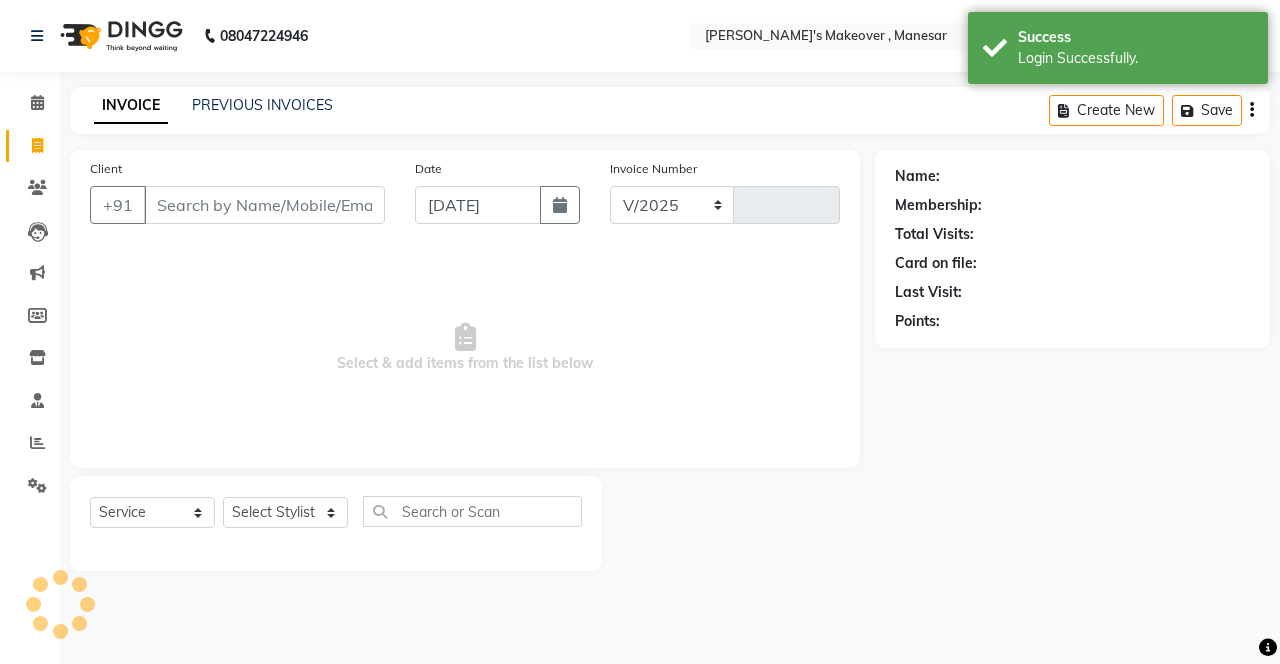 type on "2596" 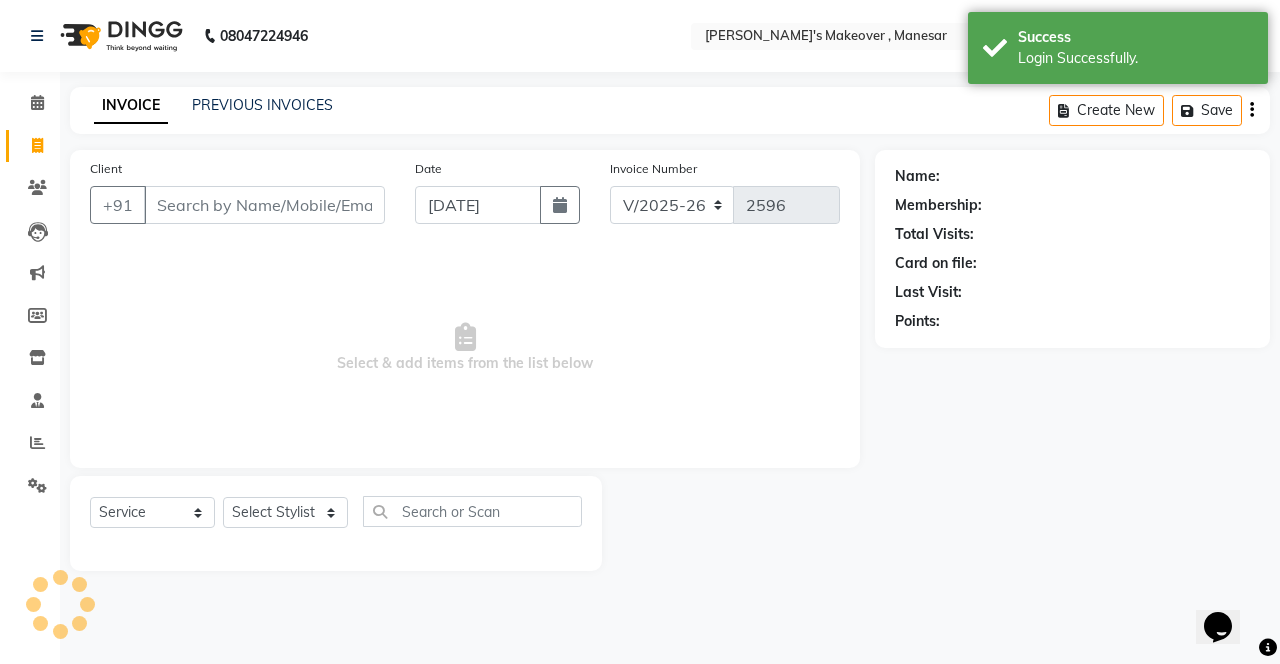 scroll, scrollTop: 0, scrollLeft: 0, axis: both 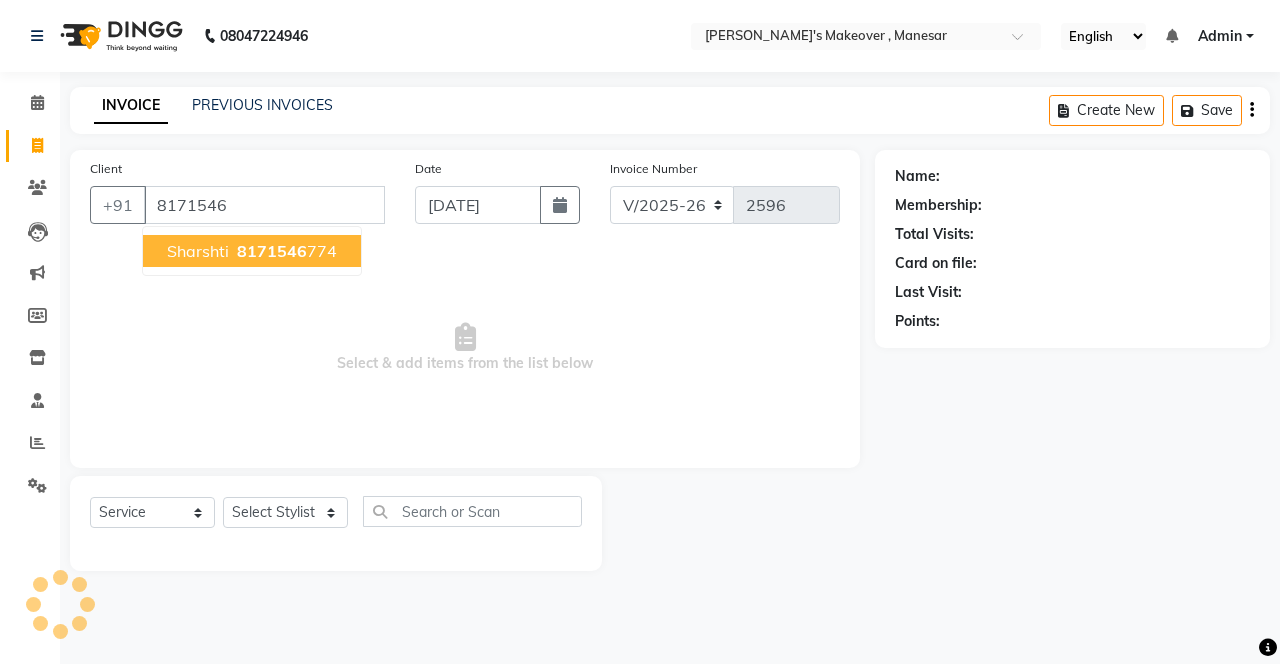 click on "8171546" at bounding box center (272, 251) 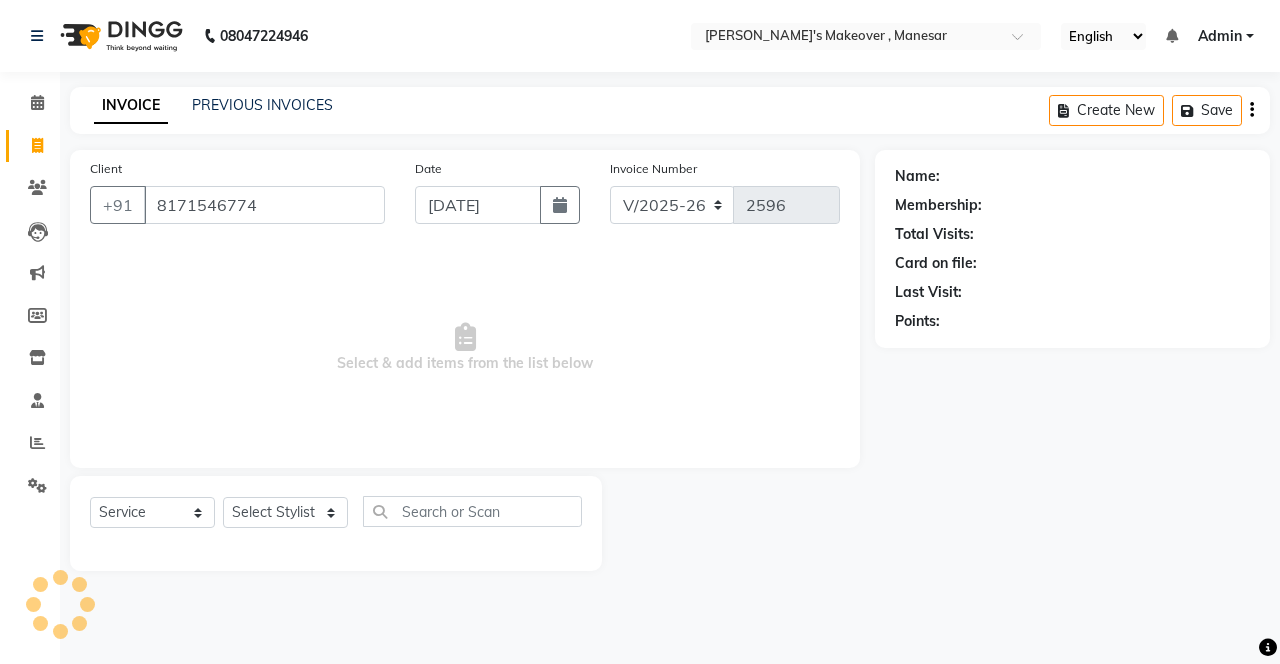type on "8171546774" 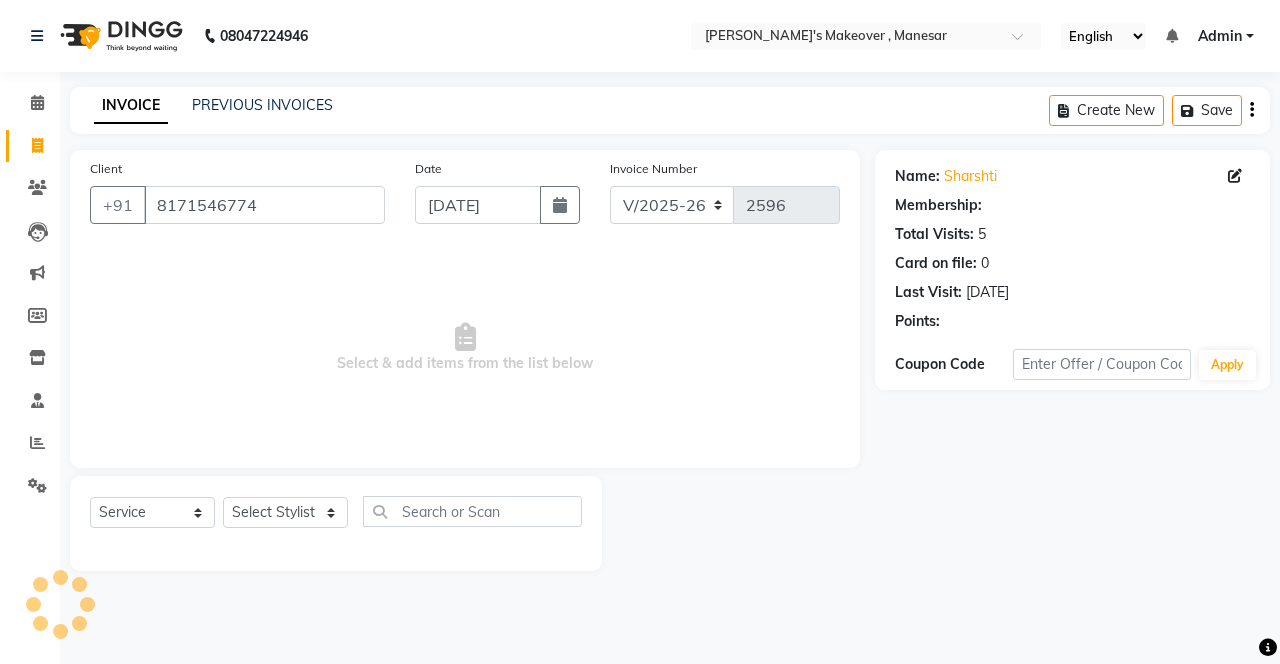 select on "1: Object" 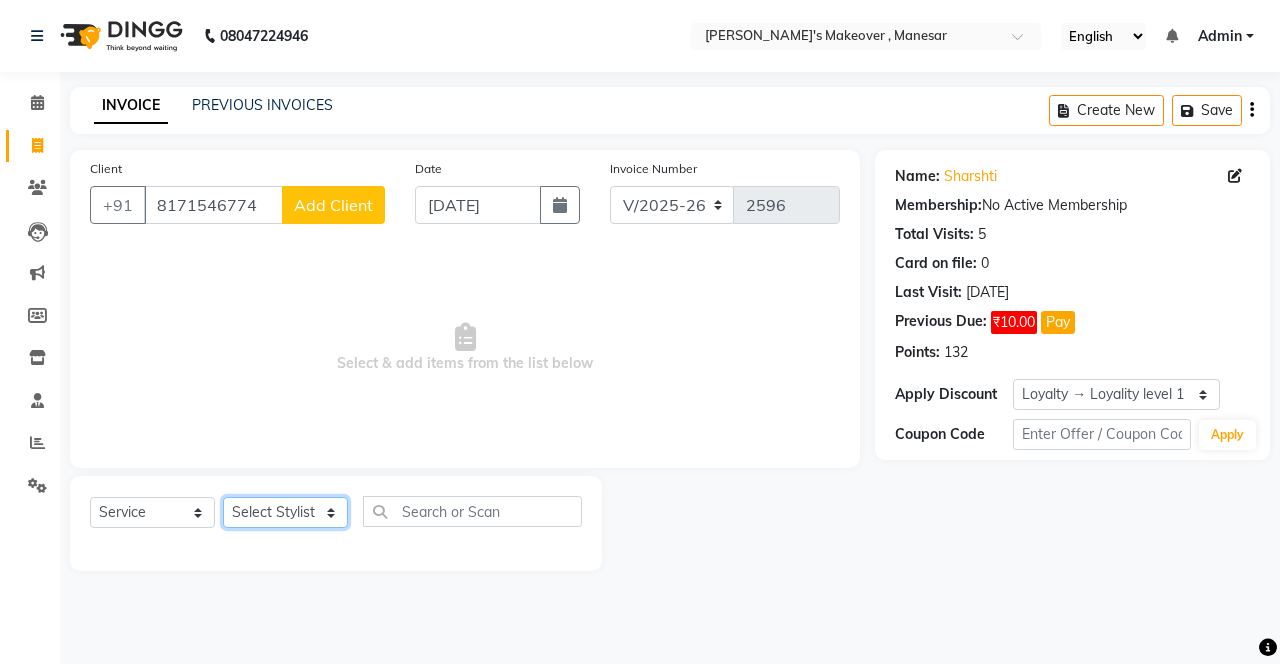 click on "Select Stylist Danish Shavej [PERSON_NAME] Krishna [PERSON_NAME] [PERSON_NAME] Mdm [PERSON_NAME] [PERSON_NAME] [MEDICAL_DATA] Pooja [PERSON_NAME] [PERSON_NAME] ([DATE])" 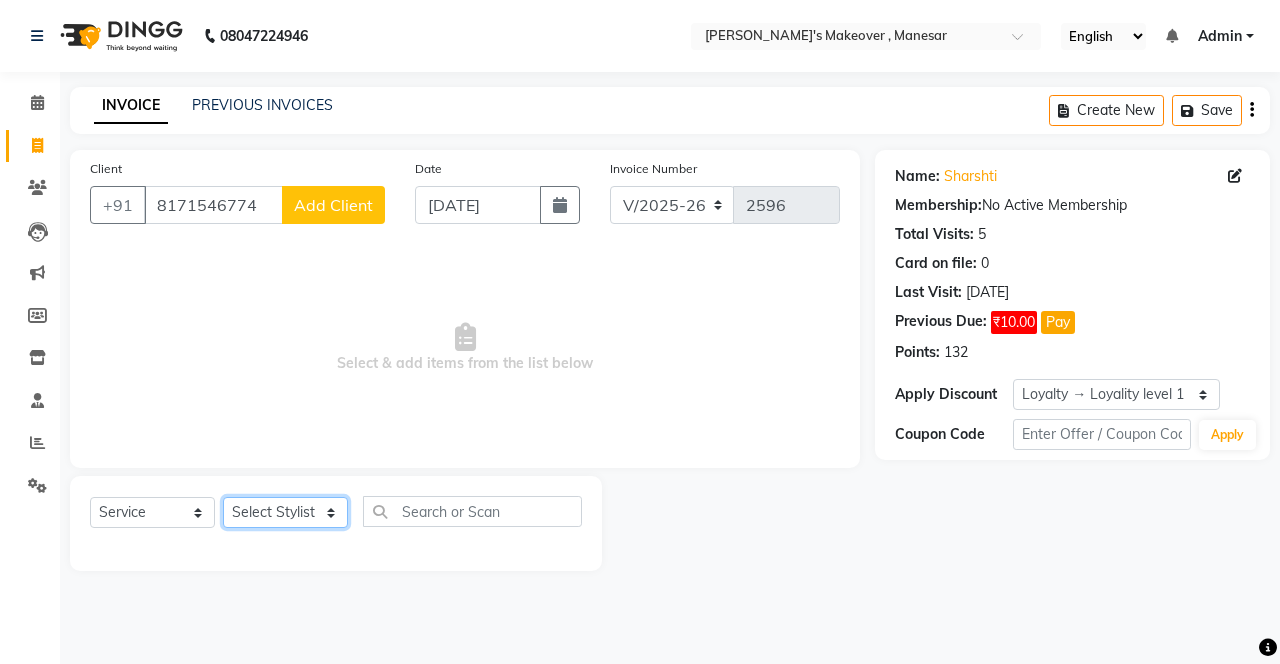 select on "79288" 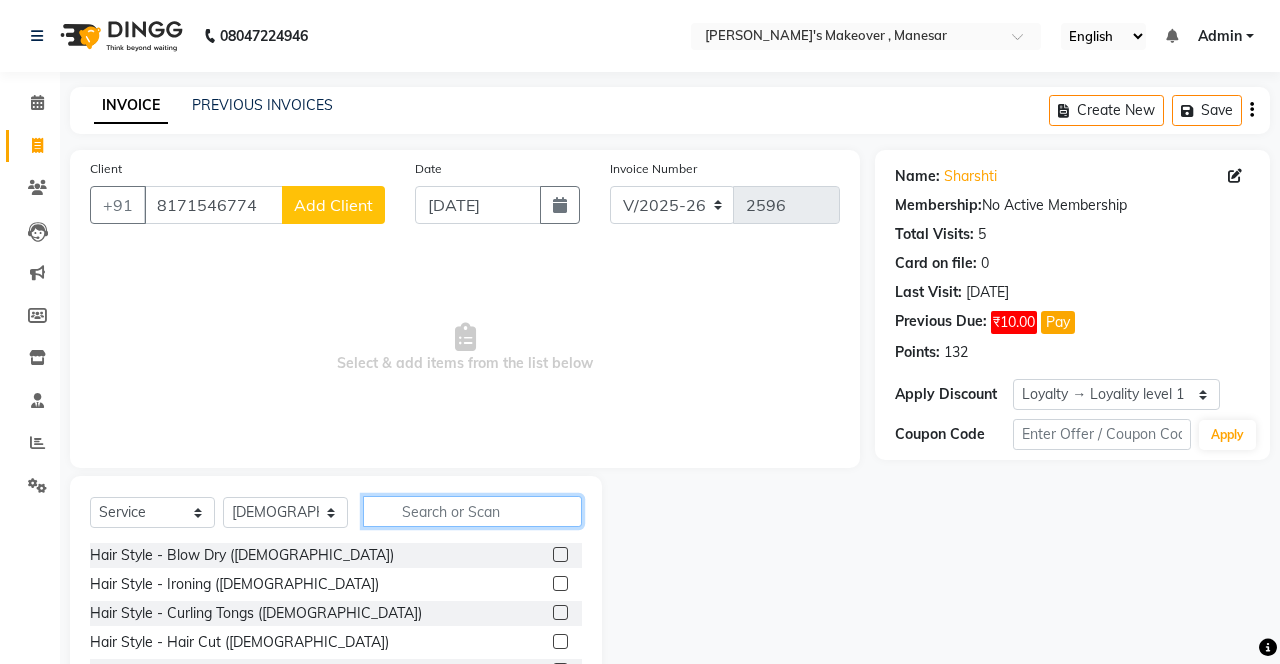 click 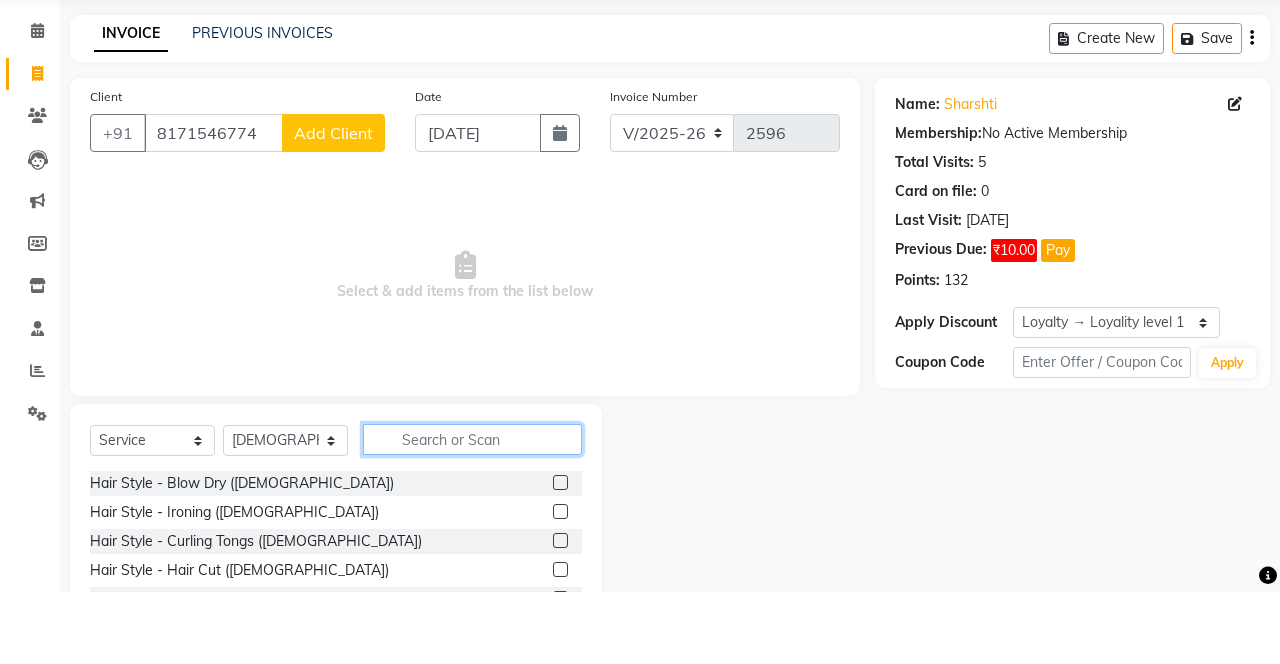 scroll, scrollTop: 15, scrollLeft: 0, axis: vertical 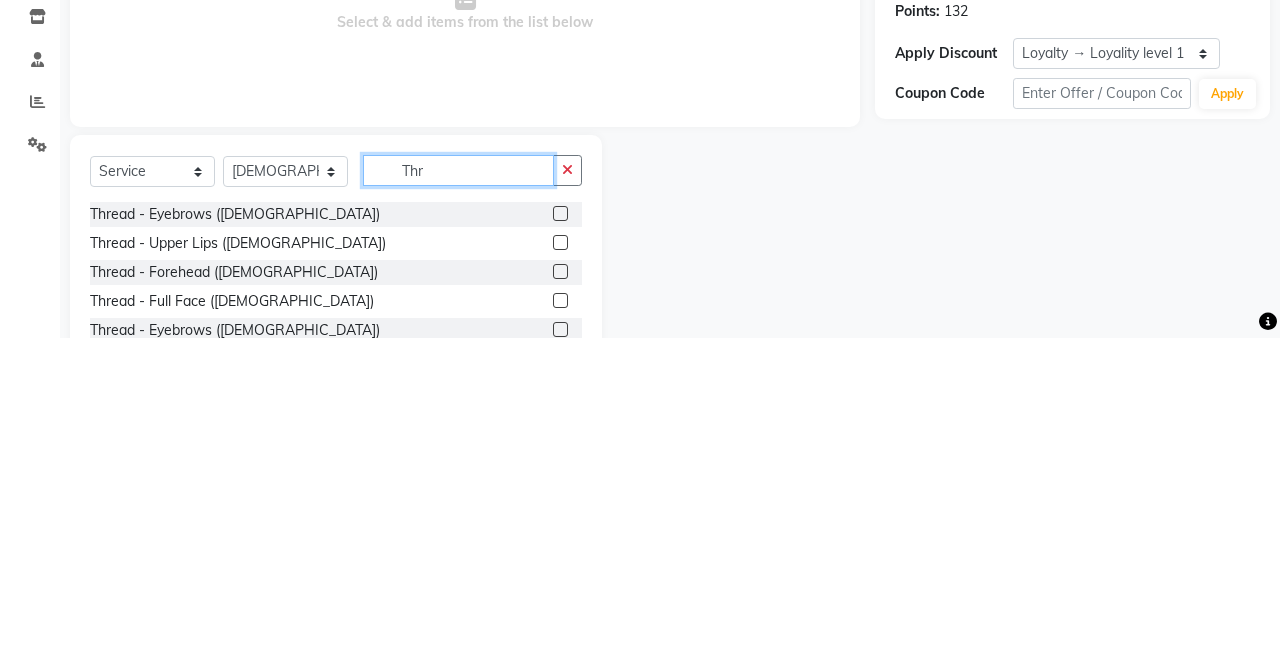 type on "Thr" 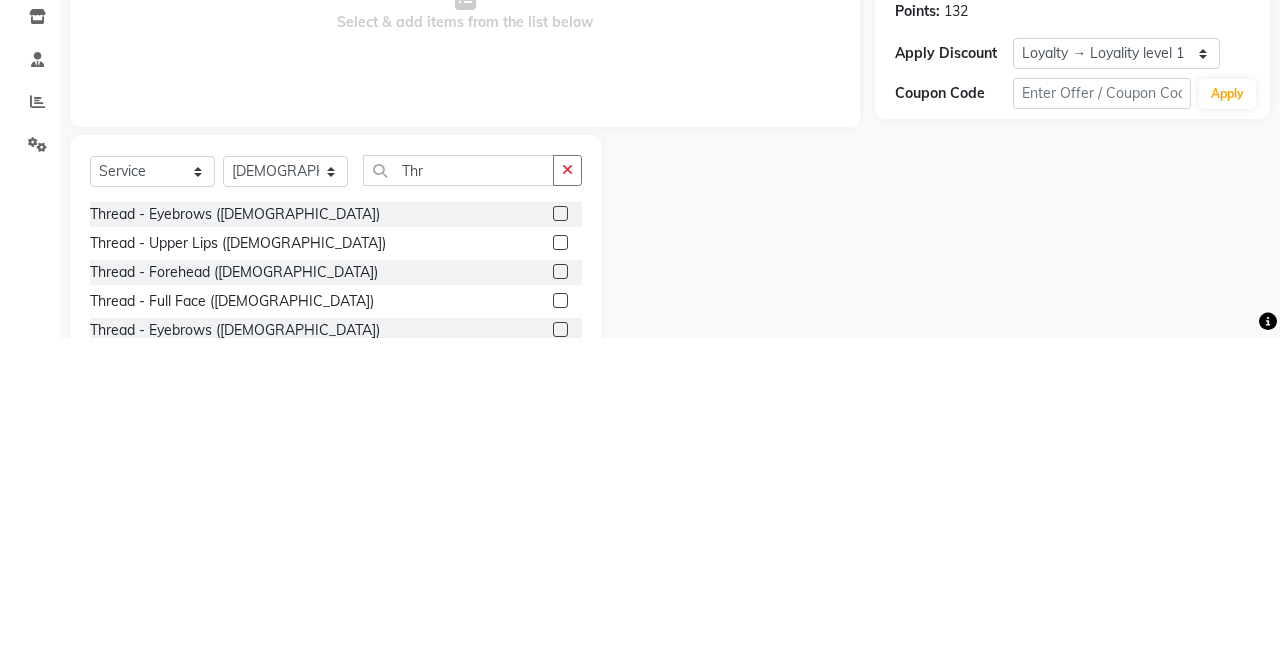 click 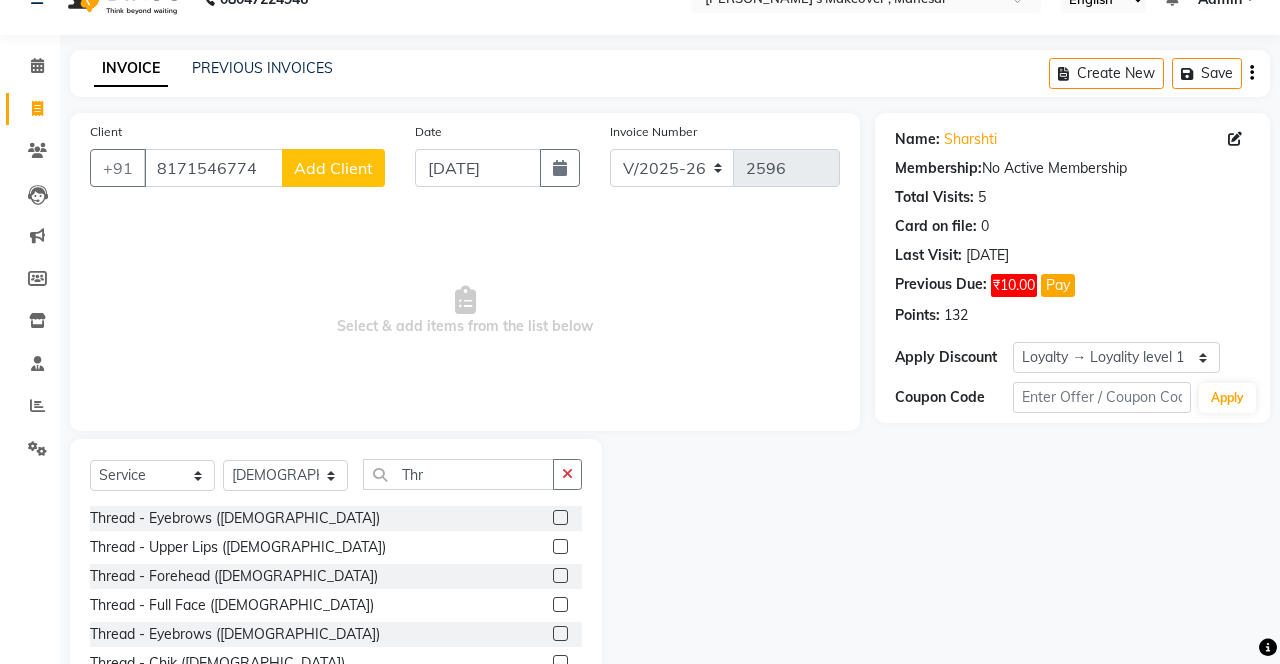 scroll, scrollTop: 34, scrollLeft: 0, axis: vertical 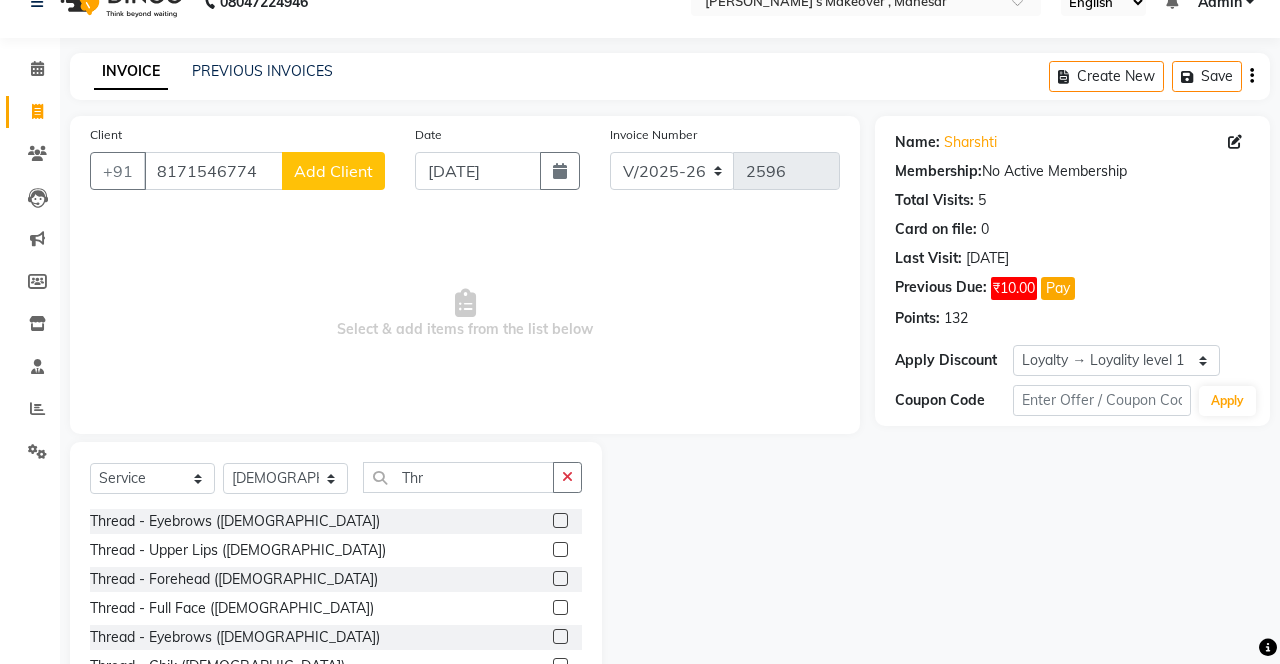 click 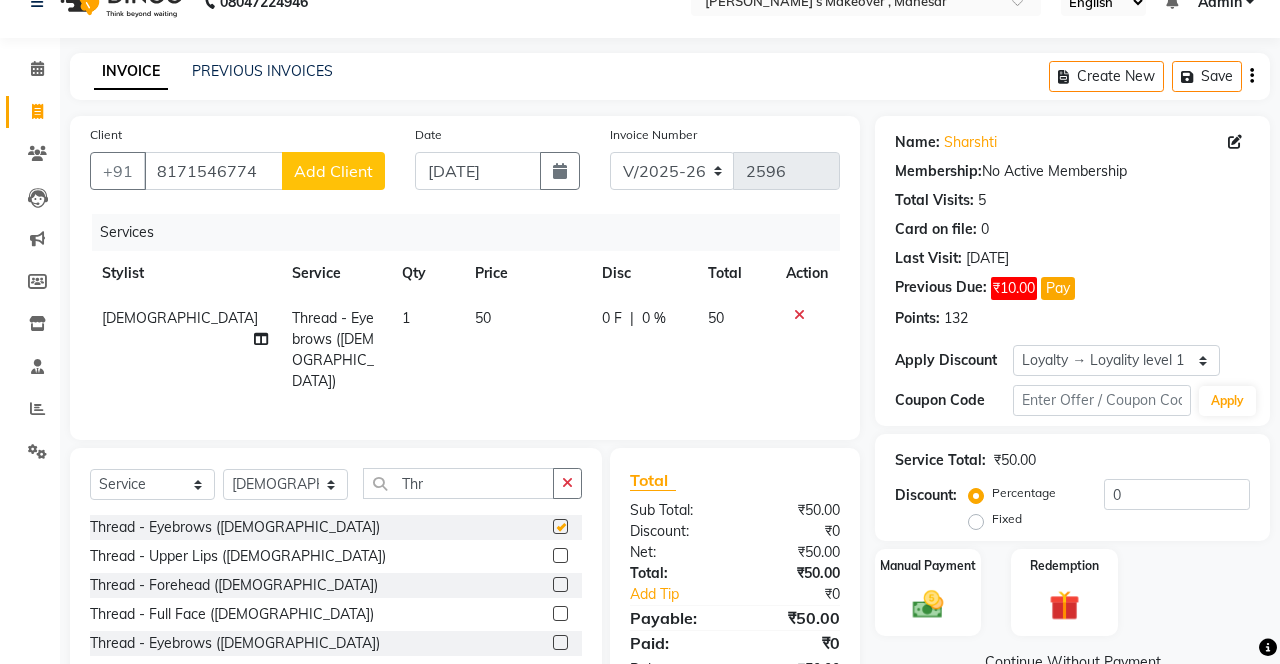 checkbox on "false" 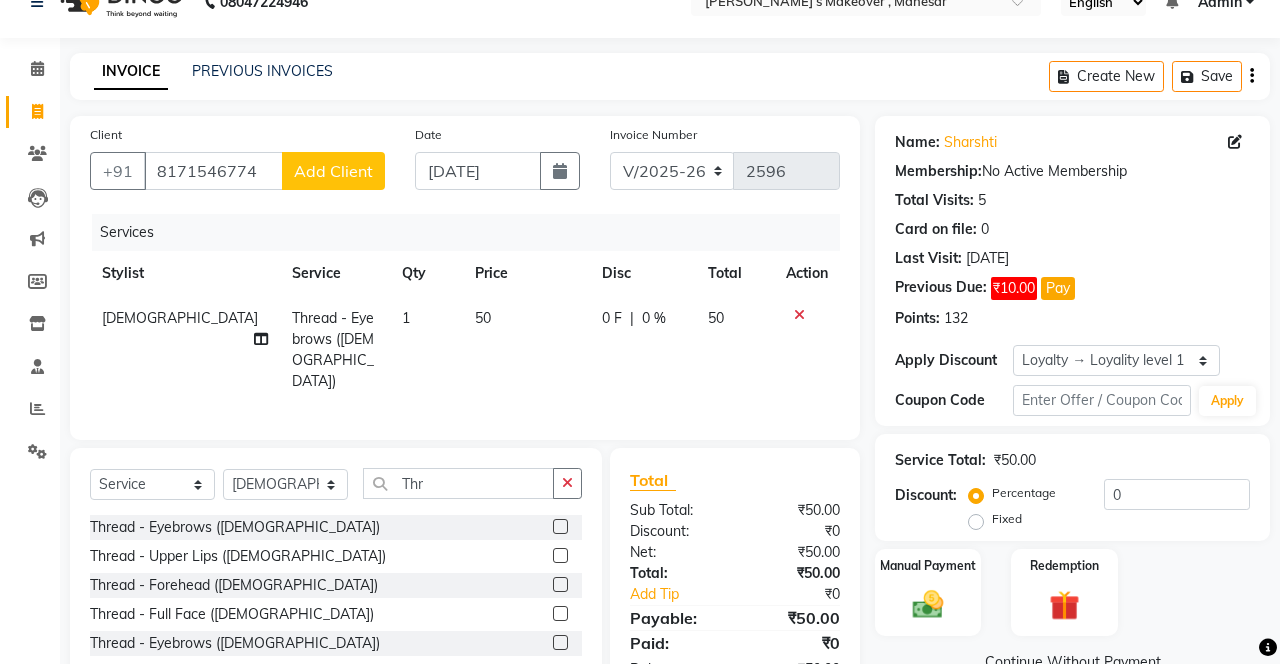 click 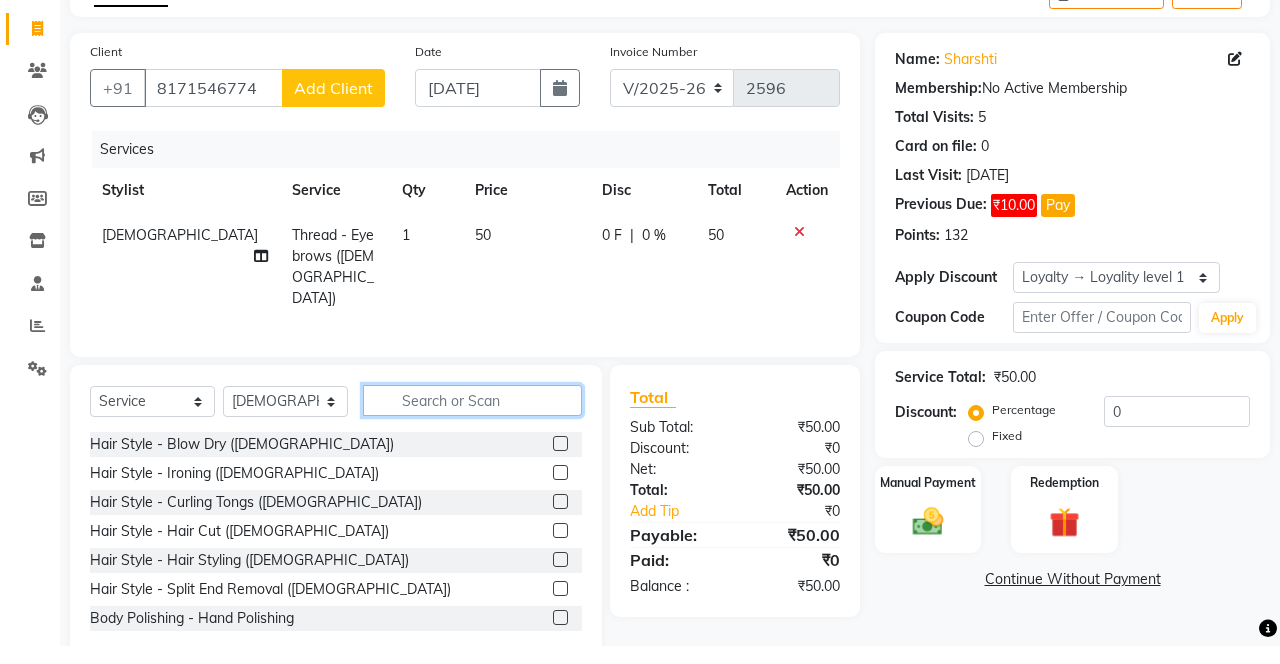 scroll, scrollTop: 98, scrollLeft: 0, axis: vertical 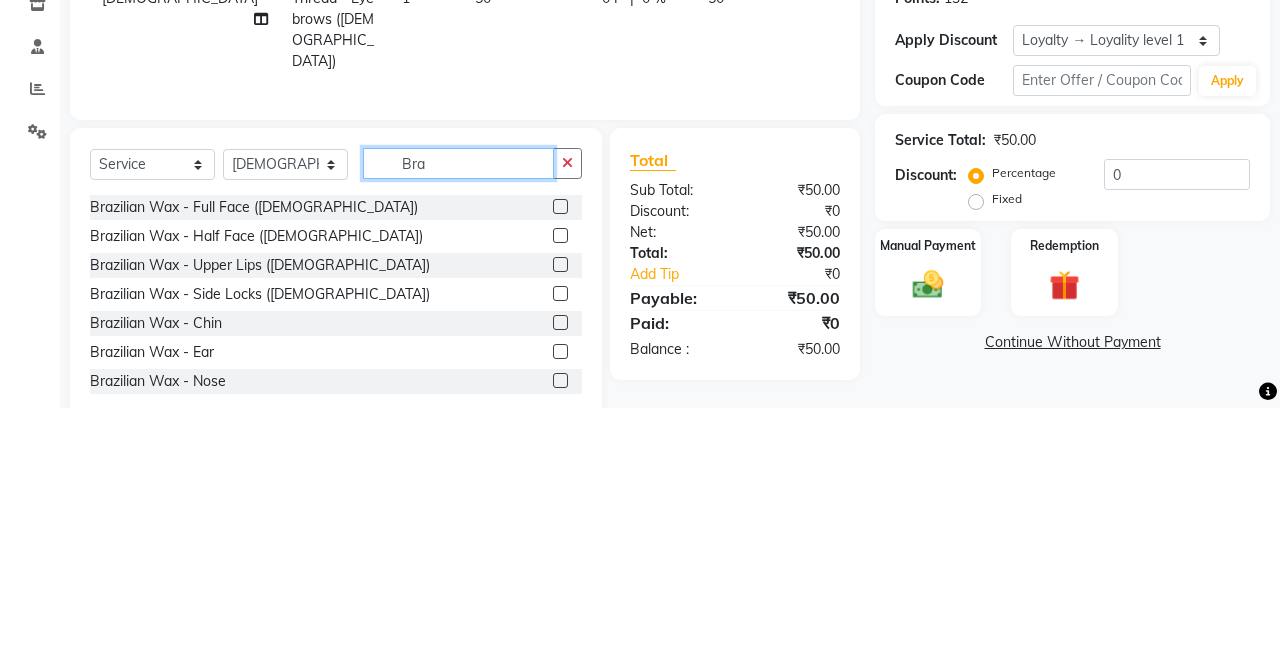 type on "Bra" 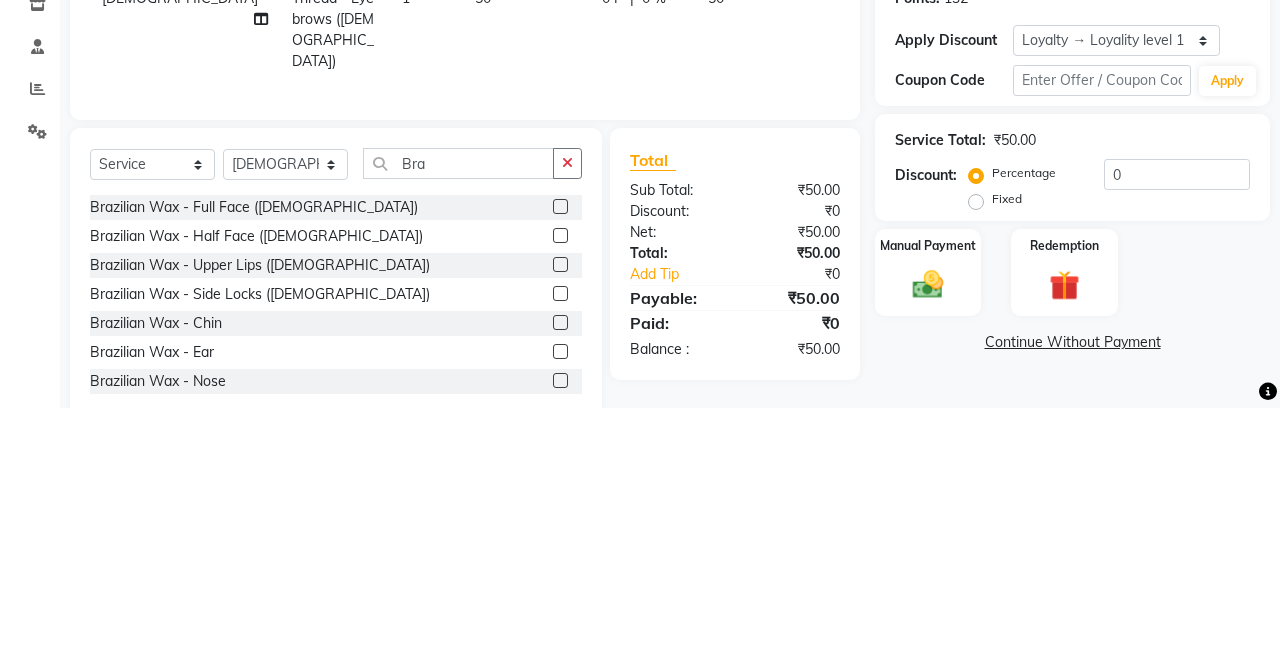 click 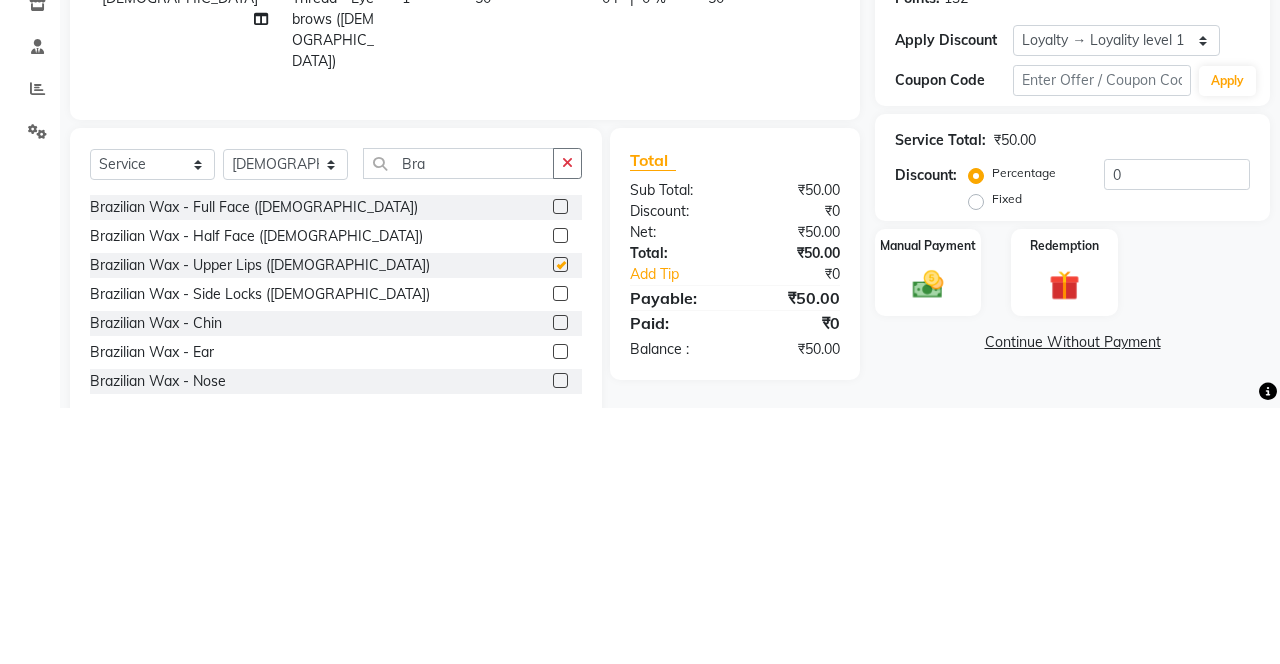 scroll, scrollTop: 98, scrollLeft: 0, axis: vertical 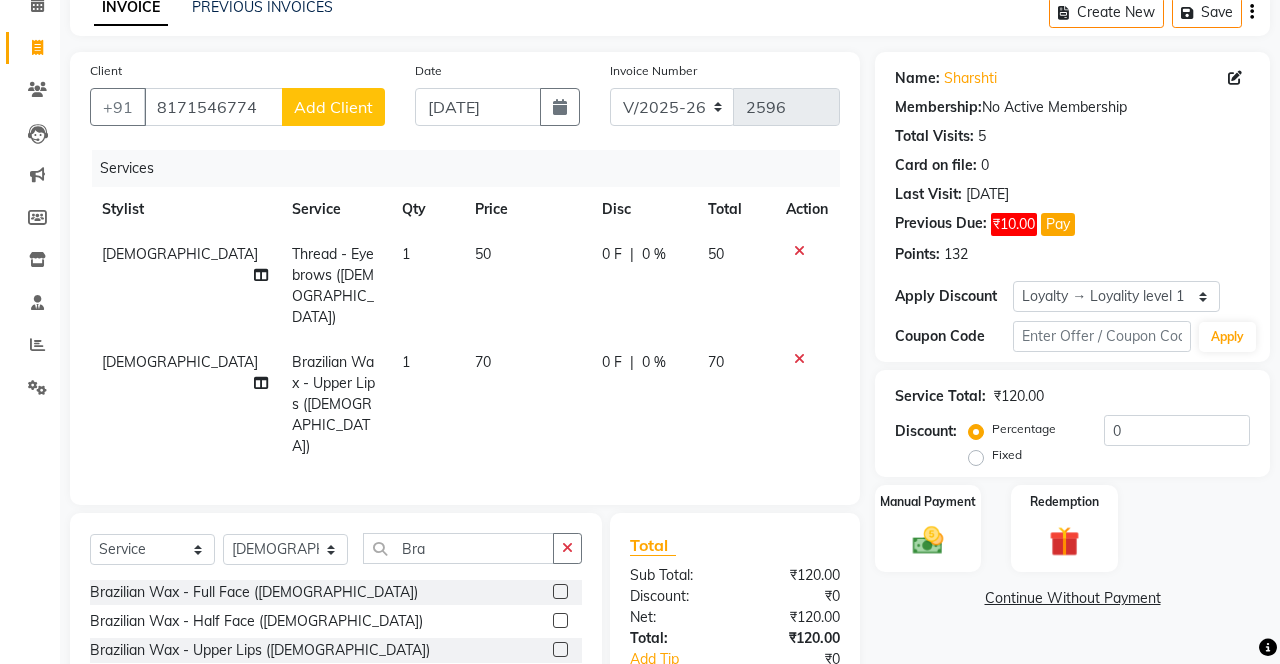 checkbox on "false" 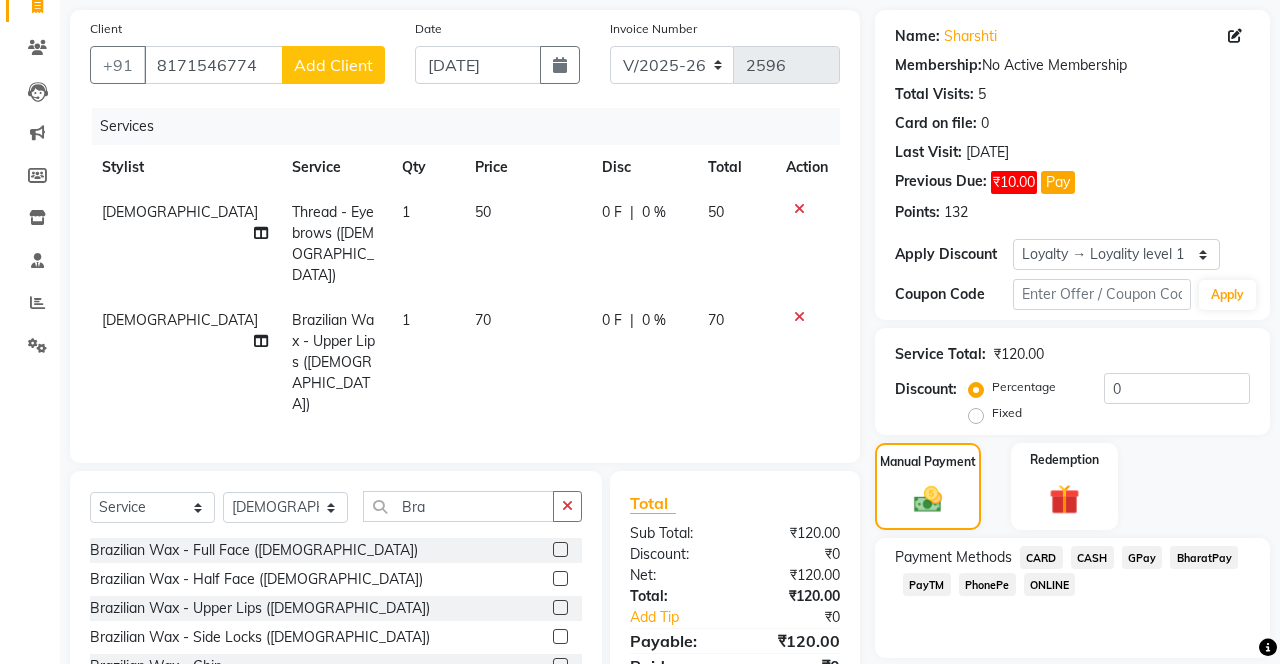 click on "PhonePe" 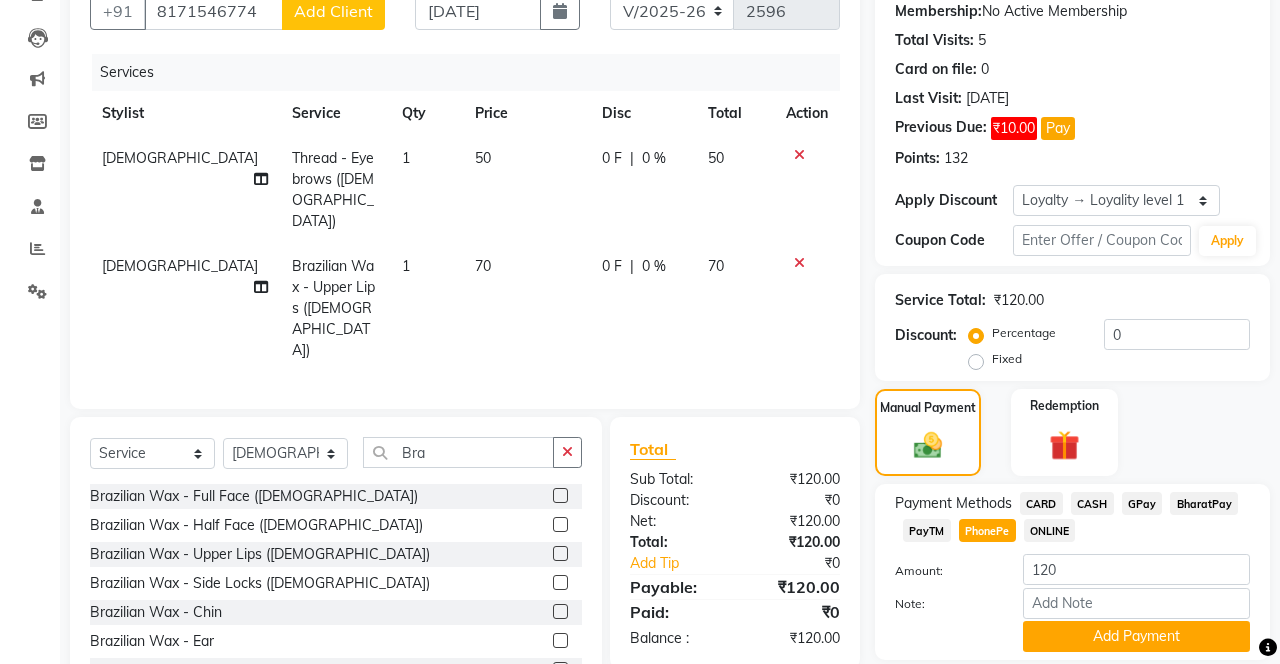 click on "Add Payment" 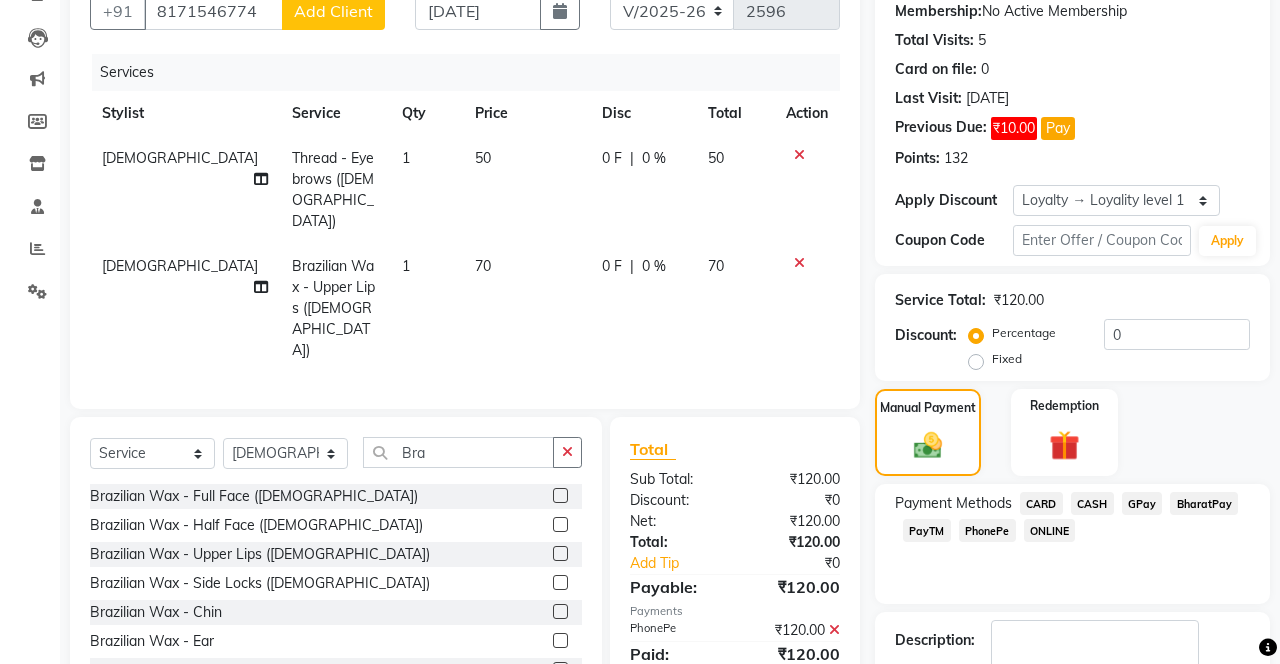 scroll, scrollTop: 261, scrollLeft: 0, axis: vertical 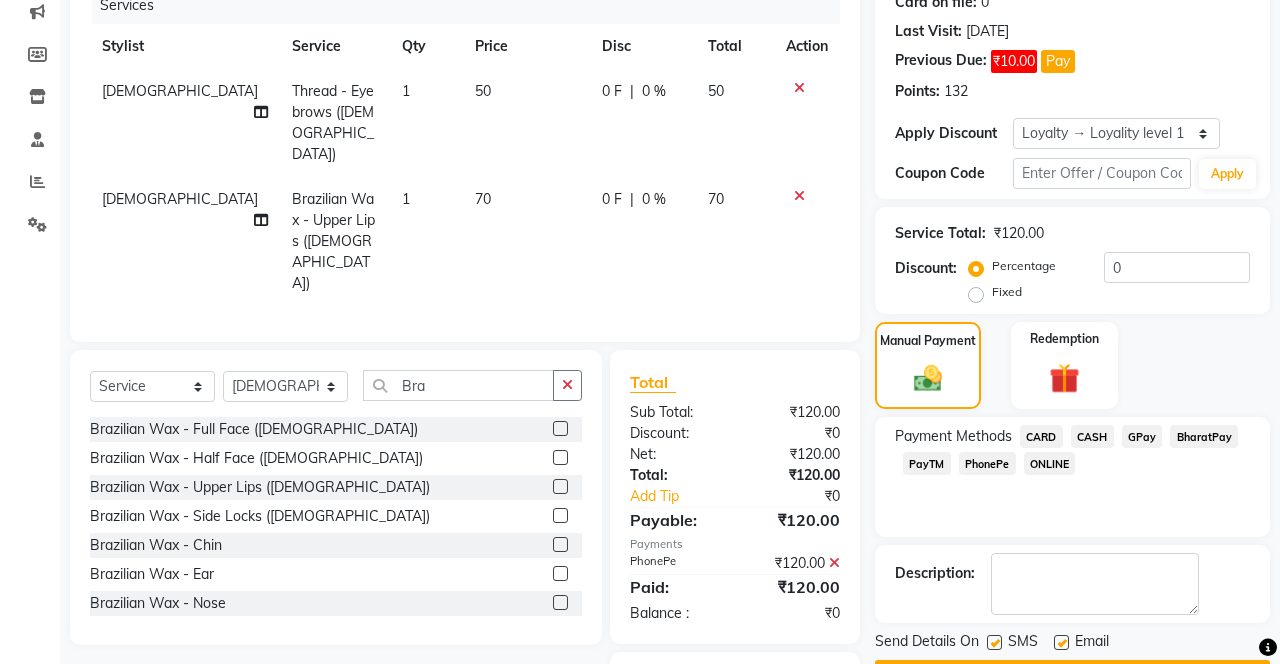 click 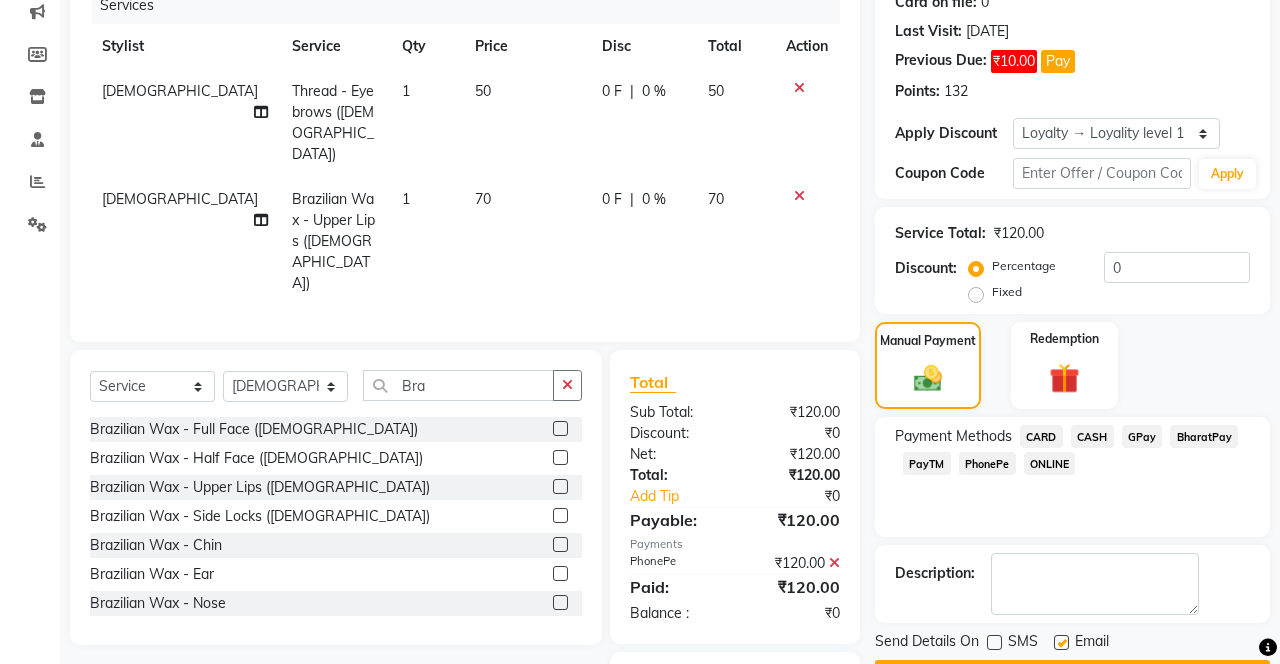 click on "Checkout" 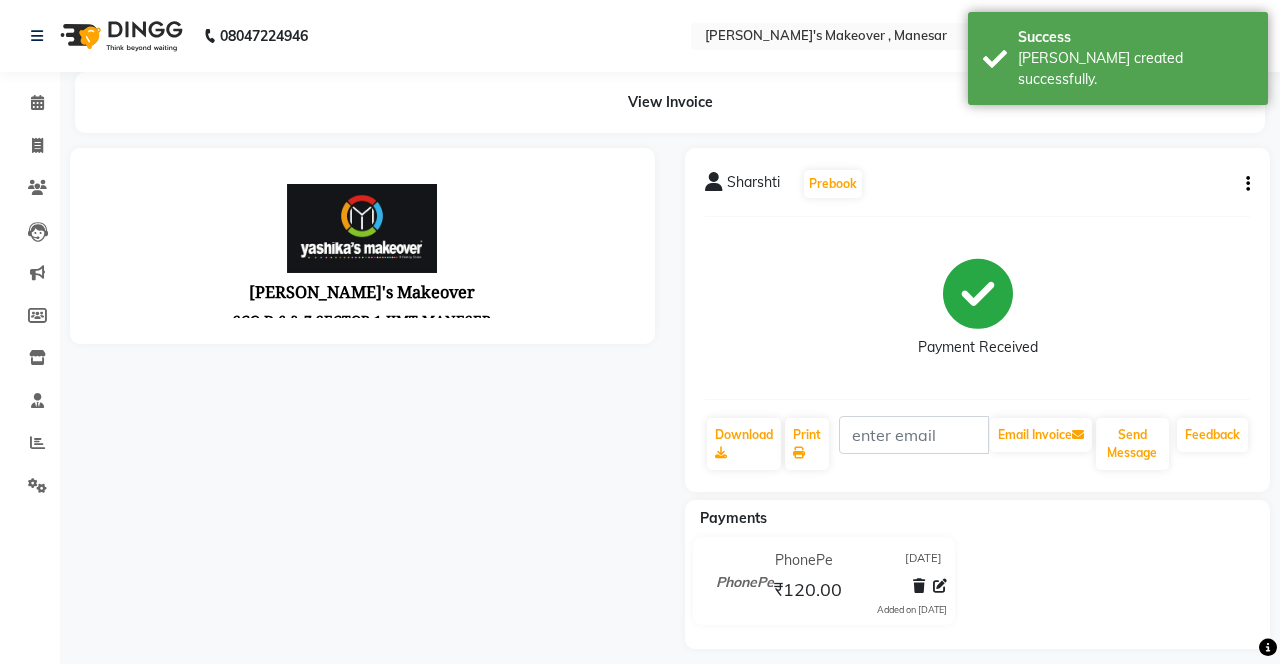 scroll, scrollTop: 0, scrollLeft: 0, axis: both 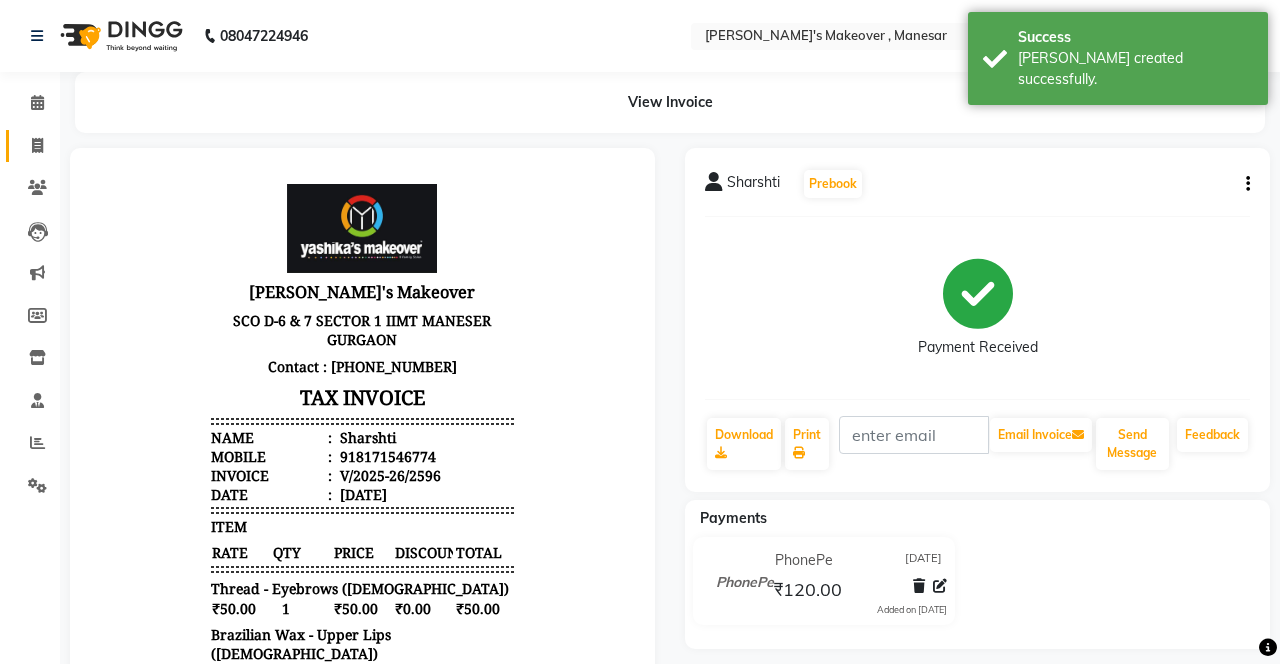 click 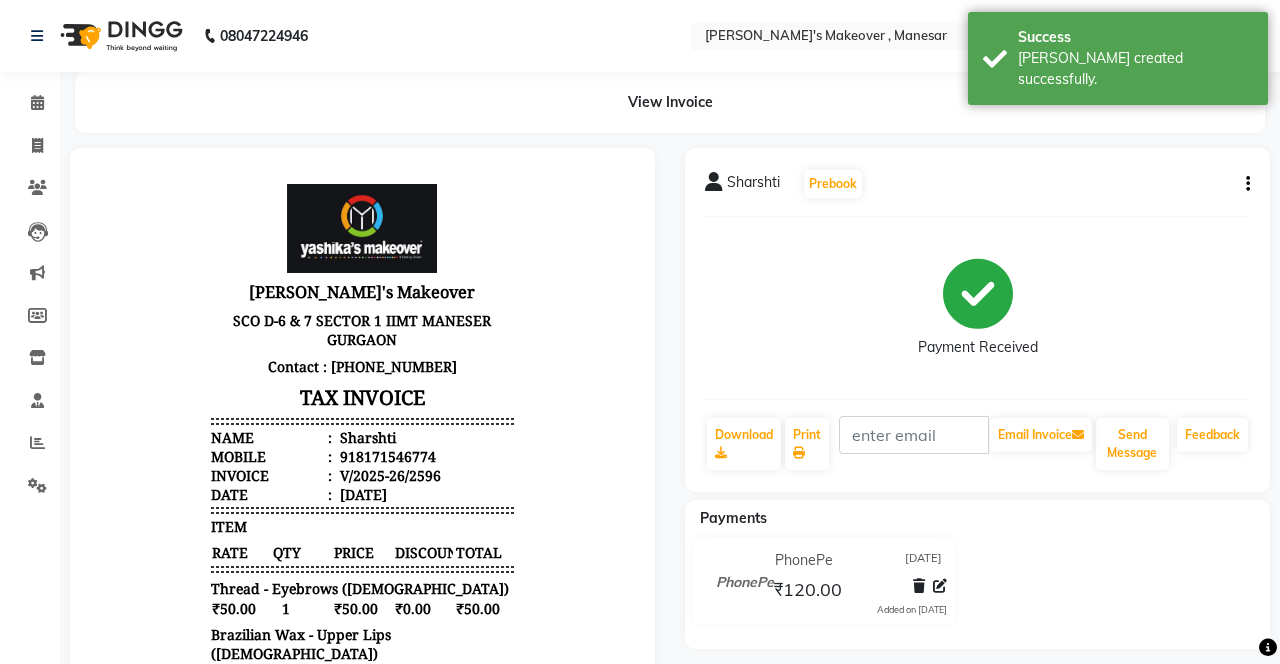 select on "service" 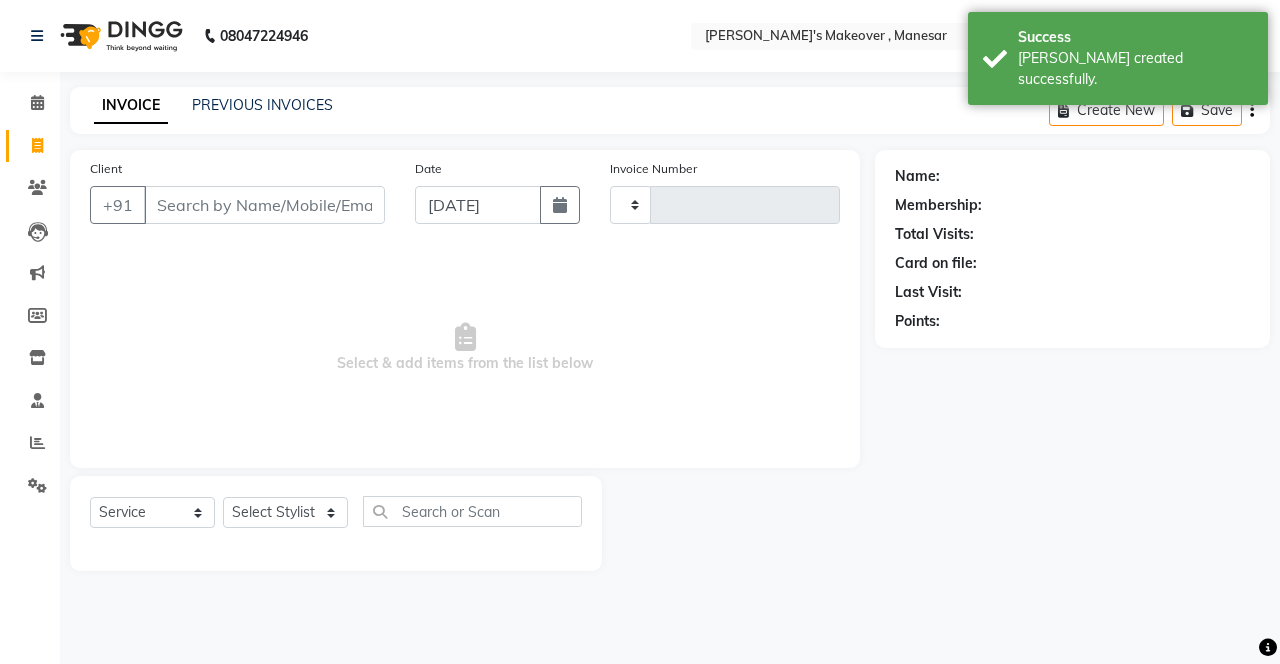 scroll, scrollTop: 21, scrollLeft: 0, axis: vertical 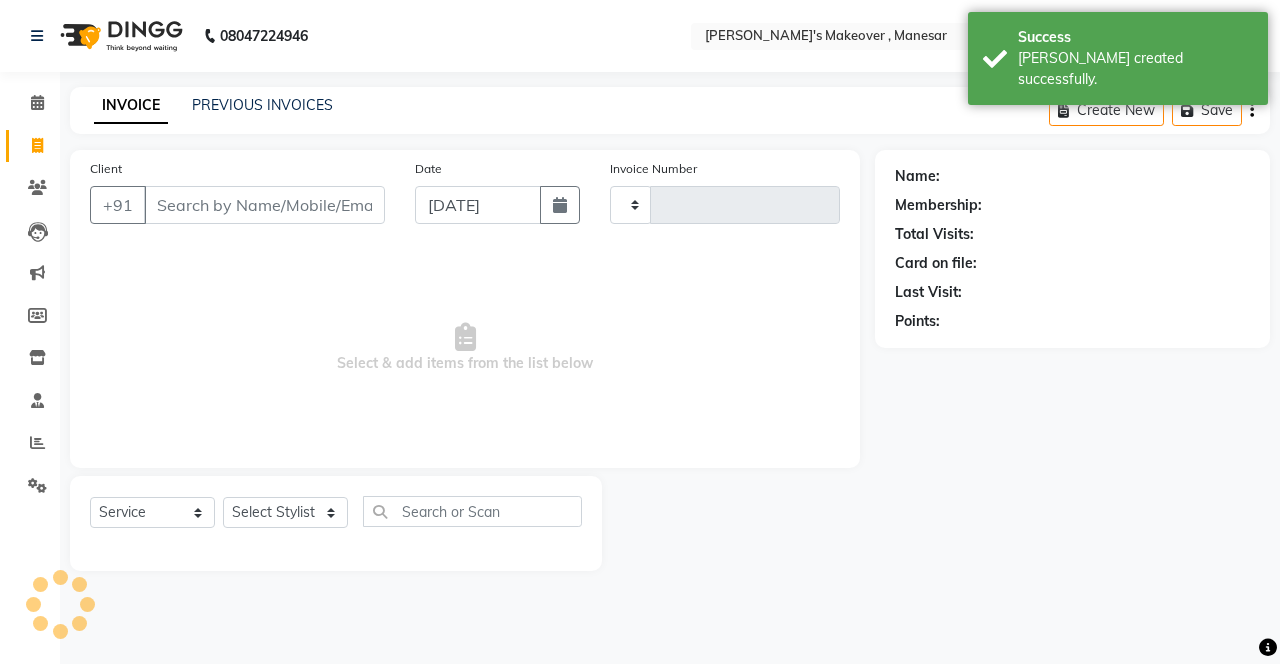 type on "2597" 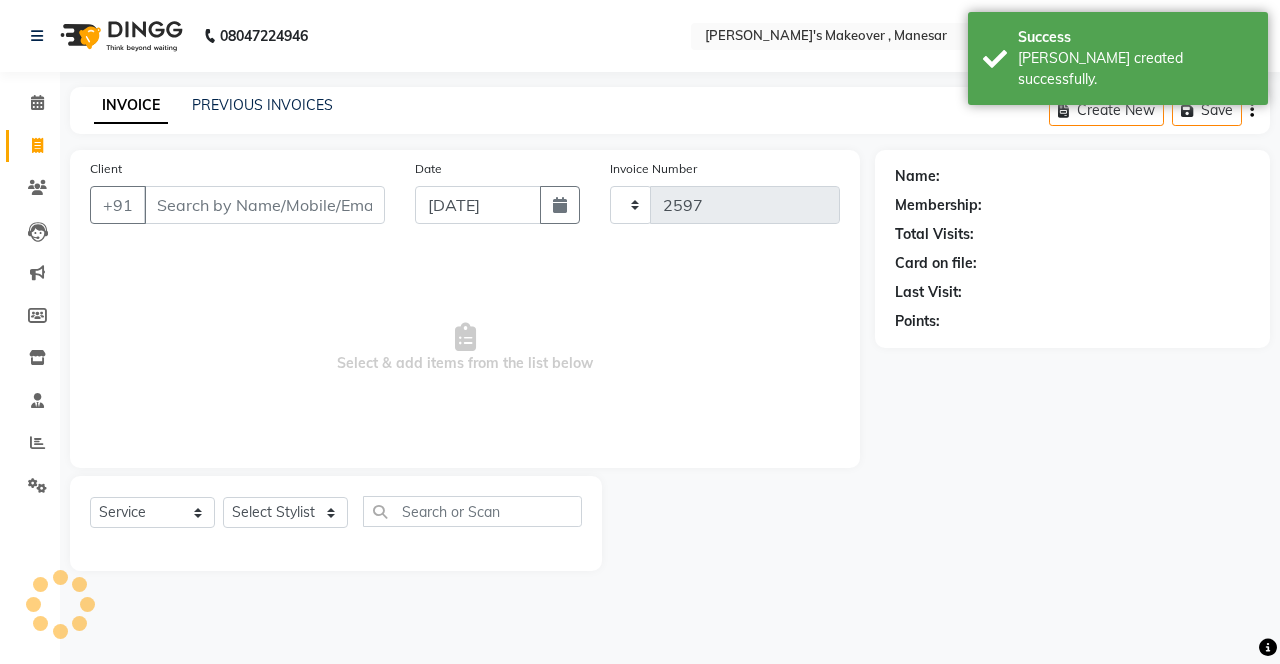 select on "820" 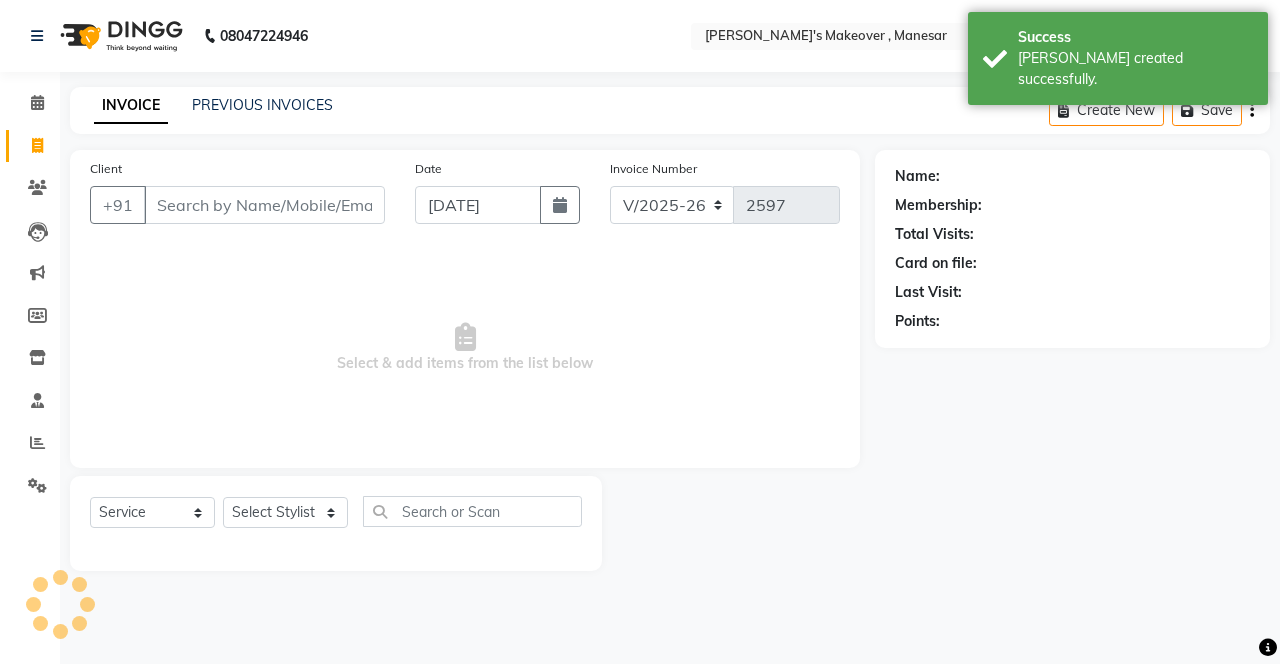 scroll, scrollTop: 0, scrollLeft: 0, axis: both 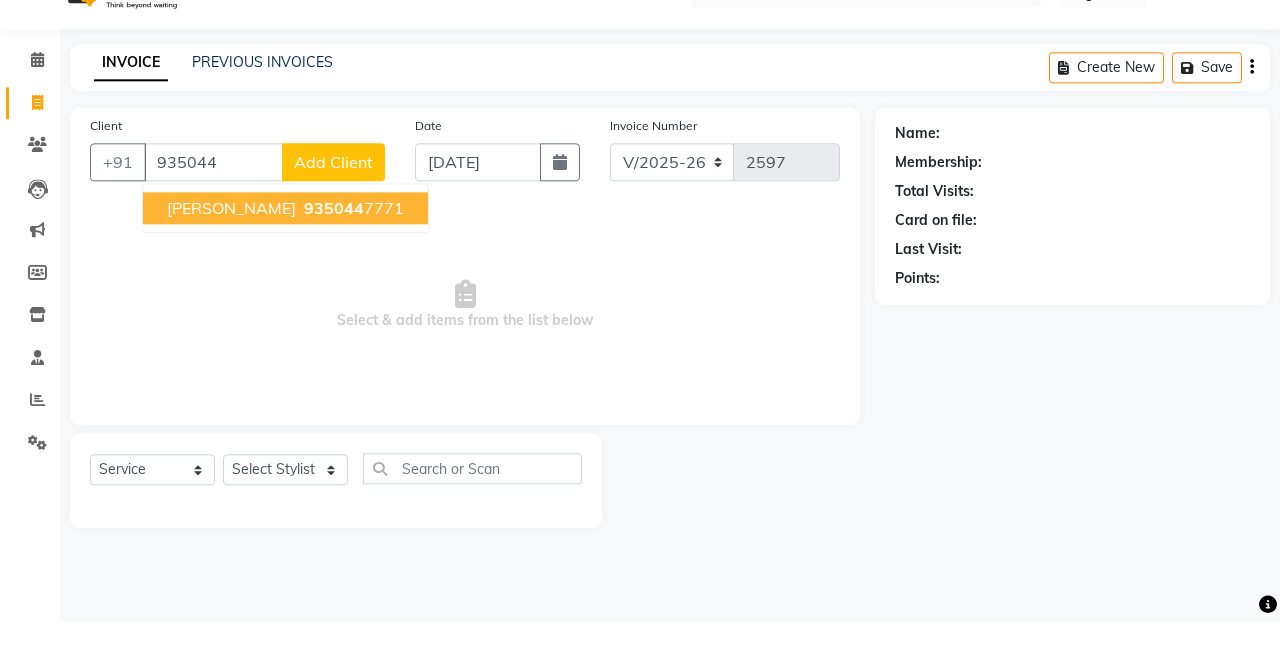 click on "[PERSON_NAME]   935044 7771" at bounding box center (285, 251) 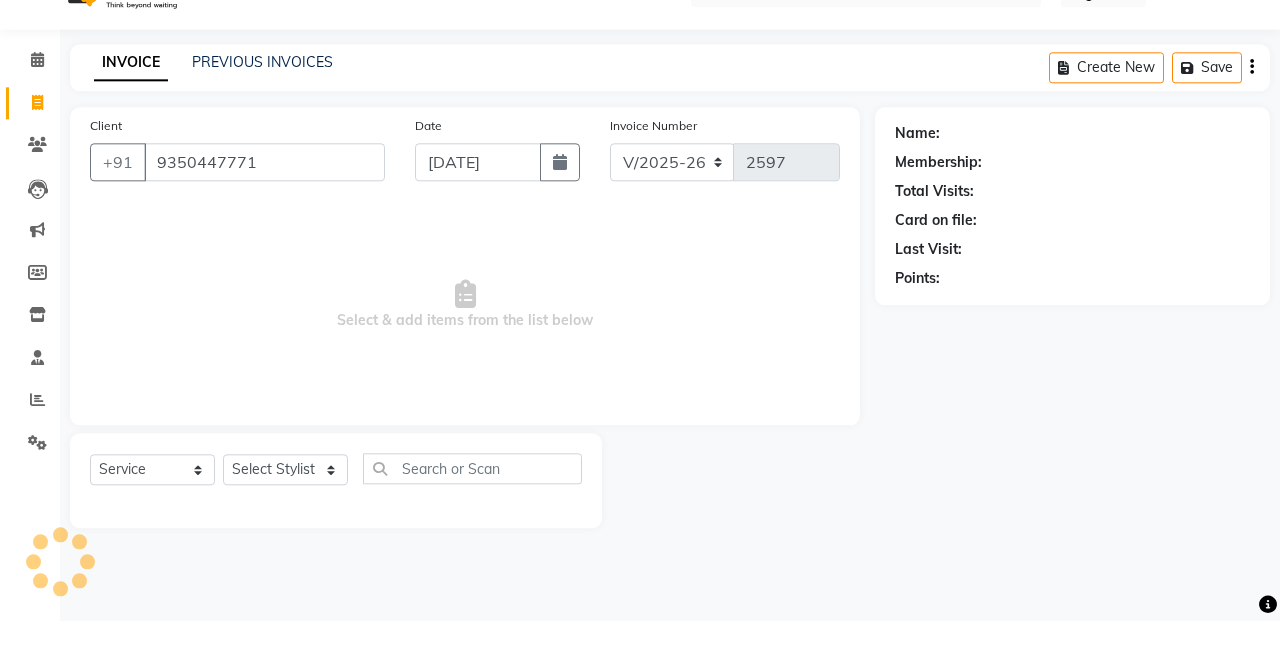 type on "9350447771" 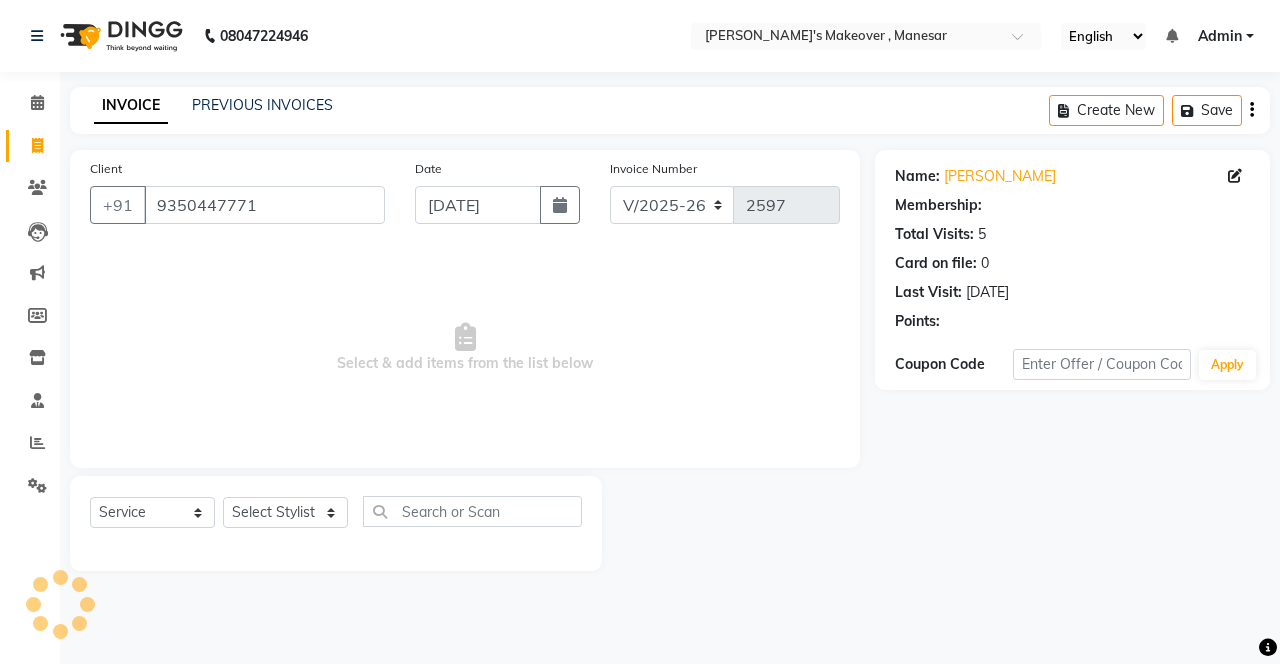 select on "1: Object" 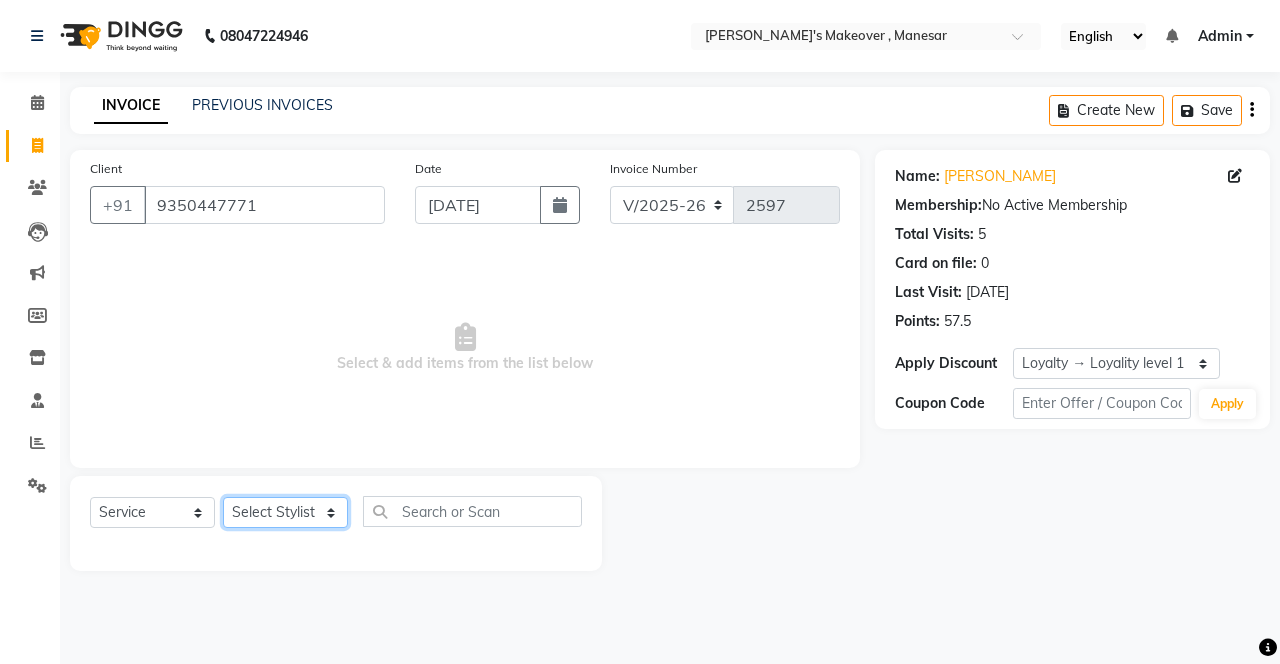 click on "Select Stylist Danish Shavej [PERSON_NAME] Krishna [PERSON_NAME] [PERSON_NAME] Mdm [PERSON_NAME] [PERSON_NAME] [MEDICAL_DATA] Pooja [PERSON_NAME] [PERSON_NAME] ([DATE])" 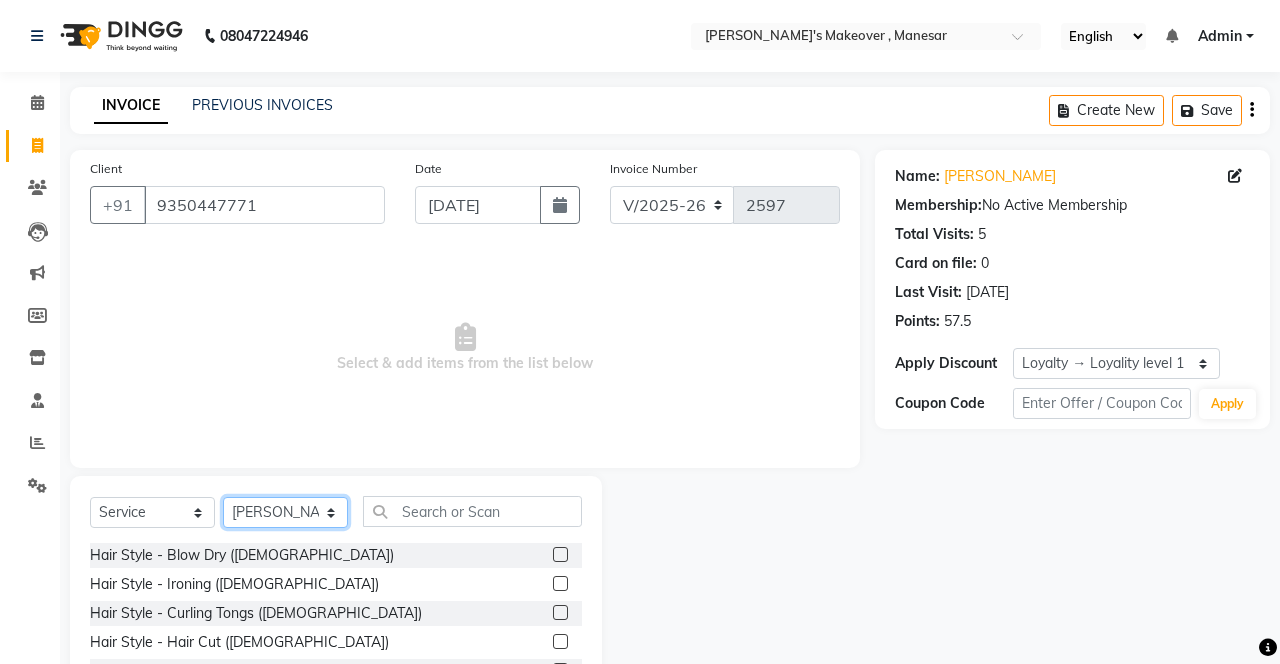click on "Select Stylist Danish Shavej [PERSON_NAME] Krishna [PERSON_NAME] [PERSON_NAME] Mdm [PERSON_NAME] [PERSON_NAME] [MEDICAL_DATA] Pooja [PERSON_NAME] [PERSON_NAME] ([DATE])" 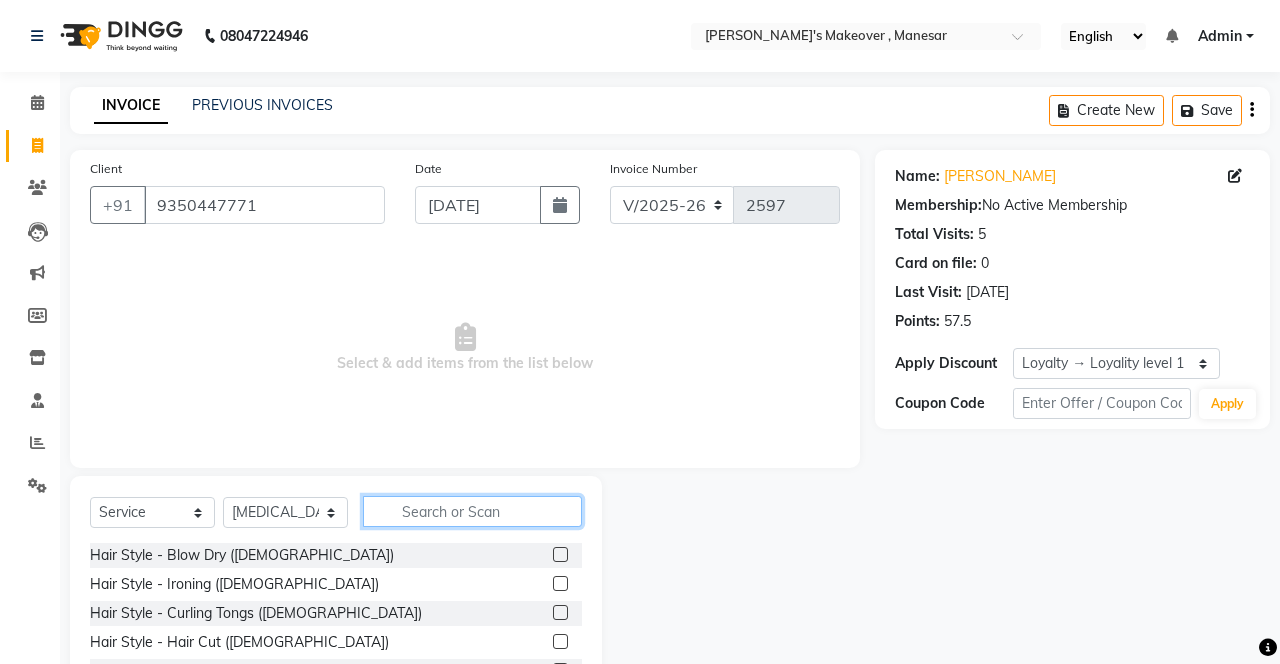 click 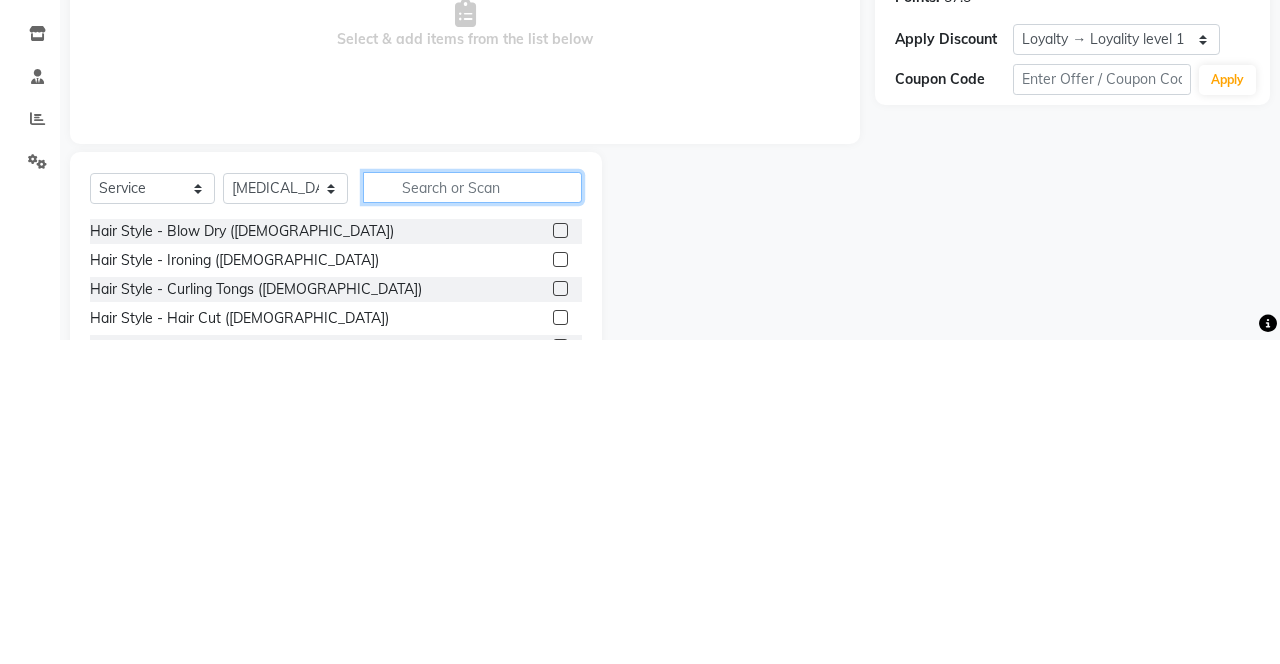 scroll, scrollTop: 15, scrollLeft: 0, axis: vertical 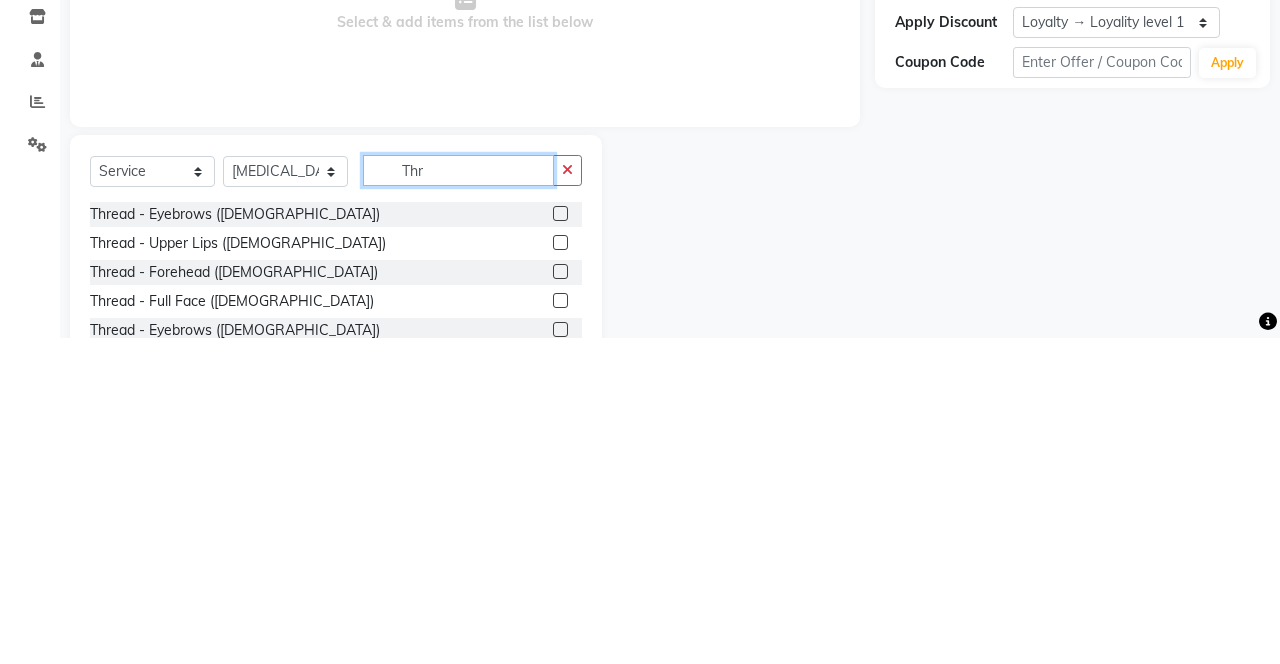 type on "Thr" 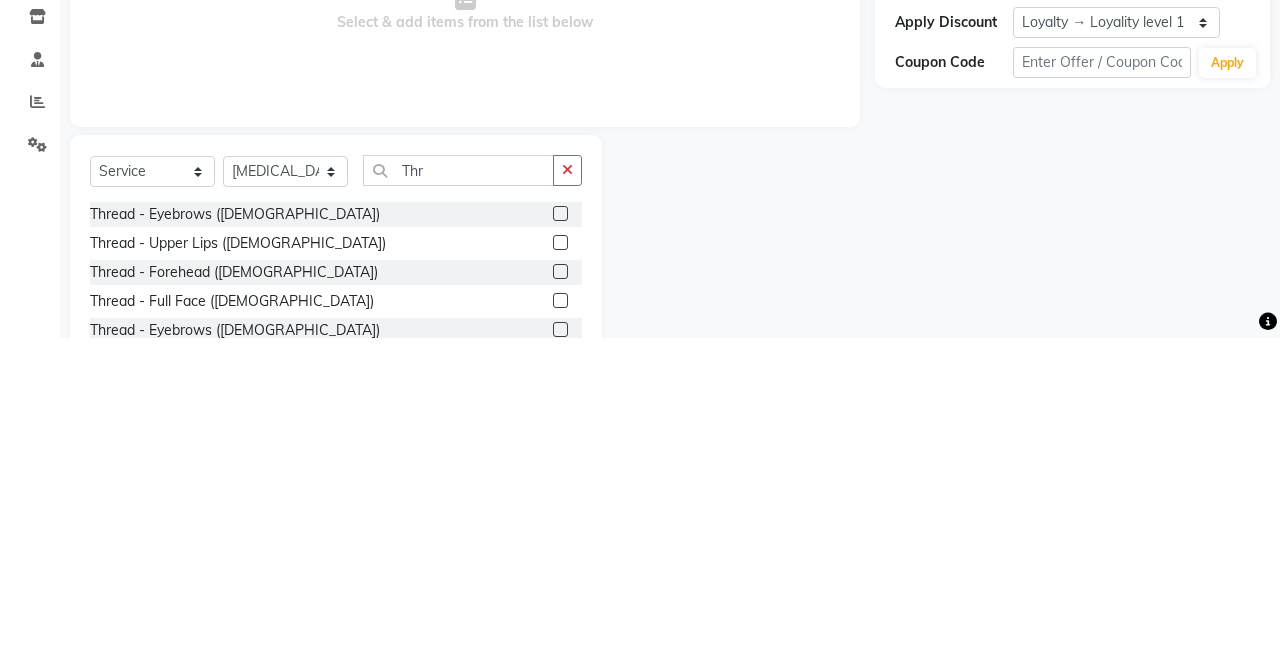 click 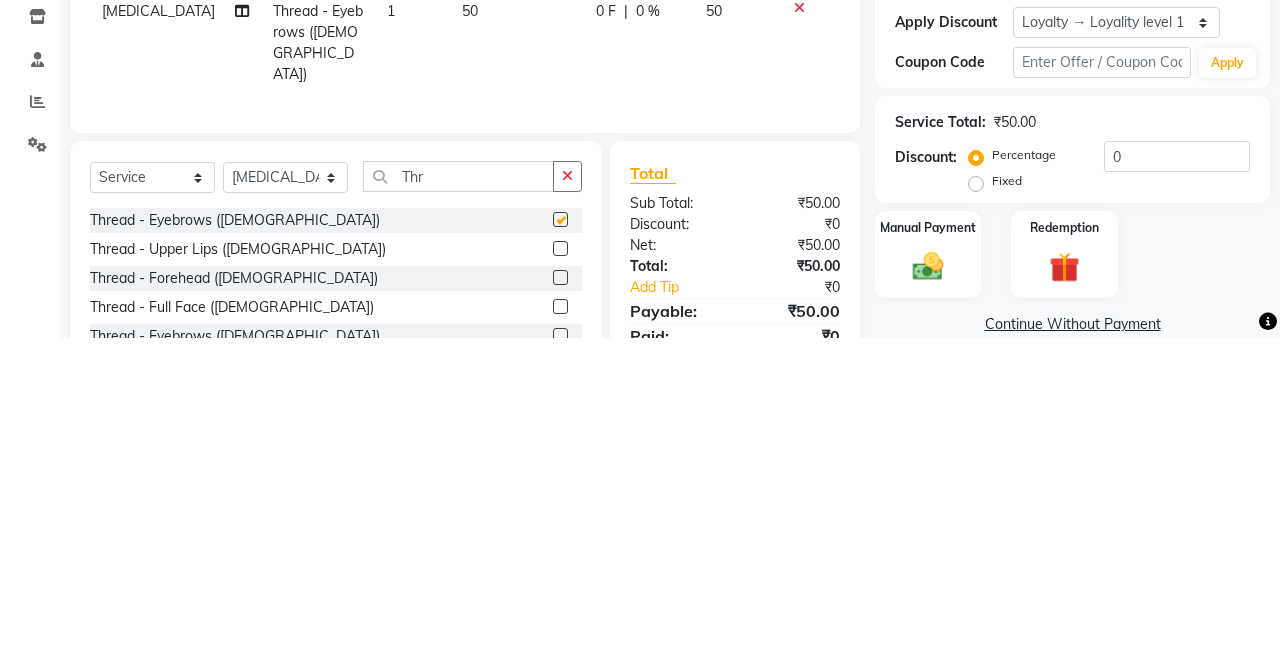 scroll, scrollTop: 15, scrollLeft: 0, axis: vertical 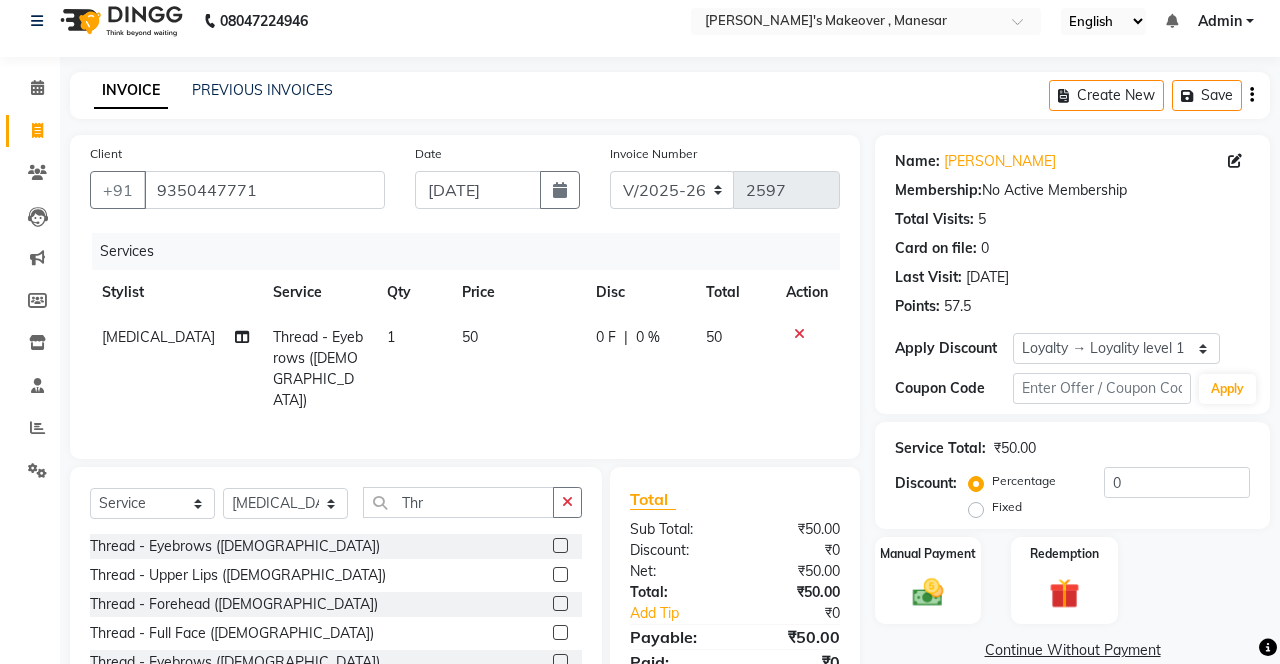 checkbox on "false" 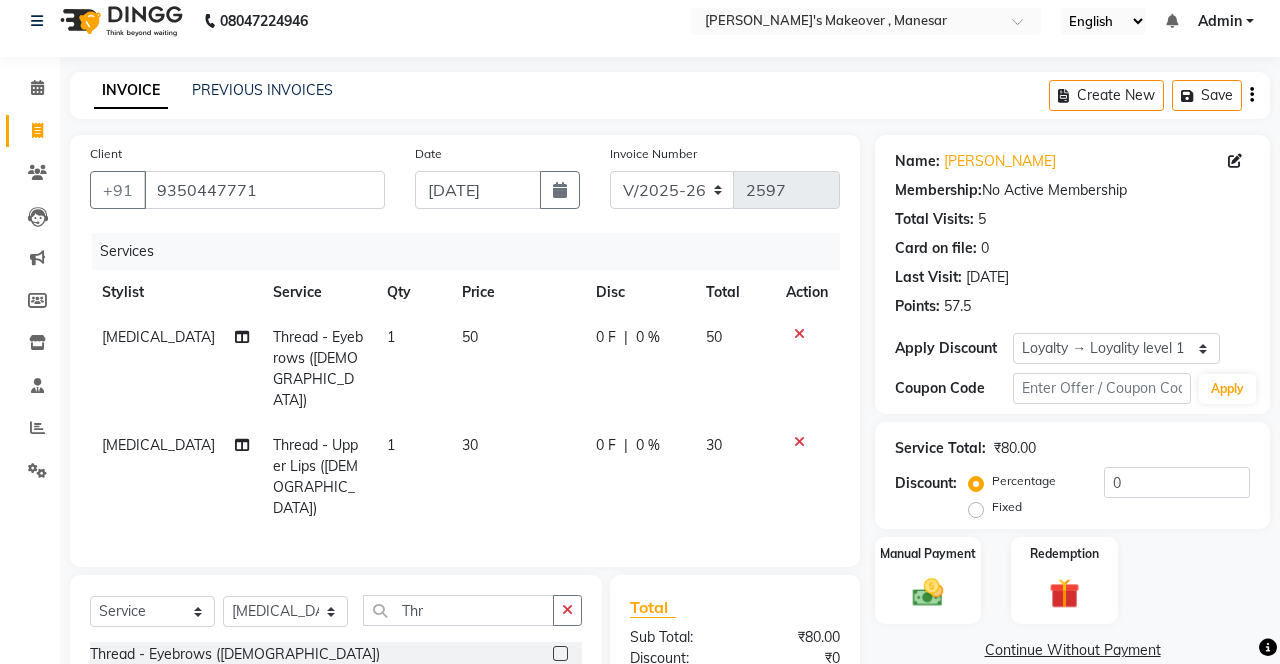 scroll, scrollTop: 102, scrollLeft: 0, axis: vertical 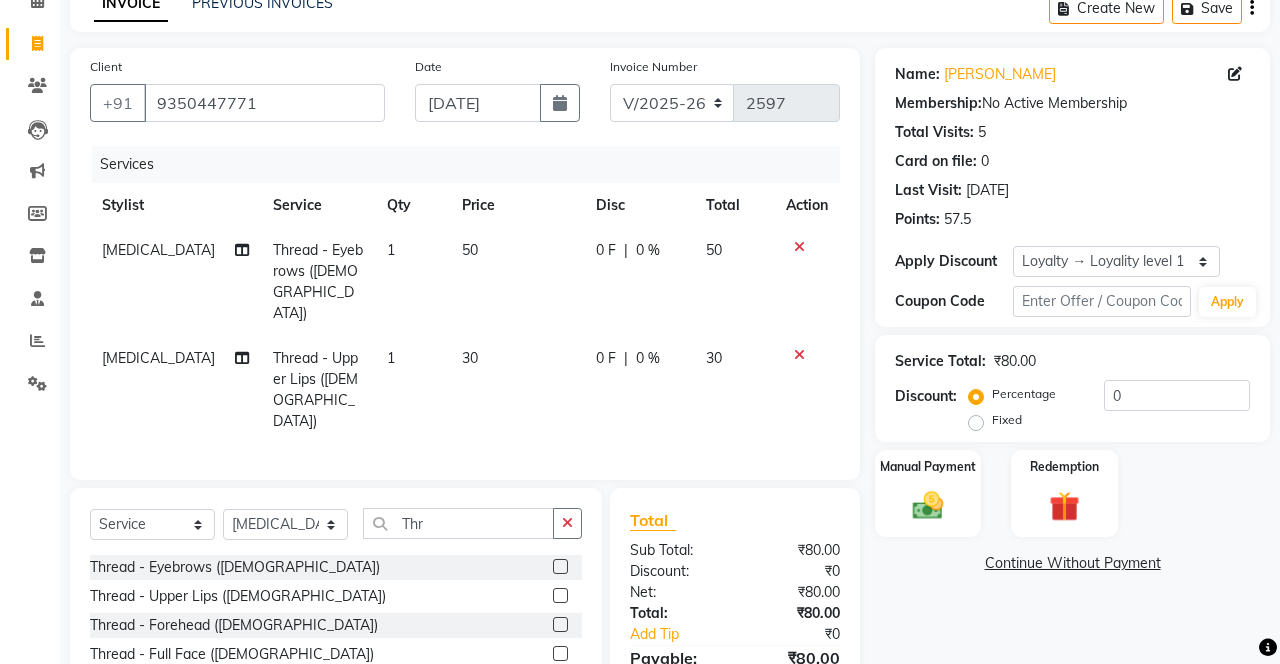 checkbox on "false" 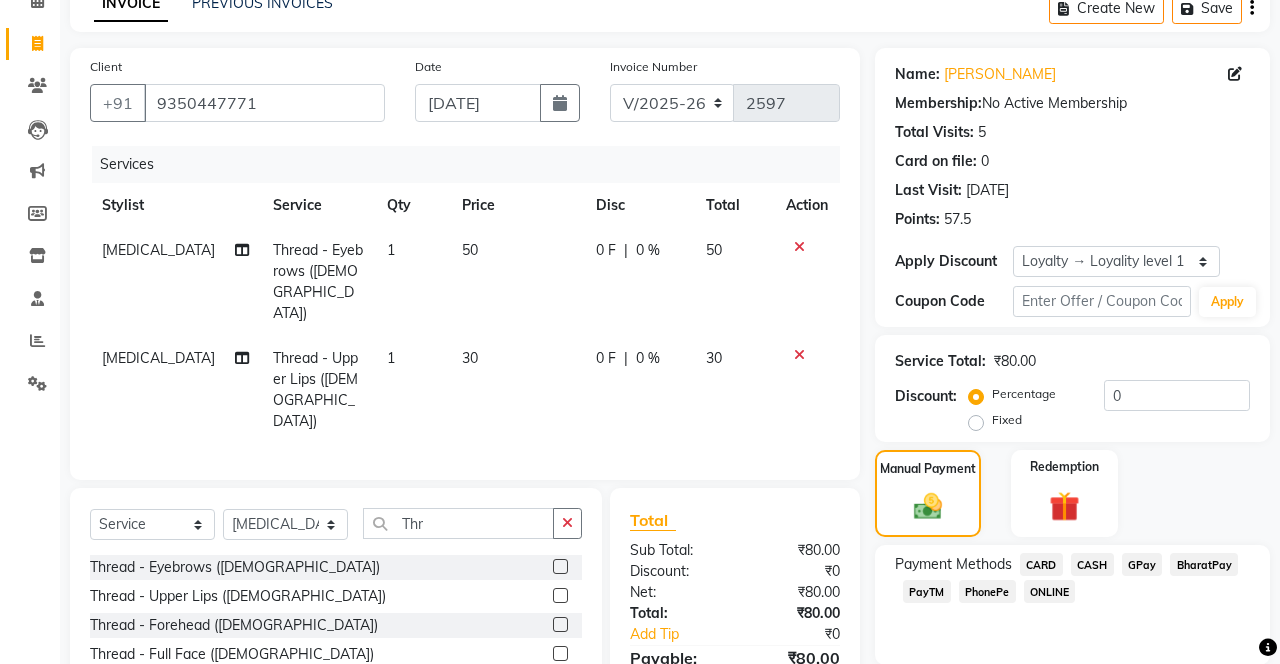 click on "CASH" 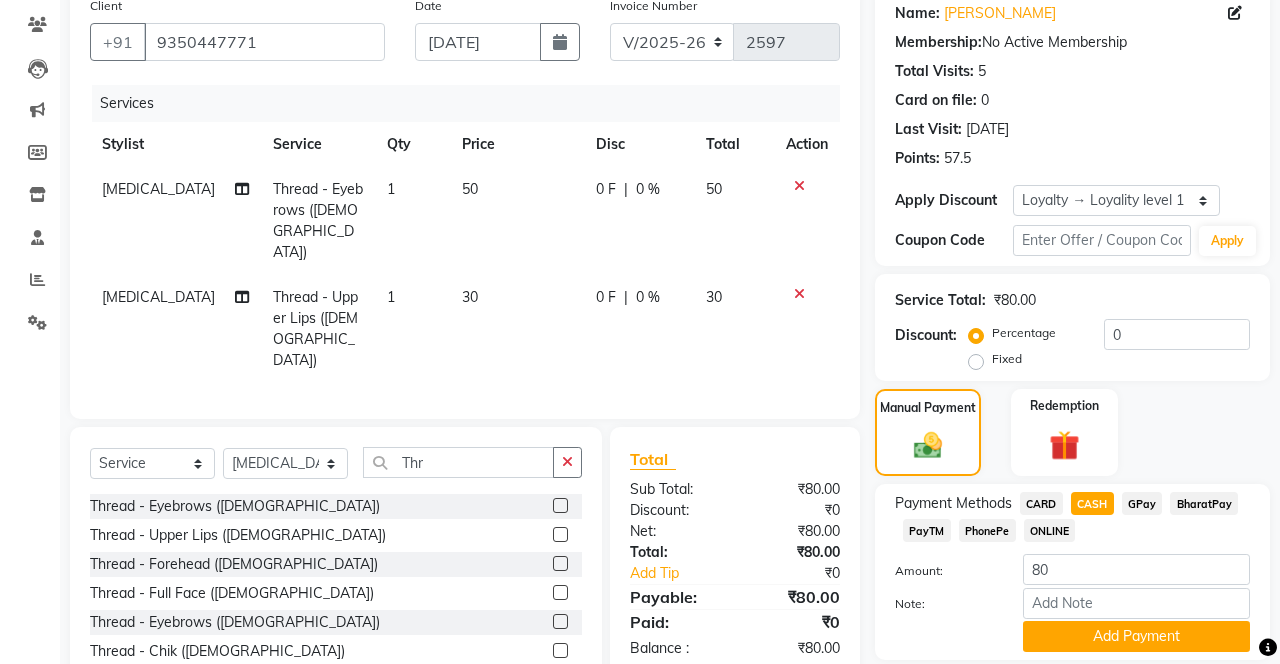 click on "Add Payment" 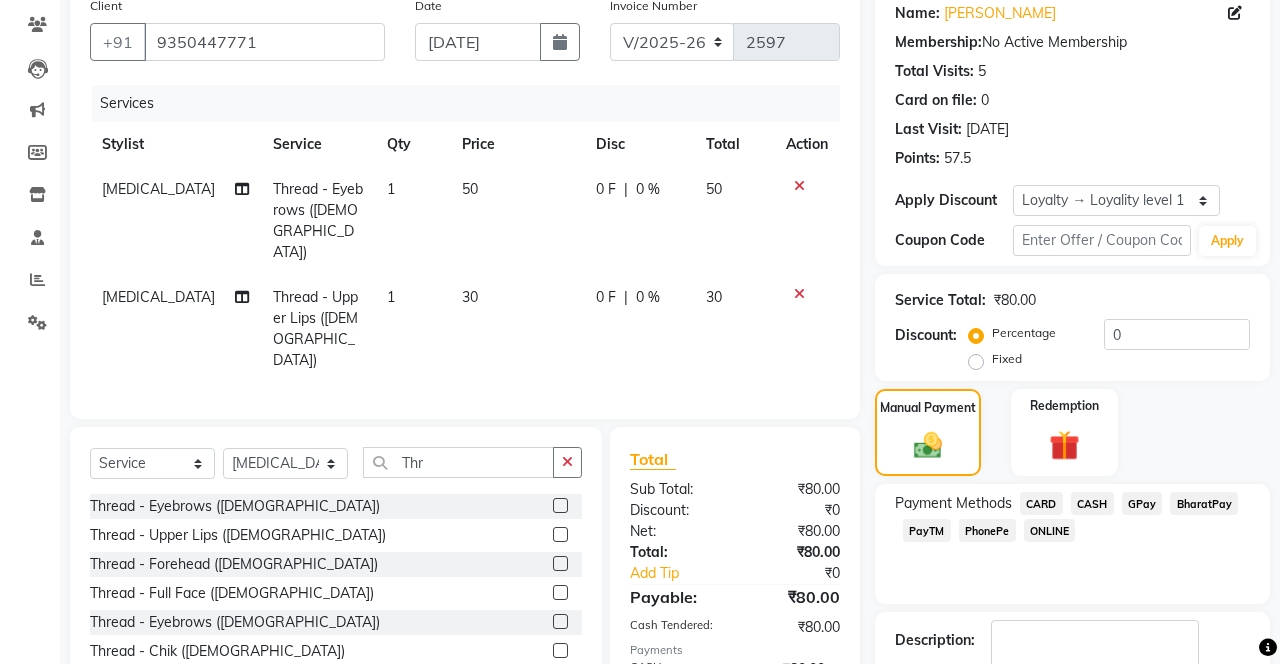 scroll, scrollTop: 269, scrollLeft: 0, axis: vertical 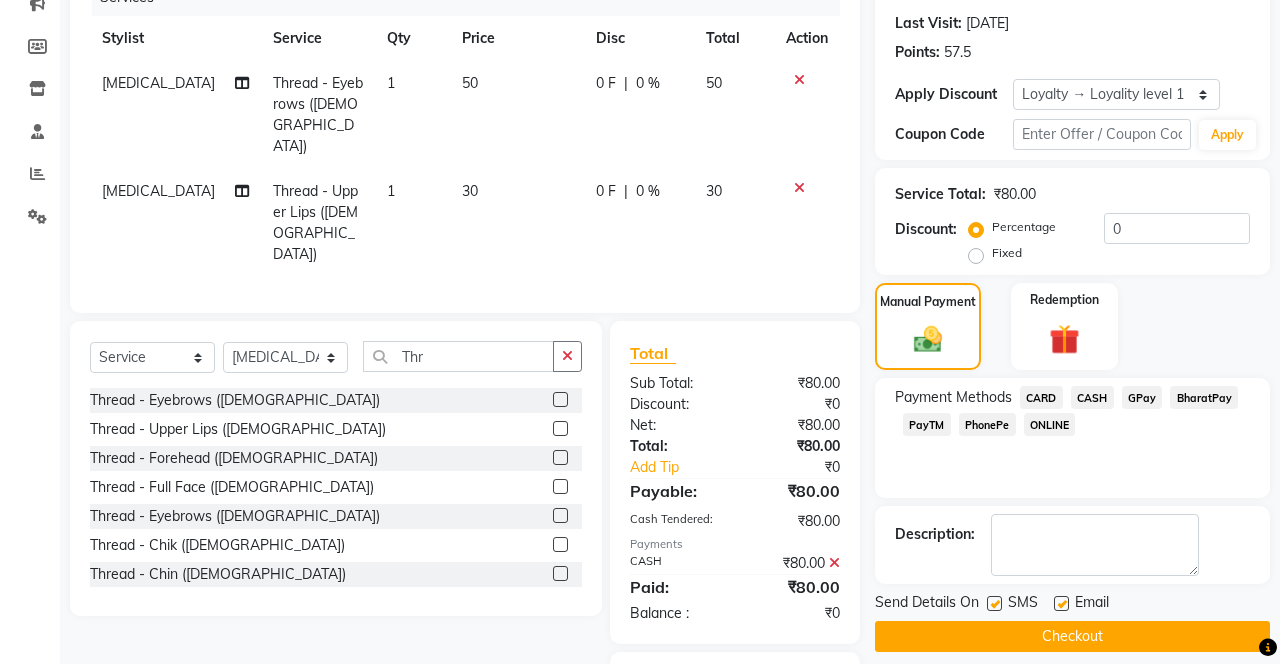 click 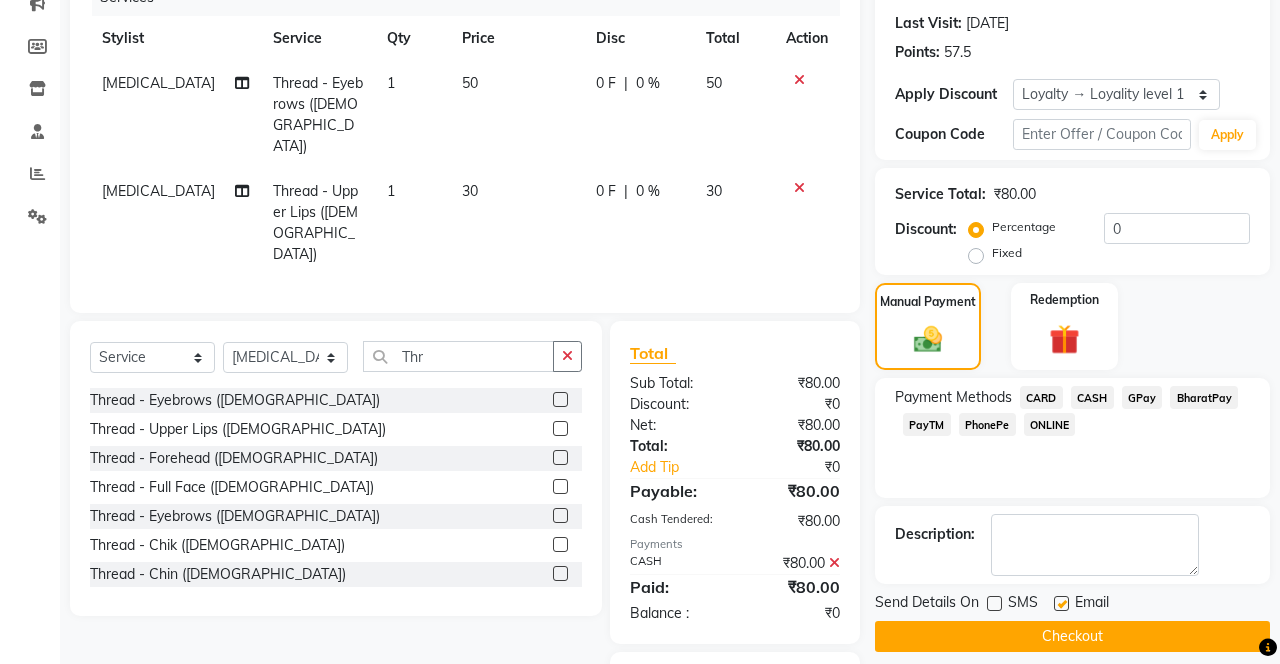 click on "Checkout" 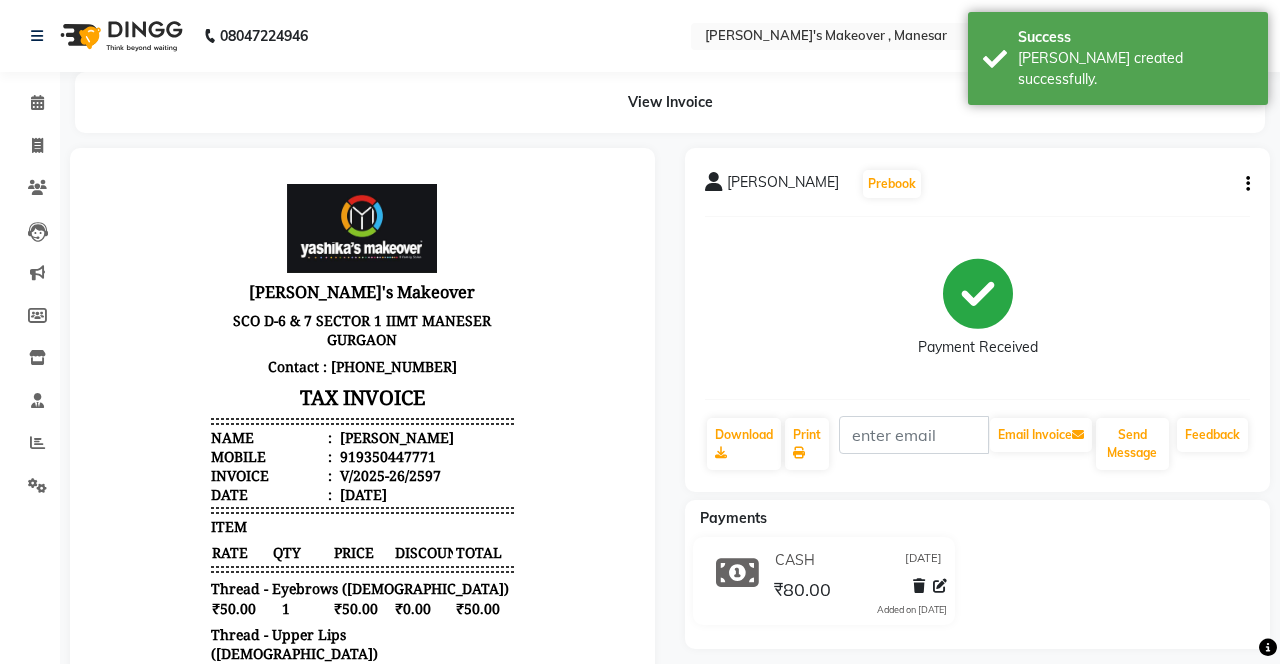 scroll, scrollTop: 0, scrollLeft: 0, axis: both 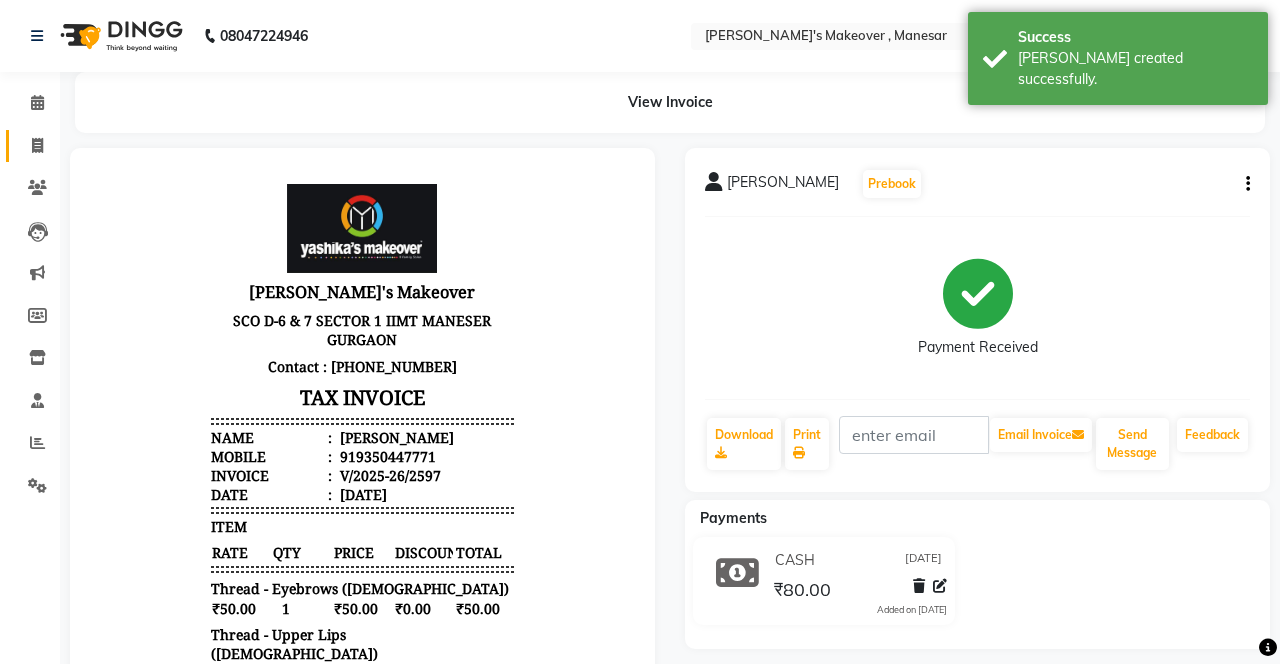 click 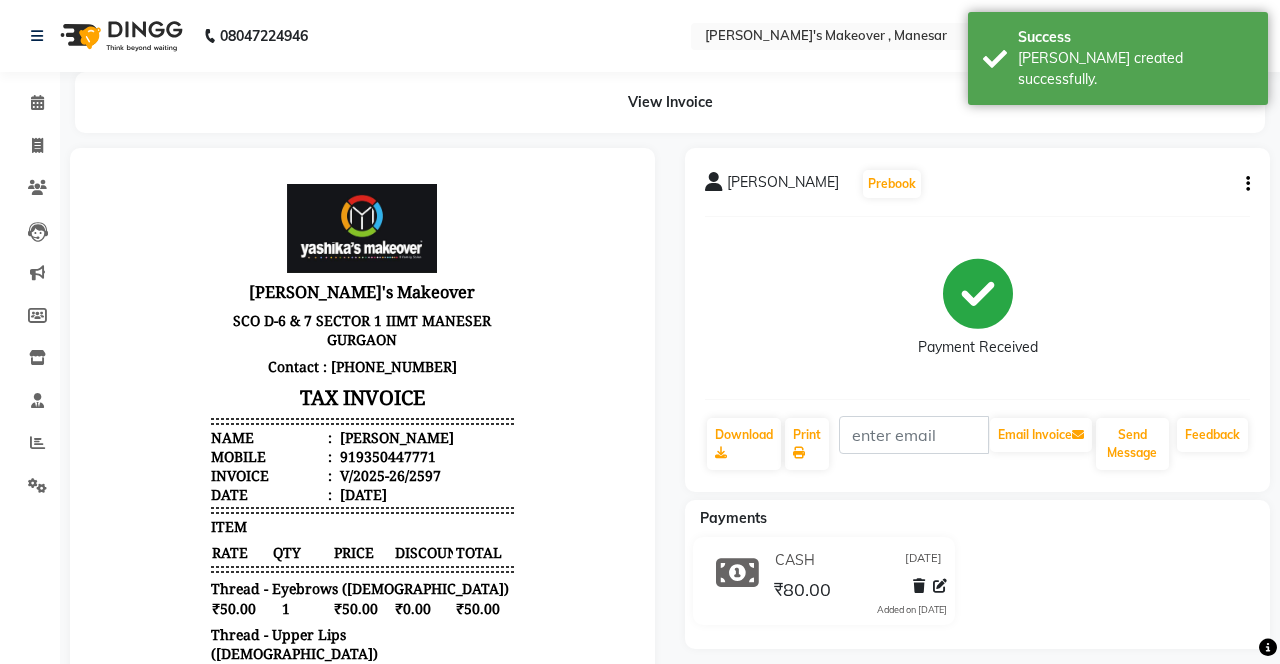 select on "service" 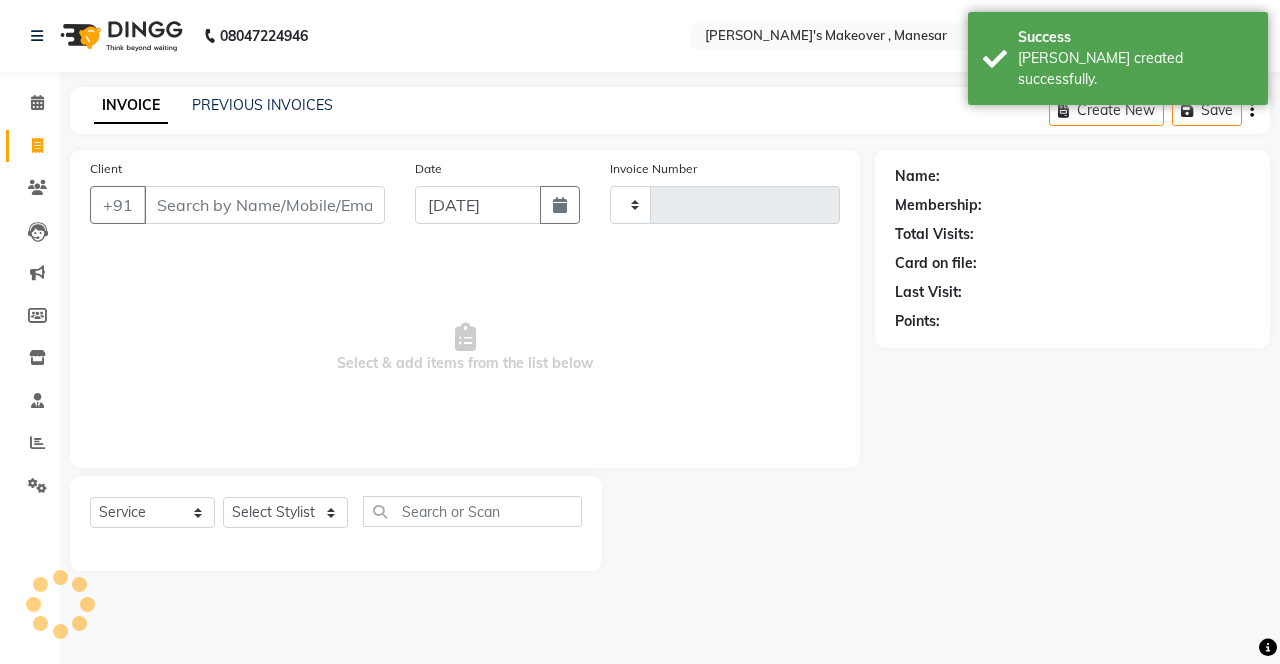 scroll, scrollTop: 28, scrollLeft: 0, axis: vertical 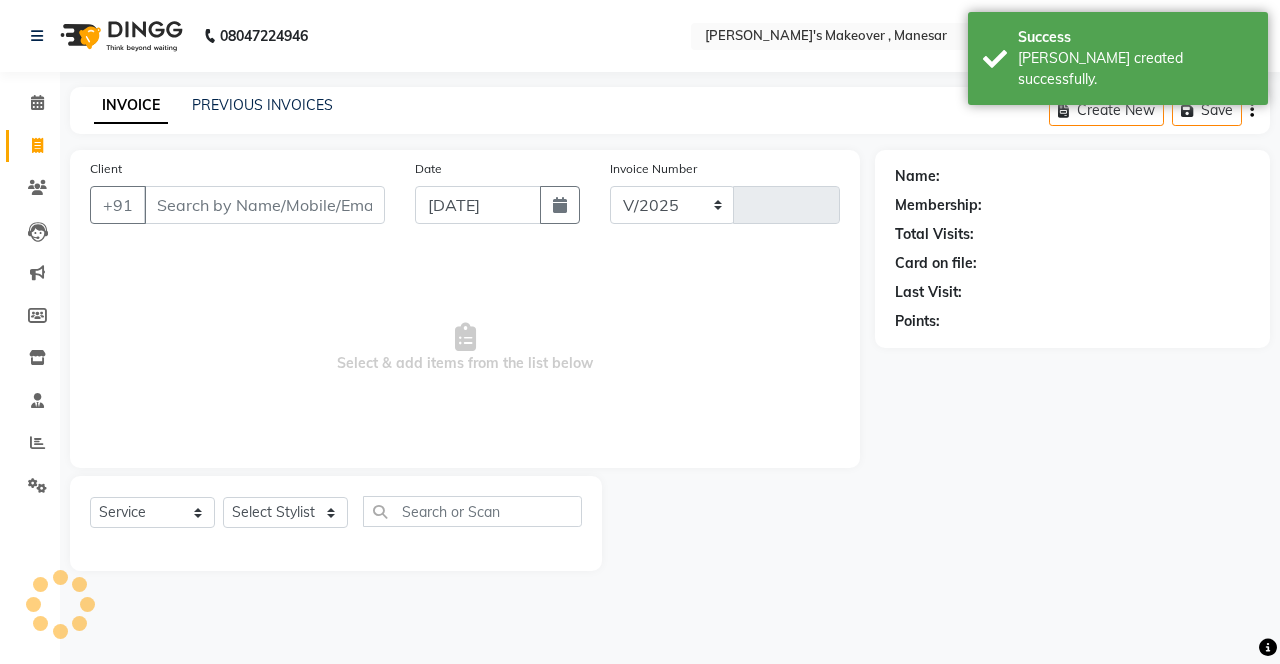 select on "820" 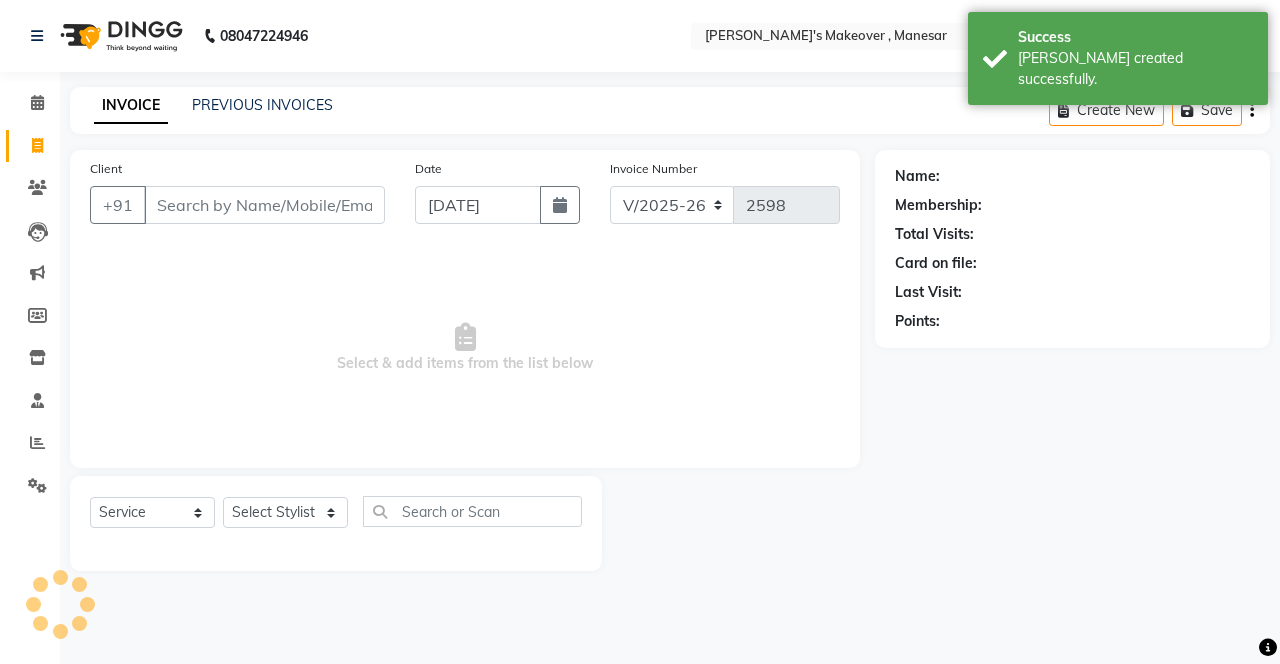 scroll, scrollTop: 0, scrollLeft: 0, axis: both 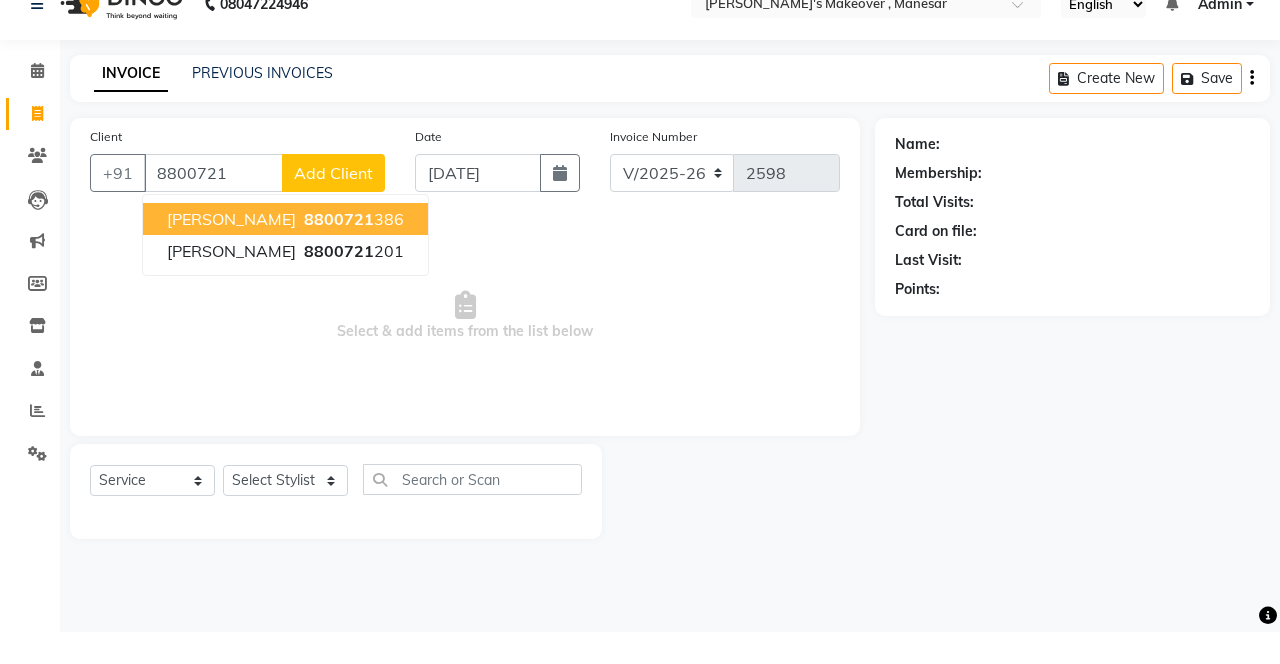 click on "8800721 201" at bounding box center (352, 283) 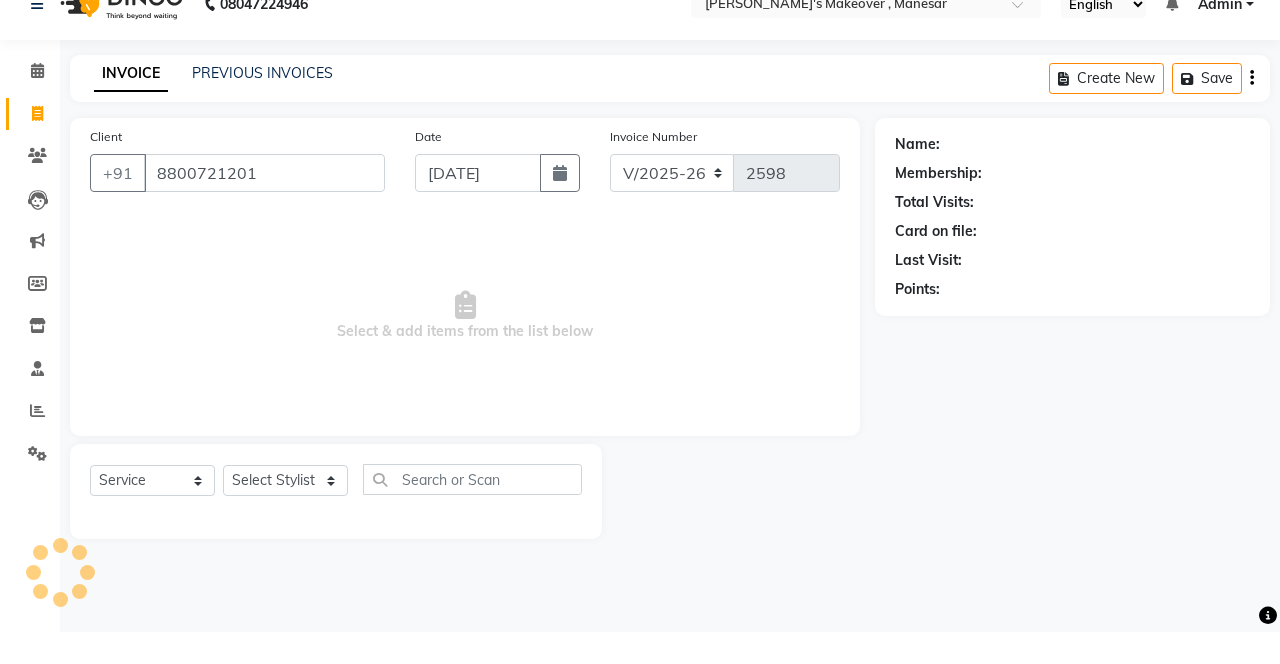 type on "8800721201" 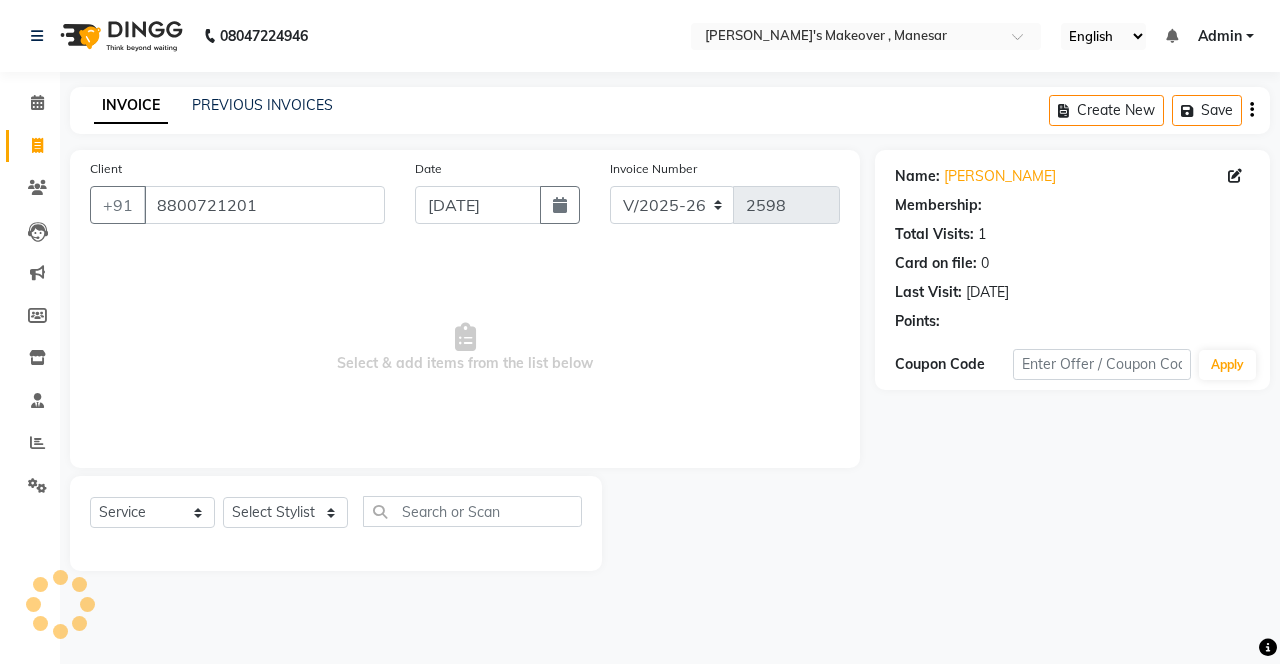 select on "1: Object" 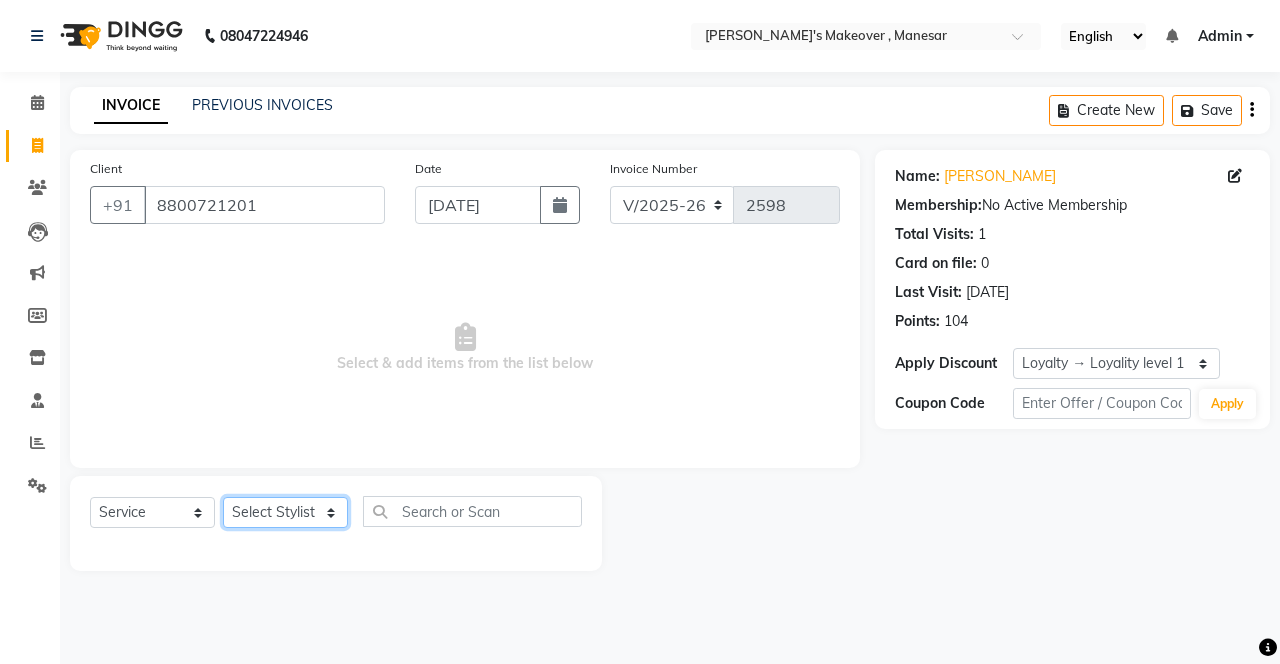 click on "Select Stylist Danish Shavej [PERSON_NAME] Krishna [PERSON_NAME] [PERSON_NAME] Mdm [PERSON_NAME] [PERSON_NAME] [MEDICAL_DATA] Pooja [PERSON_NAME] [PERSON_NAME] ([DATE])" 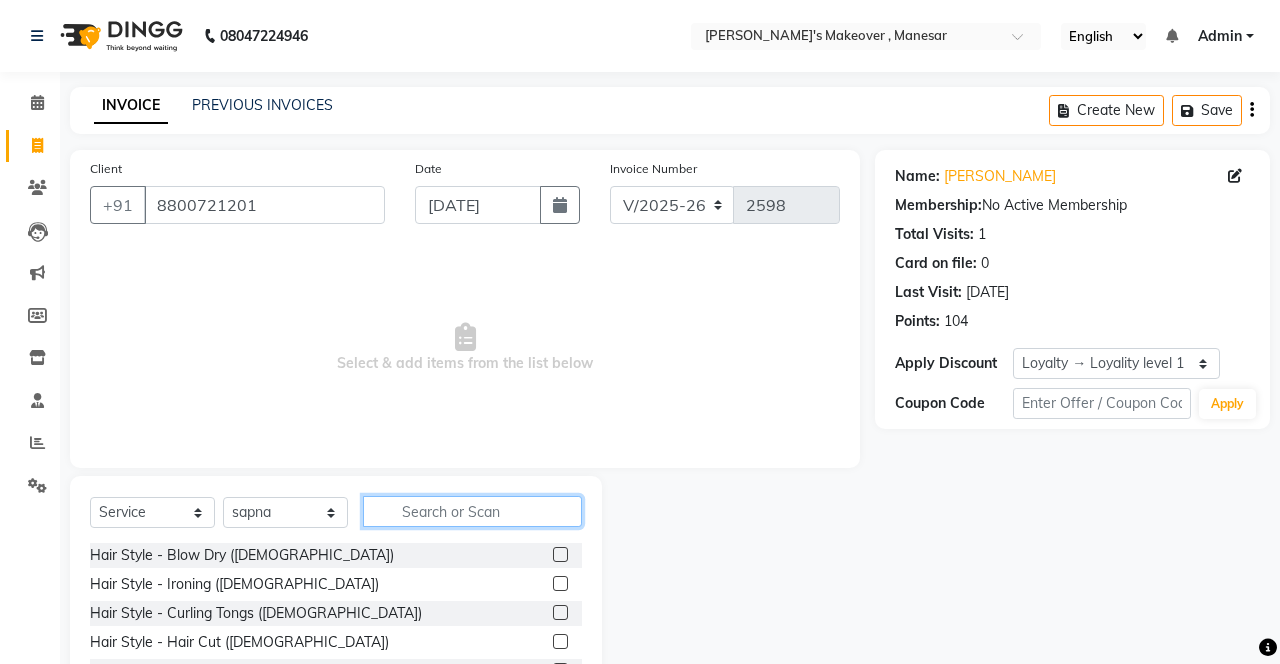 click 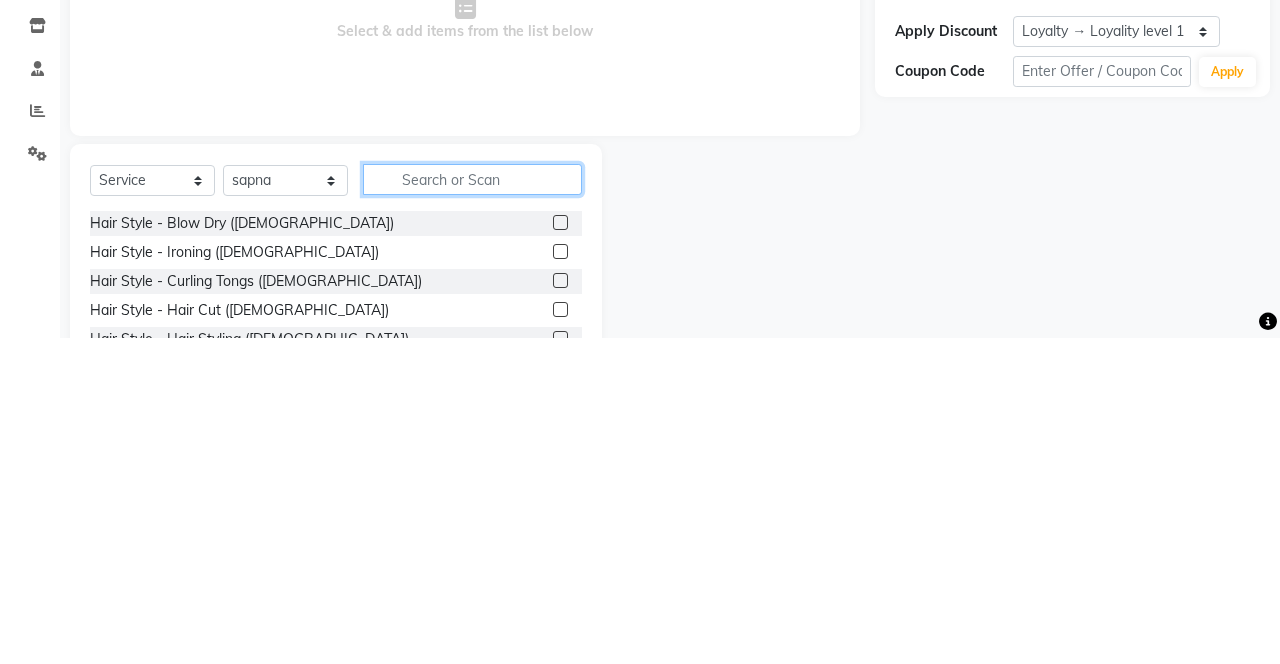 scroll, scrollTop: 15, scrollLeft: 0, axis: vertical 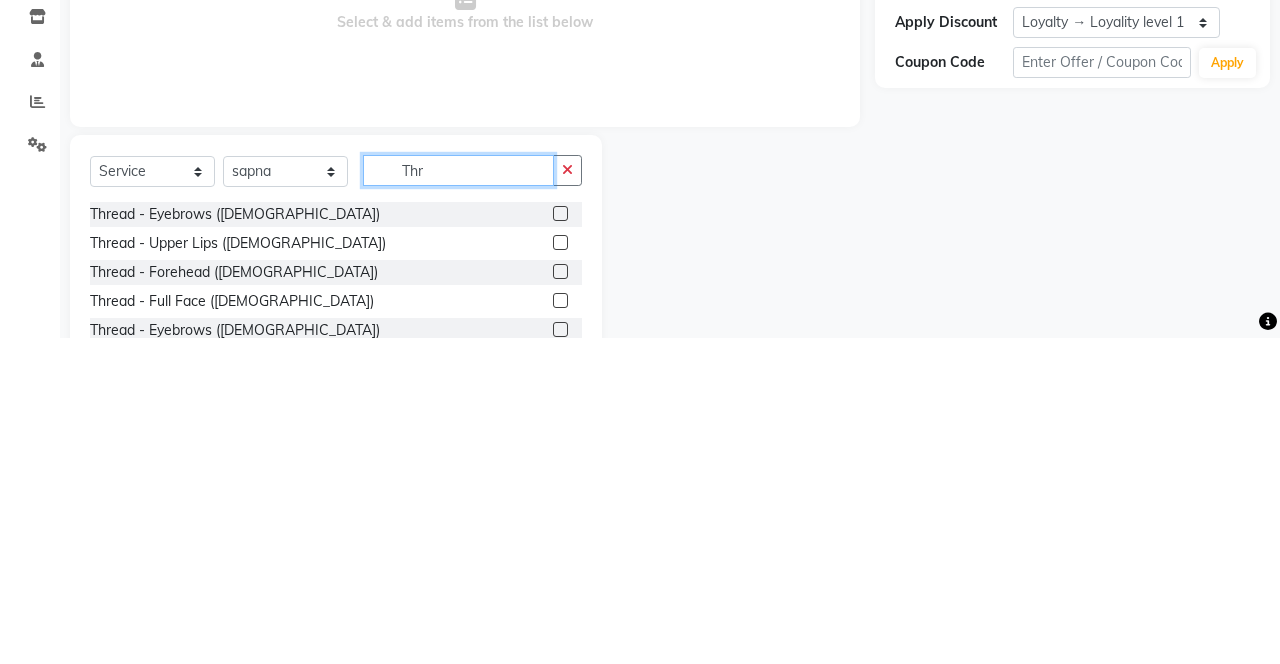 type on "Thr" 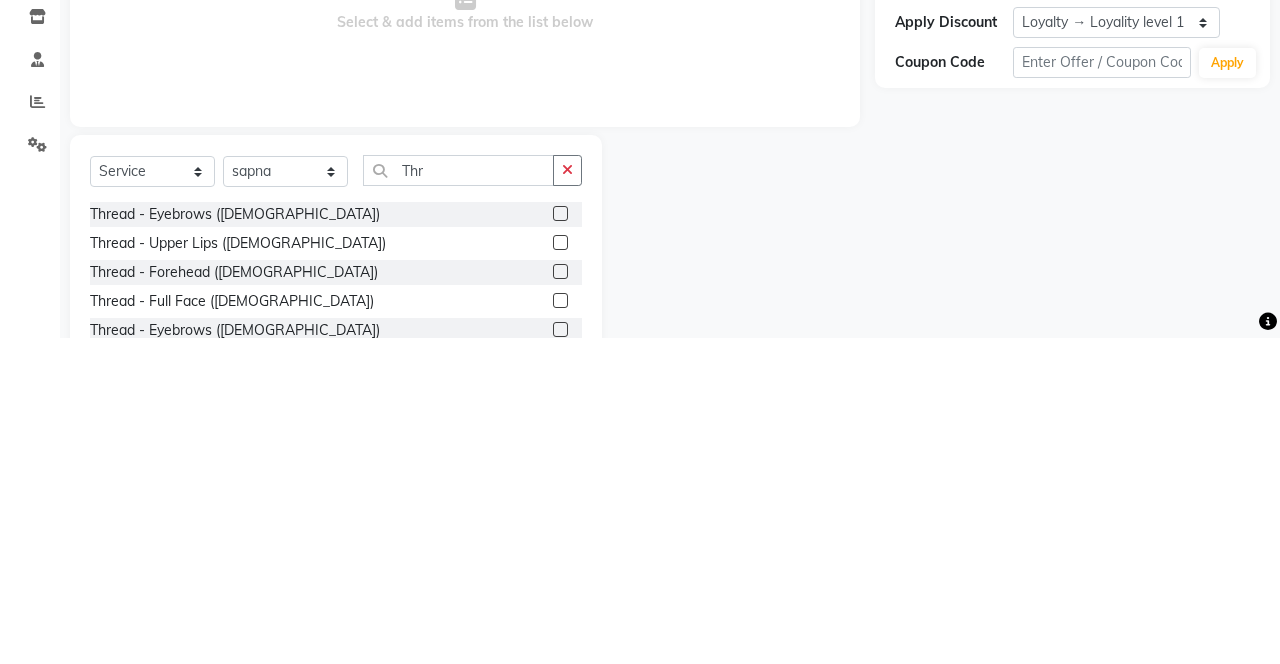 click 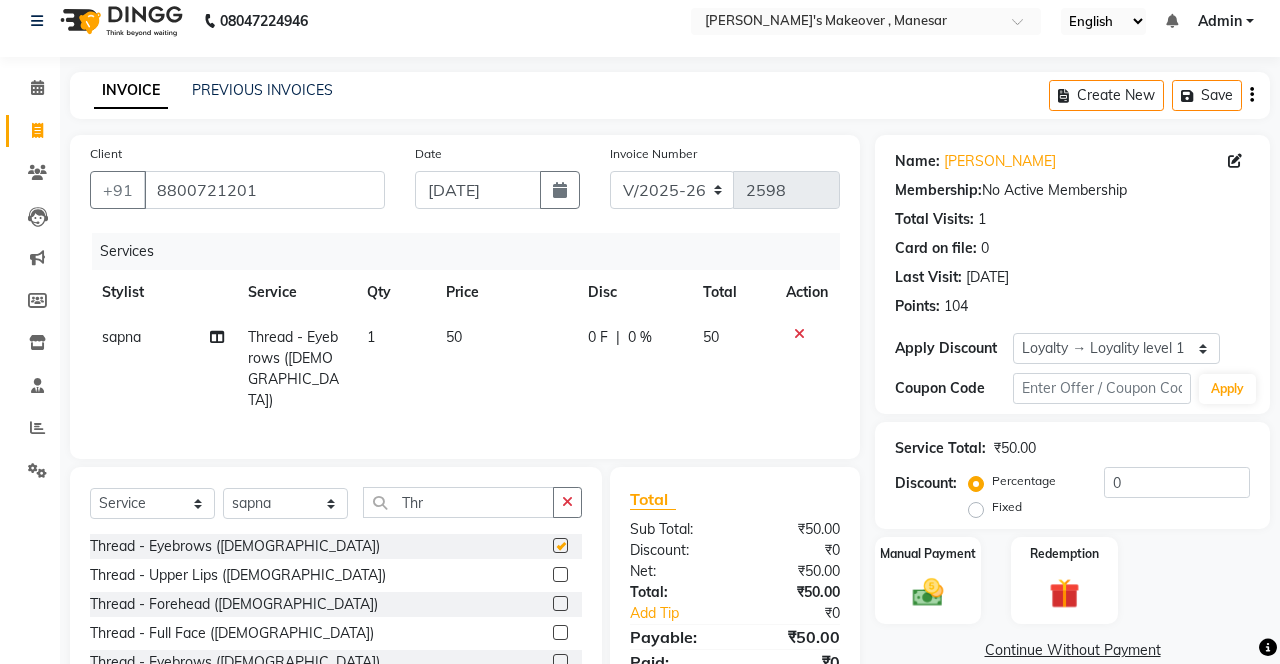 checkbox on "false" 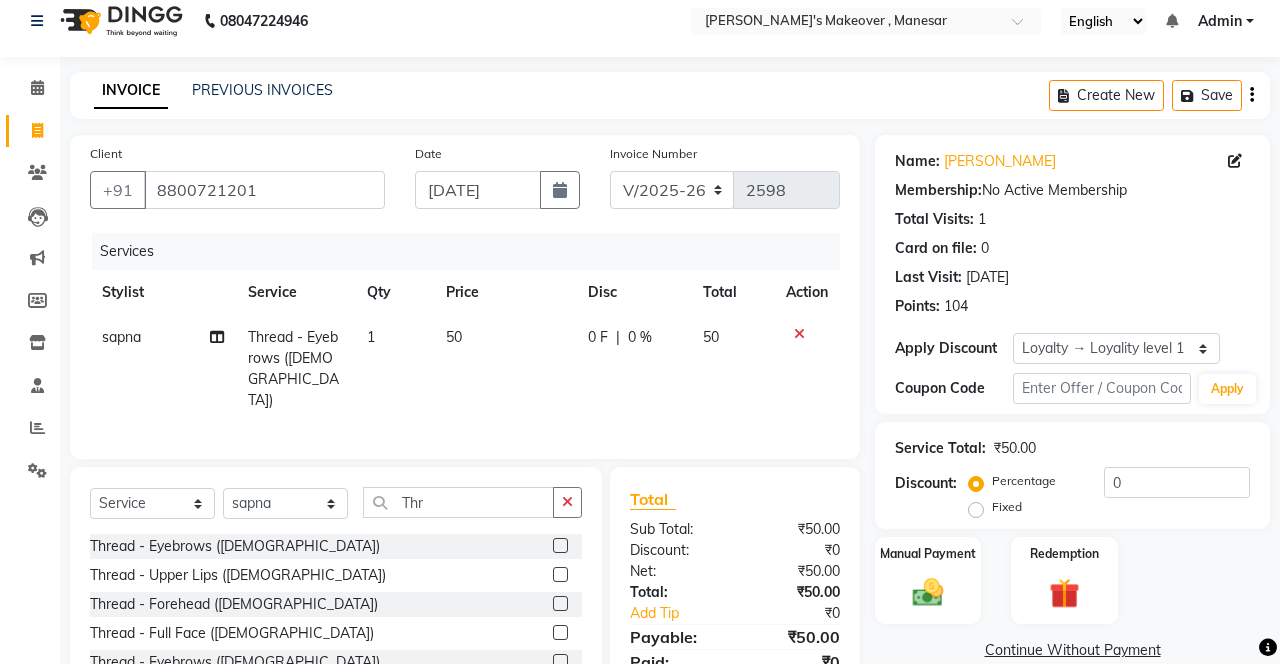 click 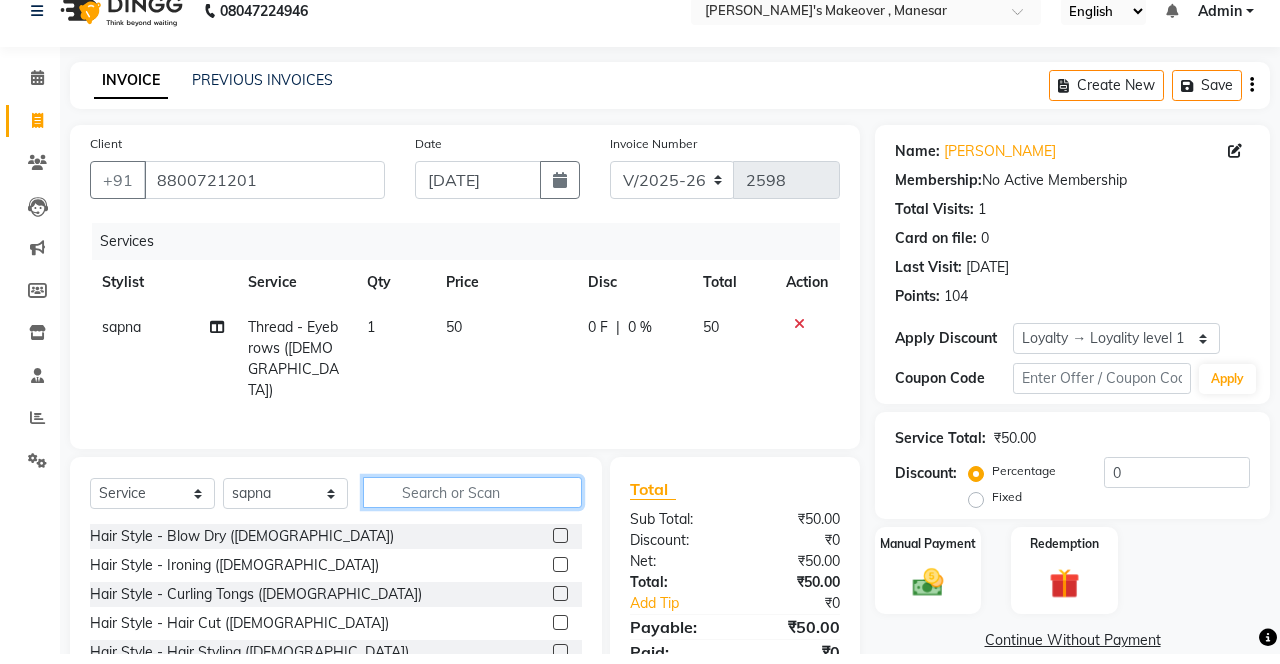 scroll, scrollTop: 15, scrollLeft: 0, axis: vertical 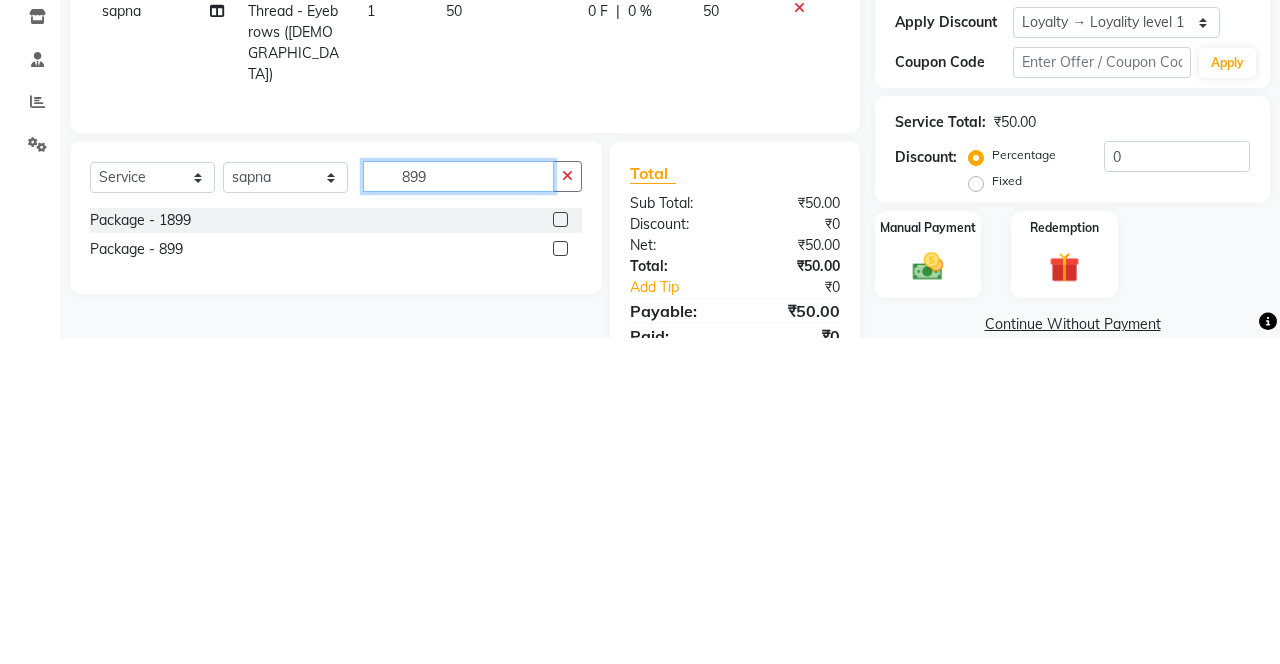type on "899" 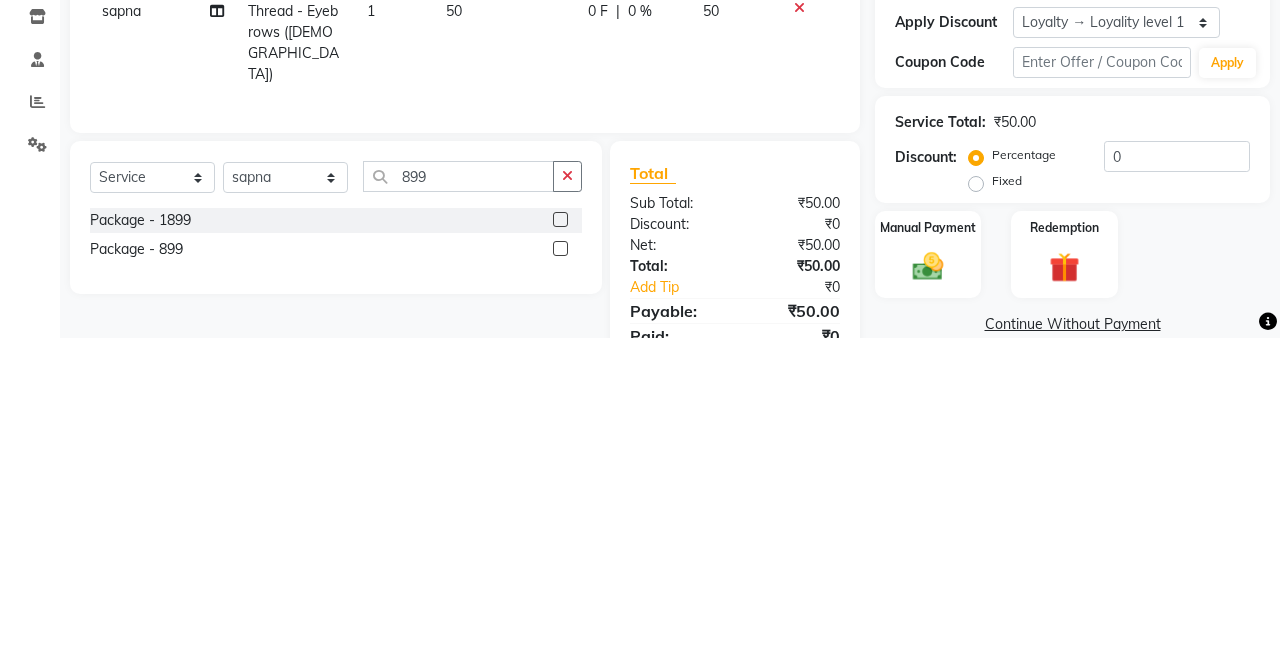 click 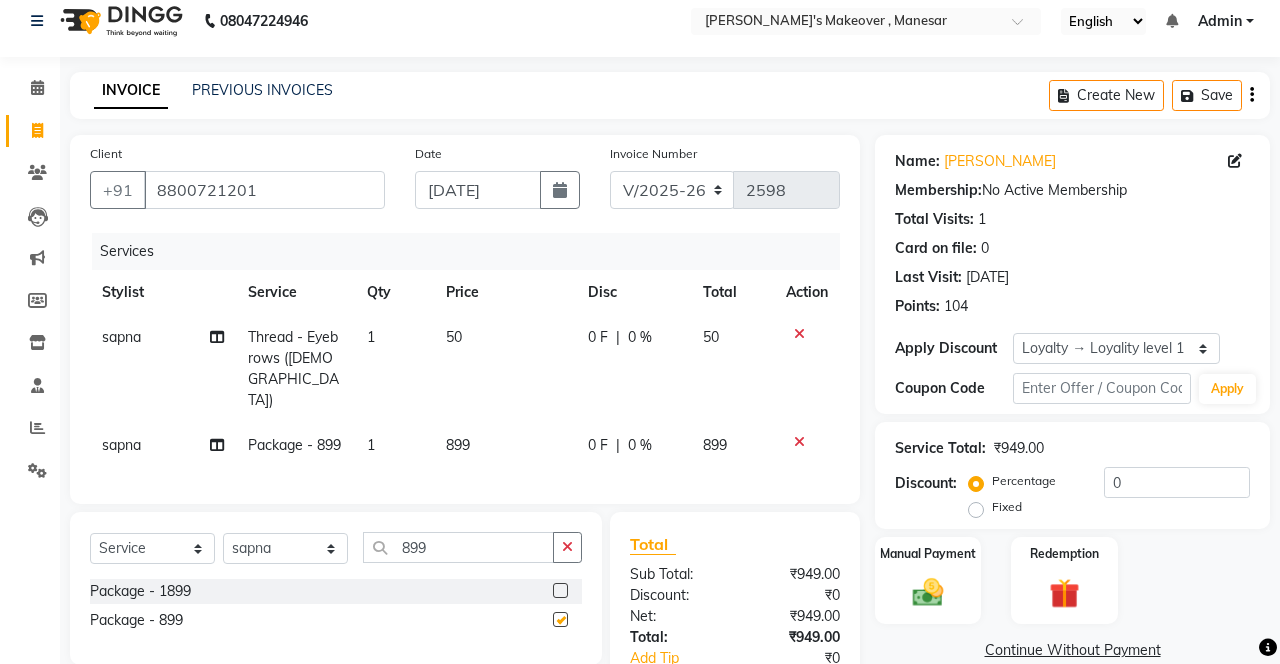 checkbox on "false" 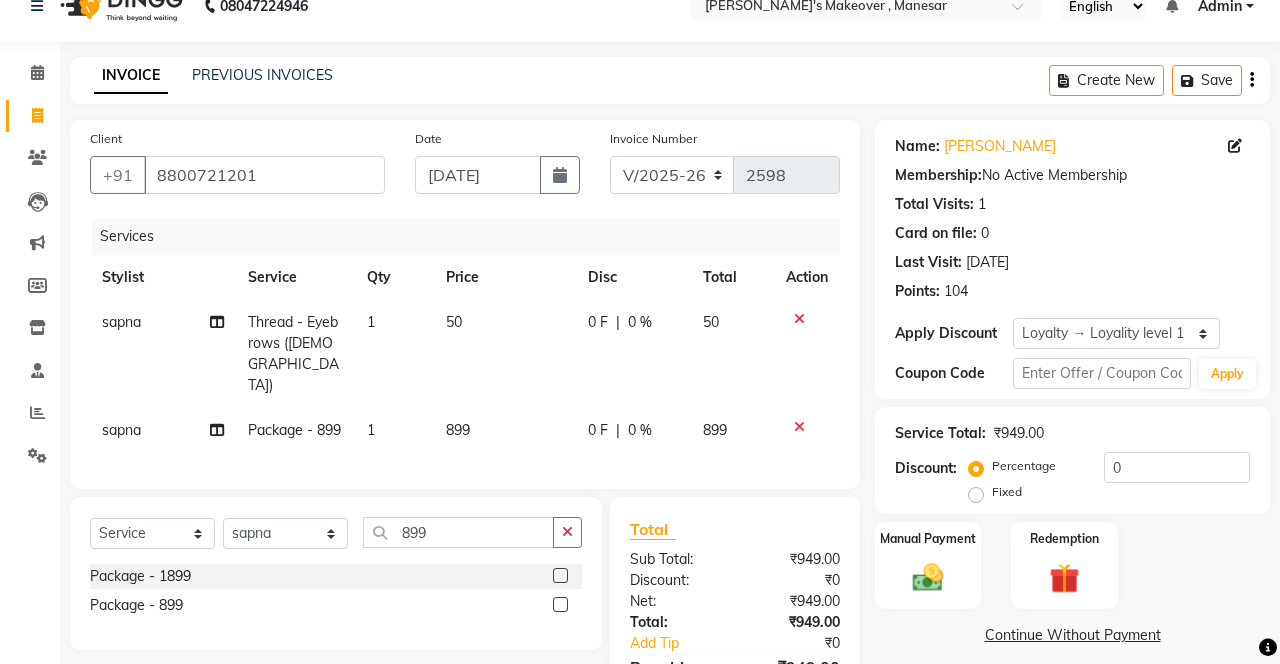 scroll, scrollTop: 37, scrollLeft: 0, axis: vertical 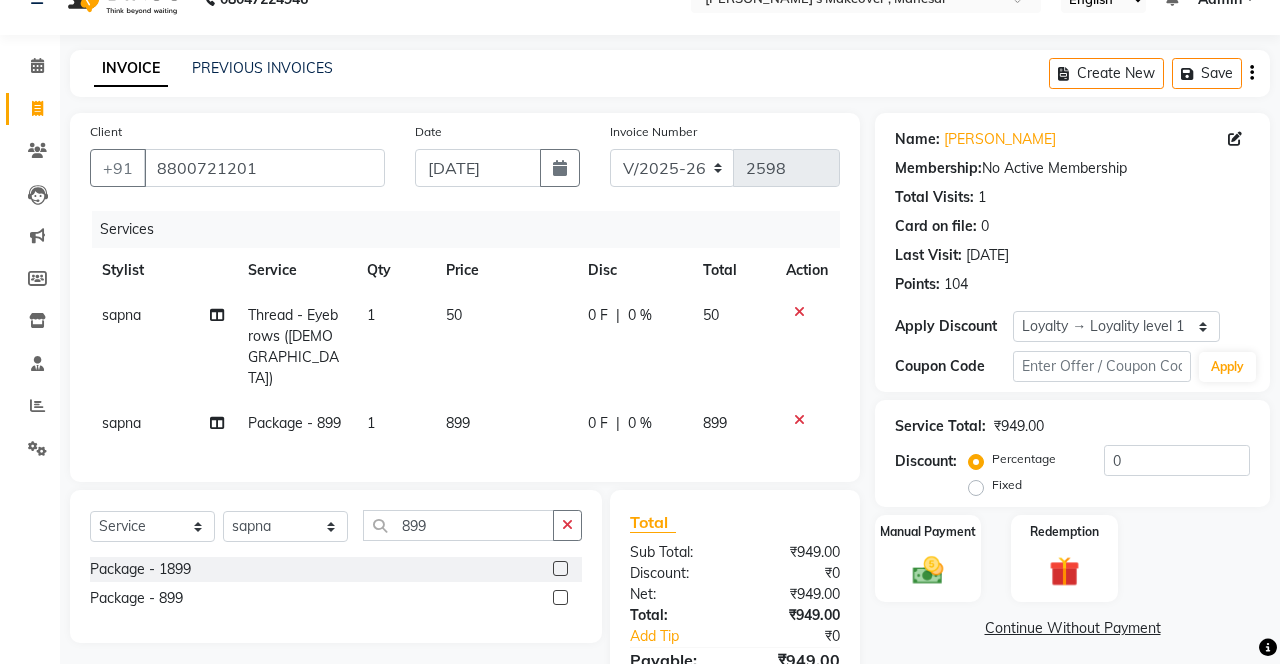 click 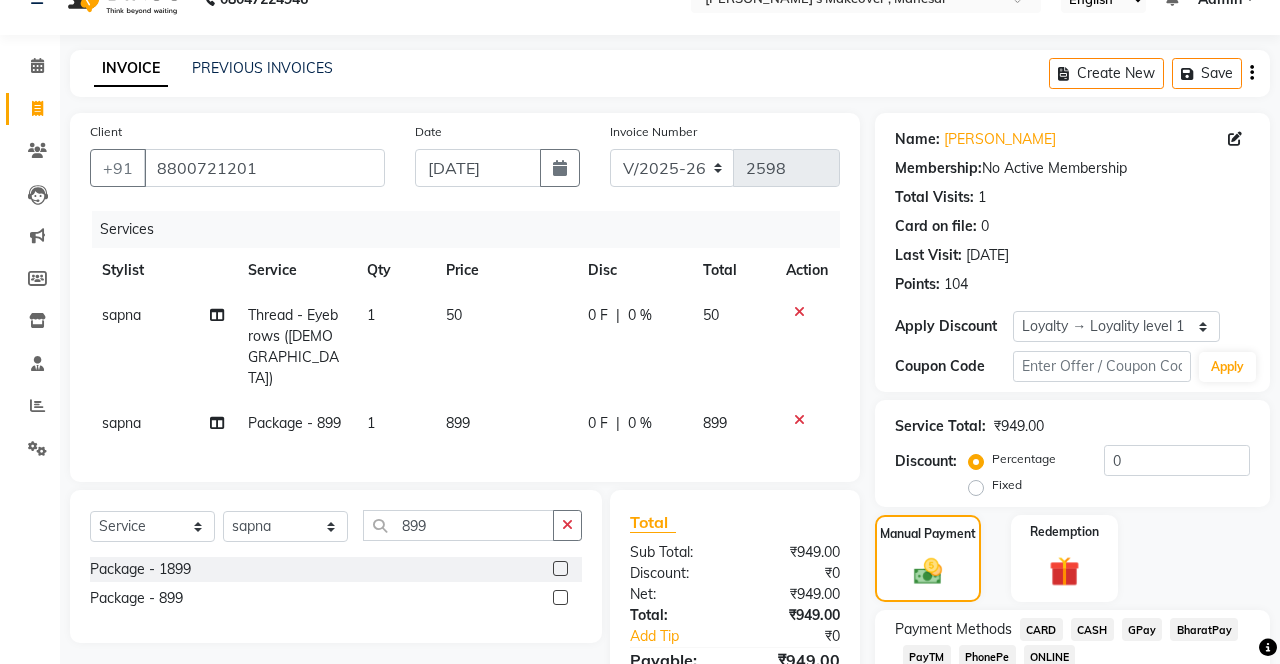 click on "PhonePe" 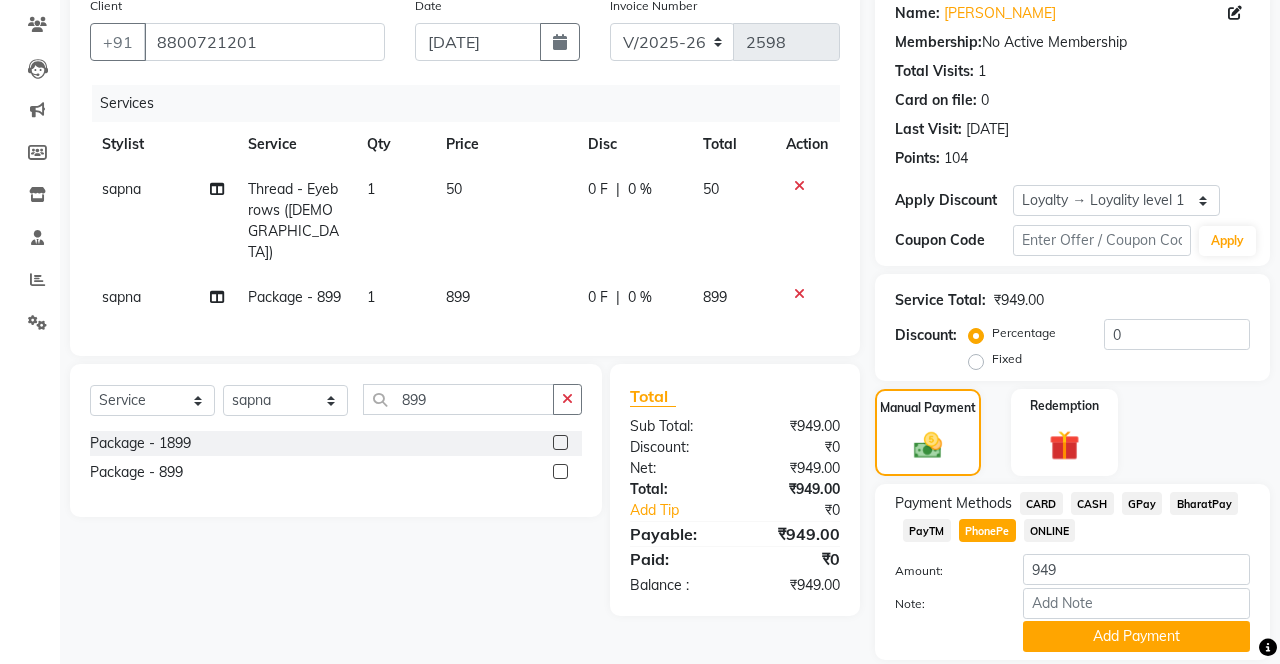 click on "Add Payment" 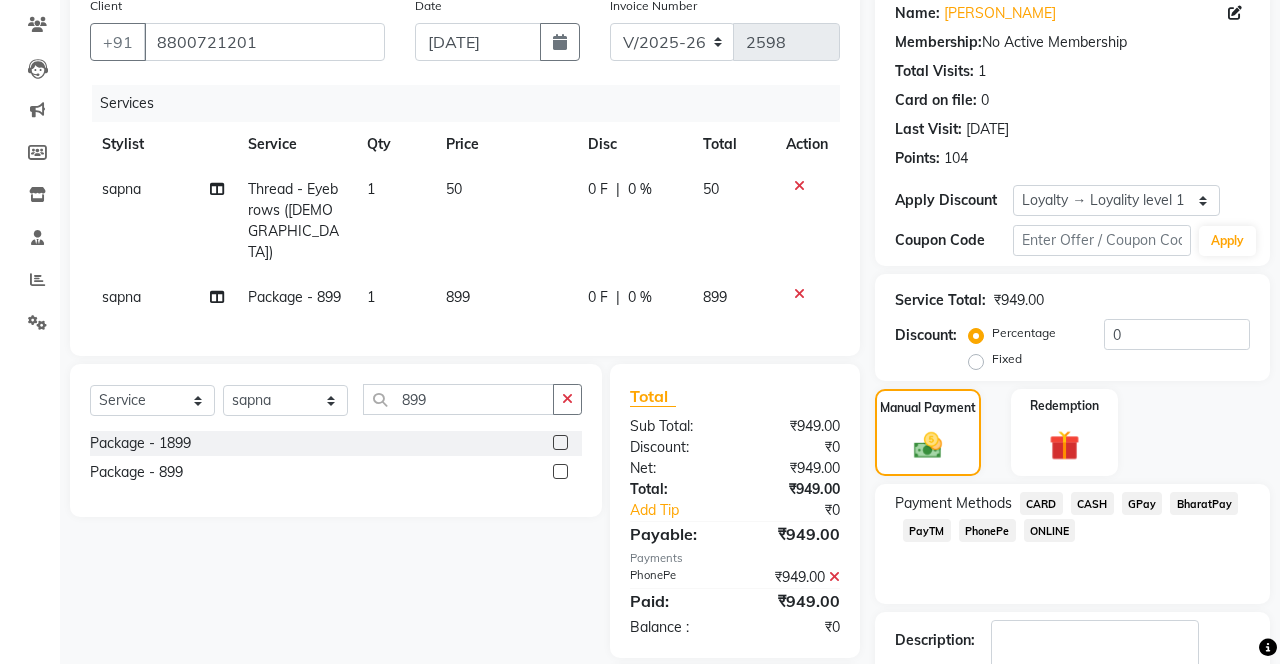 scroll, scrollTop: 240, scrollLeft: 0, axis: vertical 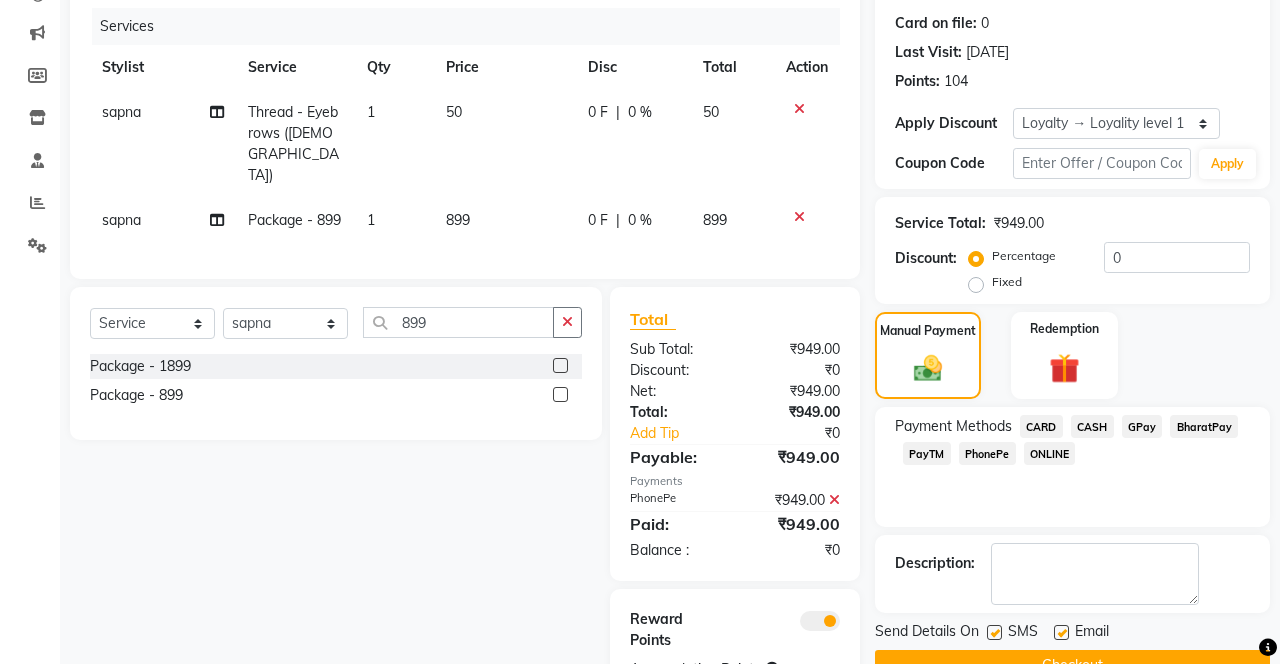click 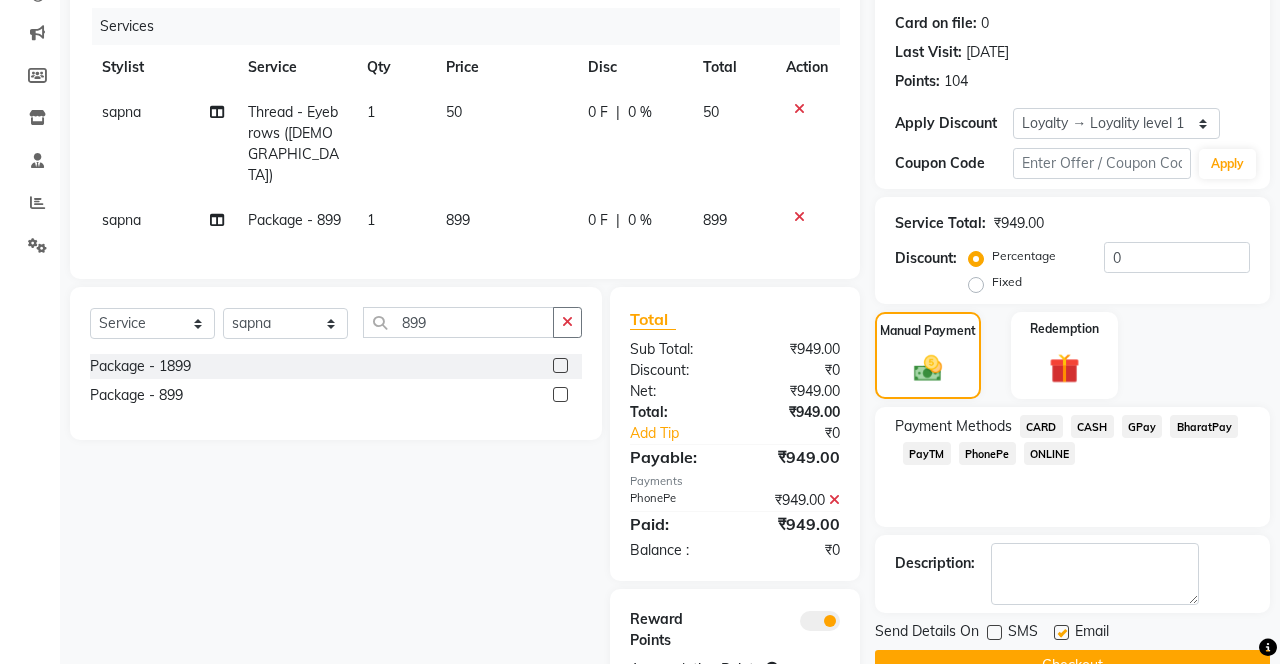 click on "Checkout" 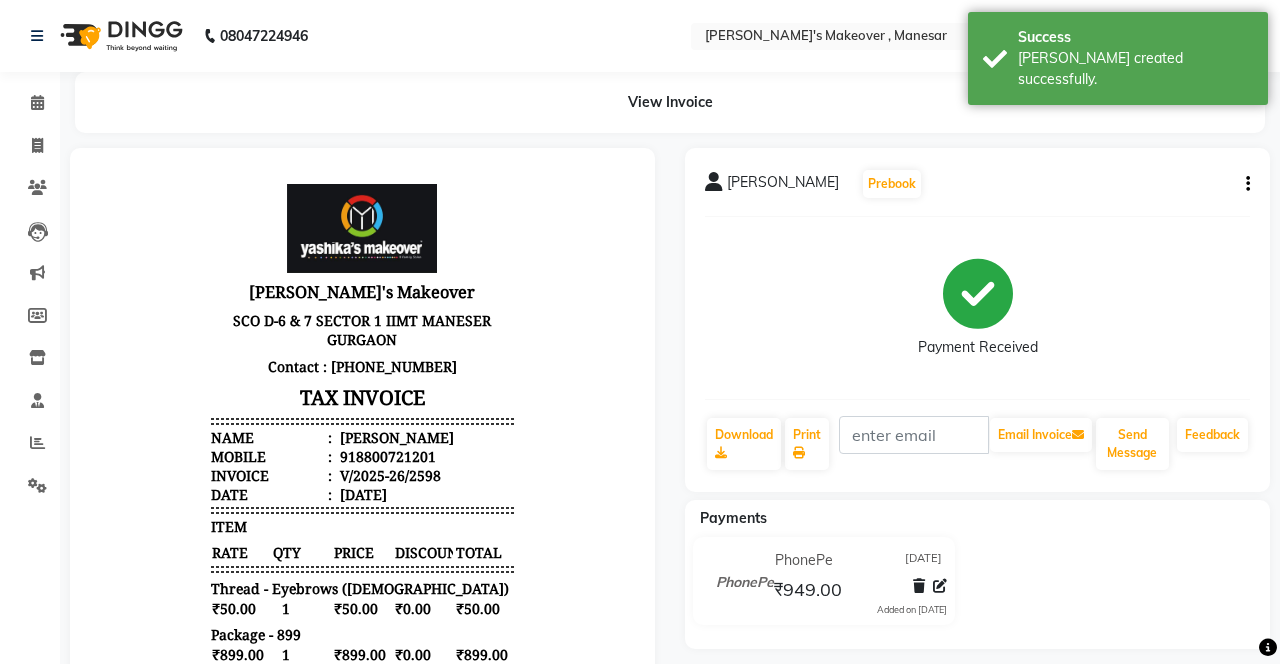 scroll, scrollTop: 0, scrollLeft: 0, axis: both 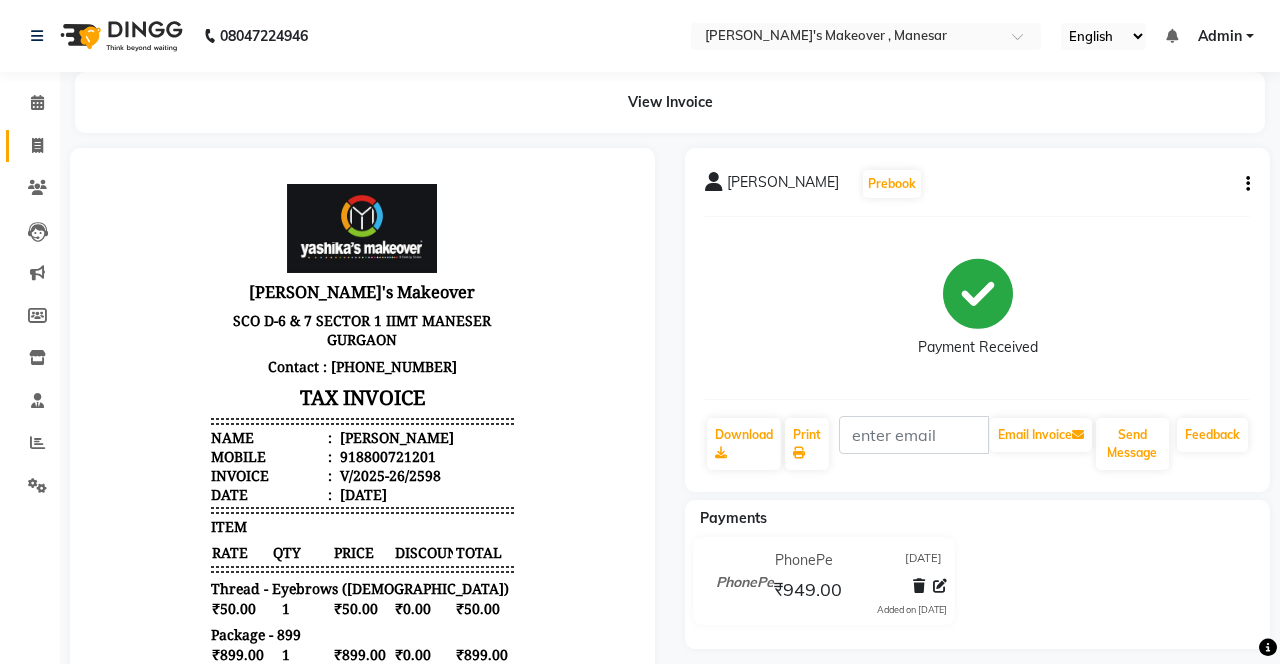 click 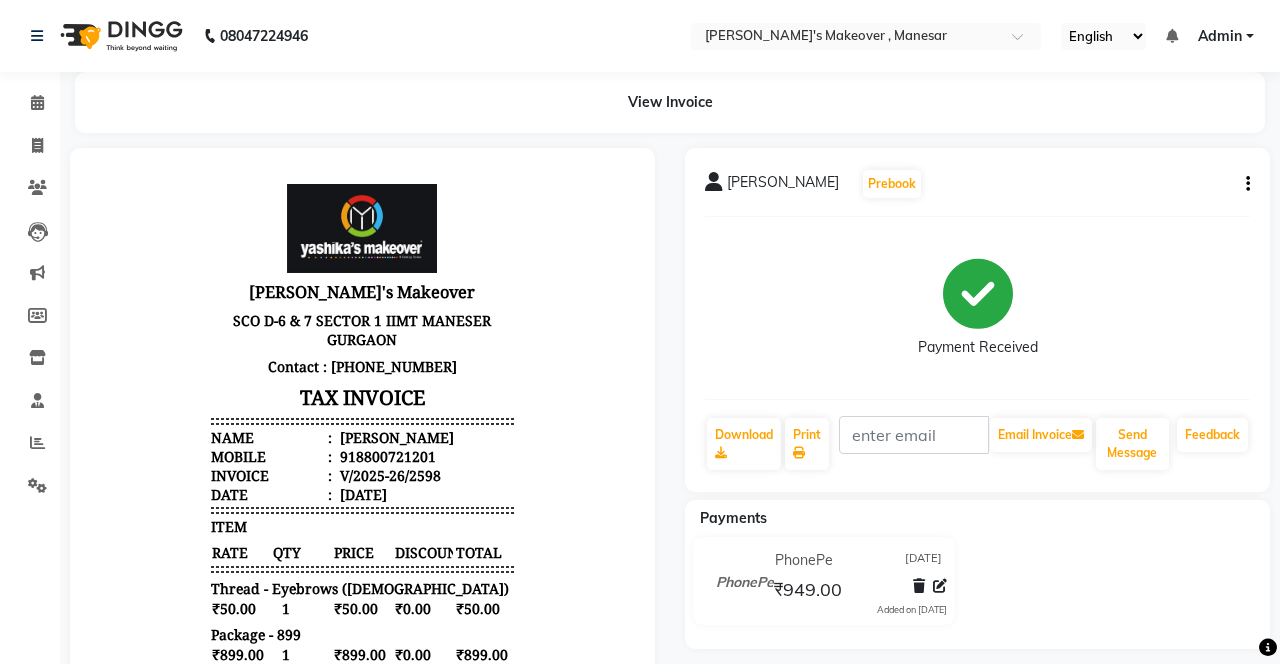scroll, scrollTop: 6, scrollLeft: 0, axis: vertical 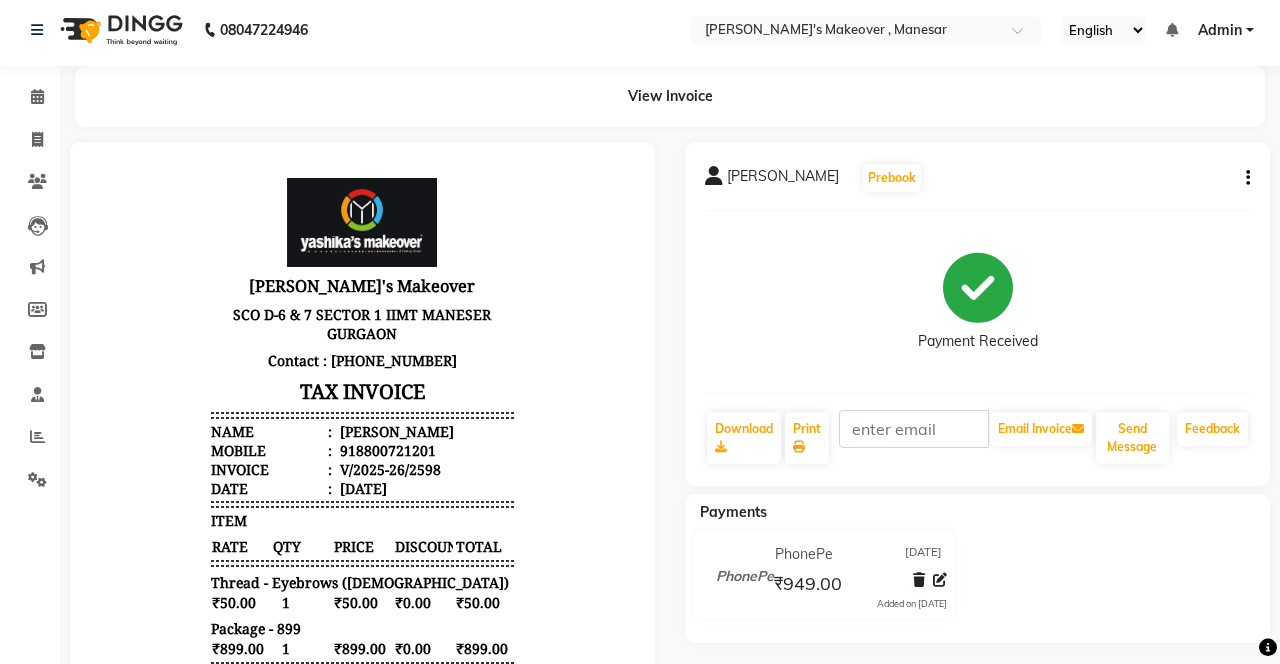 select on "service" 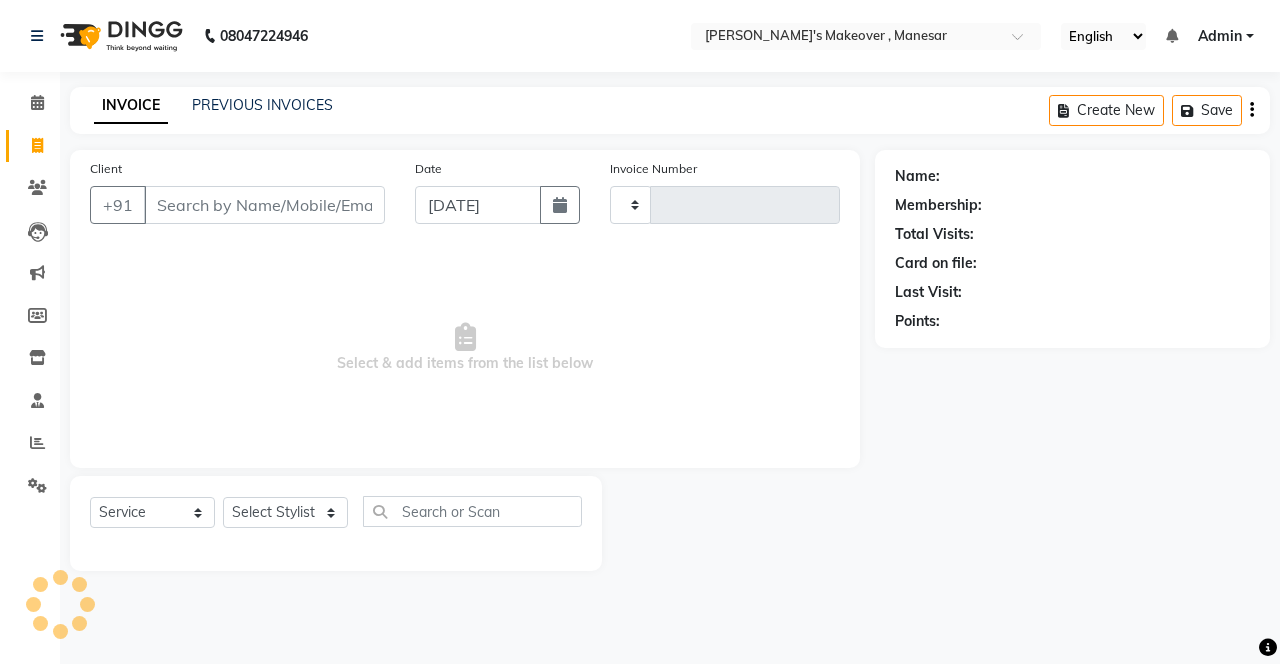 scroll, scrollTop: 0, scrollLeft: 0, axis: both 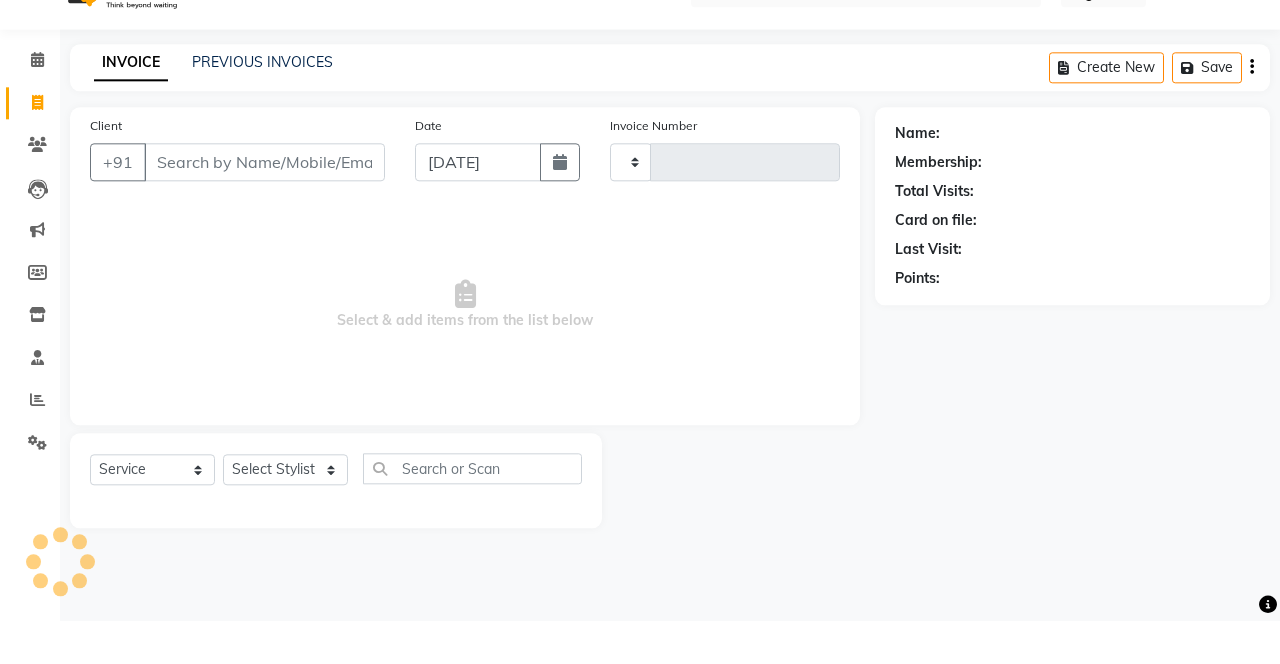 type on "2599" 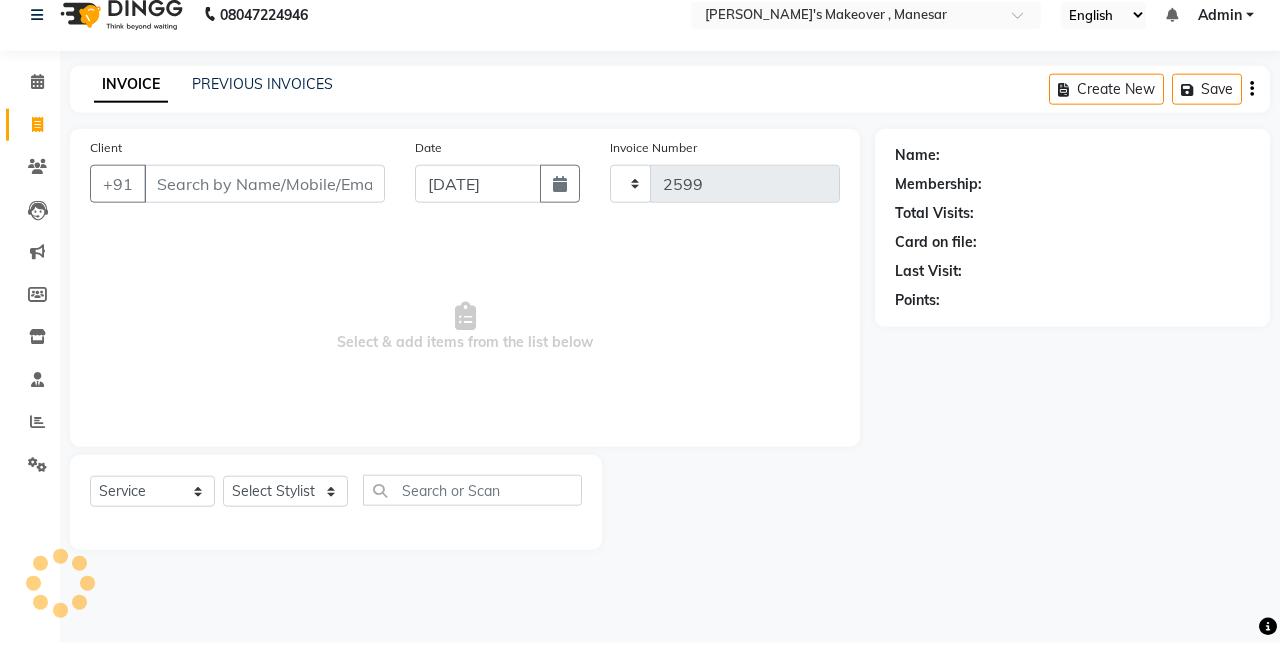 select on "820" 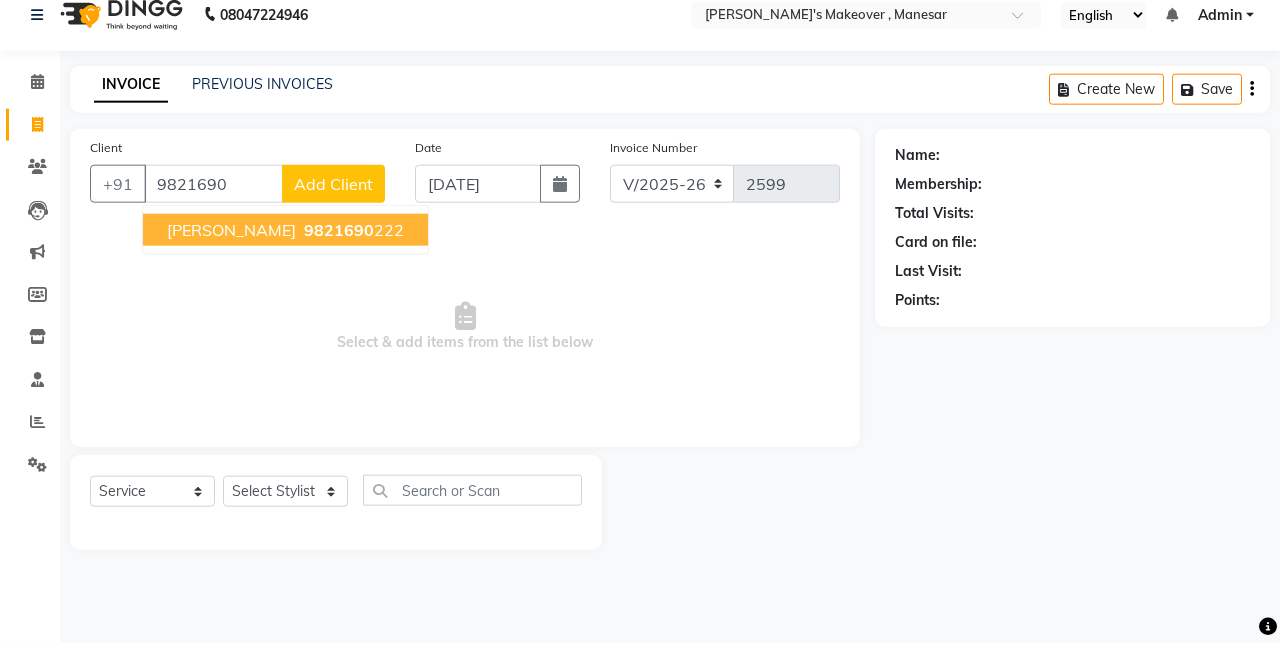 click on "9821690 222" at bounding box center [352, 251] 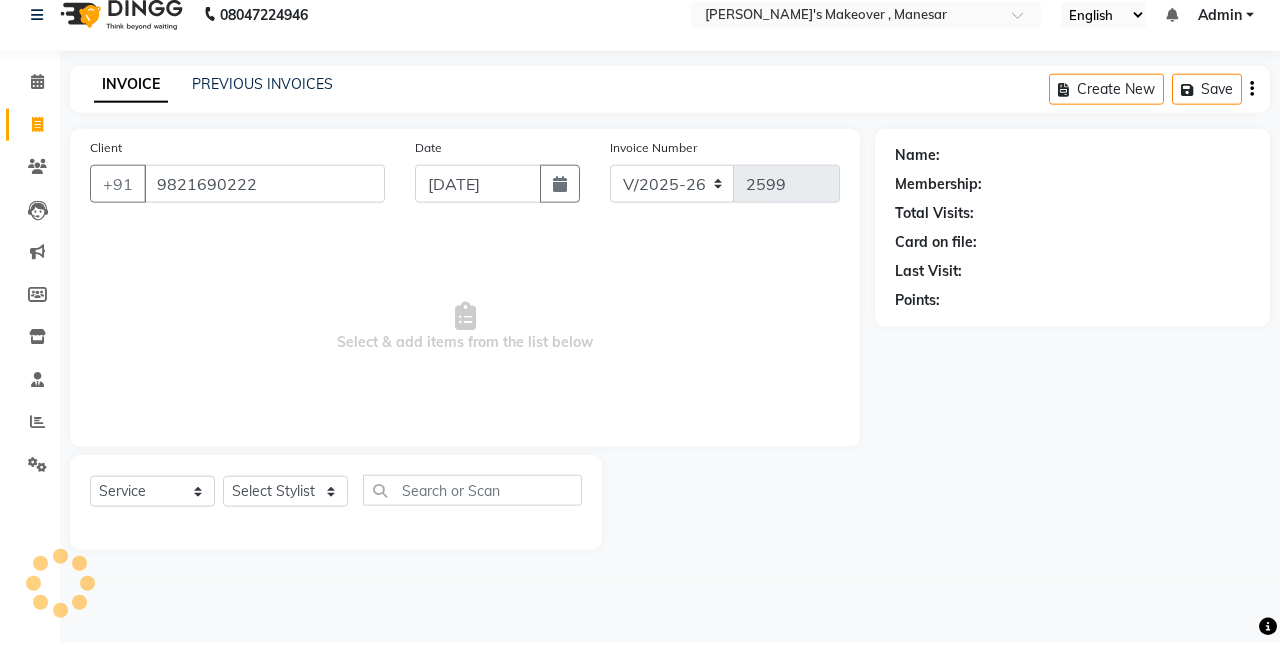 type on "9821690222" 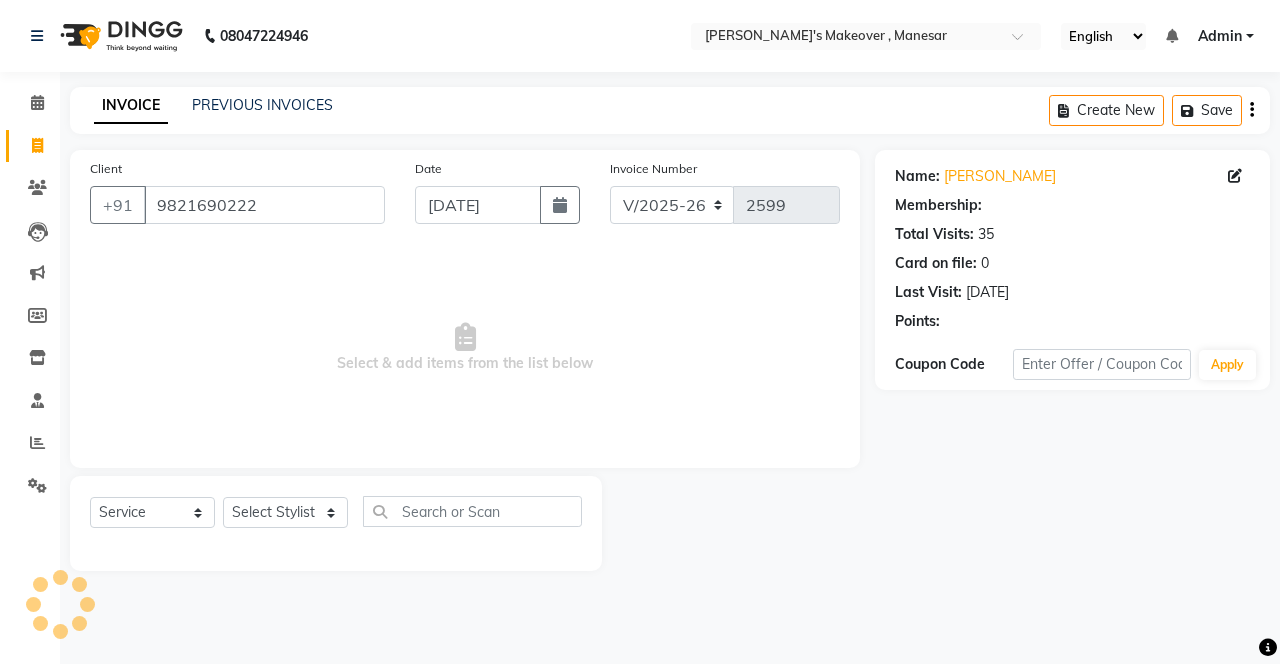 select on "1: Object" 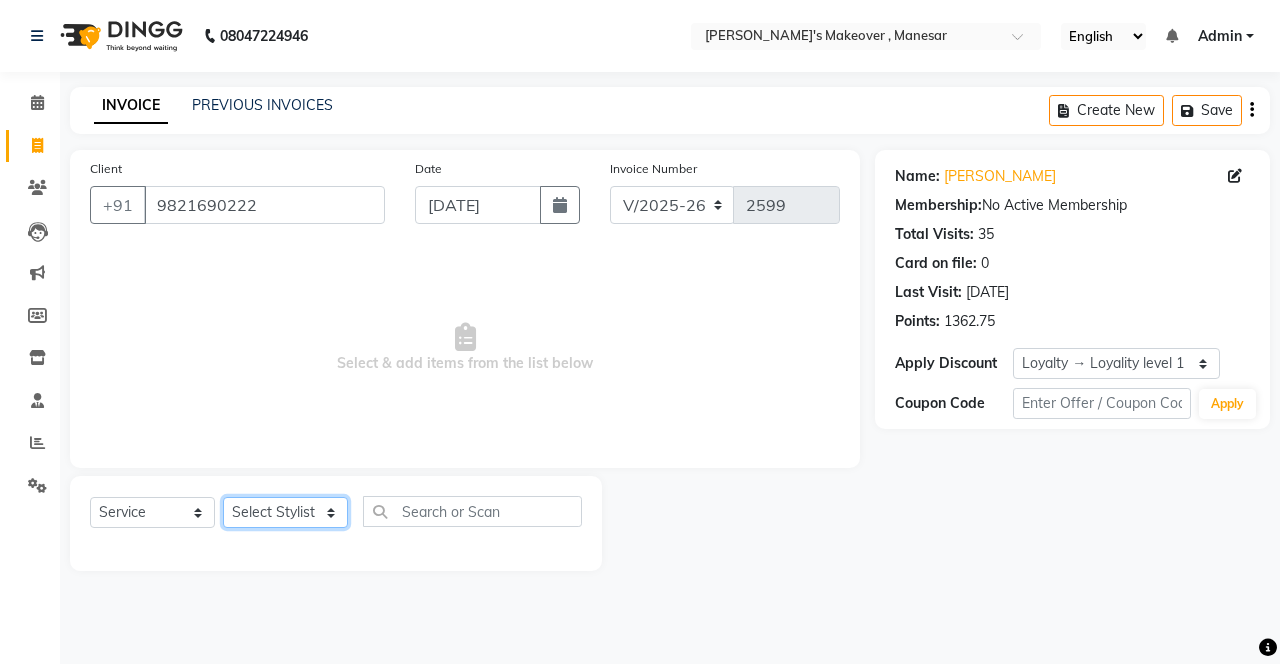 click on "Select Stylist Danish Shavej [PERSON_NAME] Krishna [PERSON_NAME] [PERSON_NAME] Mdm [PERSON_NAME] [PERSON_NAME] [MEDICAL_DATA] Pooja [PERSON_NAME] [PERSON_NAME] ([DATE])" 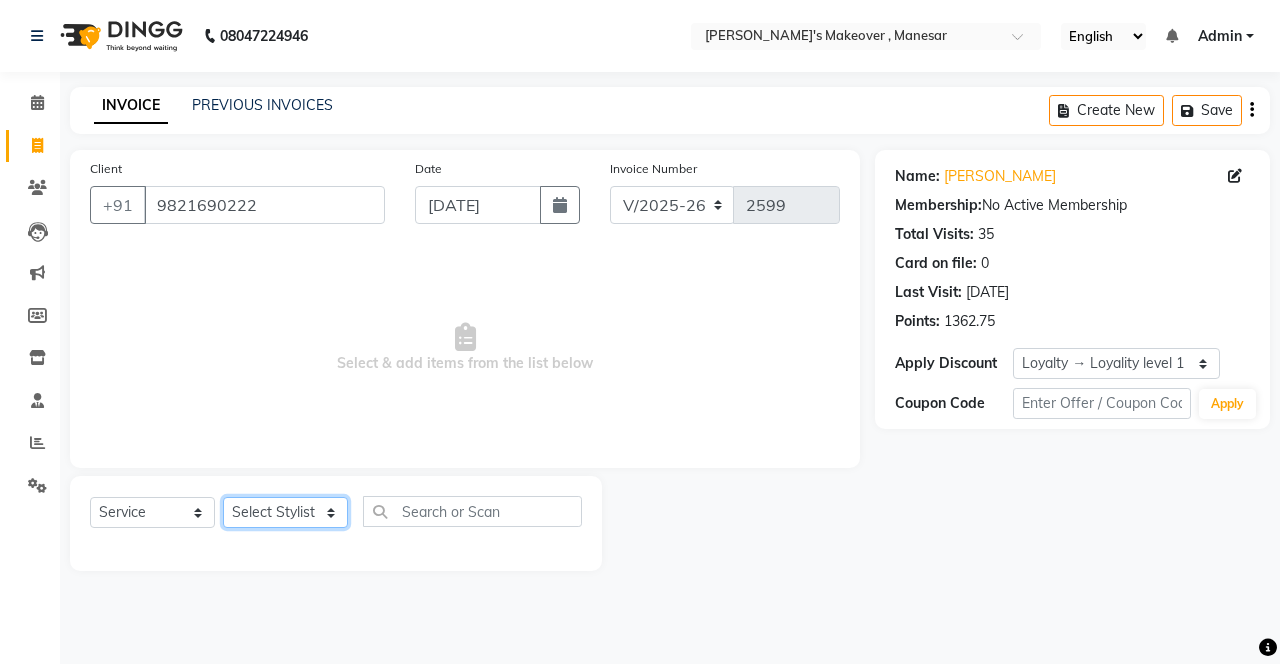select on "14417" 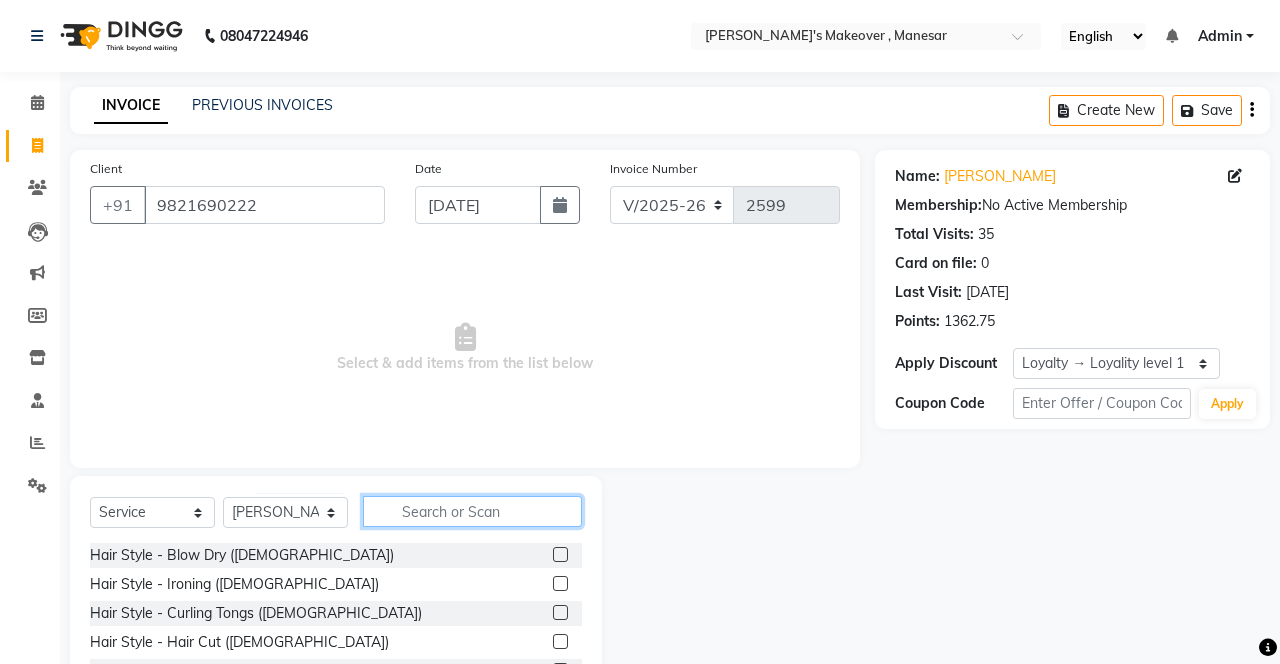 click 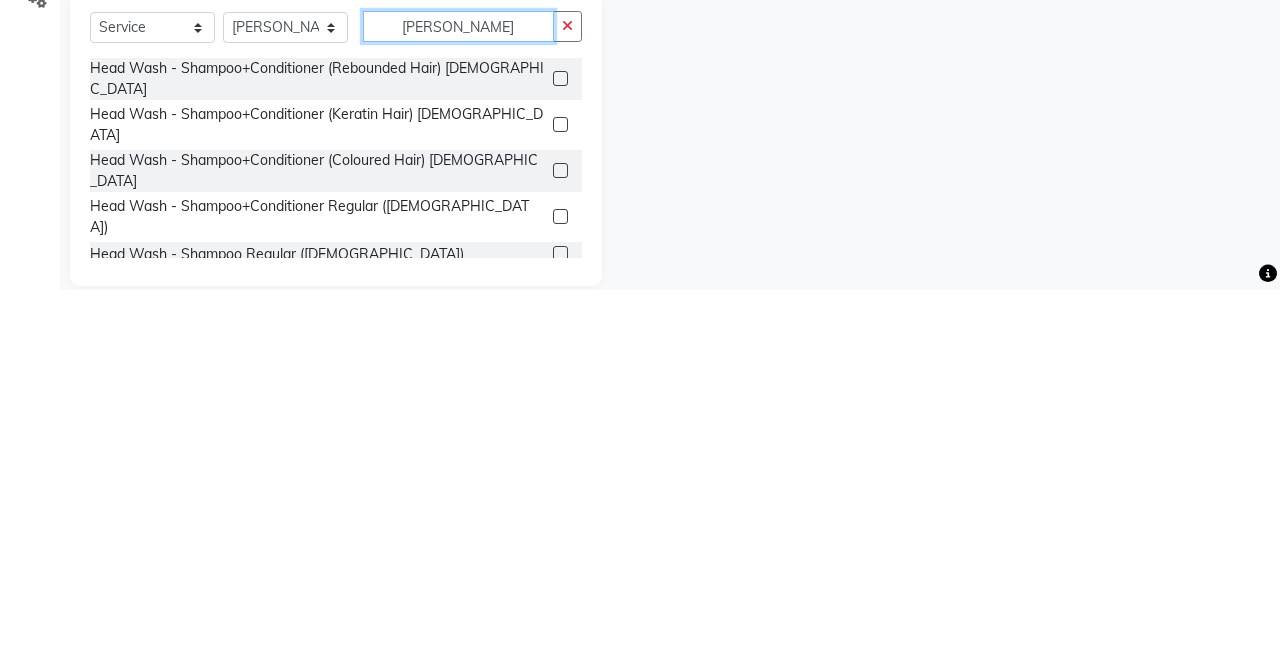 scroll, scrollTop: 116, scrollLeft: 0, axis: vertical 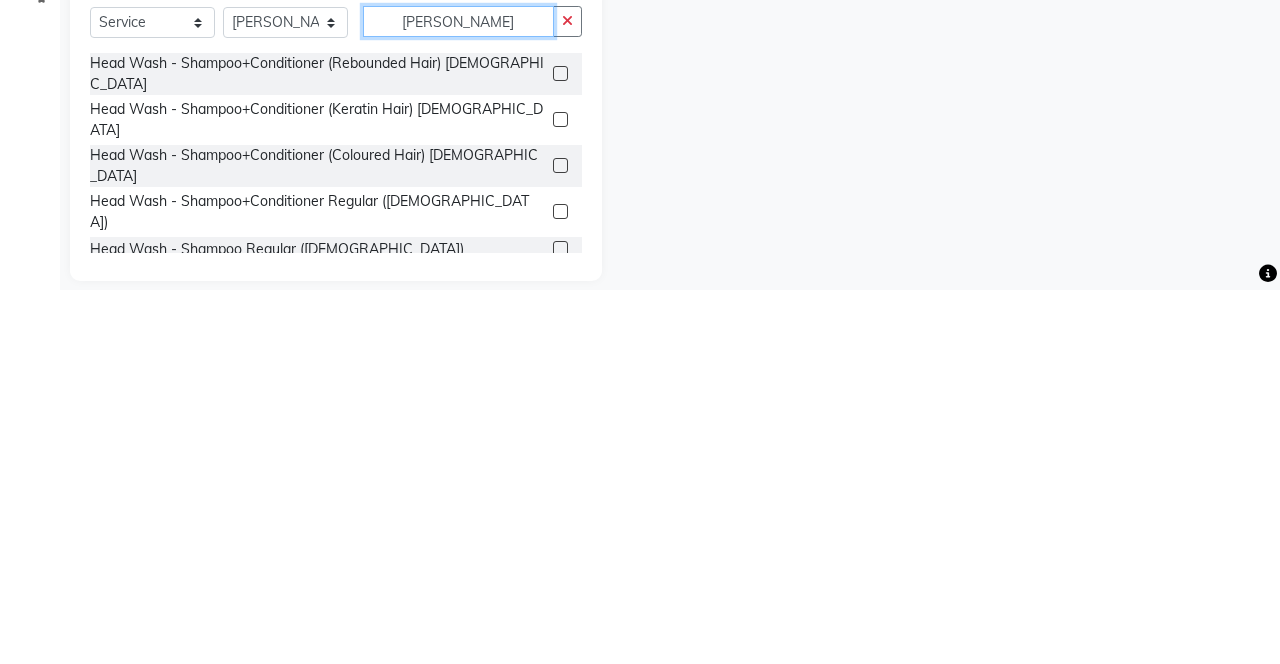 type on "[PERSON_NAME]" 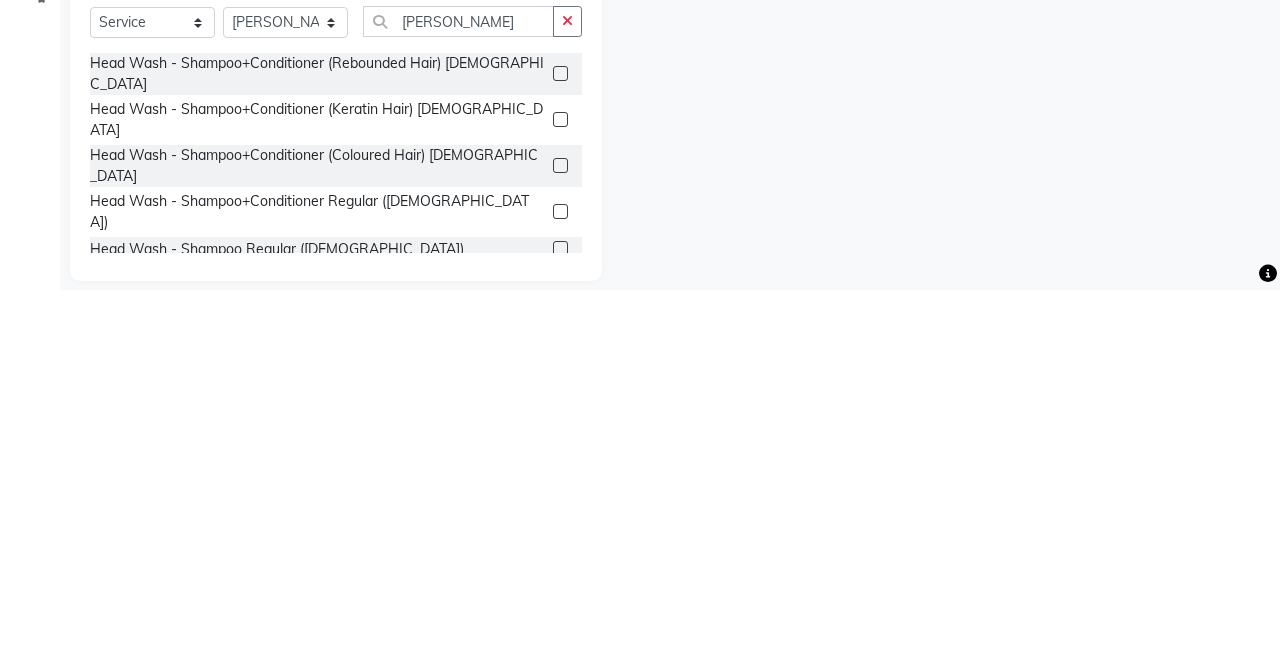 click 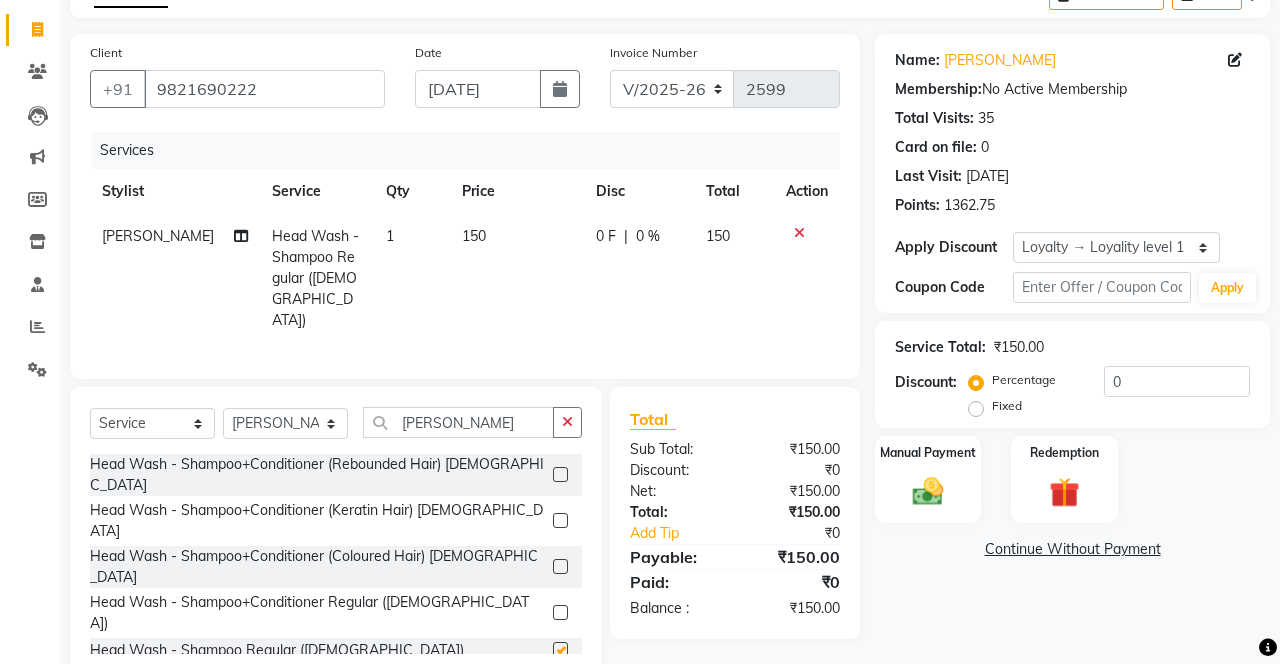 checkbox on "false" 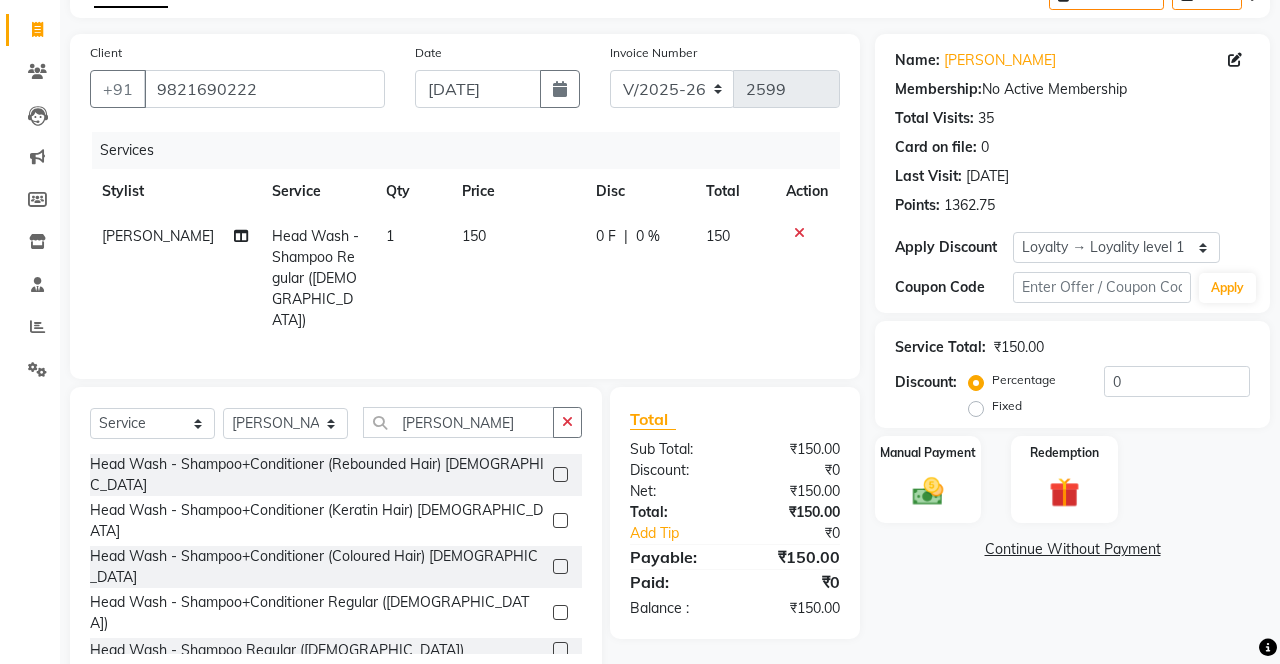 click 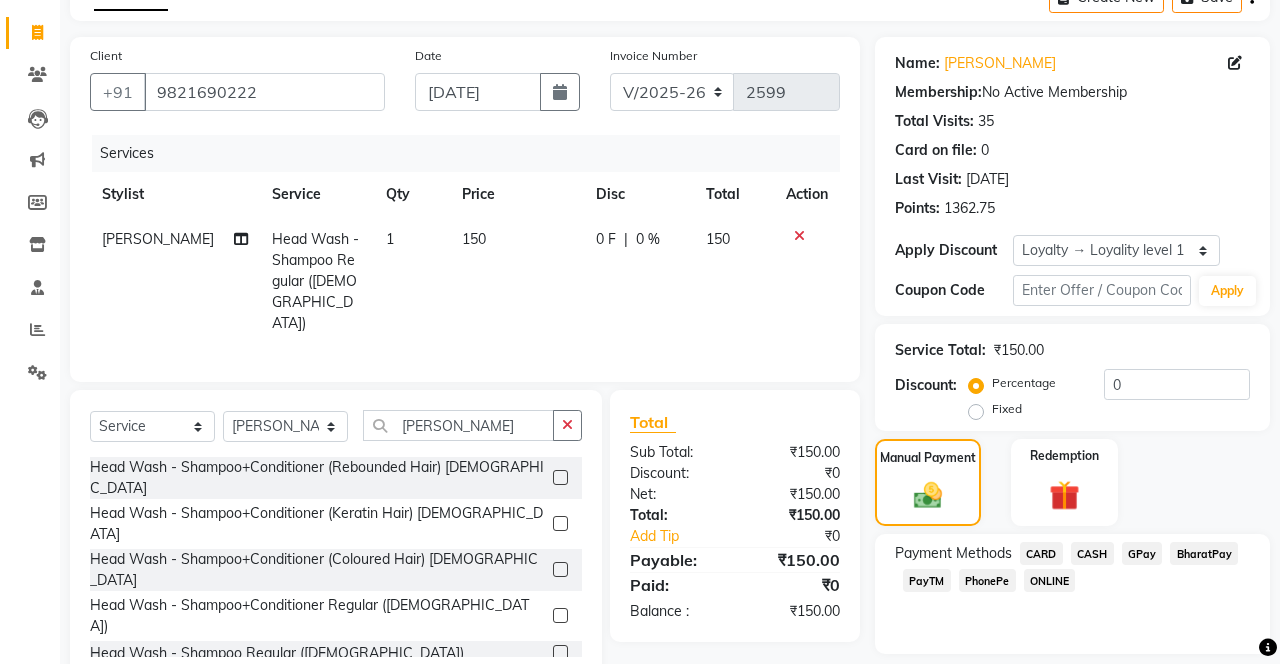 scroll, scrollTop: 109, scrollLeft: 0, axis: vertical 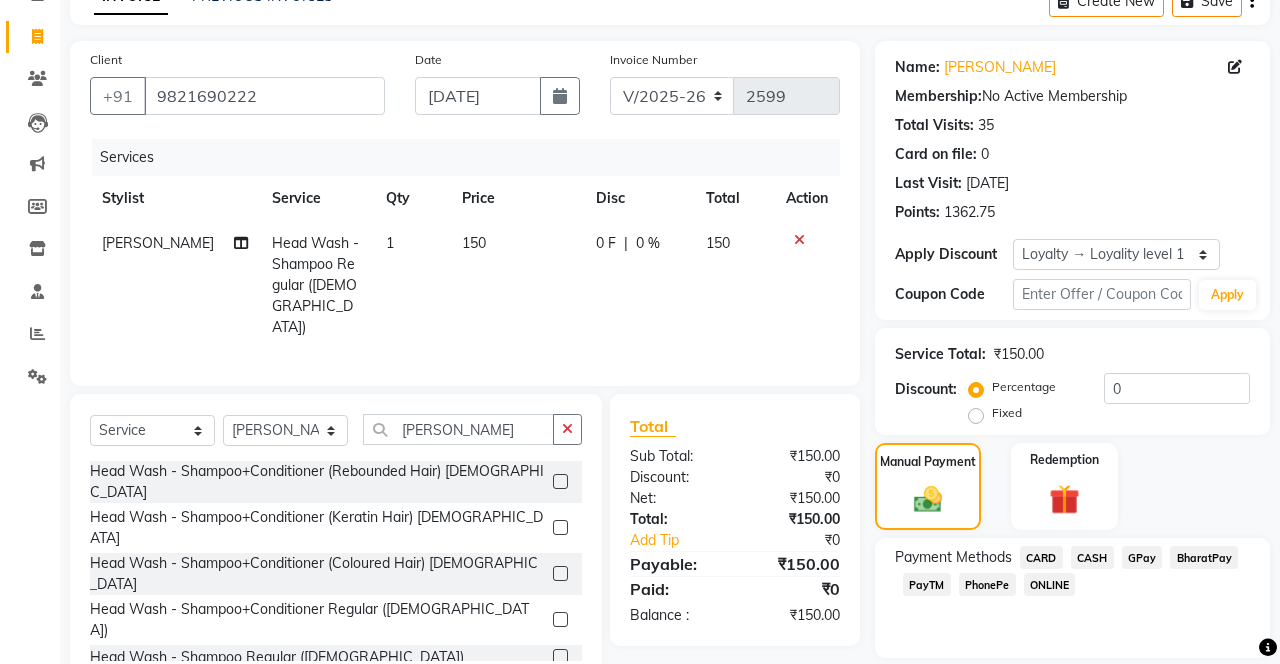 click on "CASH" 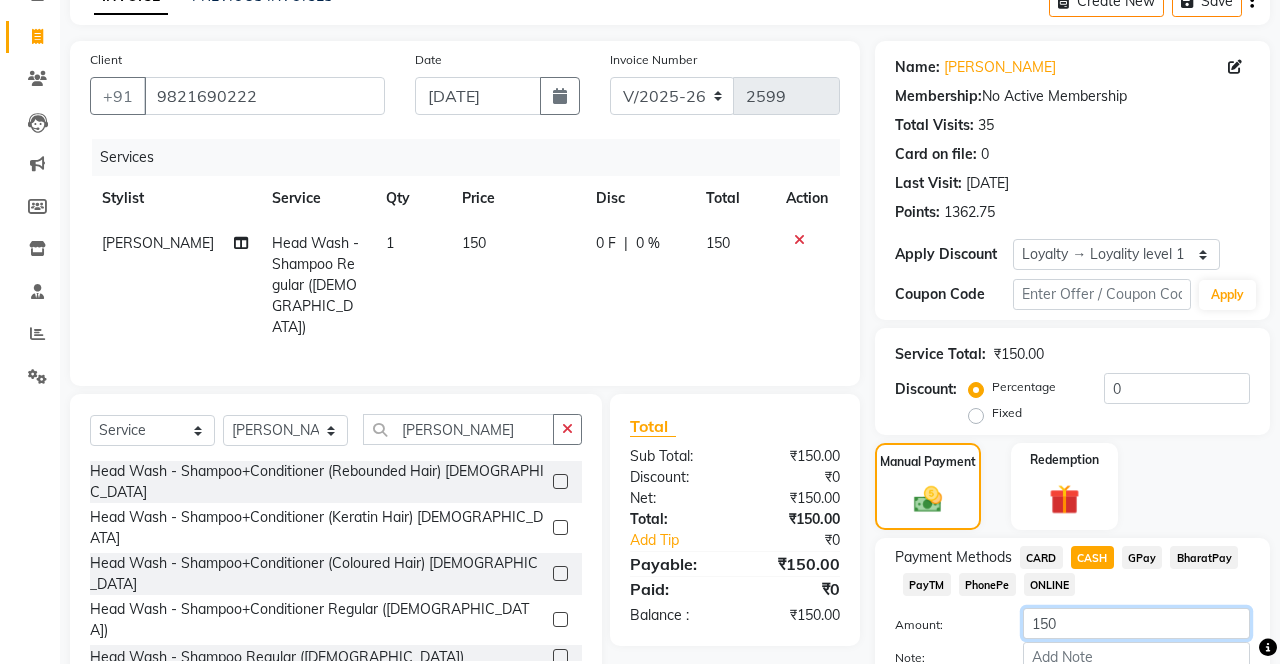 click on "150" 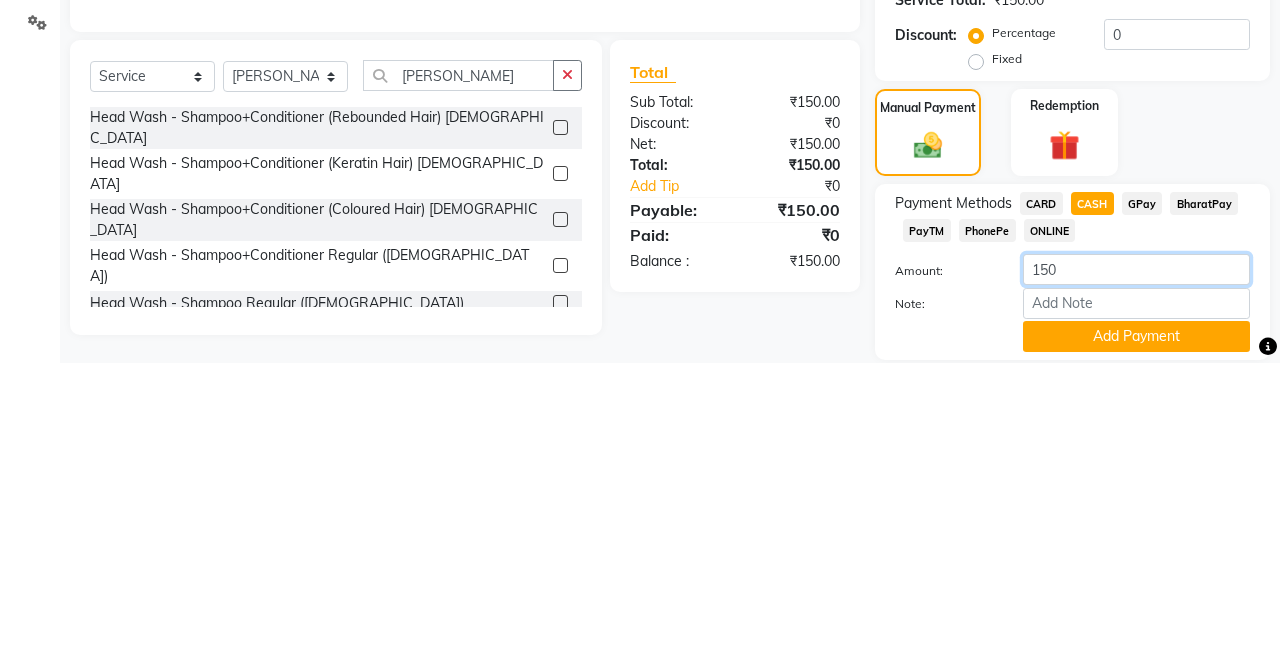 scroll, scrollTop: 163, scrollLeft: 0, axis: vertical 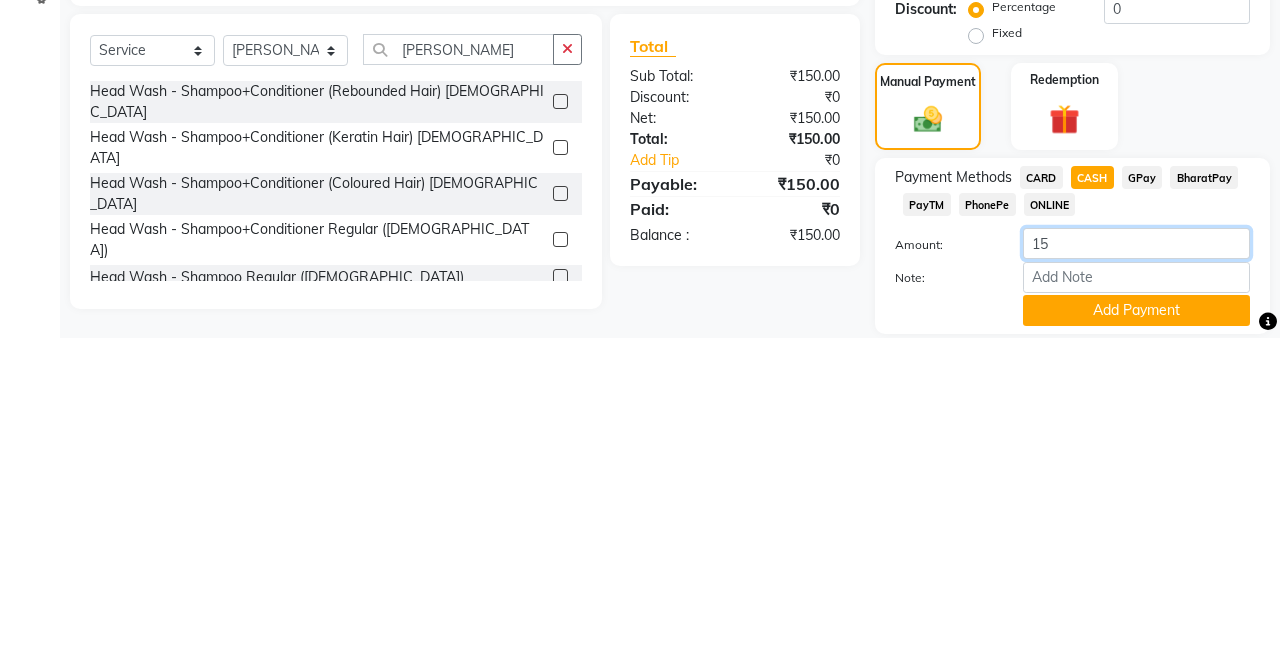 type on "1" 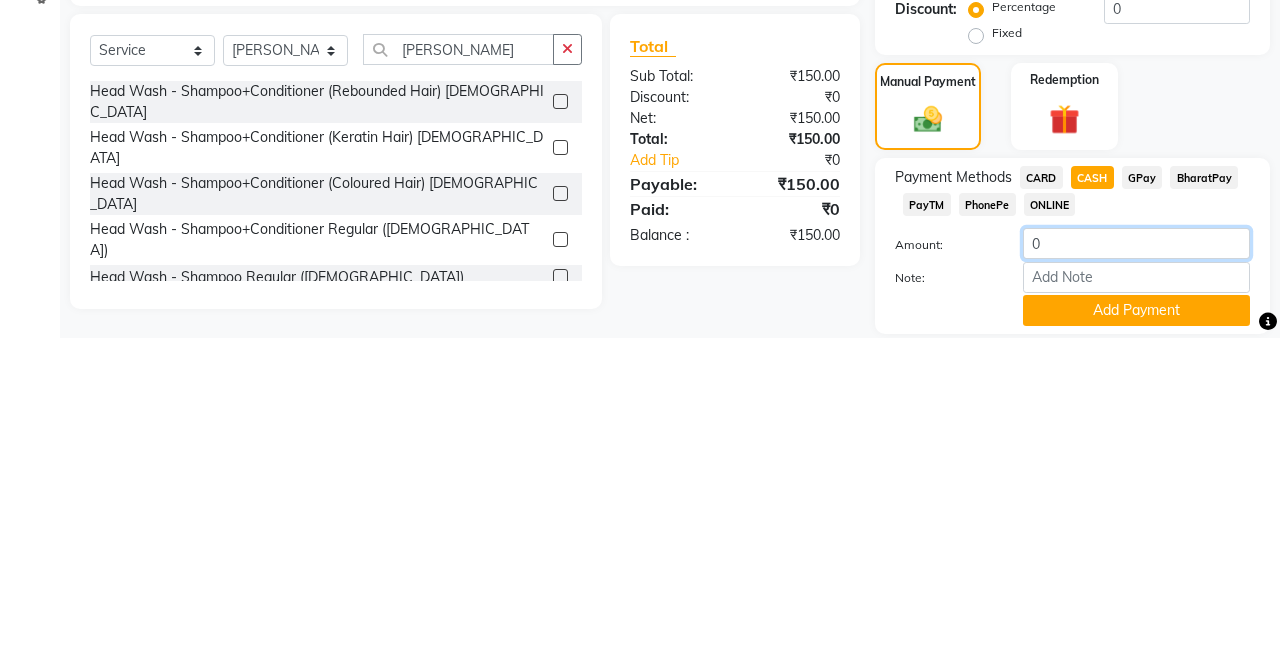 type on "0" 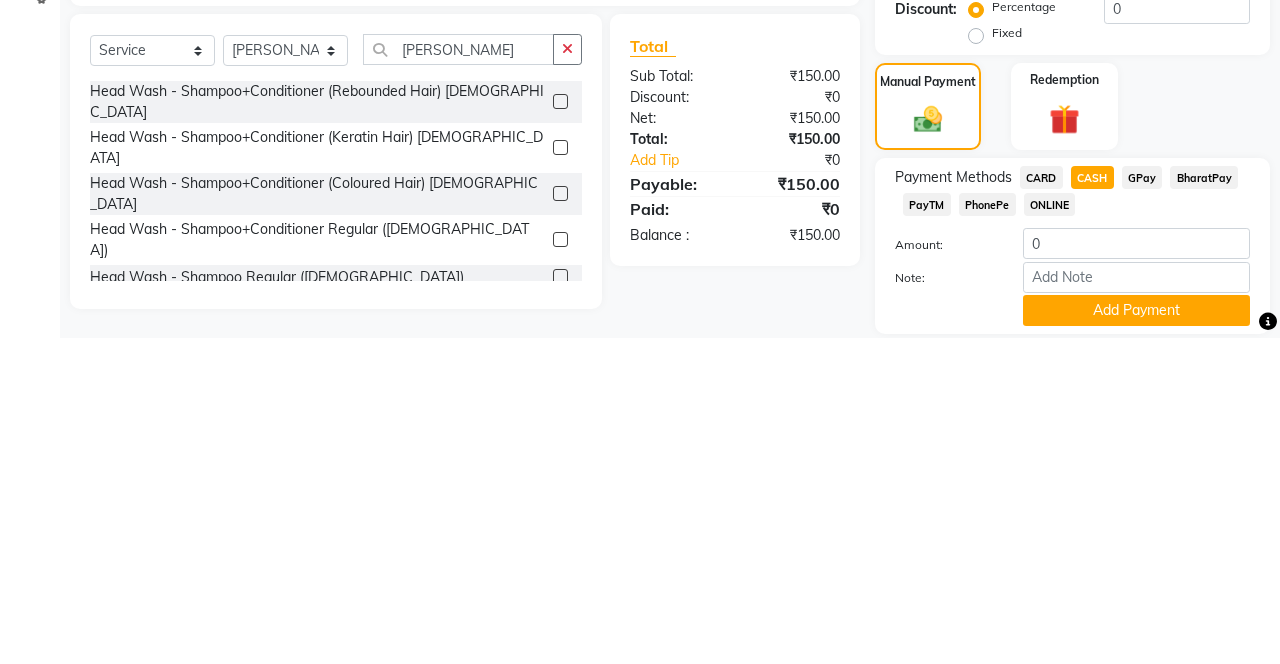 click on "Total Sub Total: ₹150.00 Discount: ₹0 Net: ₹150.00 Total: ₹150.00 Add Tip ₹0 Payable: ₹150.00 Paid: ₹0 Balance   : ₹150.00" 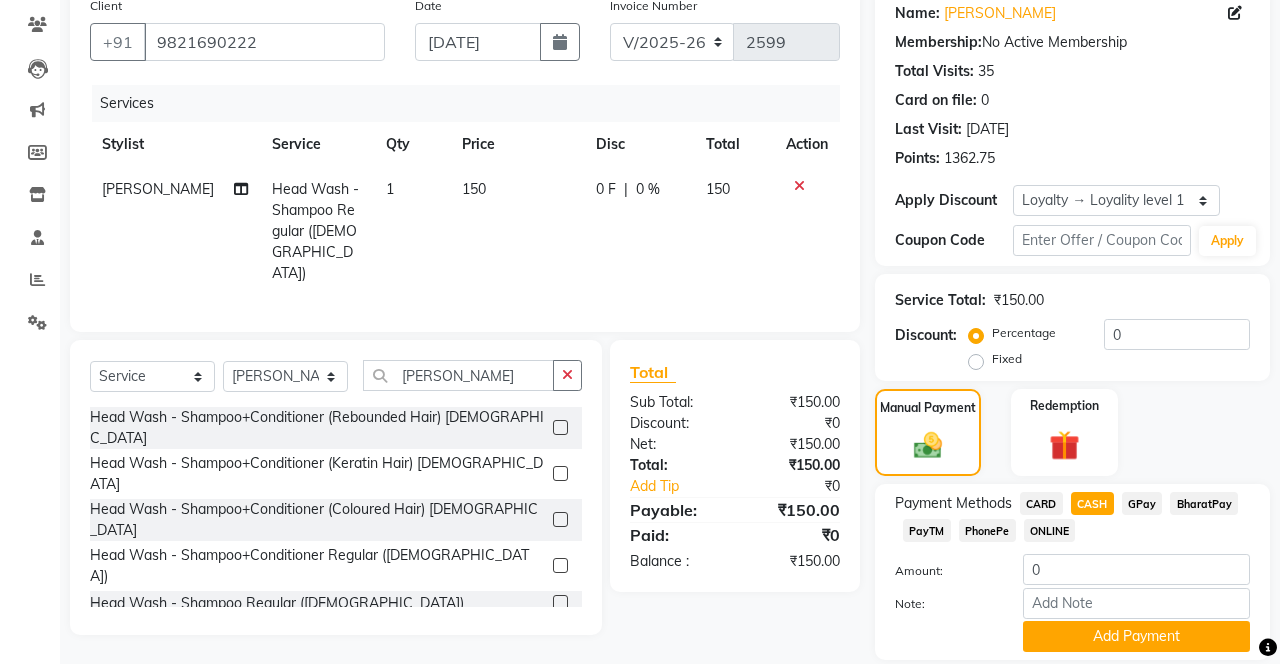 click on "Add Payment" 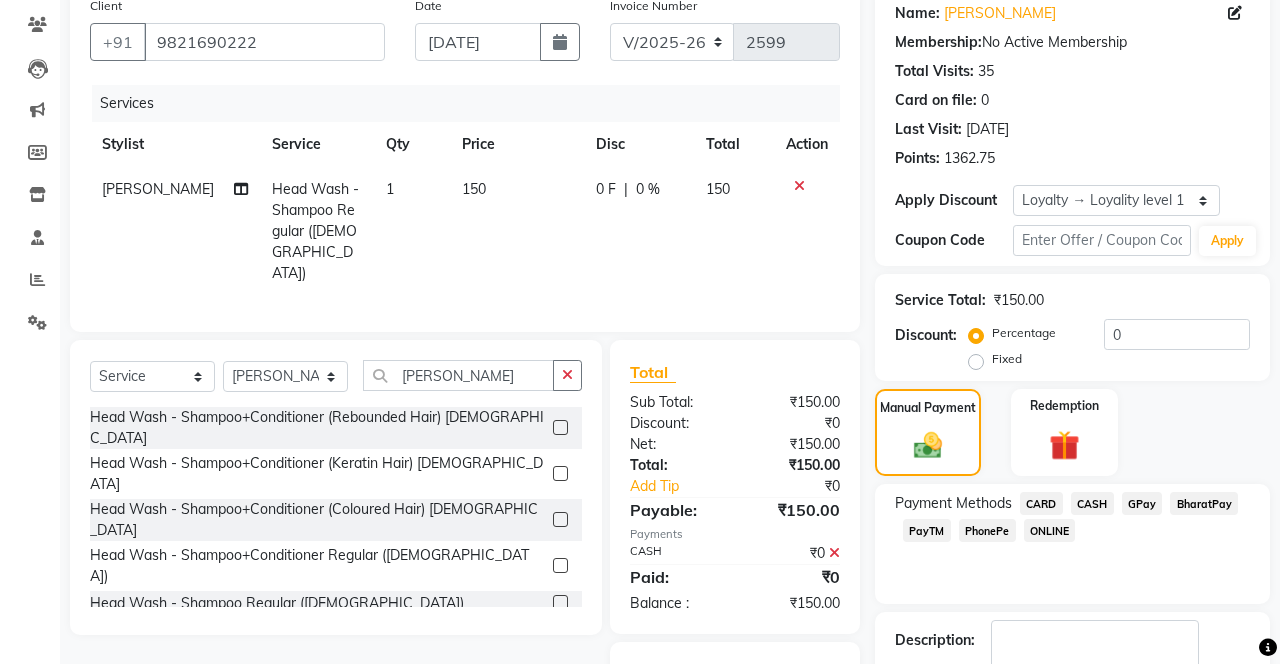 scroll, scrollTop: 222, scrollLeft: 0, axis: vertical 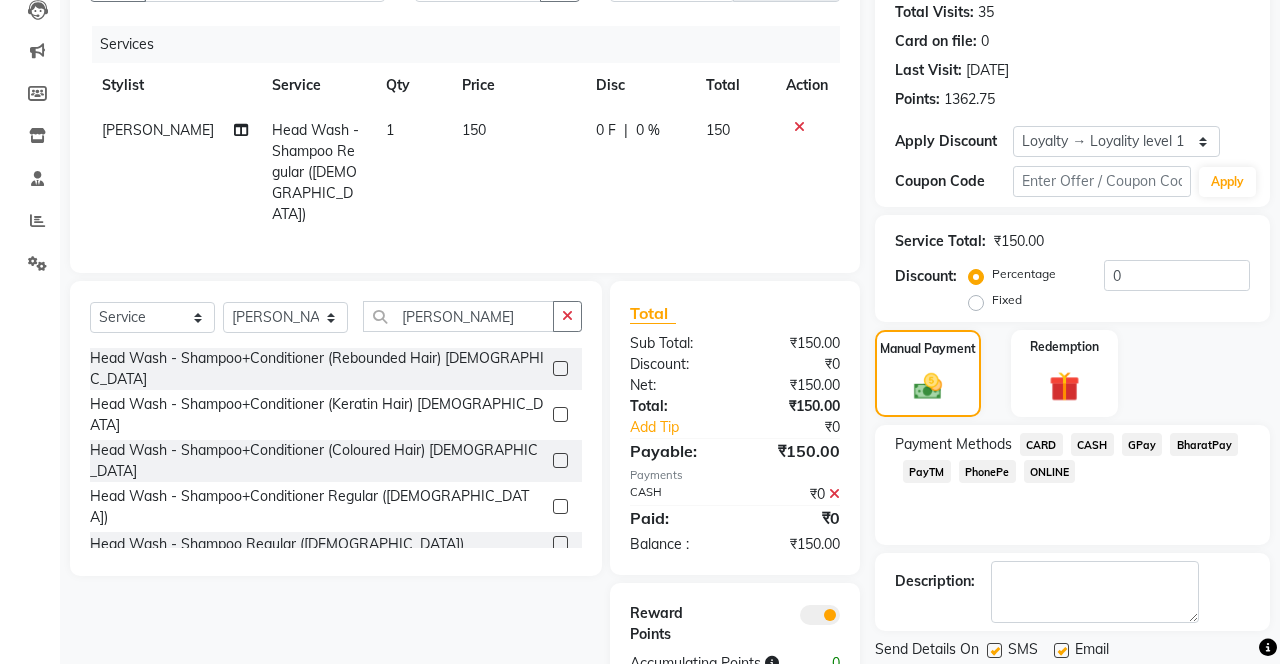 click 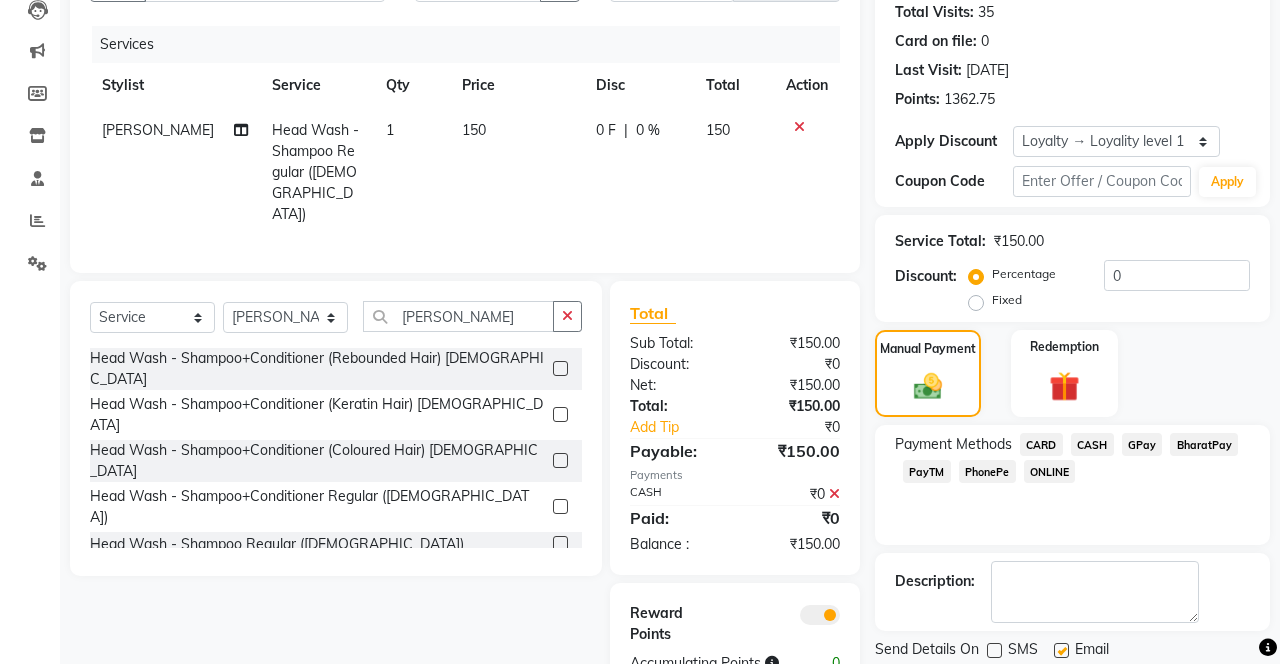 click 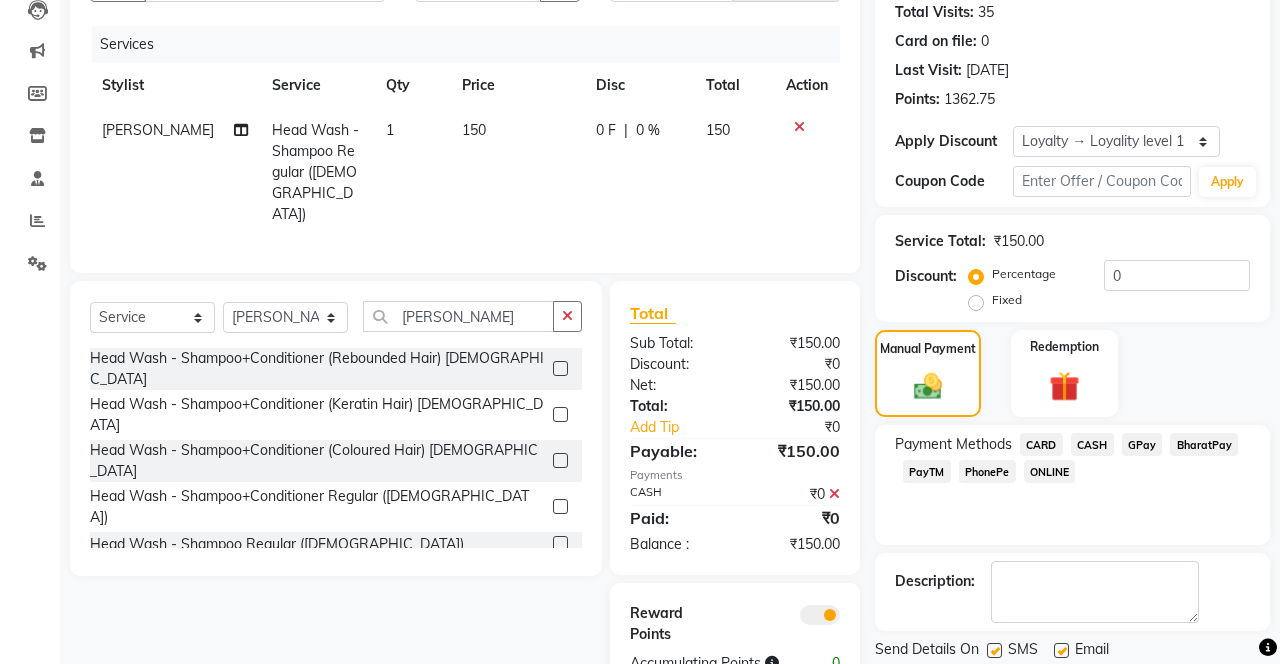 click on "Checkout" 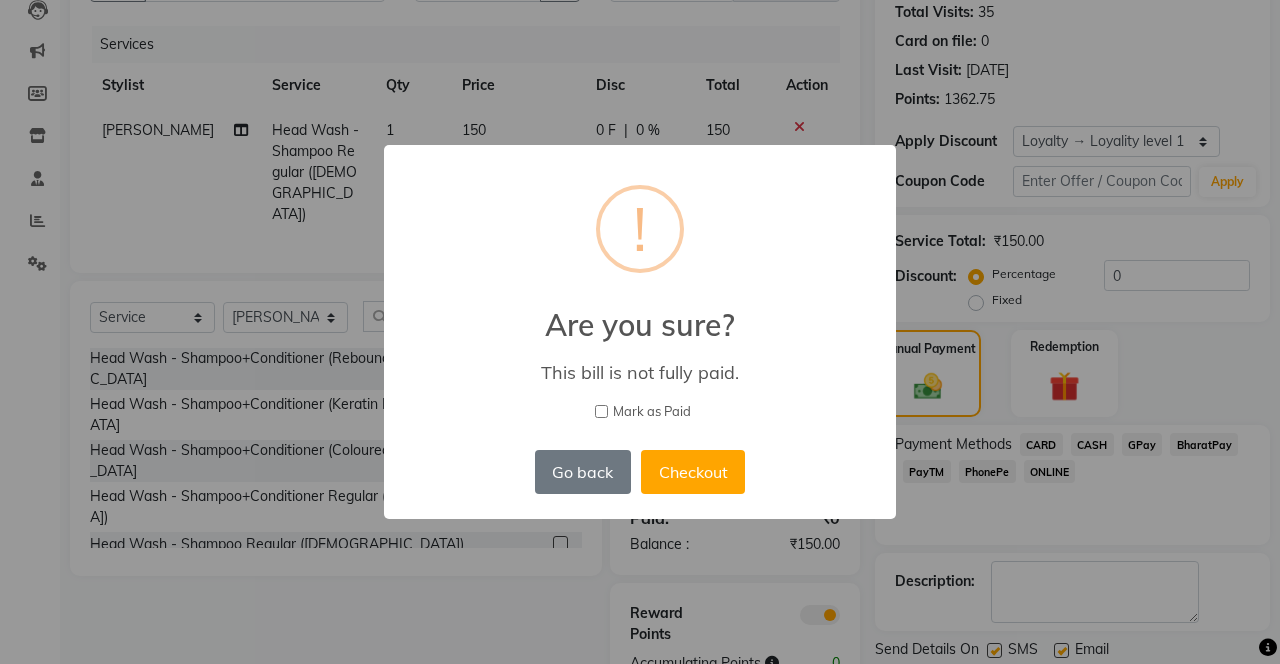 click on "Checkout" at bounding box center [693, 472] 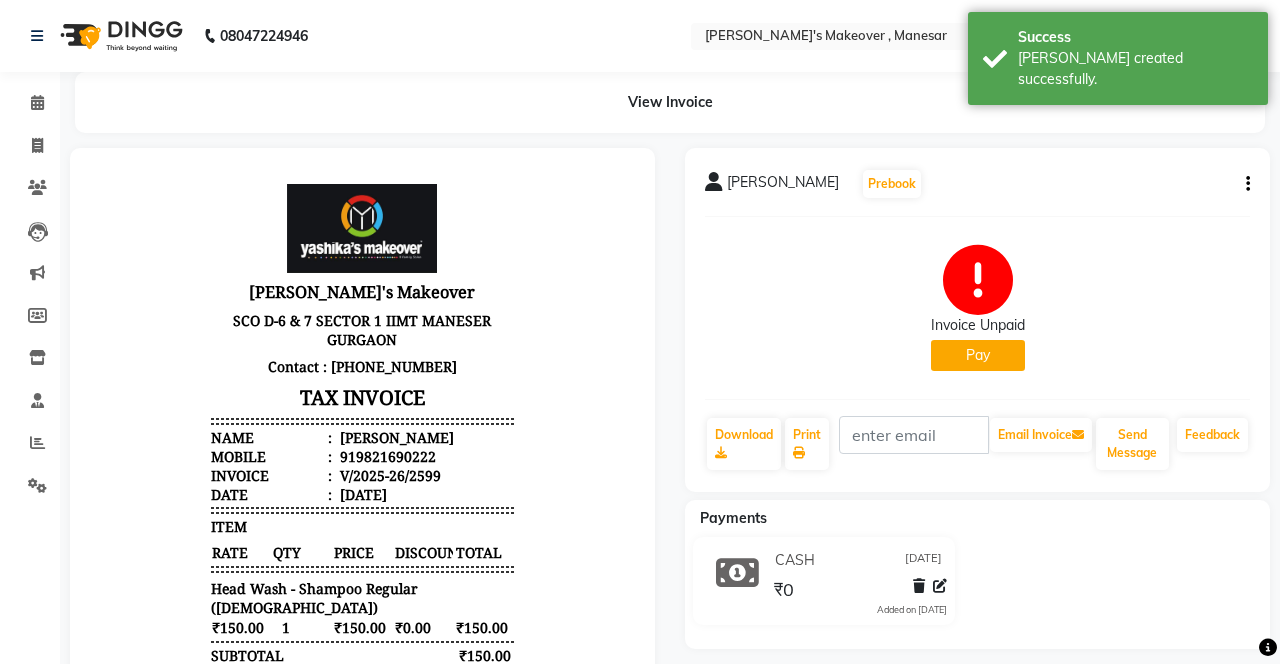 scroll, scrollTop: 0, scrollLeft: 0, axis: both 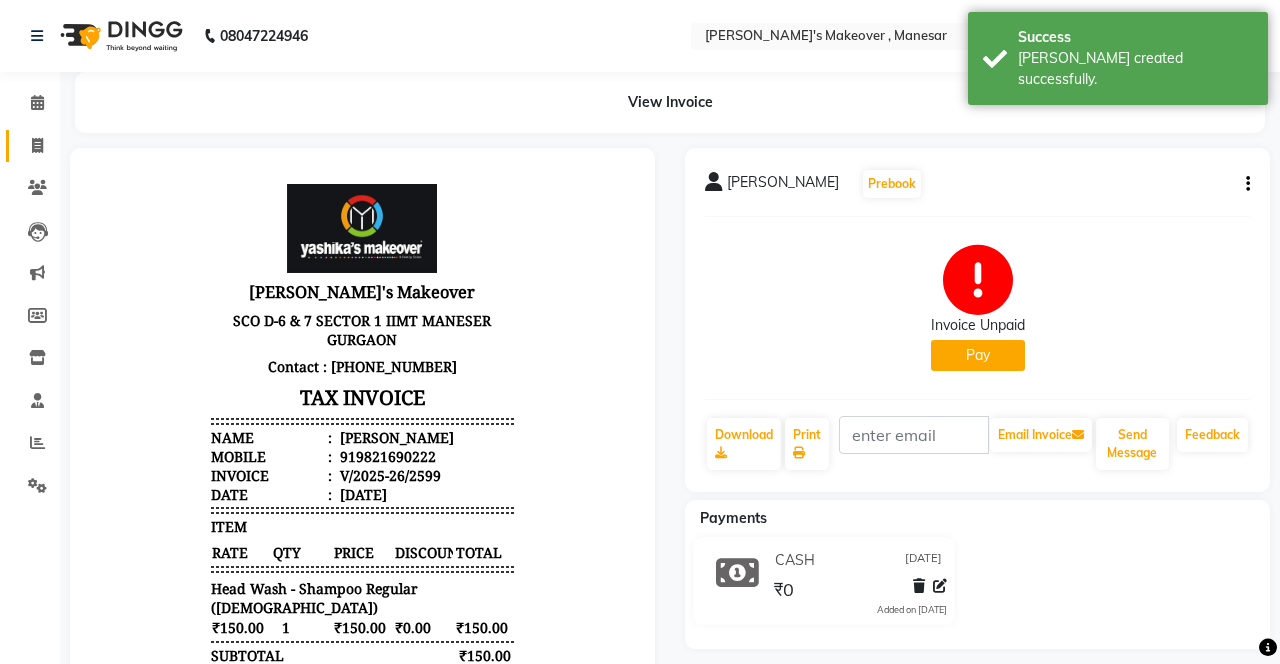 click 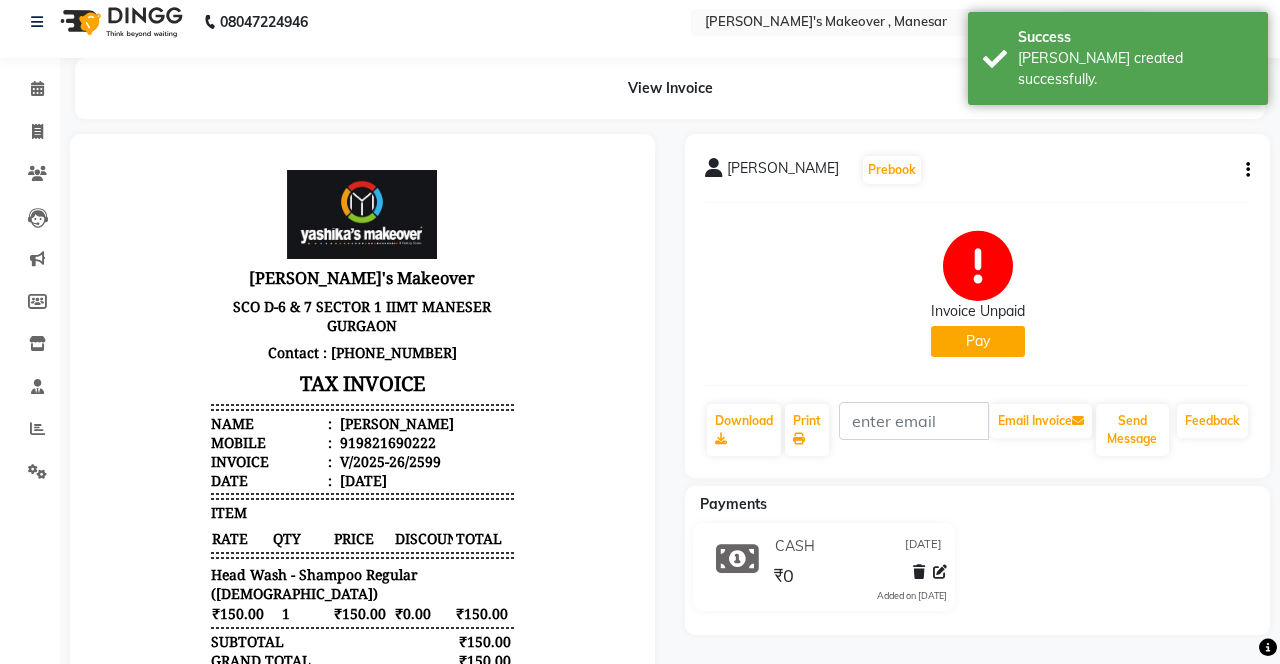 select on "service" 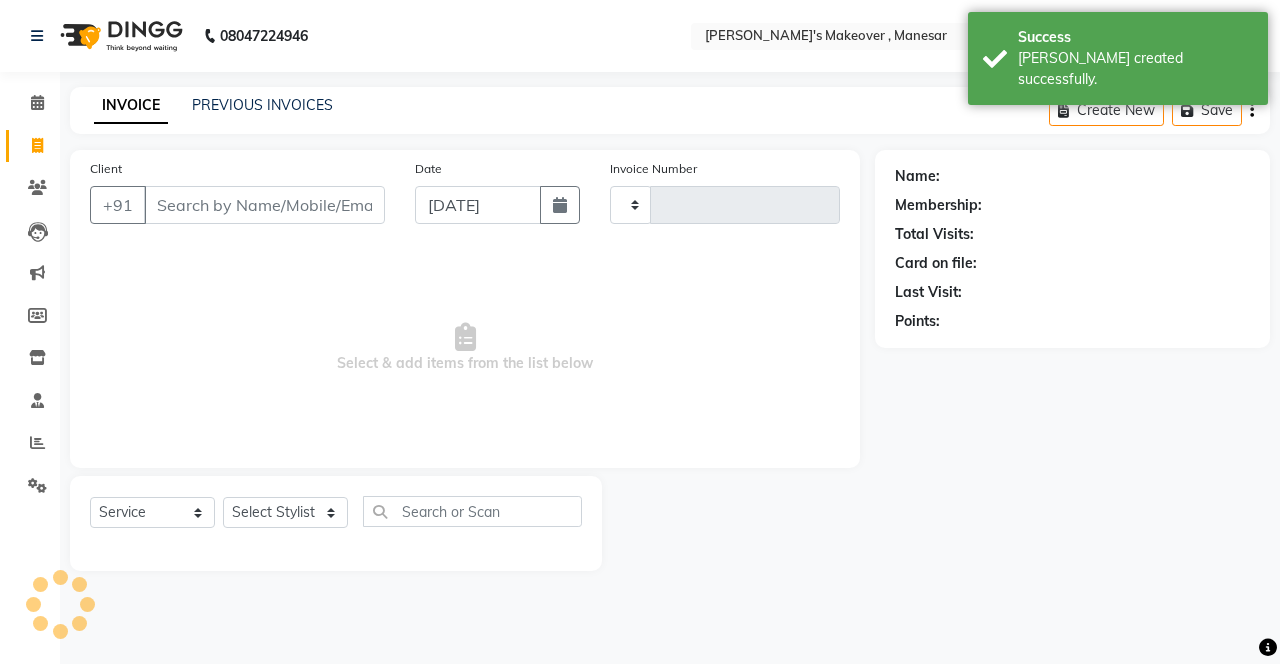 scroll, scrollTop: 0, scrollLeft: 0, axis: both 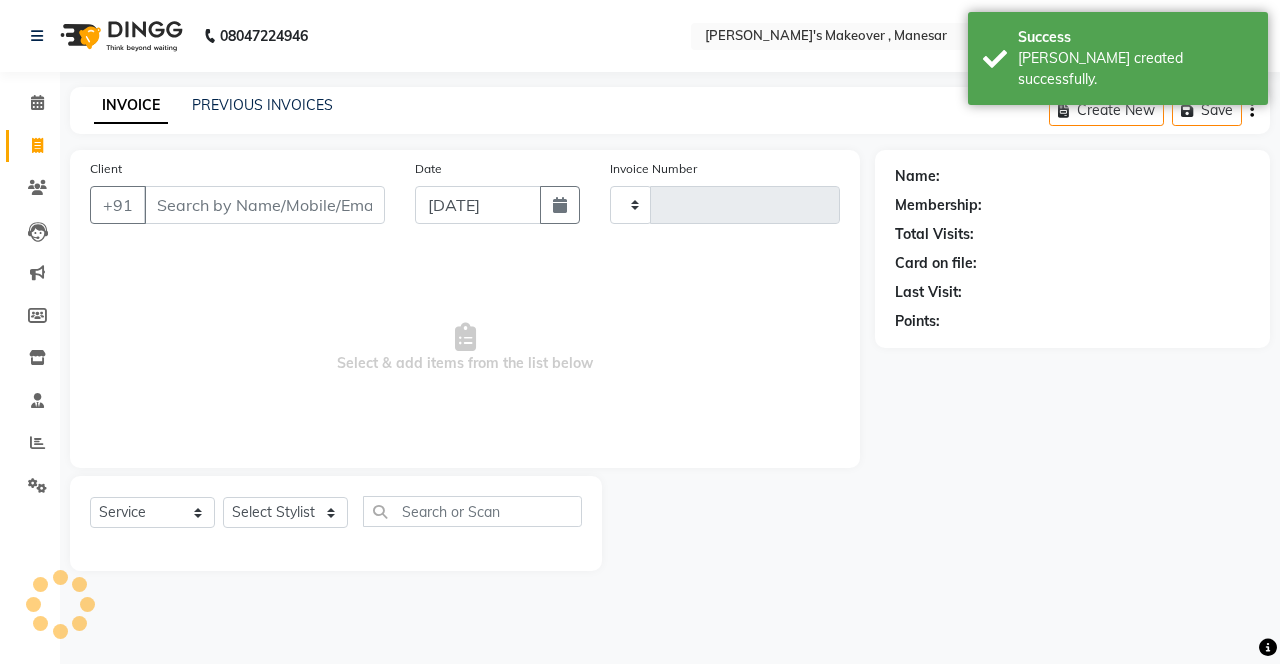type on "2600" 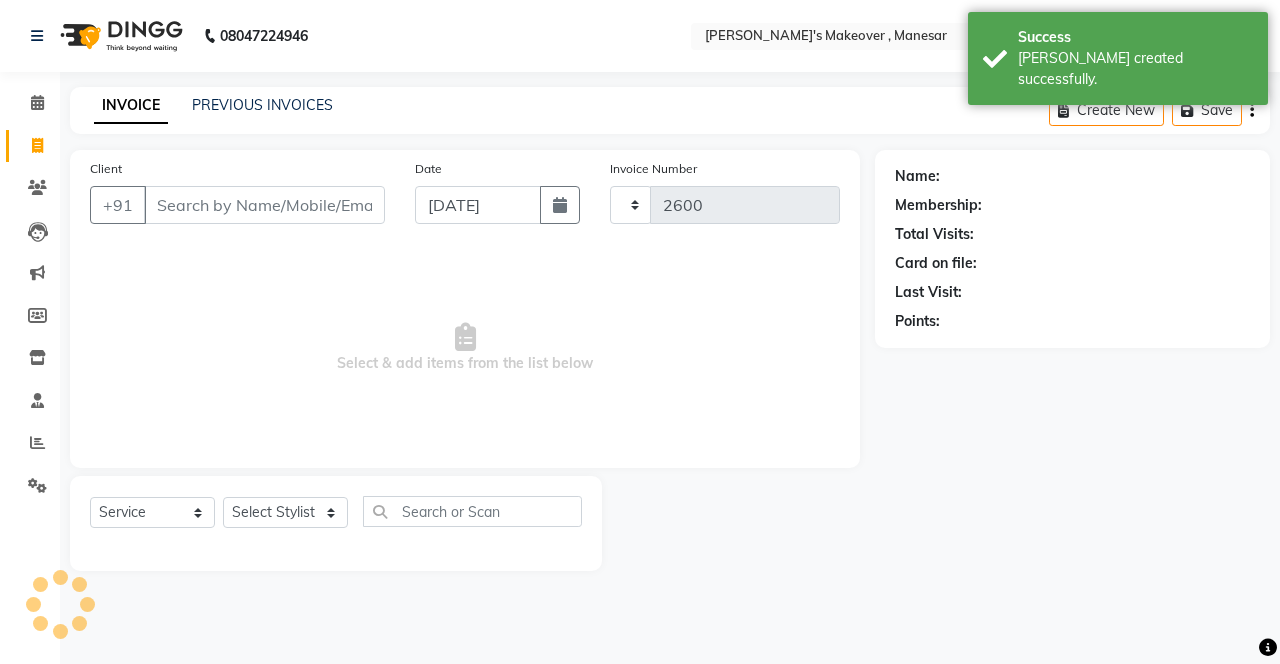 select on "820" 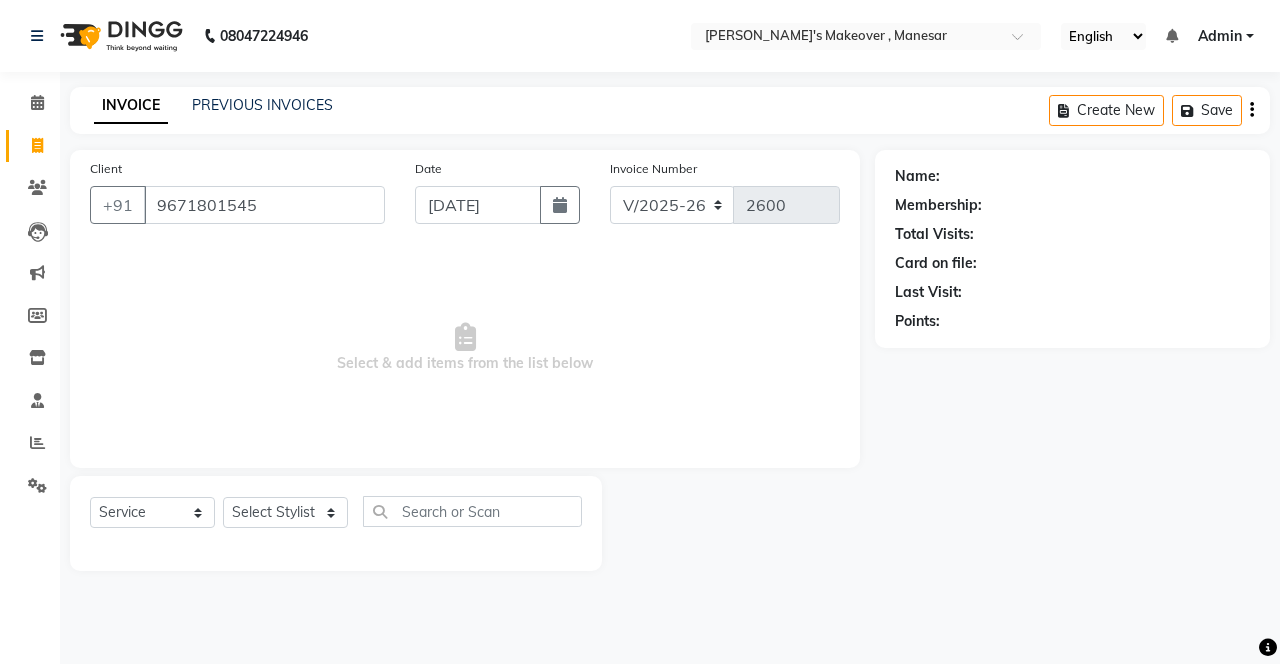 type on "9671801545" 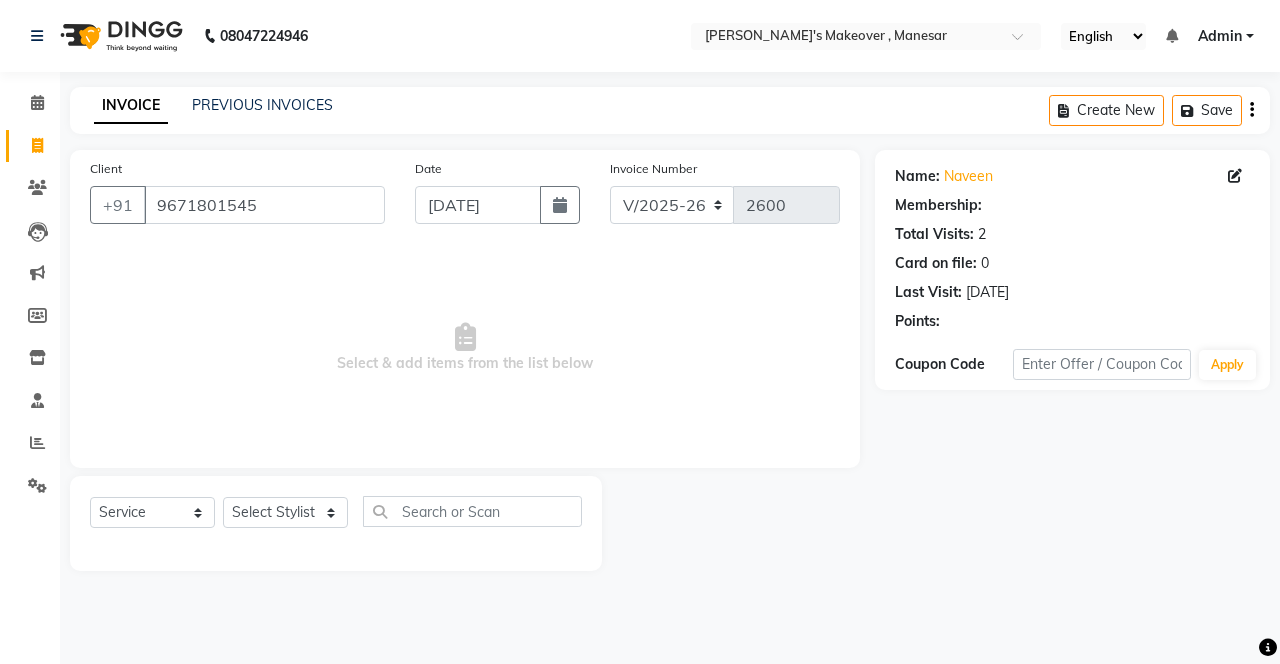 select on "1: Object" 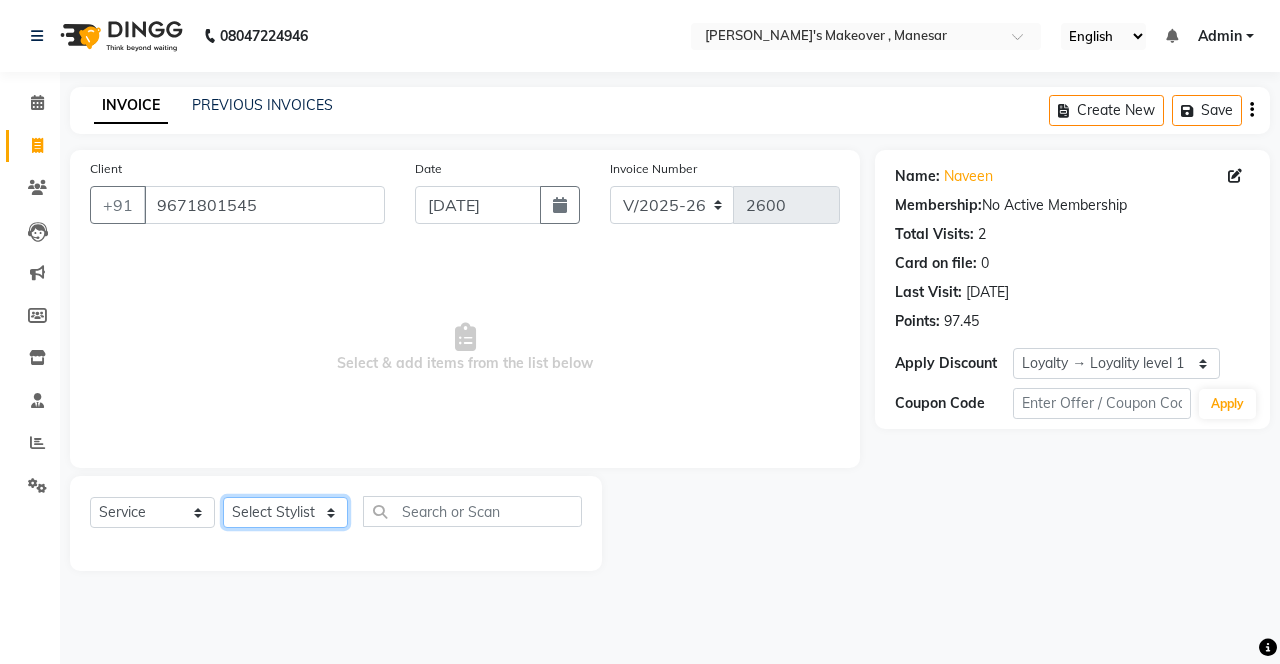 click on "Select Stylist Danish Shavej [PERSON_NAME] Krishna [PERSON_NAME] [PERSON_NAME] Mdm [PERSON_NAME] [PERSON_NAME] [MEDICAL_DATA] Pooja [PERSON_NAME] [PERSON_NAME] ([DATE])" 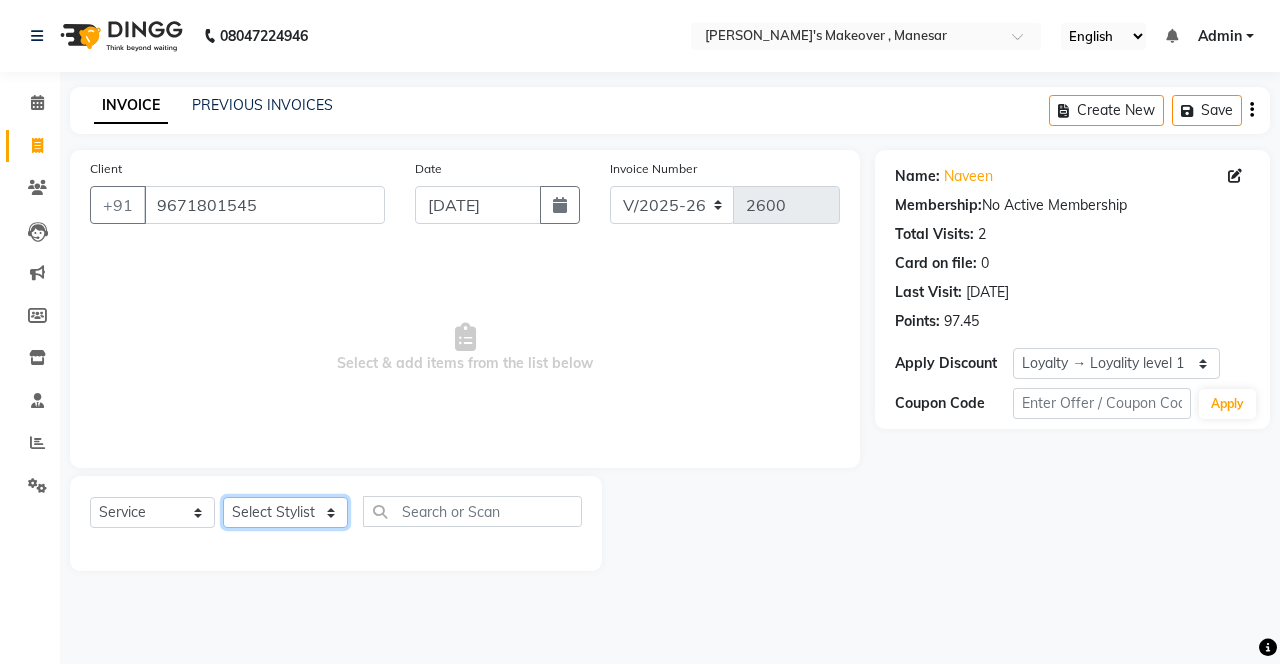 select on "69485" 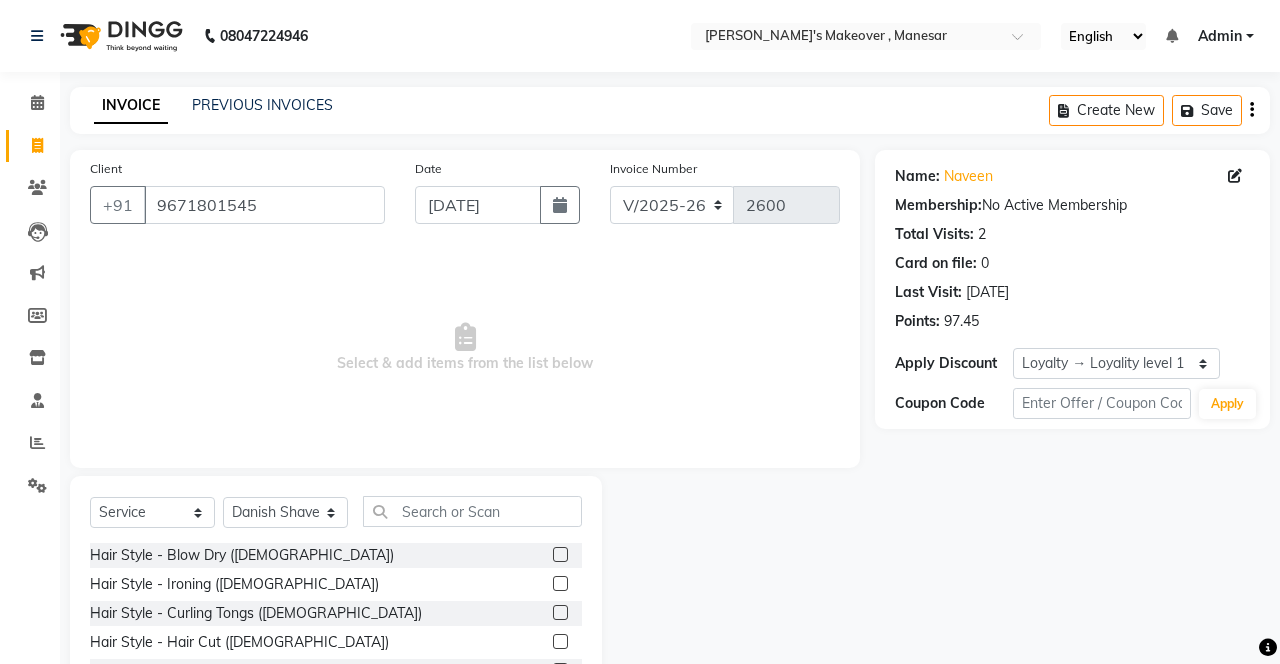 click on "Select  Service  Product  Membership  Package Voucher Prepaid Gift Card  Select Stylist Danish Shavej [PERSON_NAME] Krishna [PERSON_NAME] [PERSON_NAME] Mdm [PERSON_NAME] [PERSON_NAME] [MEDICAL_DATA] Pooja [PERSON_NAME] [PERSON_NAME] ([DATE])" 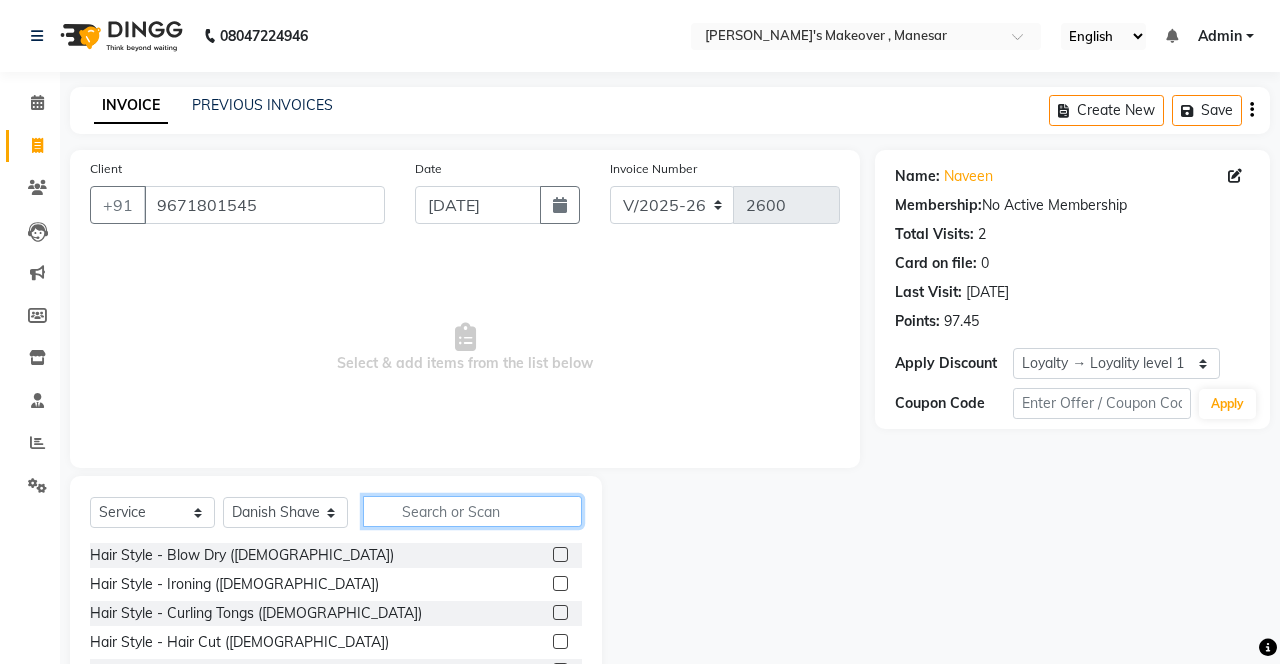 click 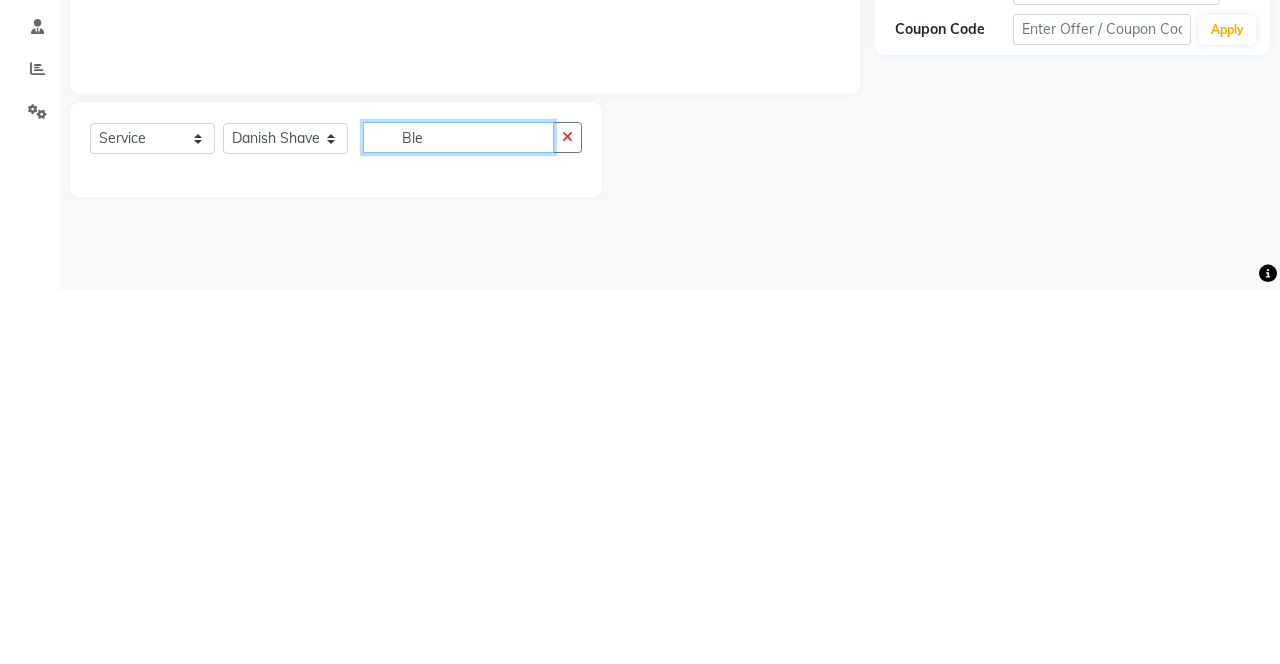 scroll, scrollTop: 28, scrollLeft: 0, axis: vertical 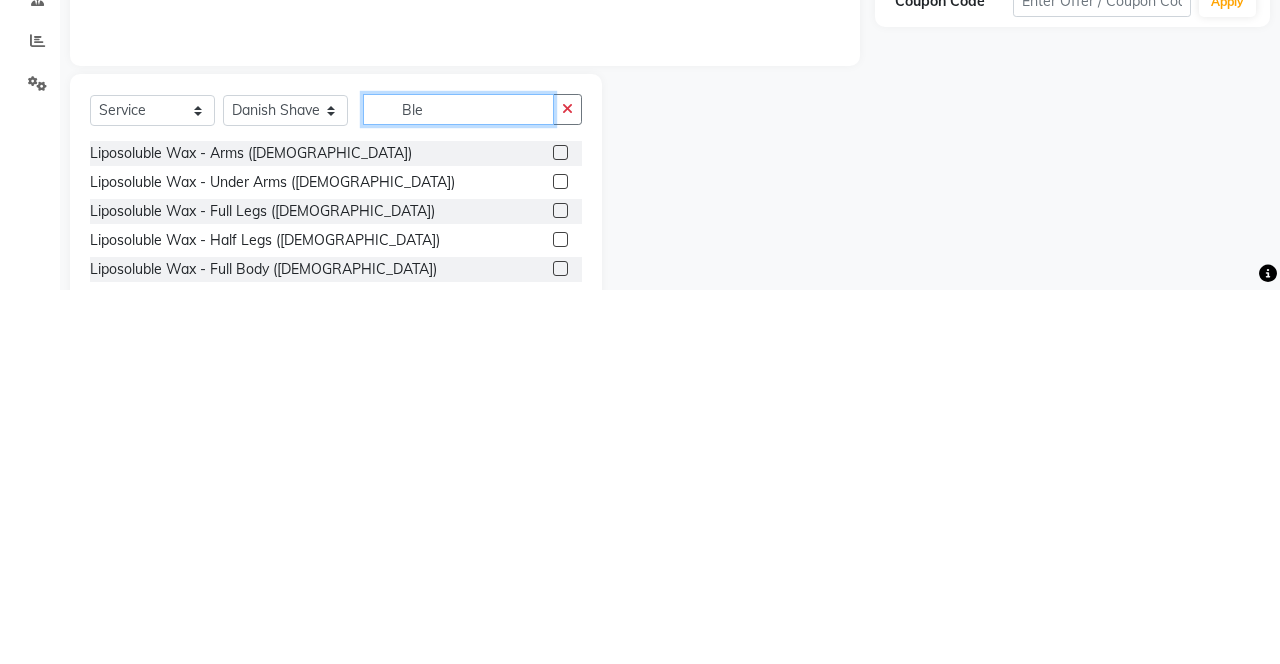 type on "Ble" 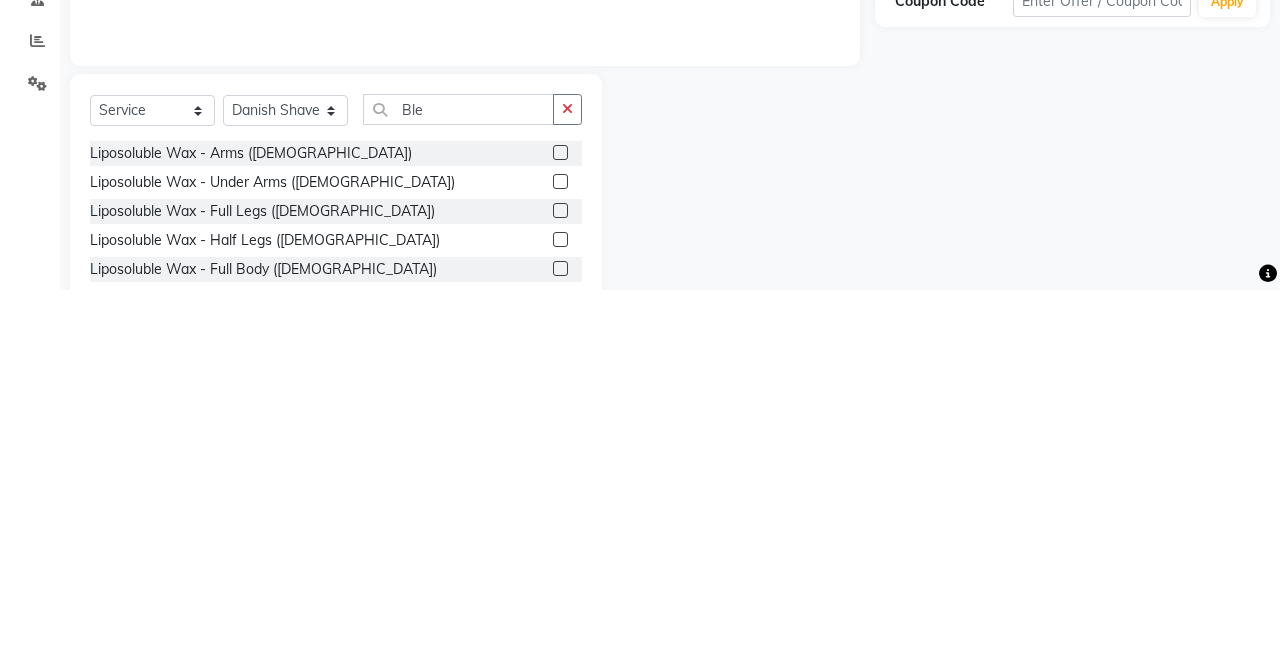 click 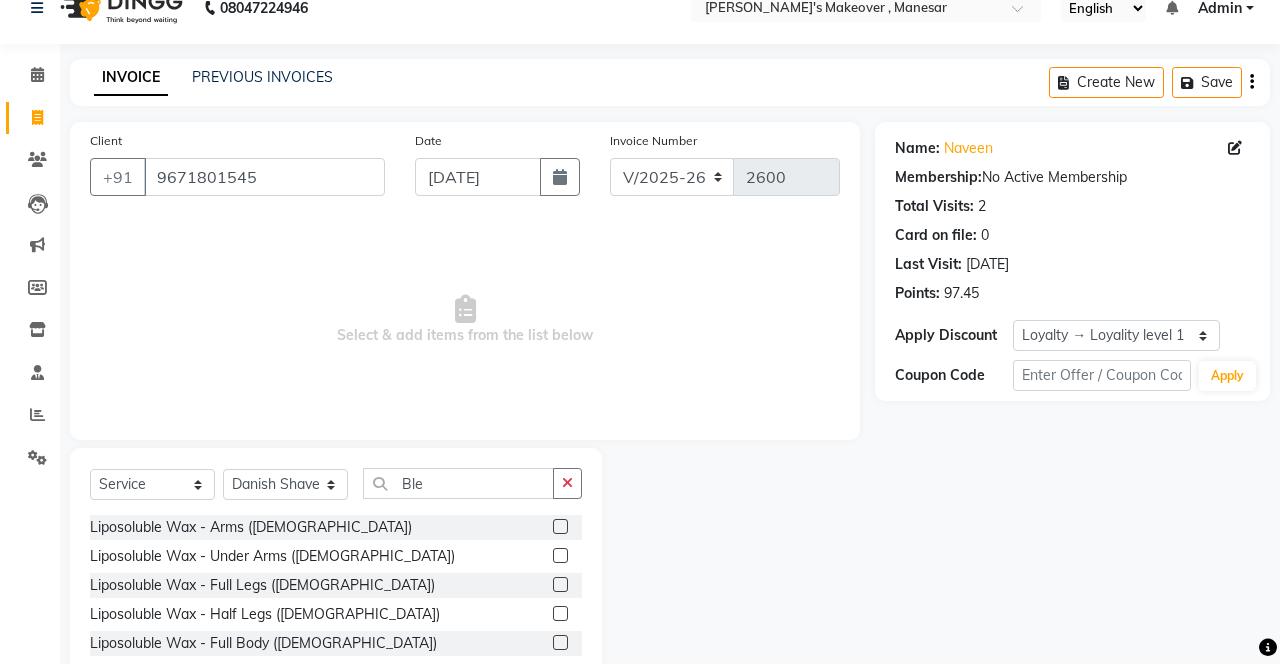 scroll, scrollTop: 3, scrollLeft: 0, axis: vertical 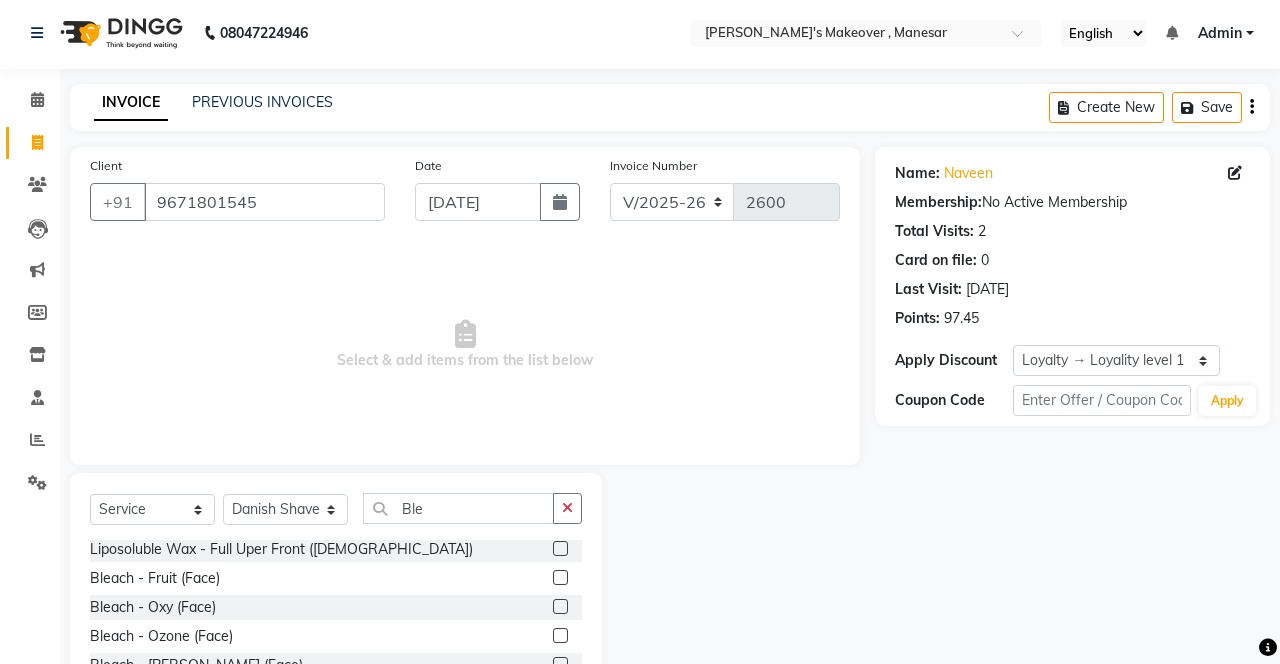 click 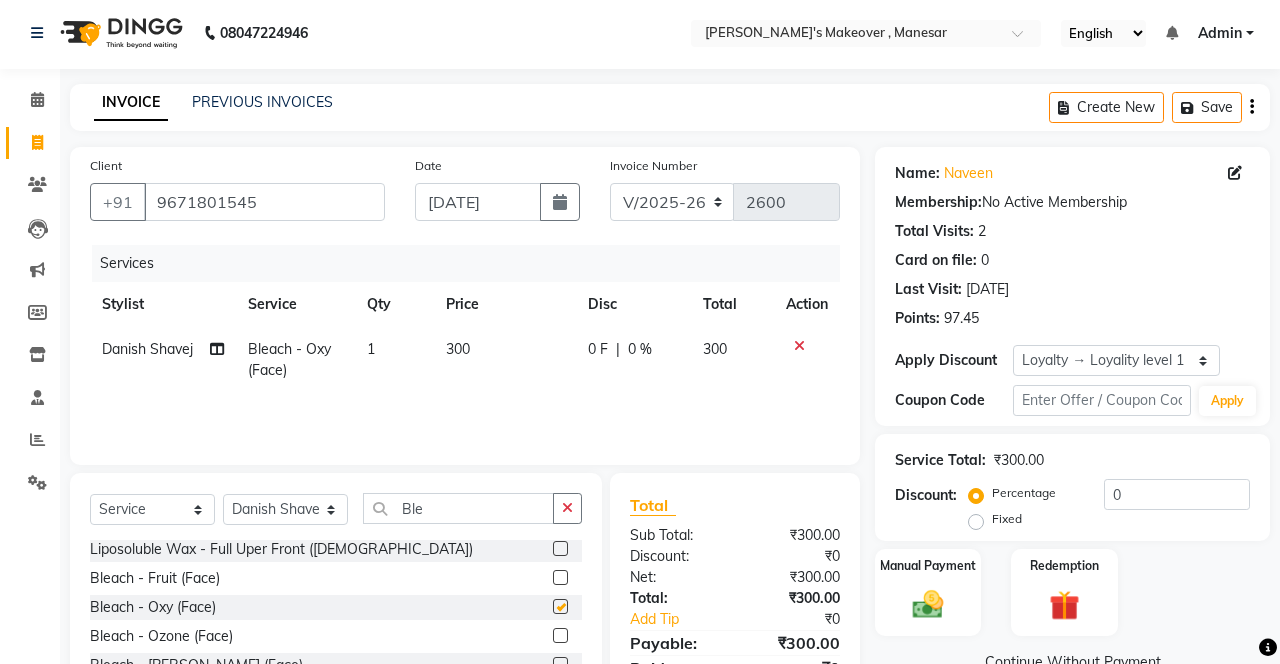 checkbox on "false" 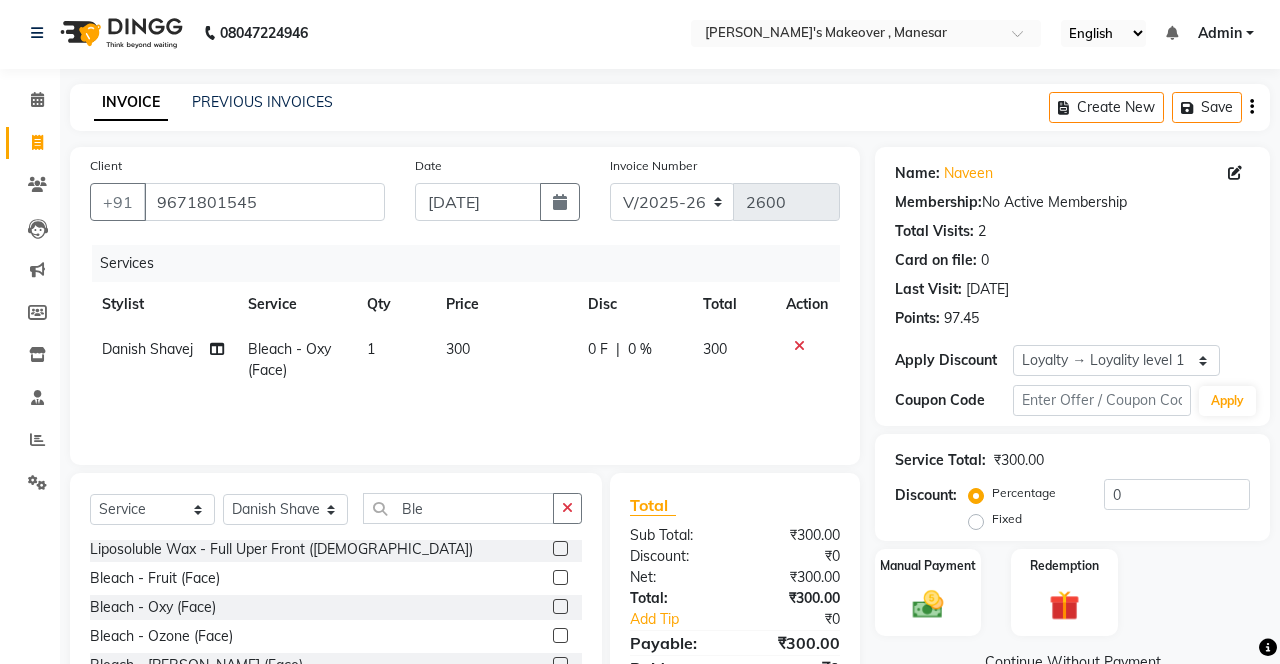 click 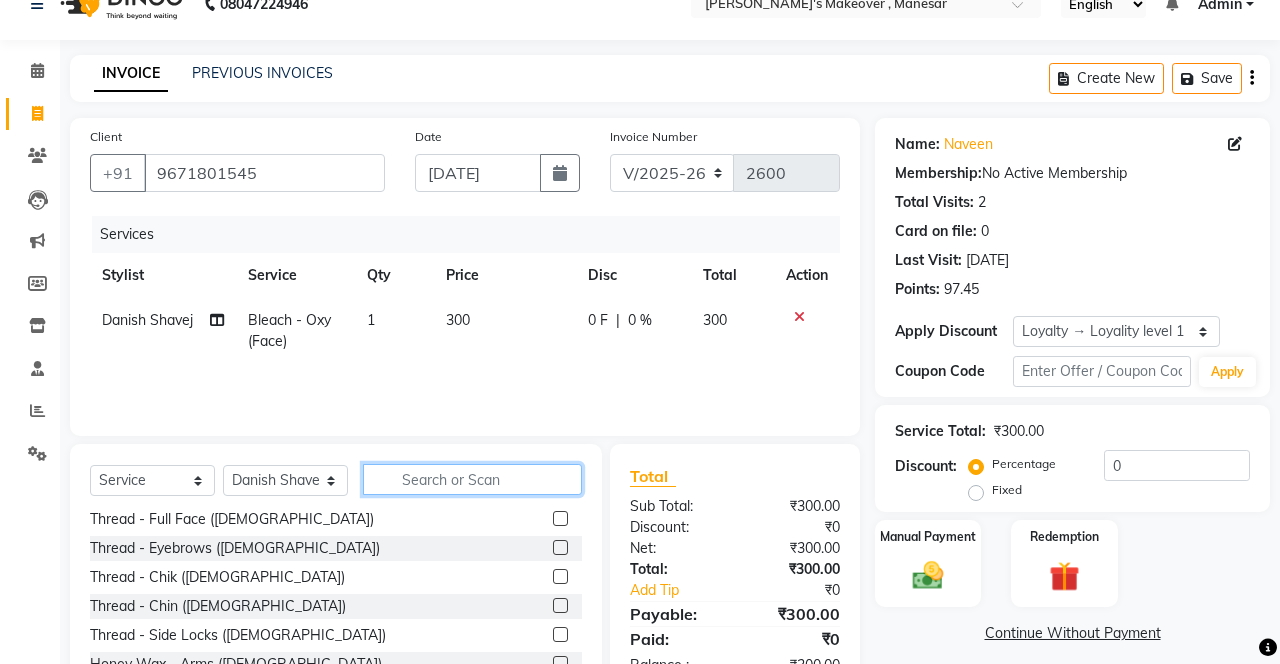 scroll, scrollTop: 57, scrollLeft: 0, axis: vertical 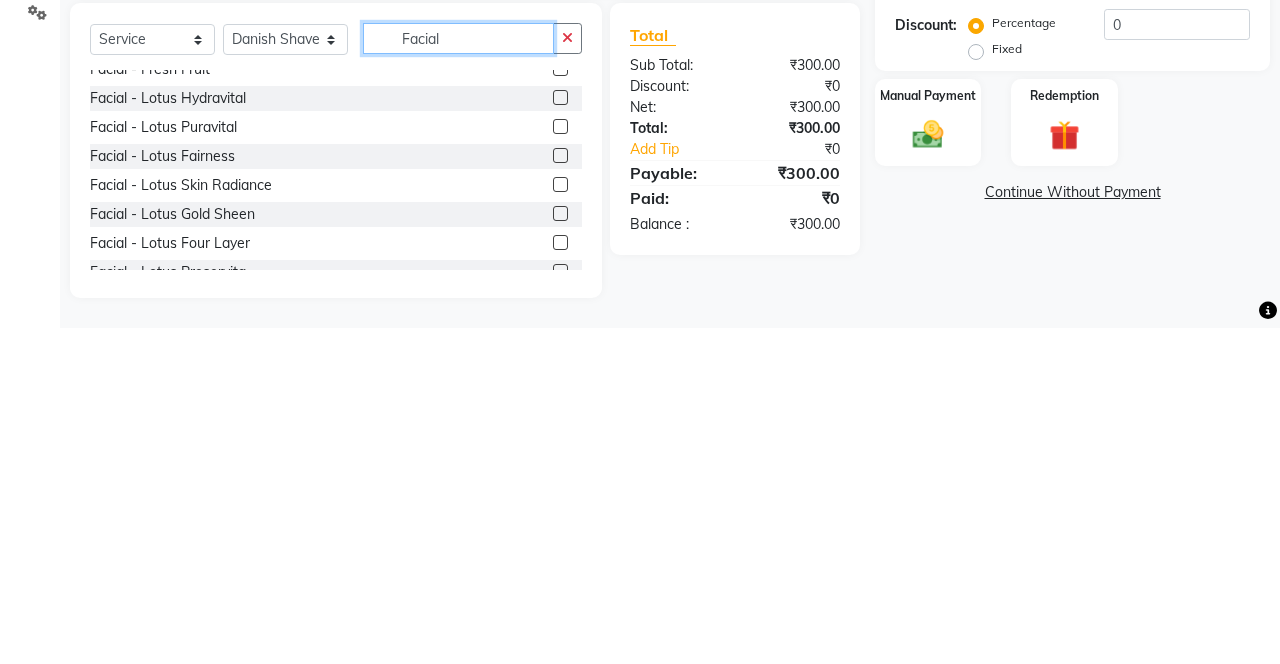 type on "Facial" 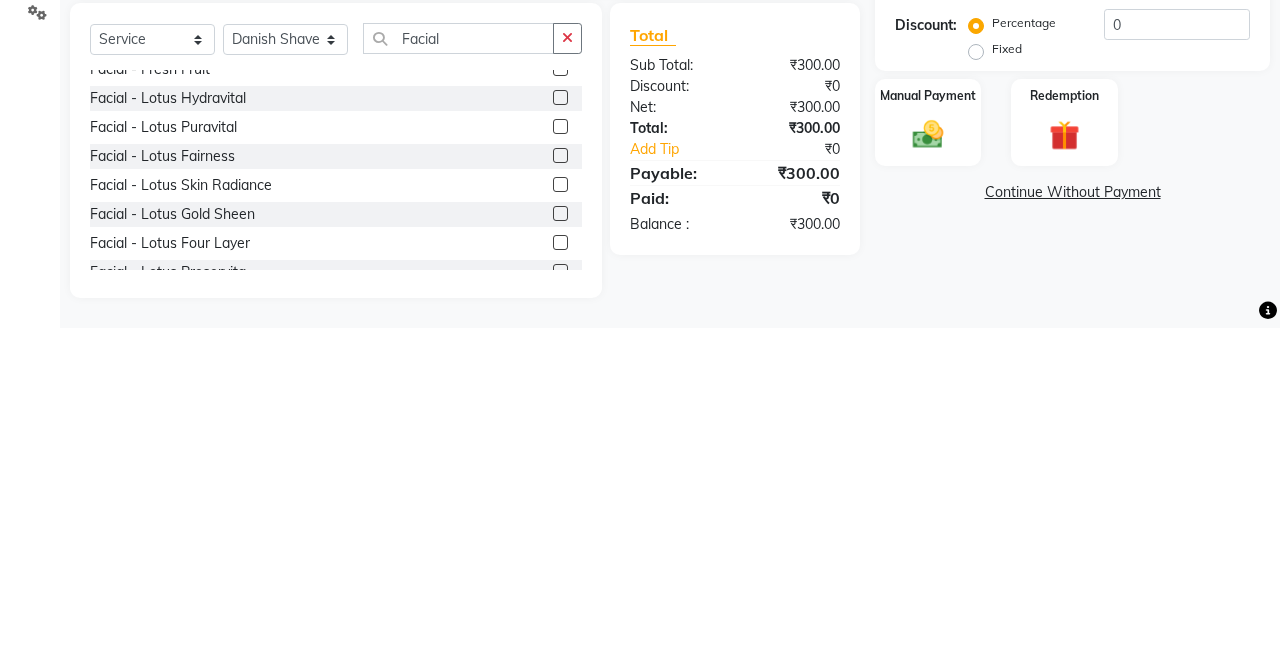 click 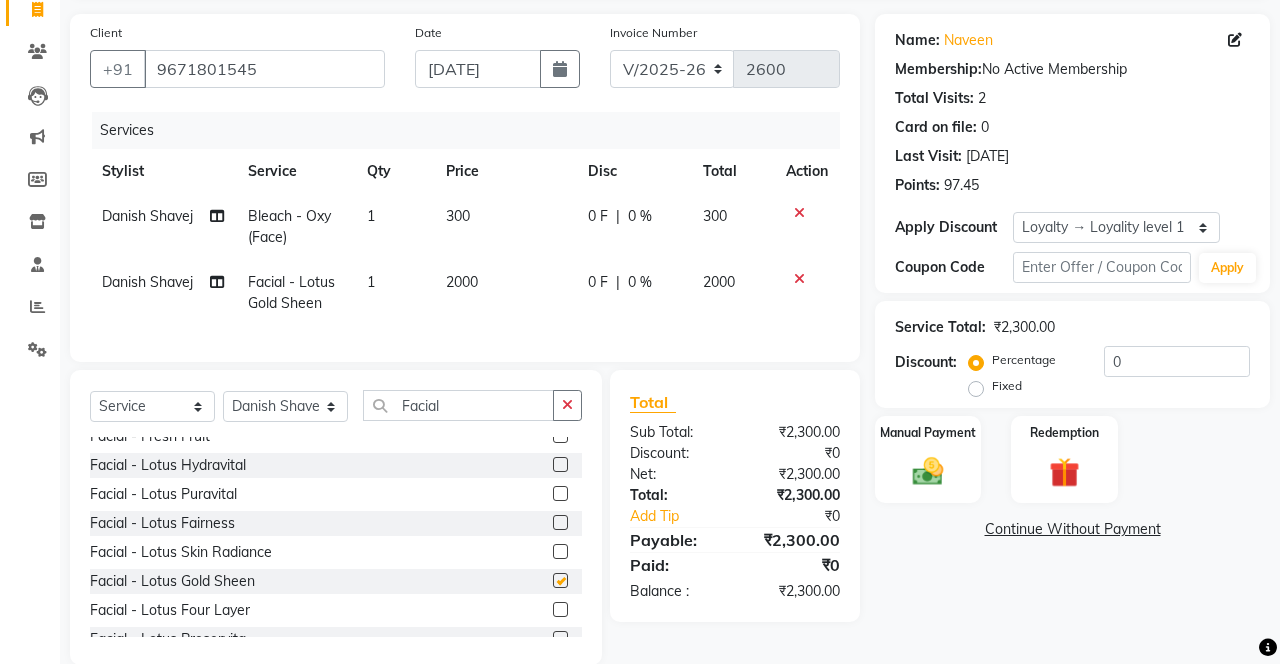 checkbox on "false" 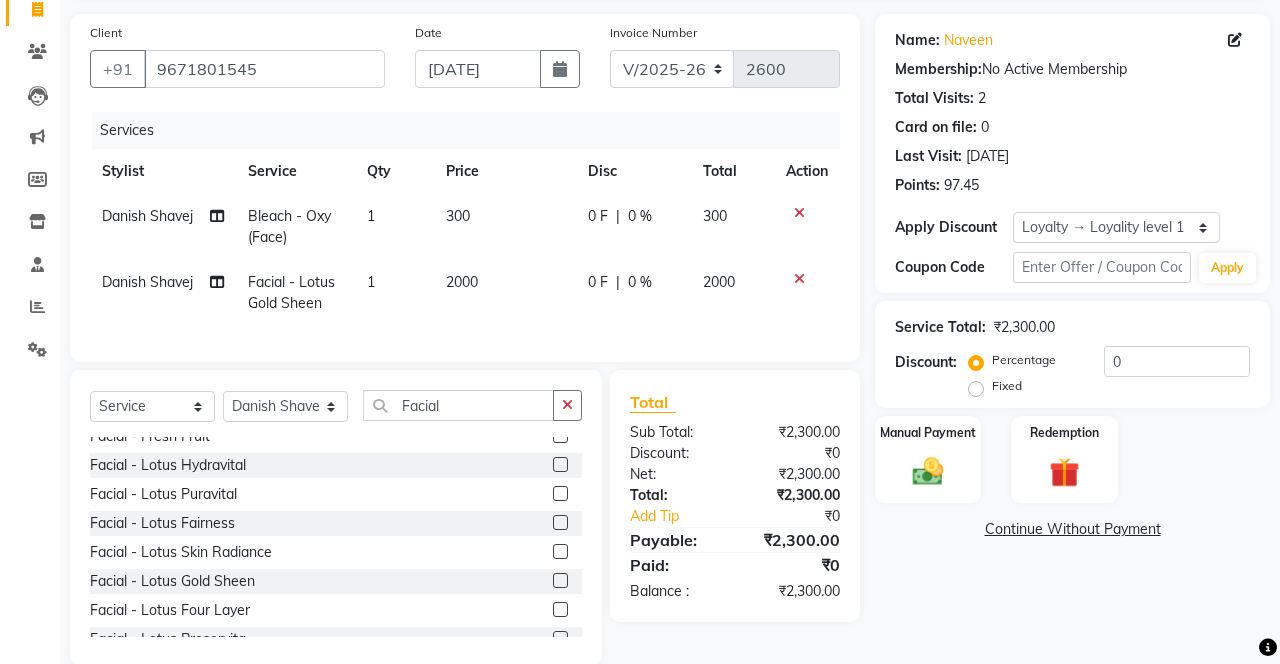 click 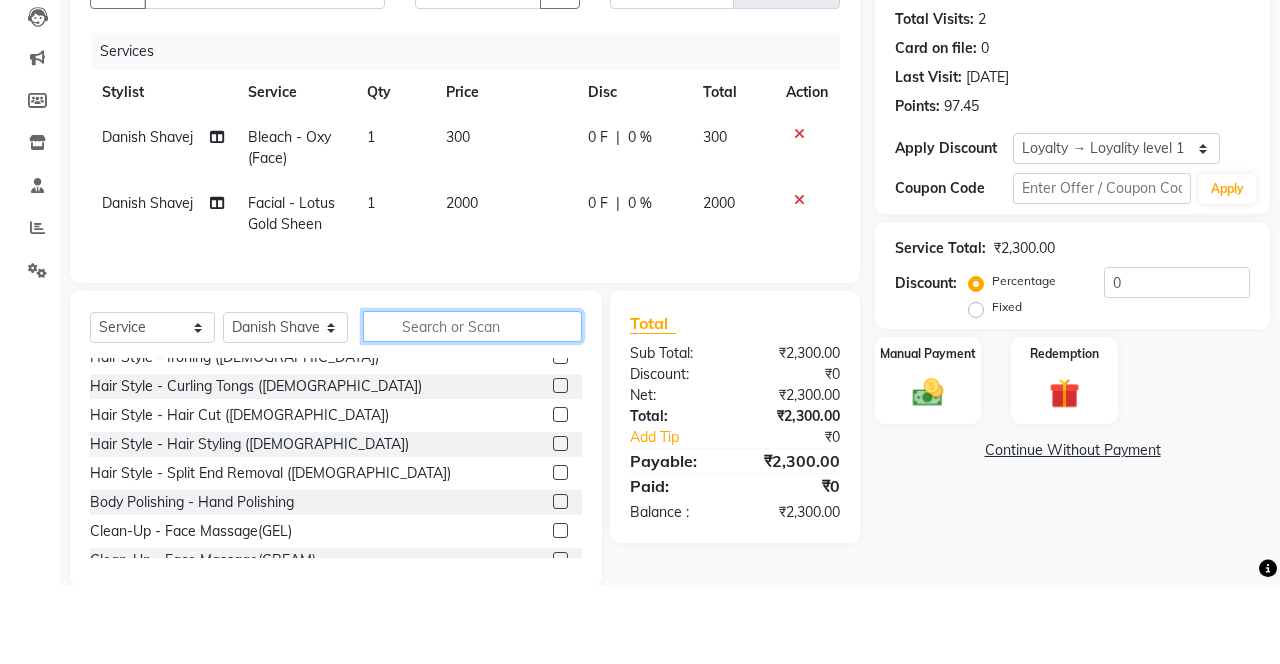 scroll, scrollTop: 136, scrollLeft: 0, axis: vertical 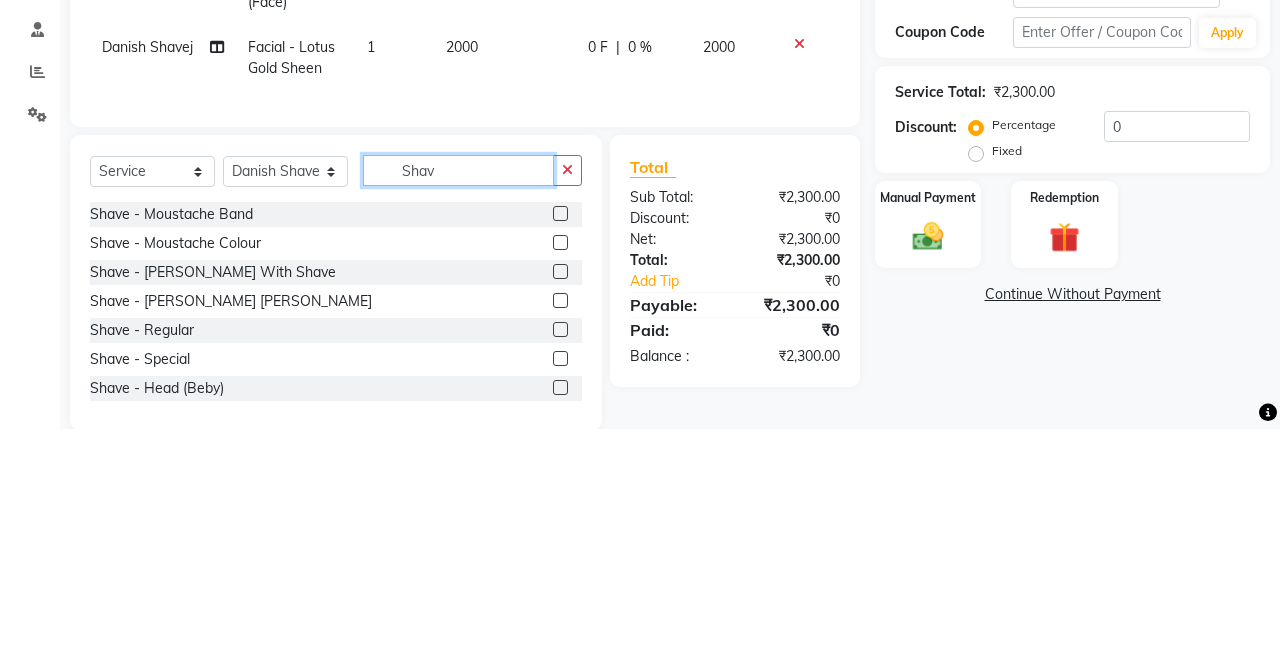 type on "Shav" 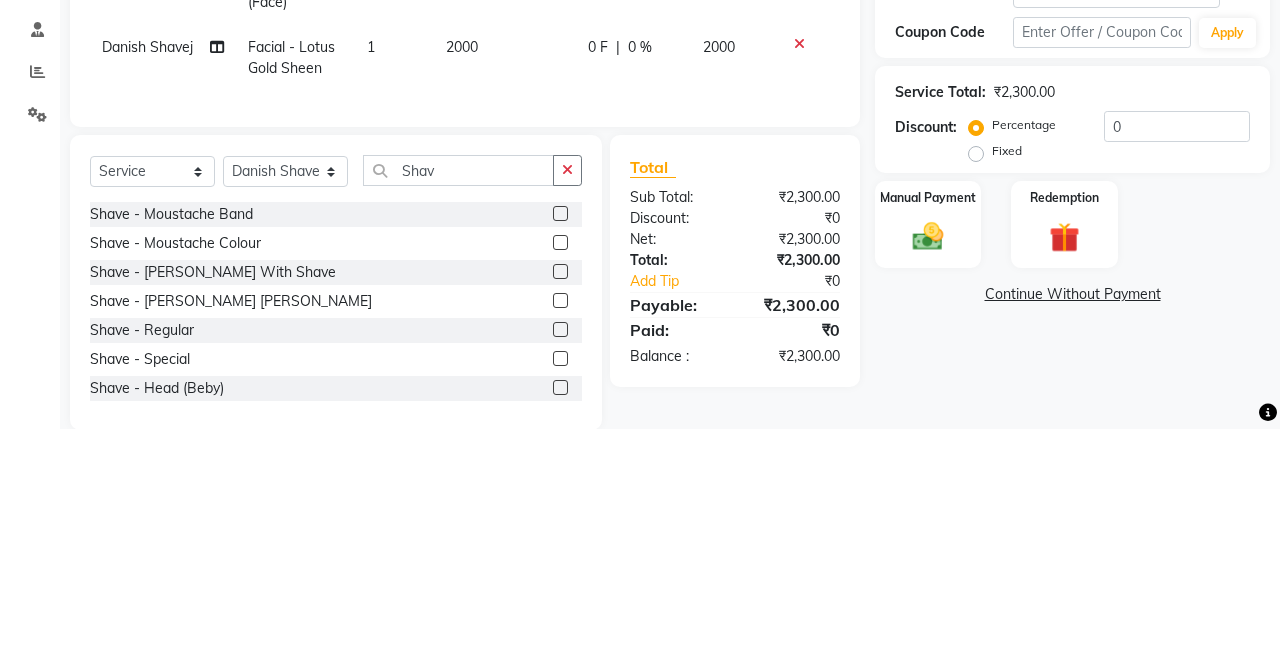 click 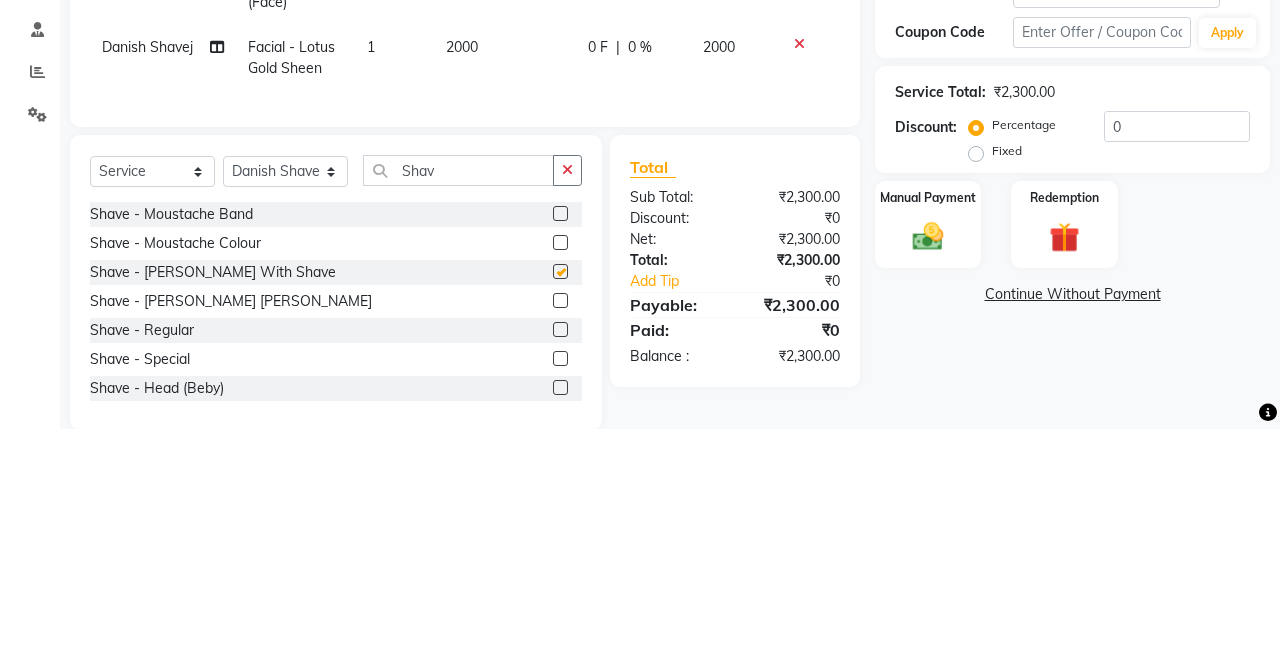 scroll, scrollTop: 136, scrollLeft: 0, axis: vertical 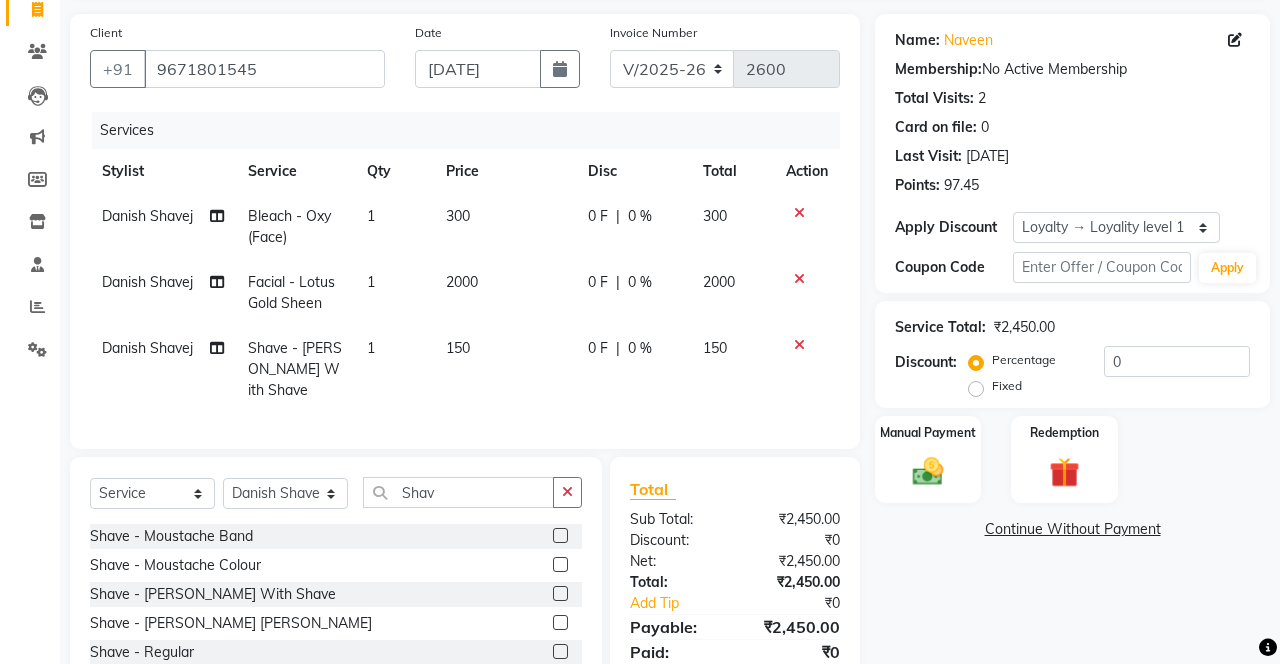checkbox on "false" 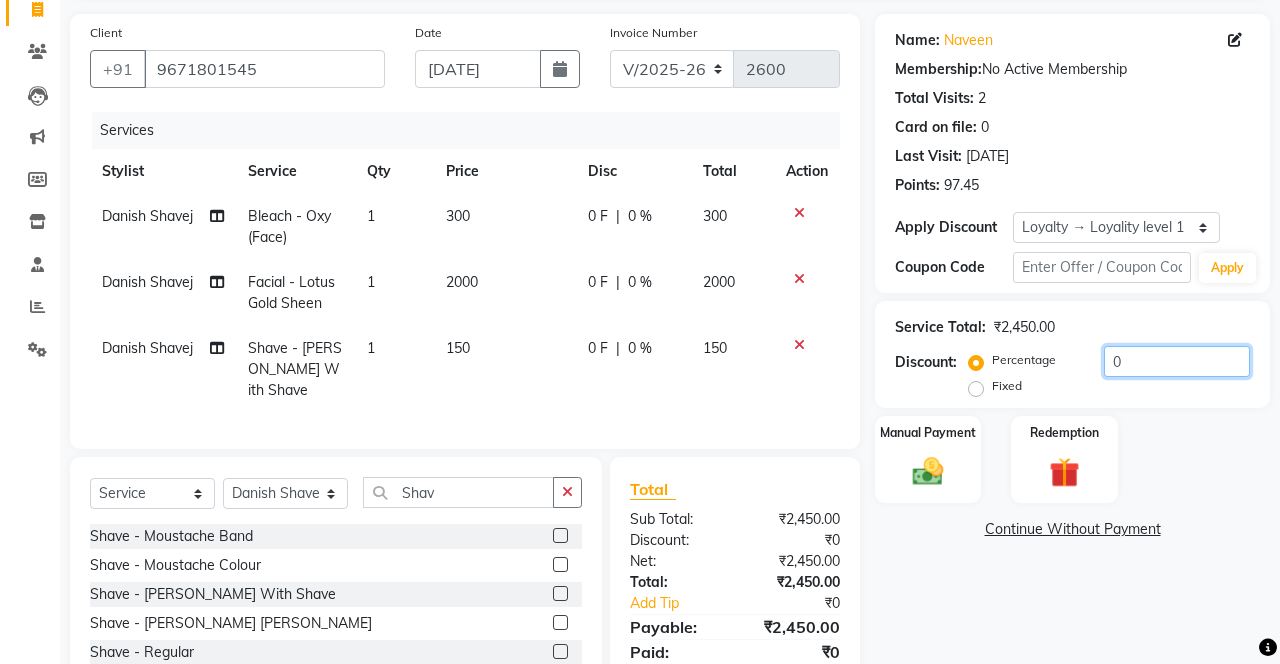 click on "0" 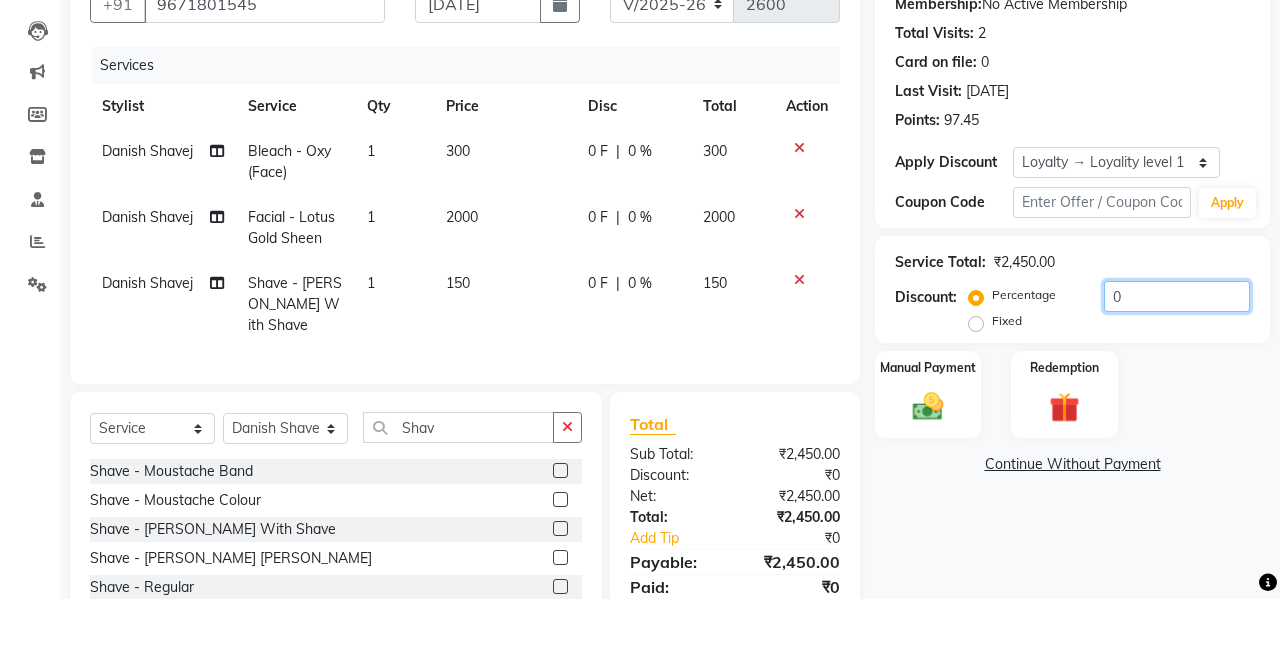 scroll, scrollTop: 136, scrollLeft: 0, axis: vertical 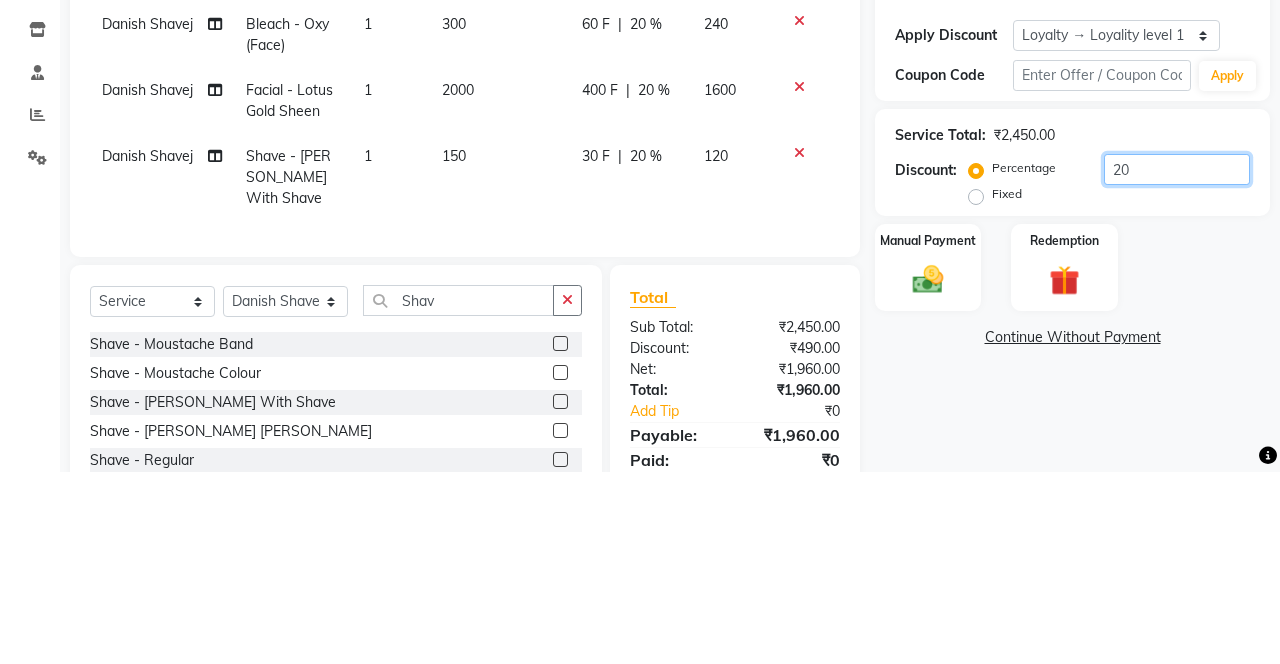 type on "20" 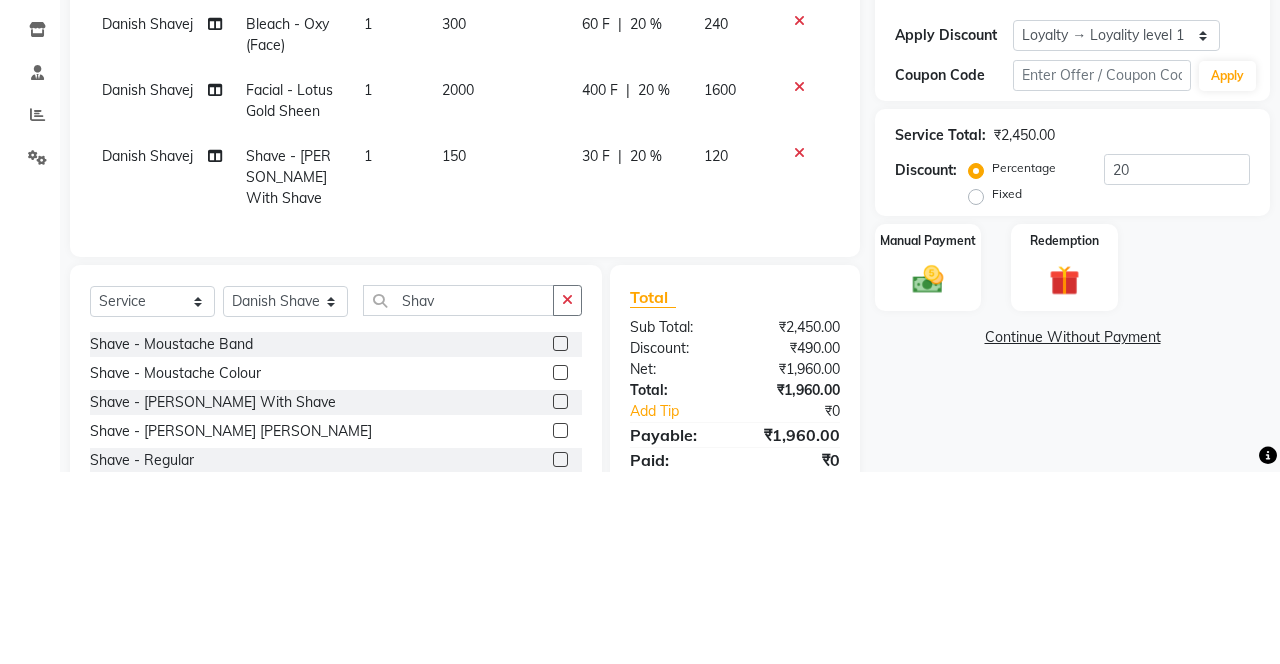 click on "Total Sub Total: ₹2,450.00 Discount: ₹490.00 Net: ₹1,960.00 Total: ₹1,960.00 Add Tip ₹0 Payable: ₹1,960.00 Paid: ₹0 Balance   : ₹1,960.00" 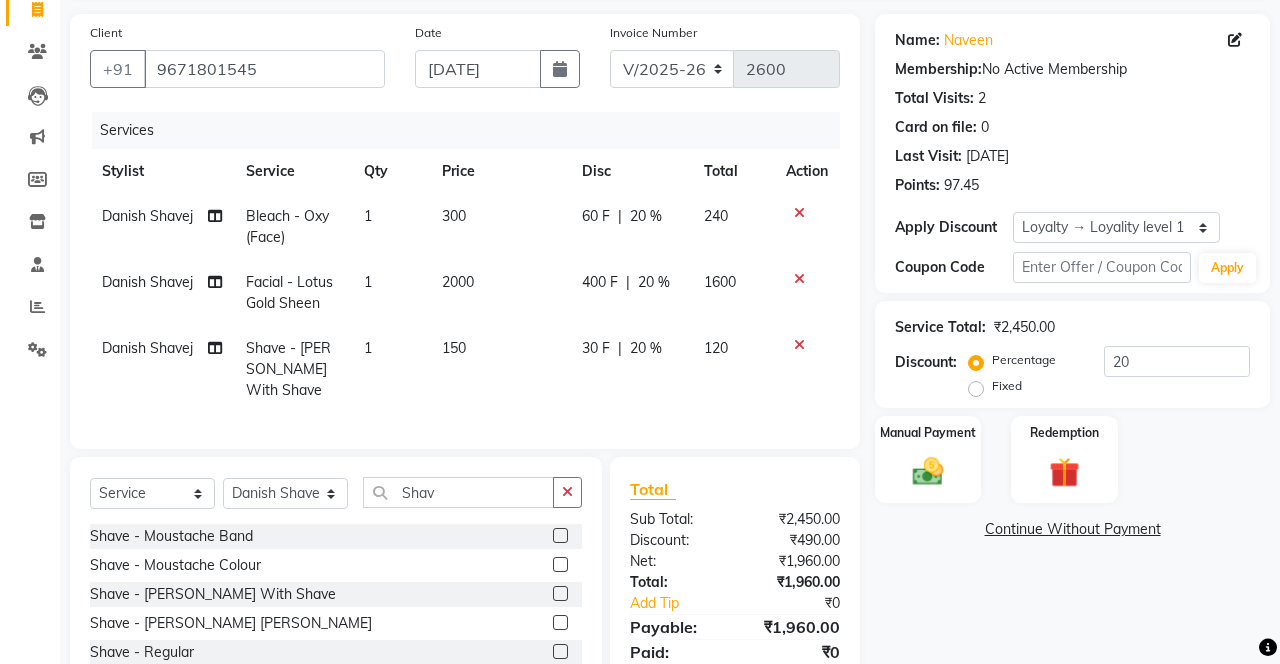 scroll, scrollTop: 131, scrollLeft: 0, axis: vertical 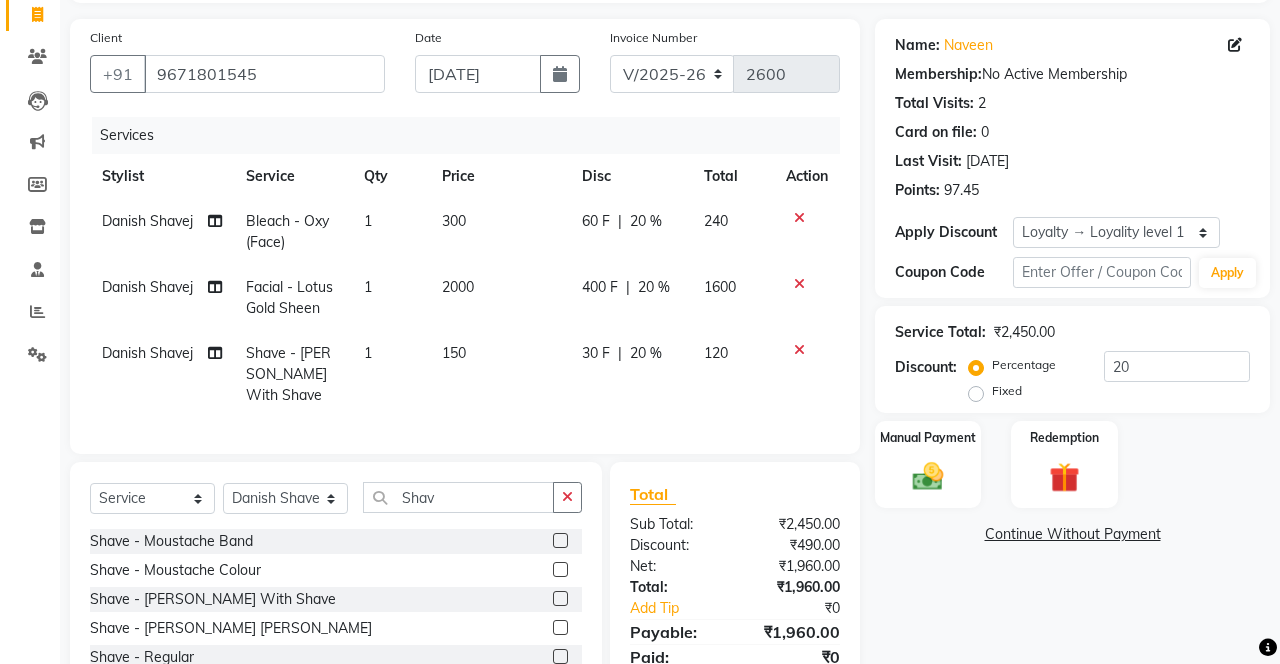 click 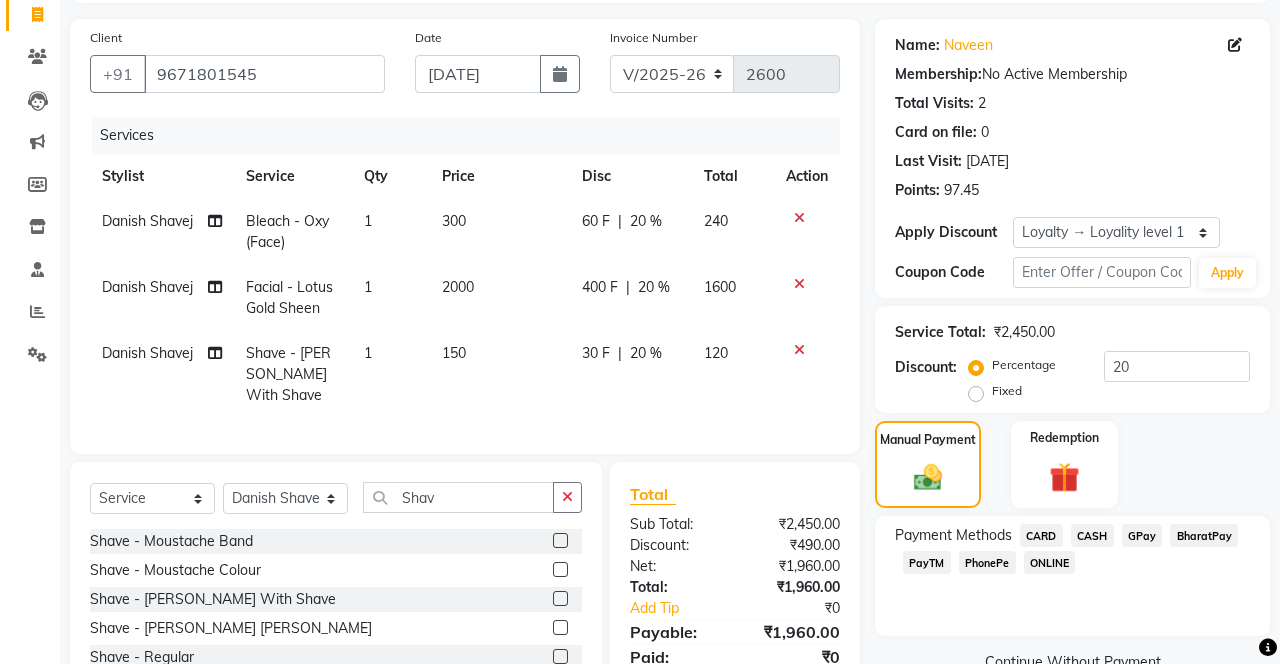 click on "PhonePe" 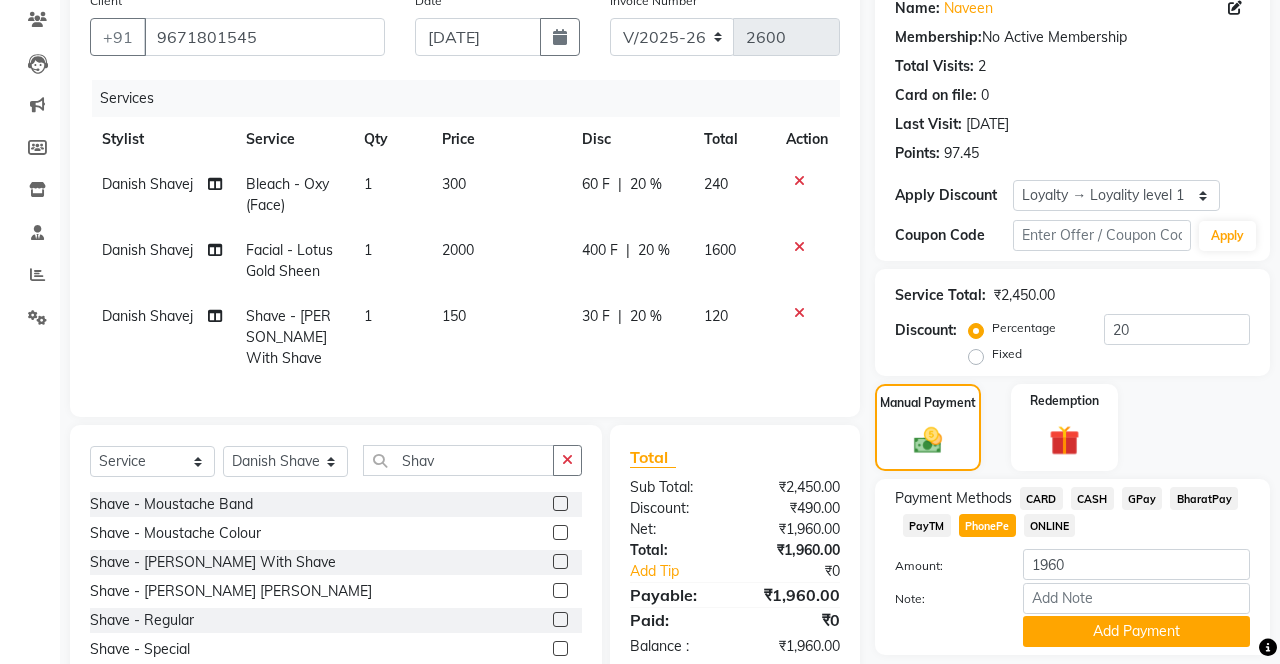 click on "Add Payment" 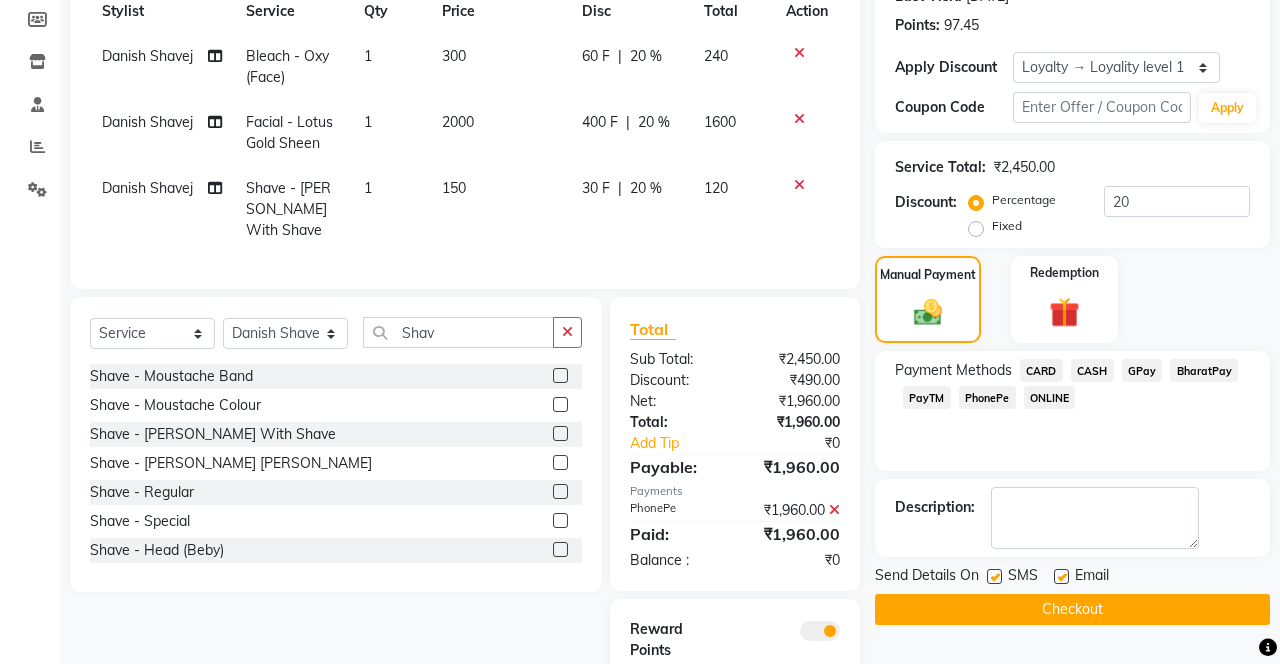 scroll, scrollTop: 306, scrollLeft: 0, axis: vertical 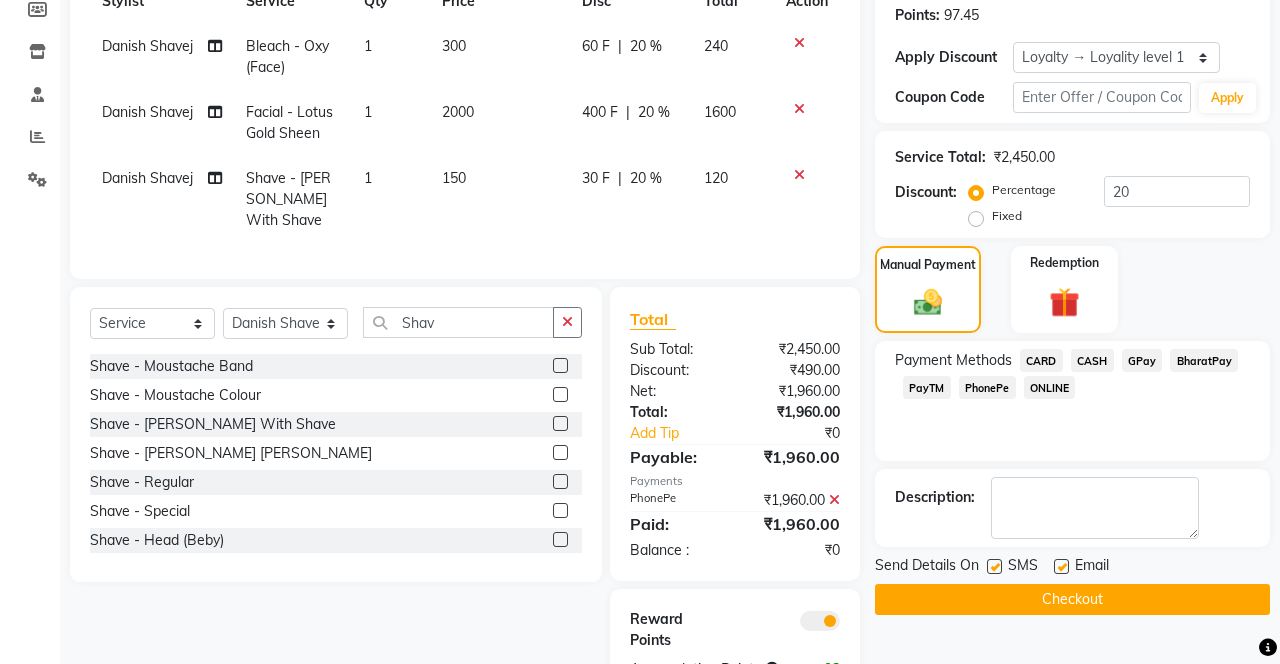 click 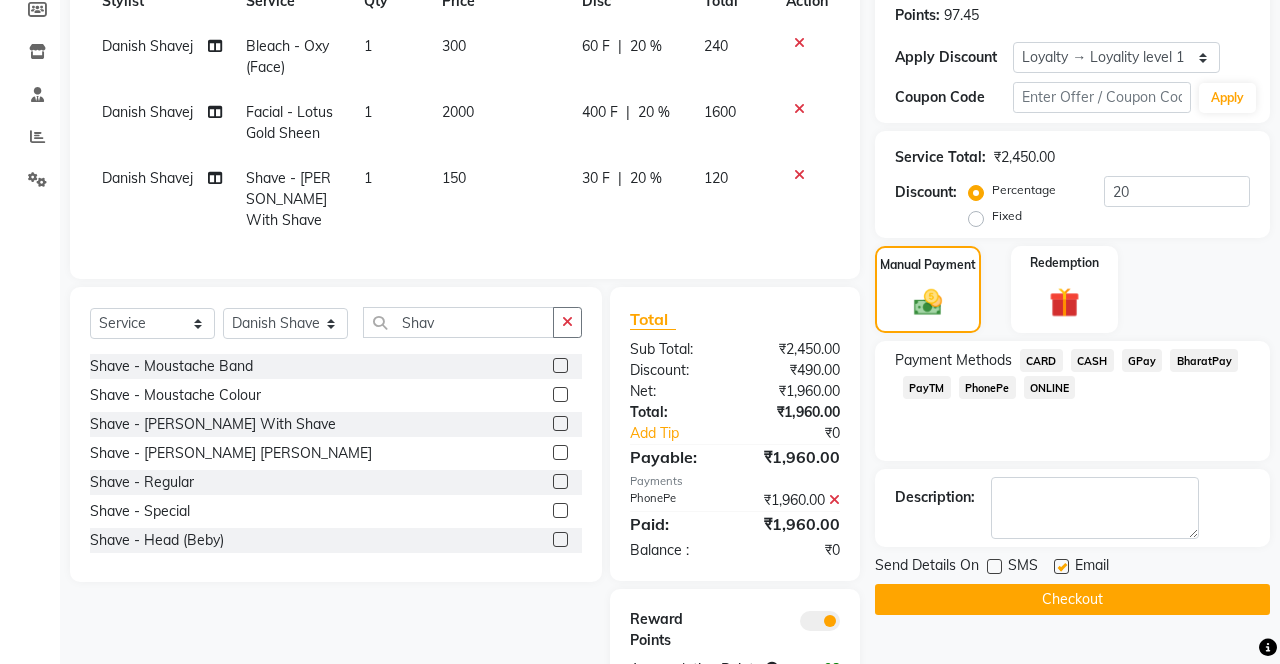 click on "Checkout" 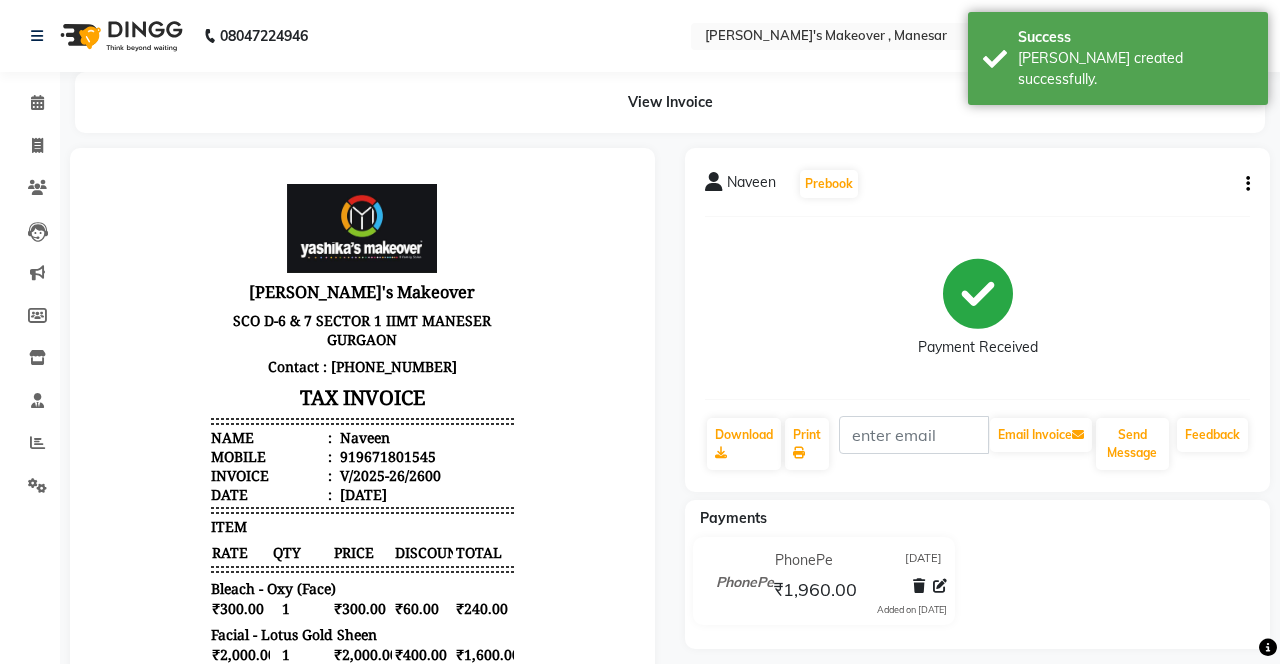 scroll, scrollTop: 0, scrollLeft: 0, axis: both 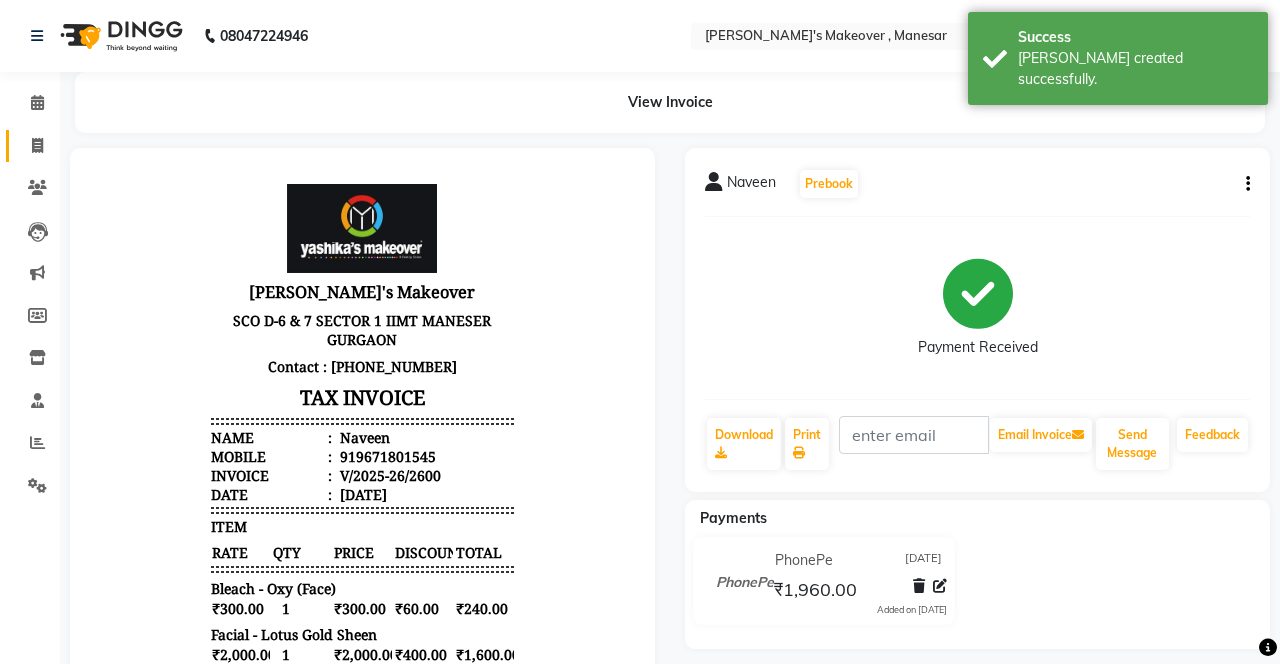 click 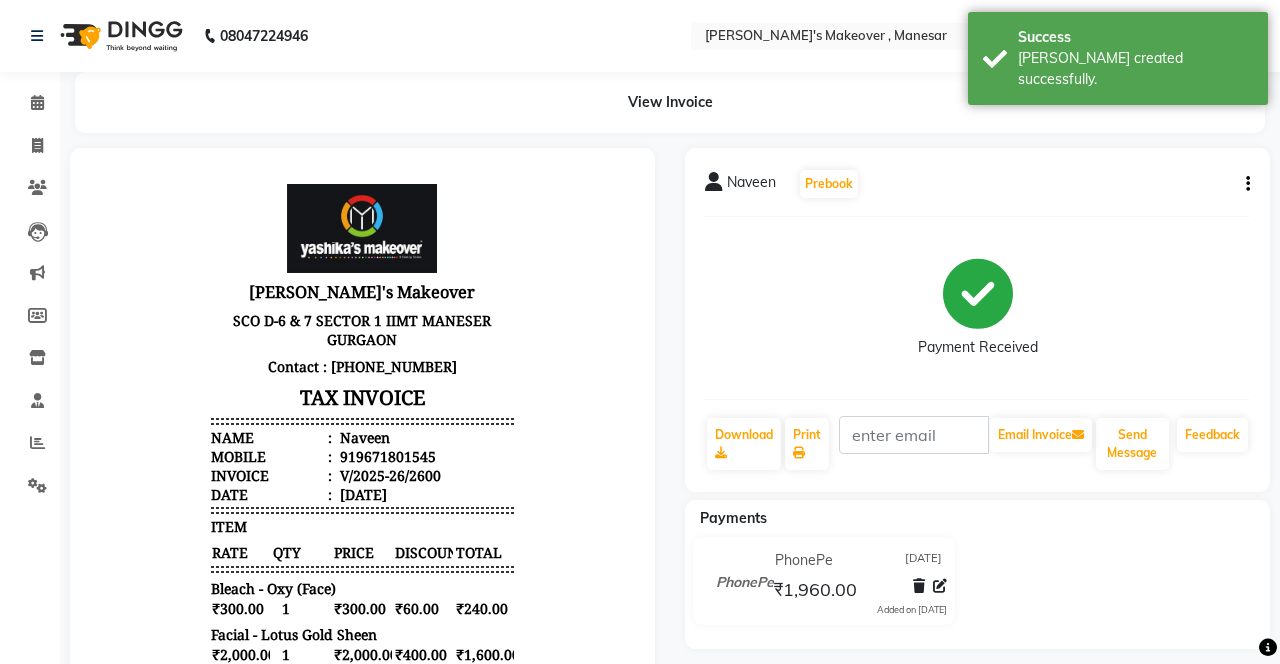 select on "service" 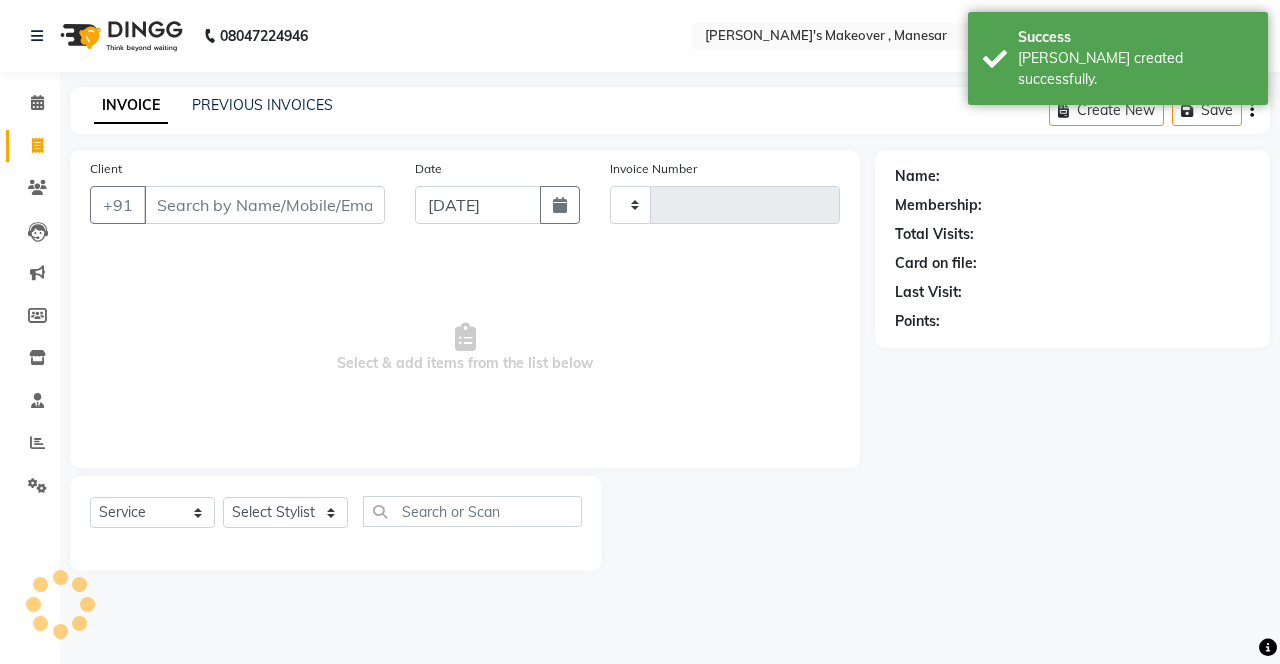 scroll, scrollTop: 24, scrollLeft: 0, axis: vertical 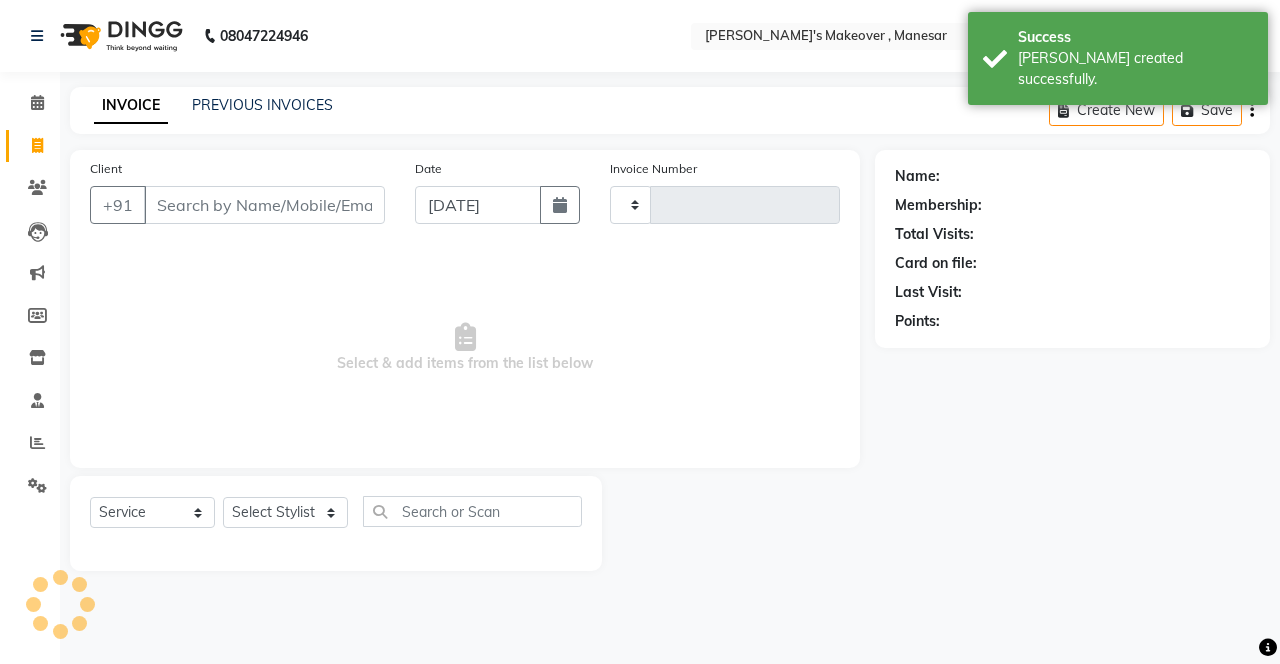 type on "2601" 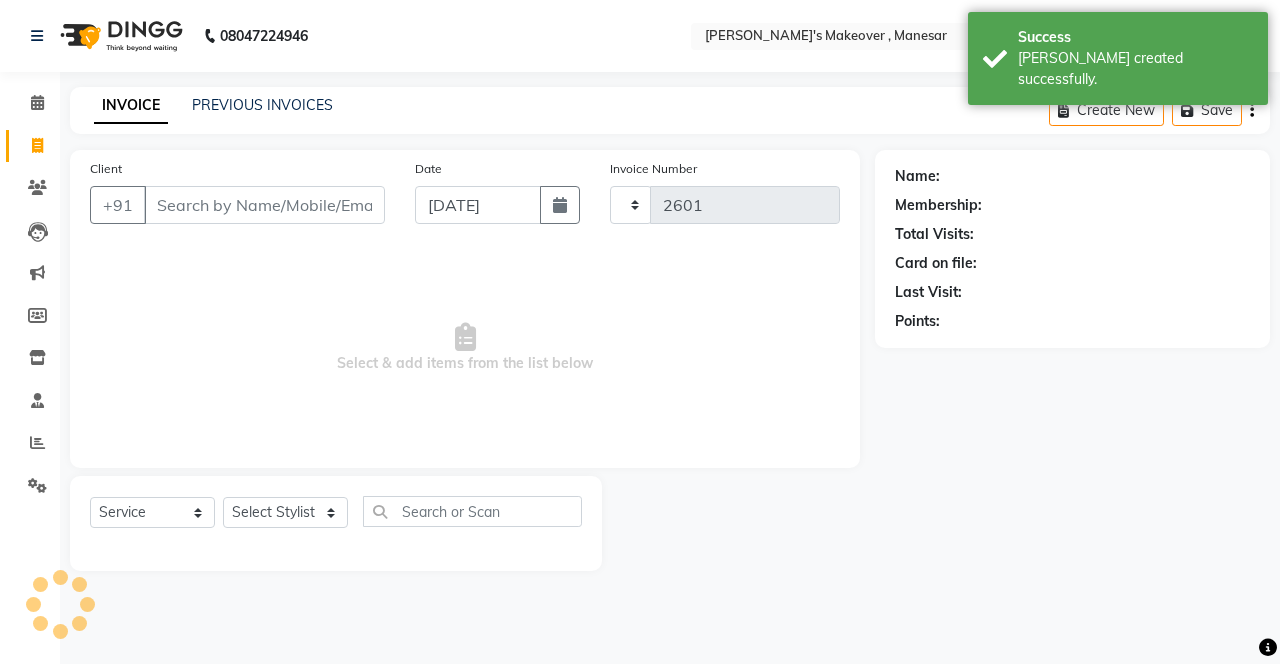 select on "820" 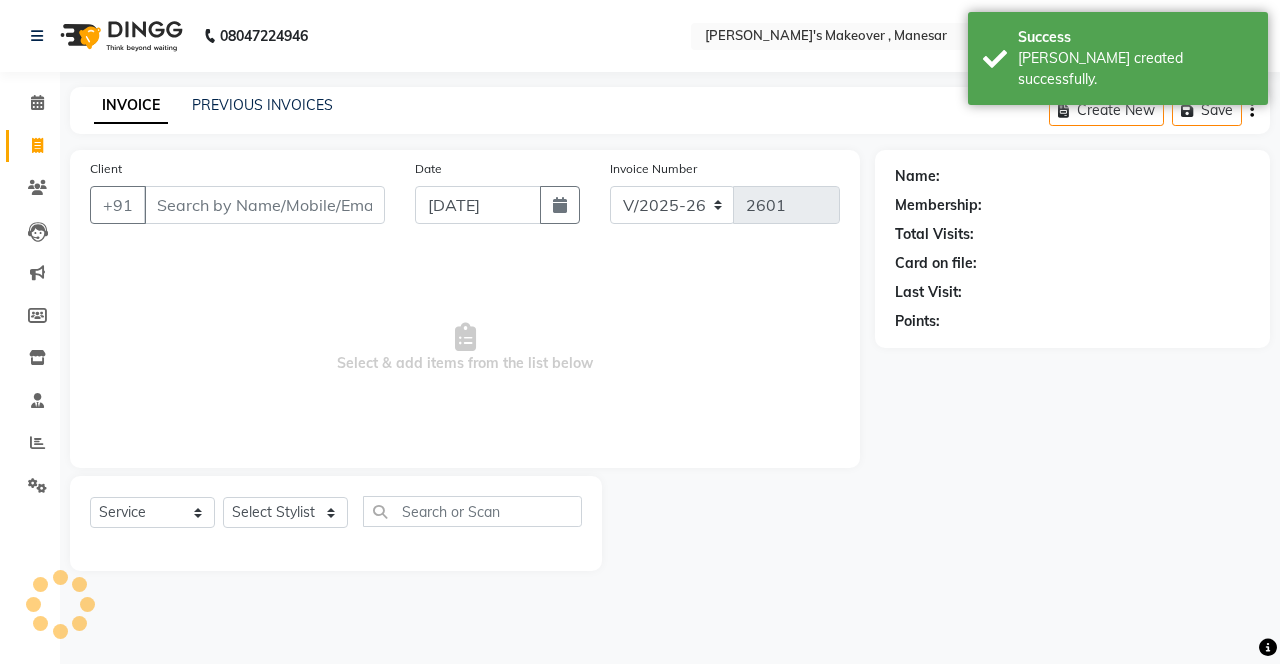 scroll, scrollTop: 0, scrollLeft: 0, axis: both 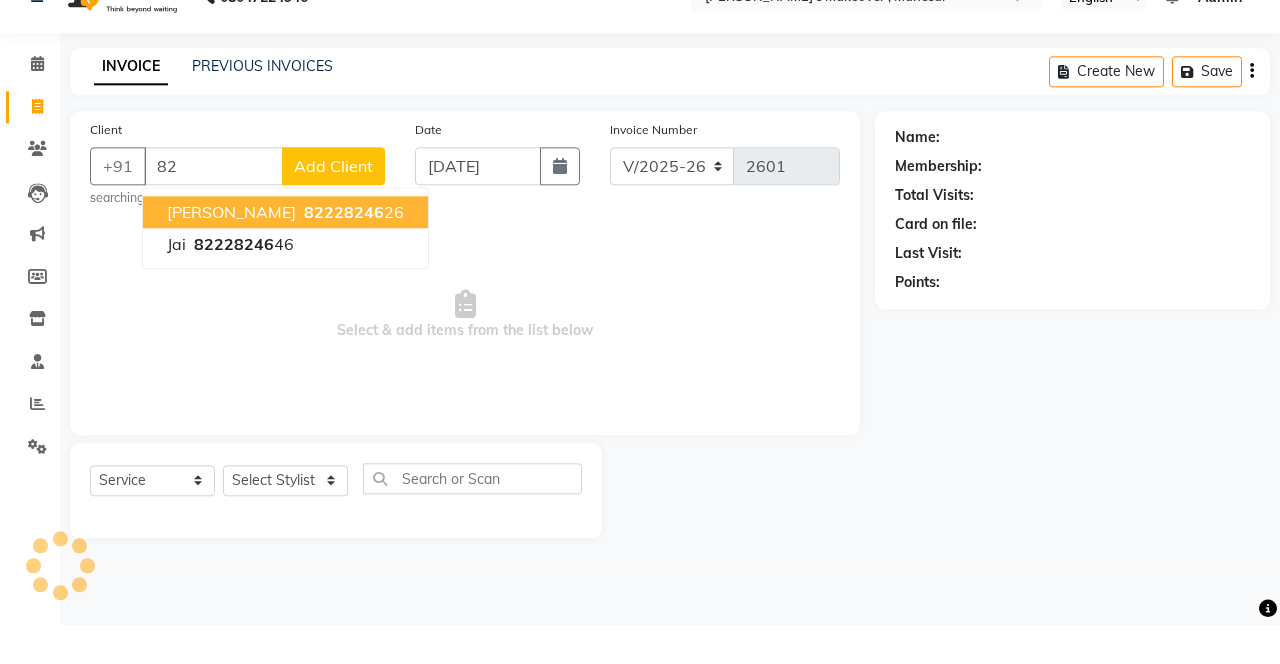 type on "8" 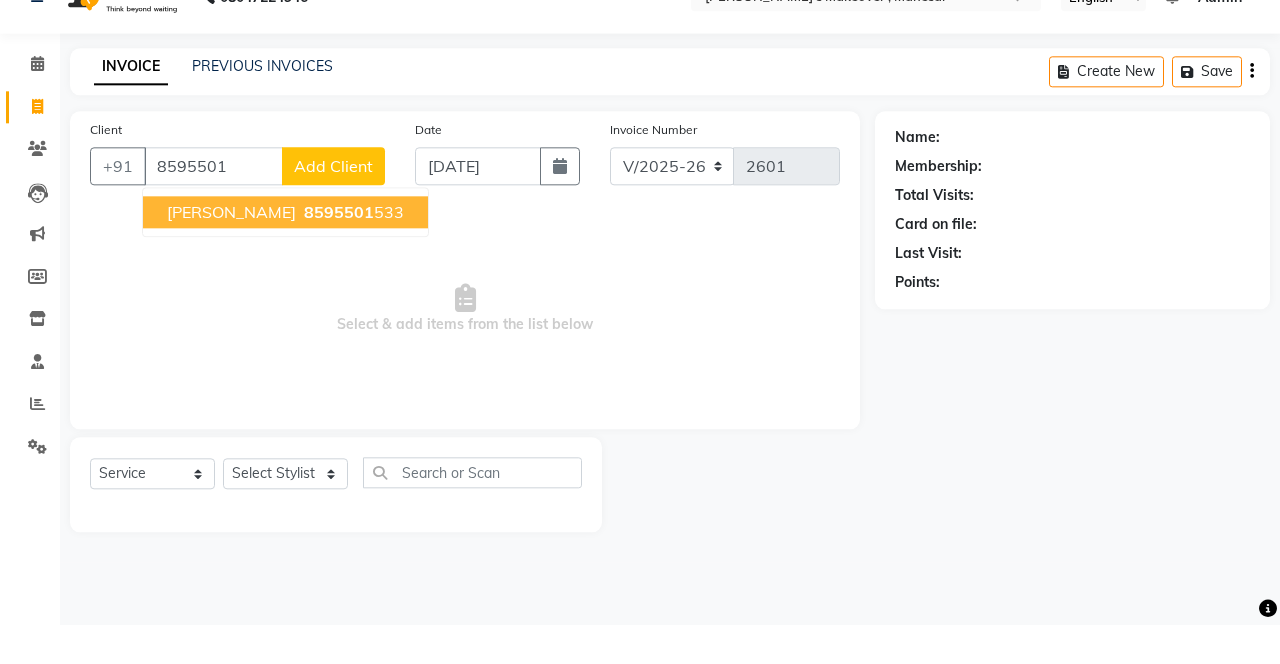 click on "8595501 533" at bounding box center [352, 251] 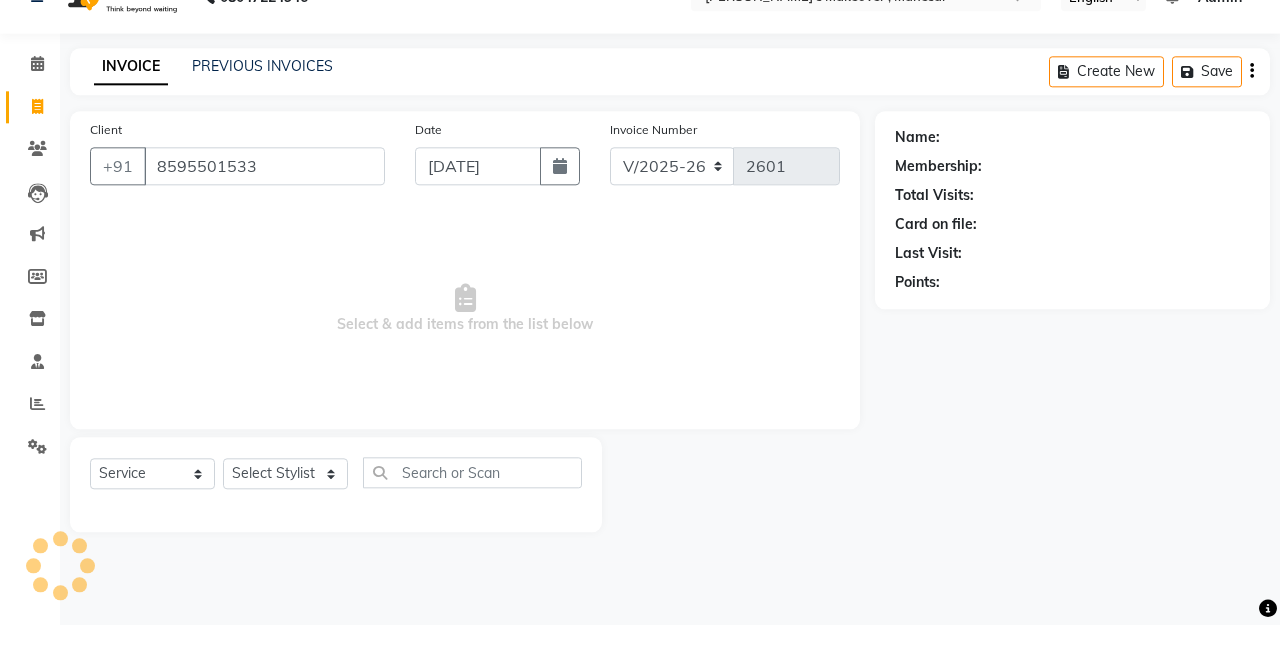 type on "8595501533" 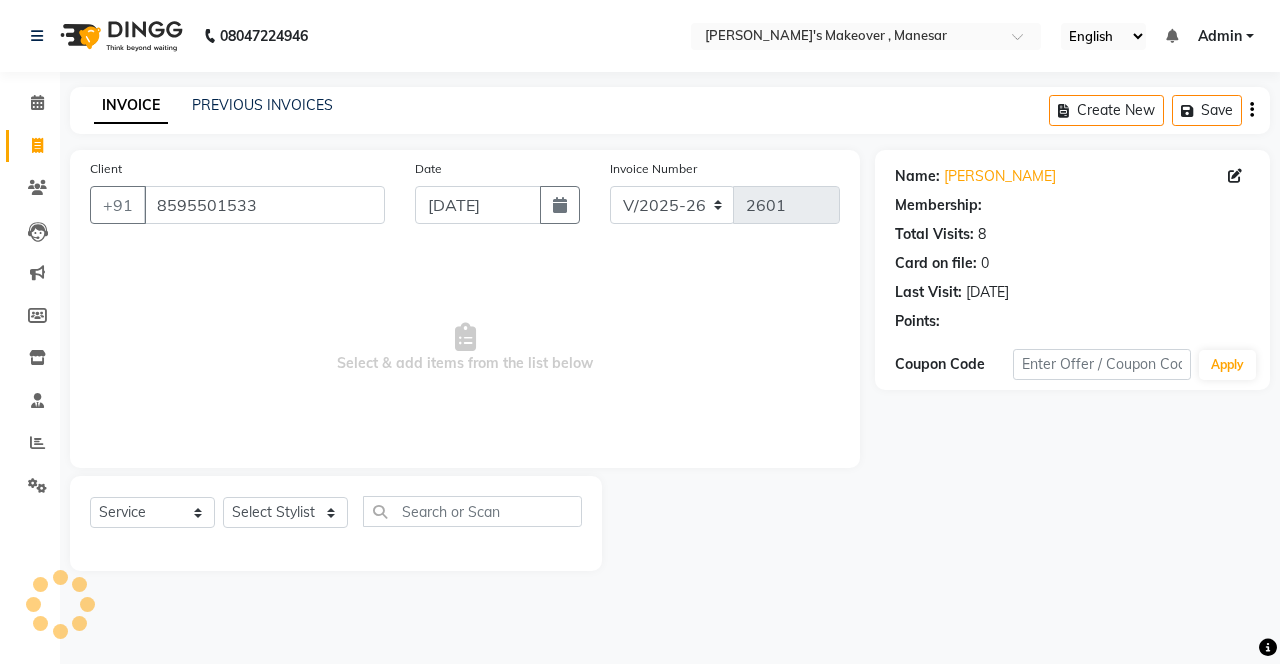 select on "1: Object" 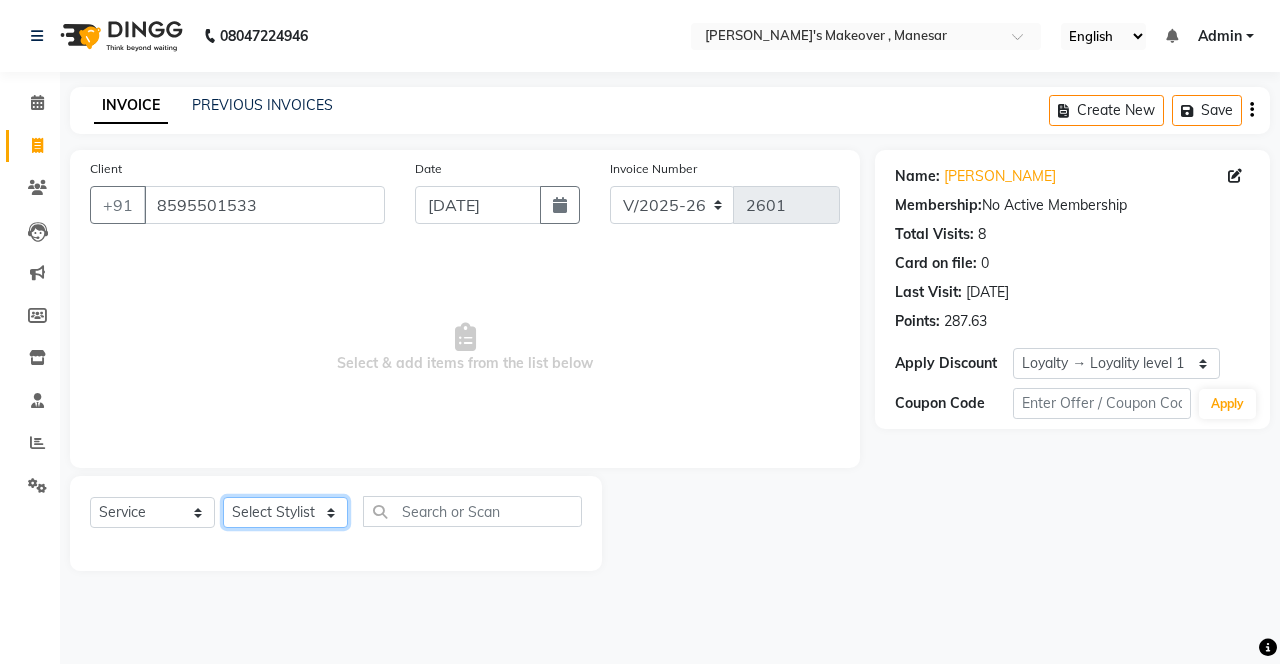 click on "Select Stylist Danish Shavej [PERSON_NAME] Krishna [PERSON_NAME] [PERSON_NAME] Mdm [PERSON_NAME] [PERSON_NAME] [MEDICAL_DATA] Pooja [PERSON_NAME] [PERSON_NAME] ([DATE])" 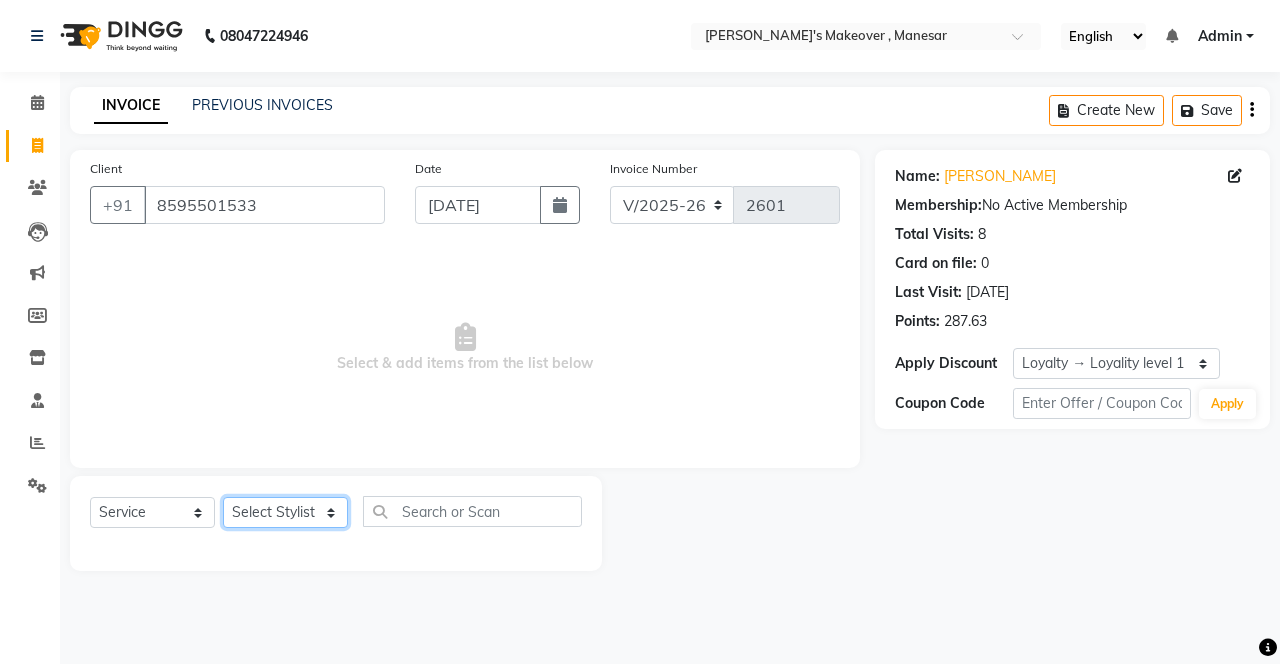 select on "79288" 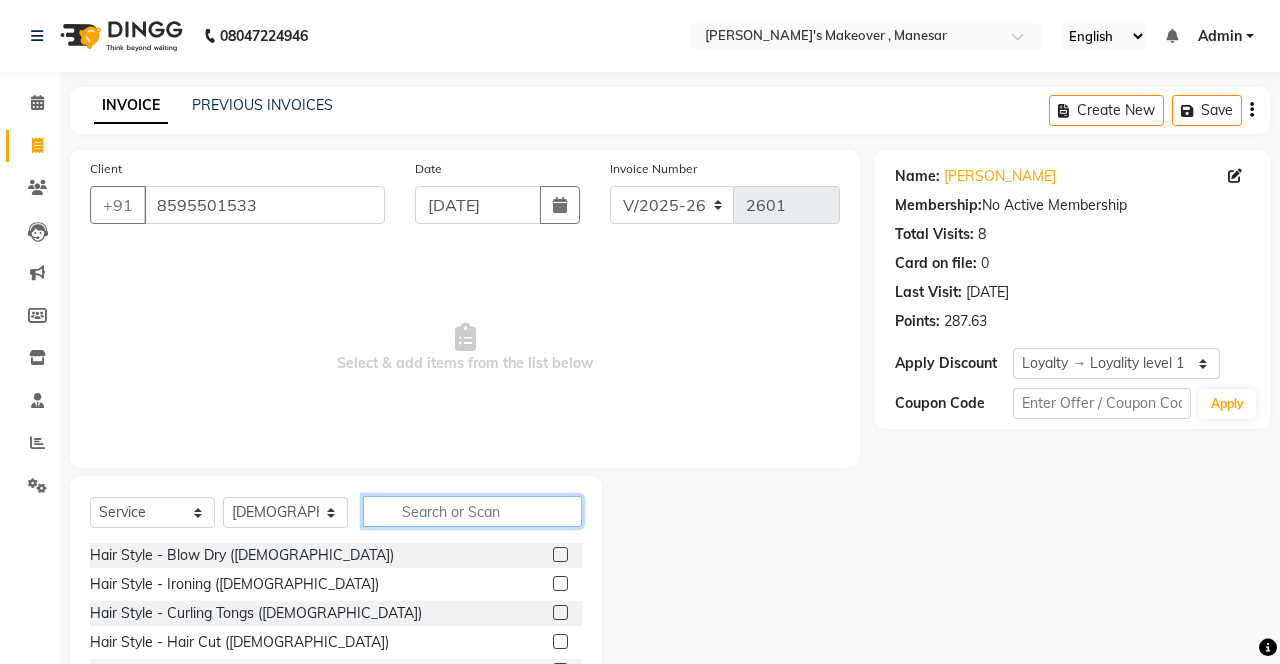 click 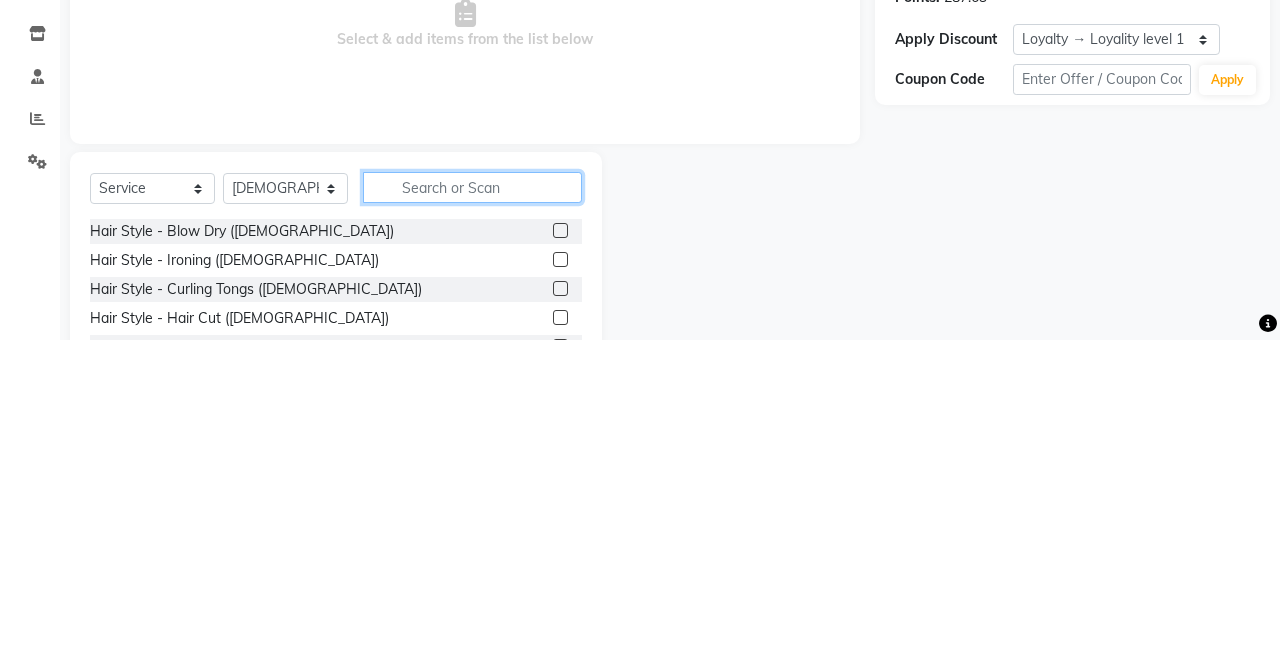 scroll, scrollTop: 15, scrollLeft: 0, axis: vertical 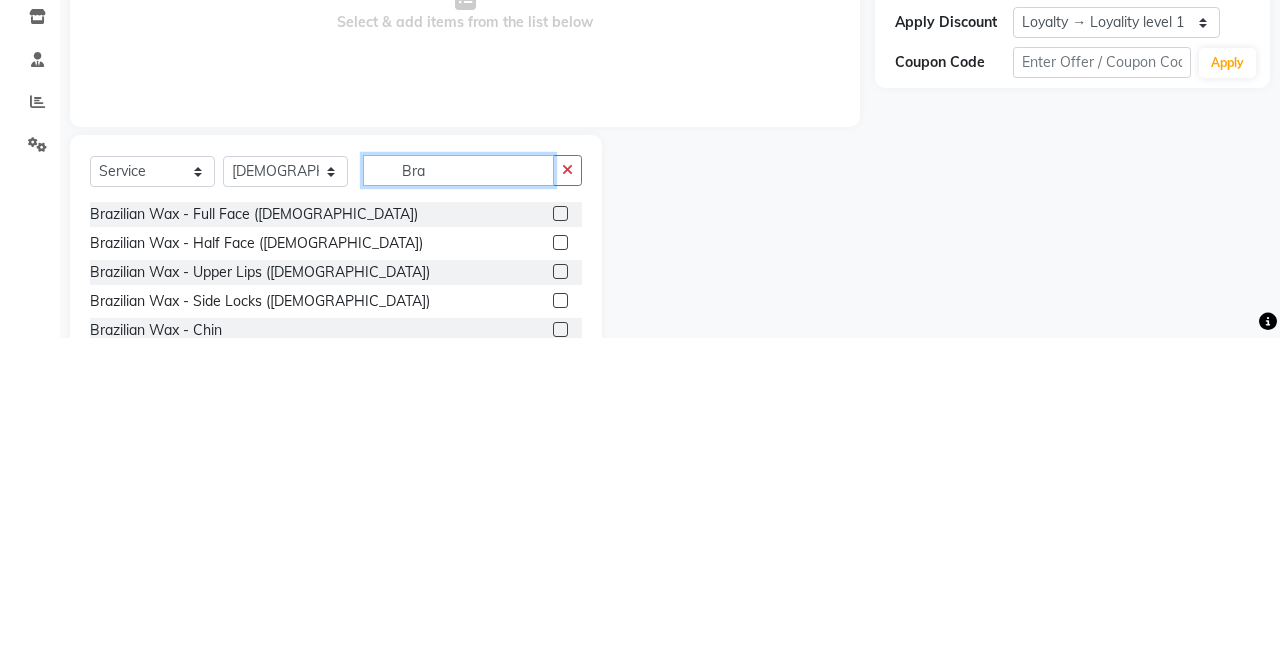 type on "Bra" 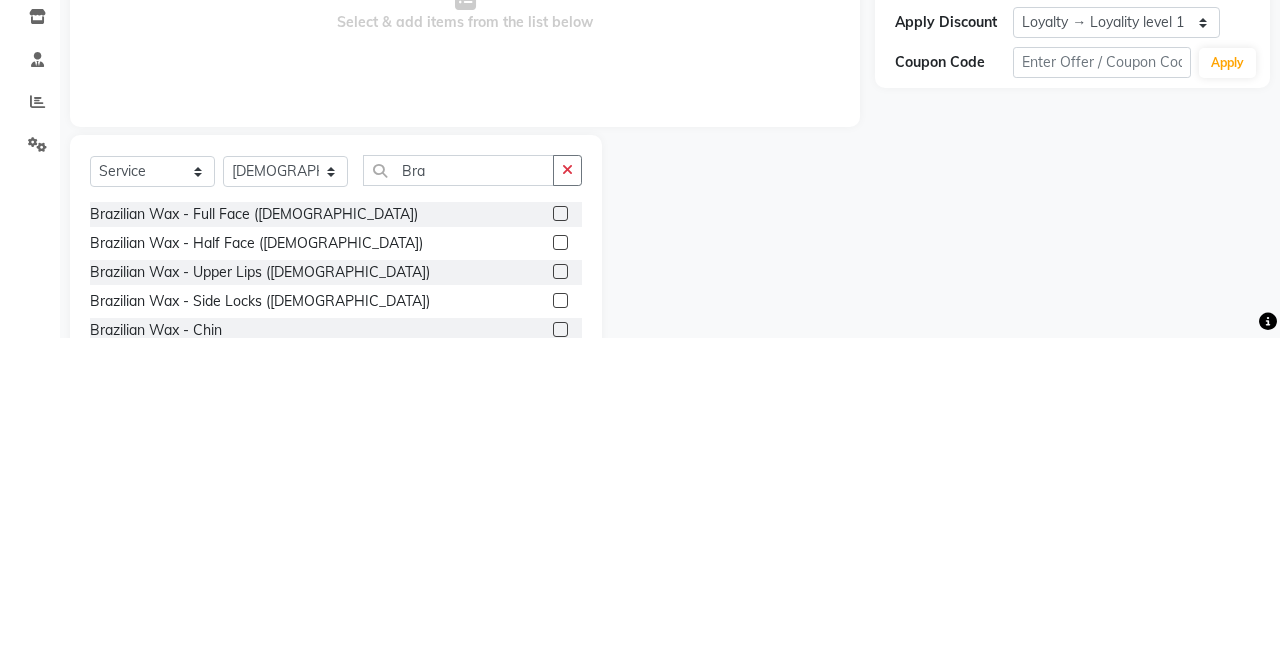 click 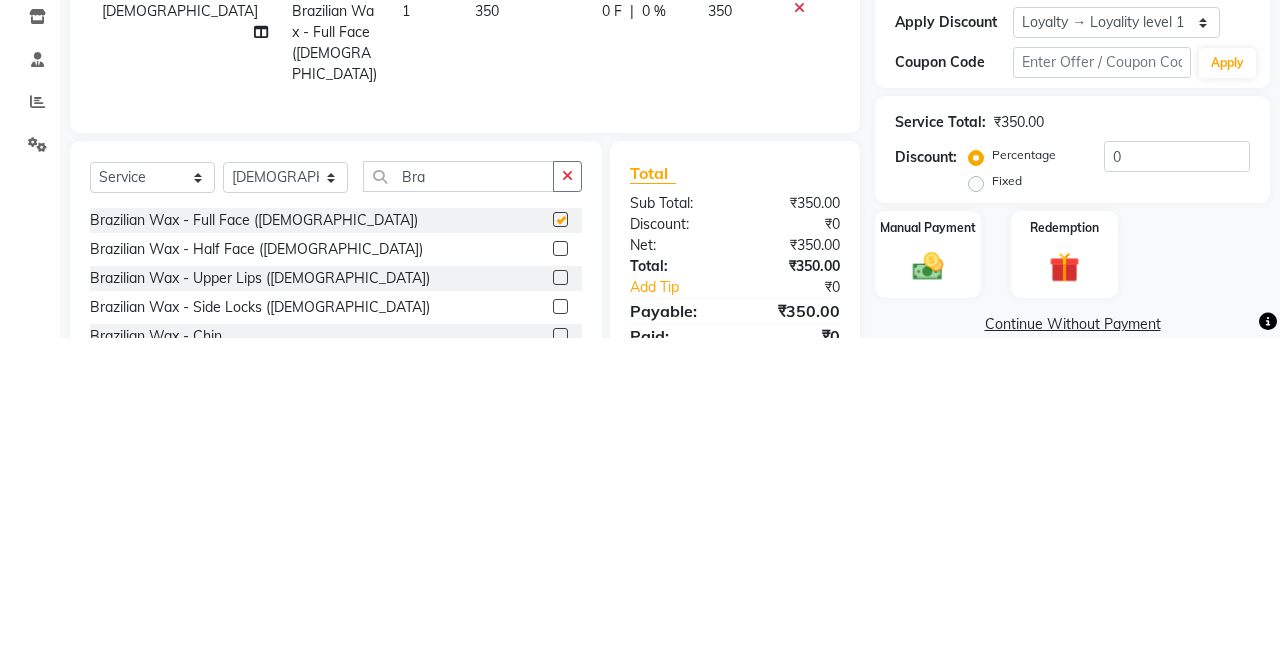 scroll, scrollTop: 15, scrollLeft: 0, axis: vertical 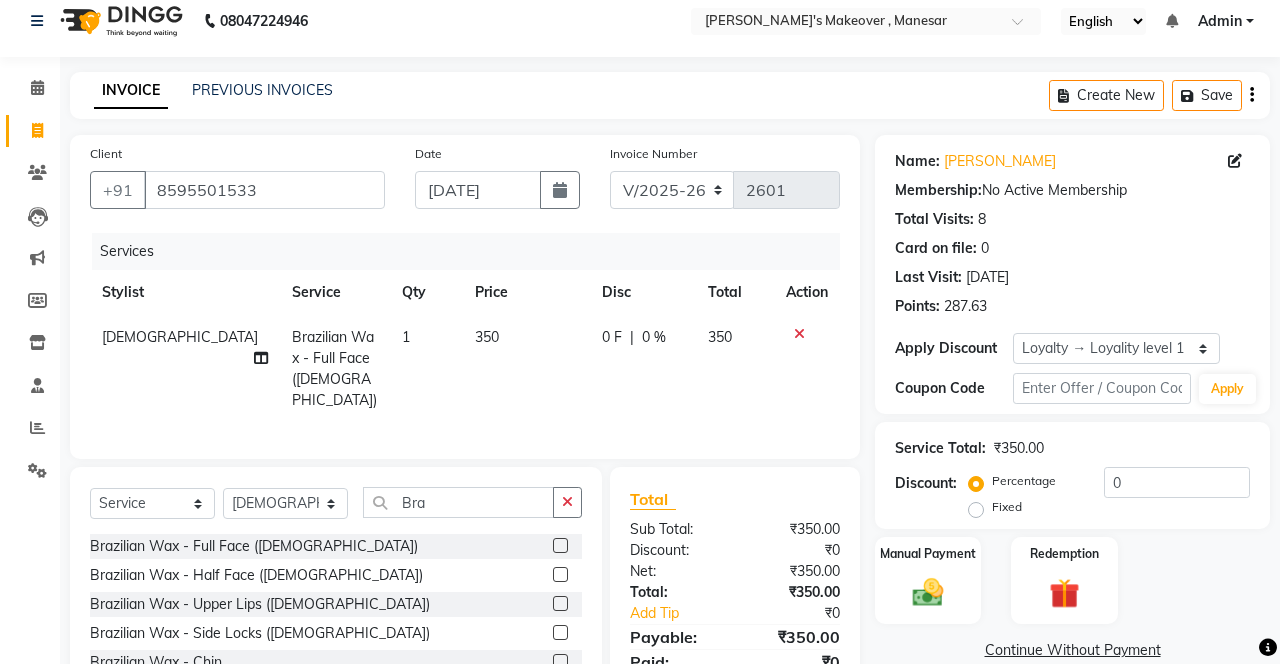 checkbox on "false" 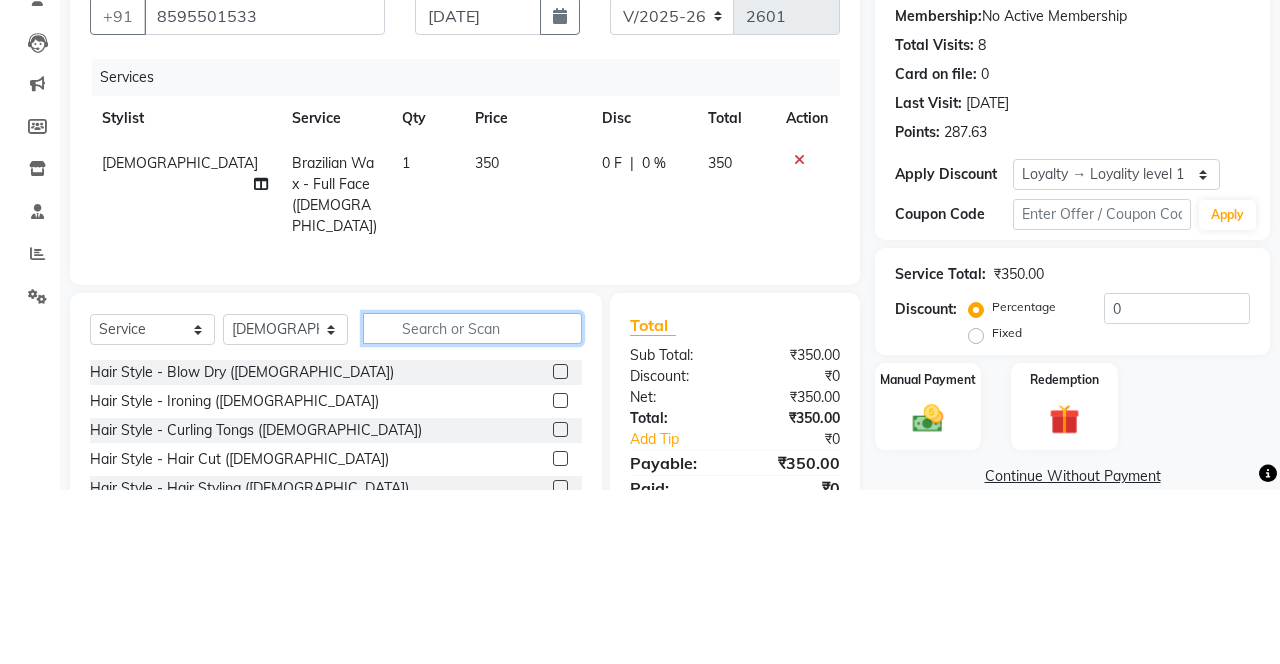 scroll, scrollTop: 15, scrollLeft: 0, axis: vertical 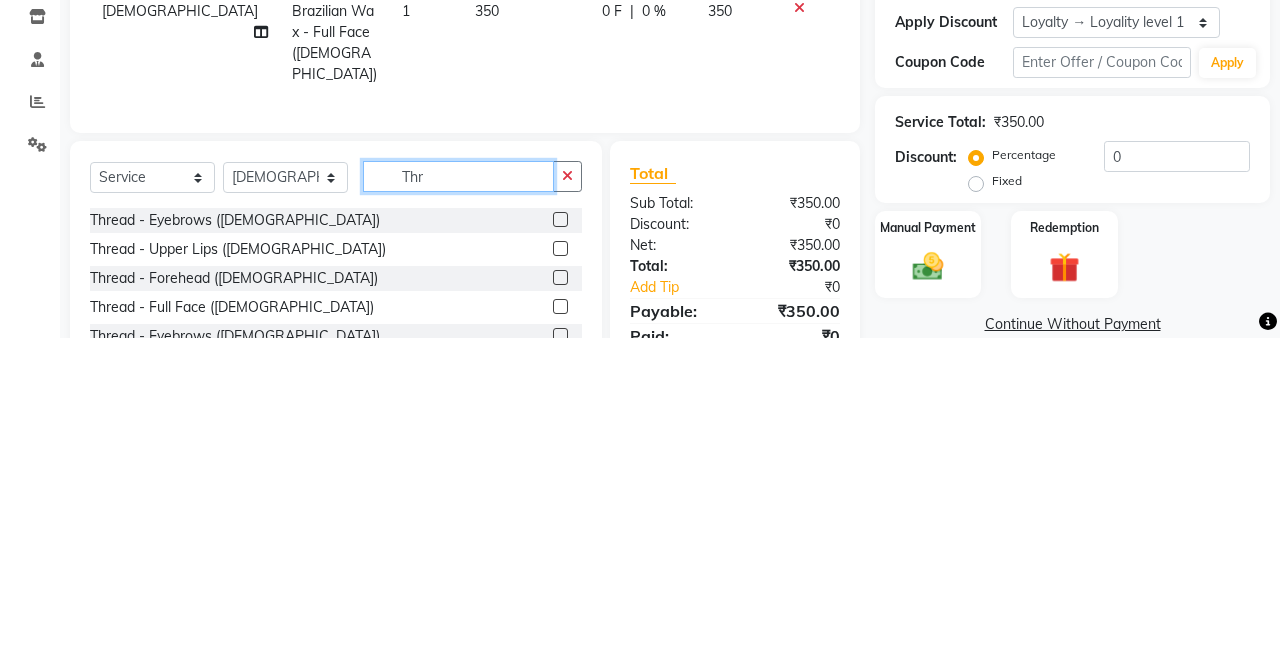 type on "Thr" 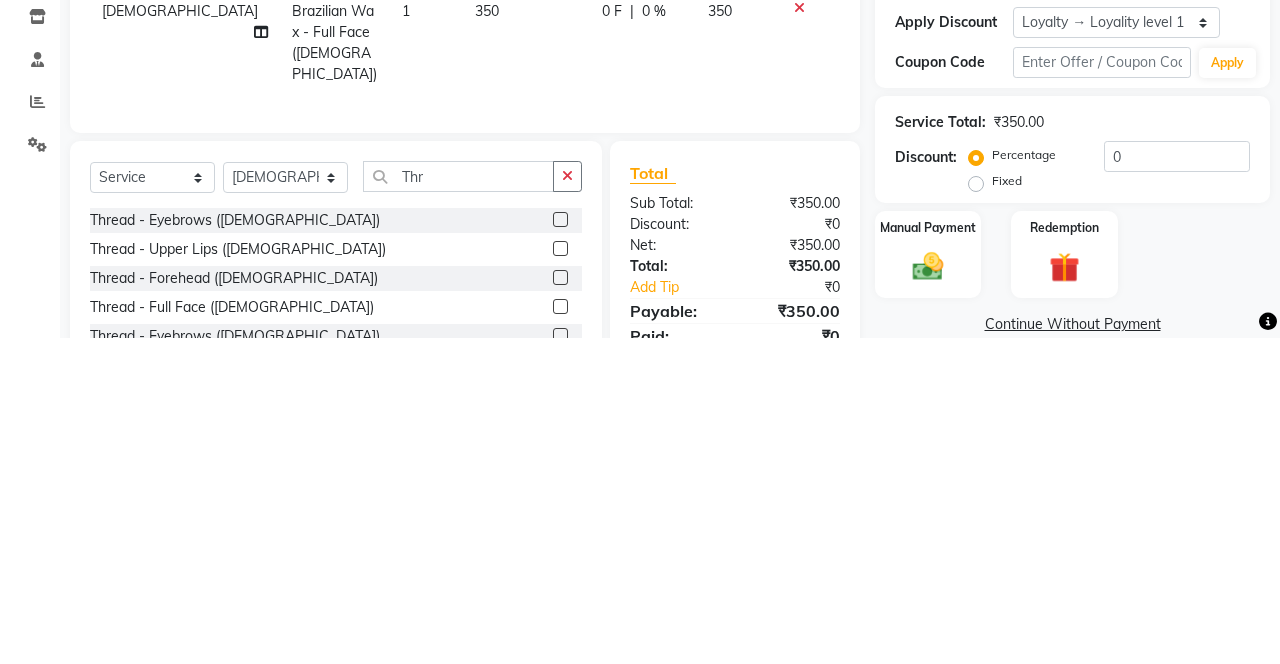 click 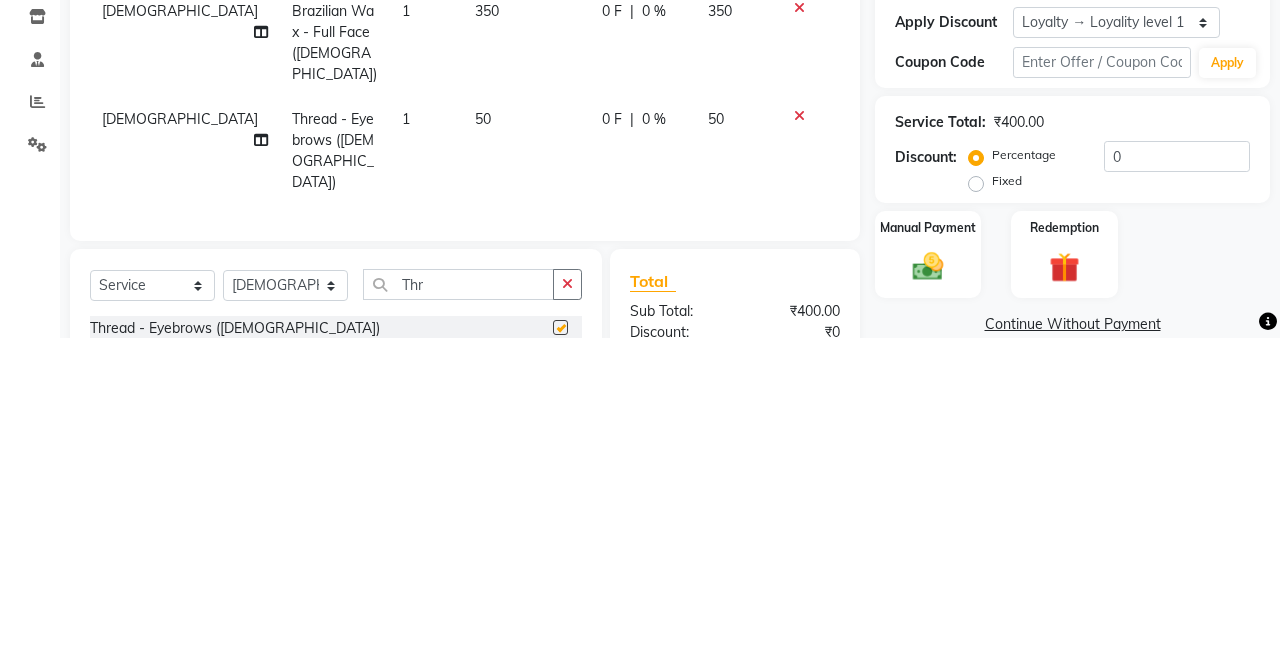 scroll, scrollTop: 15, scrollLeft: 0, axis: vertical 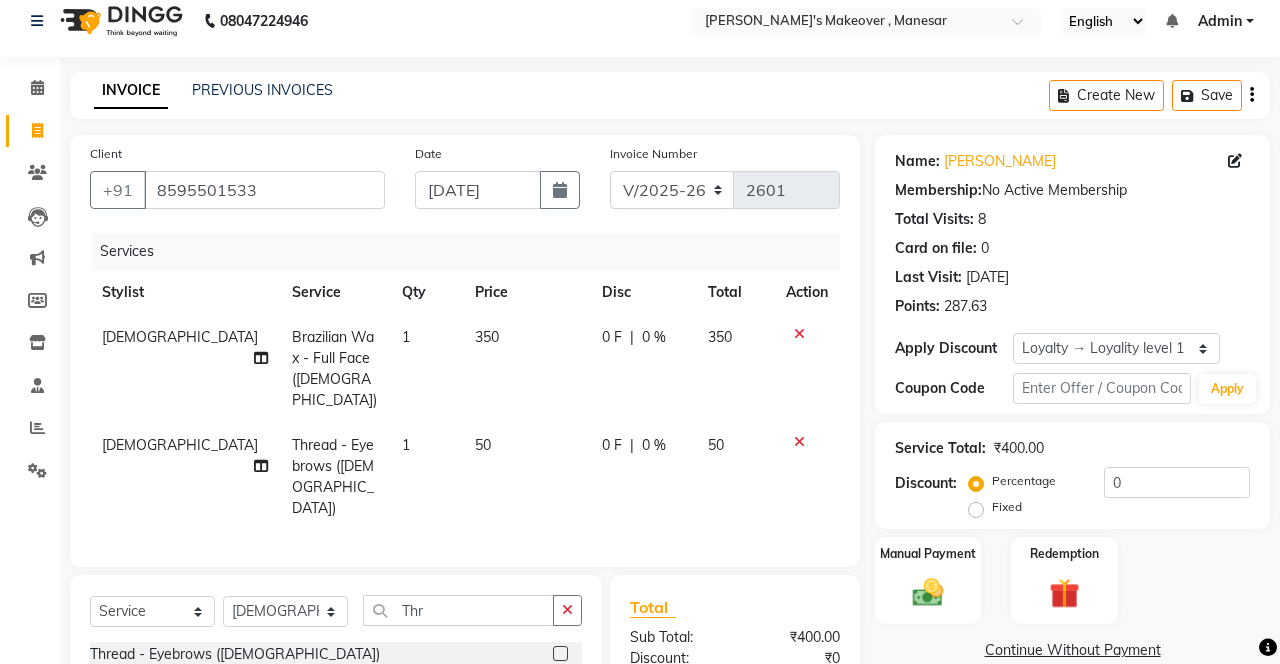 checkbox on "false" 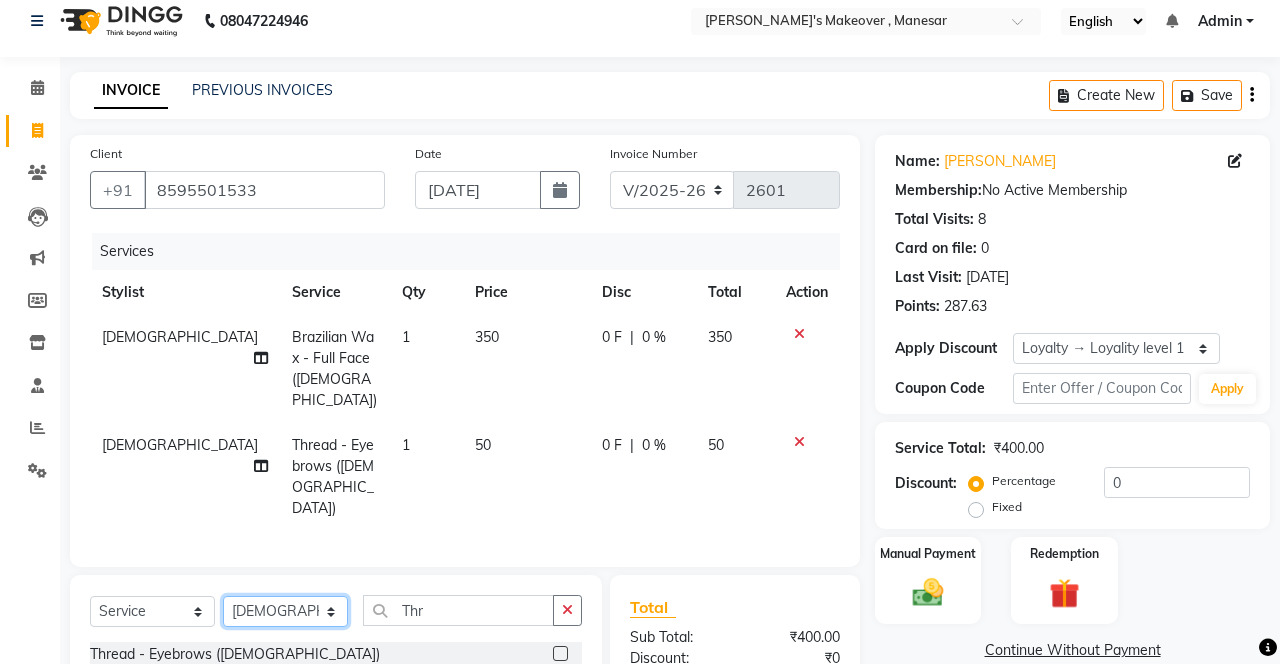 click on "Select Stylist Danish Shavej [PERSON_NAME] Krishna [PERSON_NAME] [PERSON_NAME] Mdm [PERSON_NAME] [PERSON_NAME] [MEDICAL_DATA] Pooja [PERSON_NAME] [PERSON_NAME] ([DATE])" 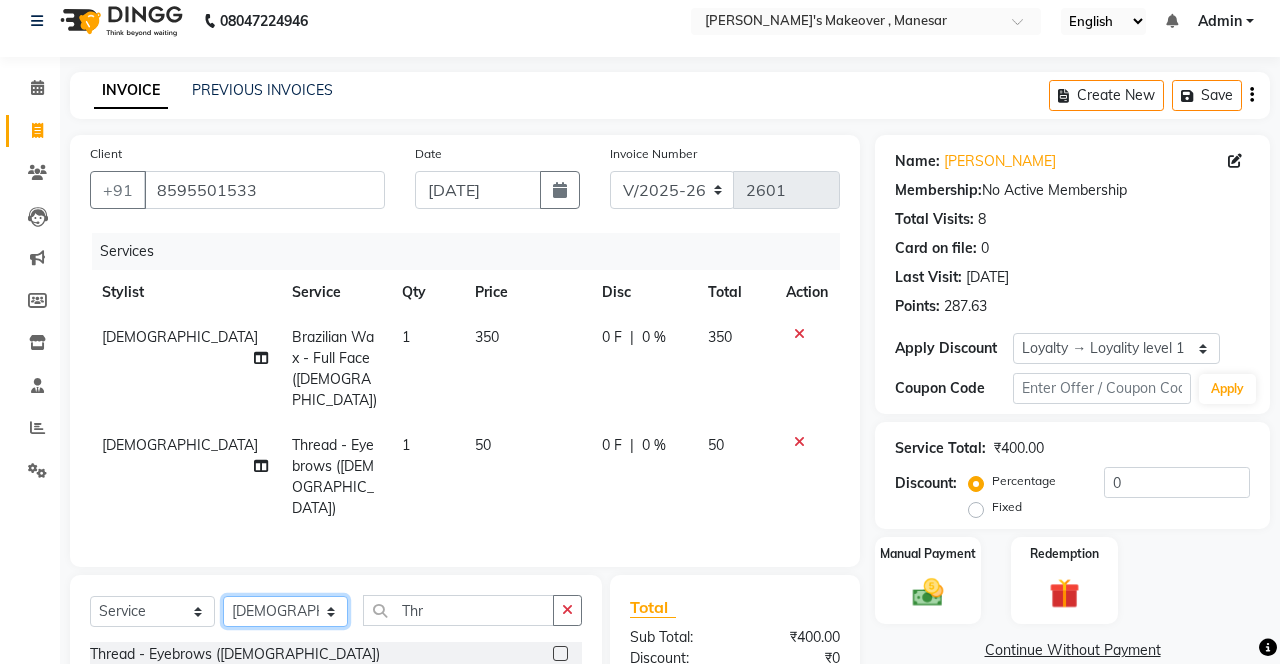 select on "14414" 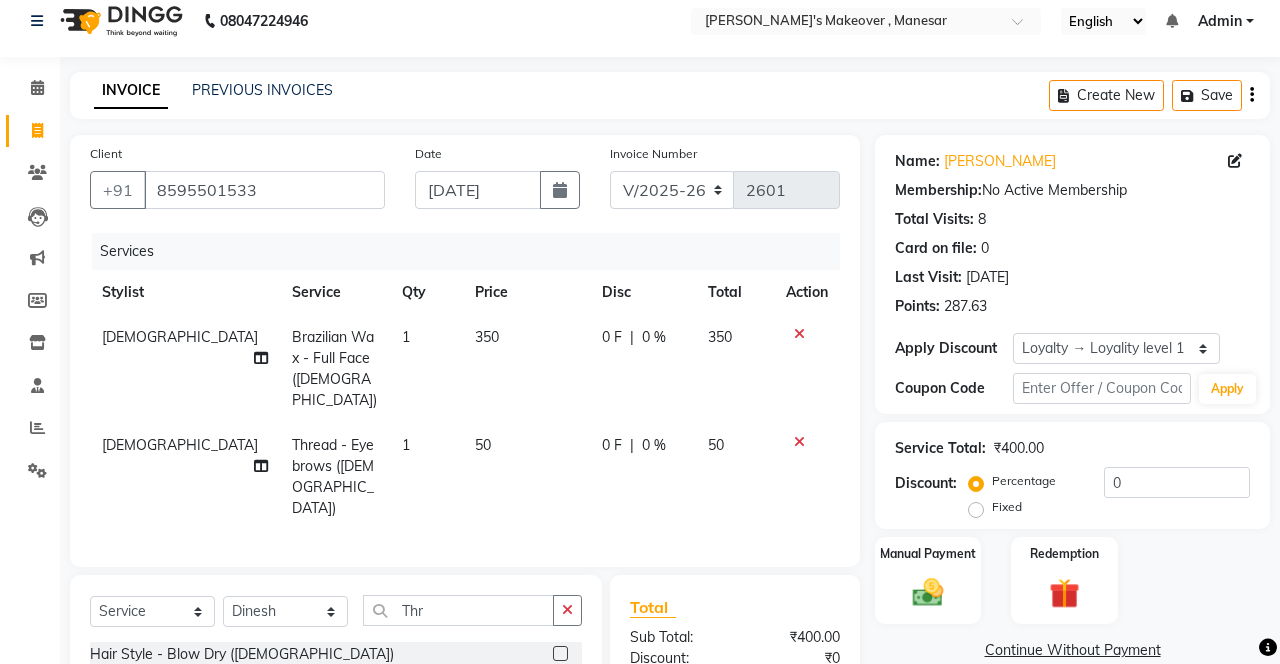 click 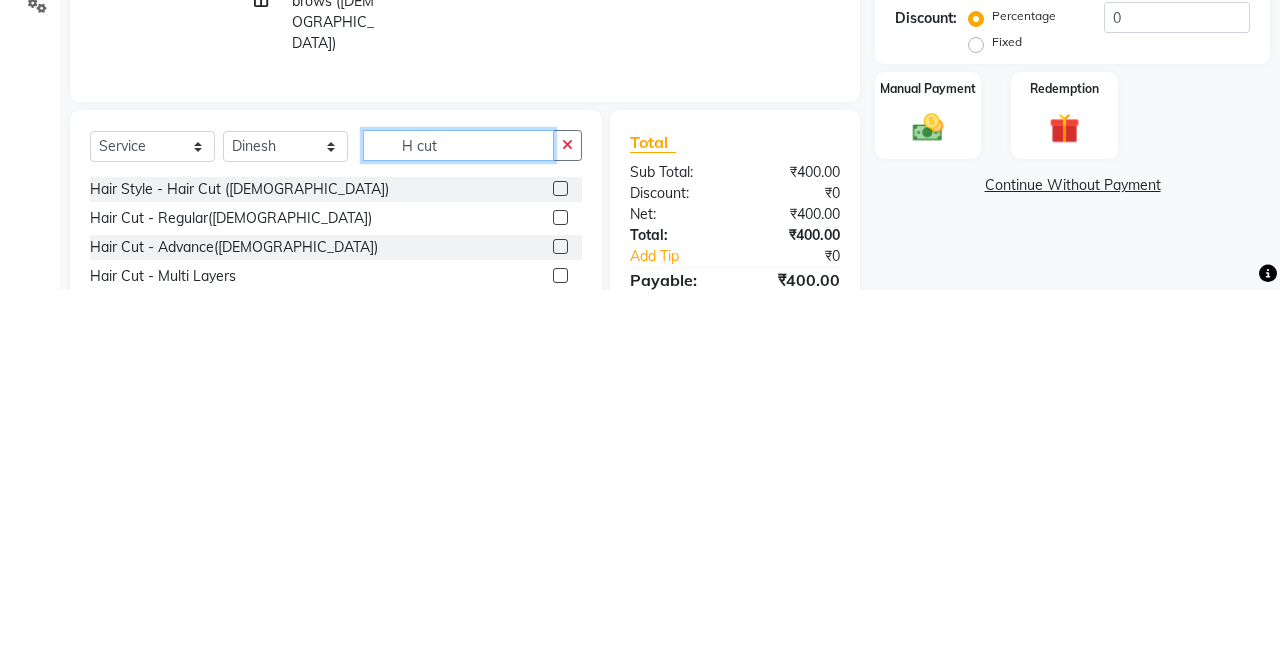 scroll, scrollTop: 122, scrollLeft: 0, axis: vertical 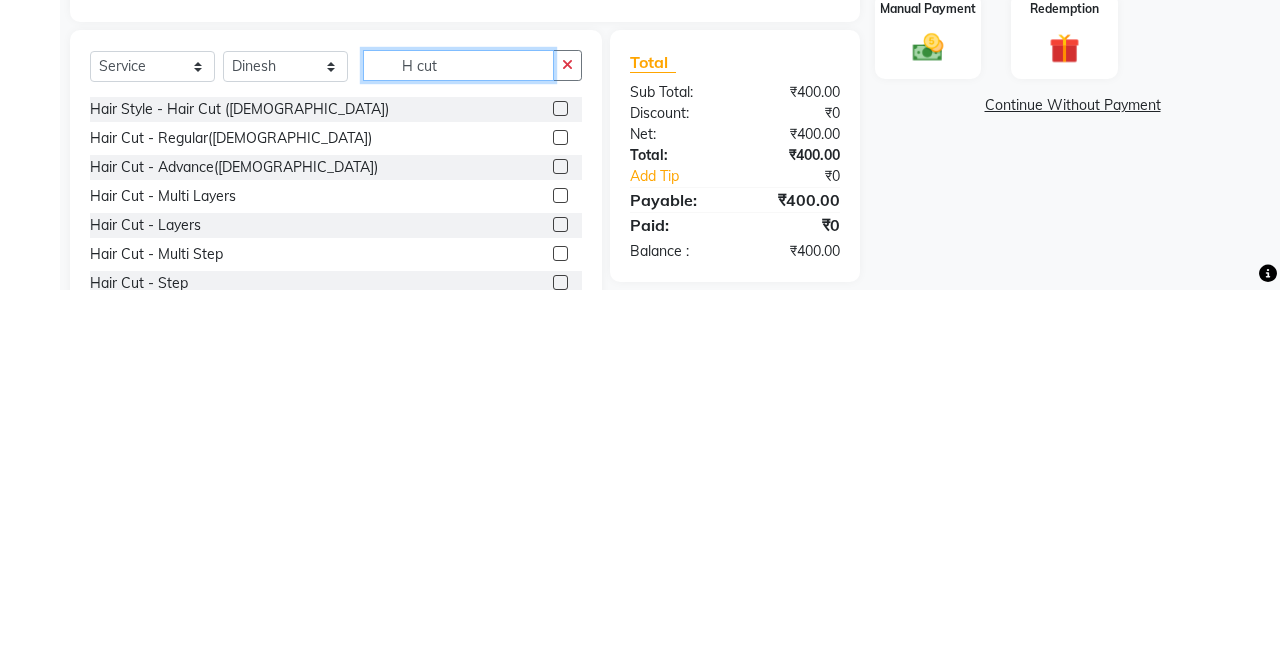 type on "H cut" 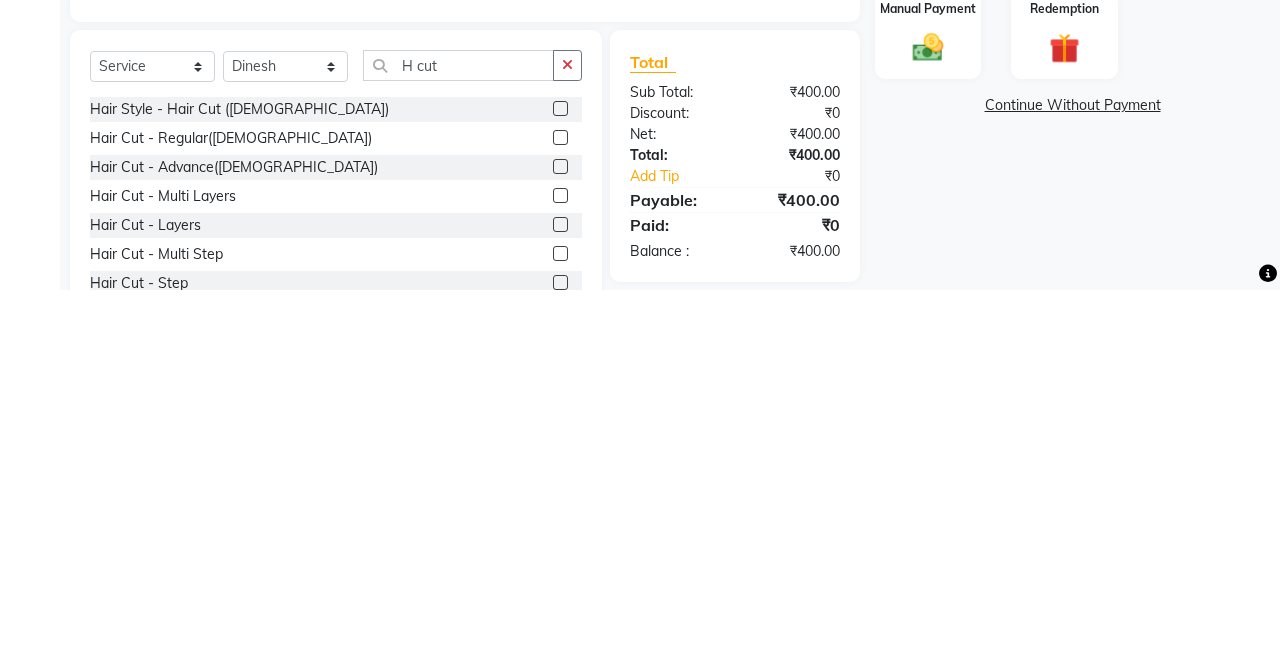 click 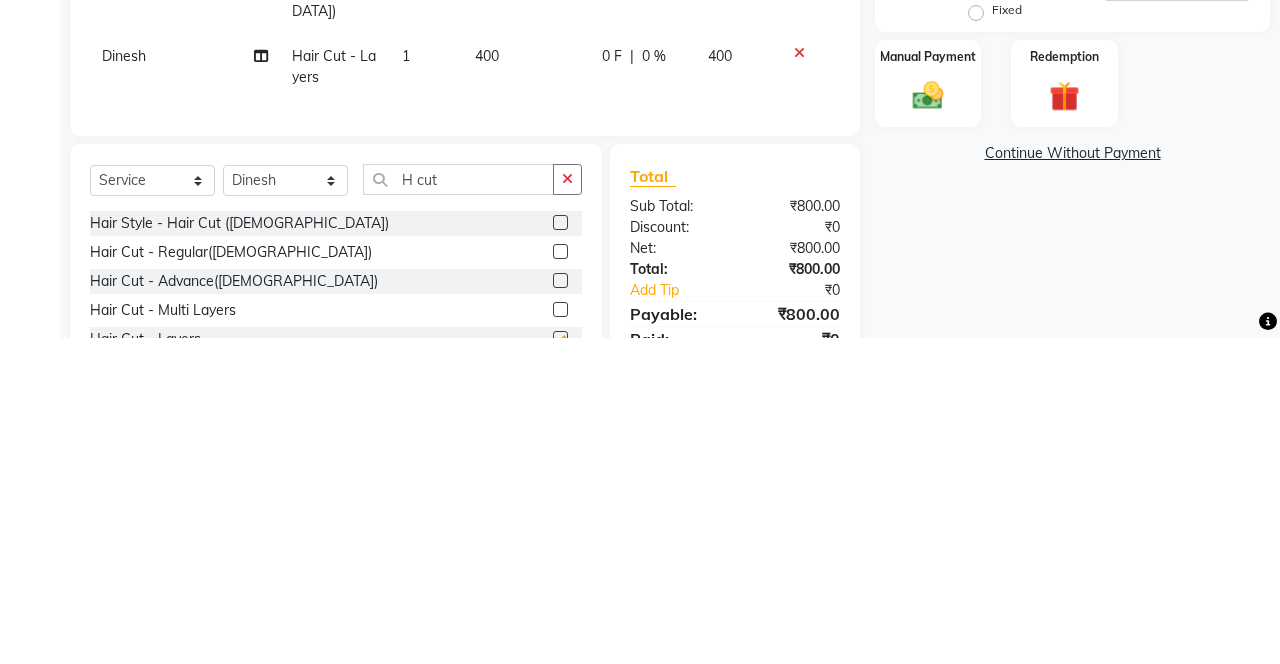scroll, scrollTop: 186, scrollLeft: 0, axis: vertical 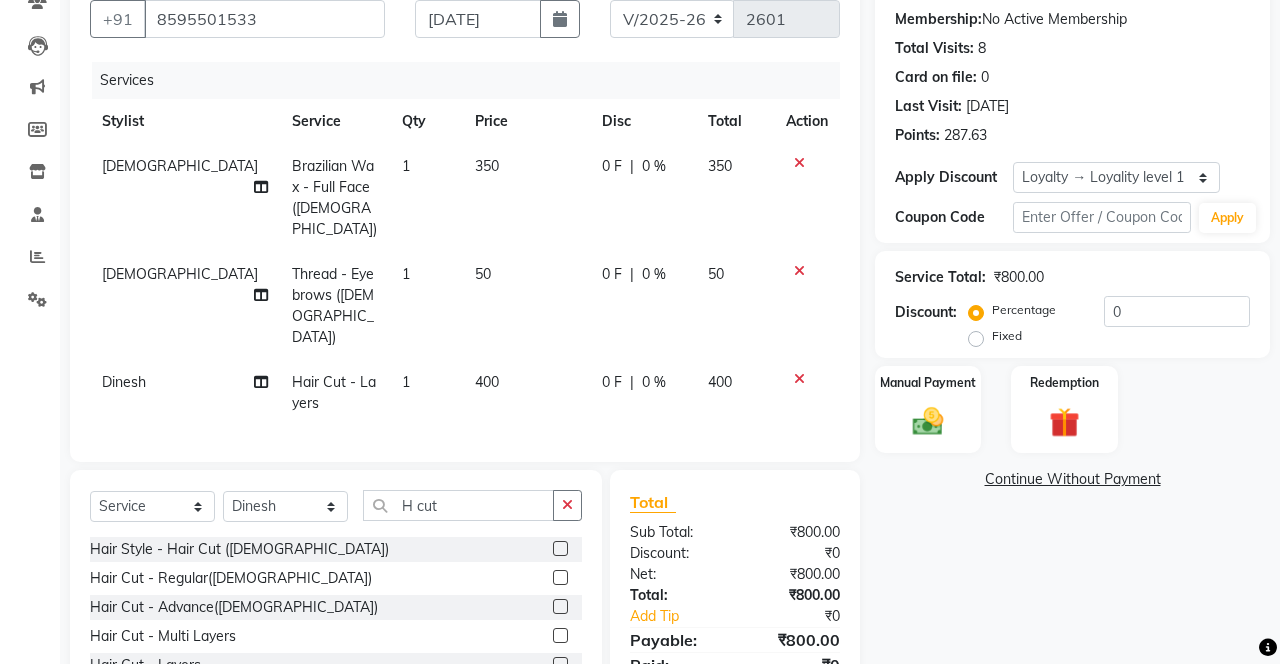 checkbox on "false" 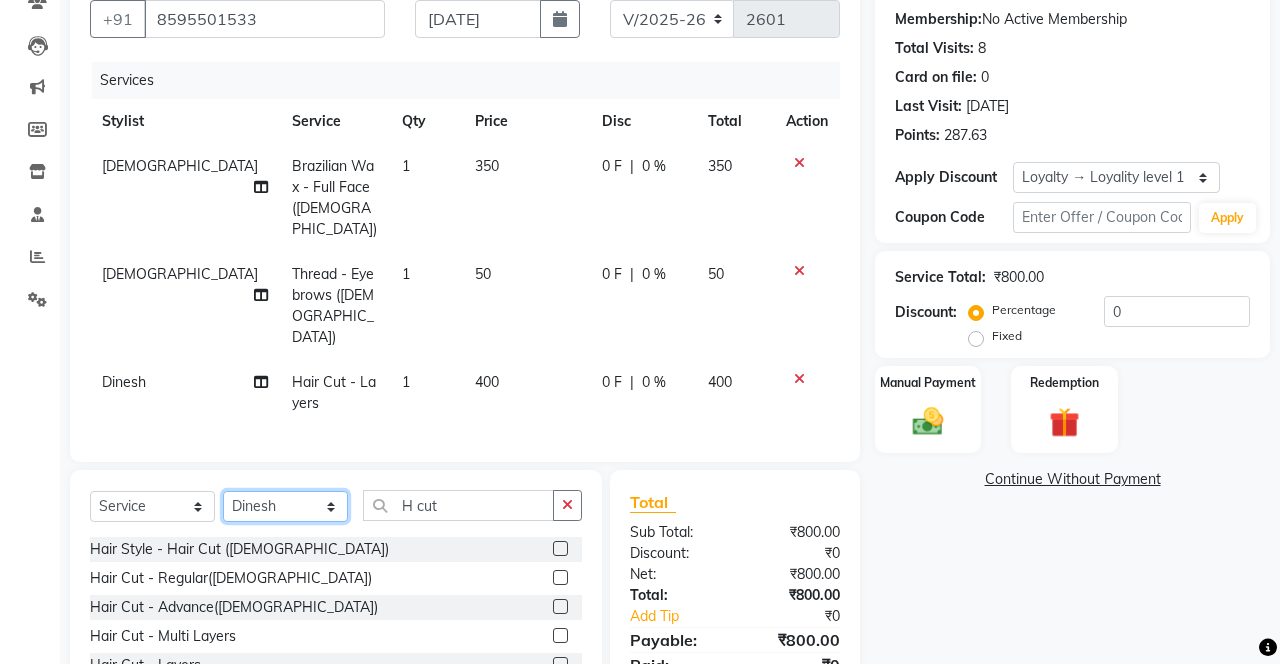 click on "Select Stylist Danish Shavej [PERSON_NAME] Krishna [PERSON_NAME] [PERSON_NAME] Mdm [PERSON_NAME] [PERSON_NAME] [MEDICAL_DATA] Pooja [PERSON_NAME] [PERSON_NAME] ([DATE])" 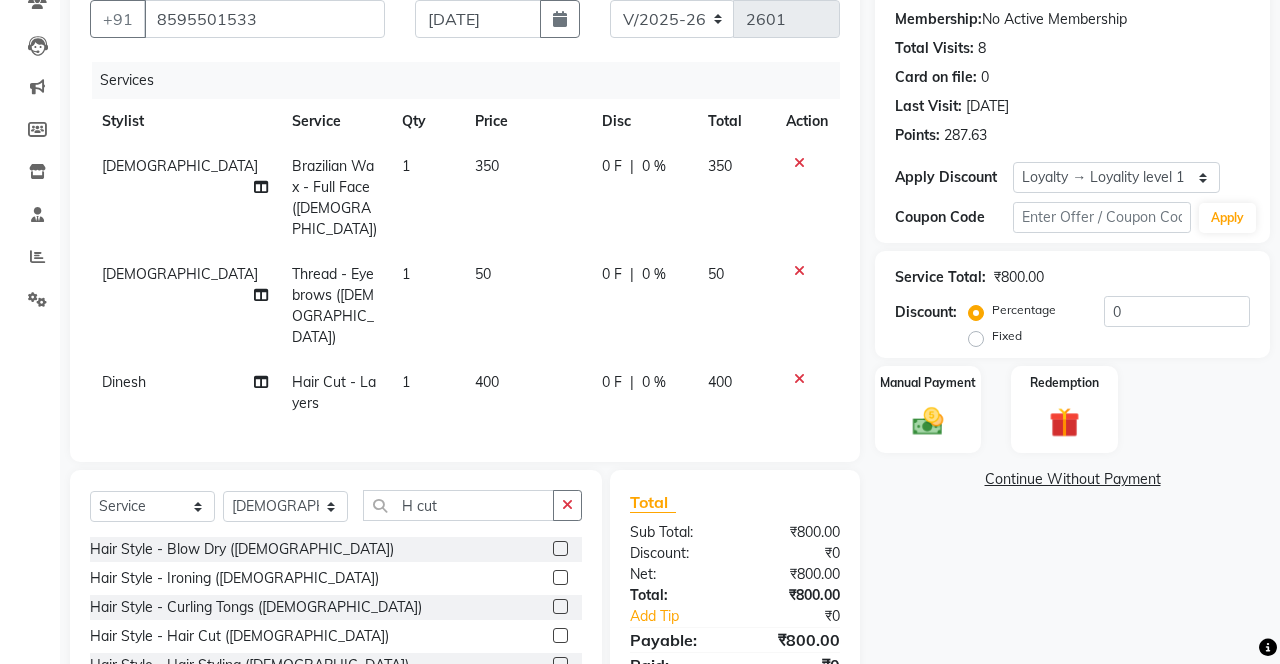 click 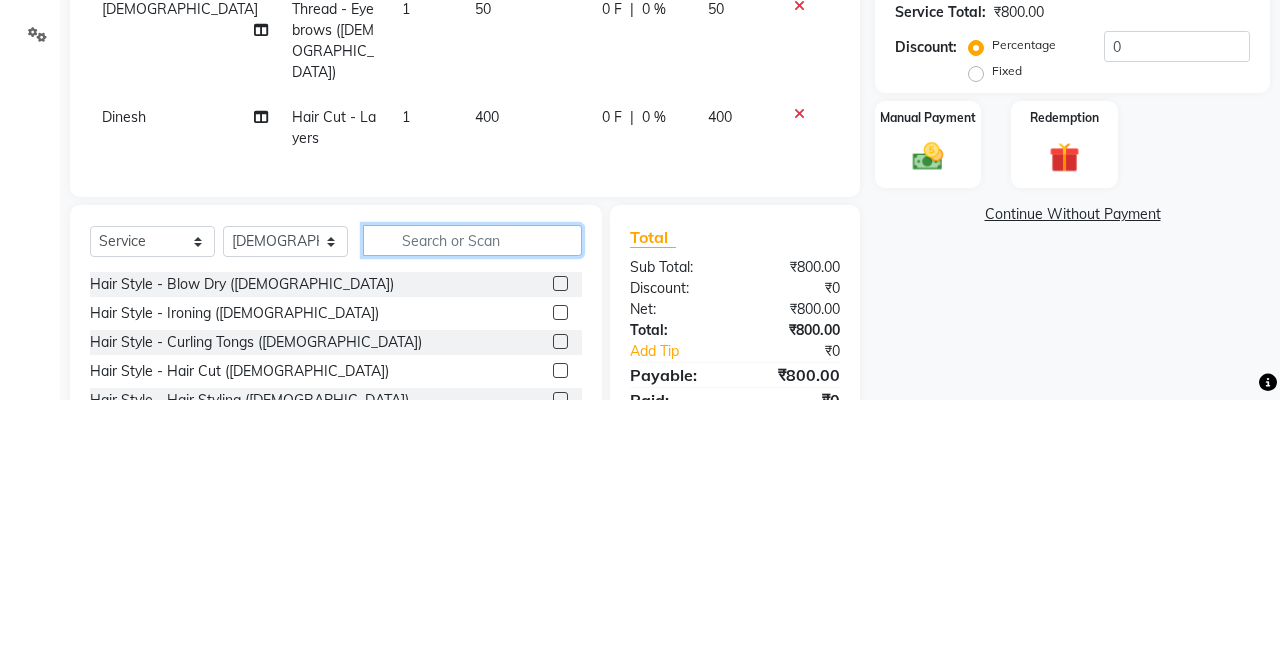 scroll, scrollTop: 186, scrollLeft: 0, axis: vertical 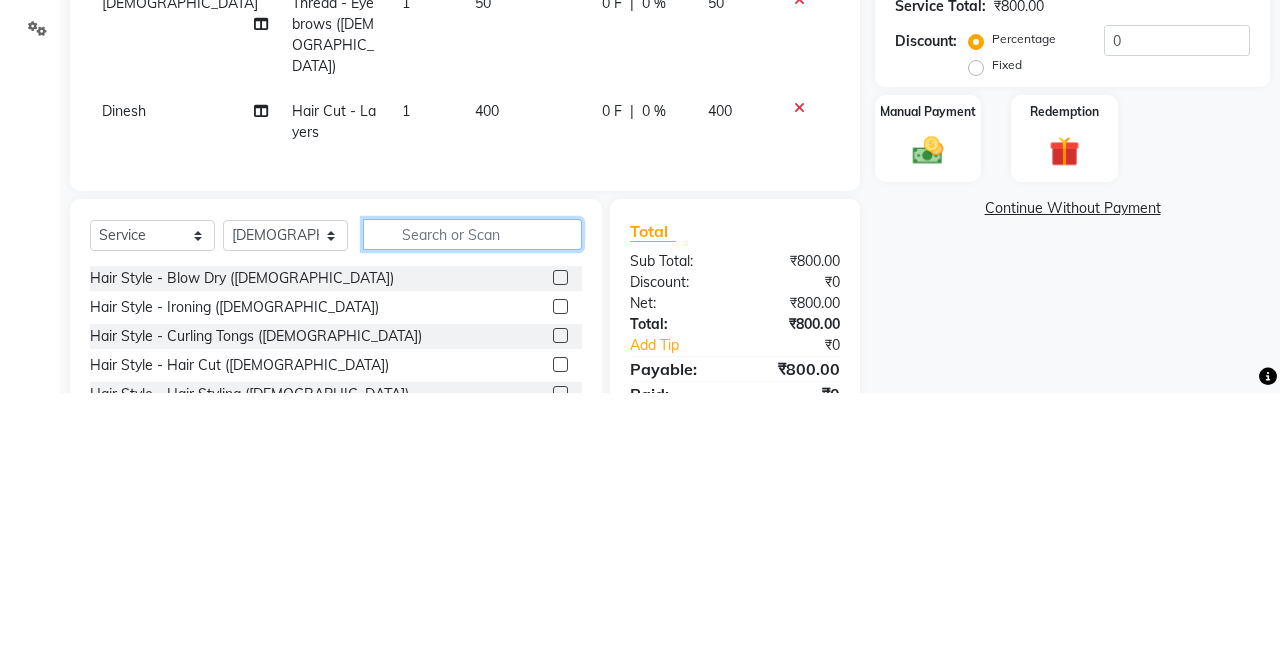 type on "B" 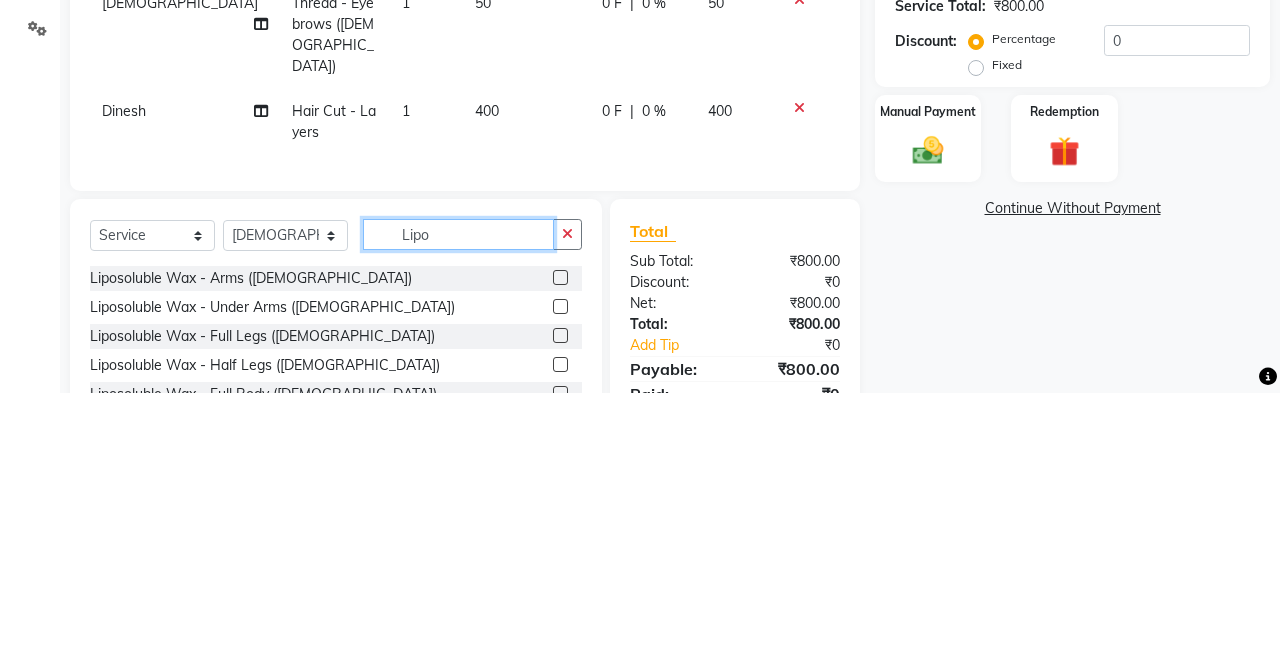 type on "Lipo" 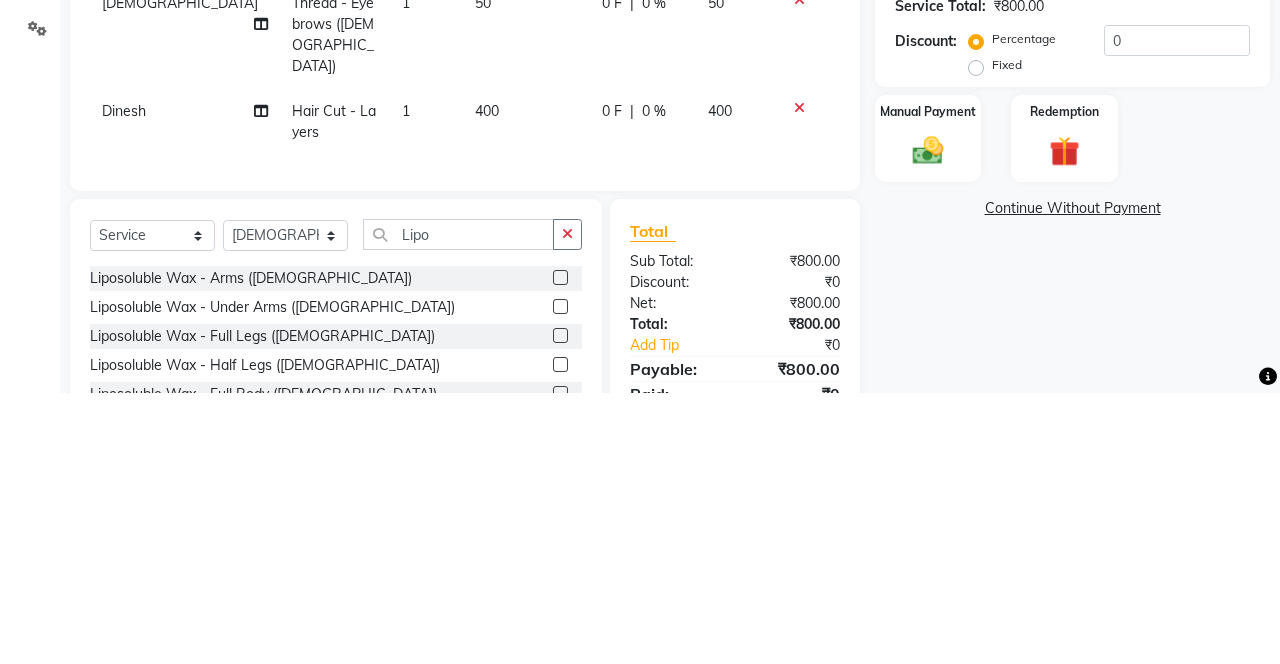 click 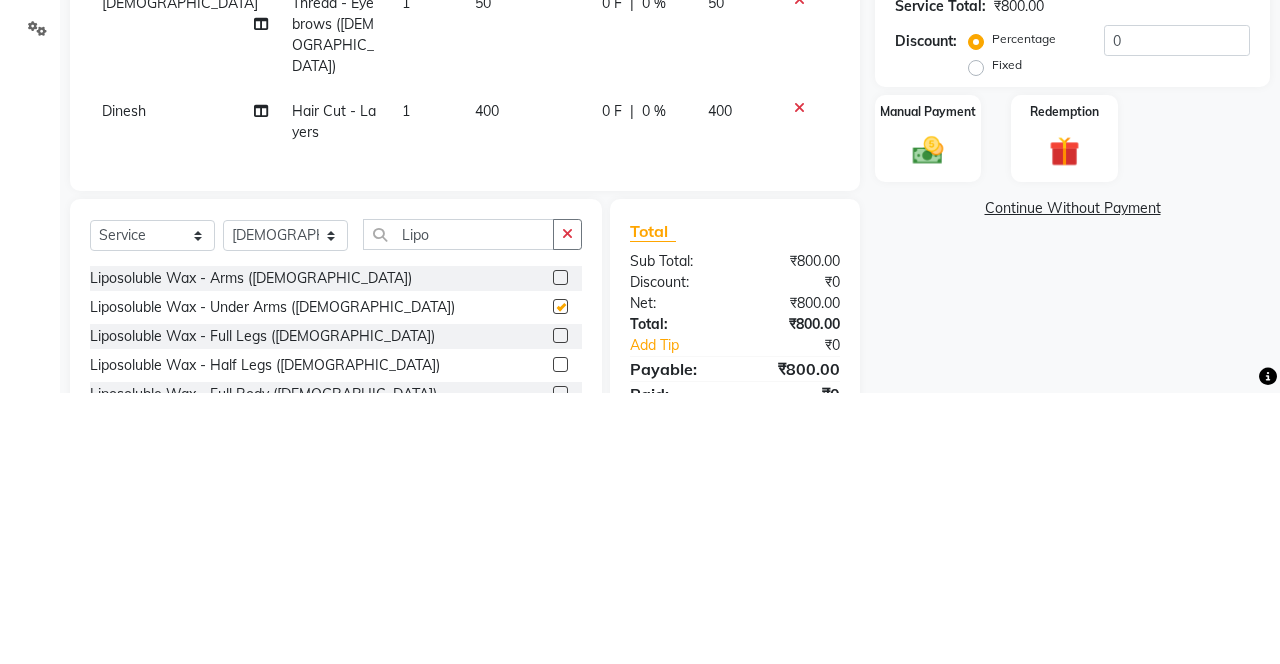 scroll, scrollTop: 186, scrollLeft: 0, axis: vertical 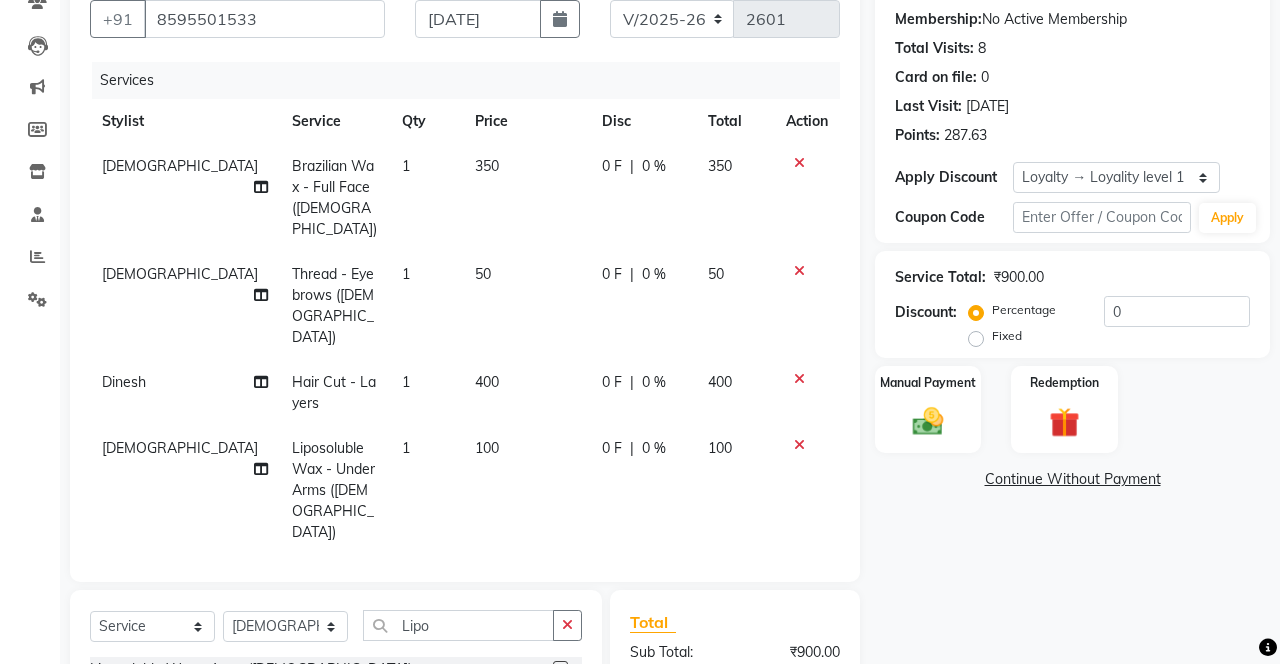 checkbox on "false" 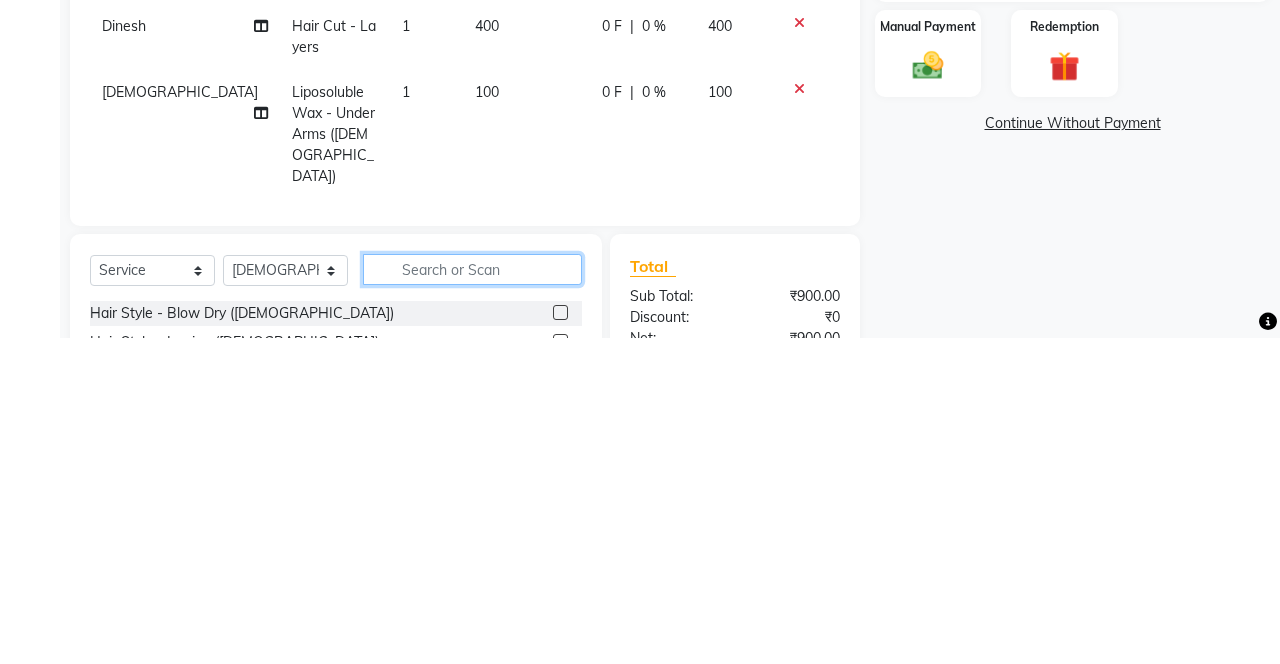 scroll, scrollTop: 219, scrollLeft: 0, axis: vertical 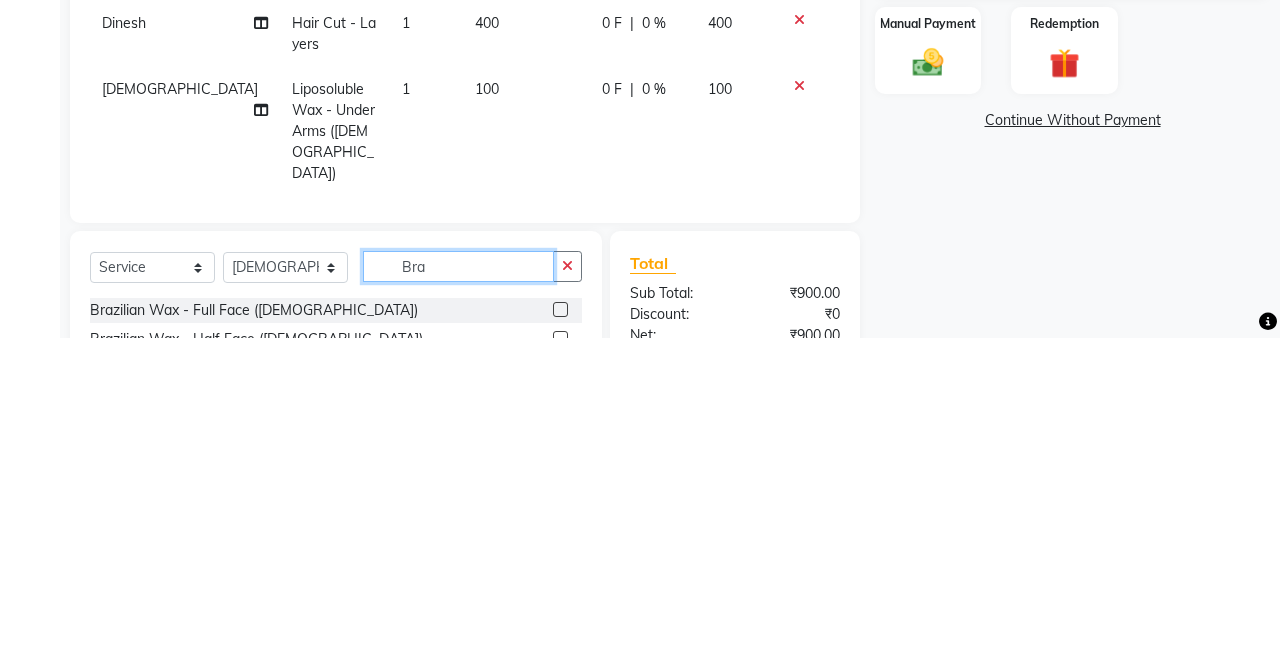 type on "Bra" 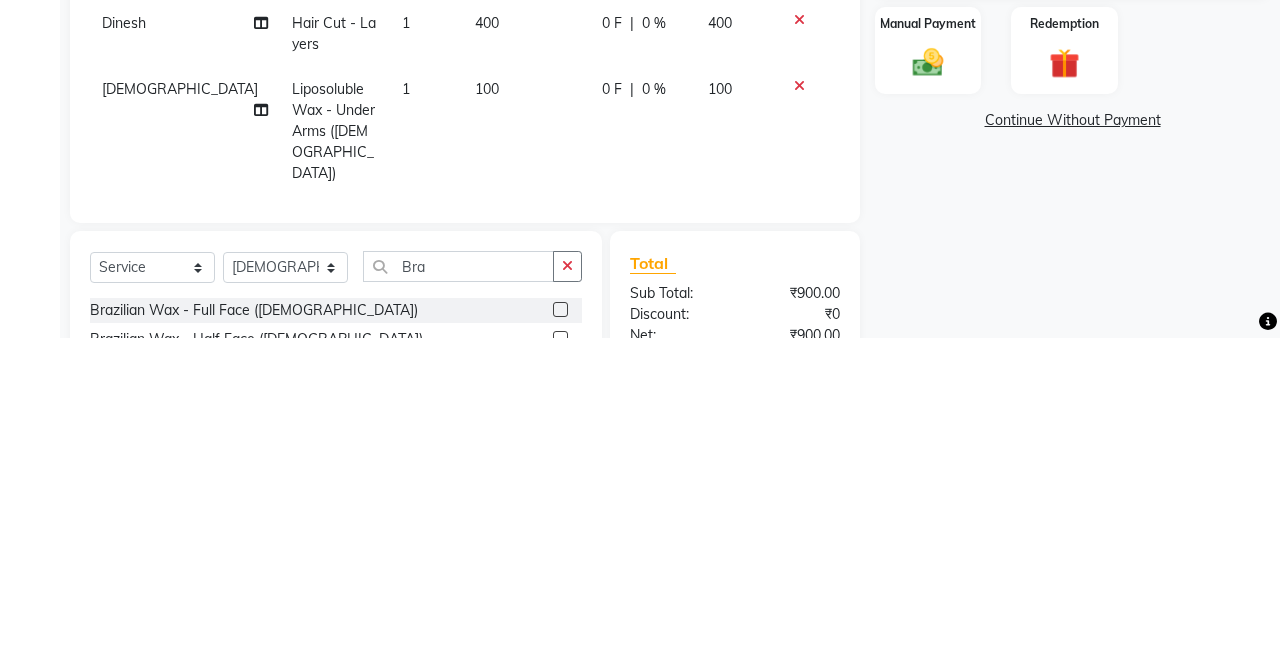 click 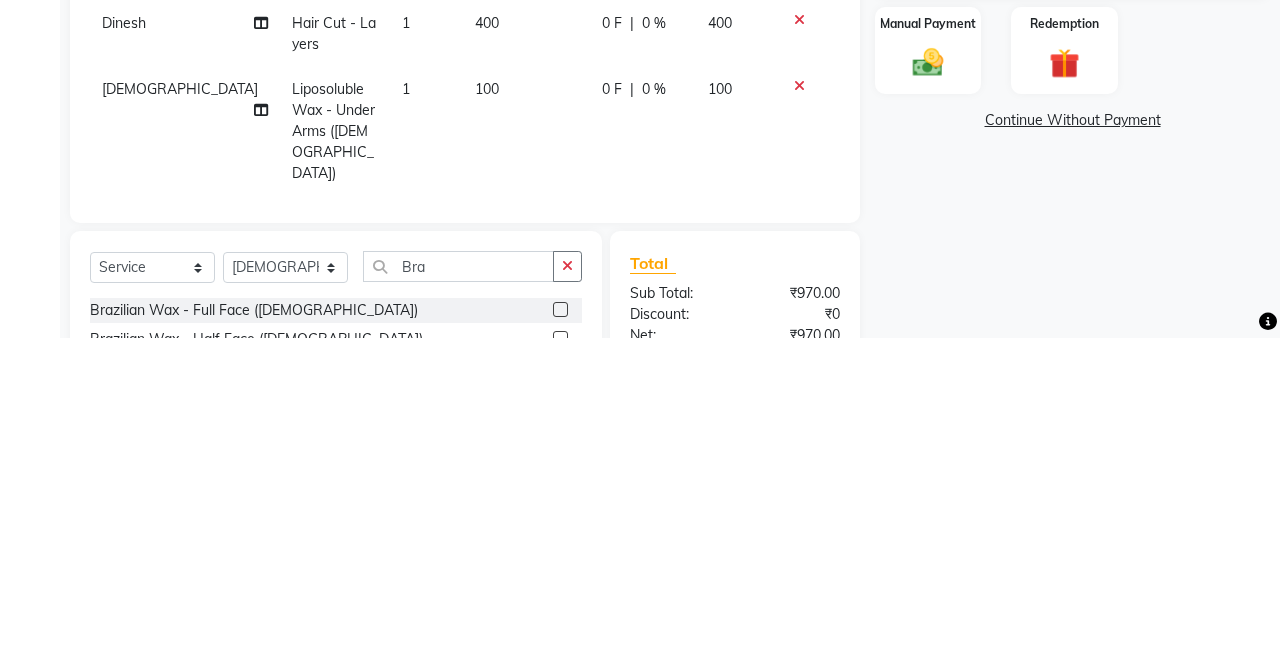 scroll, scrollTop: 219, scrollLeft: 0, axis: vertical 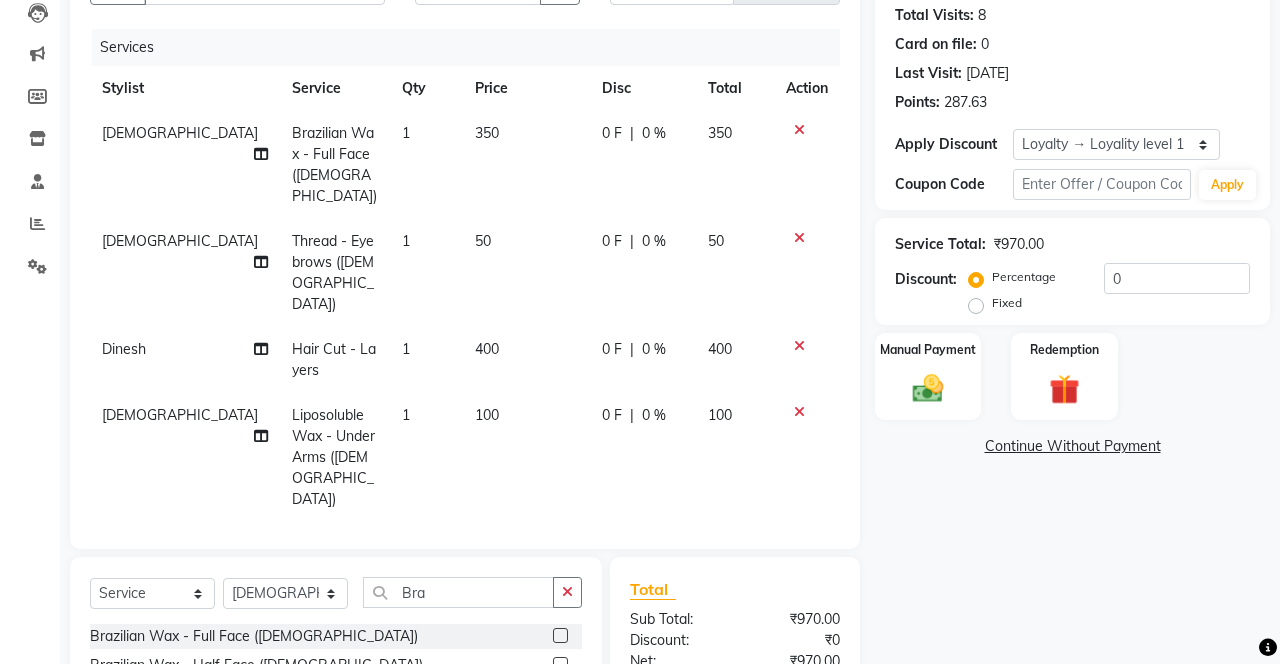 checkbox on "false" 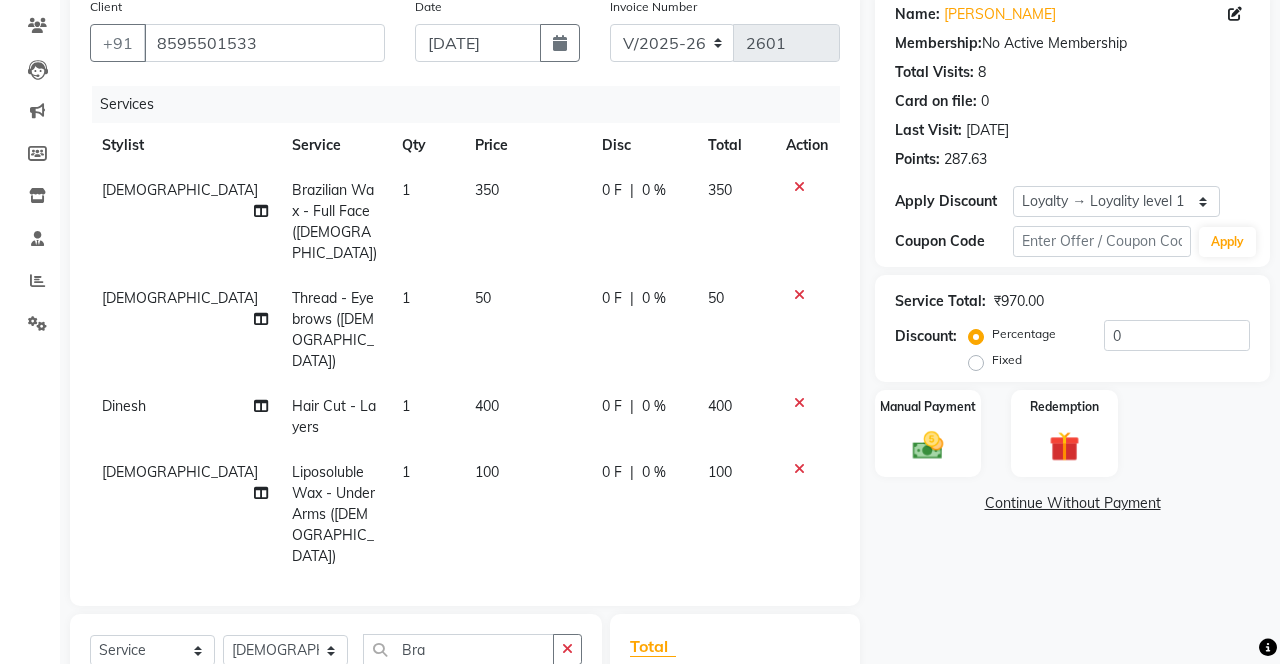 scroll, scrollTop: 161, scrollLeft: 0, axis: vertical 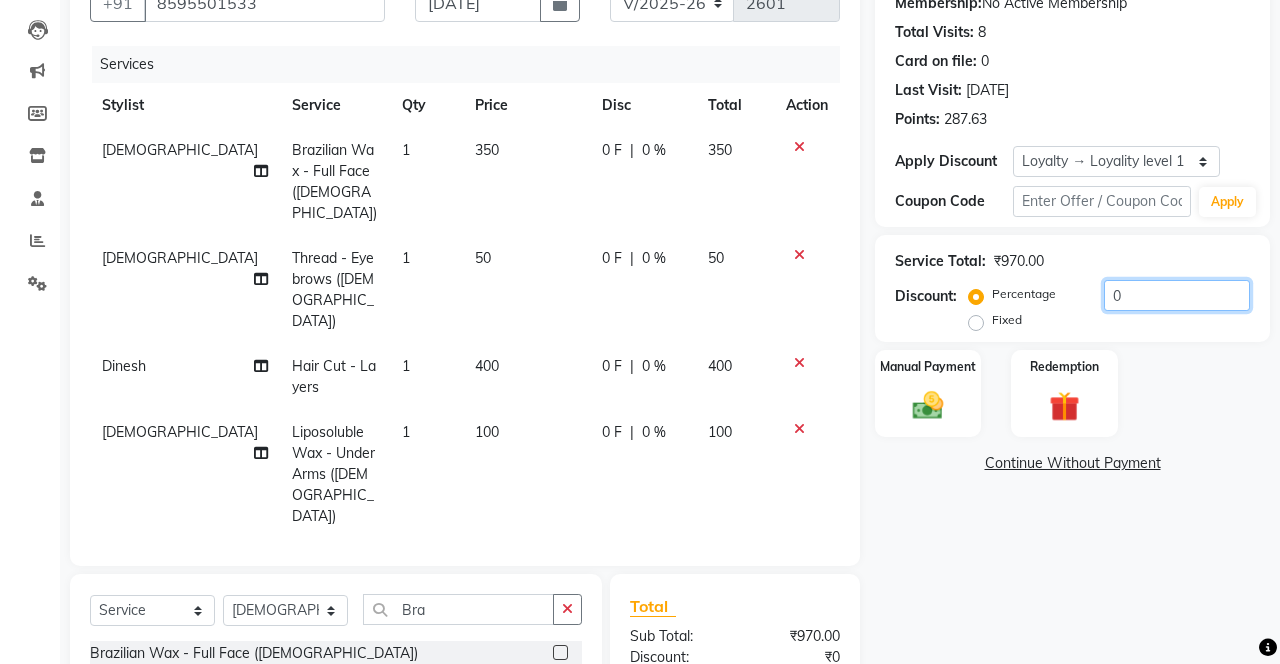 click on "0" 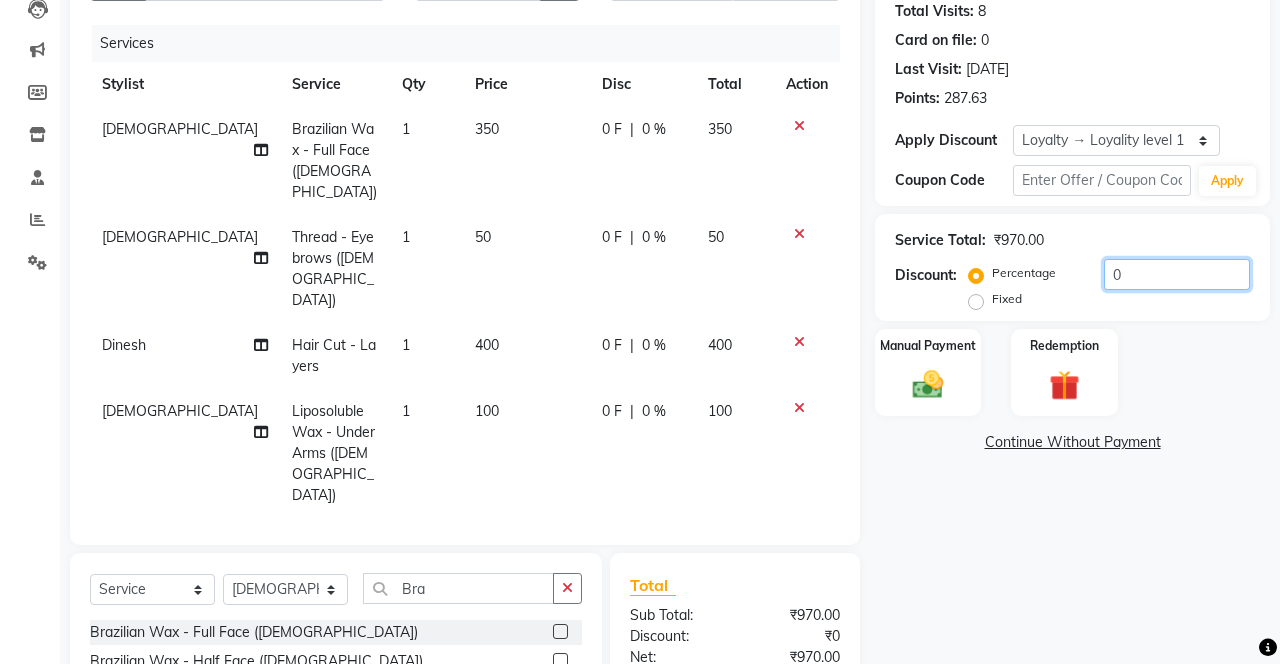 scroll, scrollTop: 248, scrollLeft: 0, axis: vertical 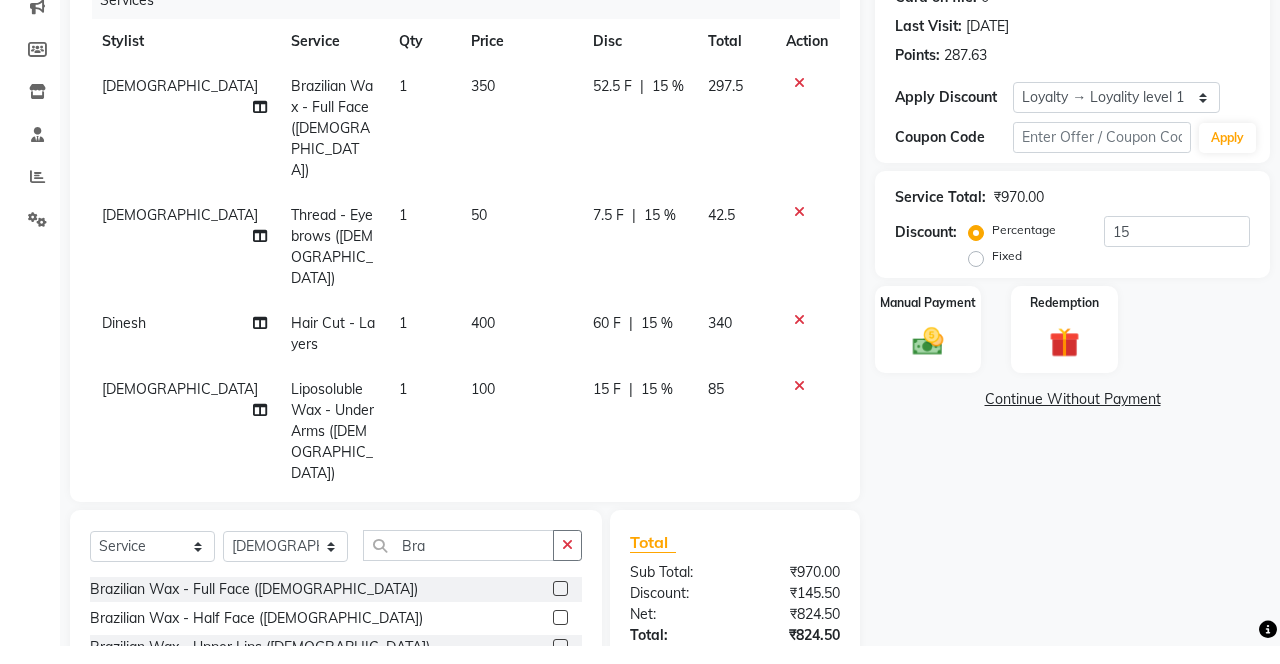 click on "Client [PHONE_NUMBER] Date [DATE] Invoice Number V/2025 V/[PHONE_NUMBER] Services Stylist Service Qty Price Disc Total Action Krishna Brazilian Wax - Full Face ([DEMOGRAPHIC_DATA]) 1 350 52.5 F | 15 % 297.5 Krishna Thread - Eyebrows ([DEMOGRAPHIC_DATA]) 1 50 7.5 F | 15 % 42.5 Dinesh Hair Cut - Layers 1 400 60 F | 15 % 340 Krishna Liposoluble Wax - Under Arms ([DEMOGRAPHIC_DATA]) 1 100 15 F | 15 % 85 Krishna Brazilian Wax - Upper Lips ([DEMOGRAPHIC_DATA]) 1 70 10.5 F | 15 % 59.5 Select  Service  Product  Membership  Package Voucher Prepaid Gift Card  Select Stylist Danish Shavej [PERSON_NAME] Krishna [PERSON_NAME] [PERSON_NAME] Mdm [PERSON_NAME] [PERSON_NAME] [MEDICAL_DATA] Pooja [PERSON_NAME] [PERSON_NAME] ([DATE]) Bra Brazilian Wax - Full Face ([DEMOGRAPHIC_DATA])  Brazilian Wax - Half Face ([DEMOGRAPHIC_DATA])  Brazilian Wax - Upper Lips ([DEMOGRAPHIC_DATA])  Brazilian Wax - Side Locks ([DEMOGRAPHIC_DATA])  Brazilian Wax - Chin  Brazilian Wax - Ear  Brazilian Wax - Nose  Brazilian Wax - Chik  Brazilian Wax - Eye Brows  Brazilian Wax - Forhead  Brazilian Wax - Neck  Facial - Vedic Line Neem Brahmi  Total Sub Total: ₹970.00 Discount:" 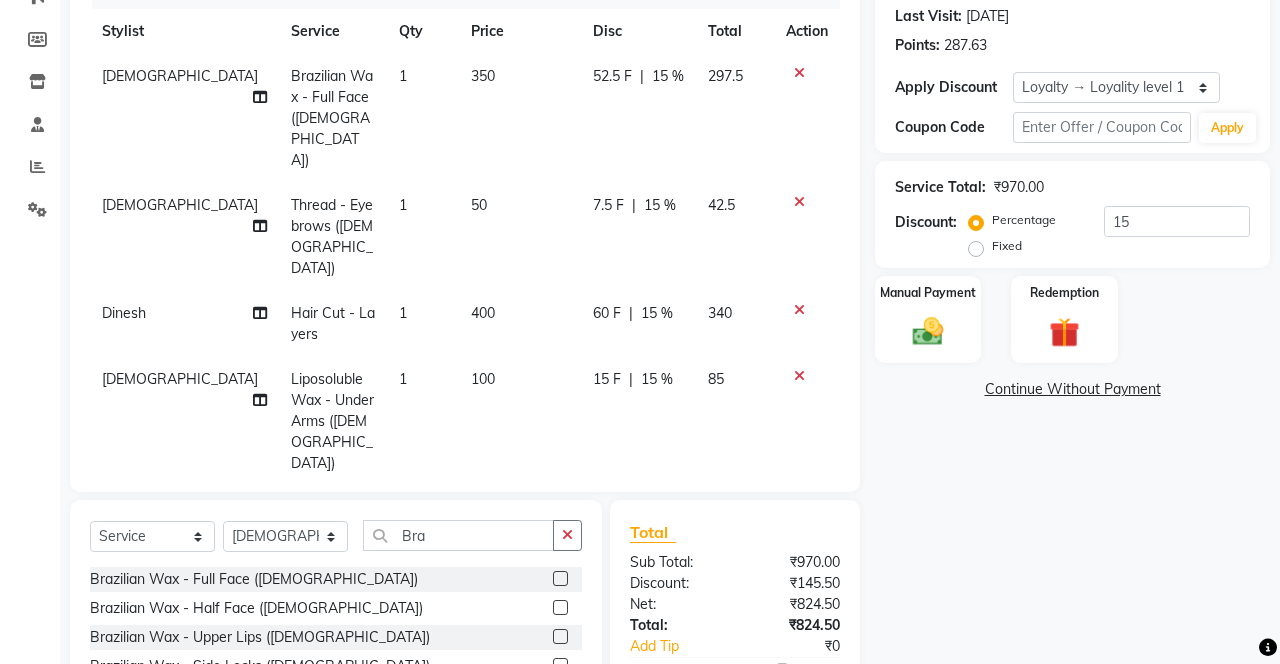 scroll, scrollTop: 277, scrollLeft: 0, axis: vertical 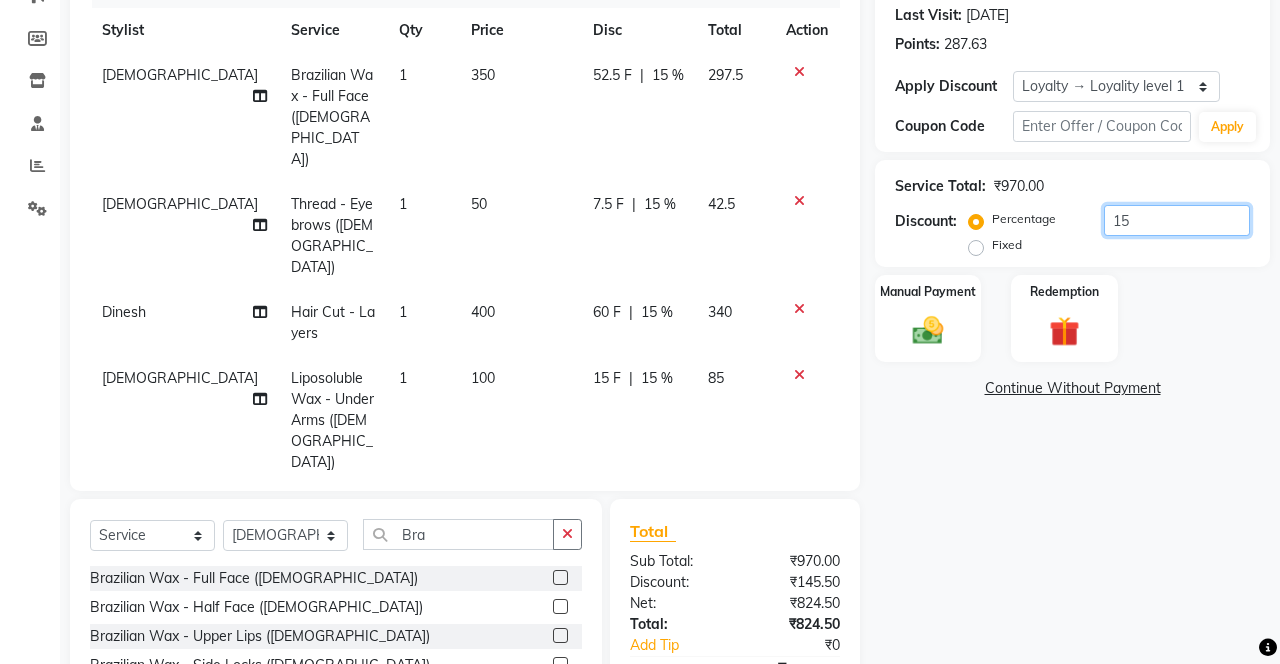 click on "15" 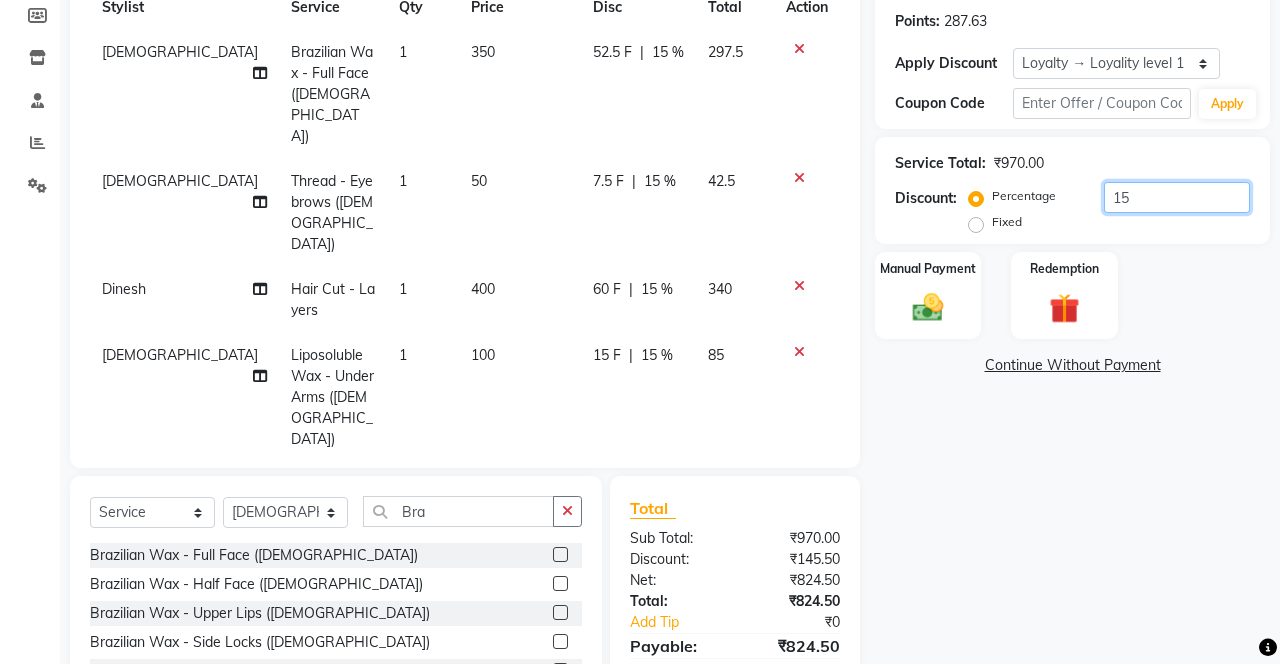 scroll, scrollTop: 322, scrollLeft: 0, axis: vertical 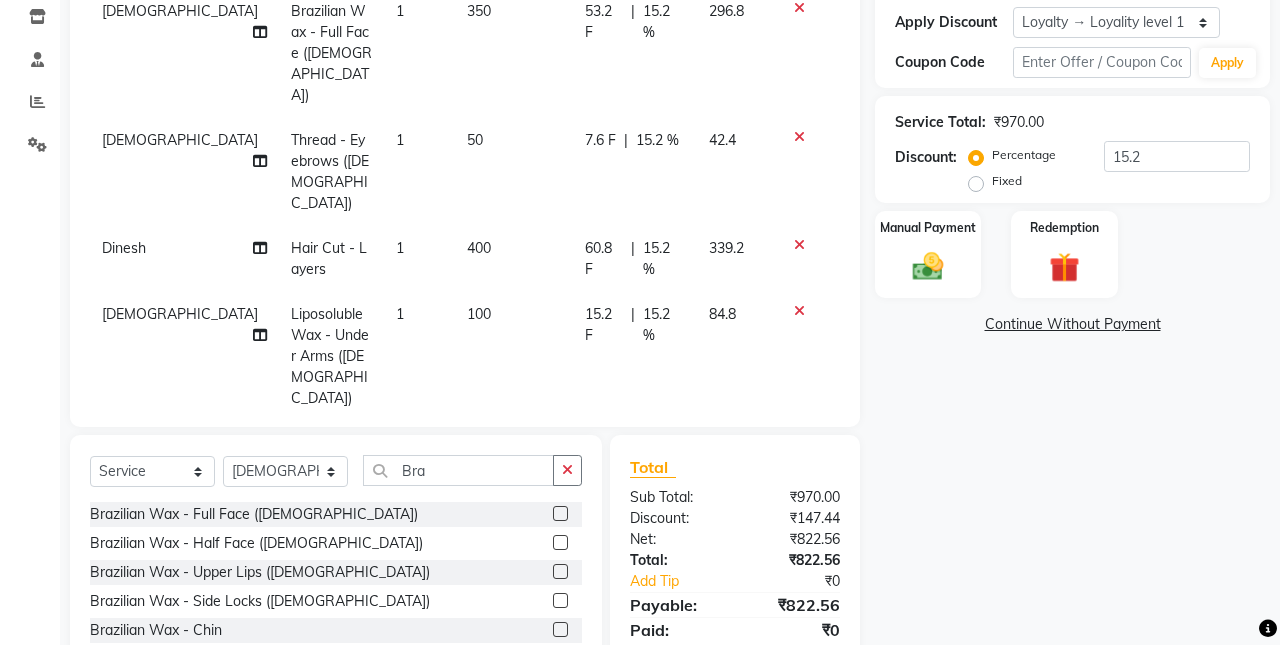 click on "Manual Payment Redemption" 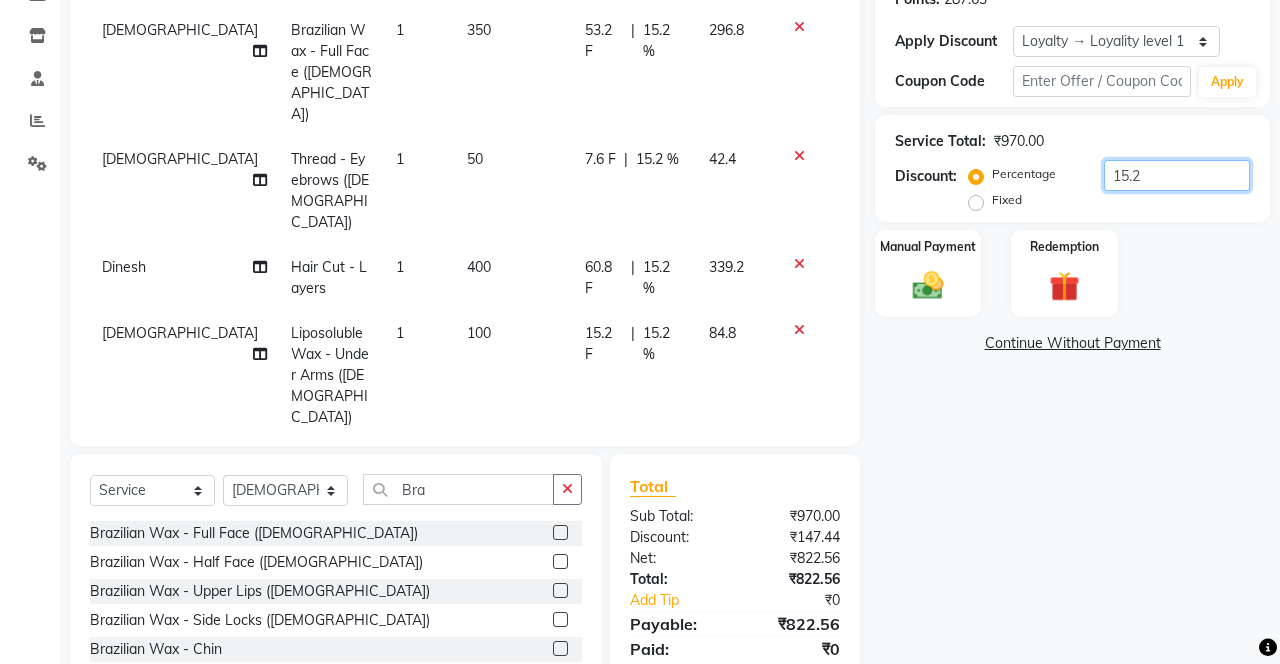 click on "15.2" 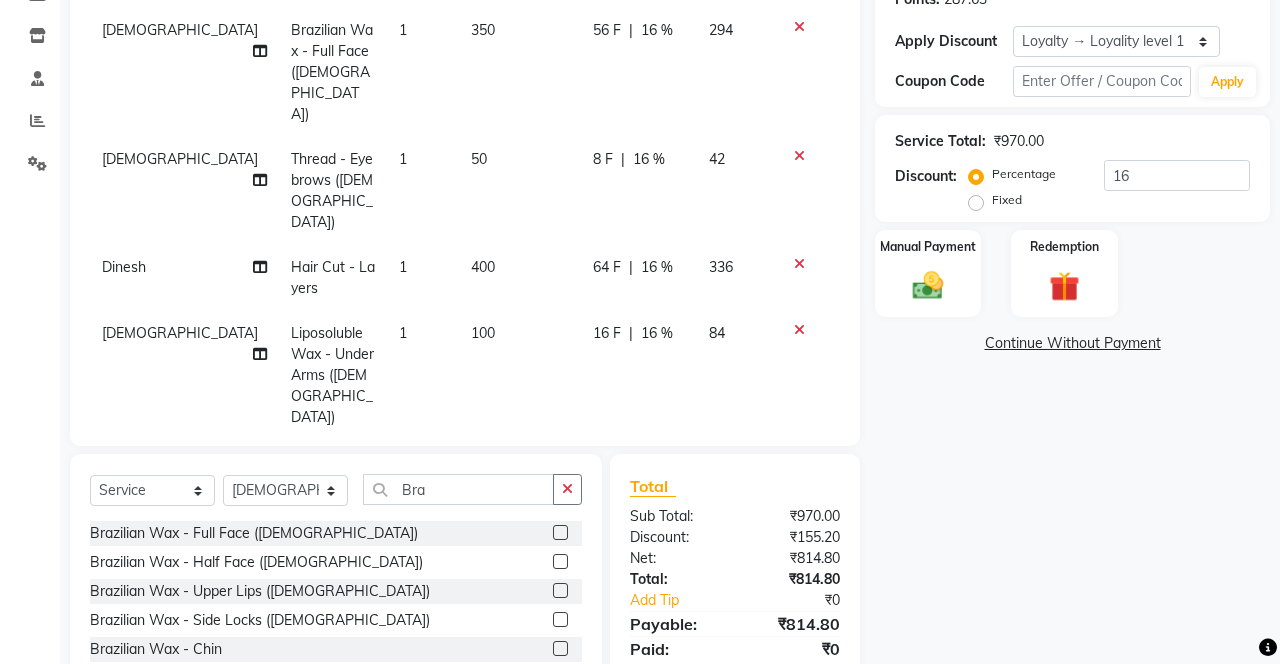 click on "Manual Payment Redemption" 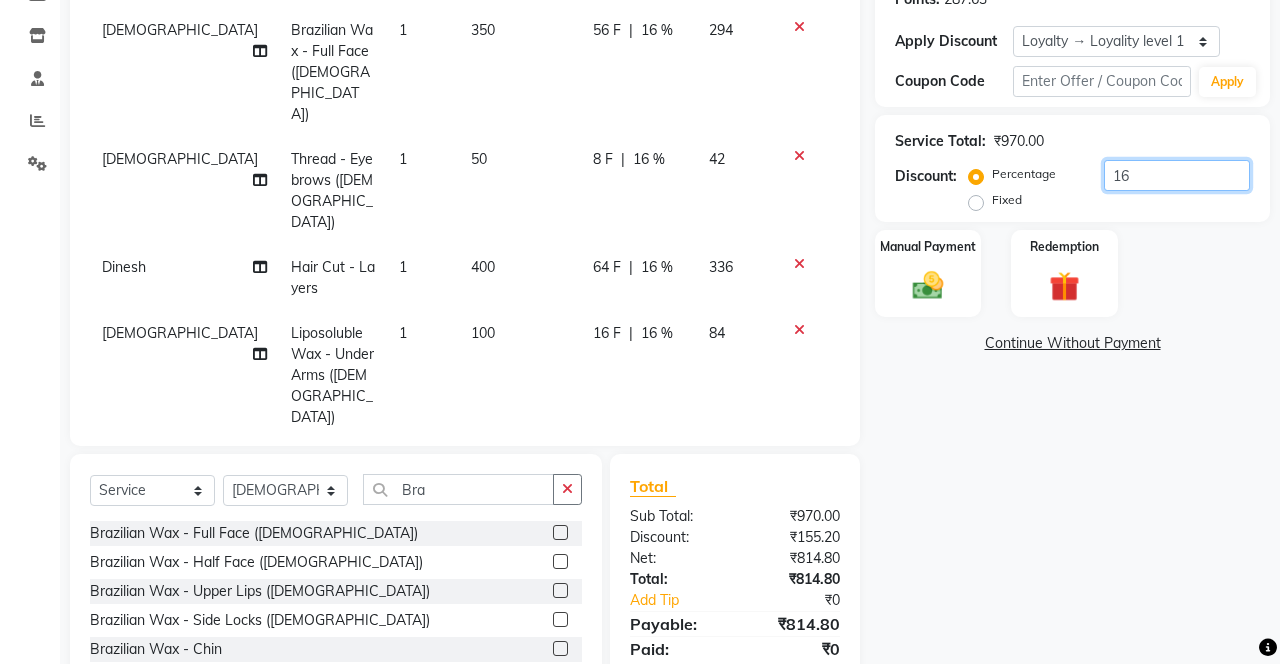 click on "16" 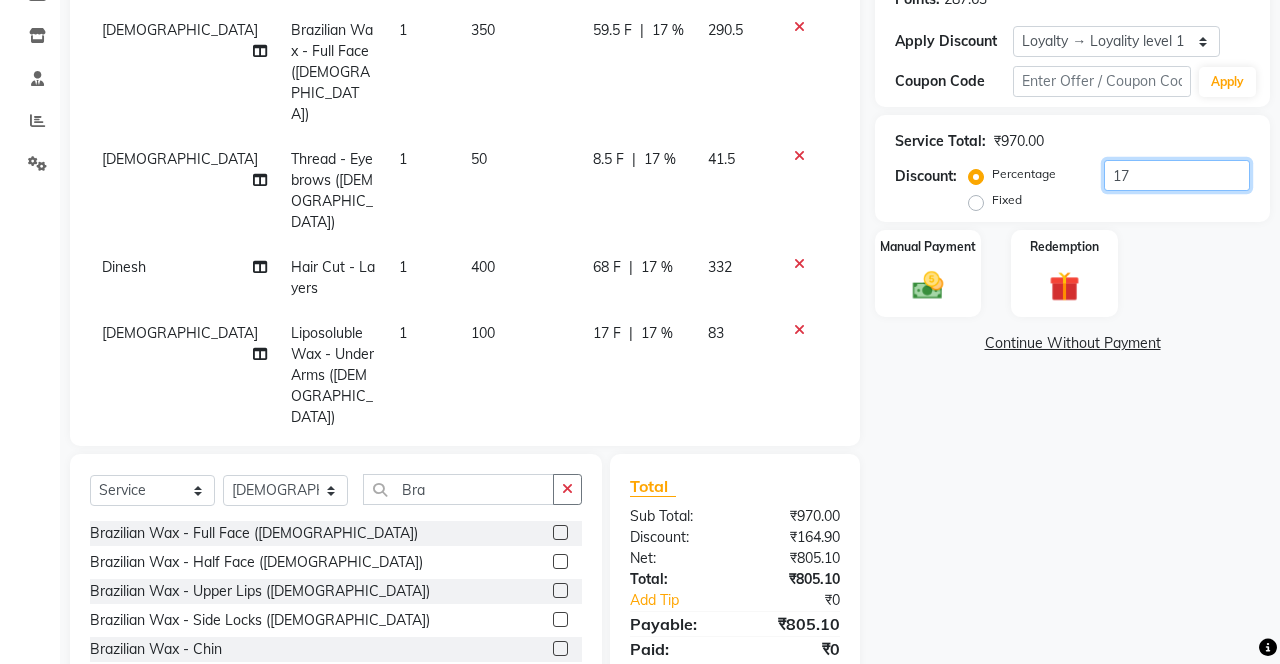type on "17" 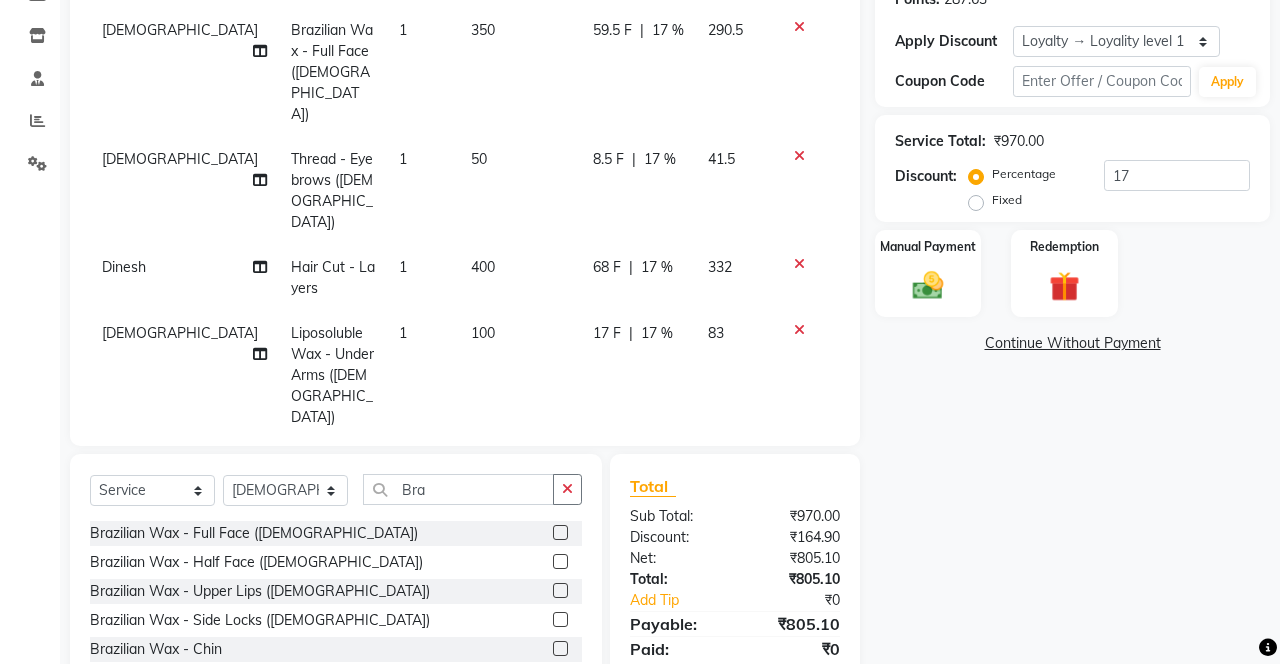 click on "Name: [PERSON_NAME]  Membership:  No Active Membership  Total Visits:  8 Card on file:  0 Last Visit:   [DATE] Points:   287.63  Apply Discount Select  Loyalty → Loyality level 1  Coupon Code Apply Service Total:  ₹970.00  Discount:  Percentage   Fixed  17 Manual Payment Redemption  Continue Without Payment" 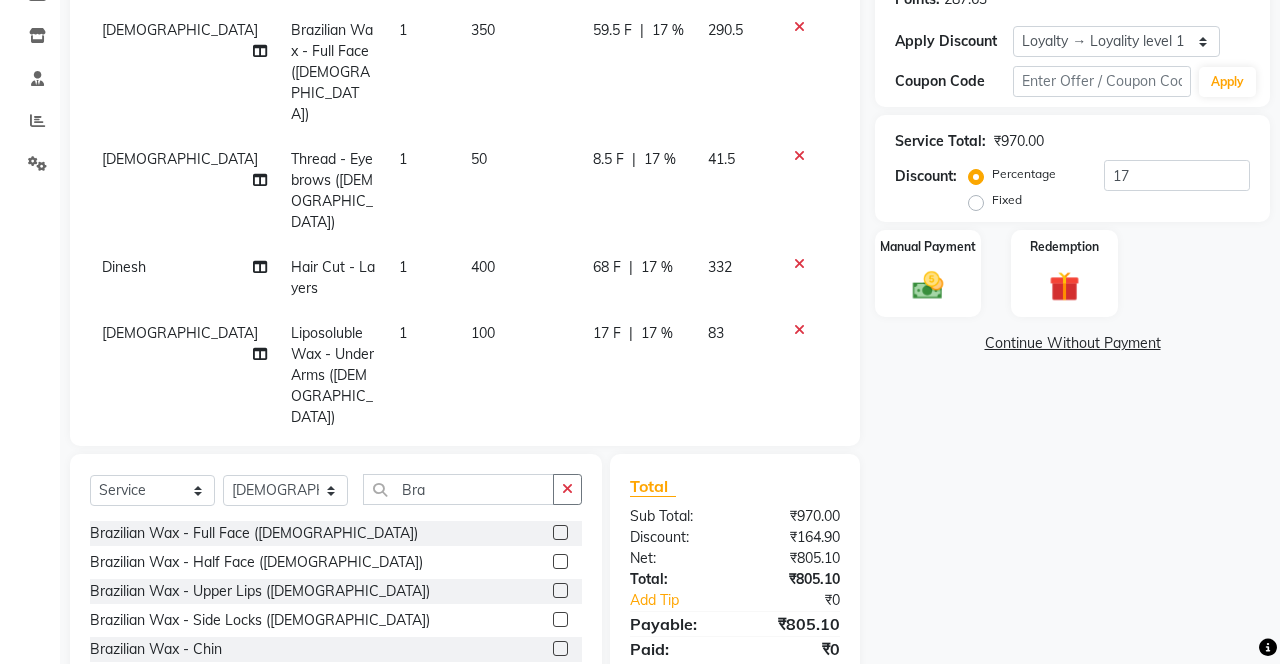 click on "Manual Payment" 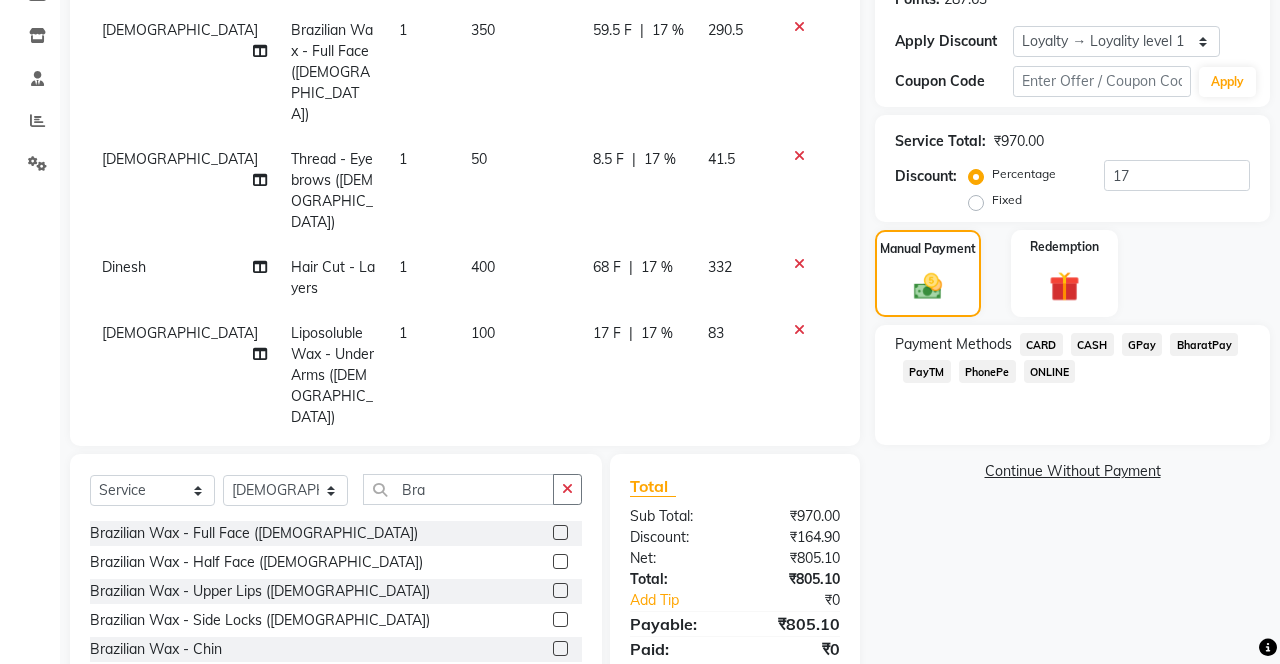 click on "CASH" 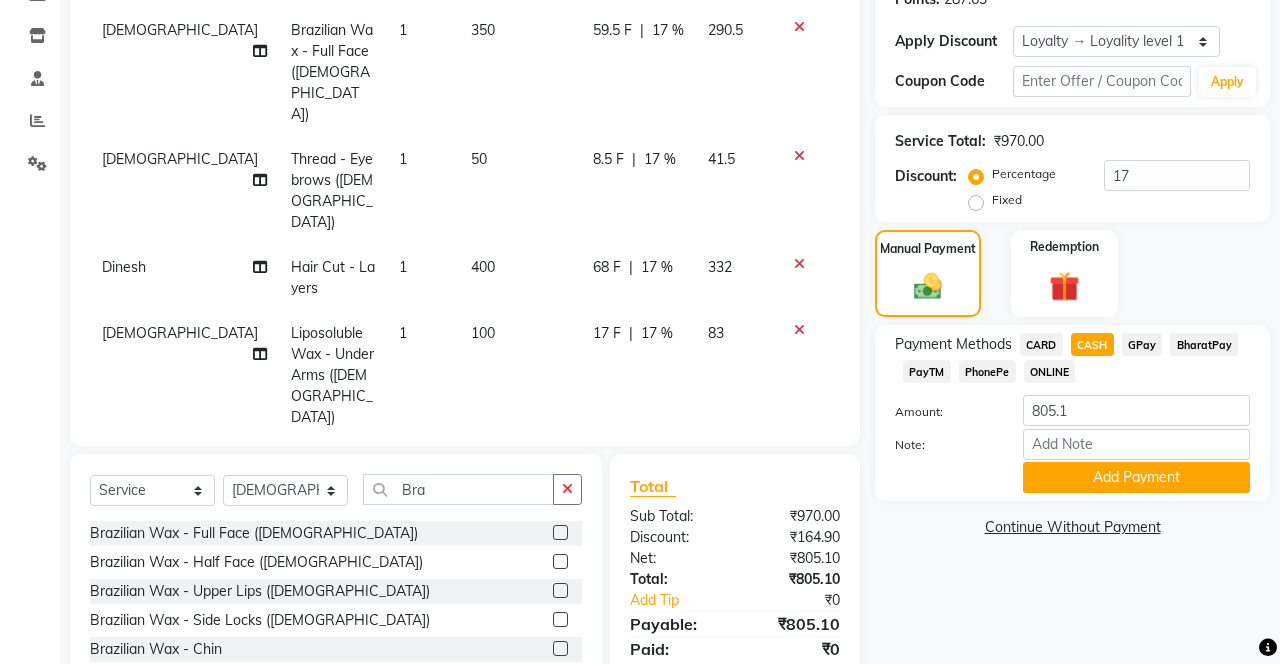 click on "Add Payment" 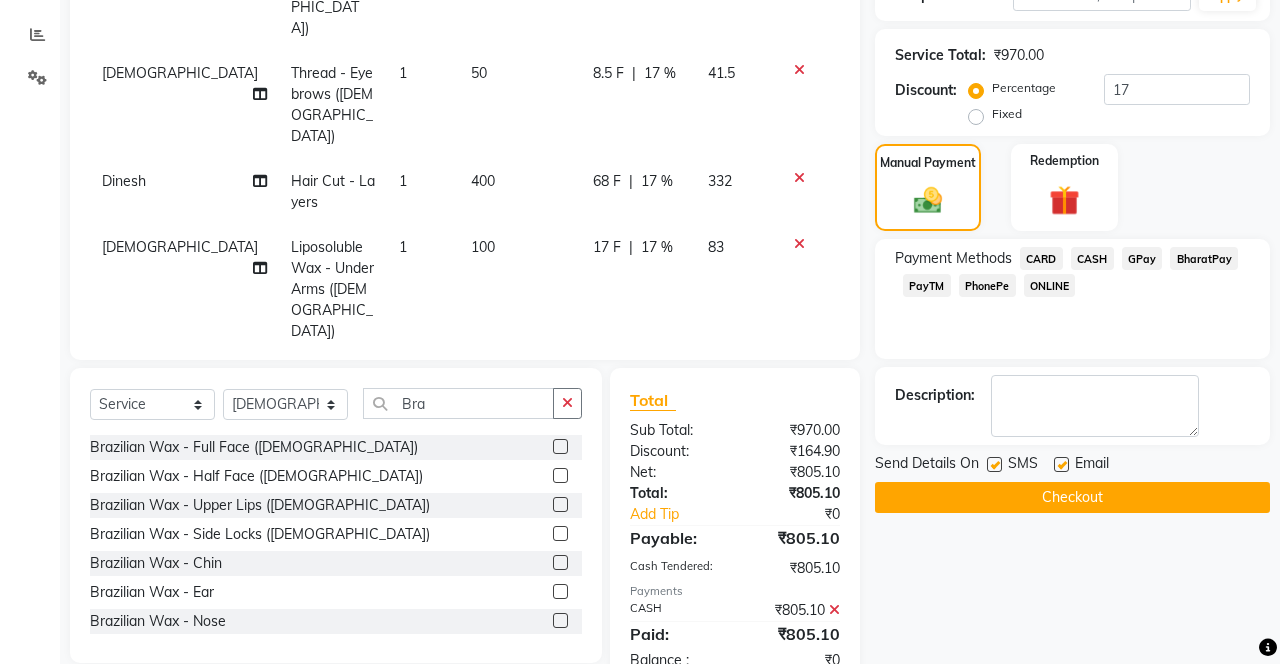 scroll, scrollTop: 551, scrollLeft: 0, axis: vertical 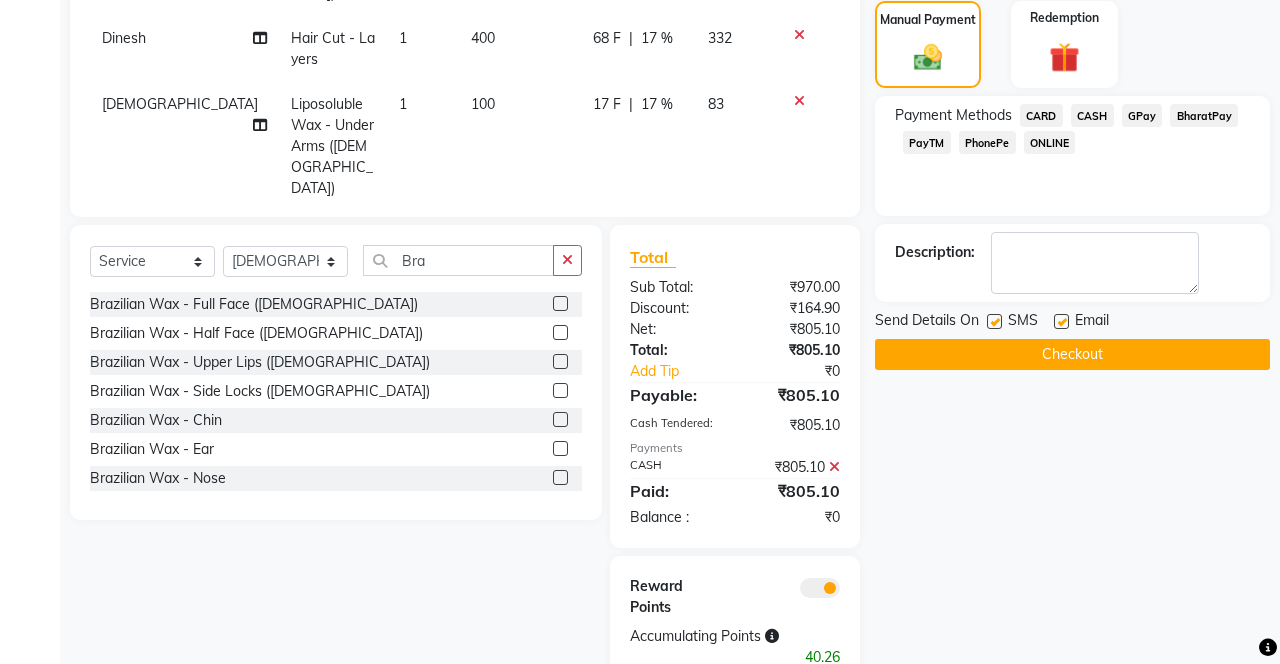 click 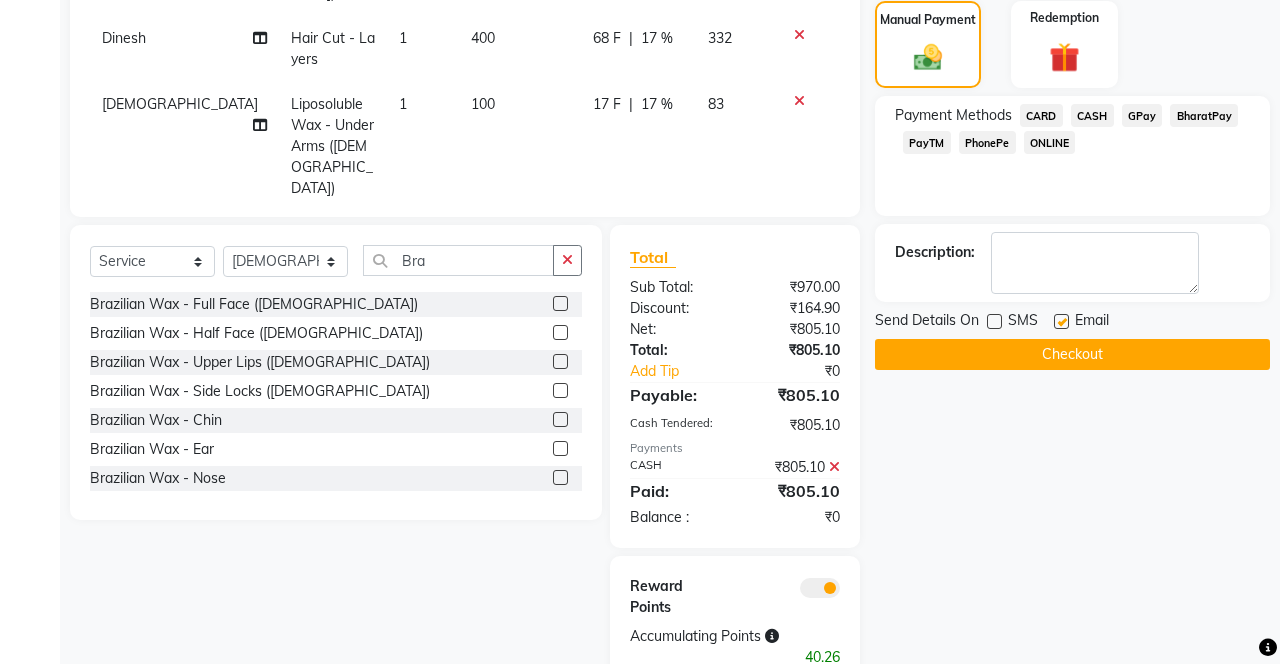 click on "Checkout" 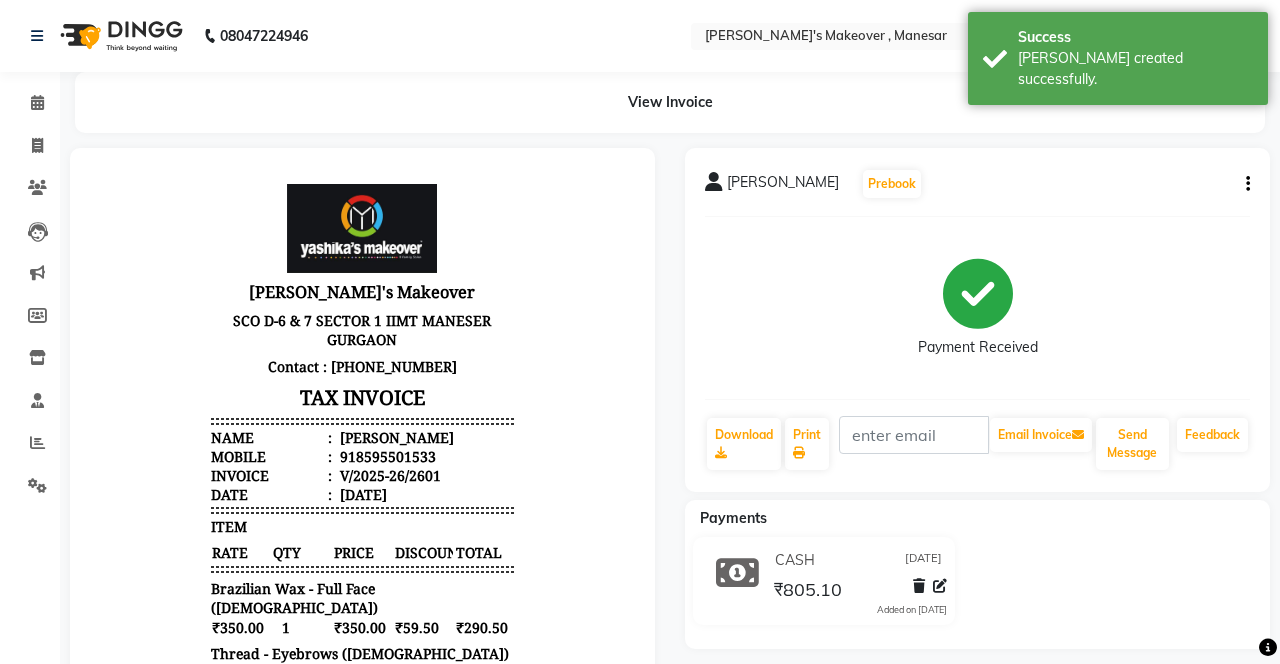 scroll, scrollTop: 0, scrollLeft: 0, axis: both 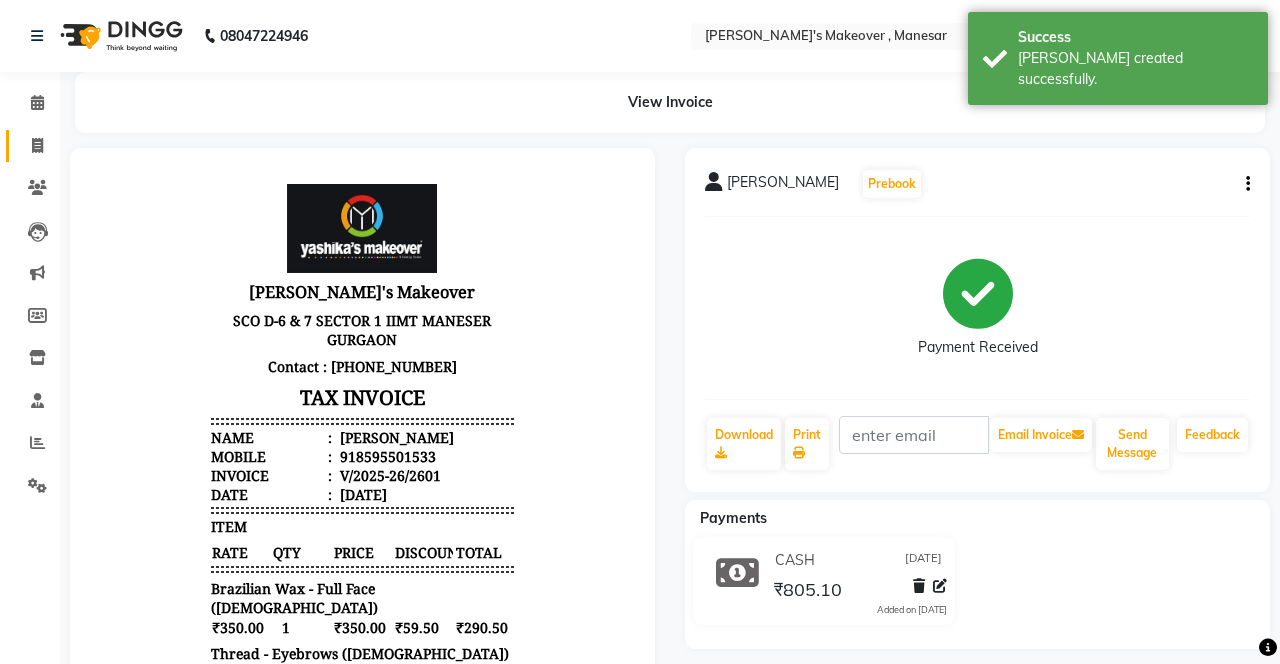 click on "Invoice" 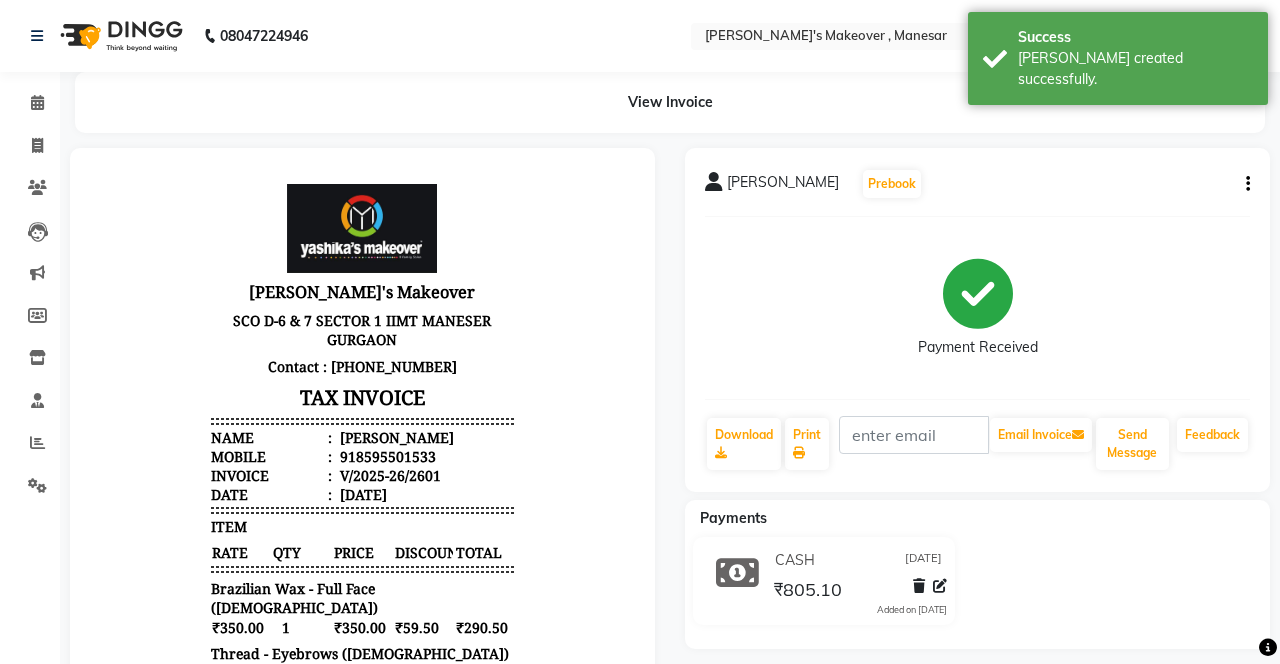 scroll, scrollTop: 26, scrollLeft: 0, axis: vertical 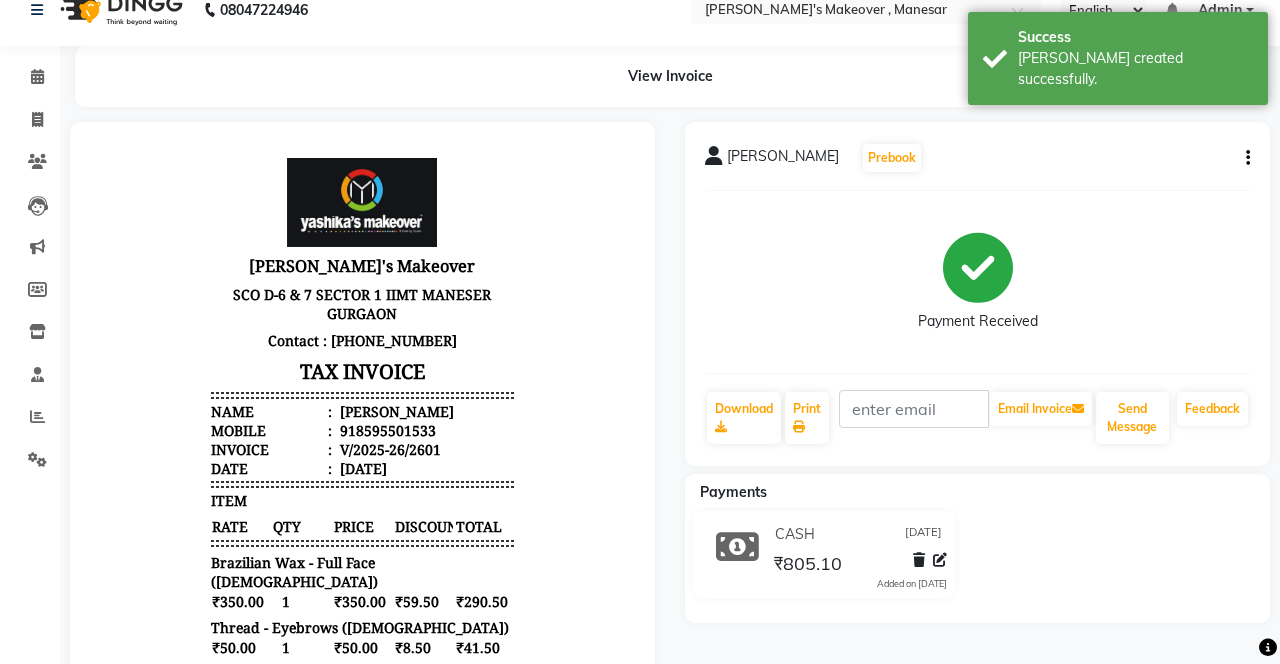 select on "service" 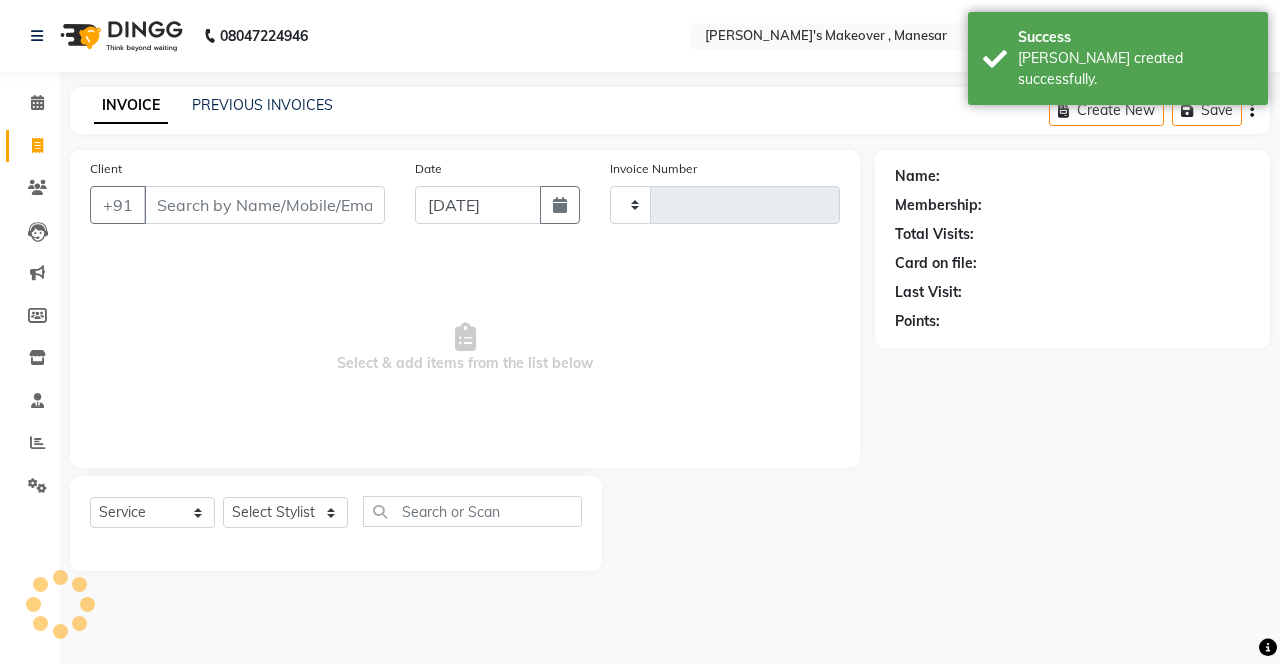 scroll, scrollTop: 0, scrollLeft: 0, axis: both 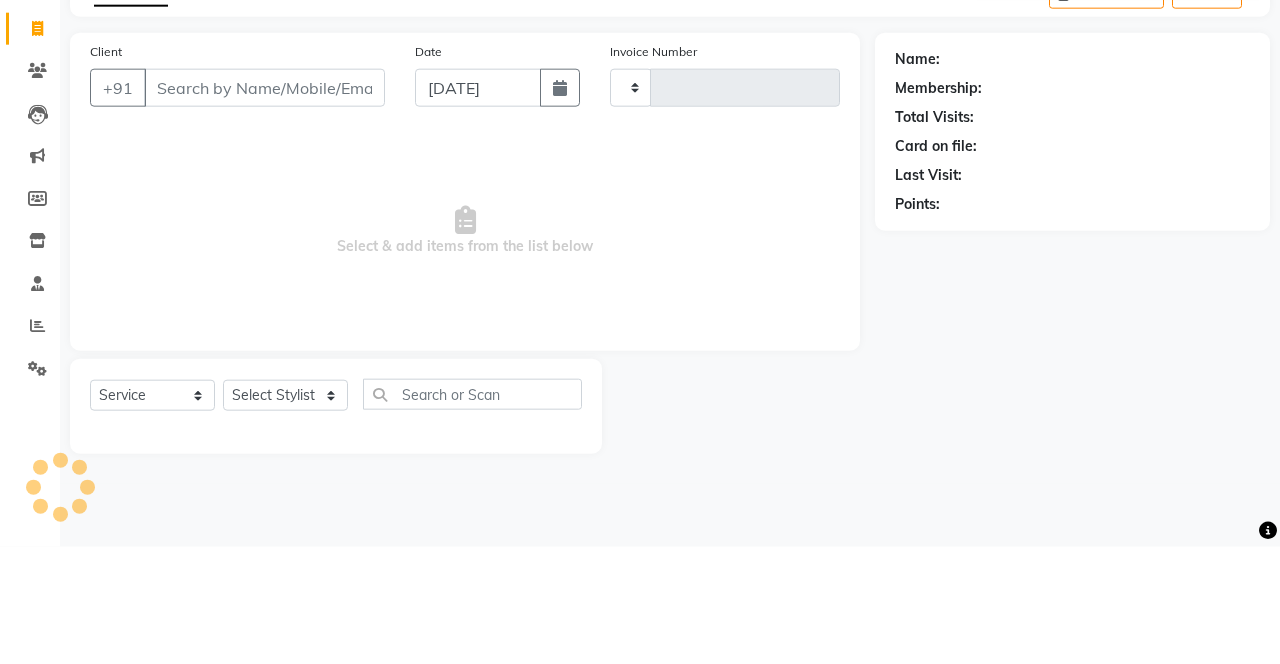 type on "2602" 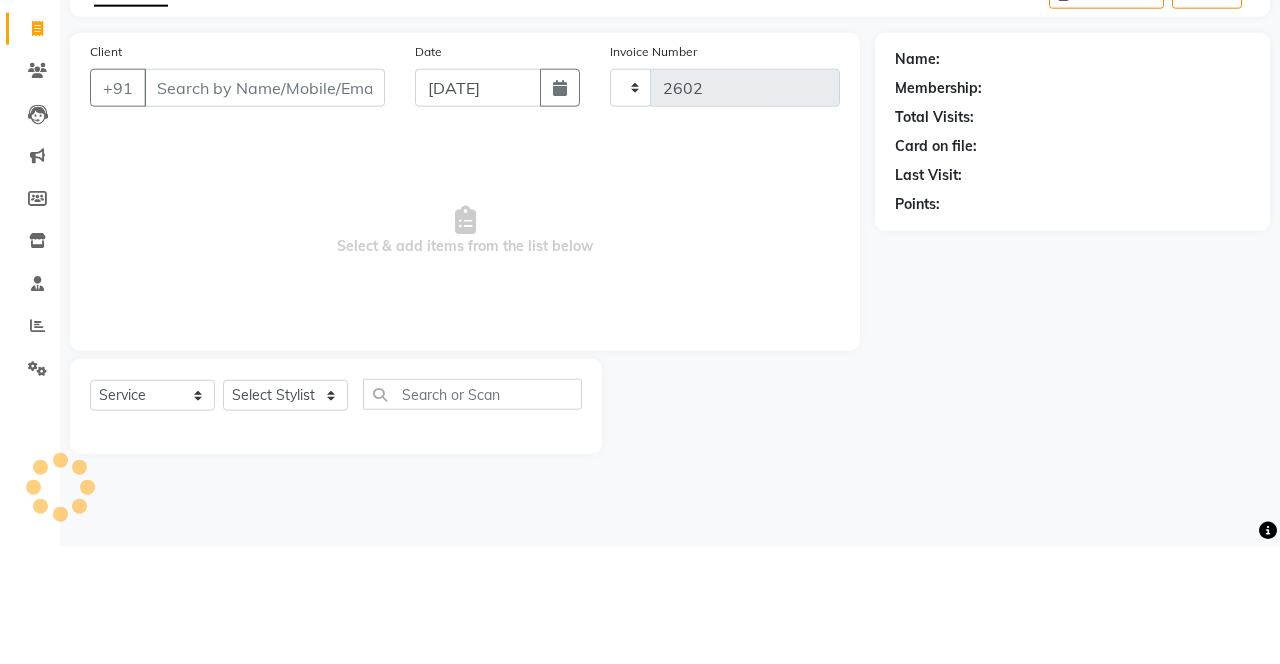 select on "820" 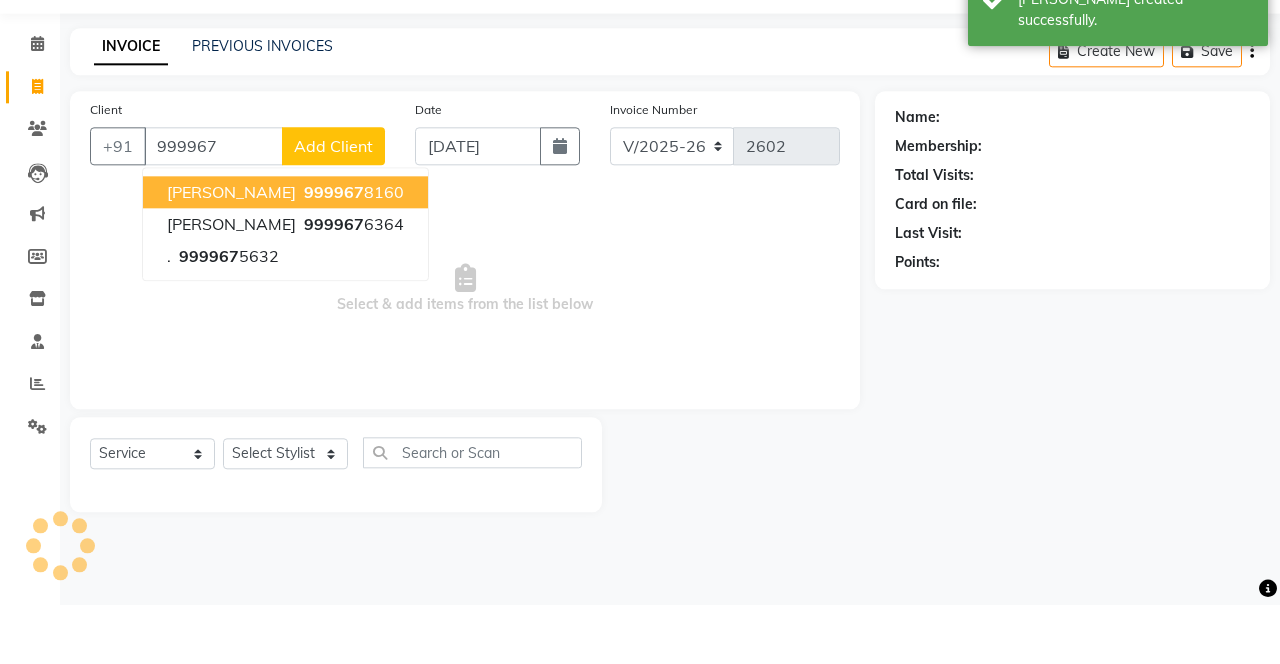 click on "999967 6364" at bounding box center (352, 283) 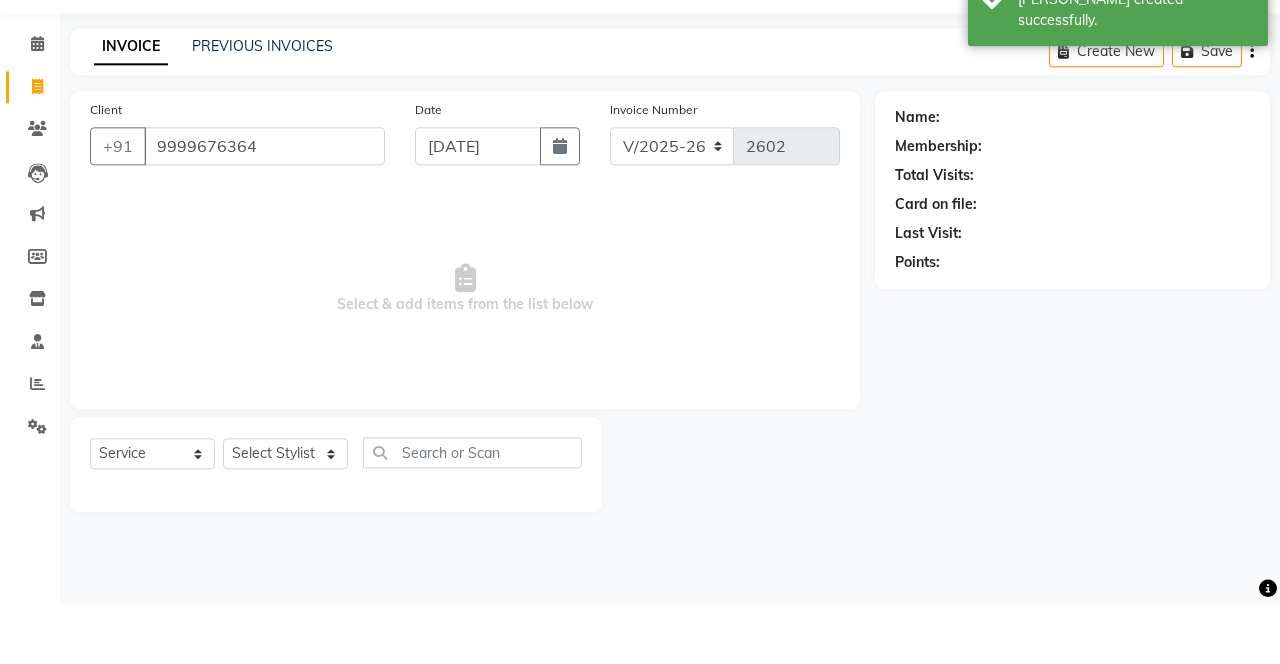 type on "9999676364" 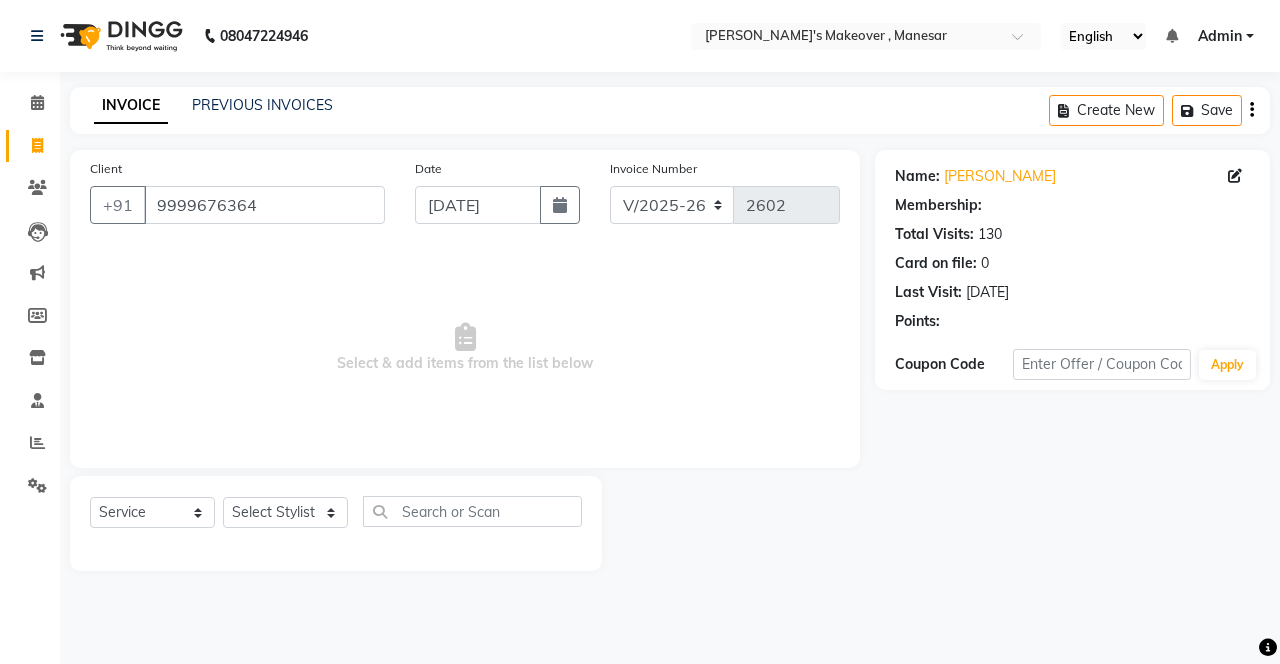 select on "1: Object" 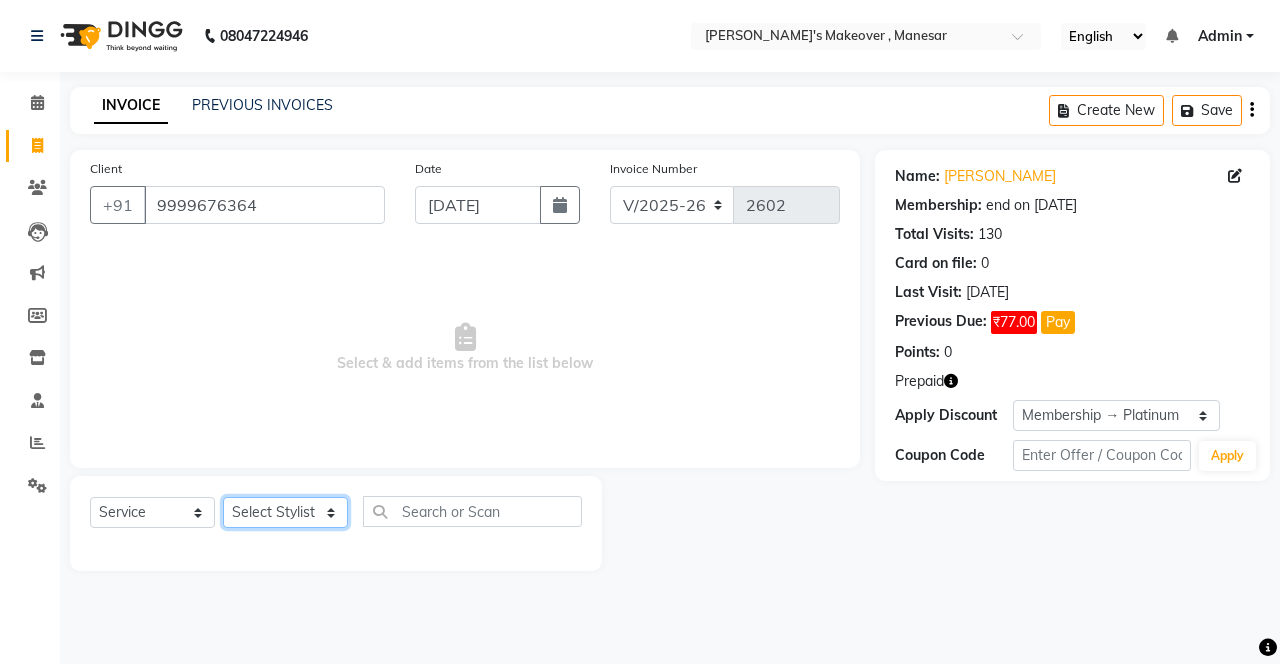 click on "Select Stylist Danish Shavej [PERSON_NAME] Krishna [PERSON_NAME] [PERSON_NAME] Mdm [PERSON_NAME] [PERSON_NAME] [MEDICAL_DATA] Pooja [PERSON_NAME] [PERSON_NAME] ([DATE])" 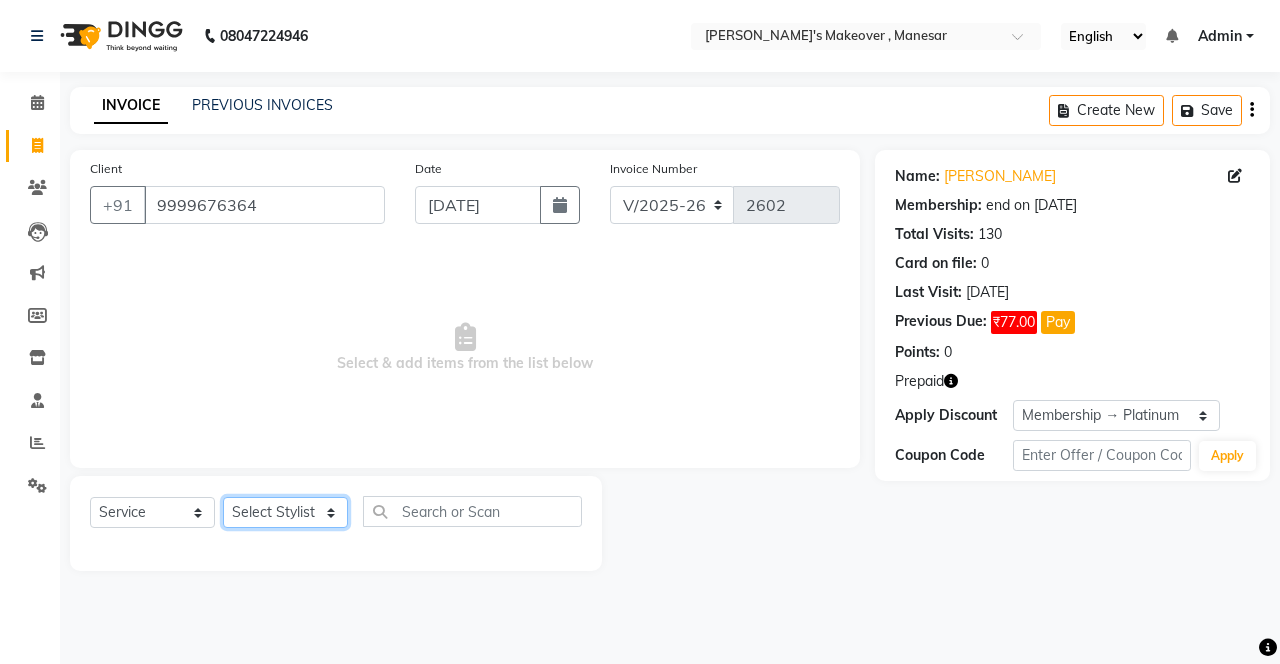 select on "14417" 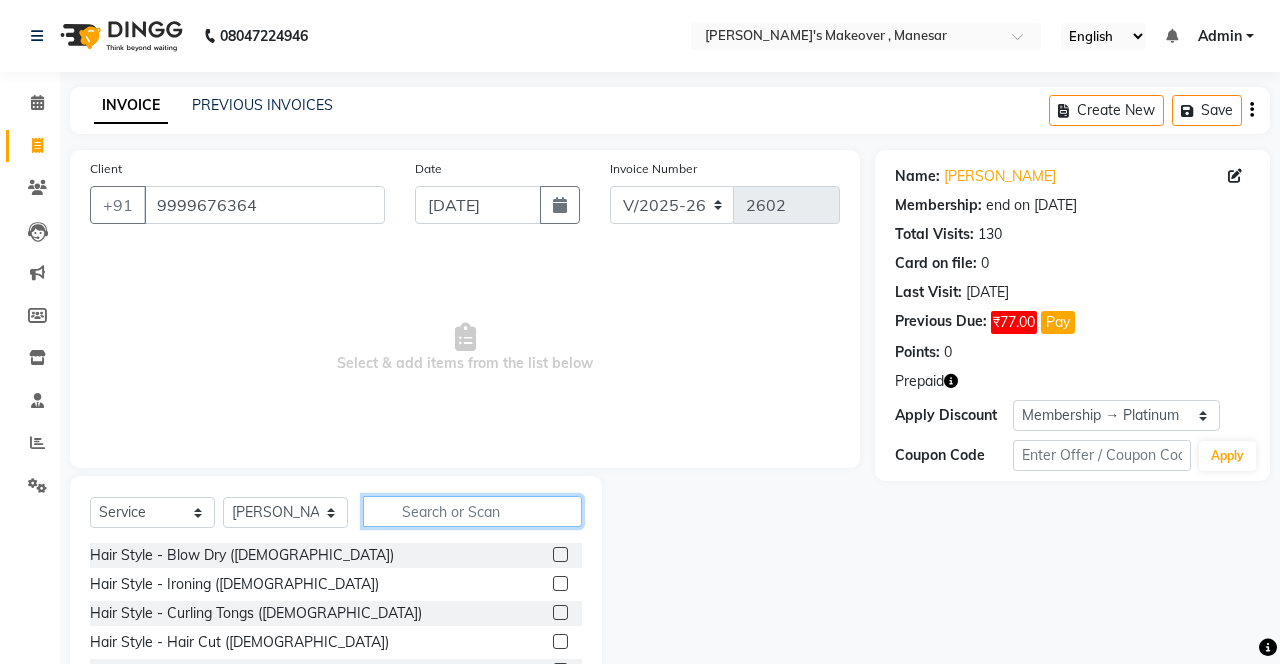 click 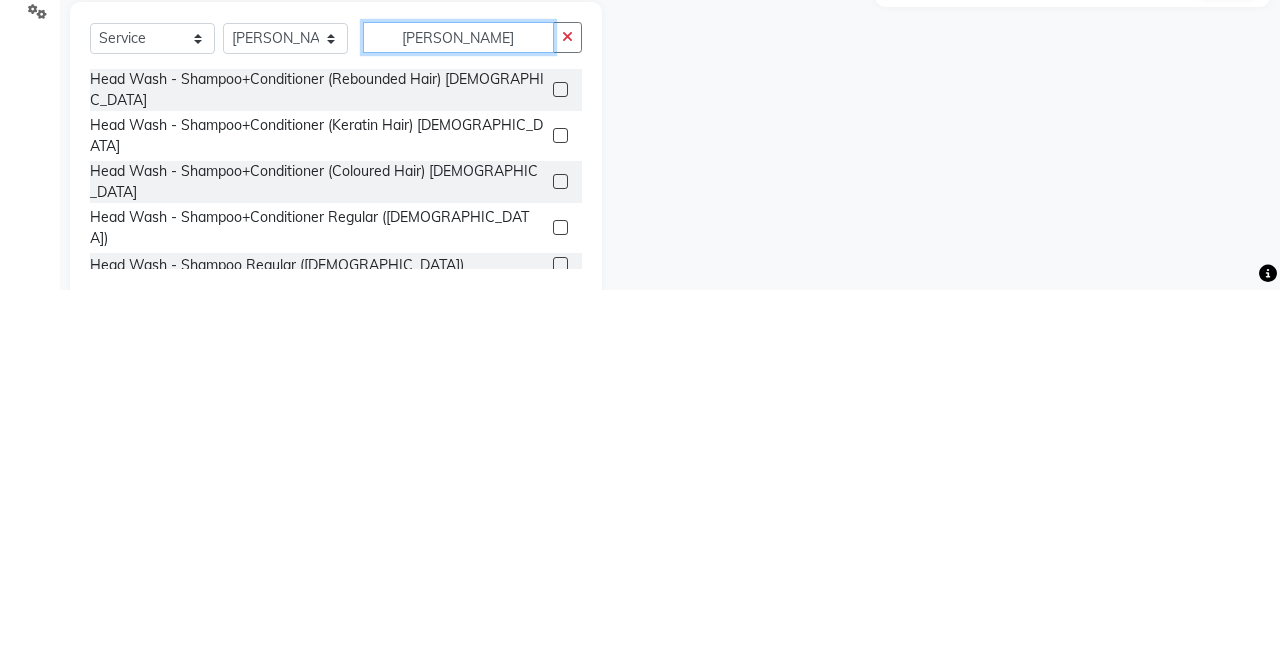 scroll, scrollTop: 134, scrollLeft: 0, axis: vertical 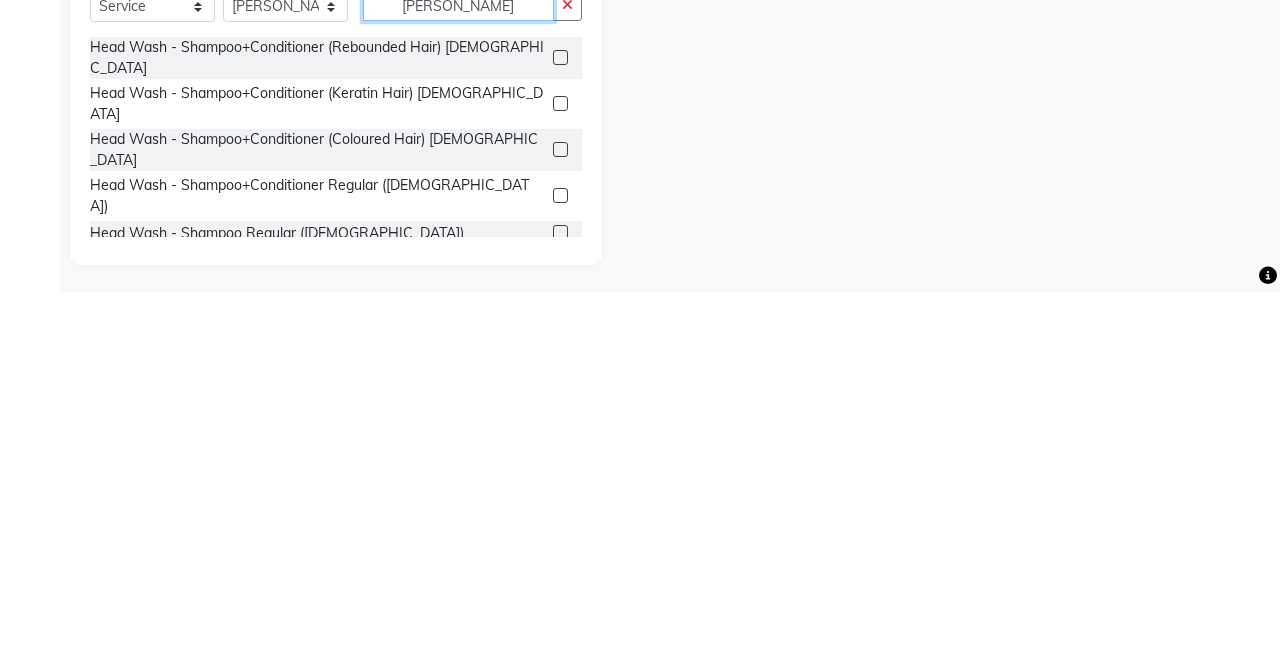 type on "[PERSON_NAME]" 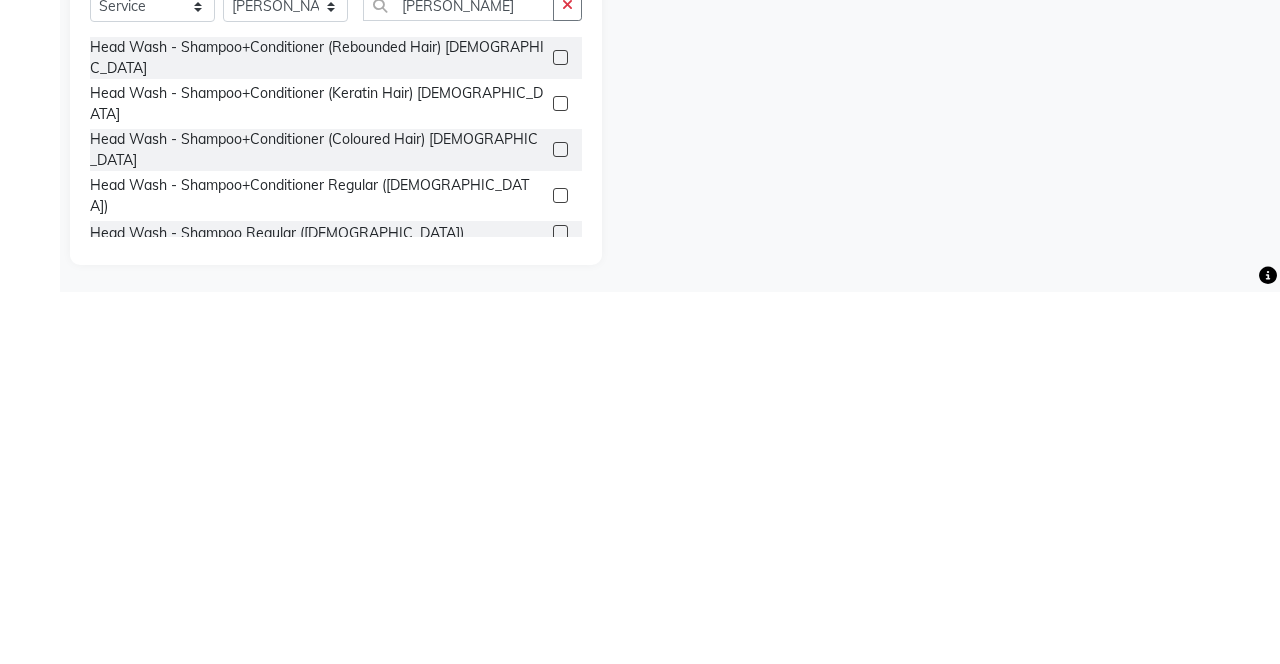 click 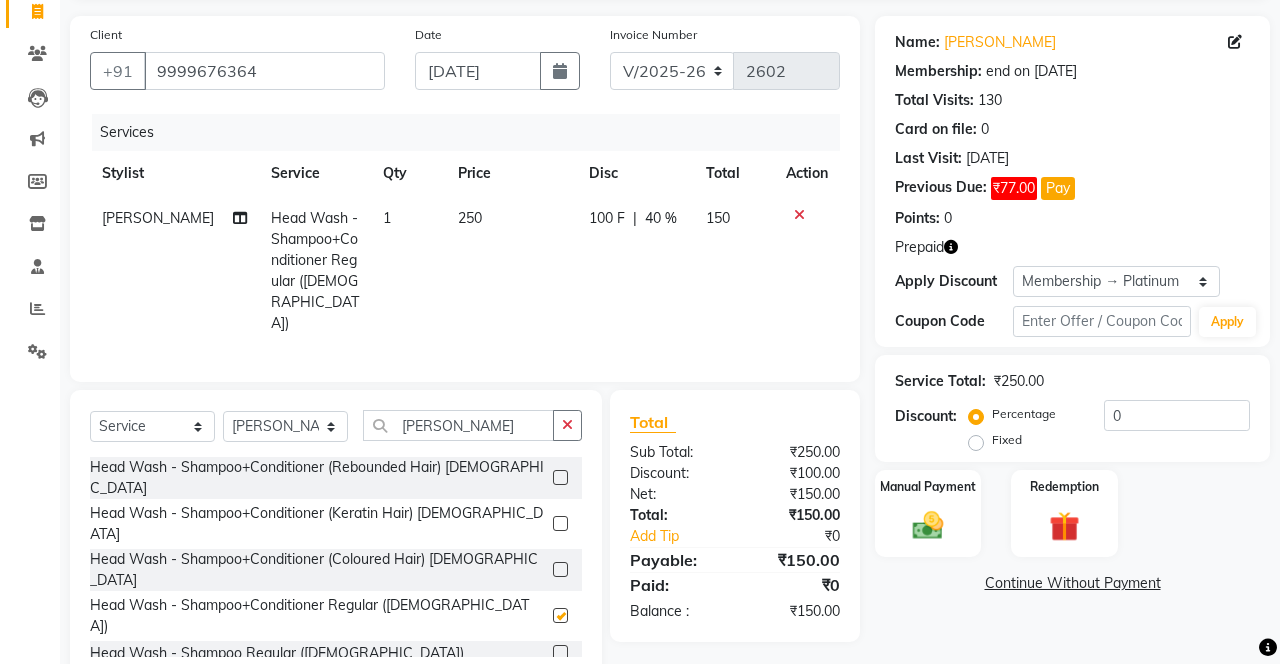 checkbox on "false" 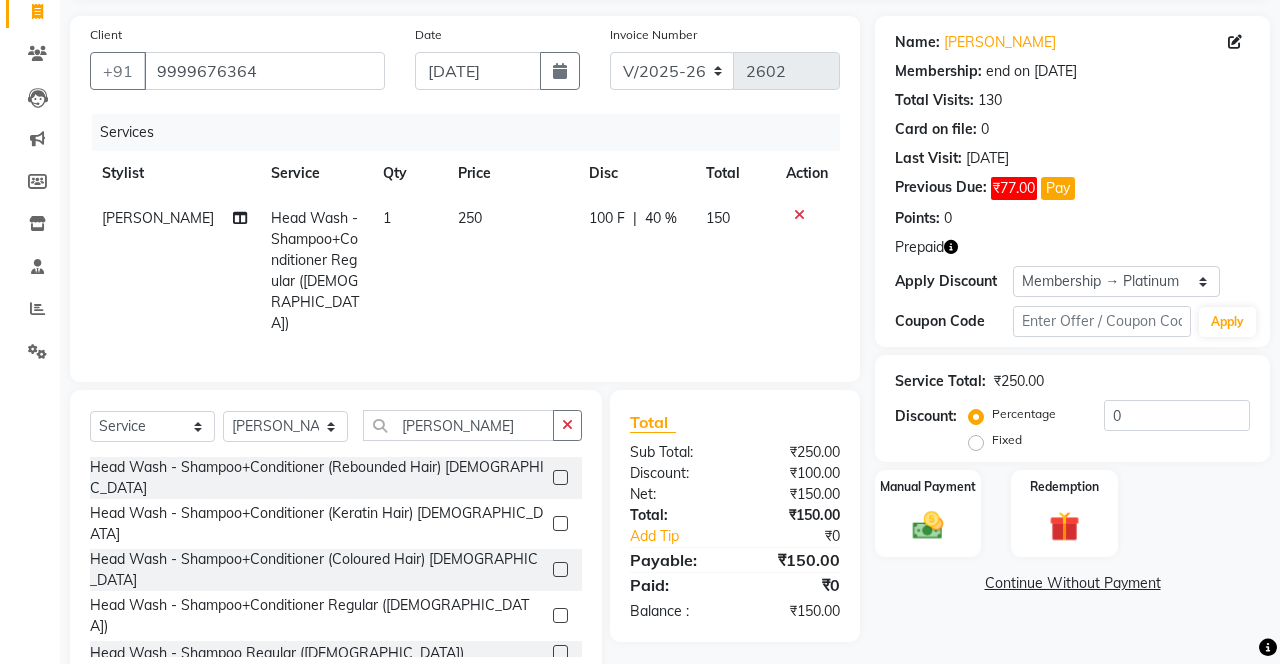 click 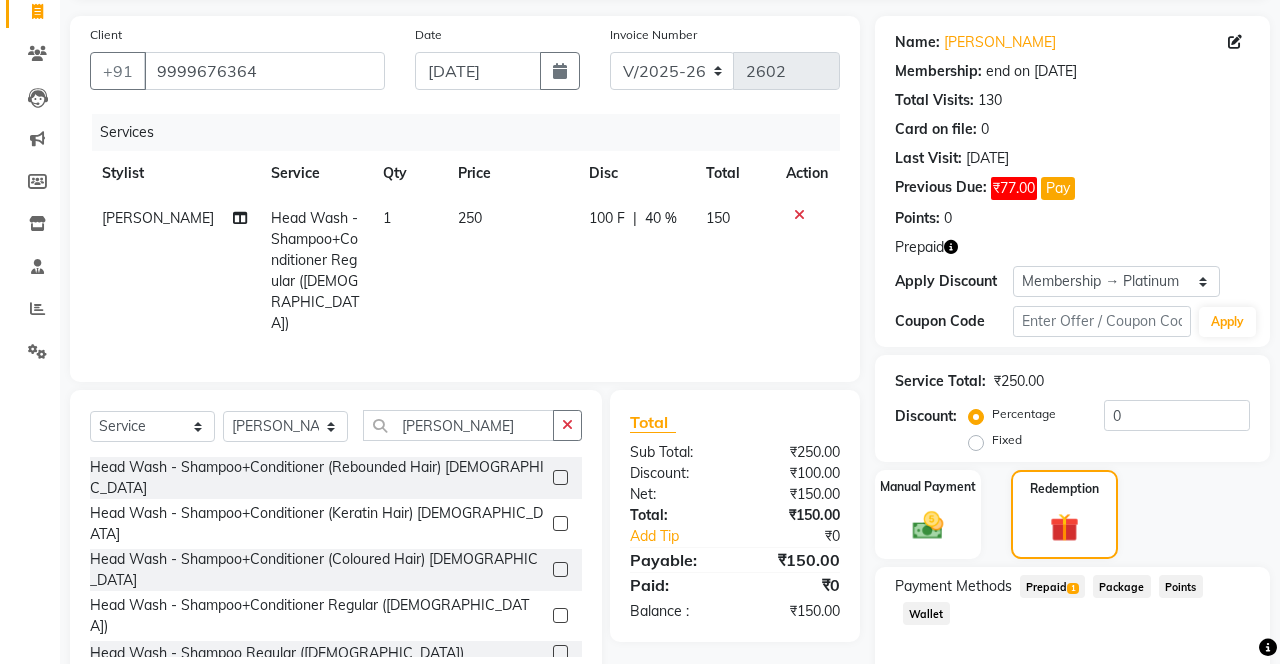 click on "Prepaid  1" 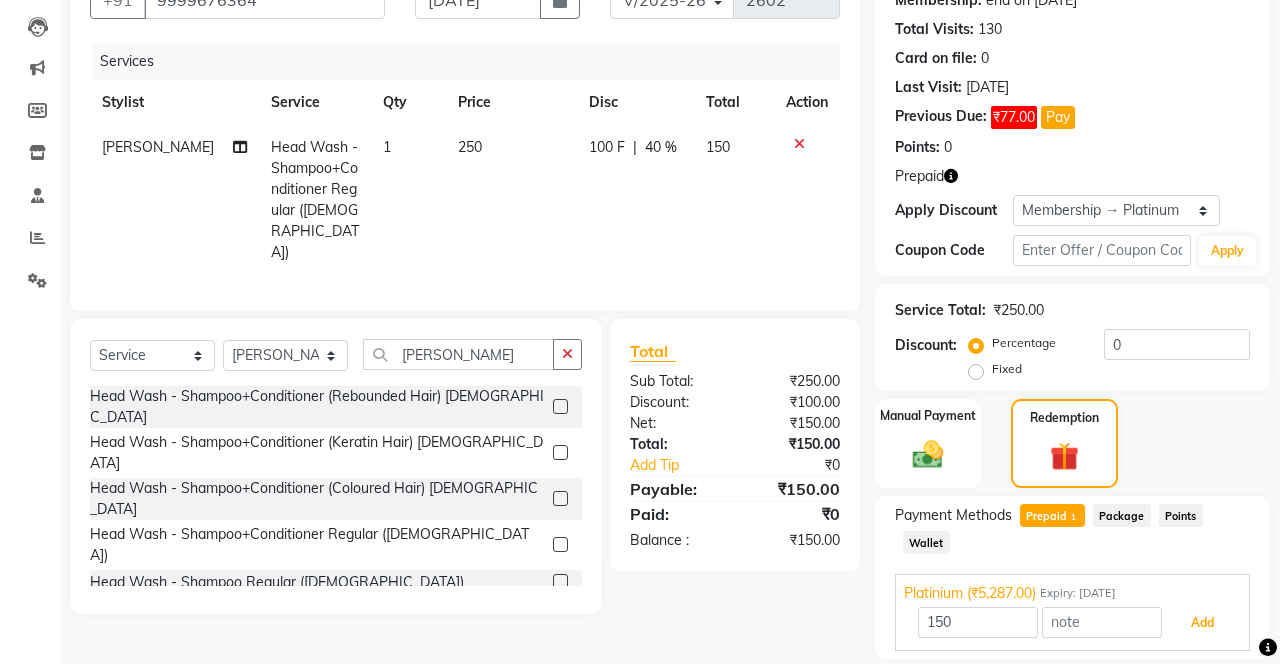 click on "Add" at bounding box center [1202, 623] 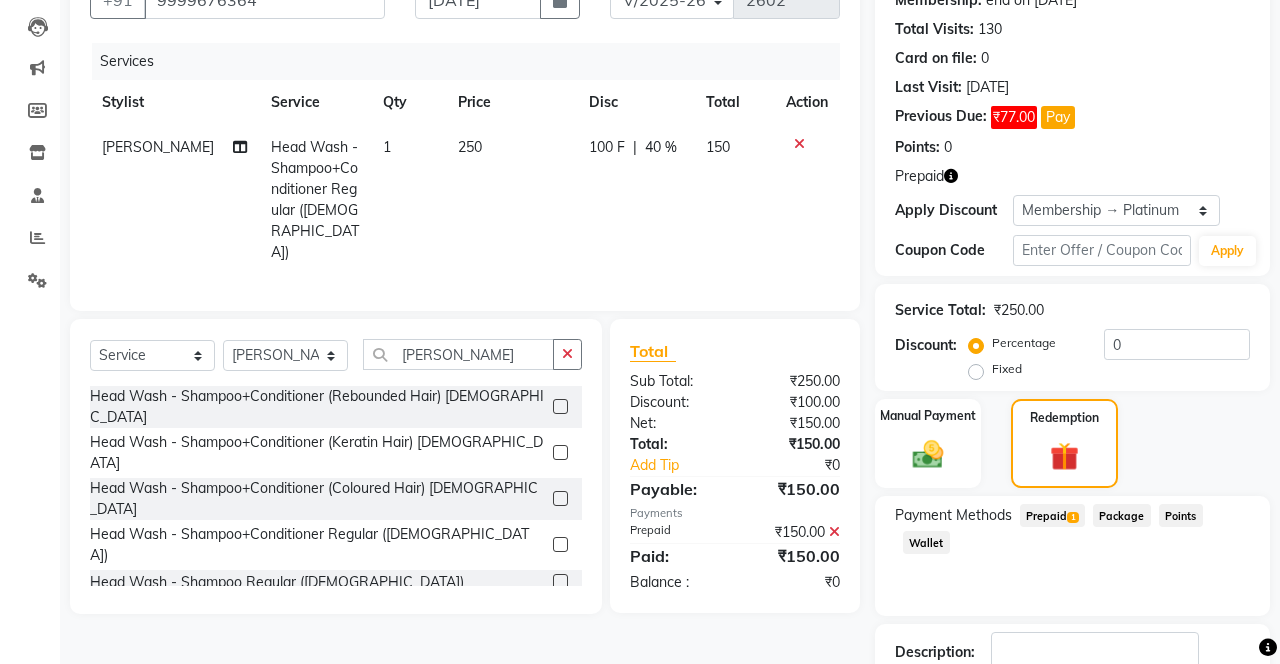 scroll, scrollTop: 276, scrollLeft: 0, axis: vertical 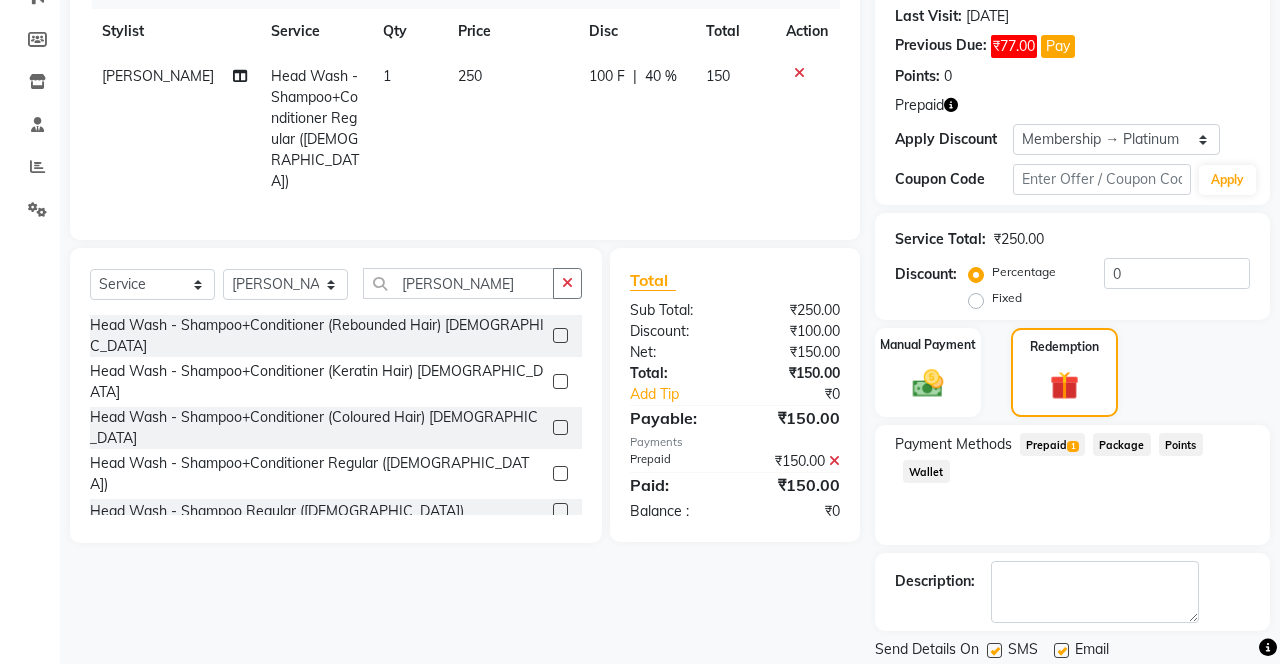 click on "Checkout" 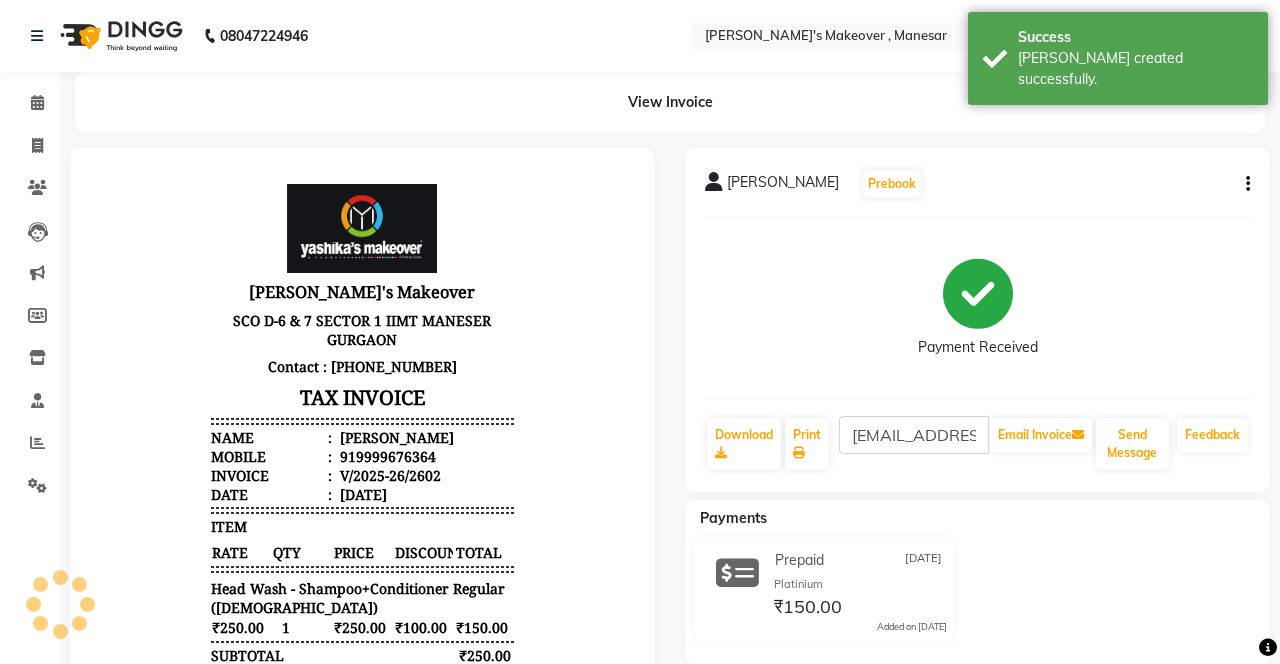 scroll, scrollTop: 0, scrollLeft: 0, axis: both 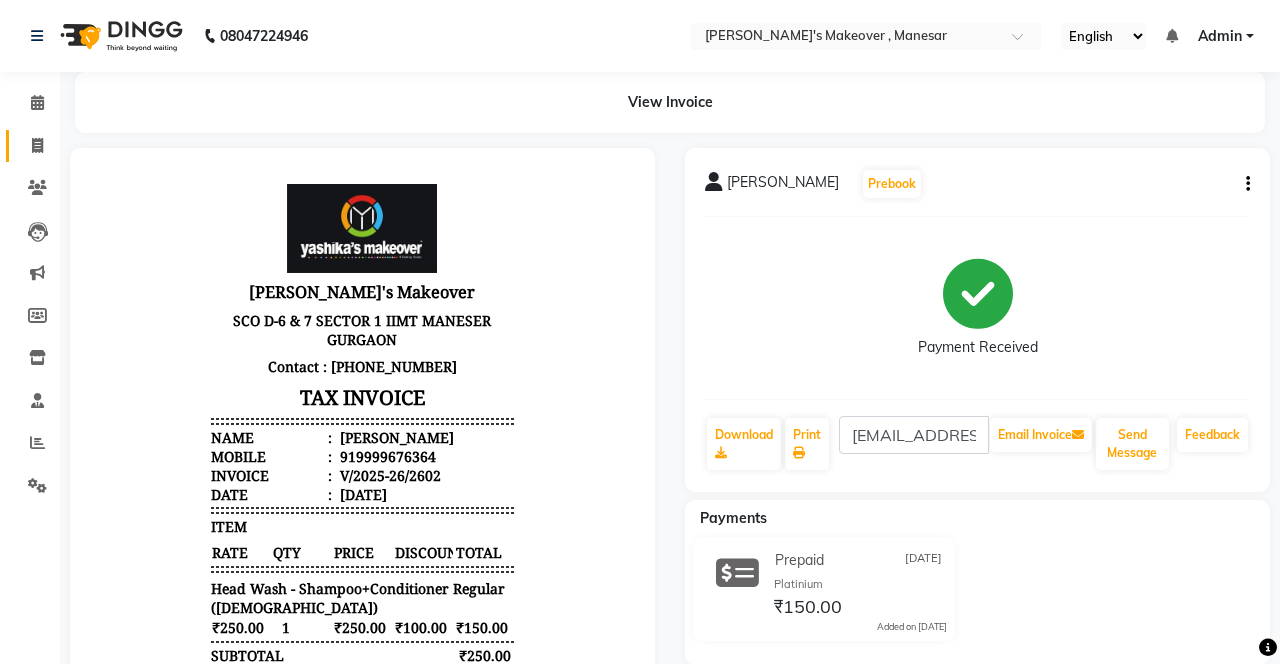 click 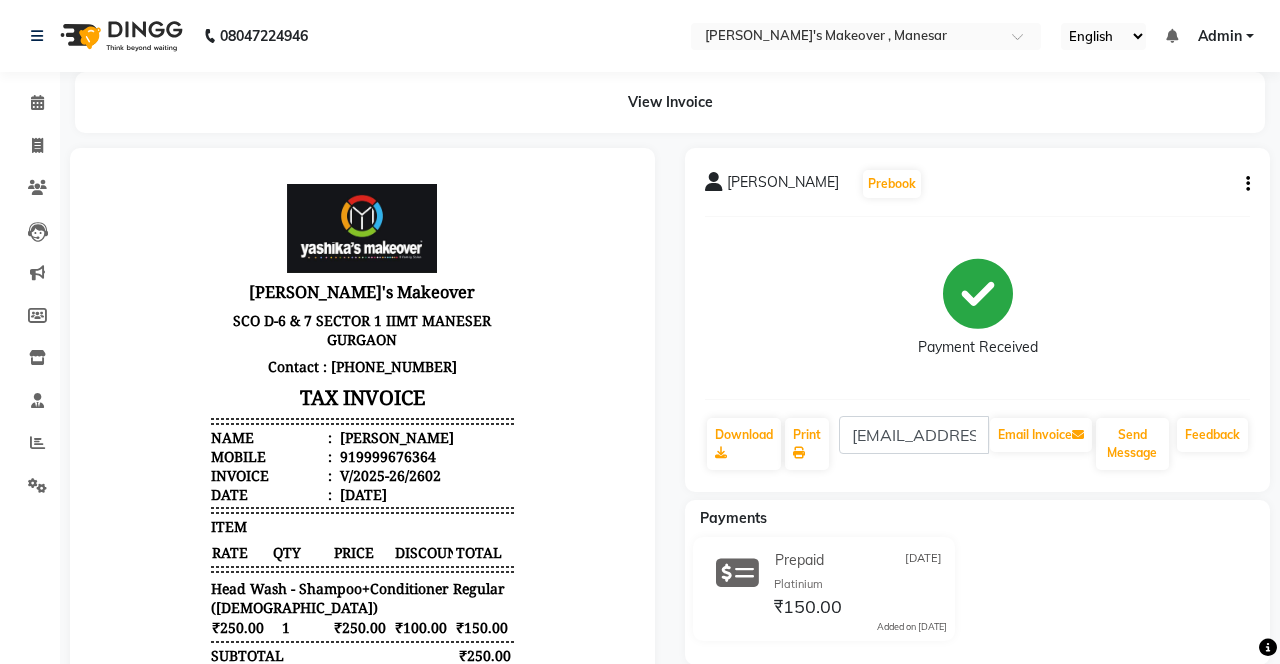 select on "service" 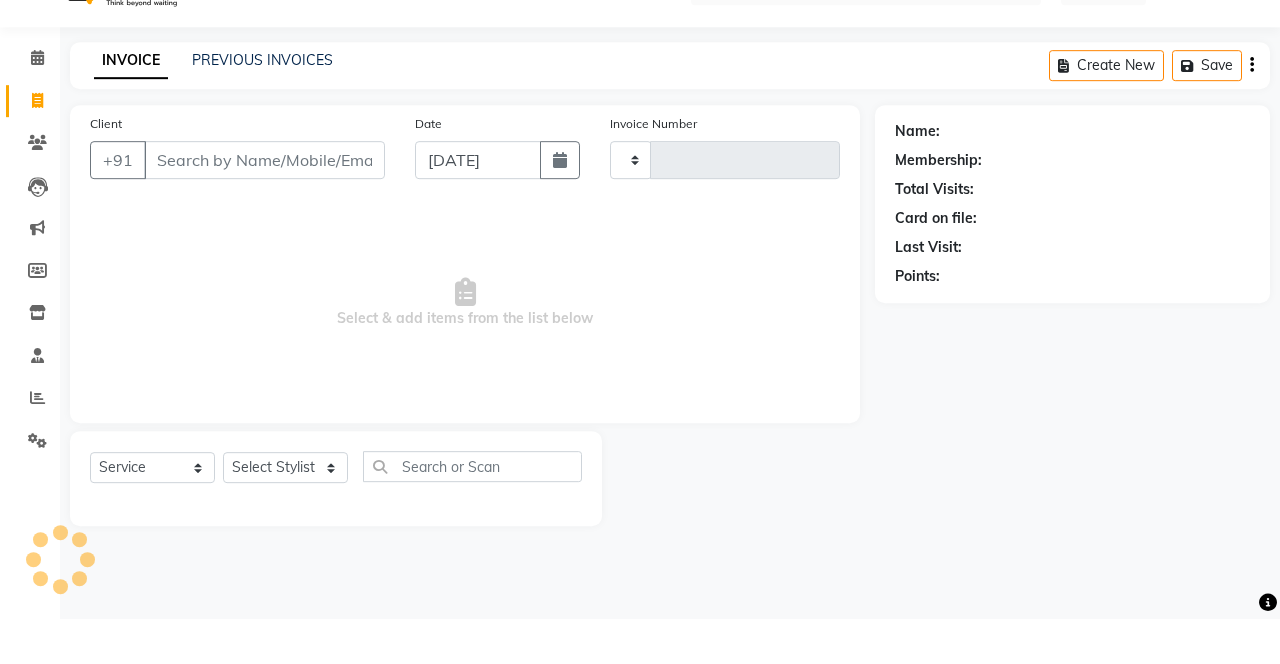 type on "2603" 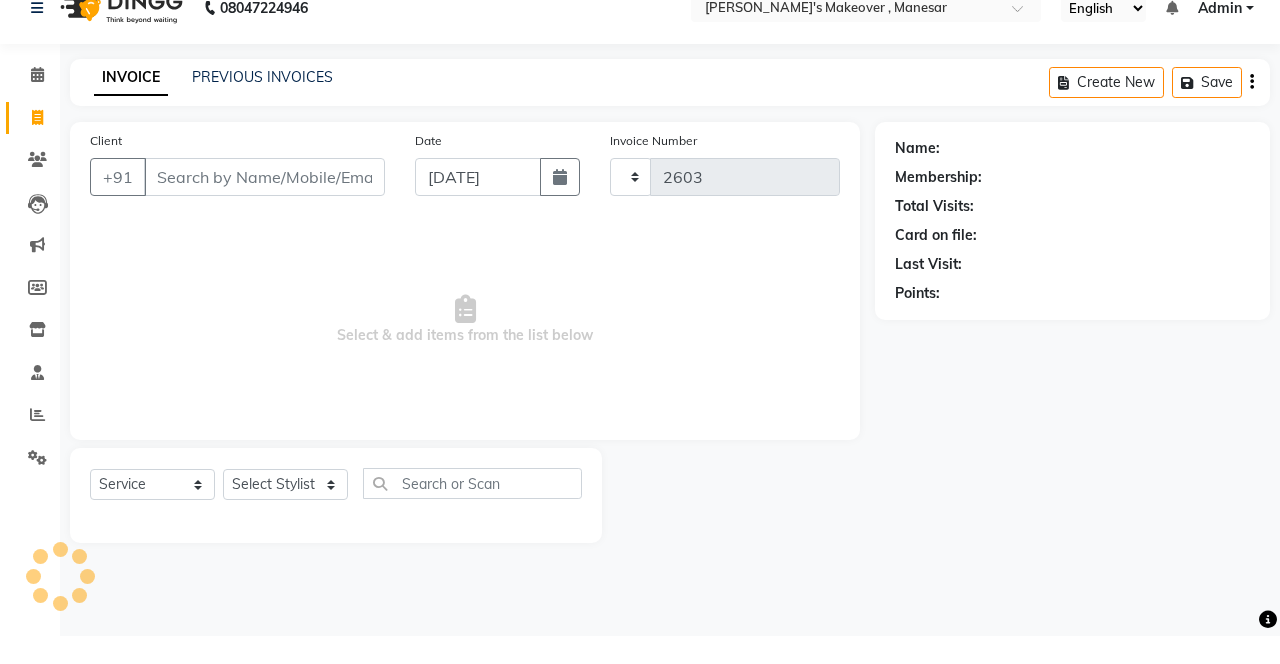 select on "820" 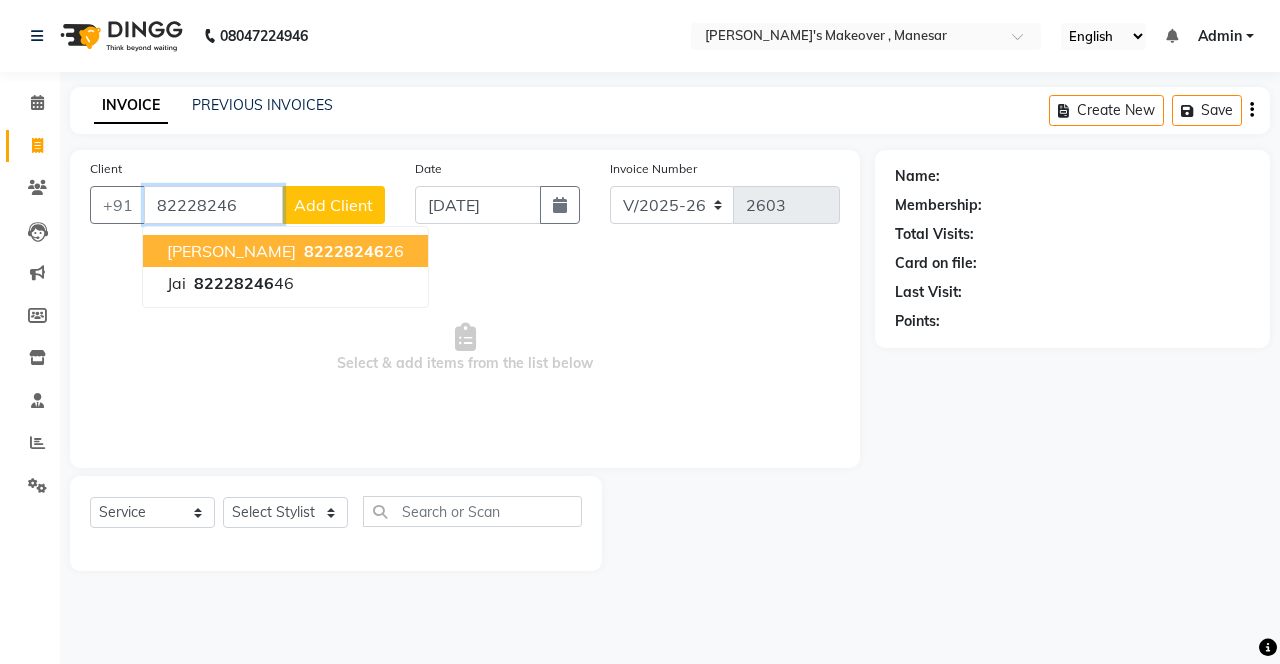 click on "82228246 26" at bounding box center (352, 251) 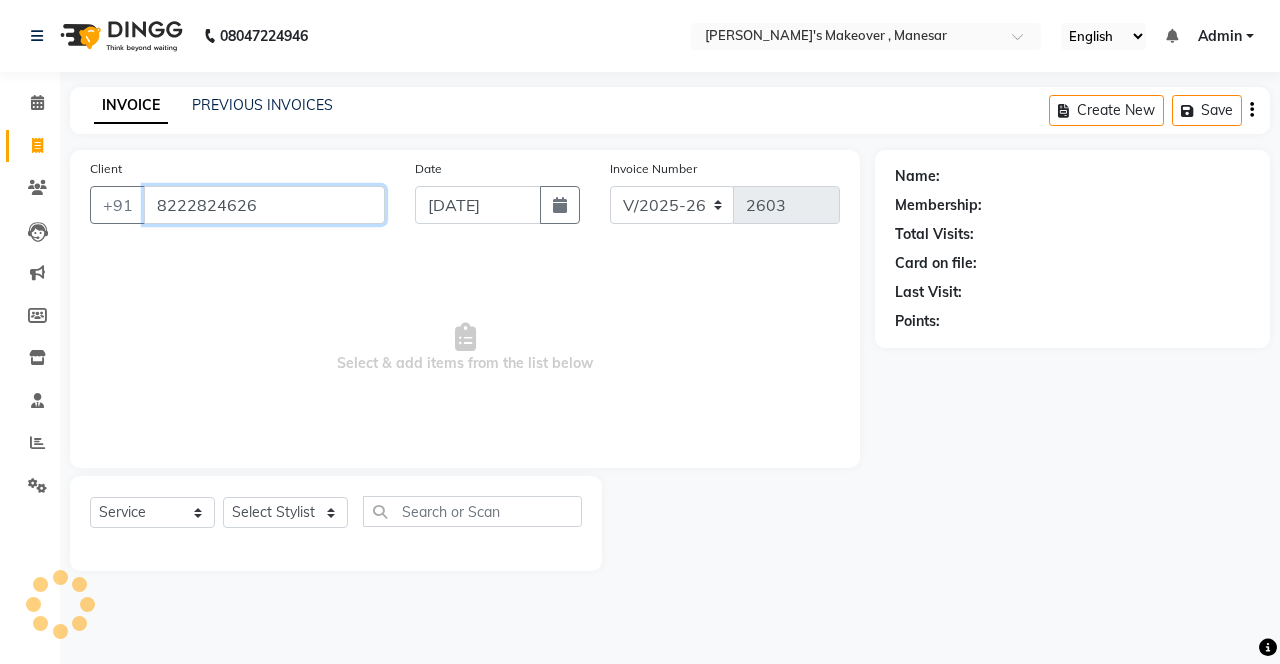 type on "8222824626" 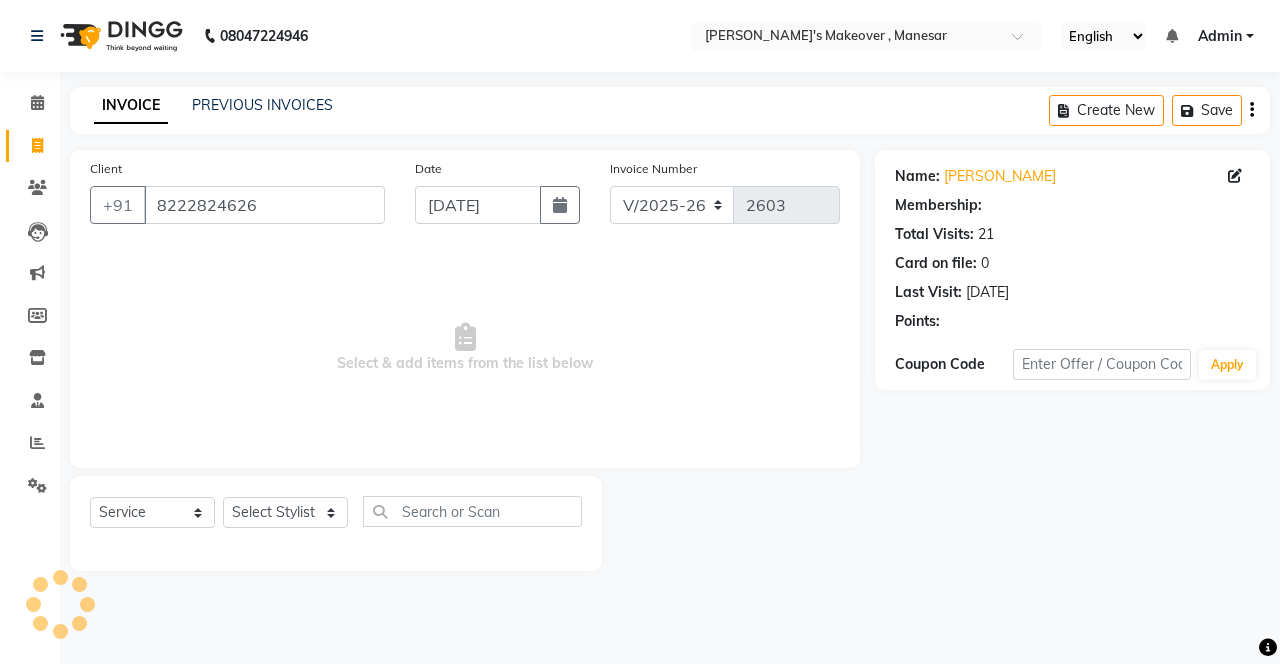 select on "1: Object" 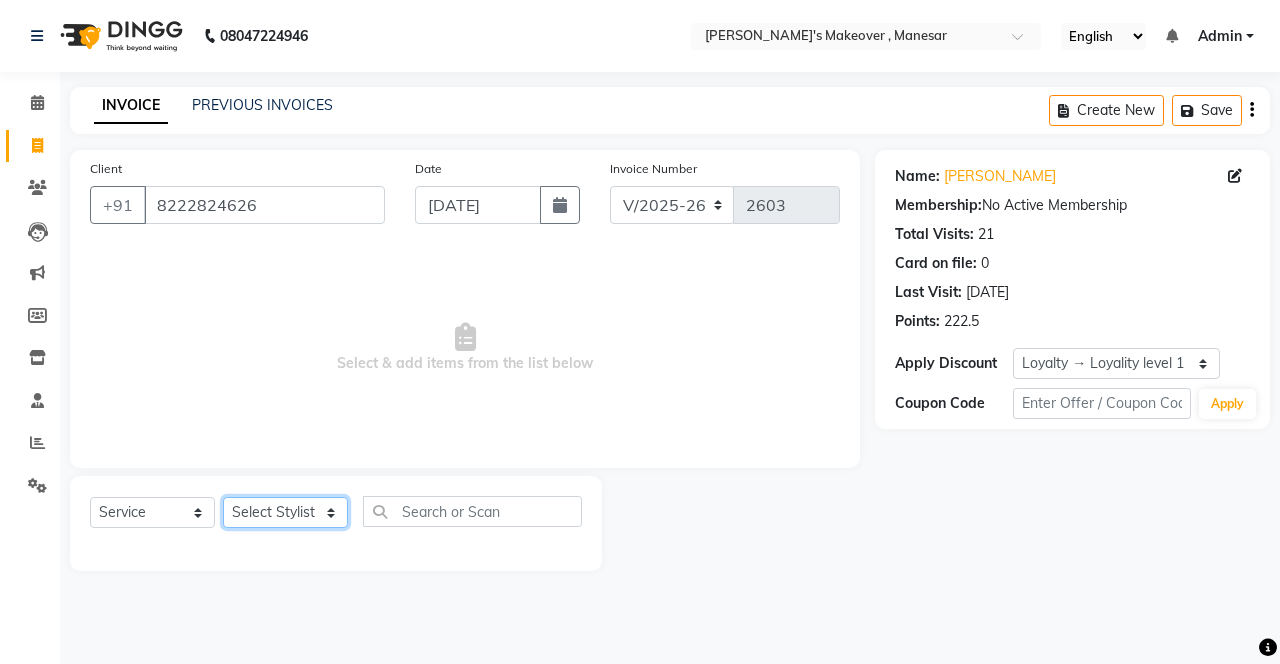 click on "Select Stylist Danish Shavej [PERSON_NAME] Krishna [PERSON_NAME] [PERSON_NAME] Mdm [PERSON_NAME] [PERSON_NAME] [MEDICAL_DATA] Pooja [PERSON_NAME] [PERSON_NAME] ([DATE])" 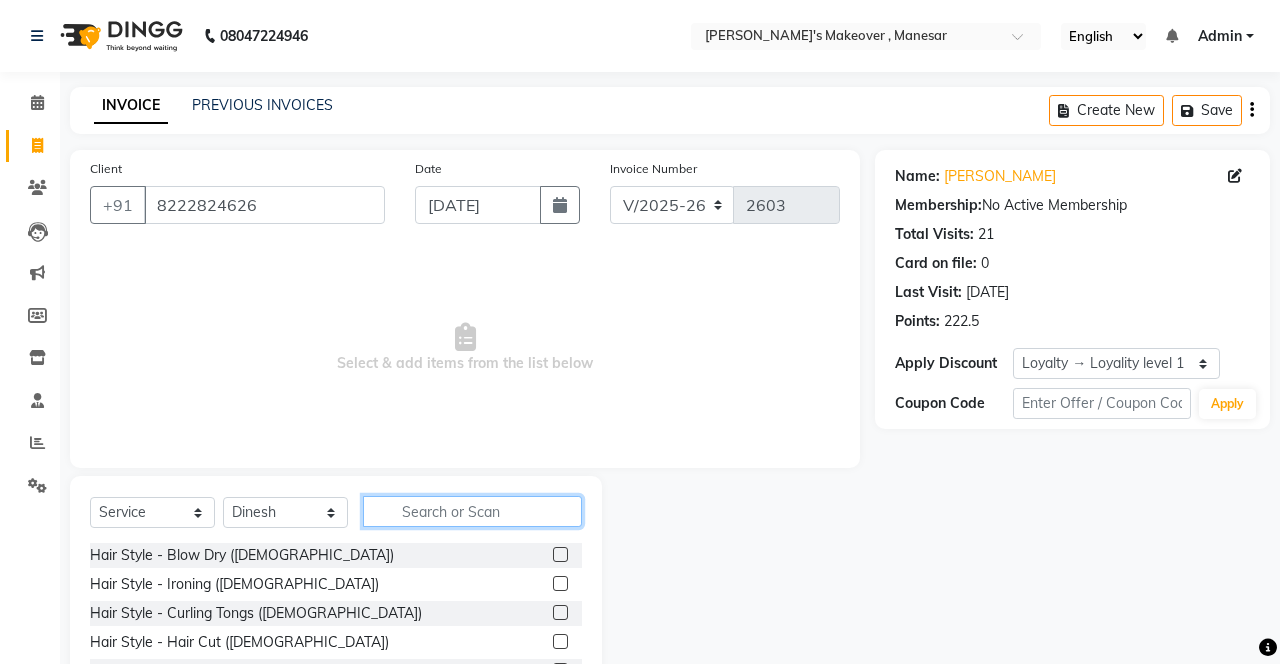 click 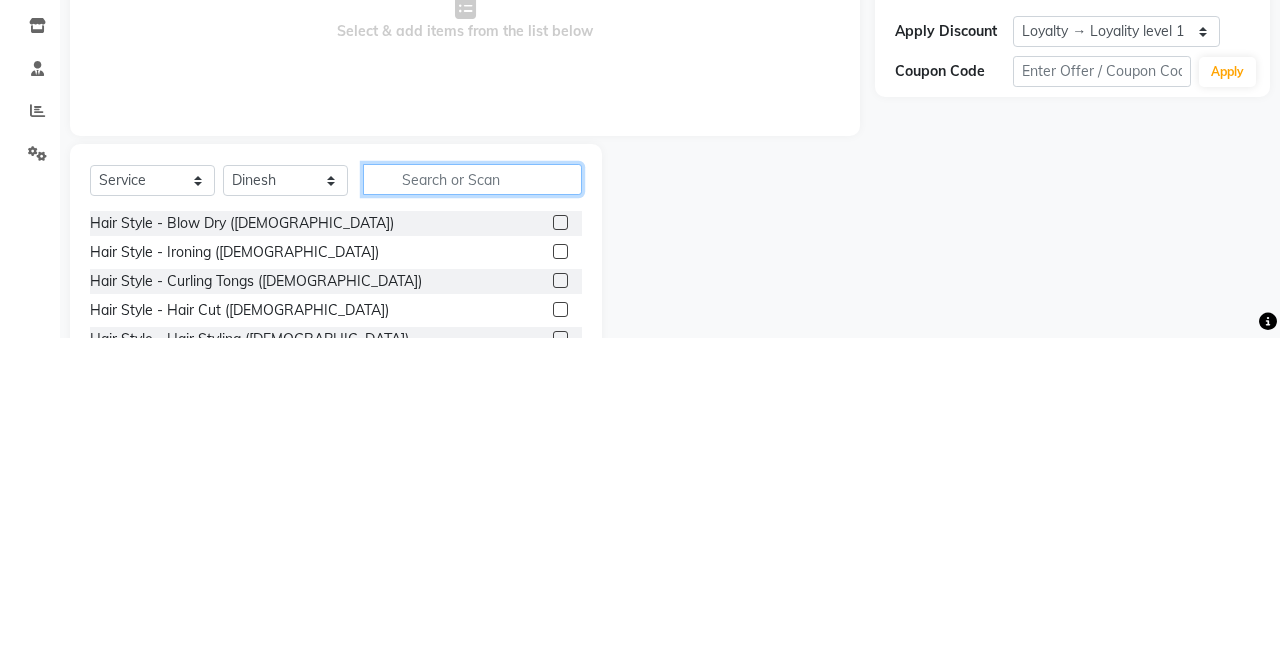 scroll, scrollTop: 15, scrollLeft: 0, axis: vertical 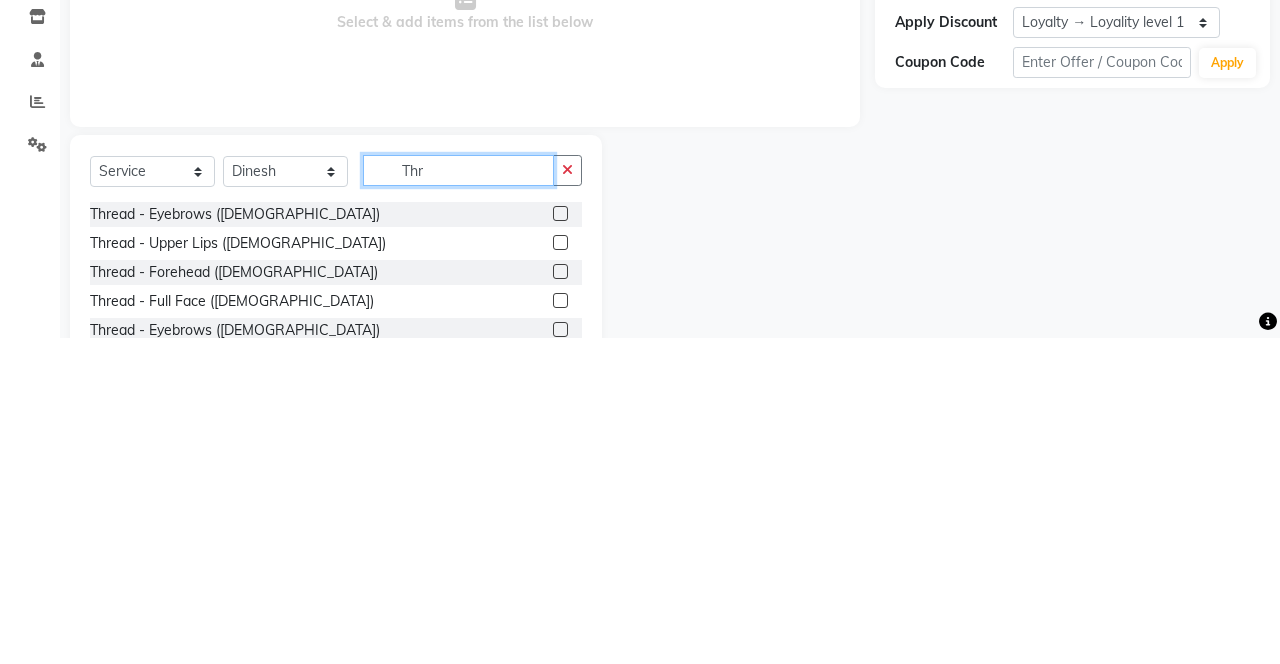 type on "Thr" 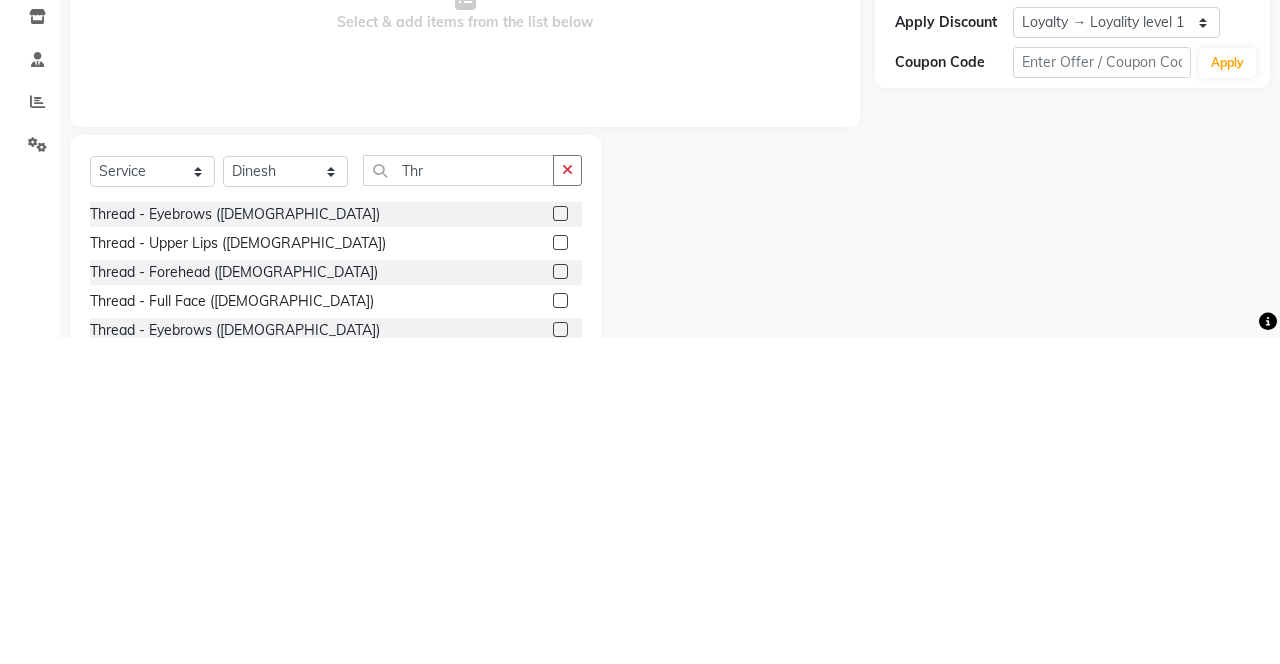 click 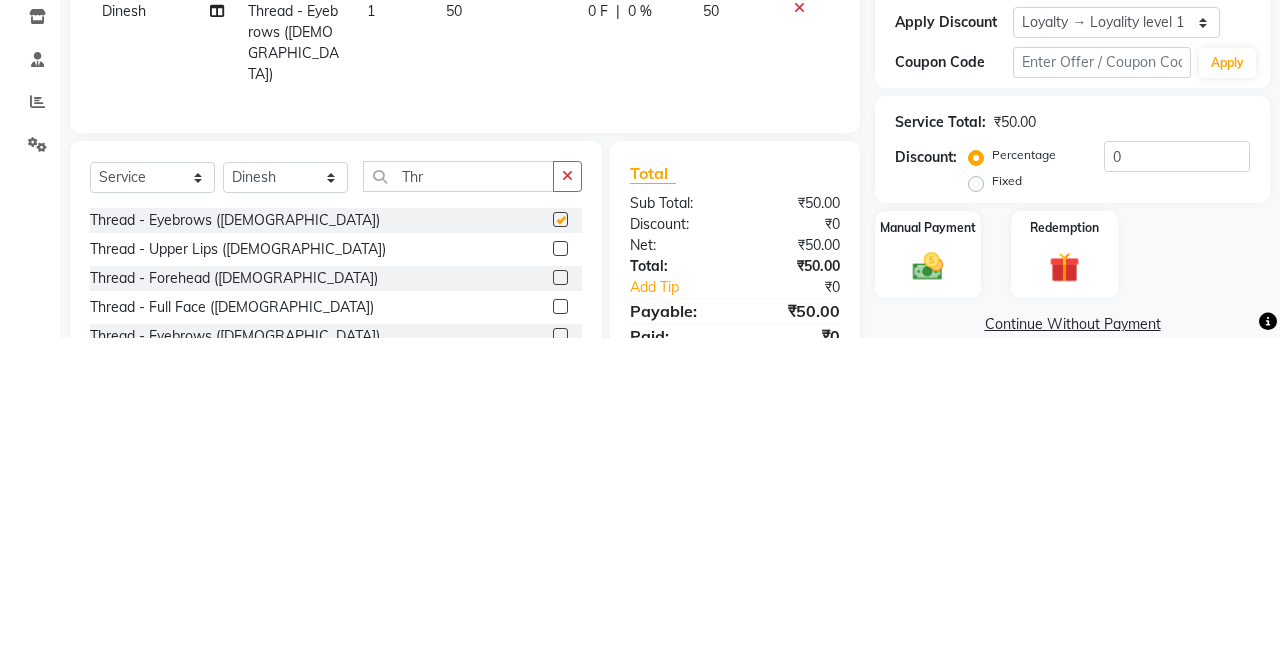 scroll, scrollTop: 15, scrollLeft: 0, axis: vertical 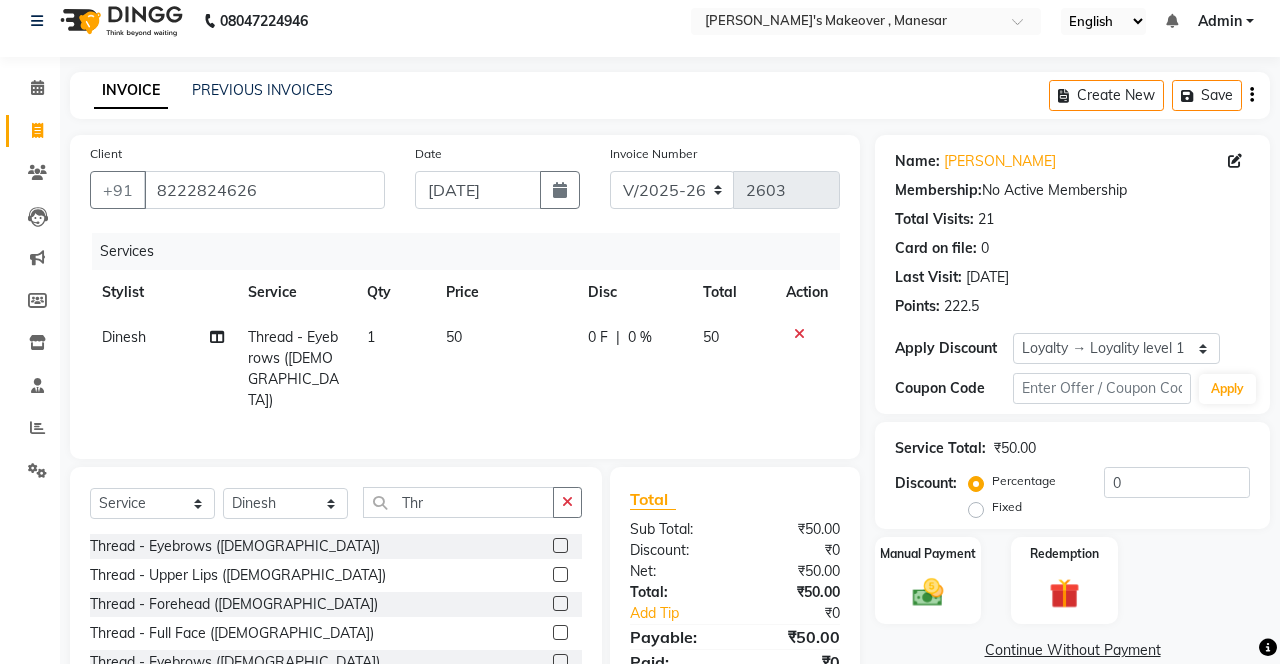 checkbox on "false" 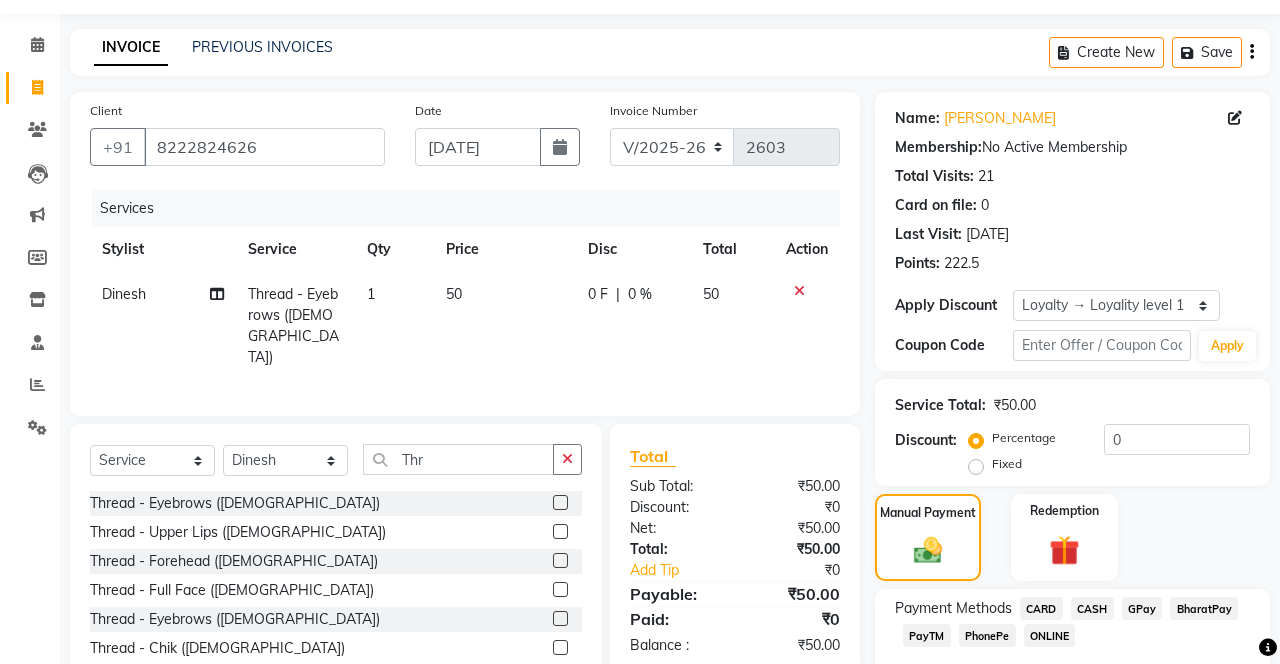 scroll, scrollTop: 109, scrollLeft: 0, axis: vertical 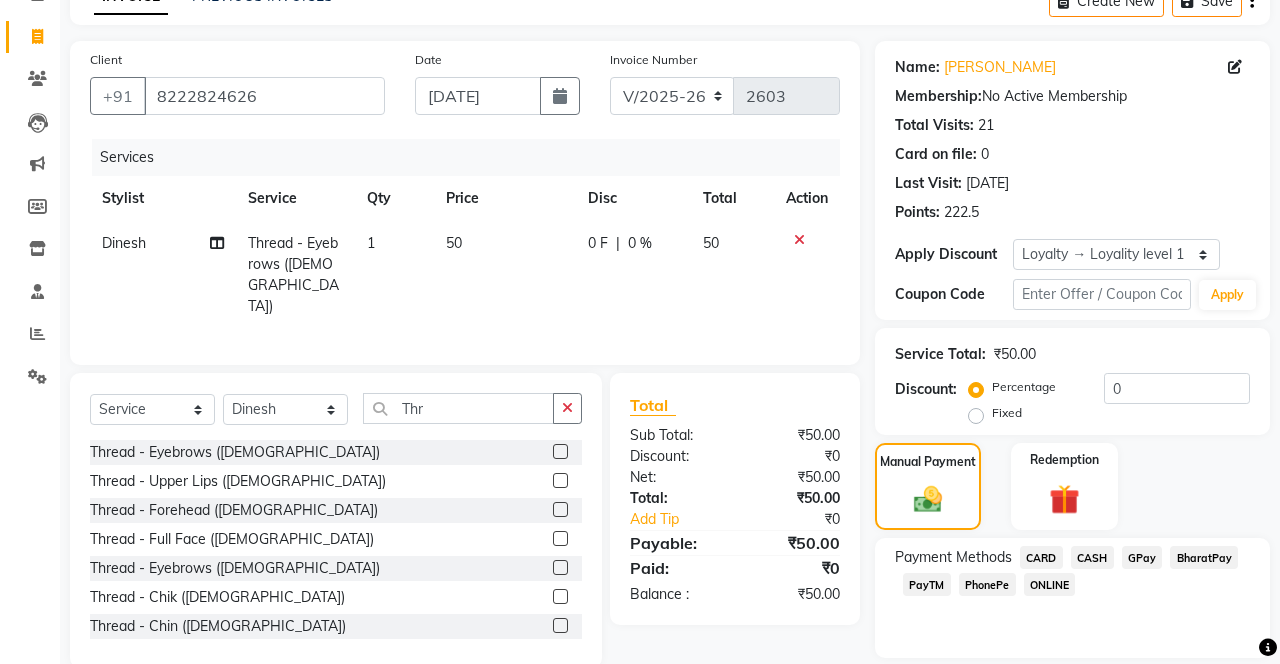 click on "PhonePe" 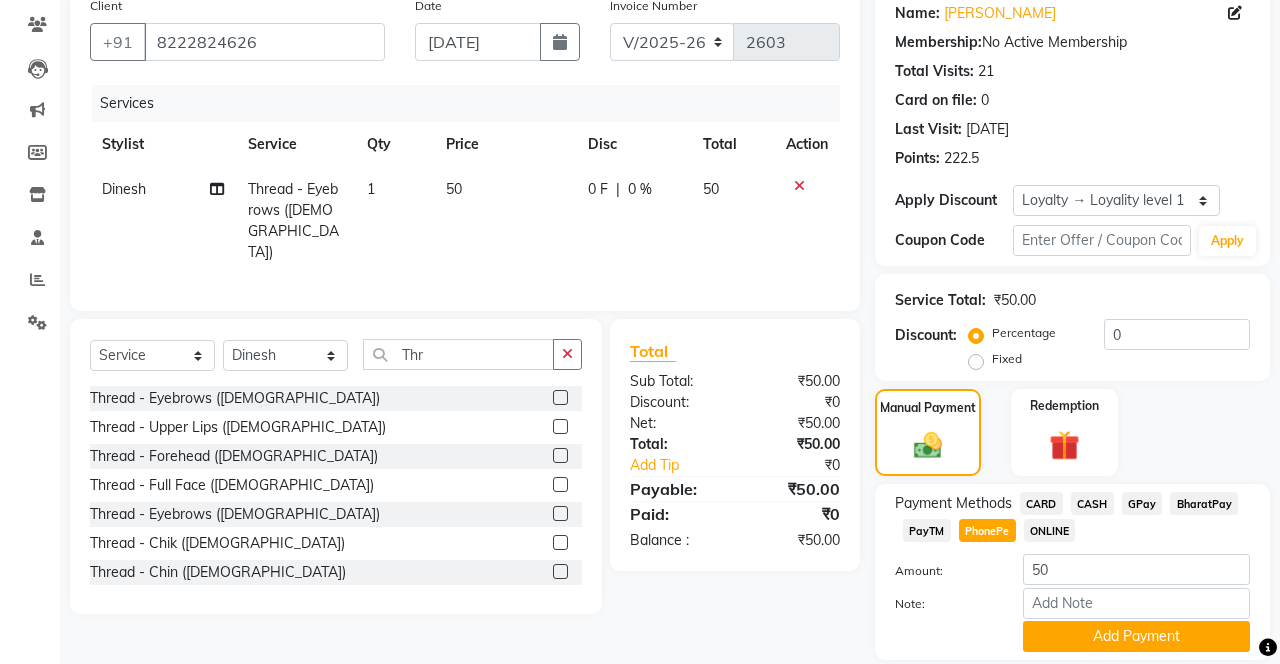 click on "Add Payment" 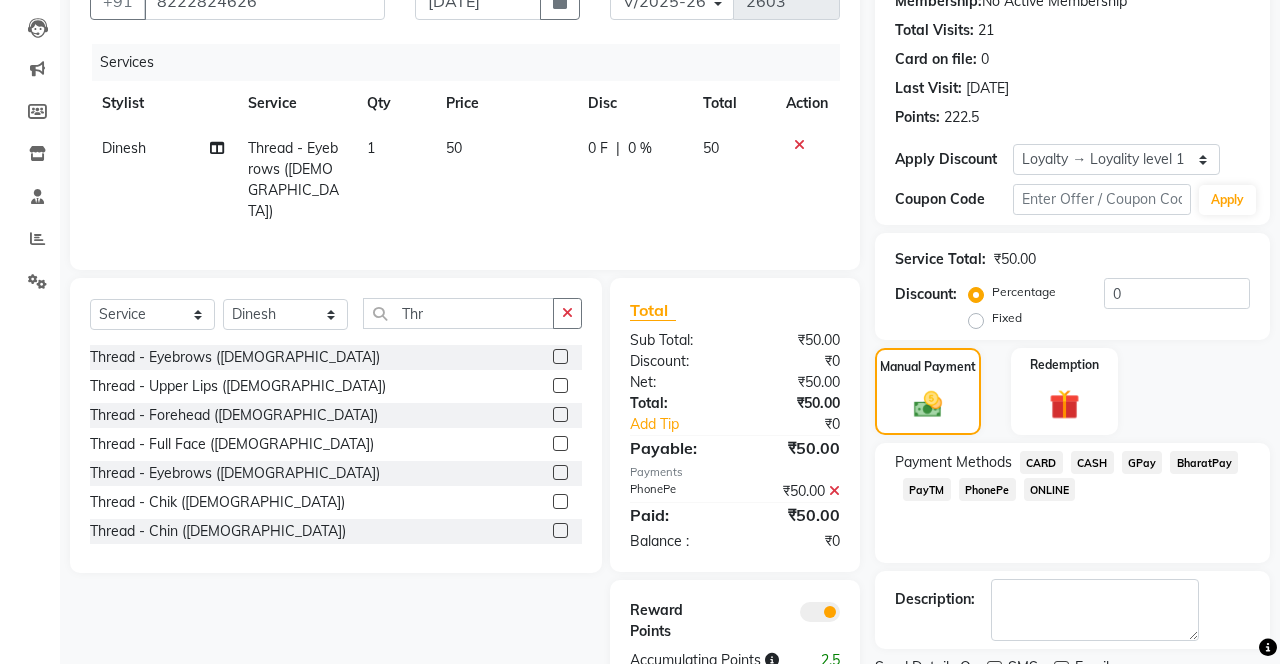 scroll, scrollTop: 222, scrollLeft: 0, axis: vertical 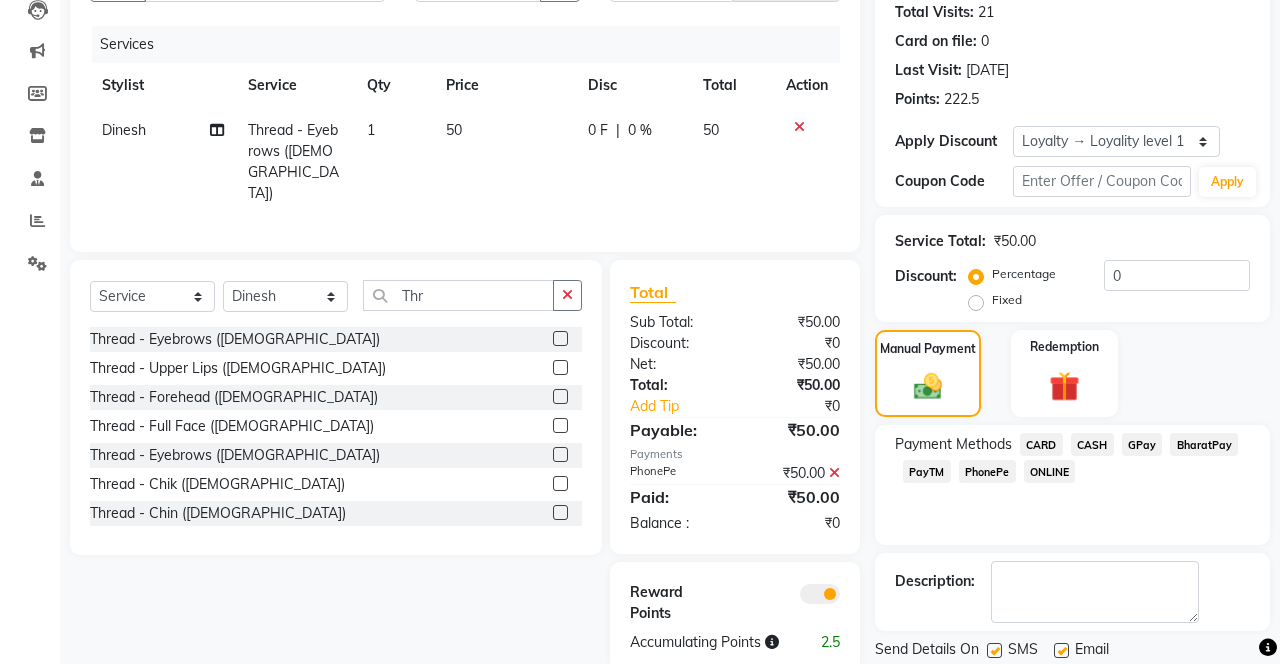 click 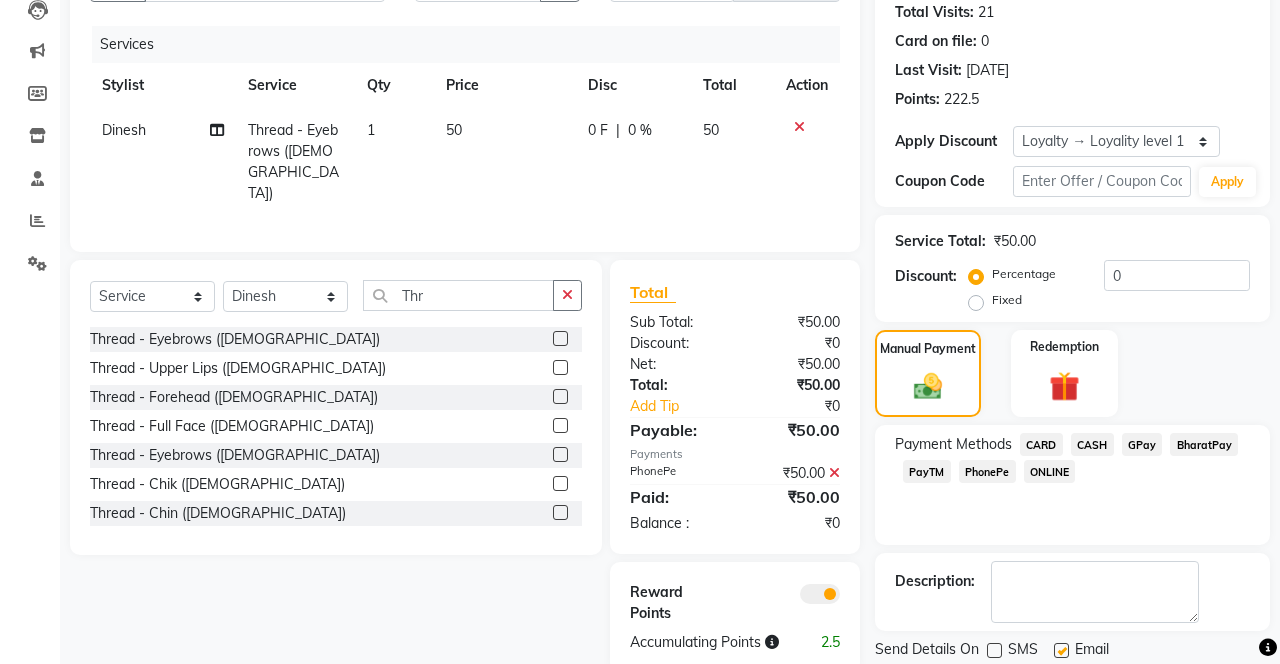 click on "Checkout" 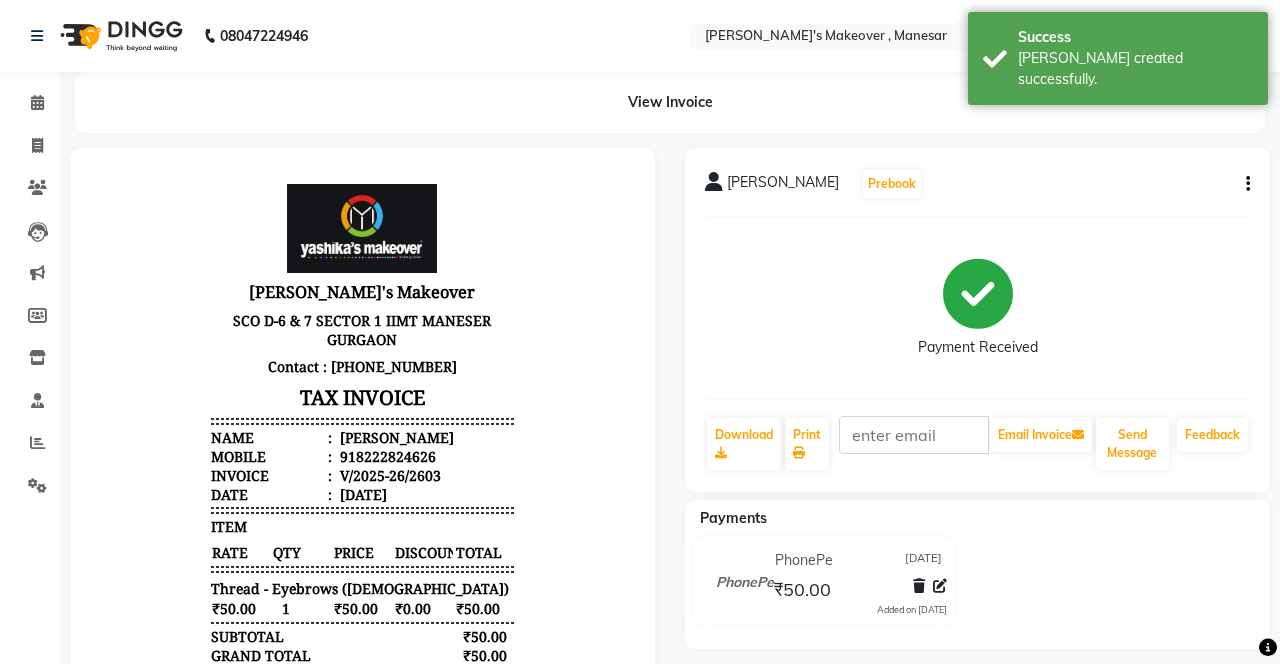 scroll, scrollTop: 0, scrollLeft: 0, axis: both 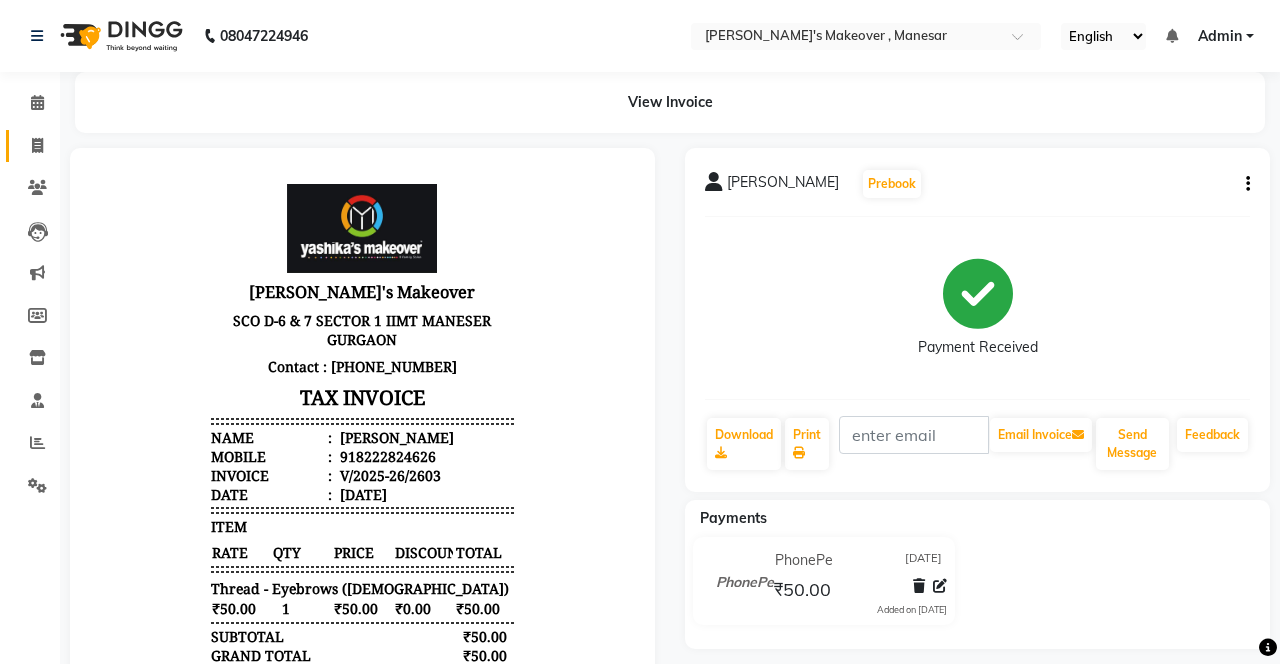 click 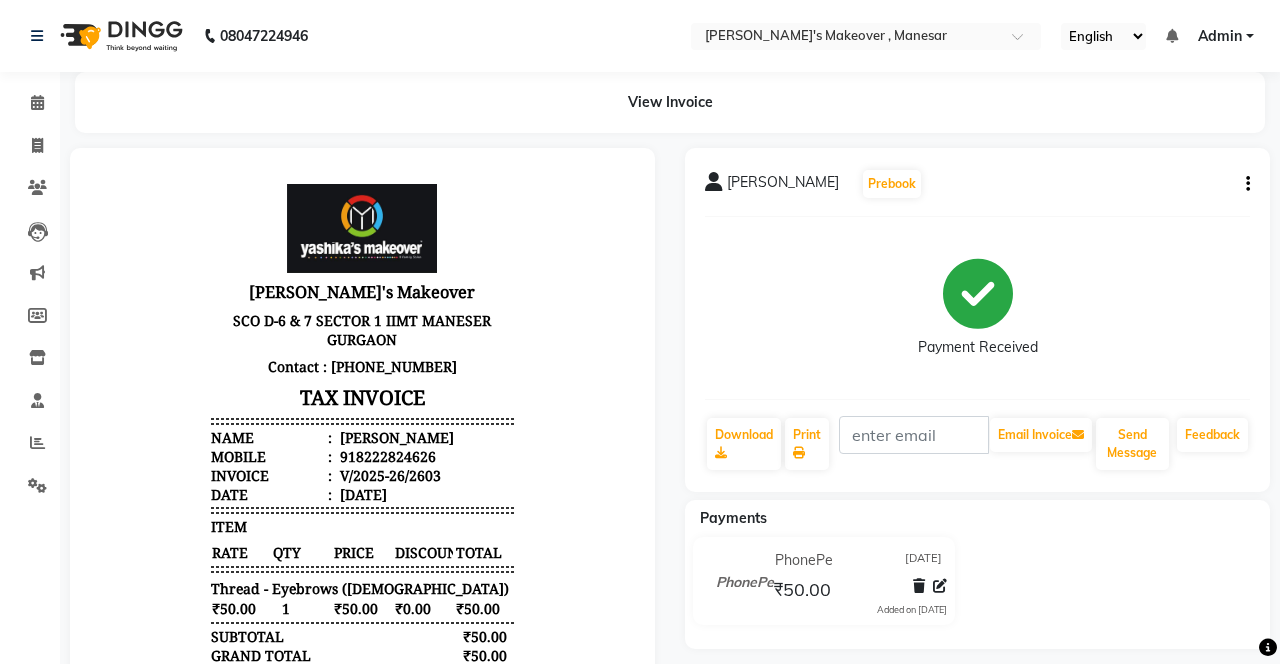 select on "service" 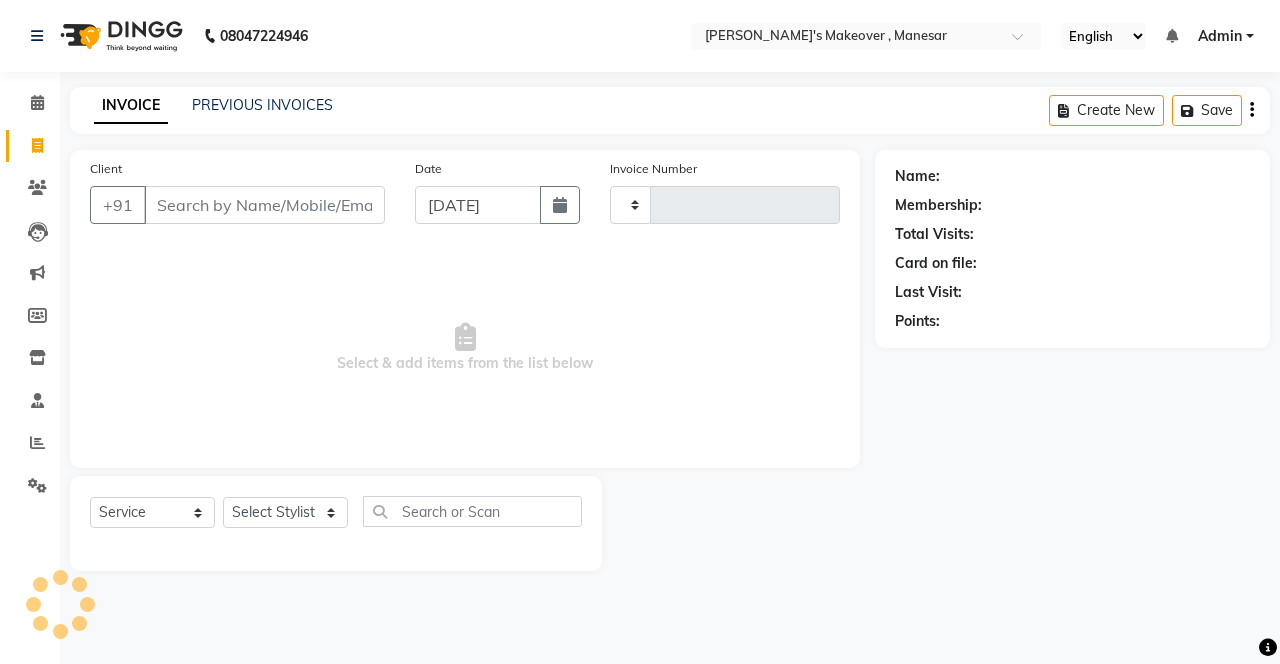 scroll, scrollTop: 0, scrollLeft: 0, axis: both 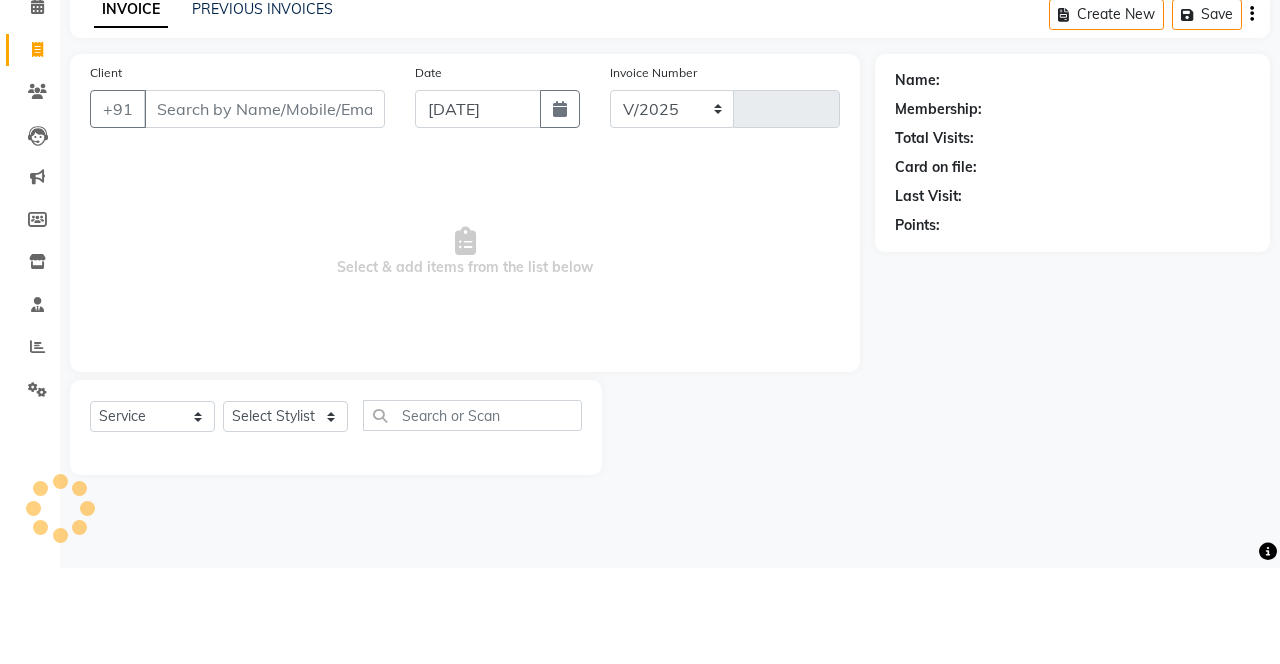 select on "820" 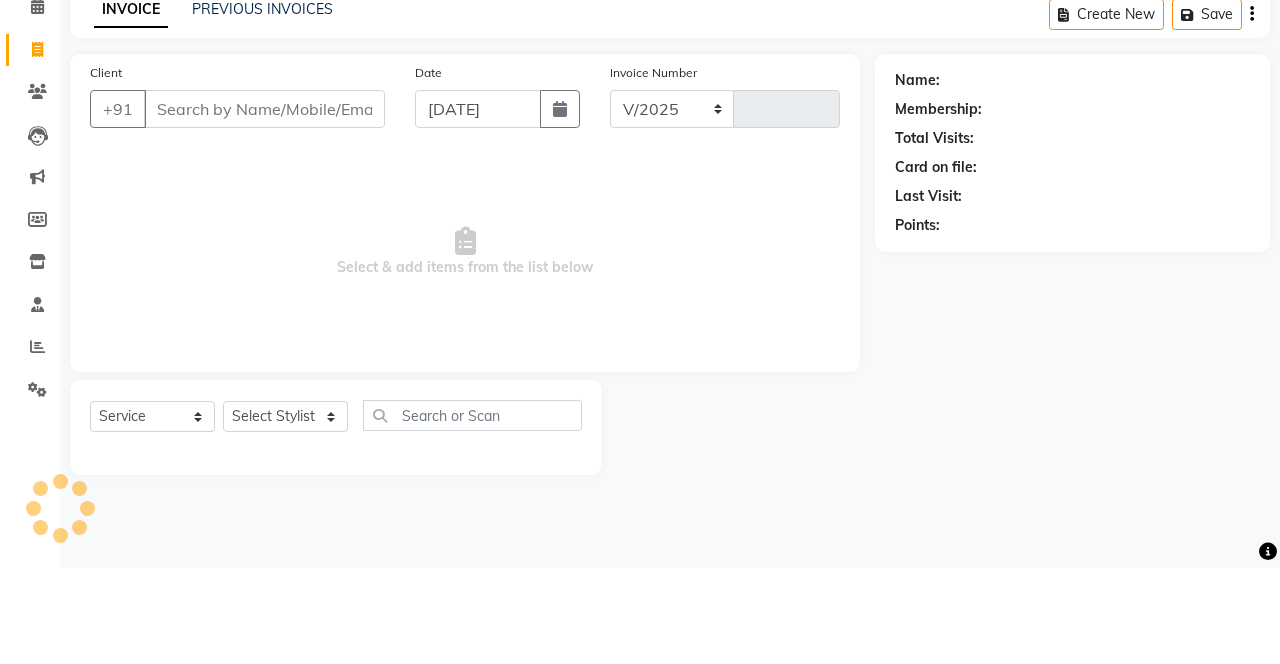type on "2604" 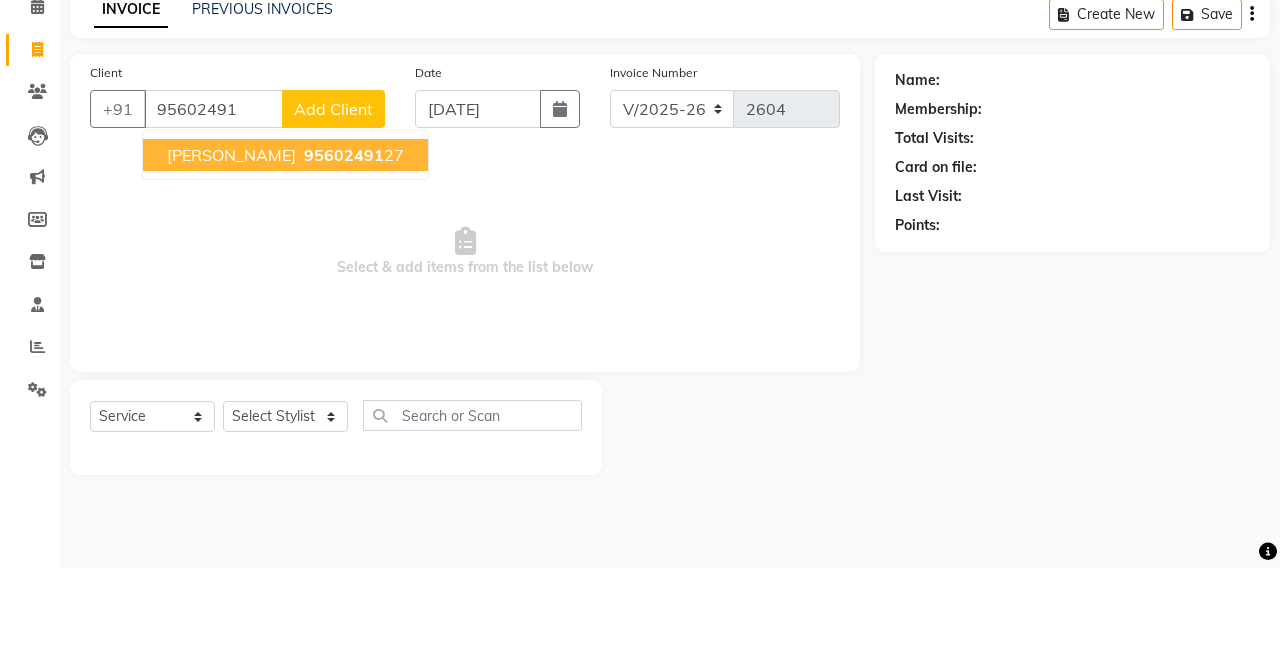 click on "[PERSON_NAME]" at bounding box center (231, 251) 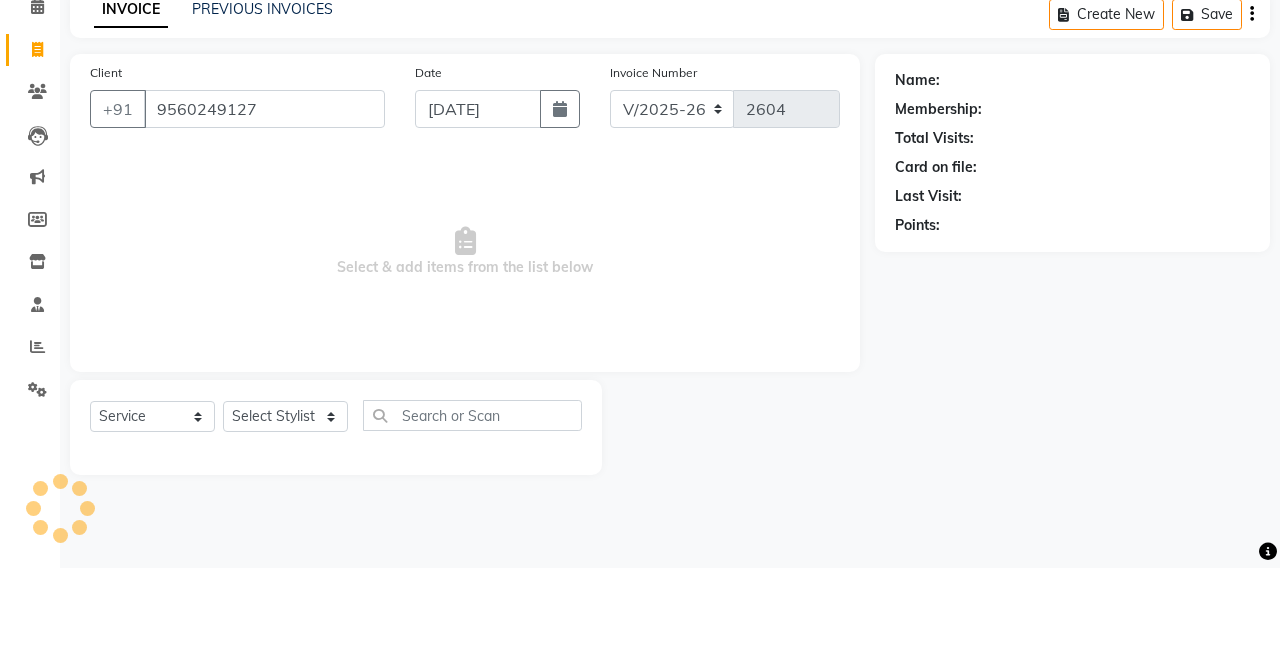 type on "9560249127" 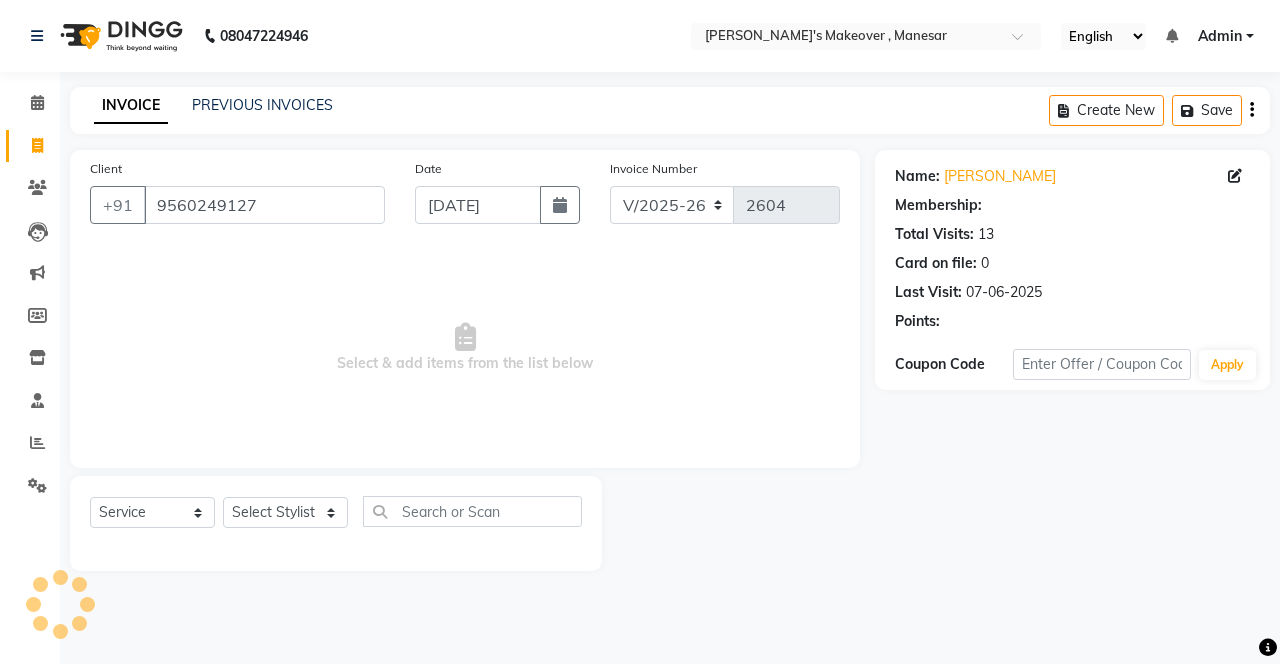 select on "1: Object" 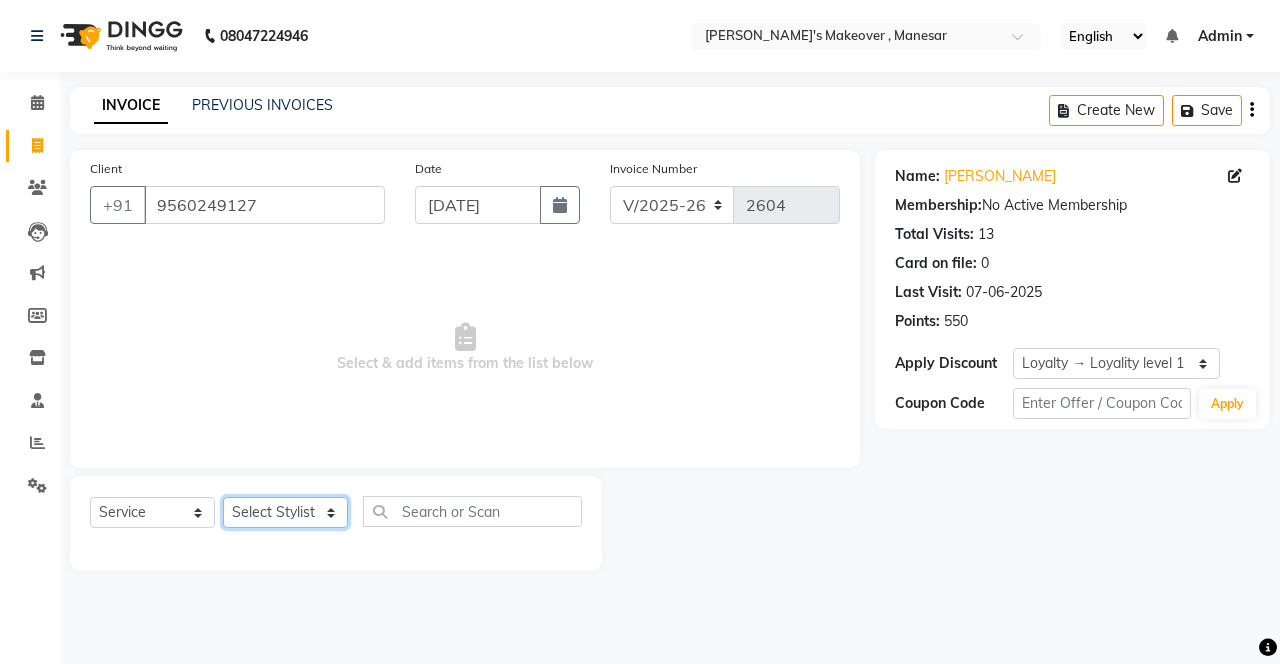 click on "Select Stylist Danish Shavej [PERSON_NAME] Krishna [PERSON_NAME] [PERSON_NAME] Mdm [PERSON_NAME] [PERSON_NAME] [MEDICAL_DATA] Pooja [PERSON_NAME] [PERSON_NAME] ([DATE])" 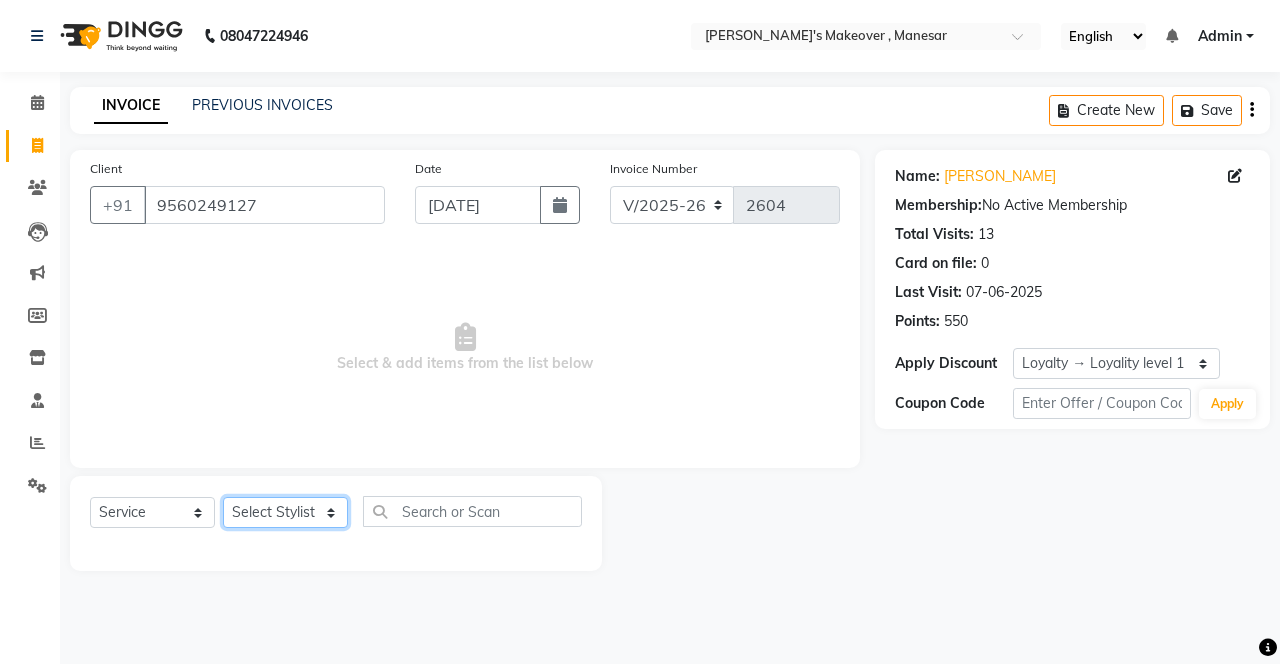 select on "14417" 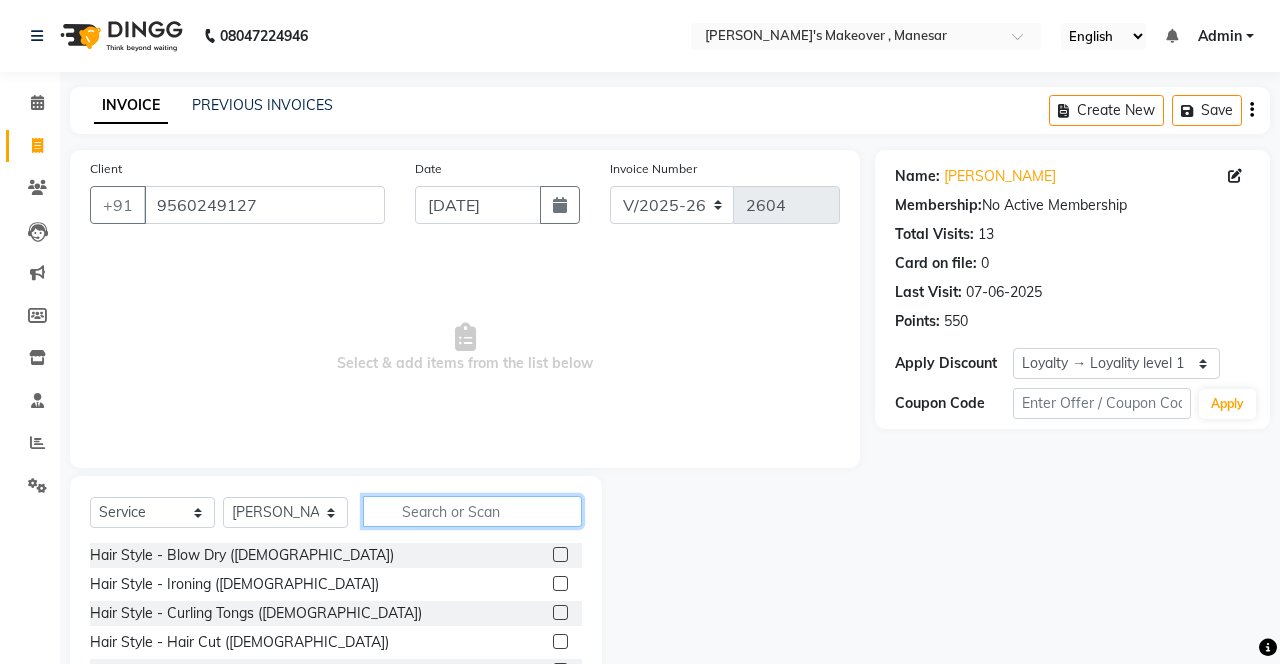 click 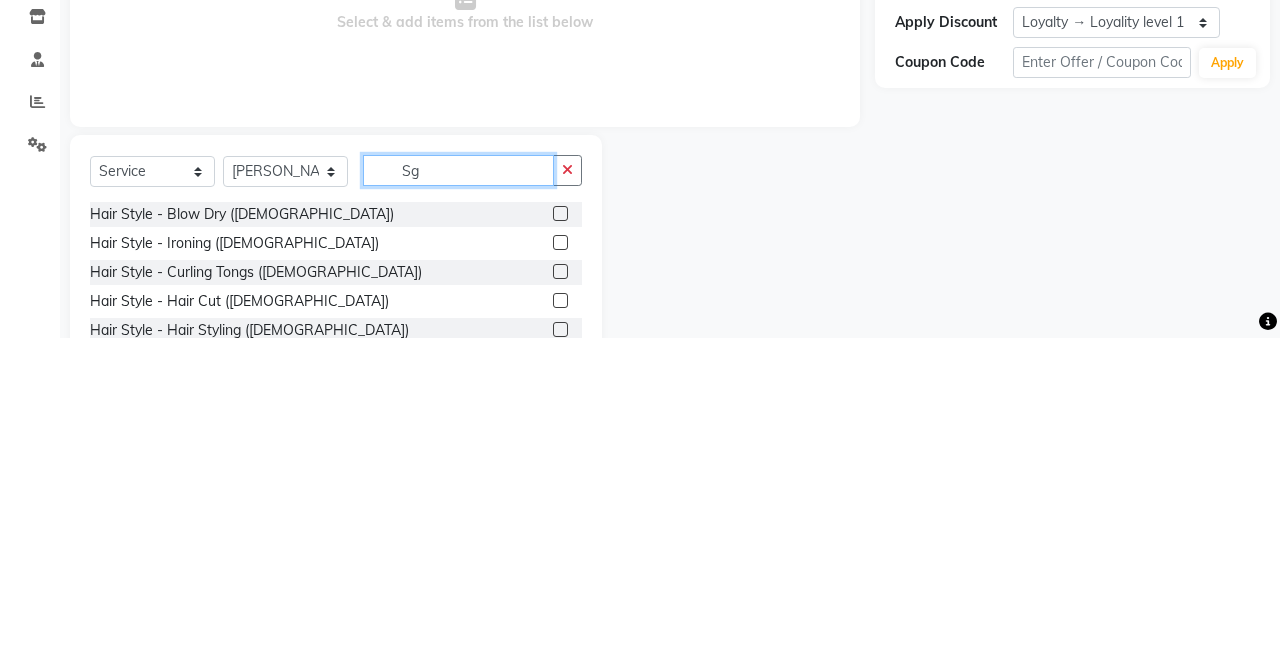 scroll, scrollTop: 0, scrollLeft: 0, axis: both 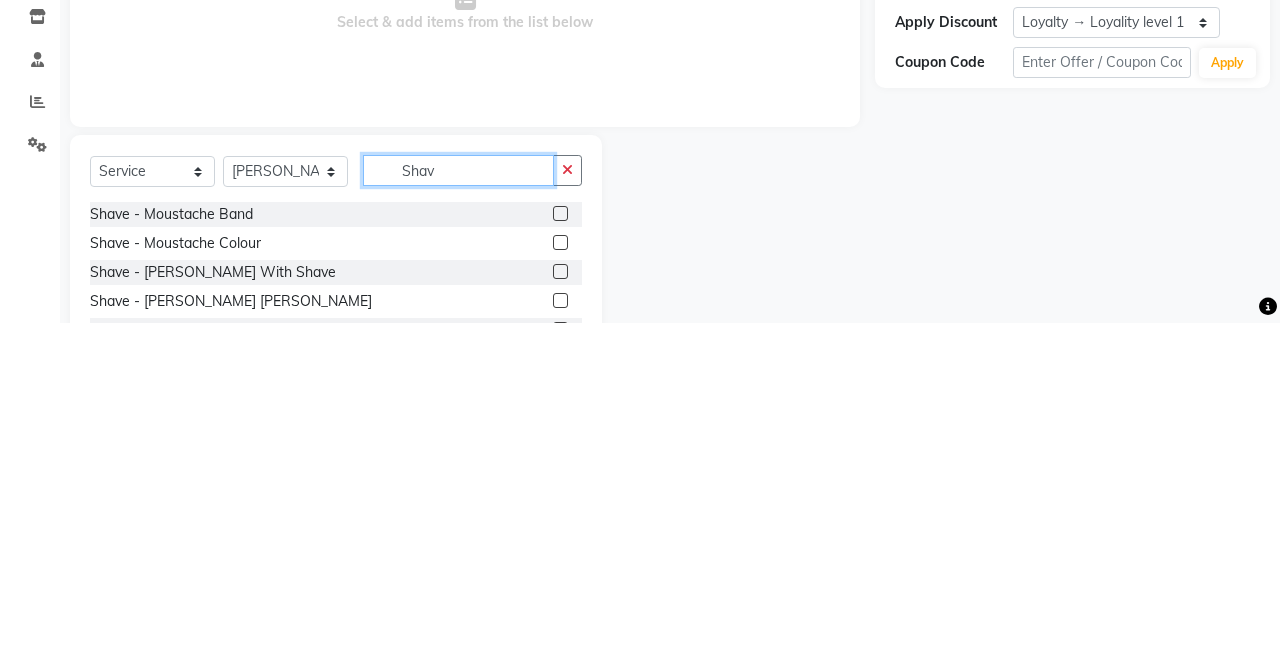 type on "Shav" 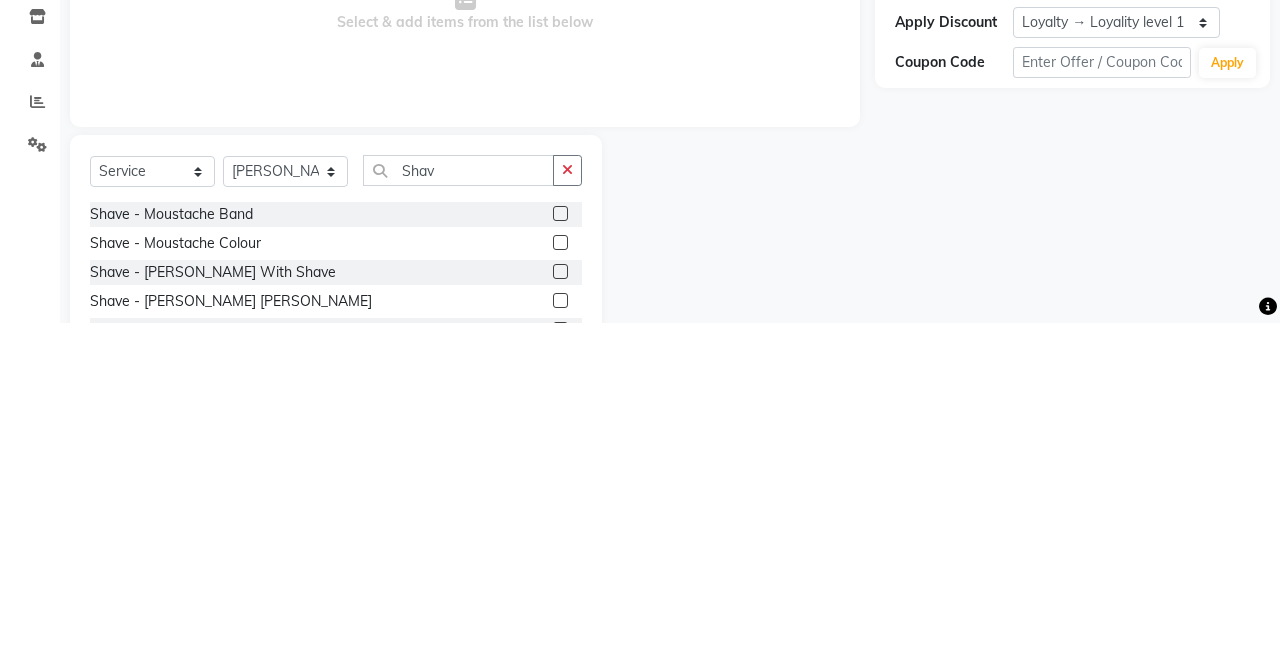 click 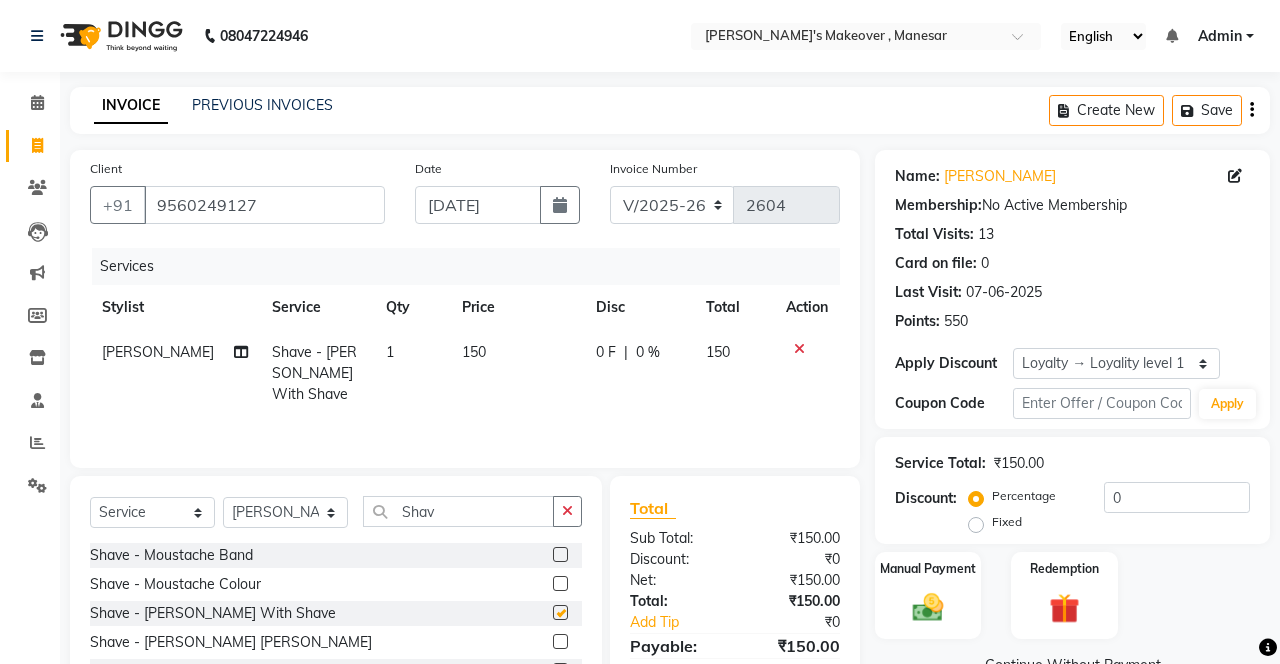checkbox on "false" 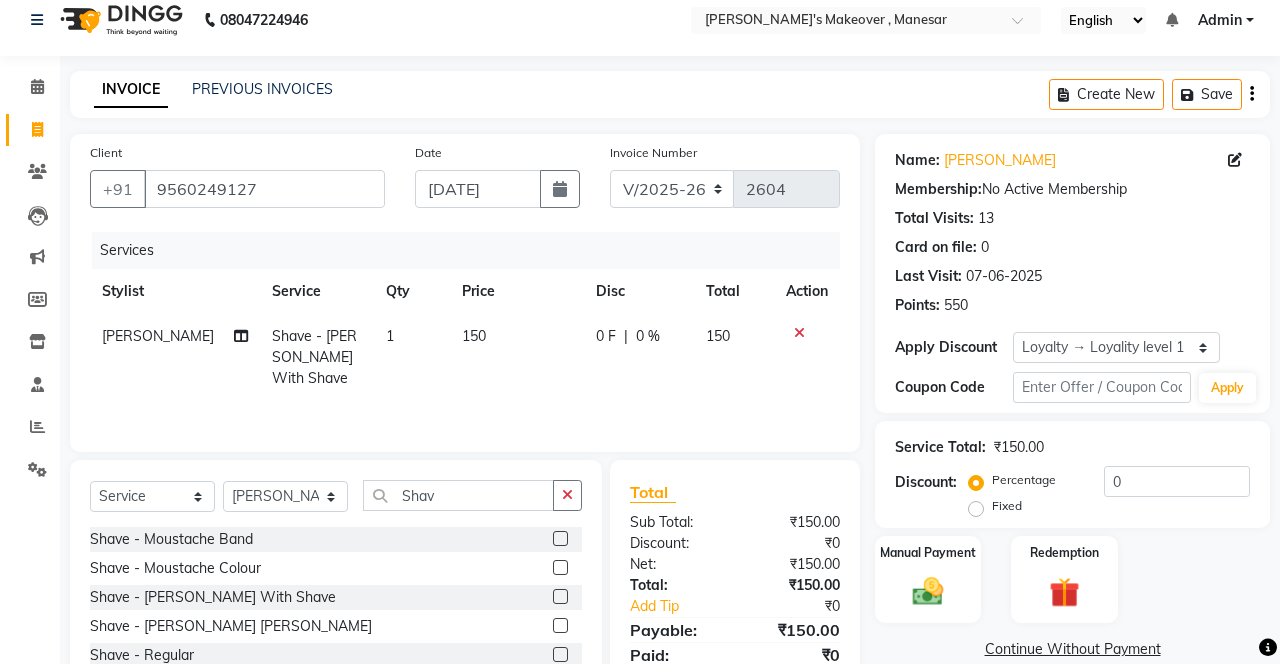 scroll, scrollTop: 18, scrollLeft: 0, axis: vertical 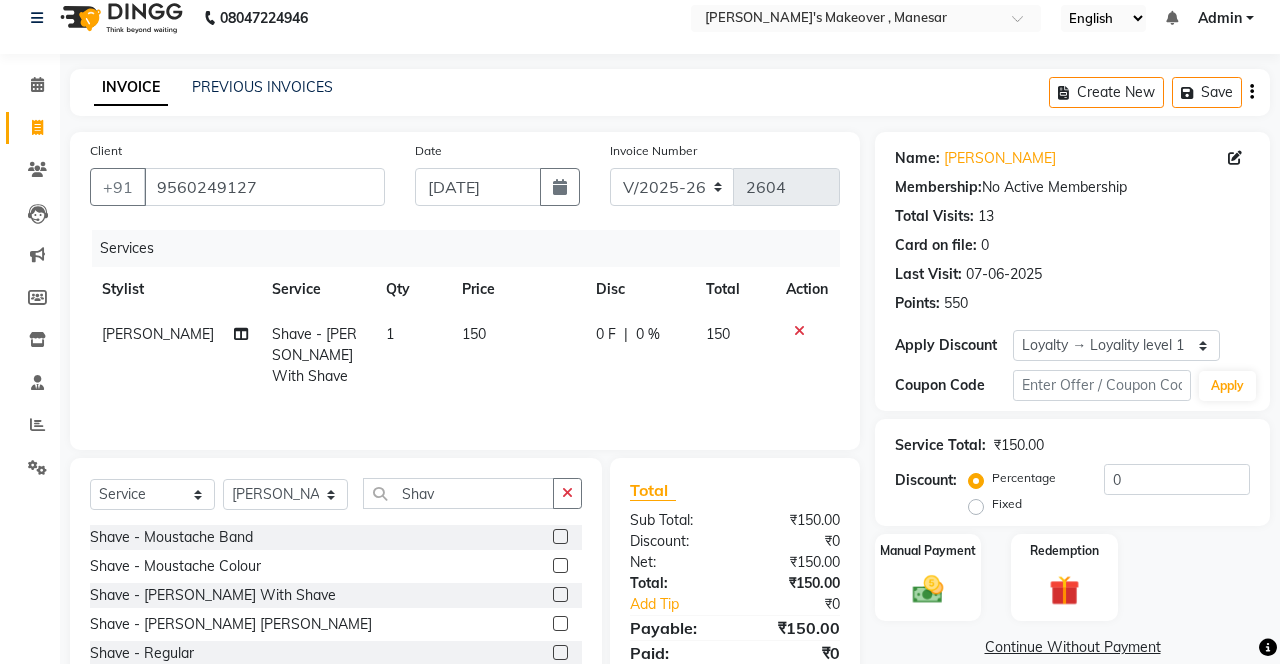 click on "Manual Payment" 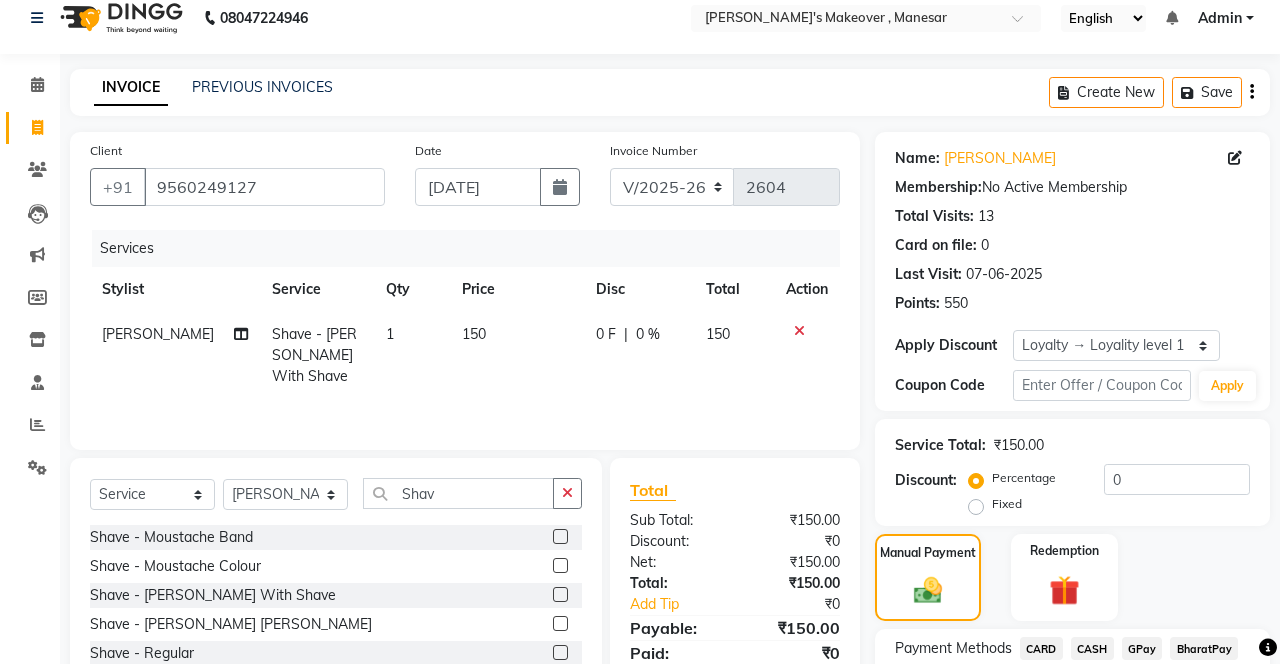 click on "CASH" 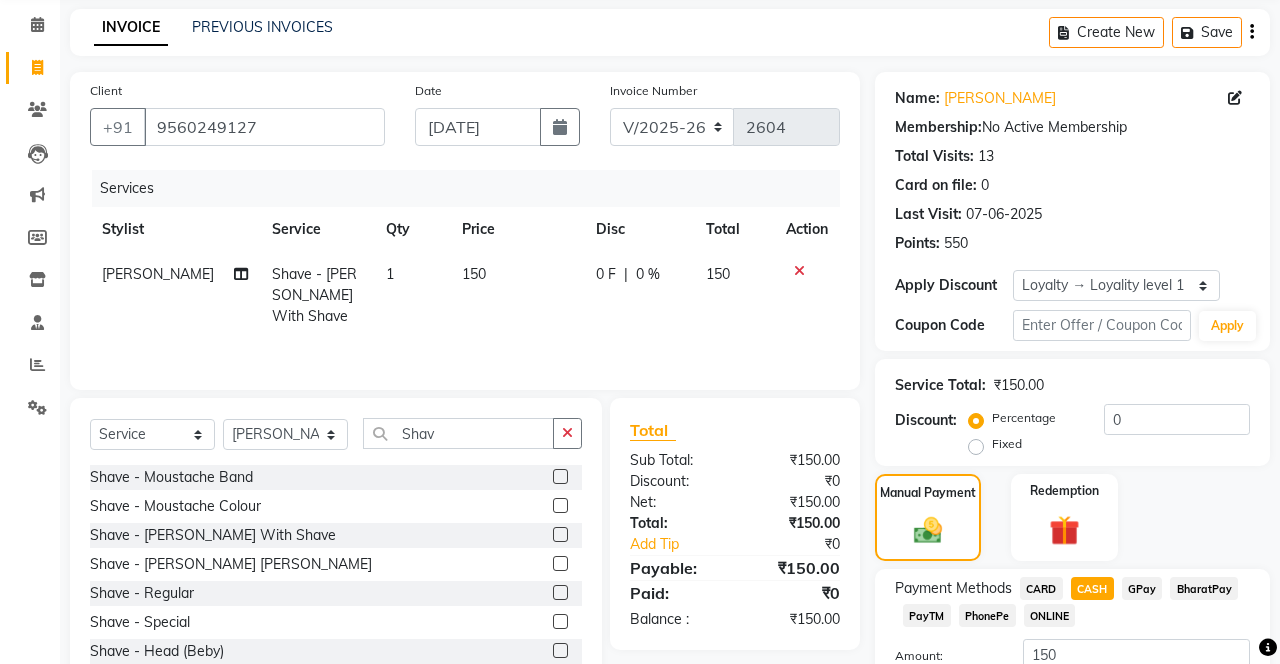 scroll, scrollTop: 163, scrollLeft: 0, axis: vertical 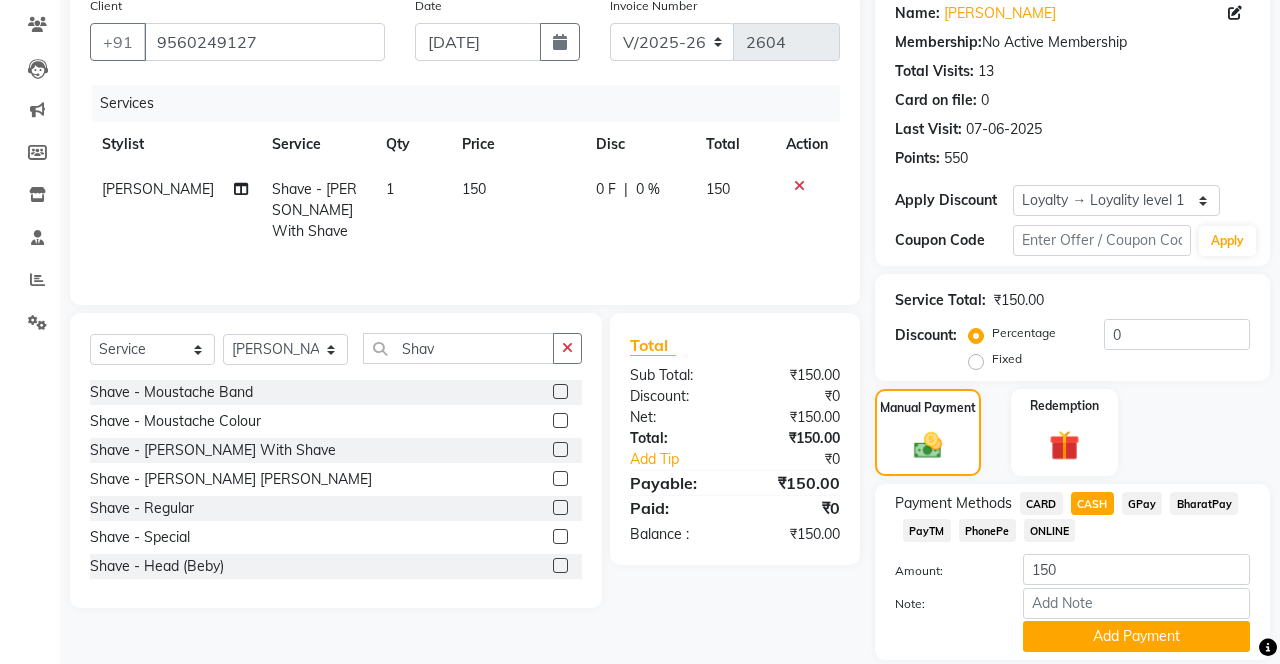 click on "Add Payment" 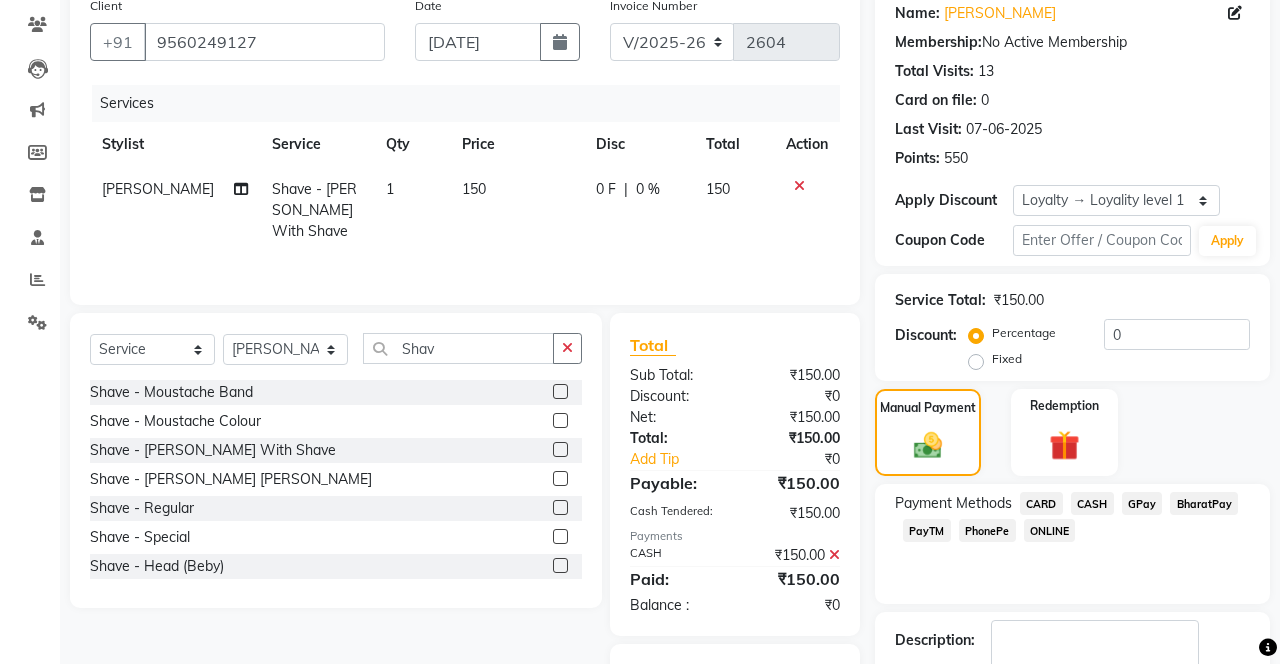 scroll, scrollTop: 239, scrollLeft: 0, axis: vertical 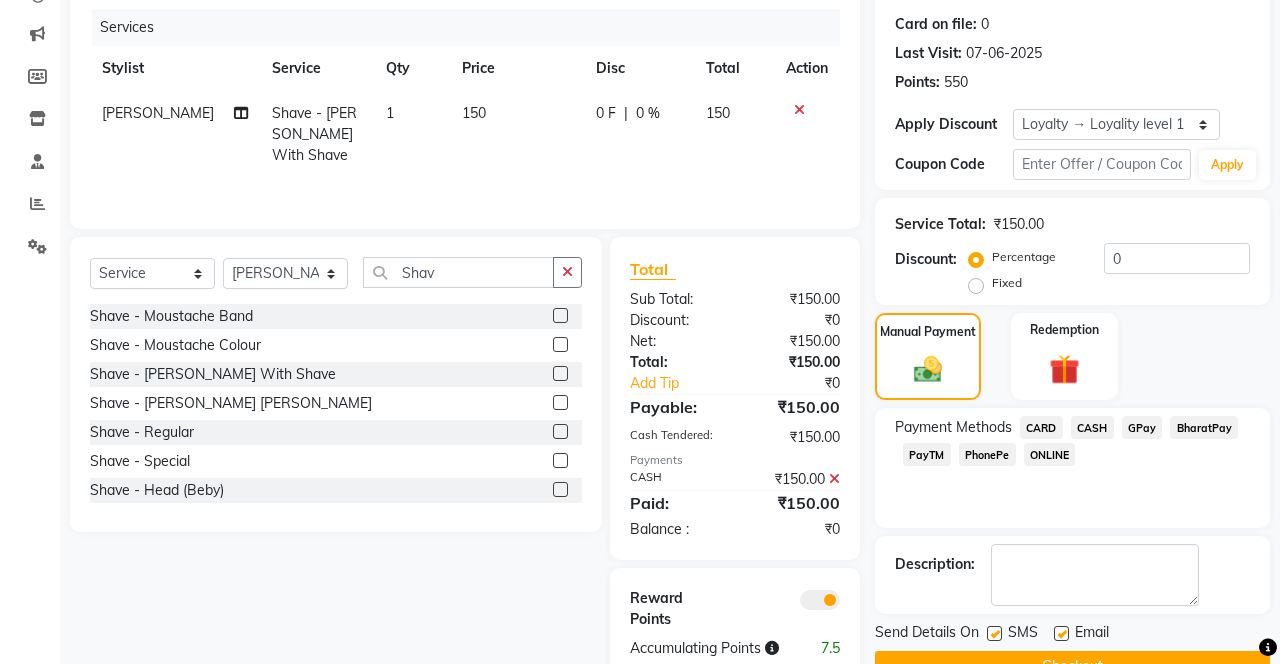 click 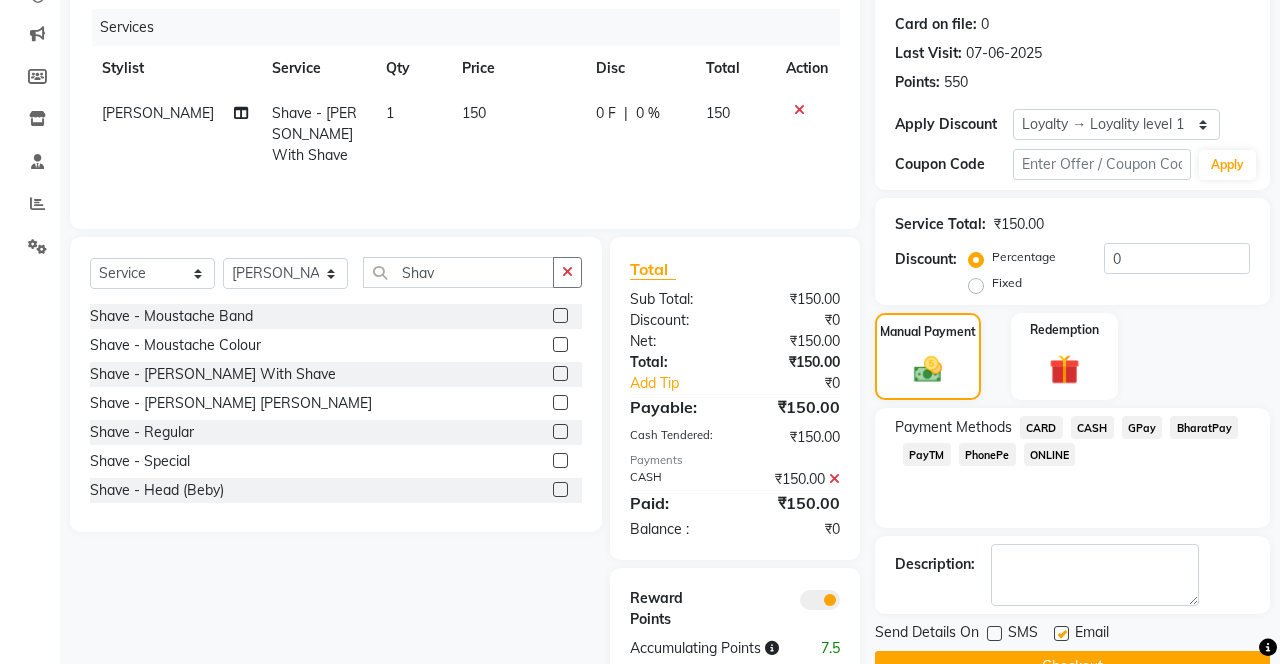 click on "Checkout" 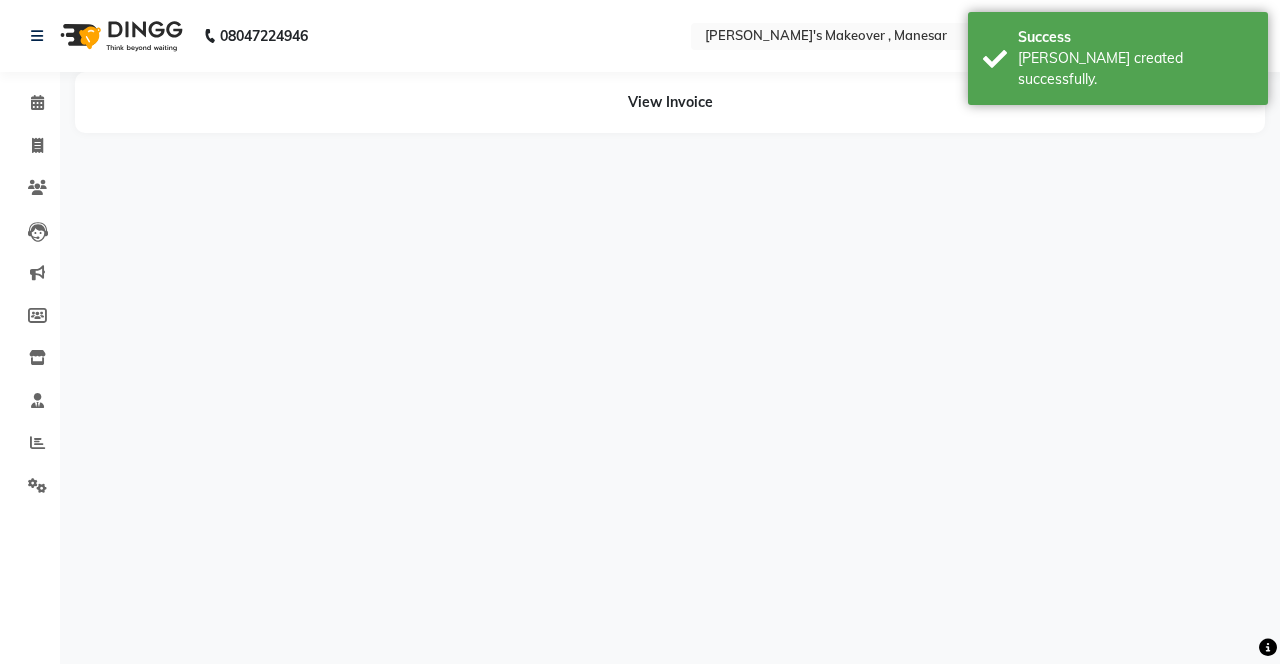 scroll, scrollTop: 0, scrollLeft: 0, axis: both 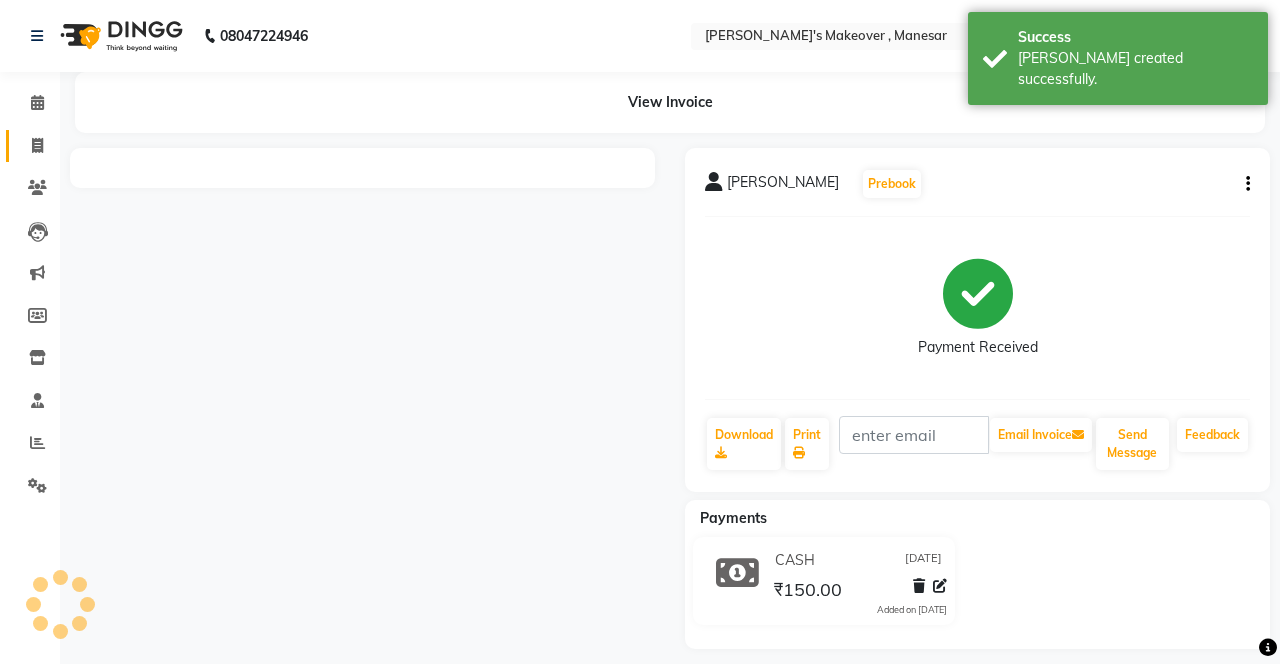 click 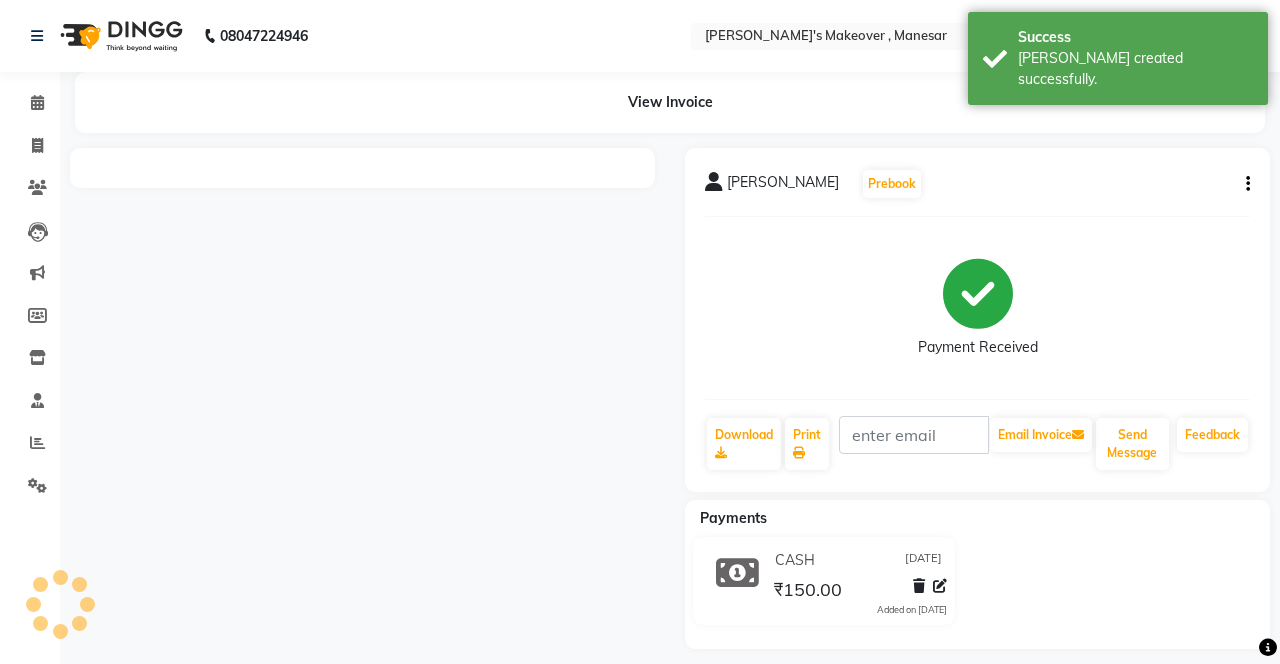 select on "service" 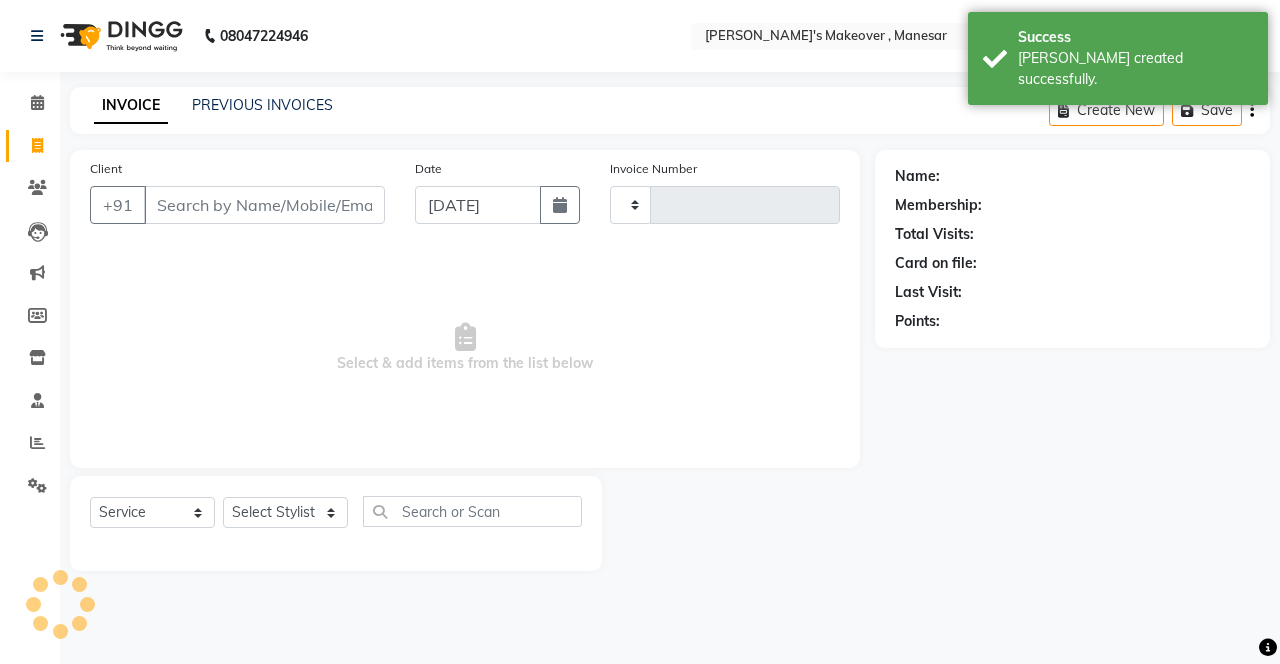 scroll, scrollTop: 31, scrollLeft: 0, axis: vertical 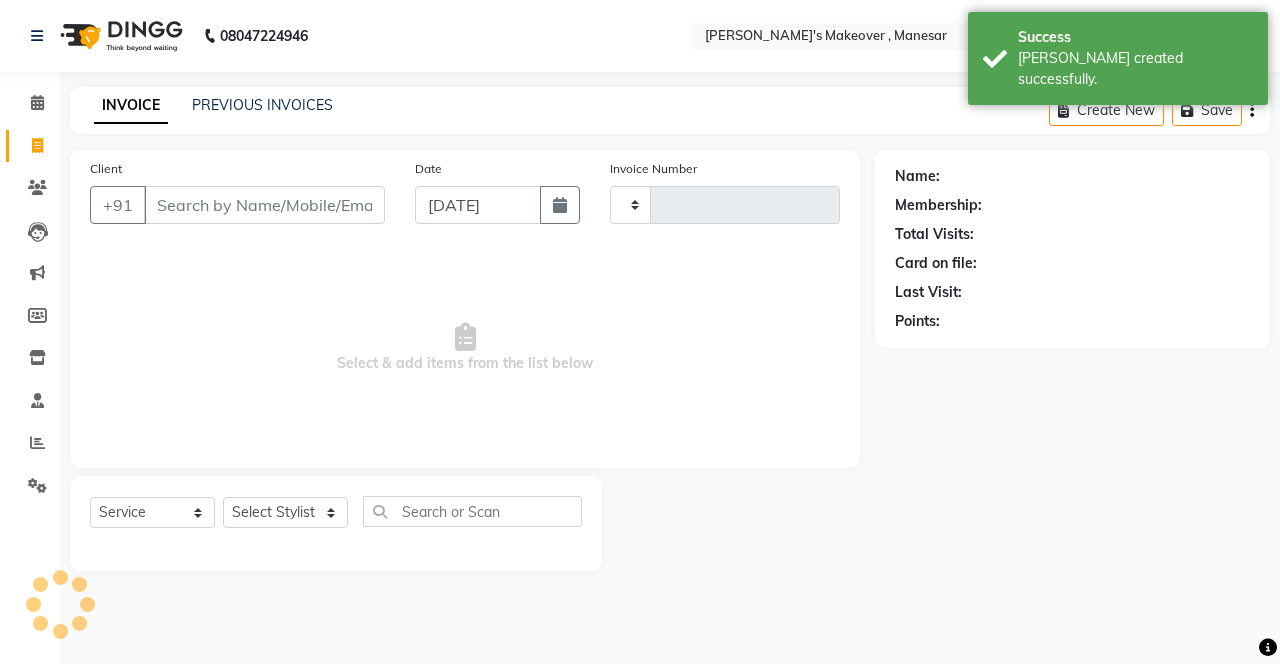 type on "2605" 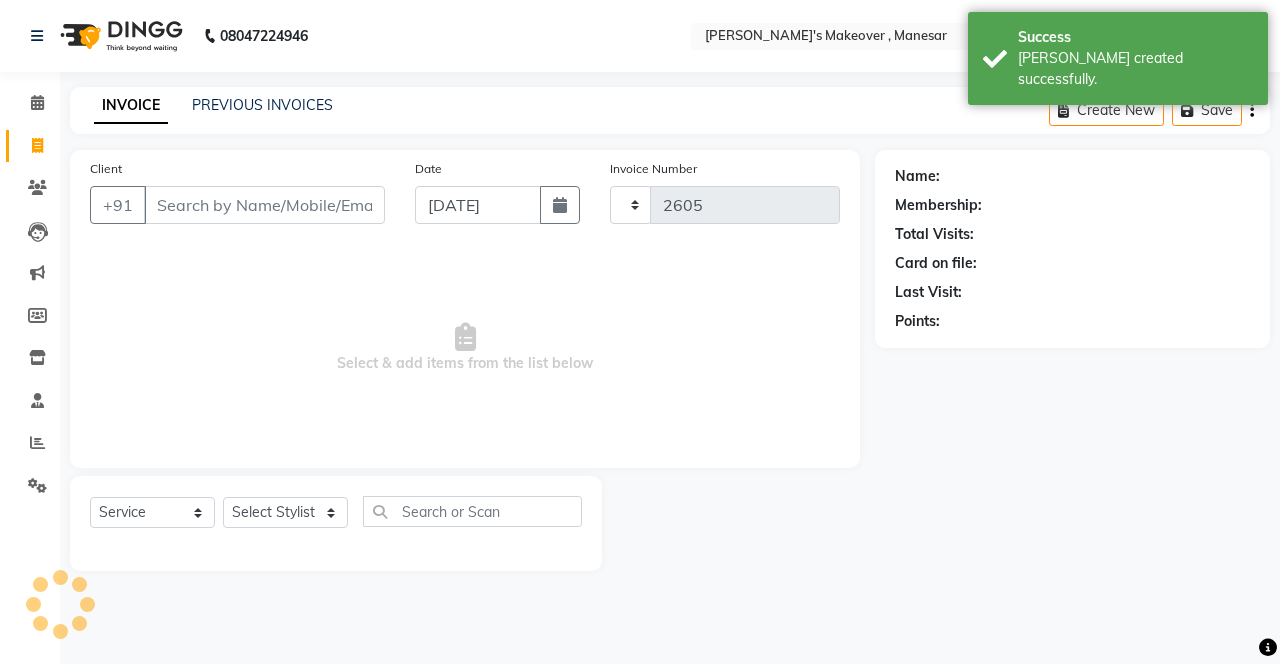 scroll, scrollTop: 0, scrollLeft: 0, axis: both 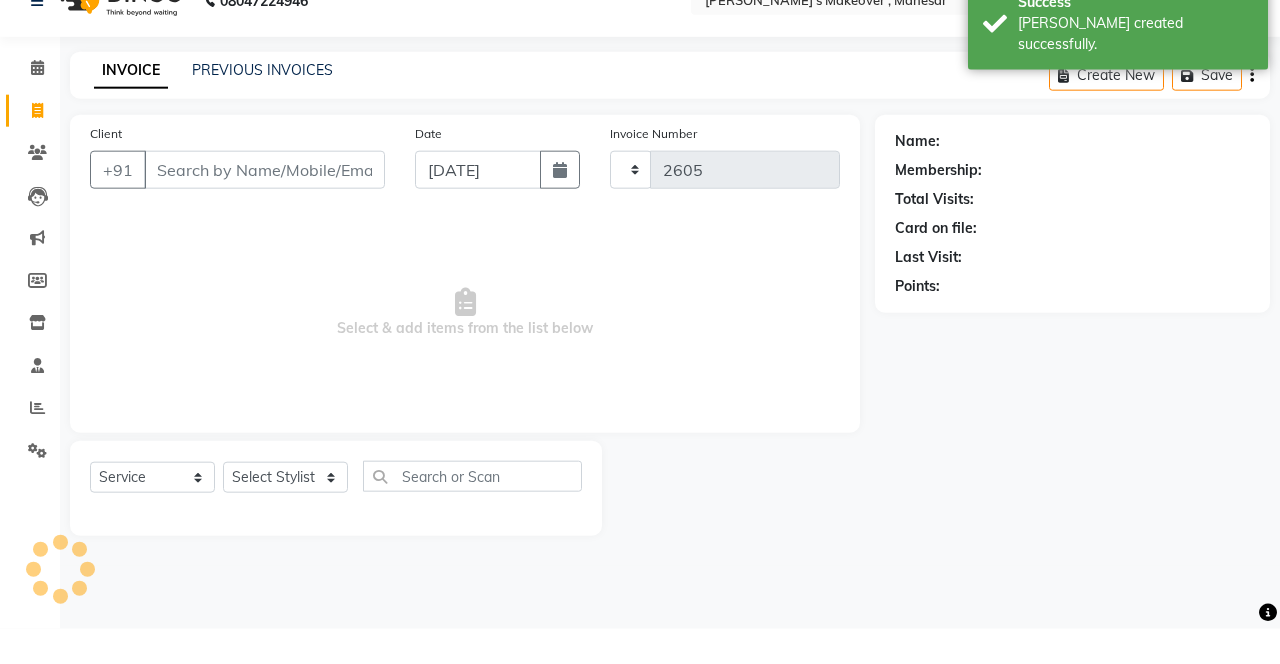select on "820" 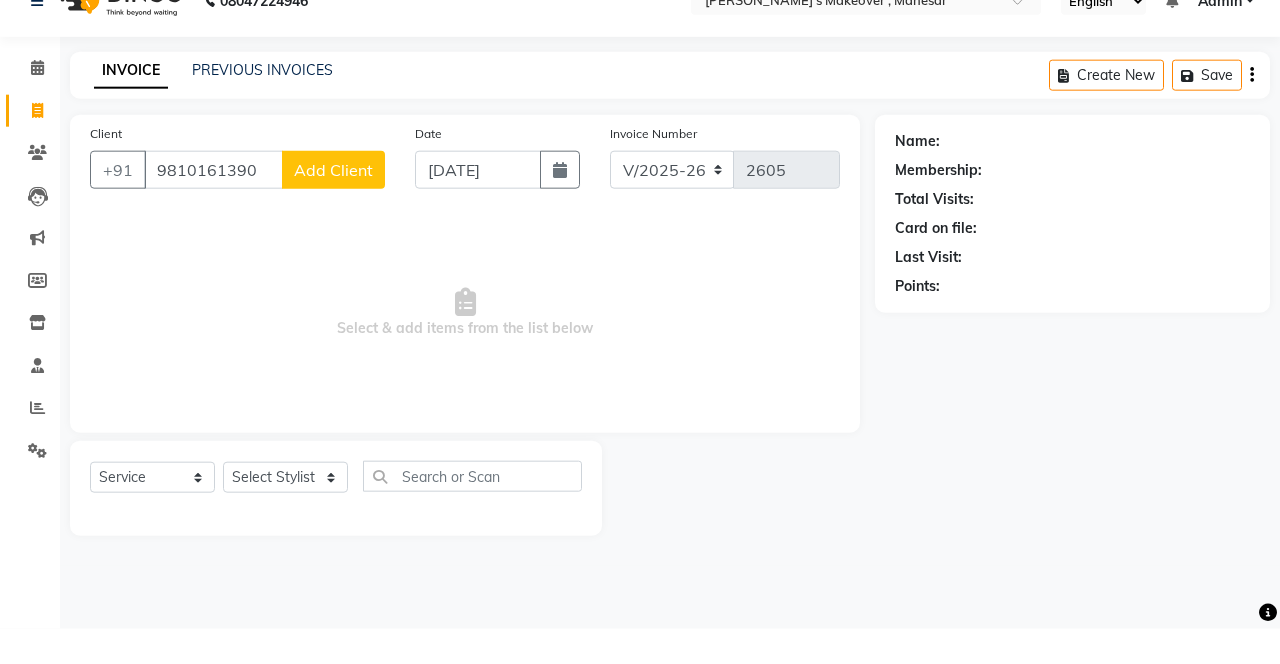 type on "9810161390" 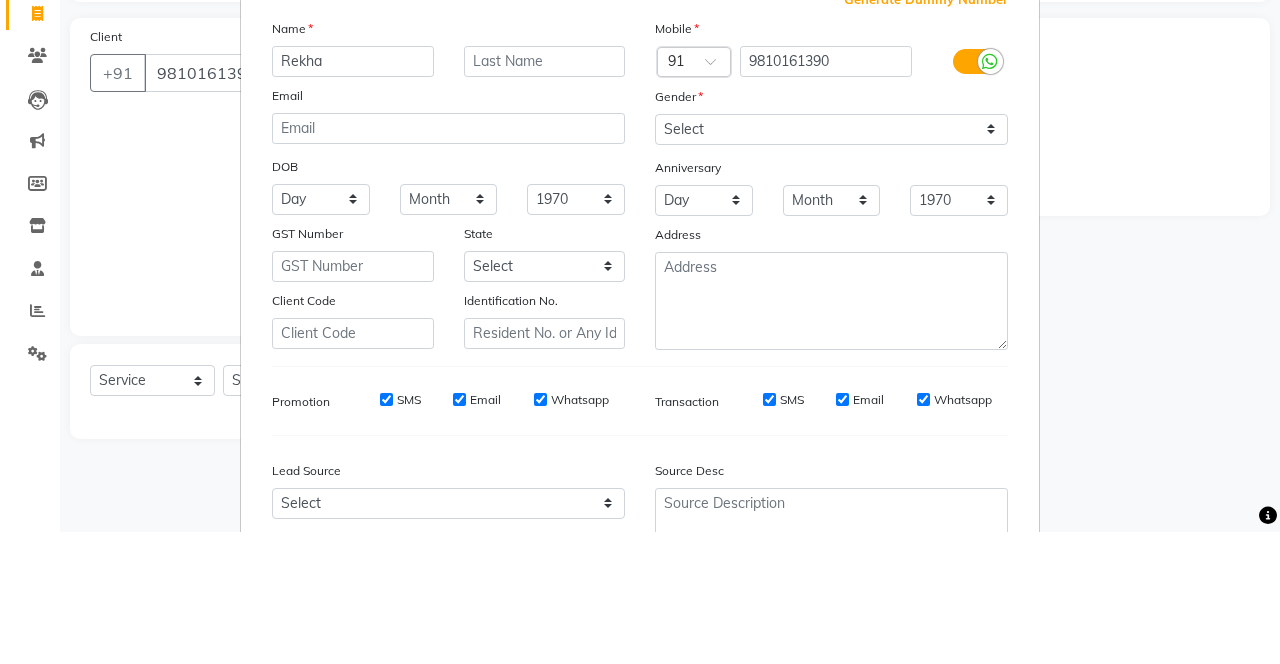 type on "Rekha" 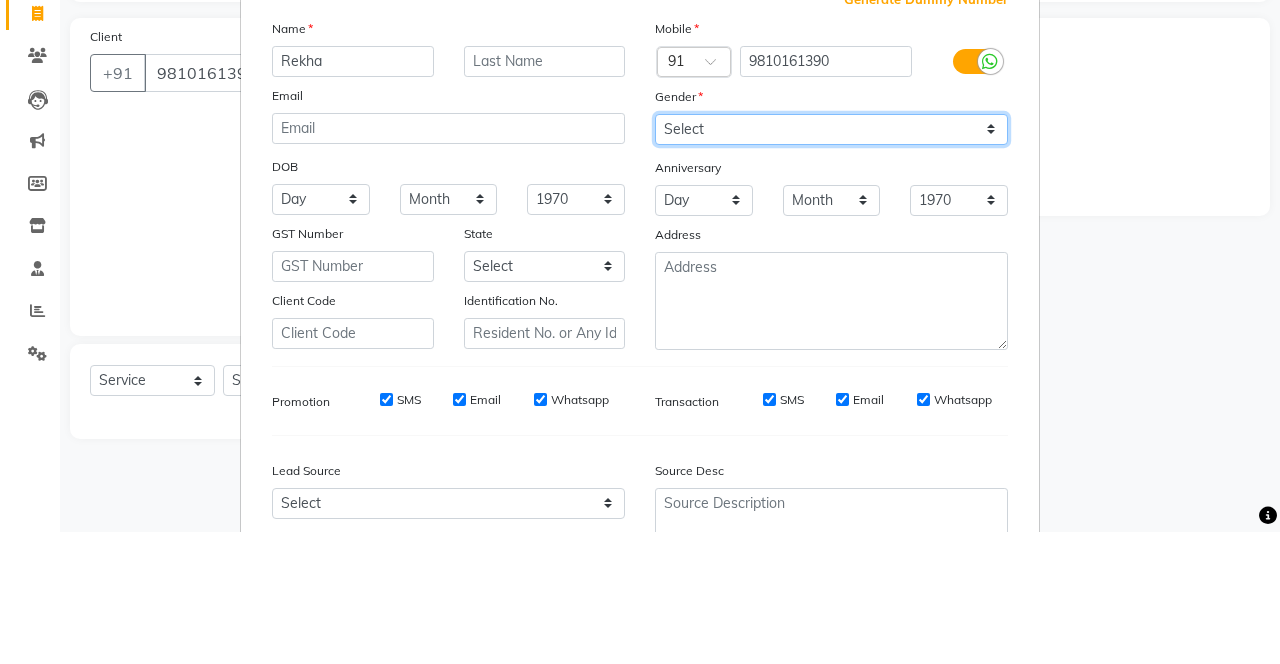click on "Select [DEMOGRAPHIC_DATA] [DEMOGRAPHIC_DATA] Other Prefer Not To Say" at bounding box center [831, 261] 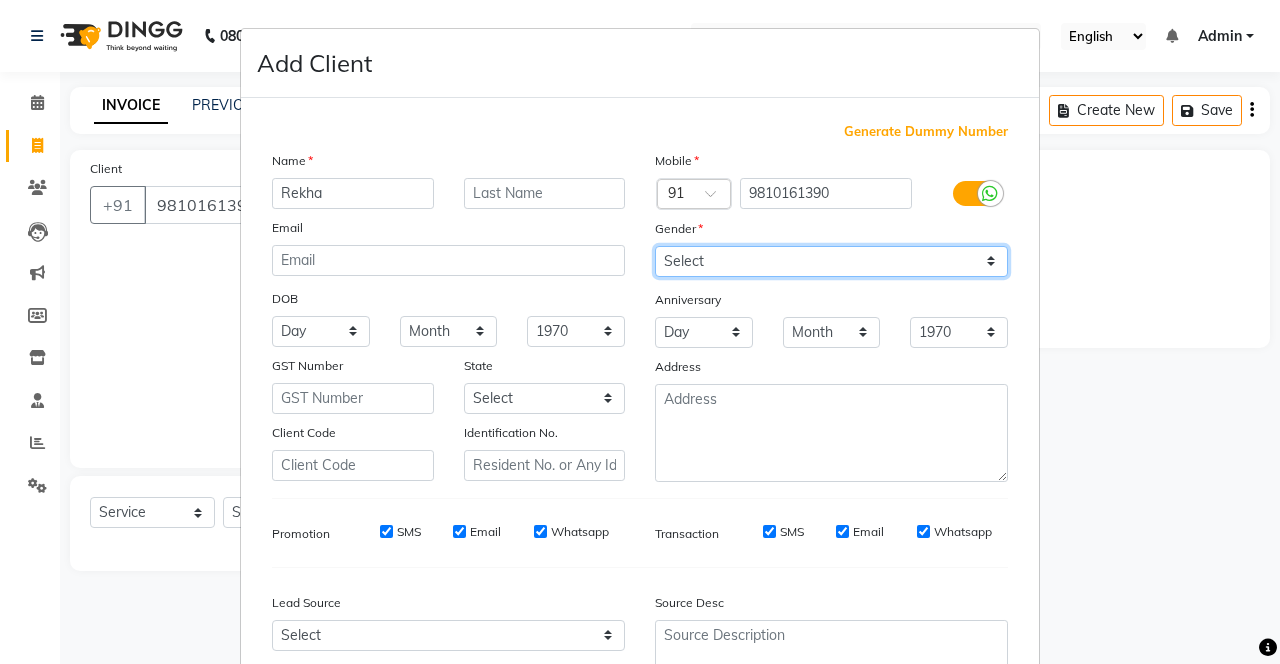 select on "[DEMOGRAPHIC_DATA]" 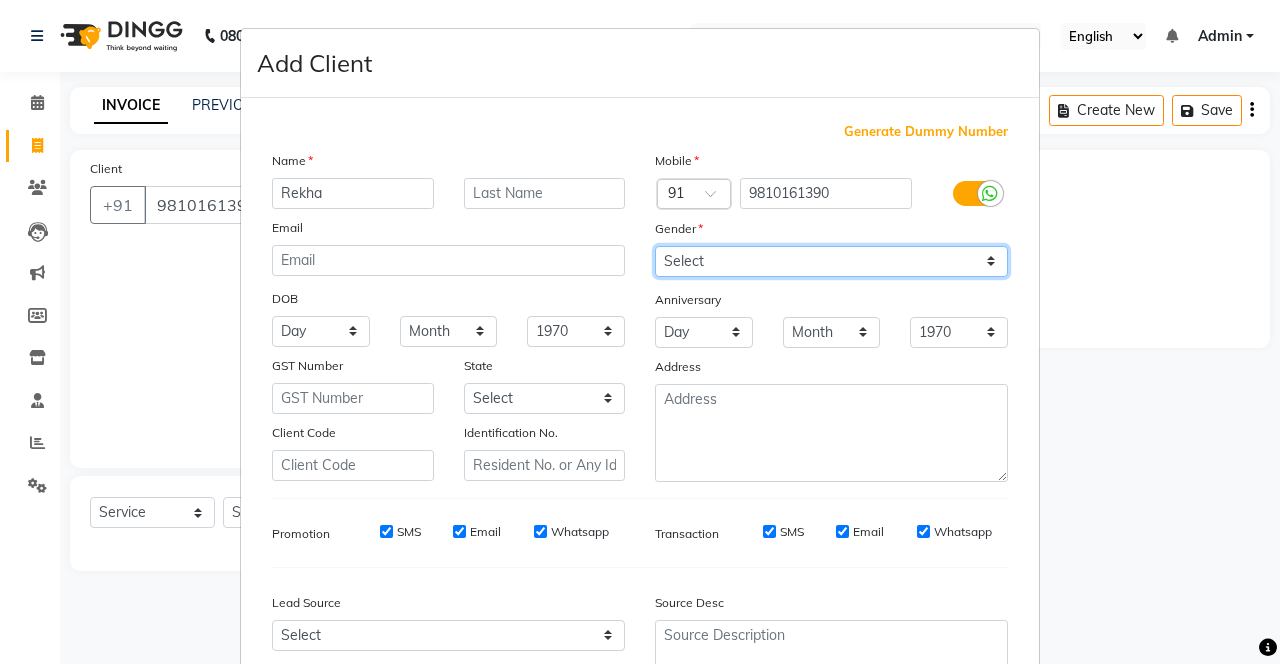scroll, scrollTop: 112, scrollLeft: 0, axis: vertical 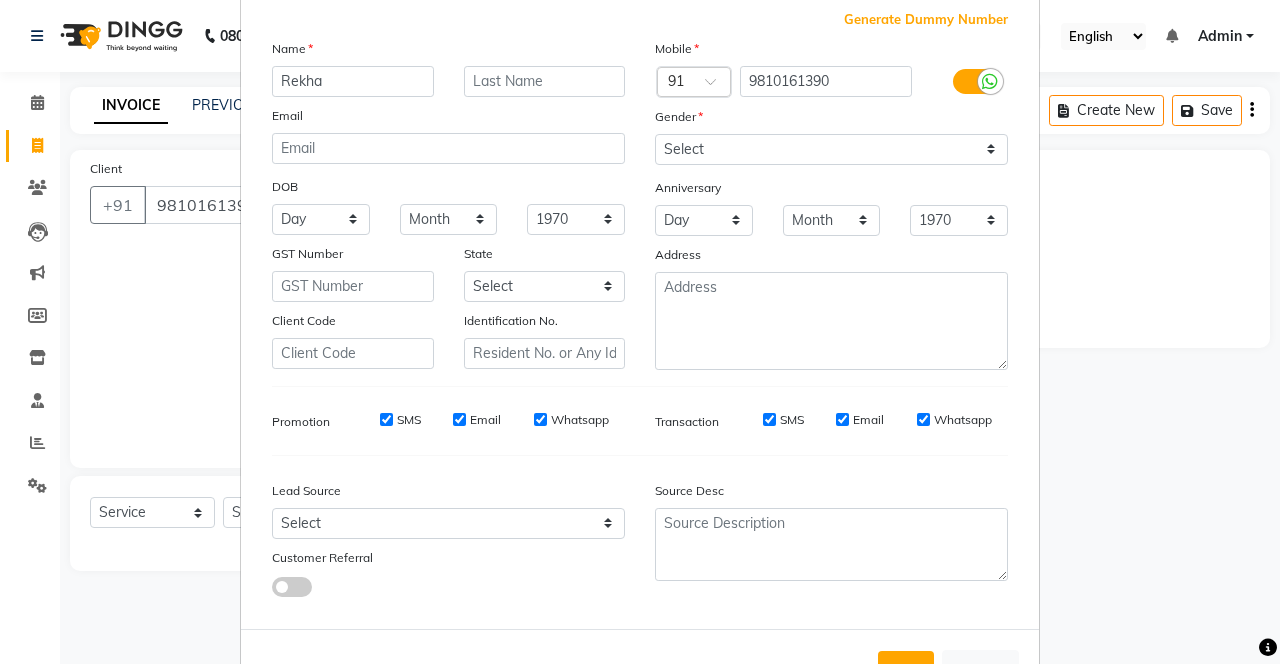 click on "Add" at bounding box center [906, 669] 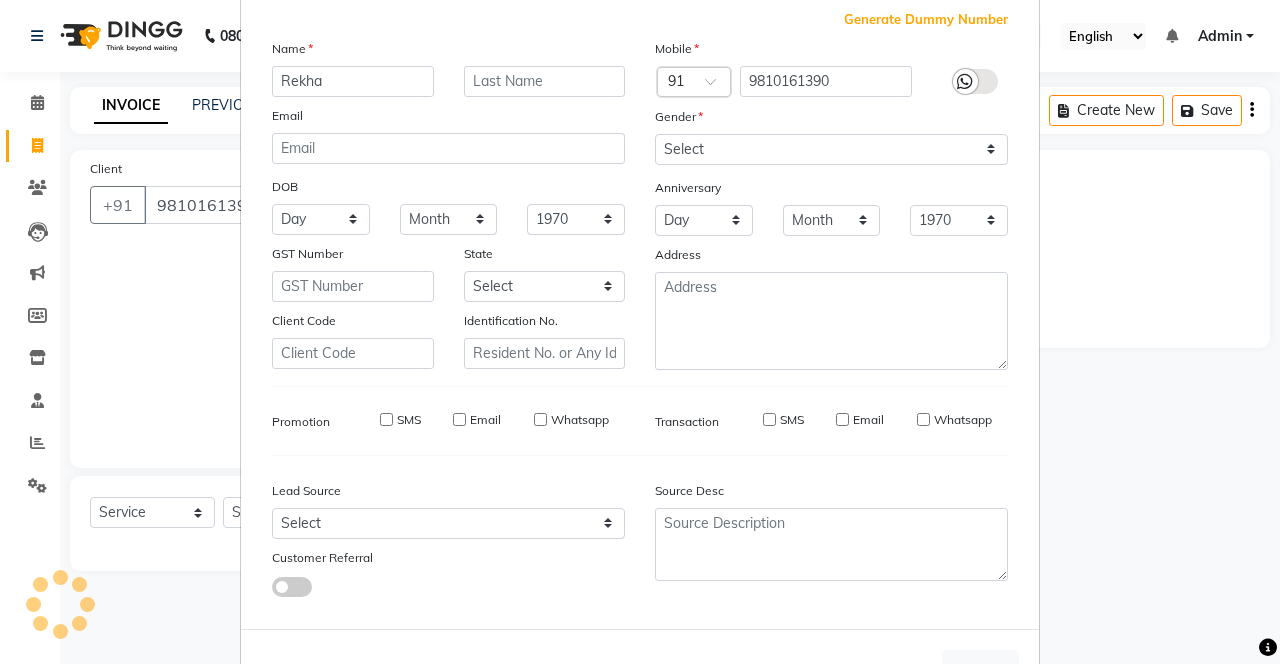 type 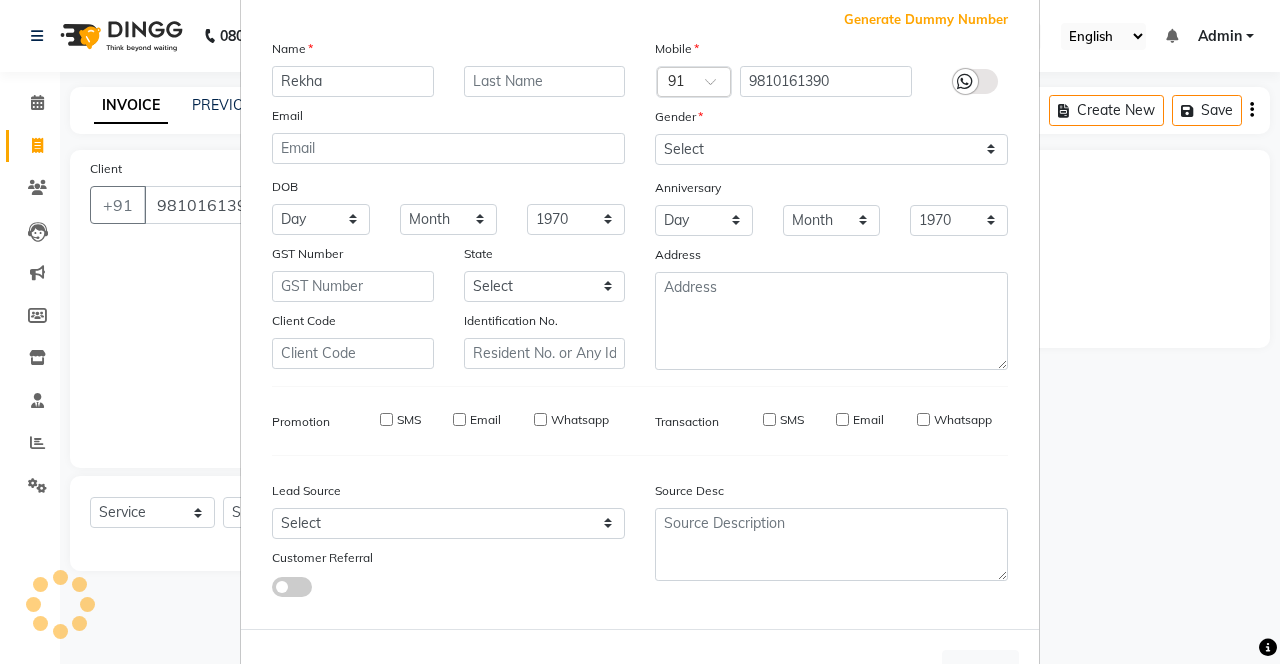 select 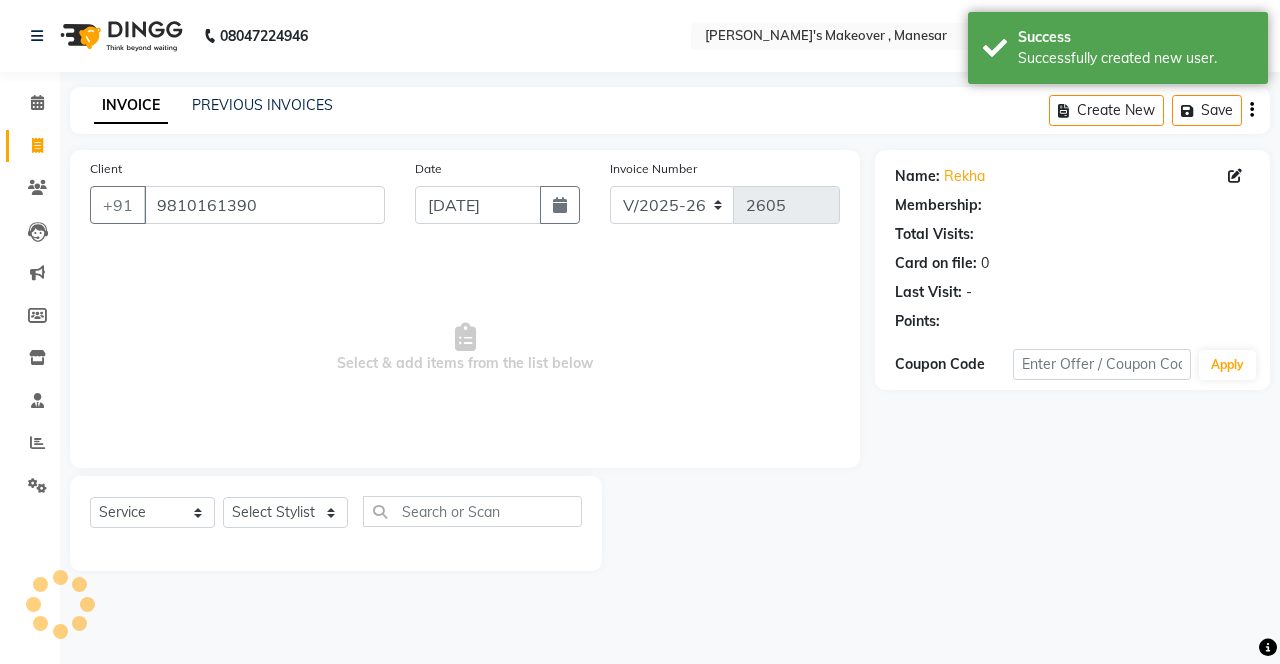 select on "1: Object" 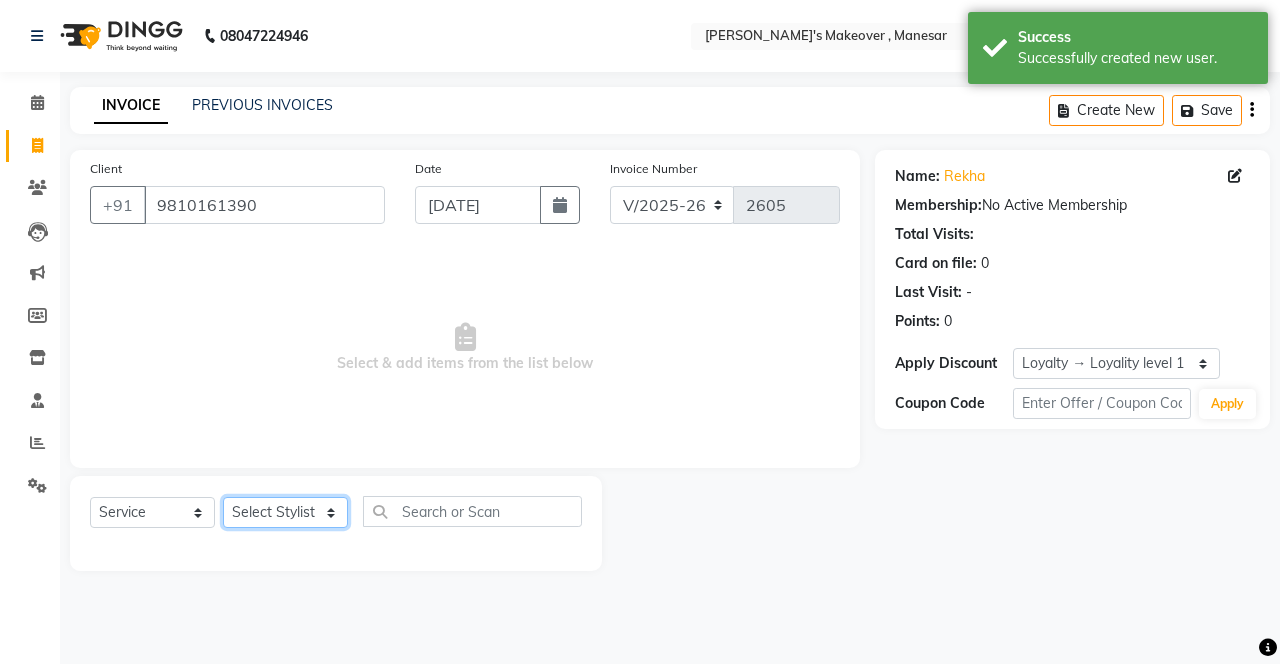 click on "Select Stylist Danish Shavej [PERSON_NAME] Krishna [PERSON_NAME] [PERSON_NAME] Mdm [PERSON_NAME] [PERSON_NAME] [MEDICAL_DATA] Pooja [PERSON_NAME] [PERSON_NAME] ([DATE])" 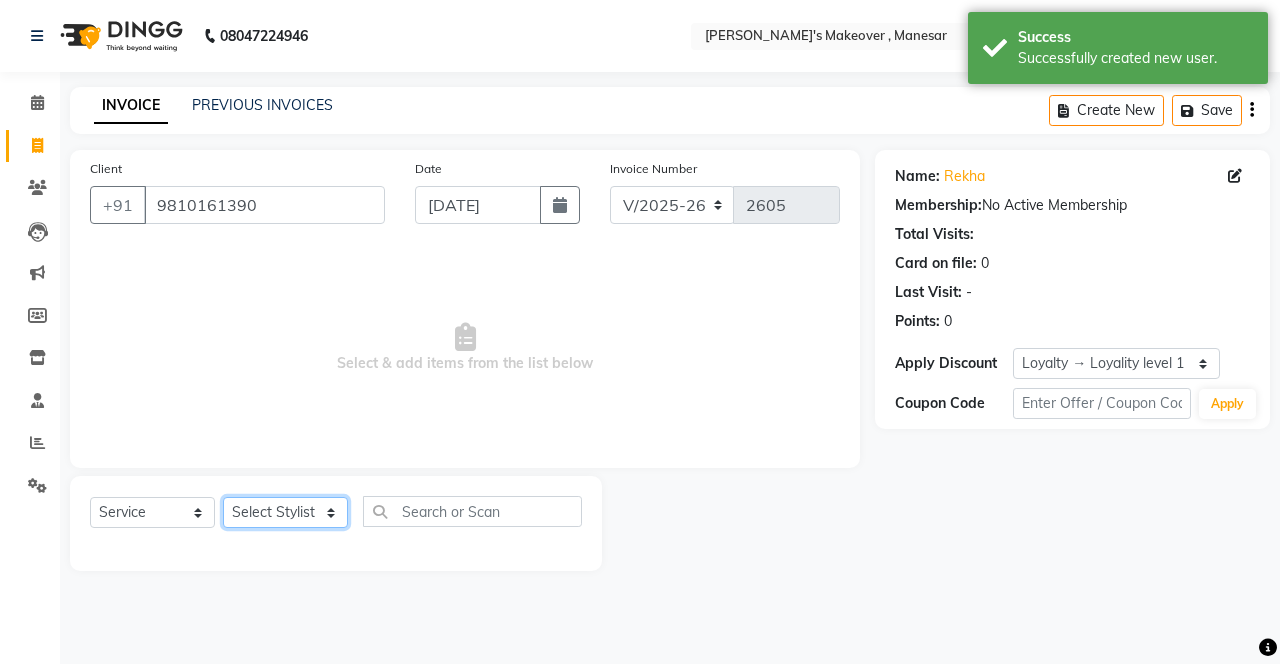 select on "52619" 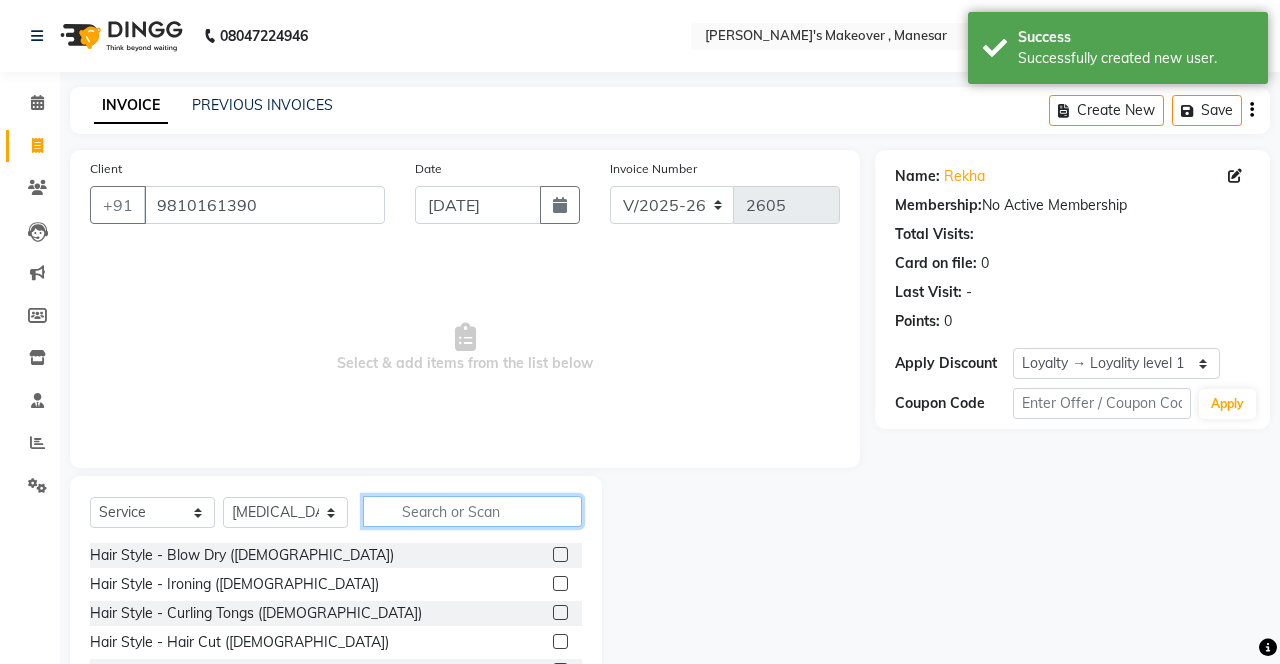 click 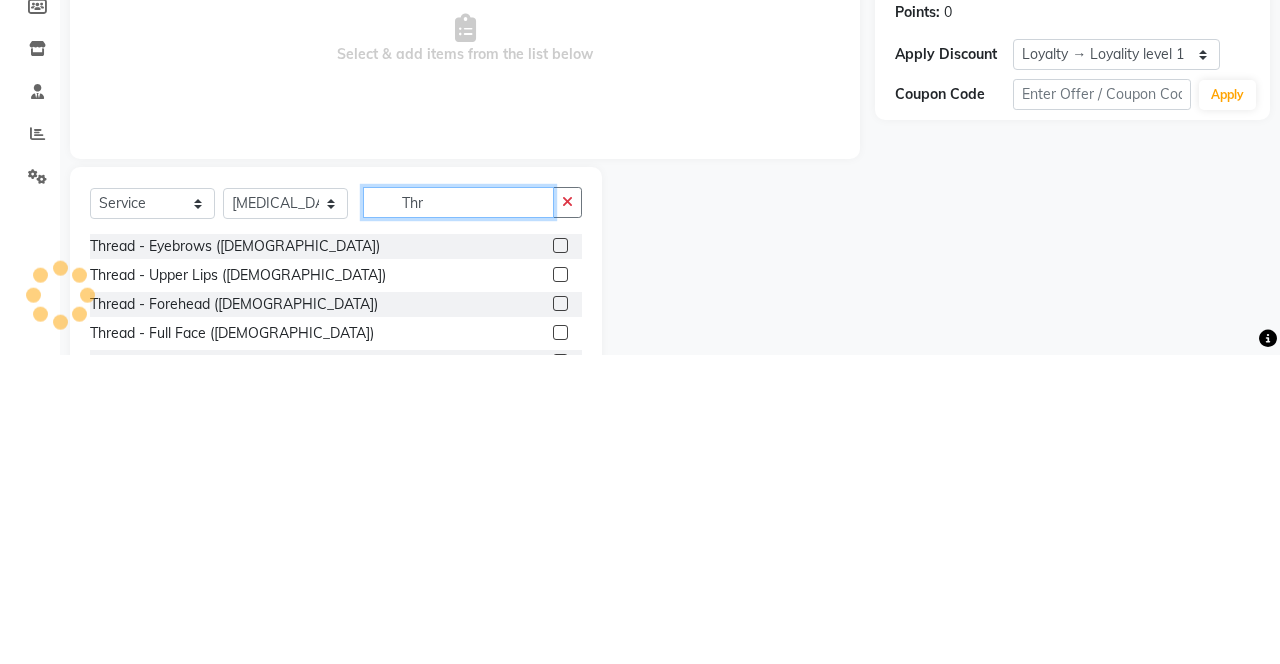 type on "Thr" 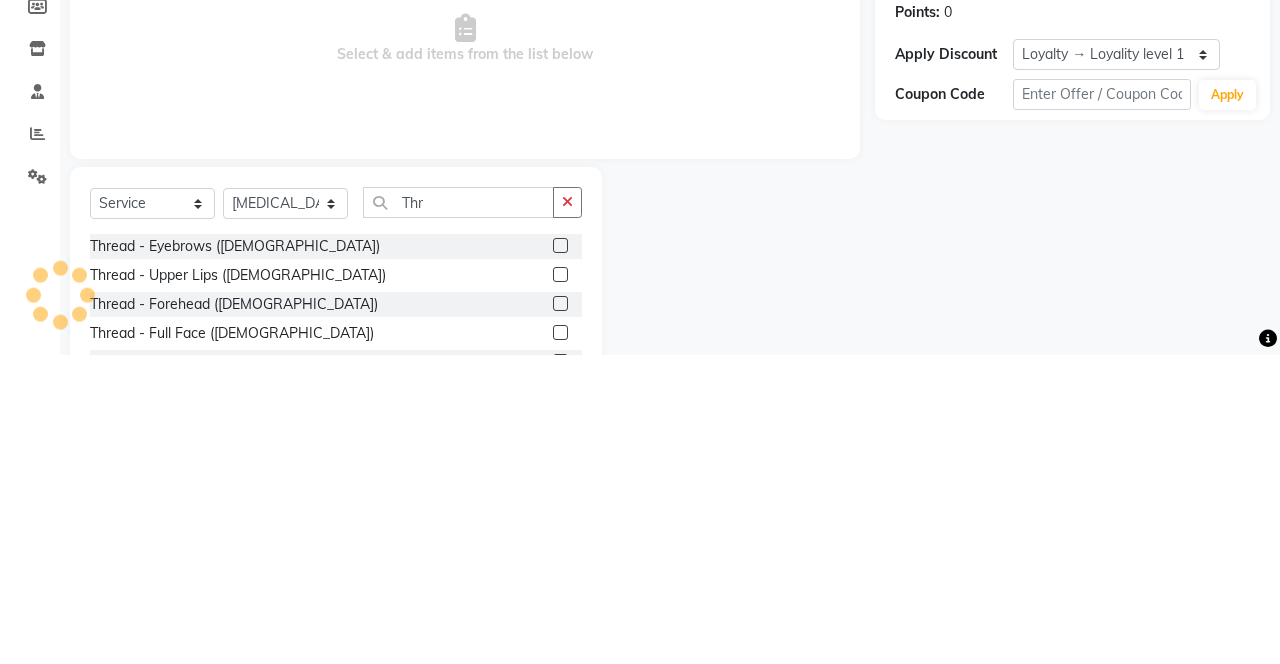 click 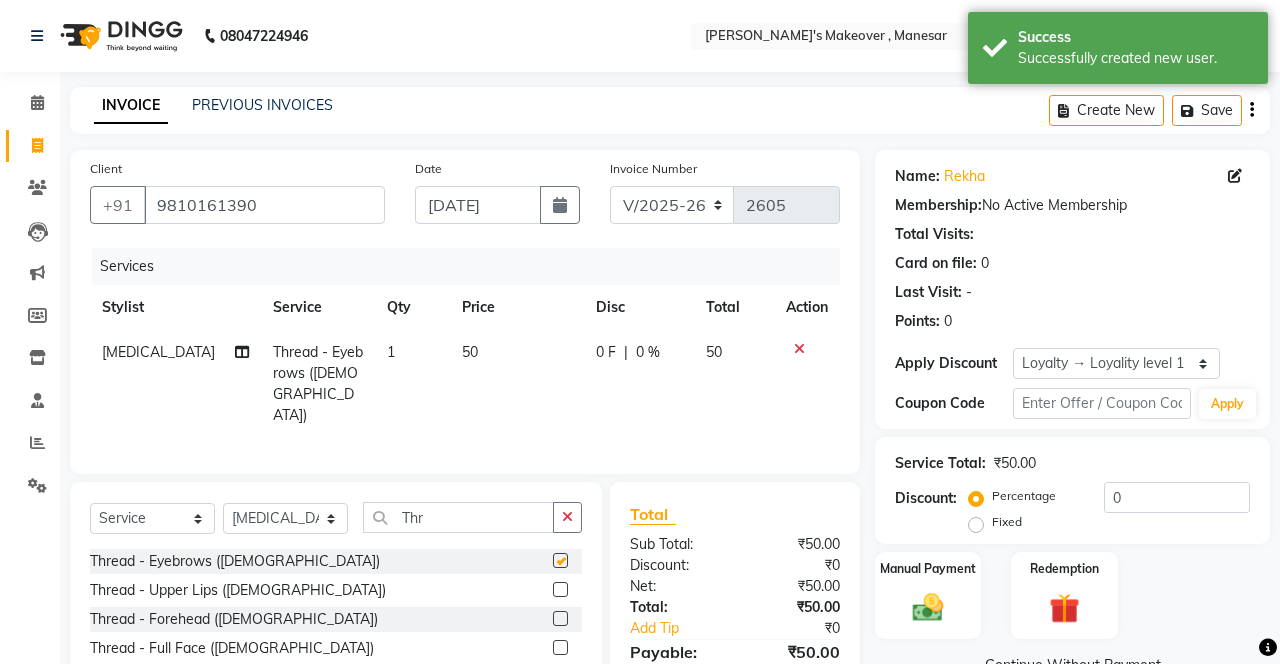 checkbox on "false" 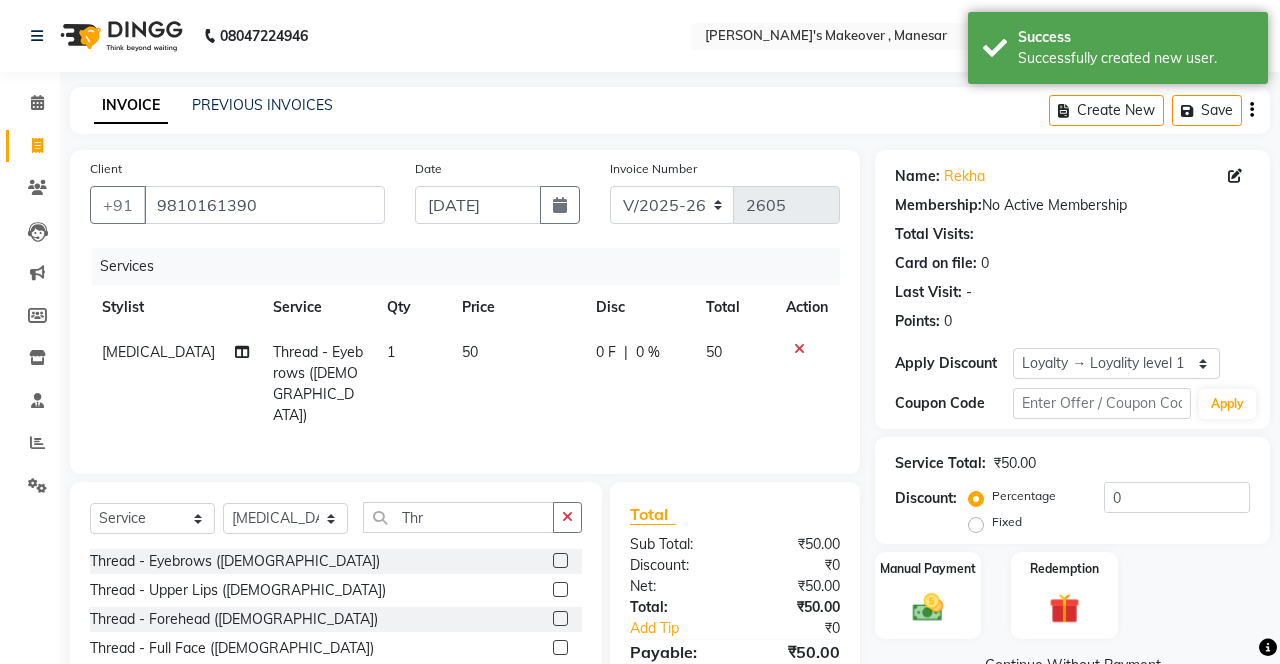 click 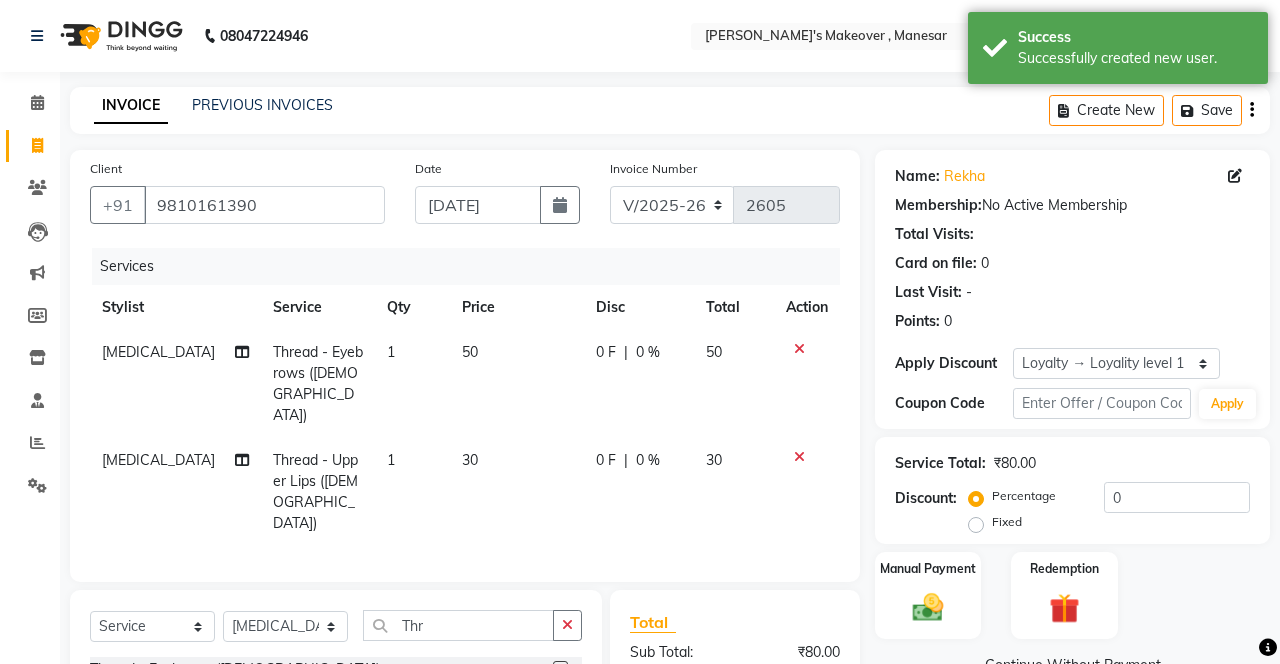 checkbox on "false" 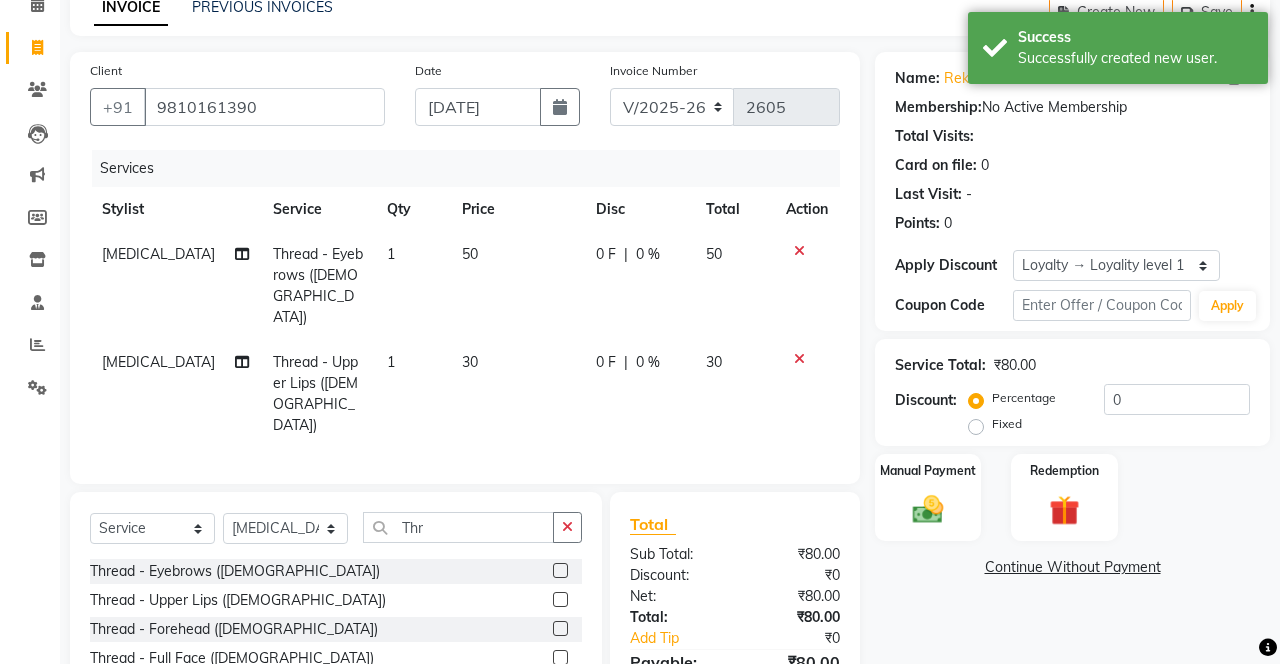 scroll, scrollTop: 100, scrollLeft: 0, axis: vertical 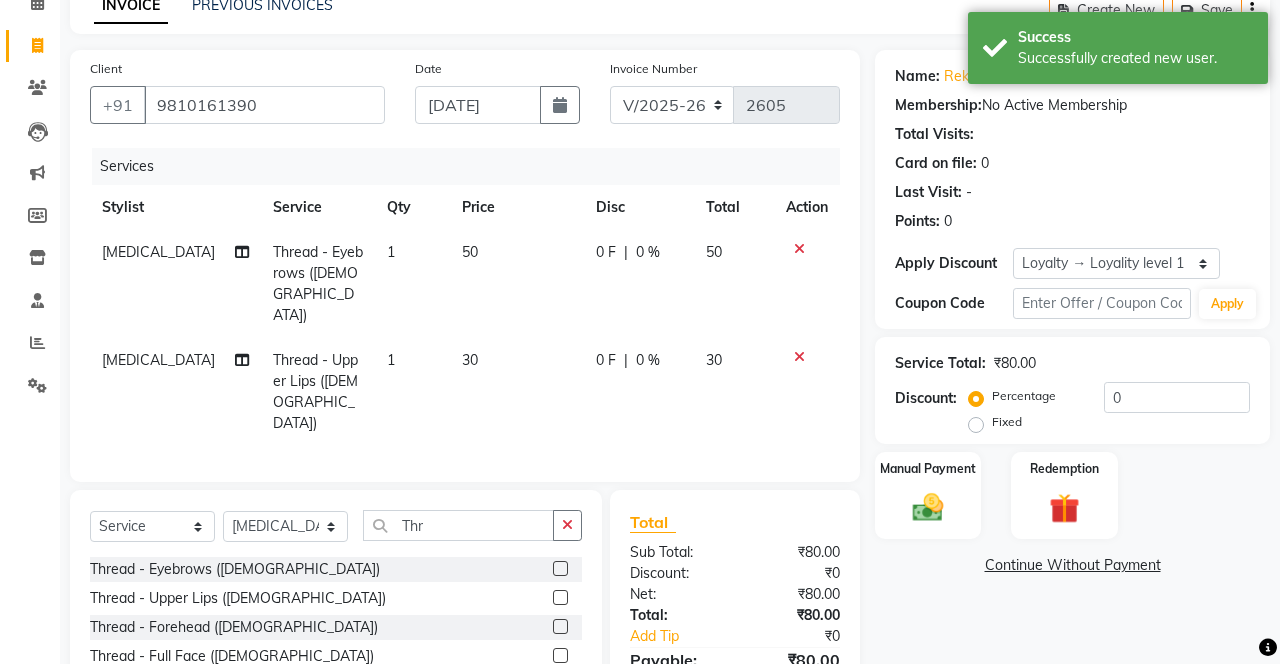click 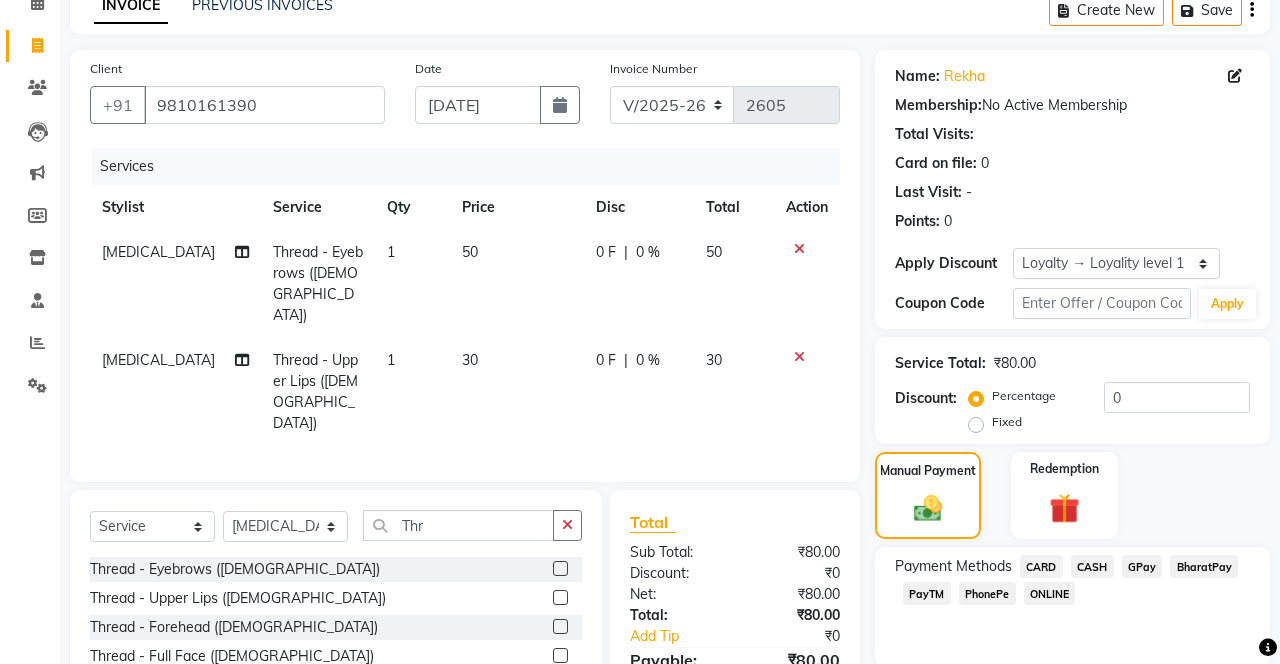 click on "PhonePe" 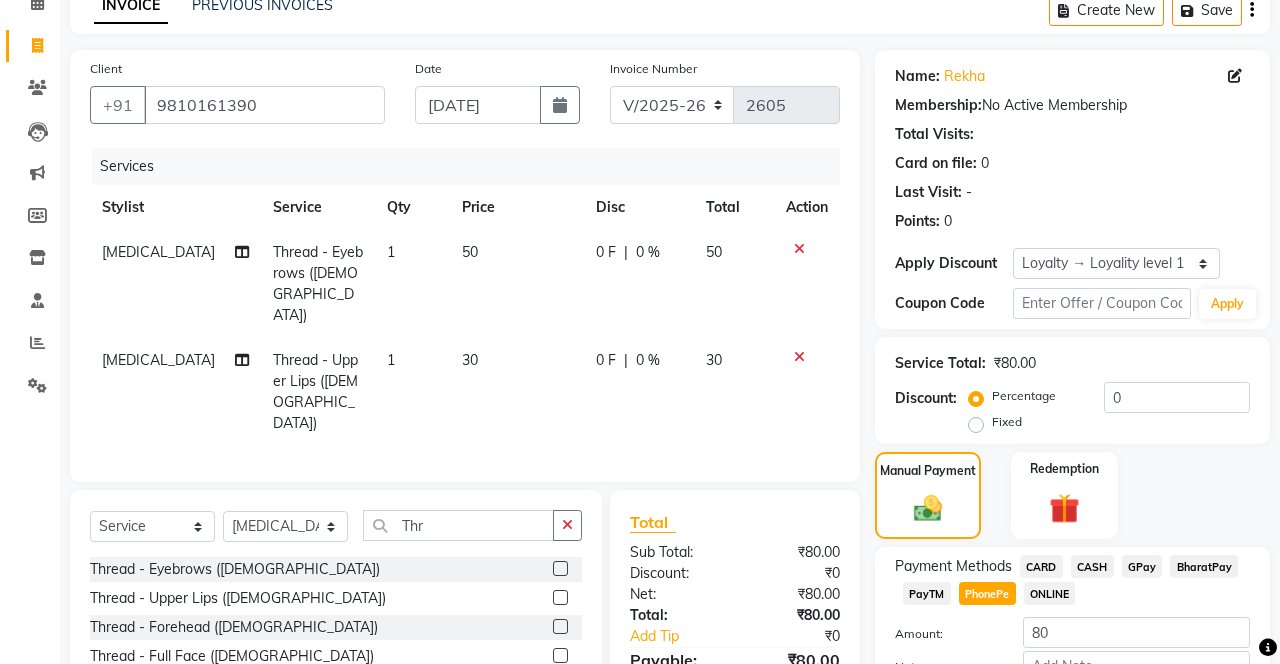 click on "Add Payment" 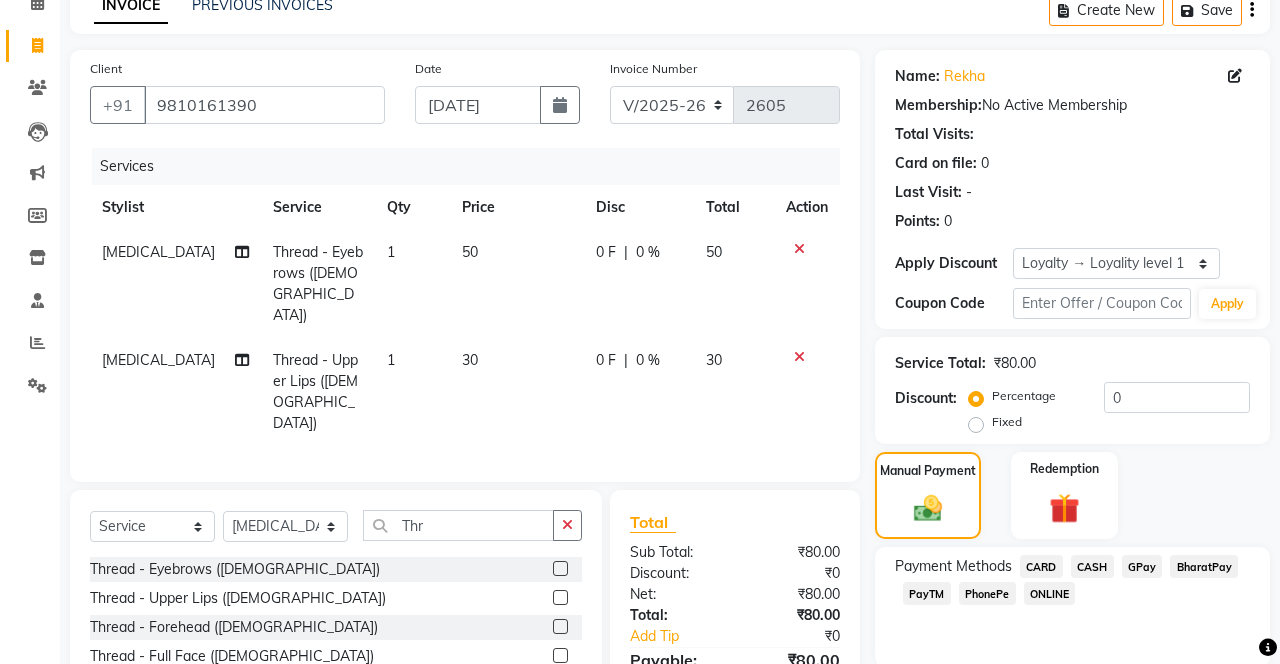 scroll, scrollTop: 240, scrollLeft: 0, axis: vertical 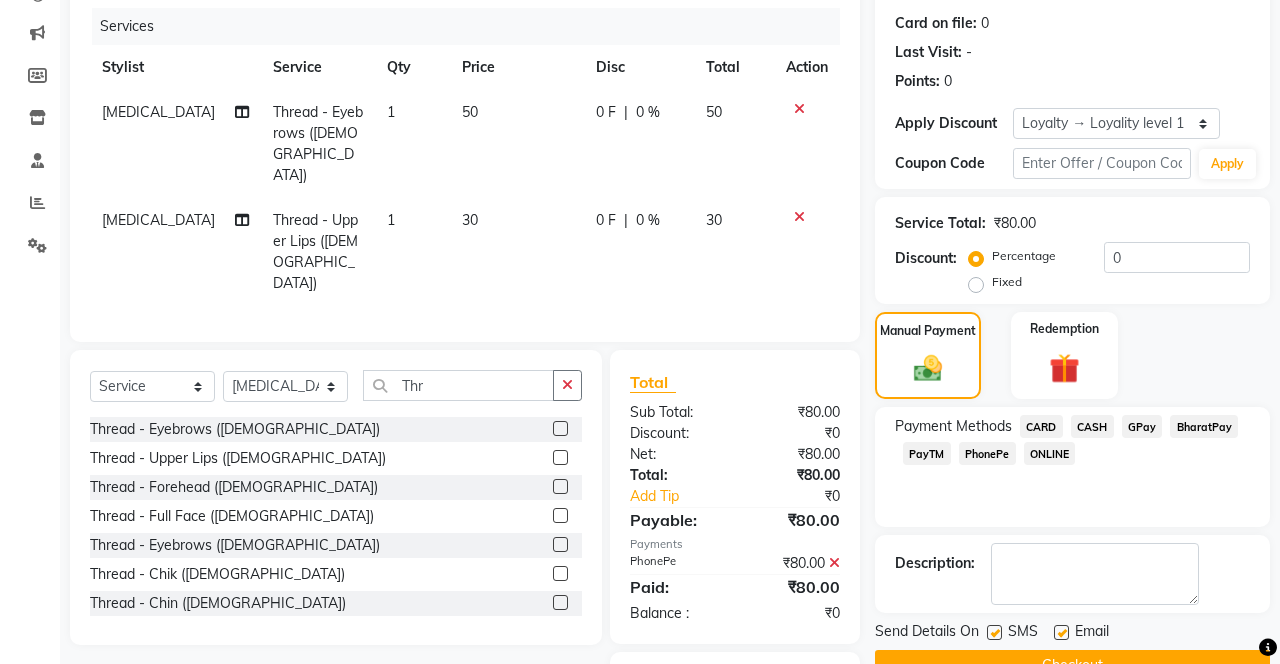 click 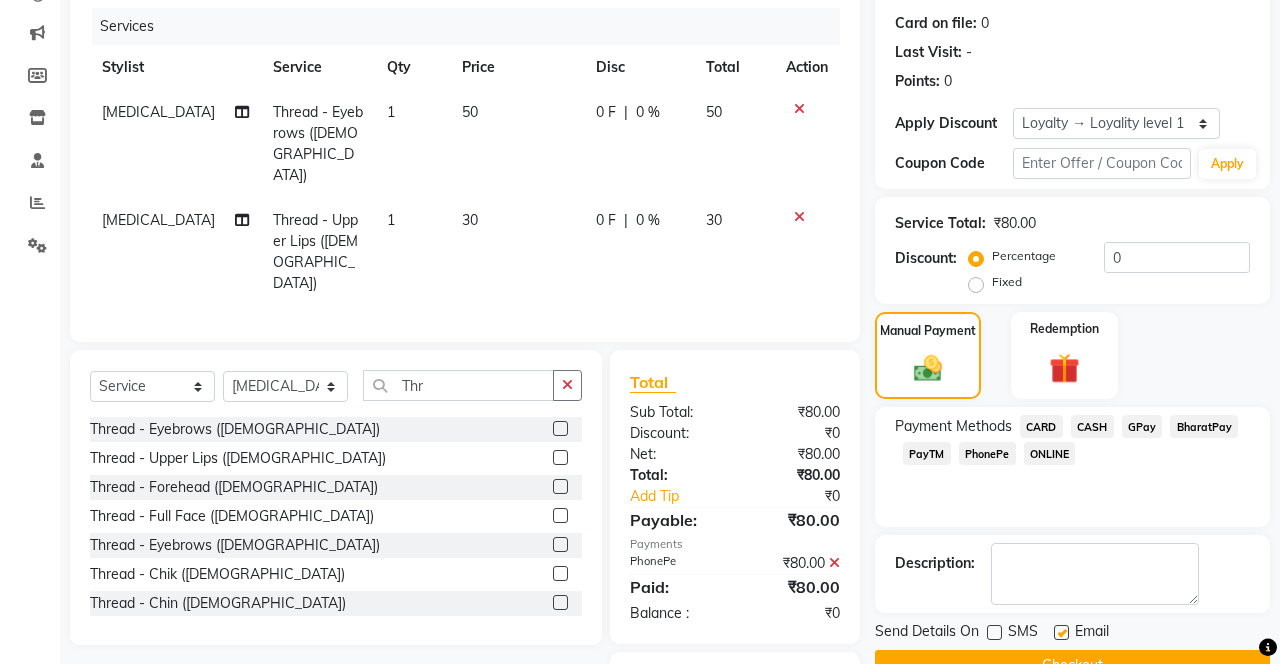 click on "Checkout" 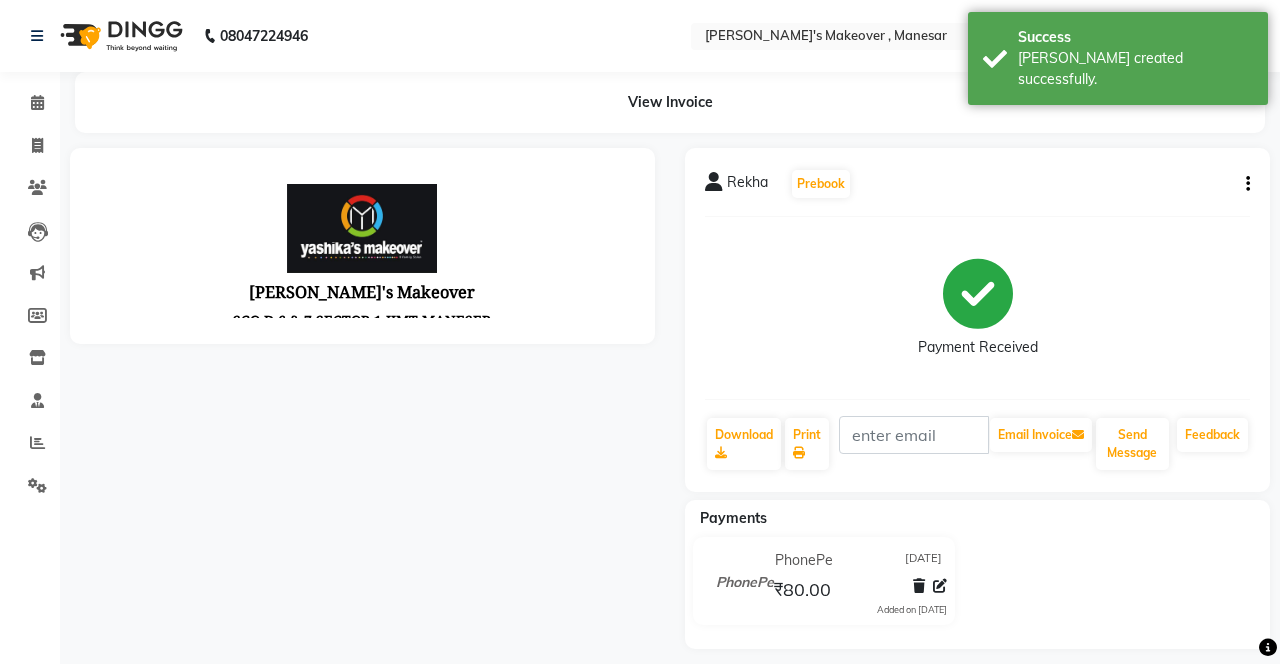 scroll, scrollTop: 0, scrollLeft: 0, axis: both 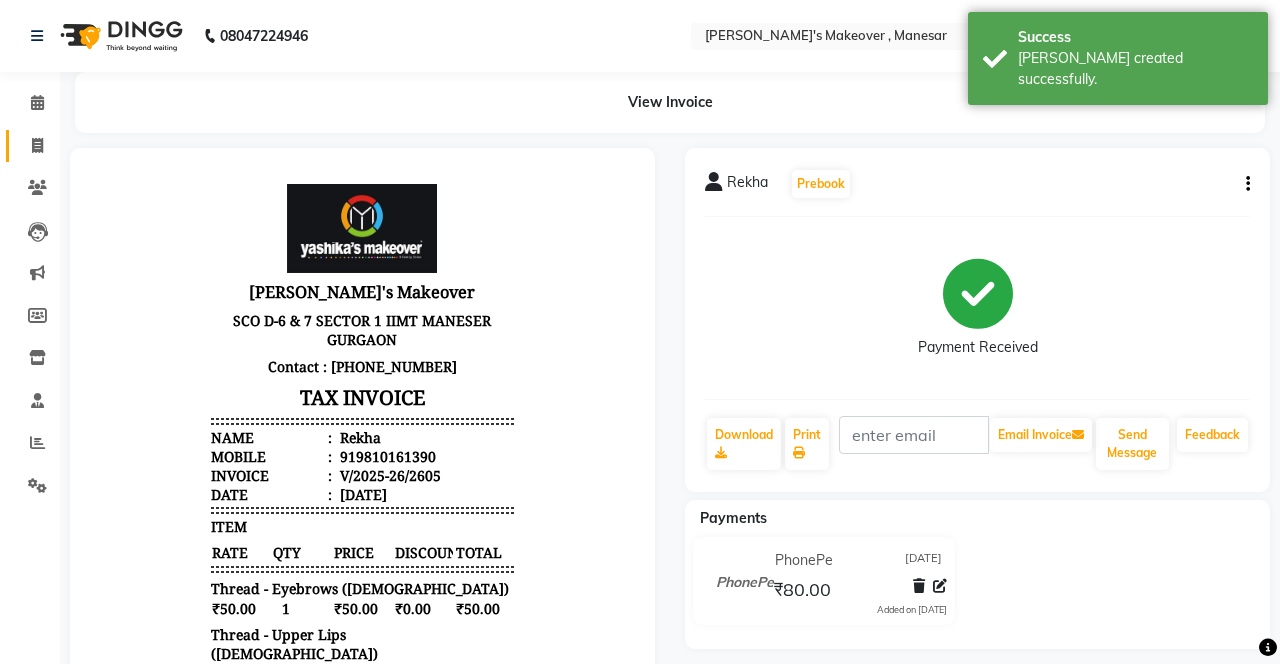click 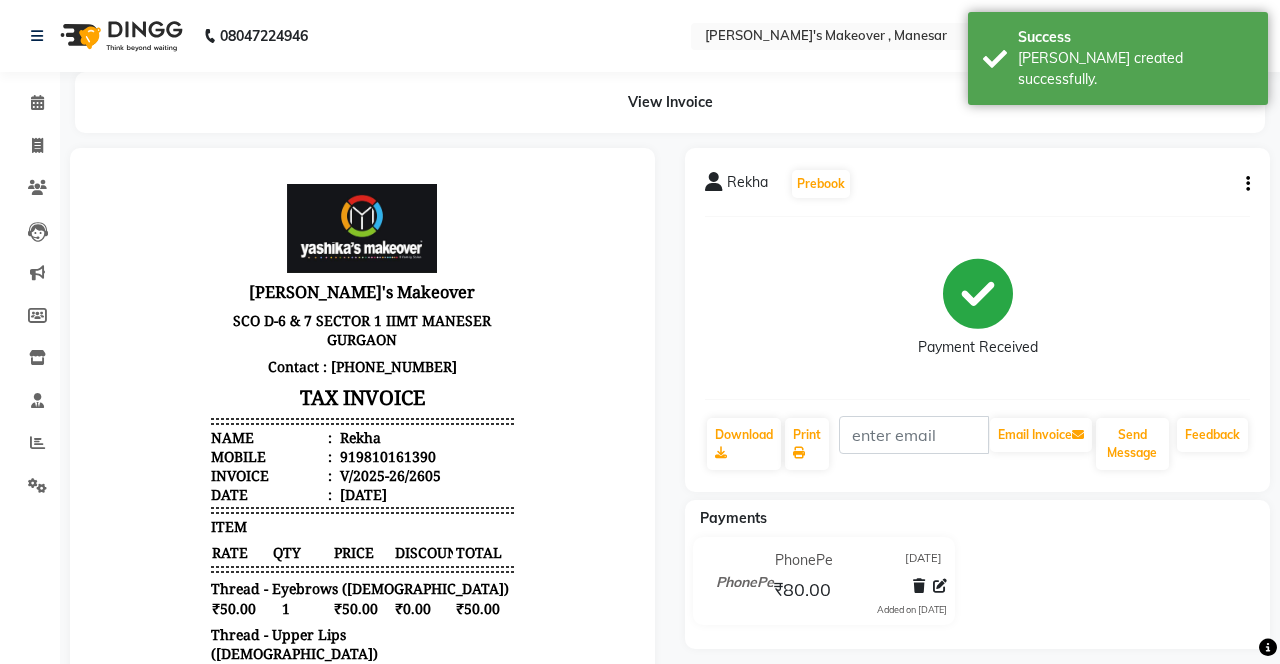 scroll, scrollTop: 6, scrollLeft: 0, axis: vertical 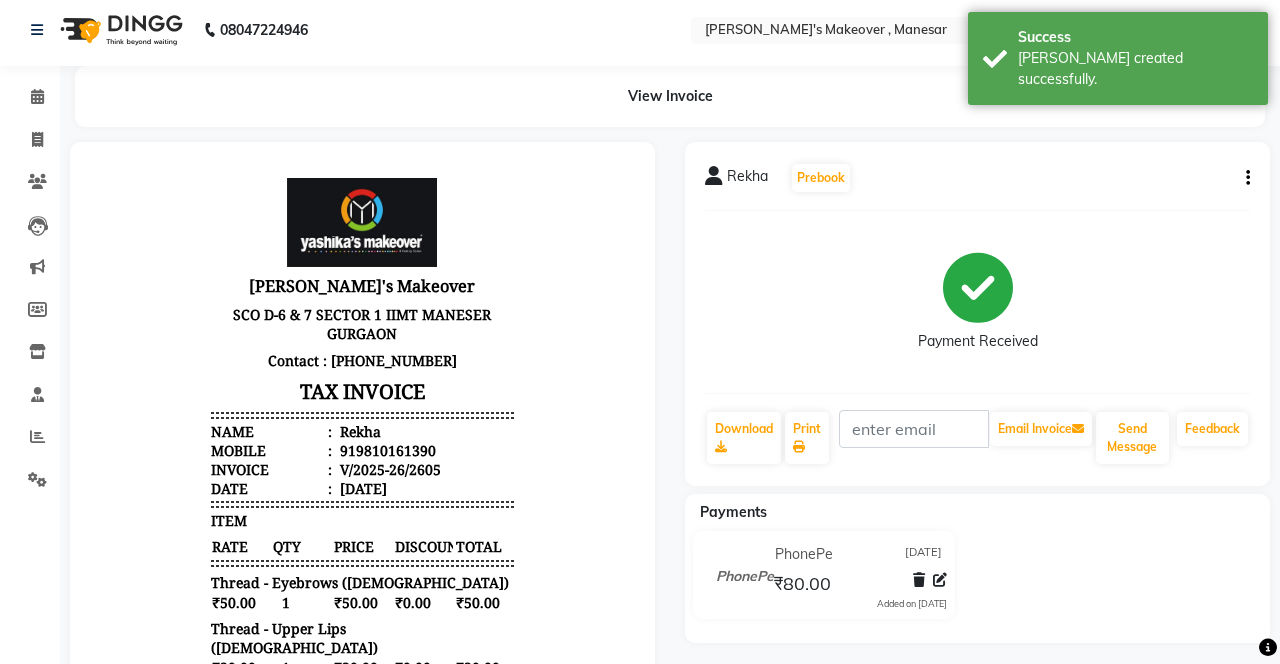 select on "service" 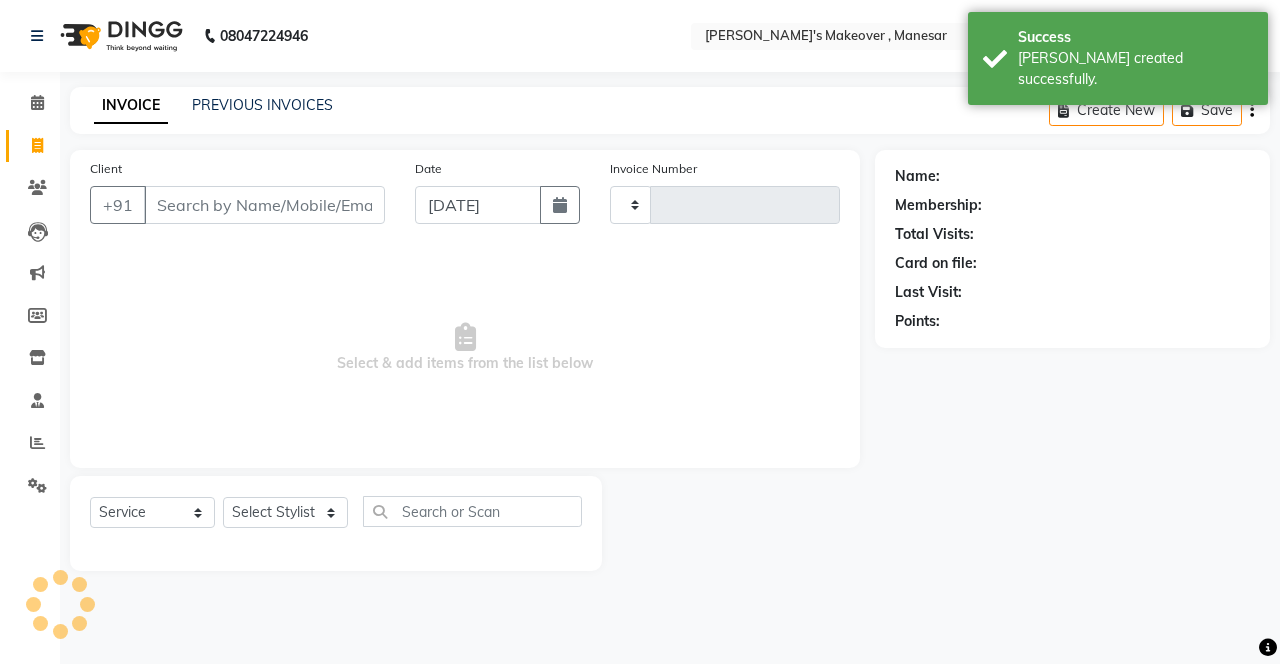 scroll, scrollTop: 0, scrollLeft: 0, axis: both 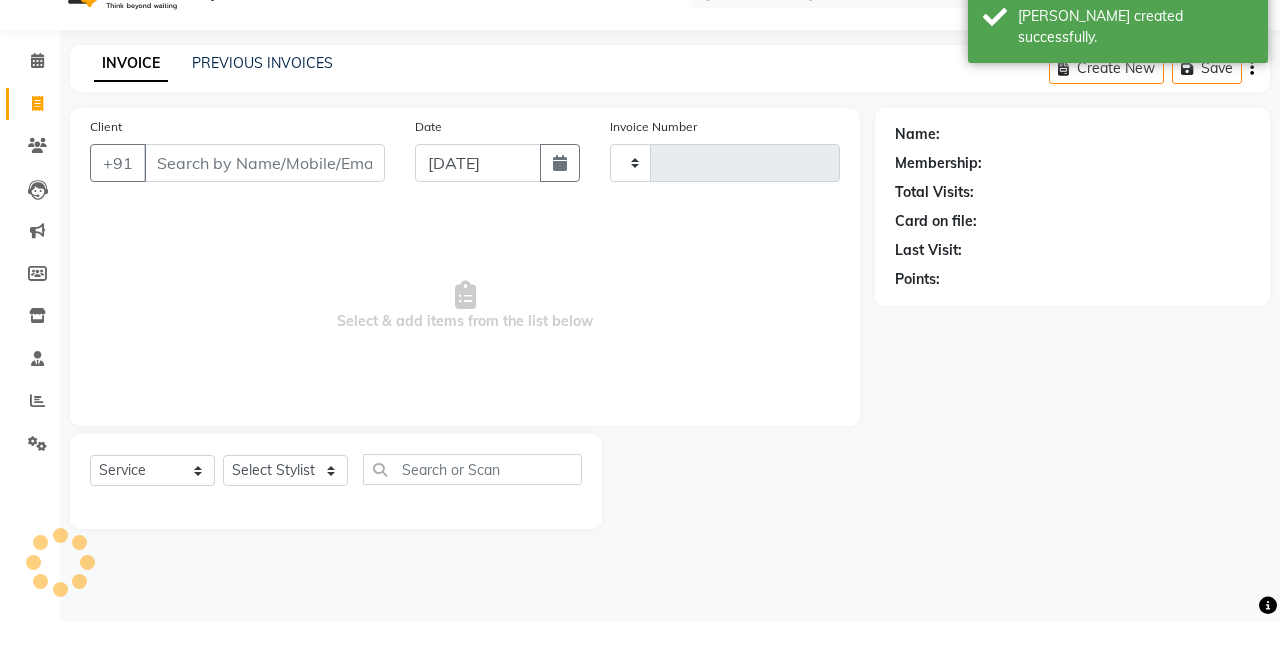 type on "2606" 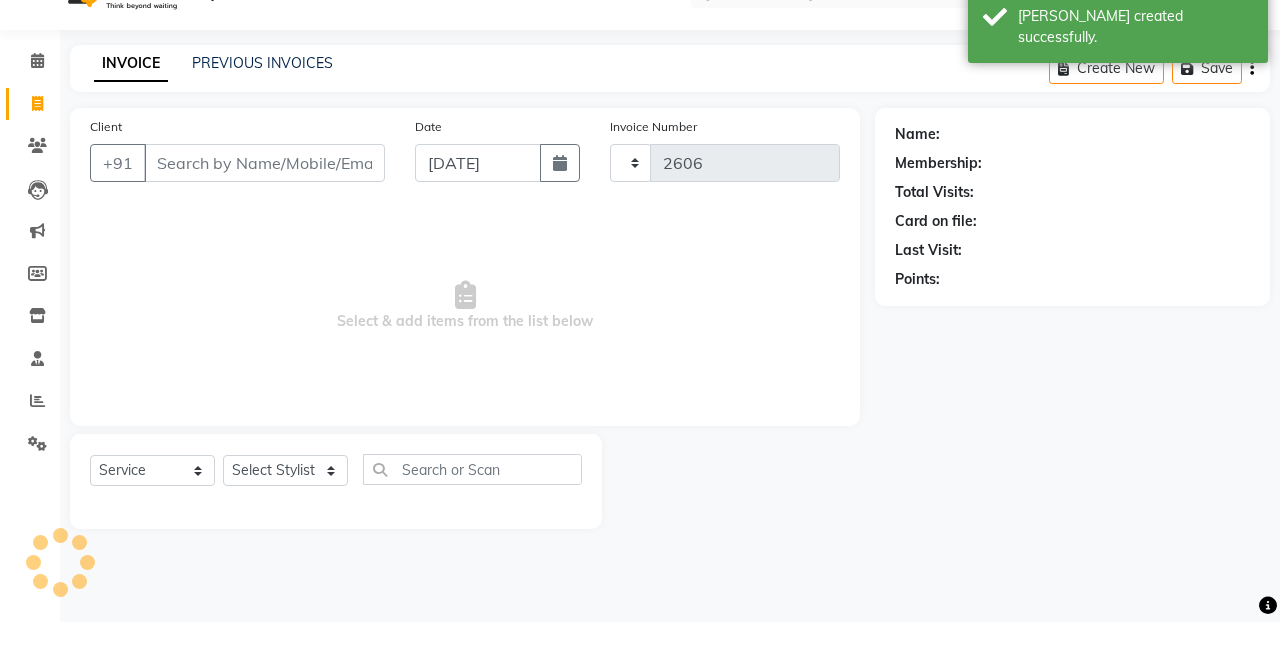 select on "820" 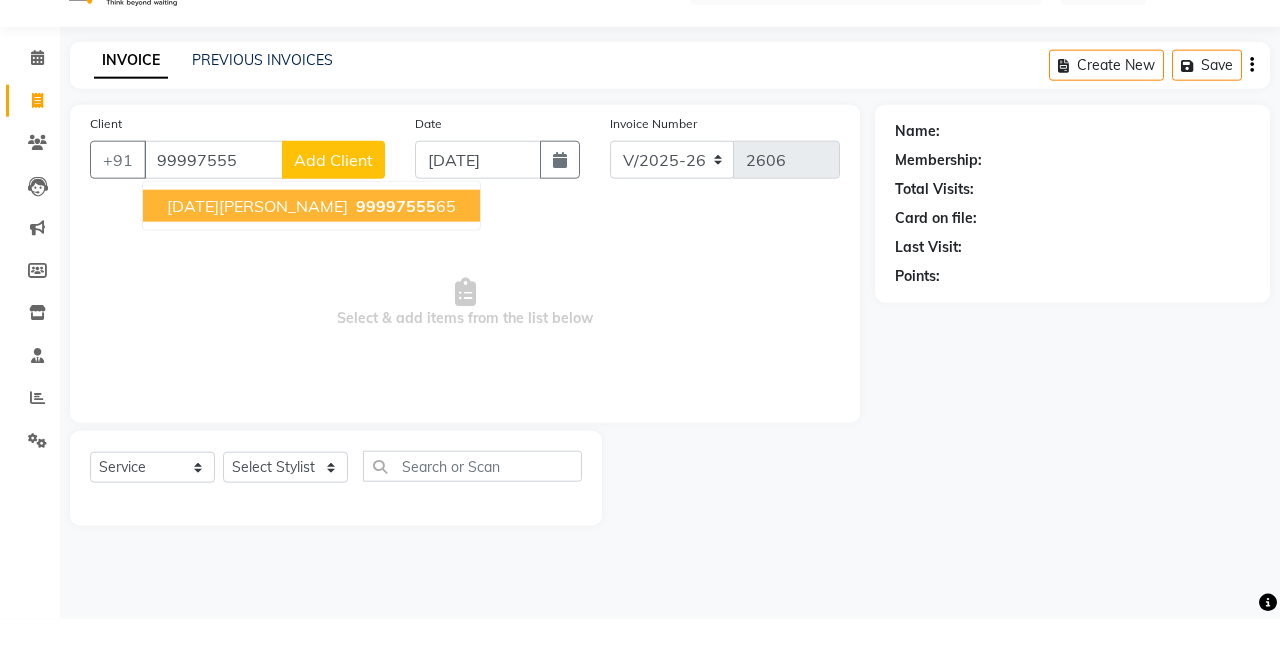 click on "99997555" at bounding box center [396, 251] 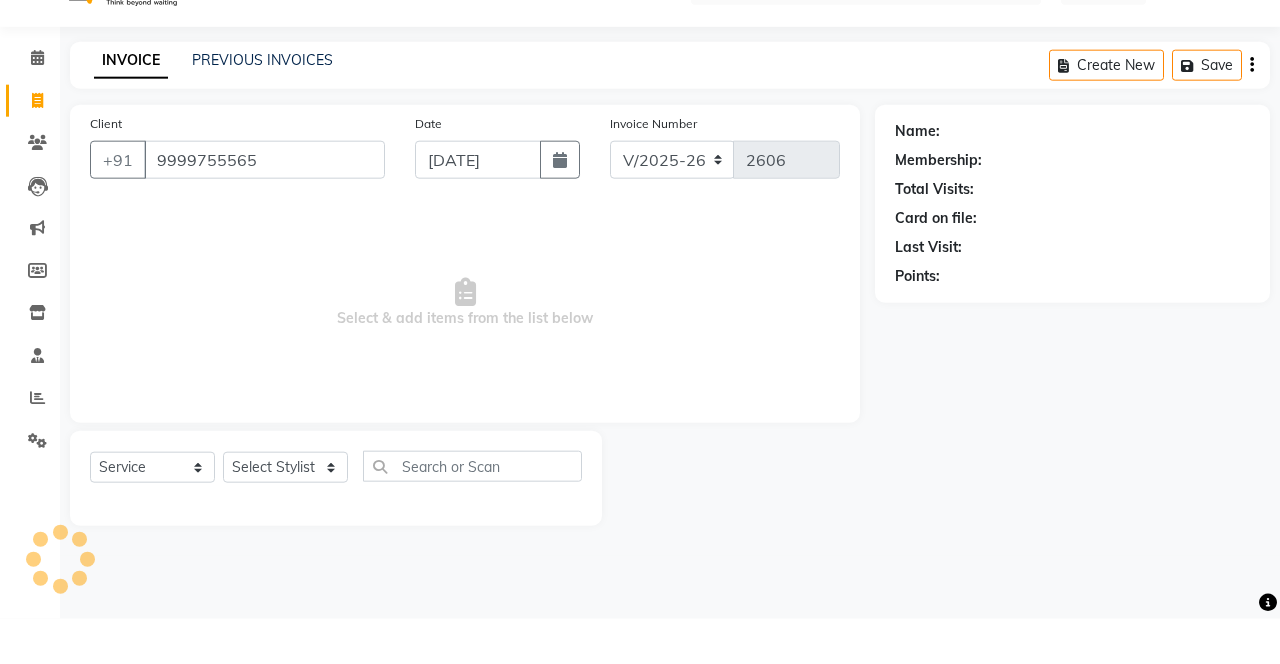 type on "9999755565" 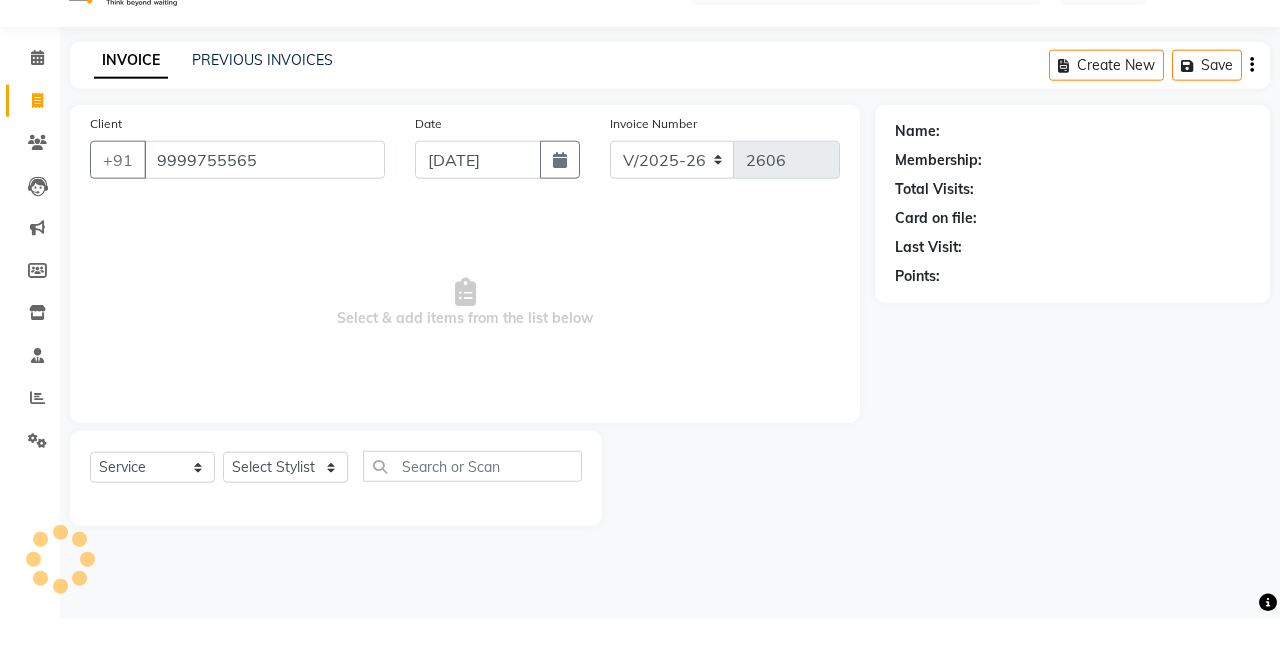 click on "Name: Membership: Total Visits: Card on file: Last Visit:  Points:" 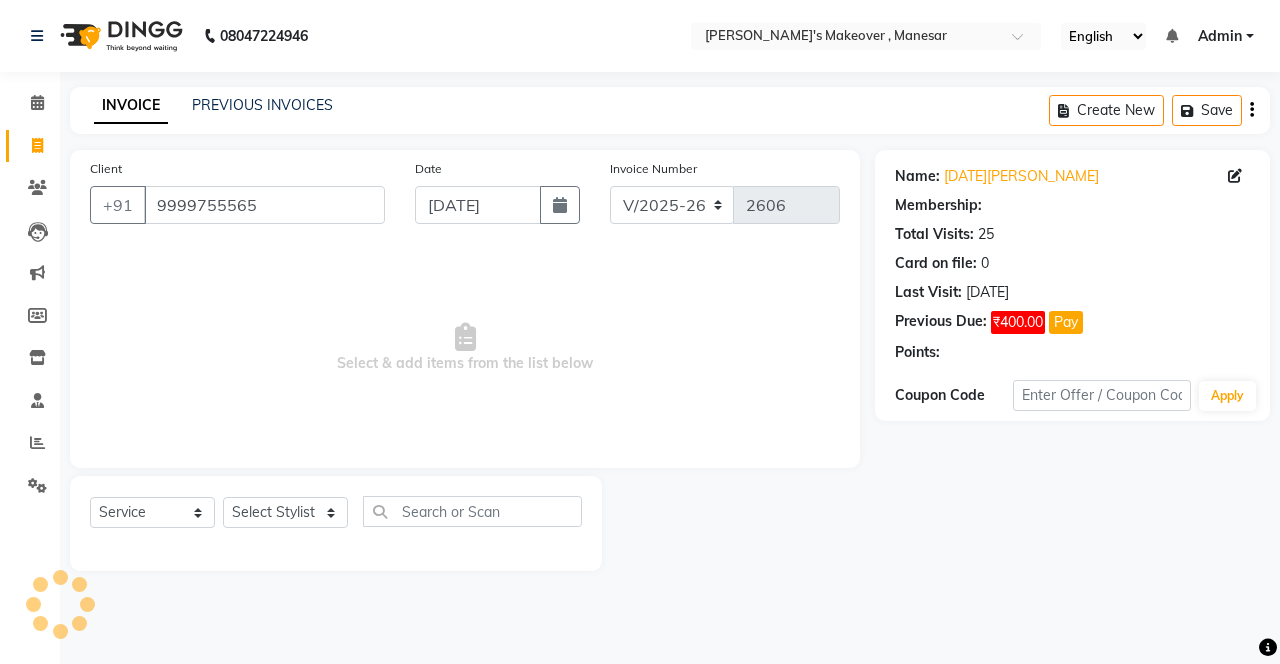 select on "2: Object" 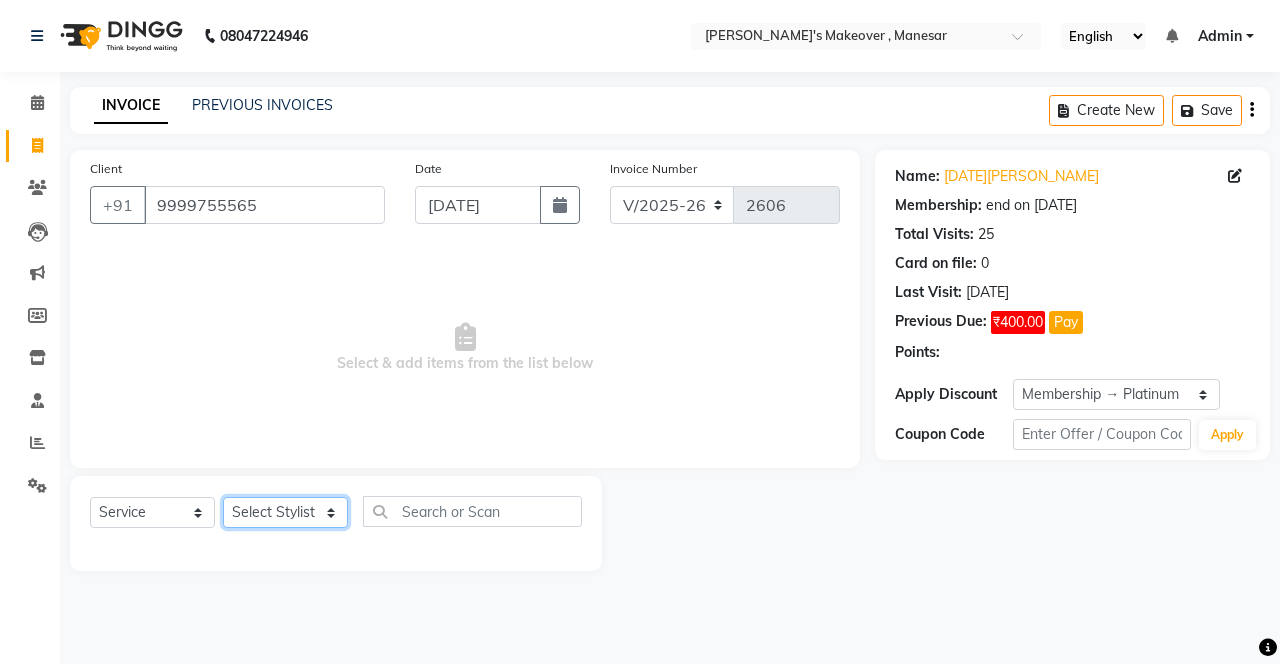 click on "Select Stylist Danish Shavej [PERSON_NAME] Krishna [PERSON_NAME] [PERSON_NAME] Mdm [PERSON_NAME] [PERSON_NAME] [MEDICAL_DATA] Pooja [PERSON_NAME] [PERSON_NAME] ([DATE])" 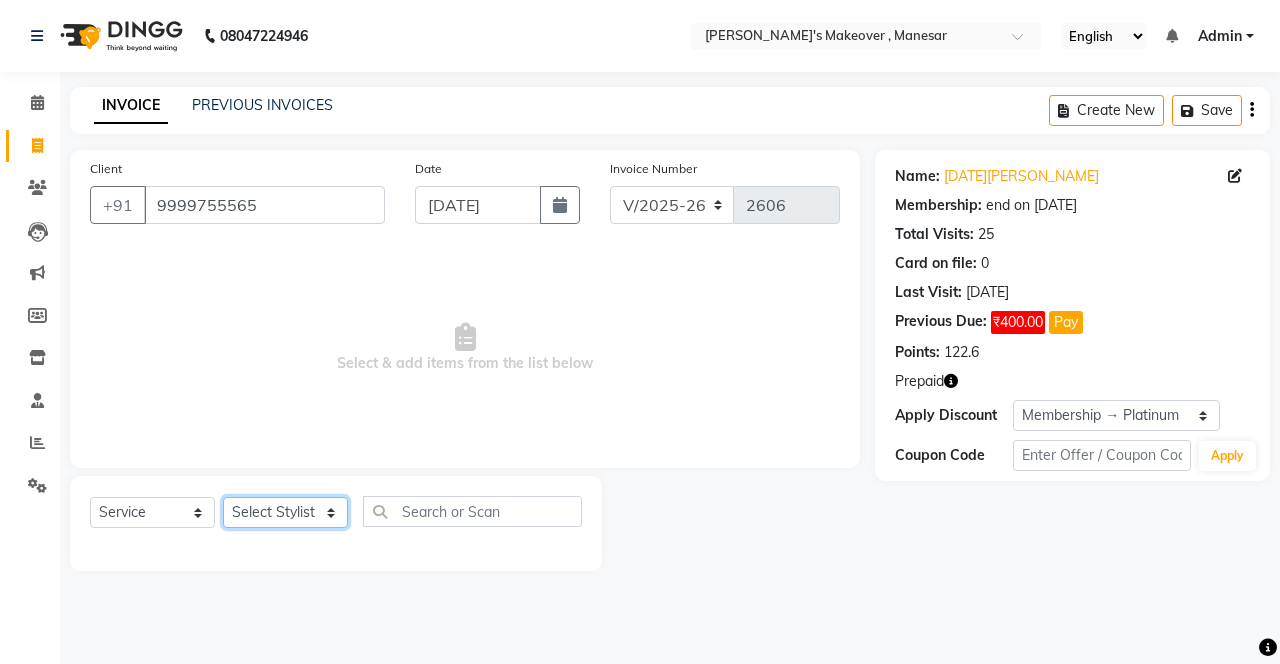 click on "Select Stylist Danish Shavej [PERSON_NAME] Krishna [PERSON_NAME] [PERSON_NAME] Mdm [PERSON_NAME] [PERSON_NAME] [MEDICAL_DATA] Pooja [PERSON_NAME] [PERSON_NAME] ([DATE])" 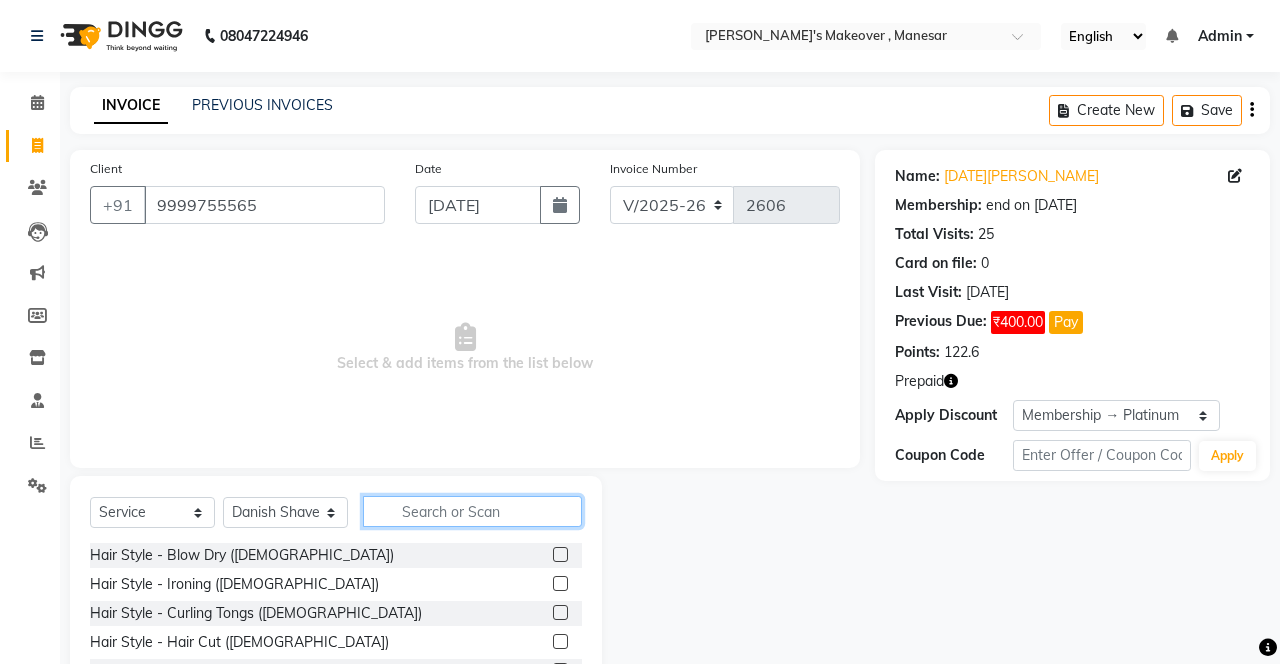 click 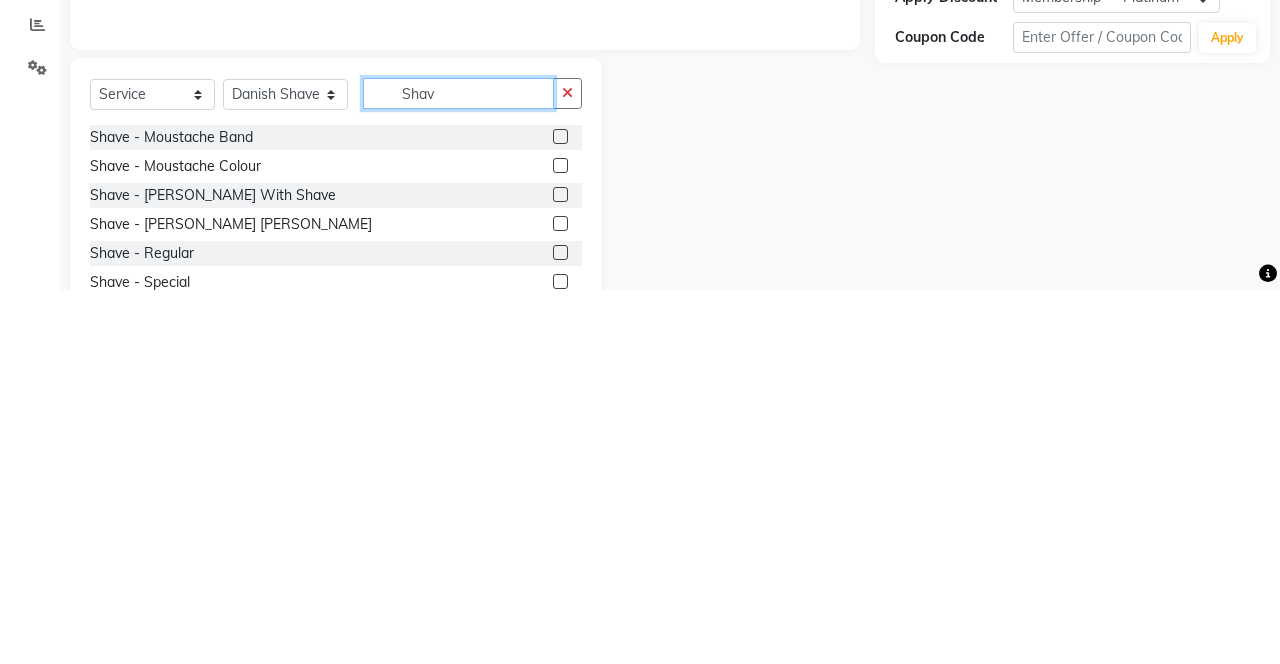 scroll, scrollTop: 70, scrollLeft: 0, axis: vertical 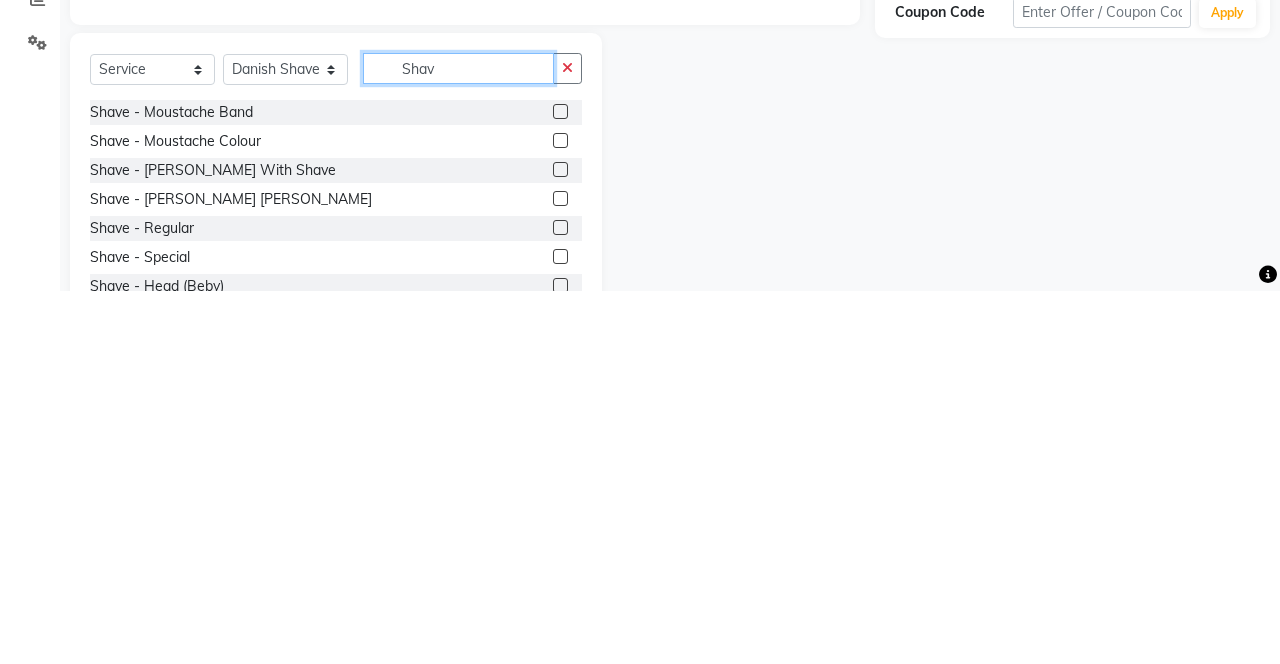 type on "Shav" 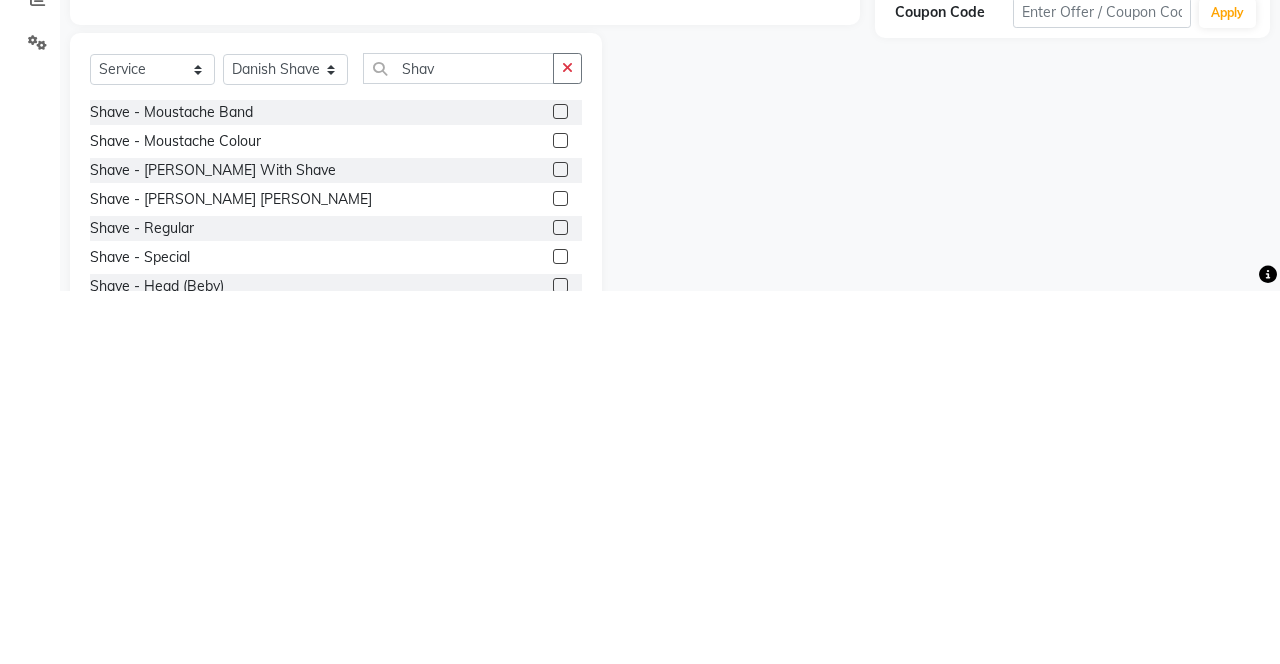 click 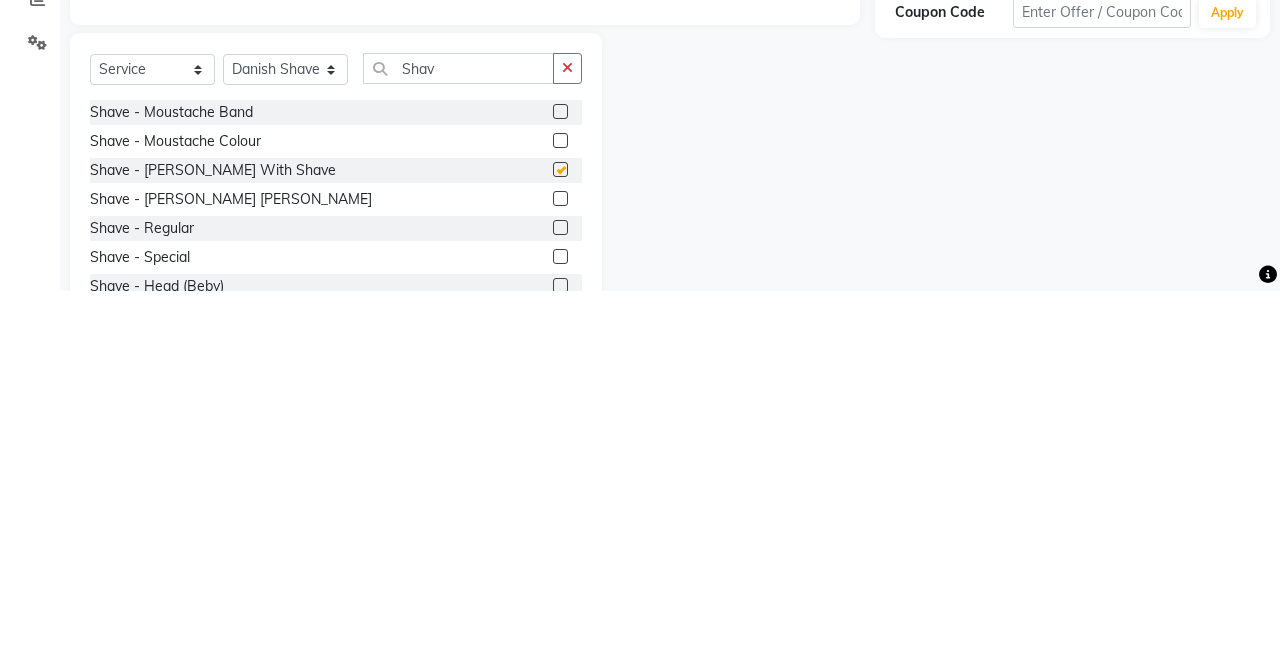 scroll, scrollTop: 70, scrollLeft: 0, axis: vertical 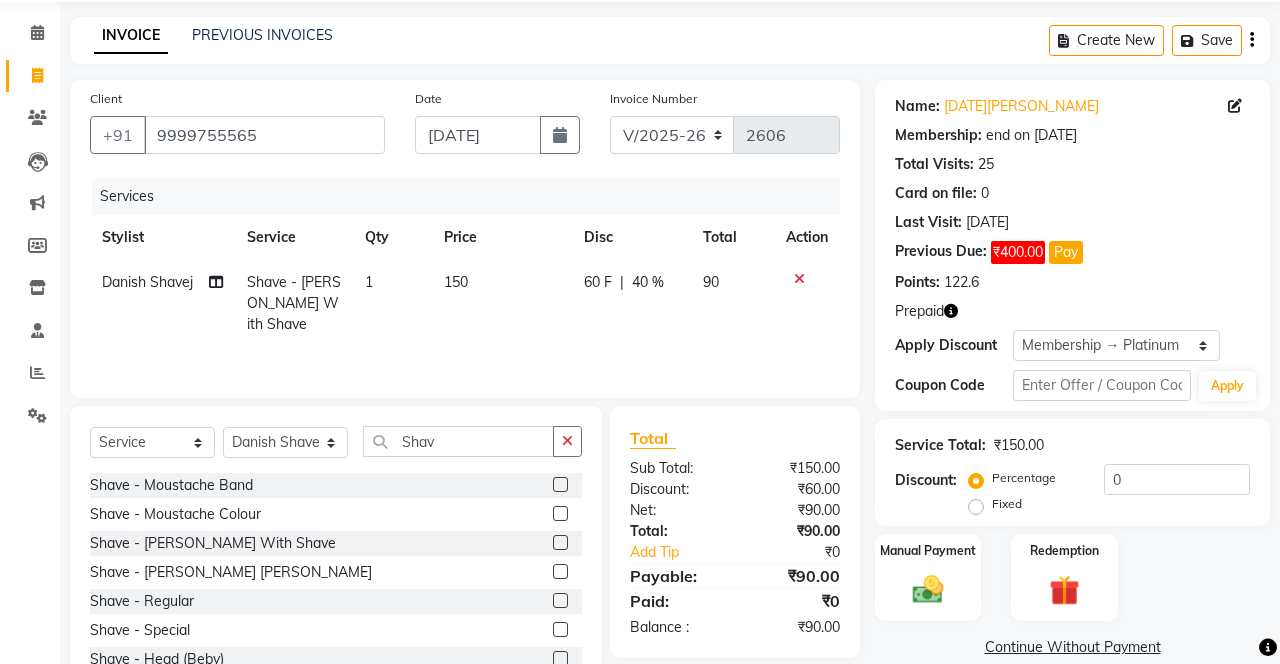 checkbox on "false" 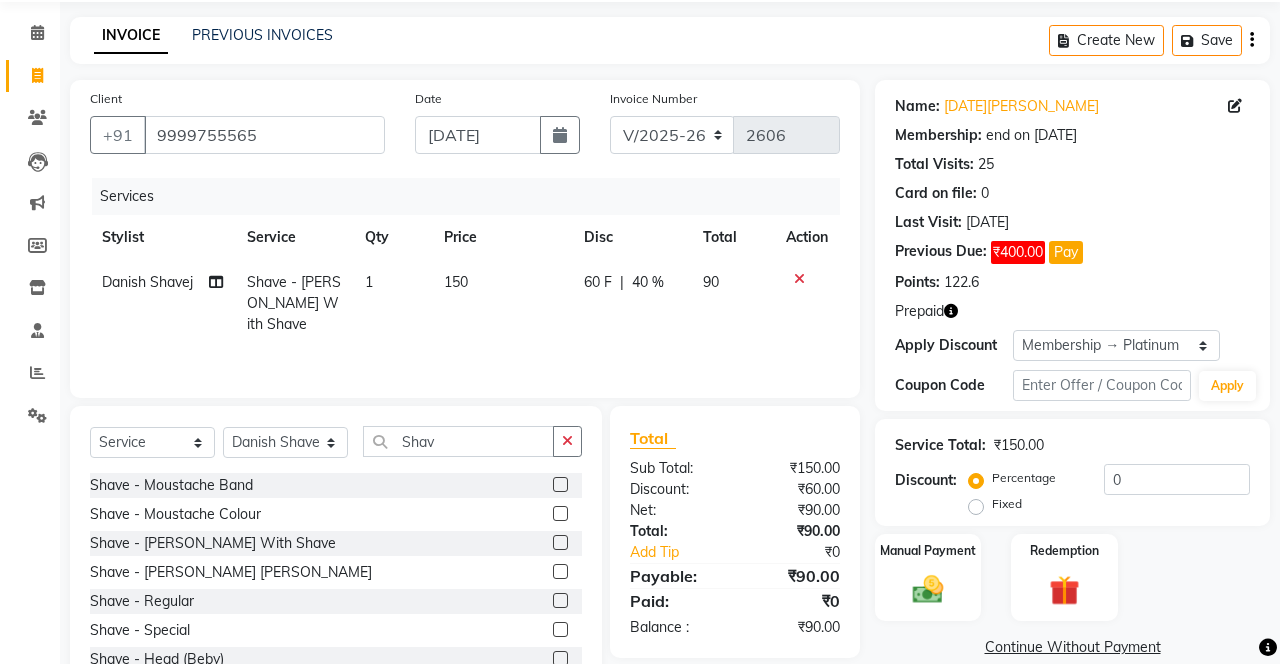 click on "40 %" 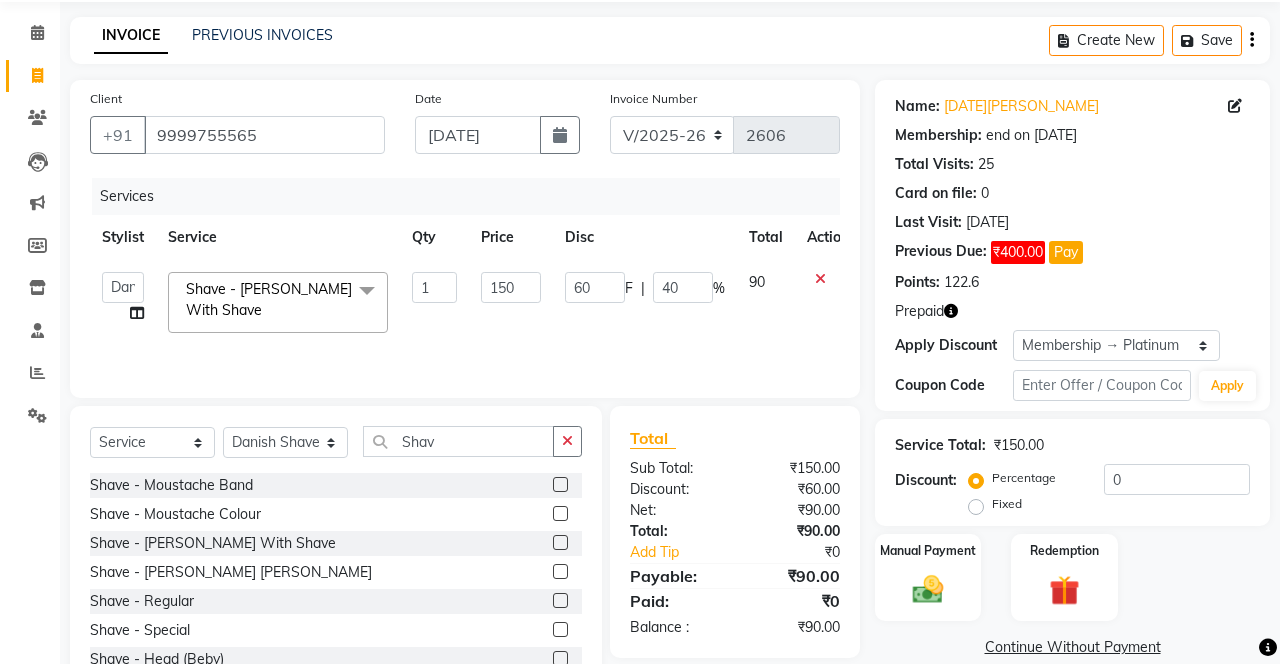click on "Prepaid" 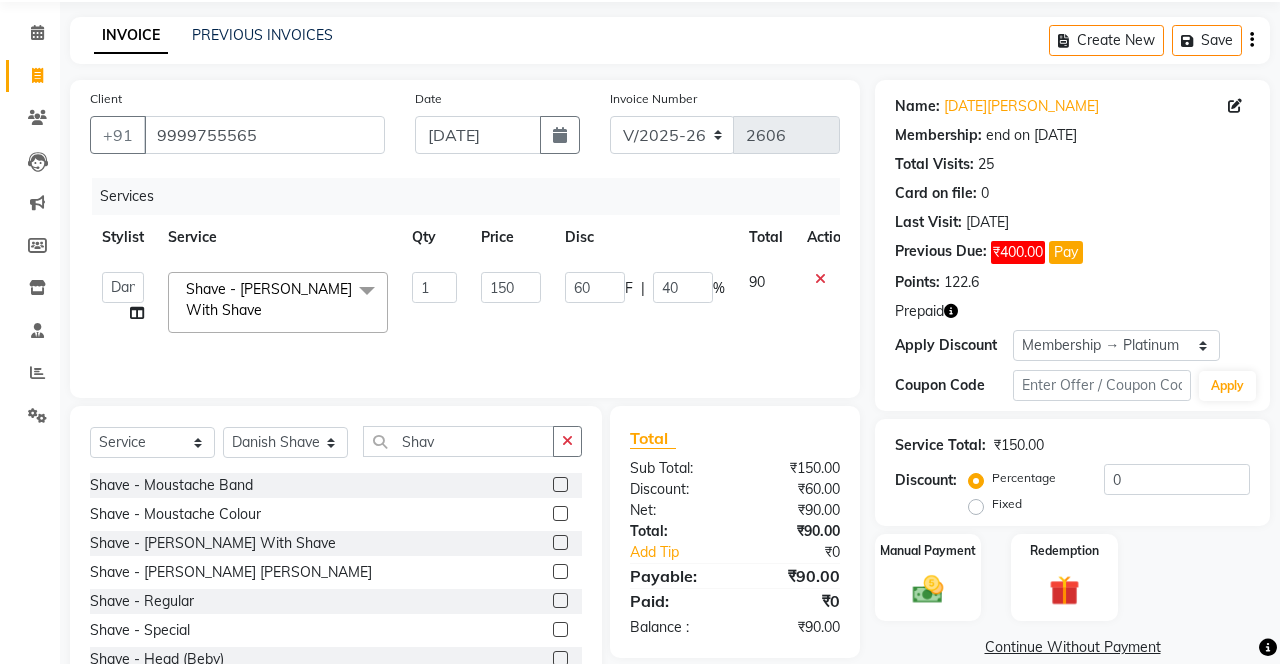 click 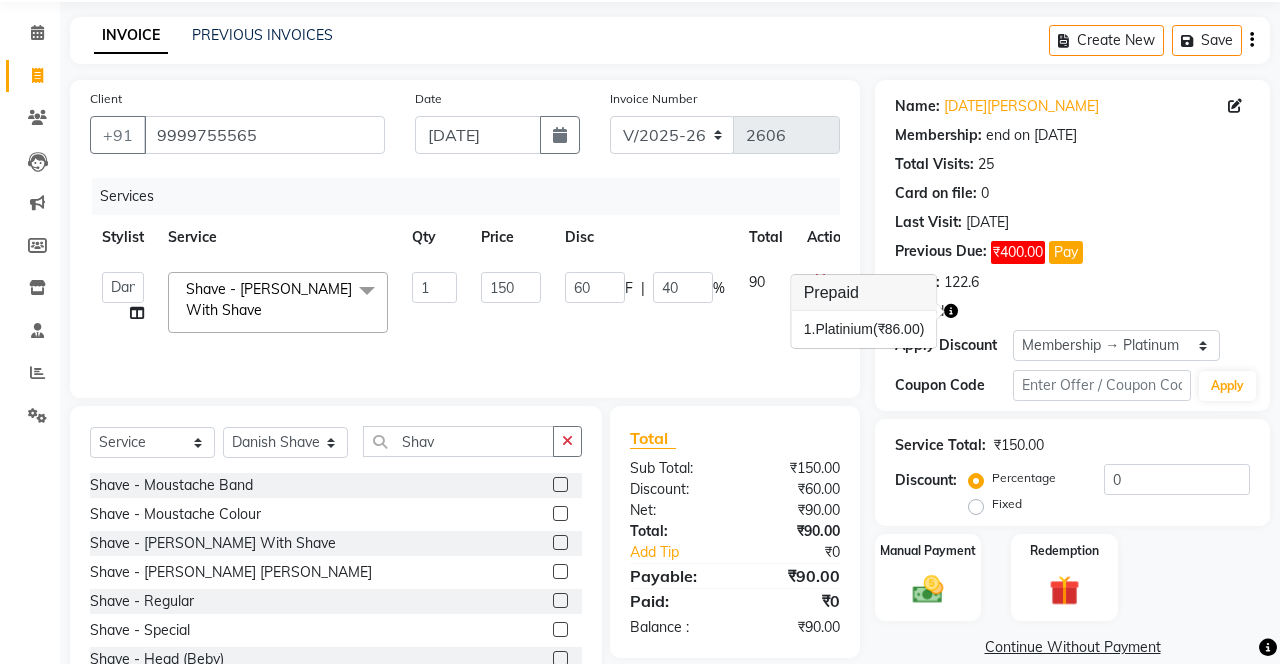 click on "Prepaid" 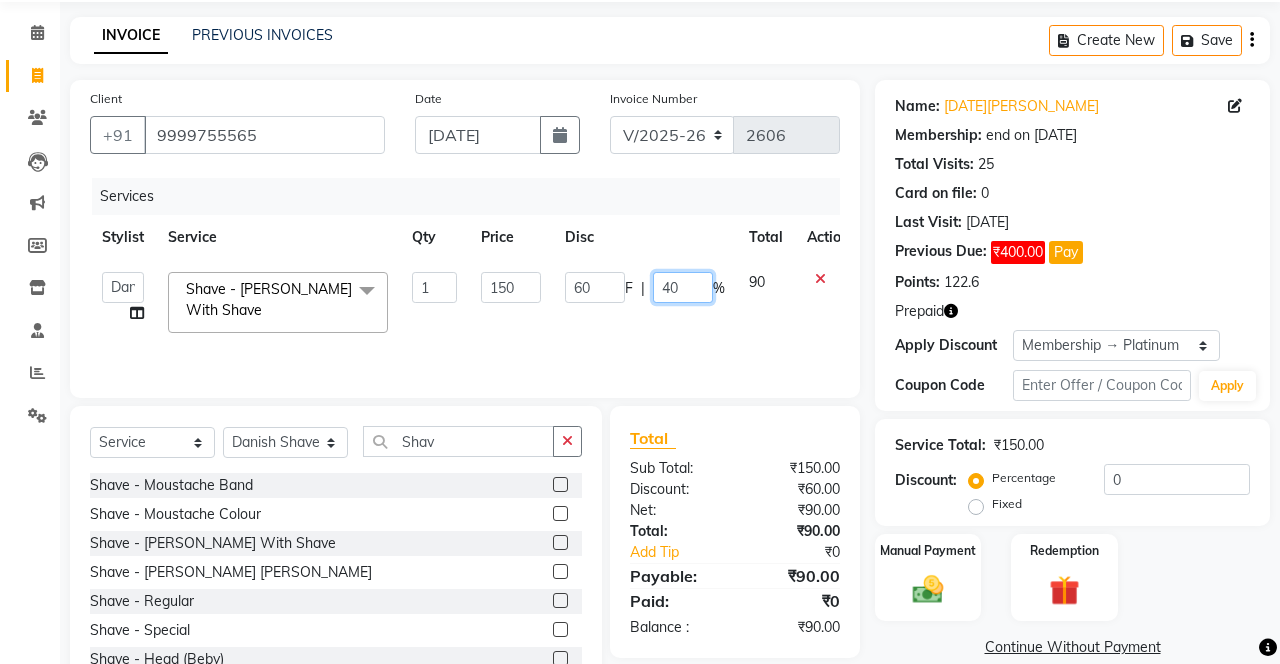click on "40" 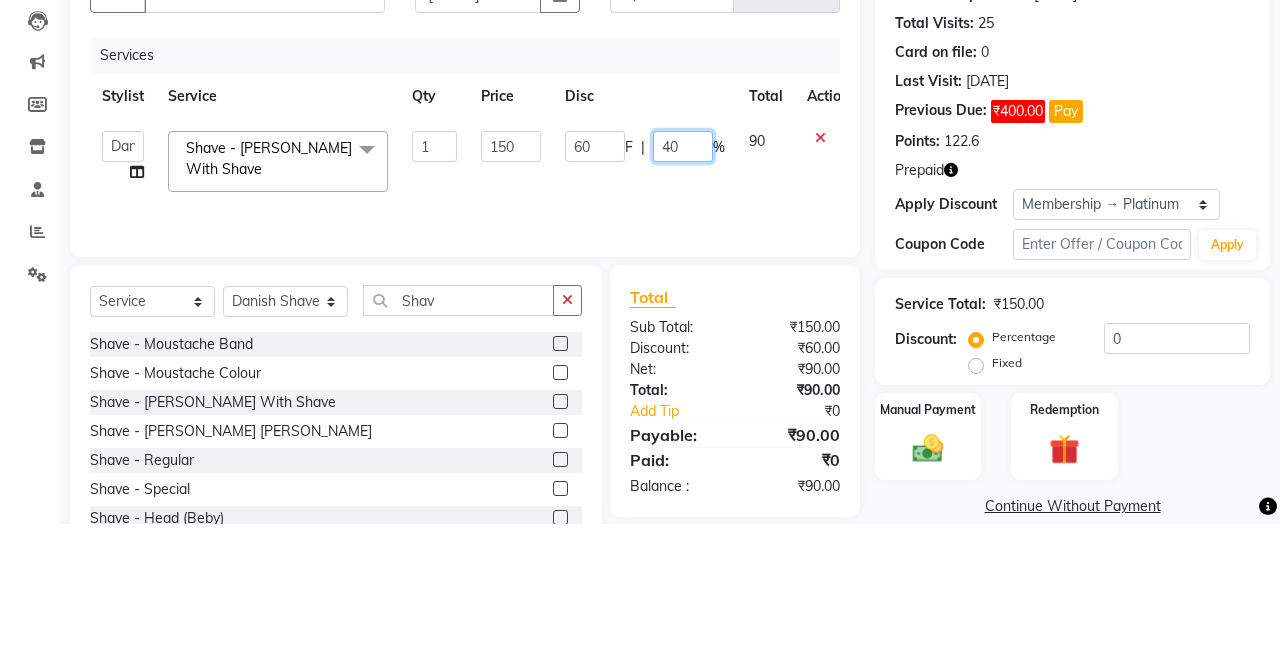 type on "0" 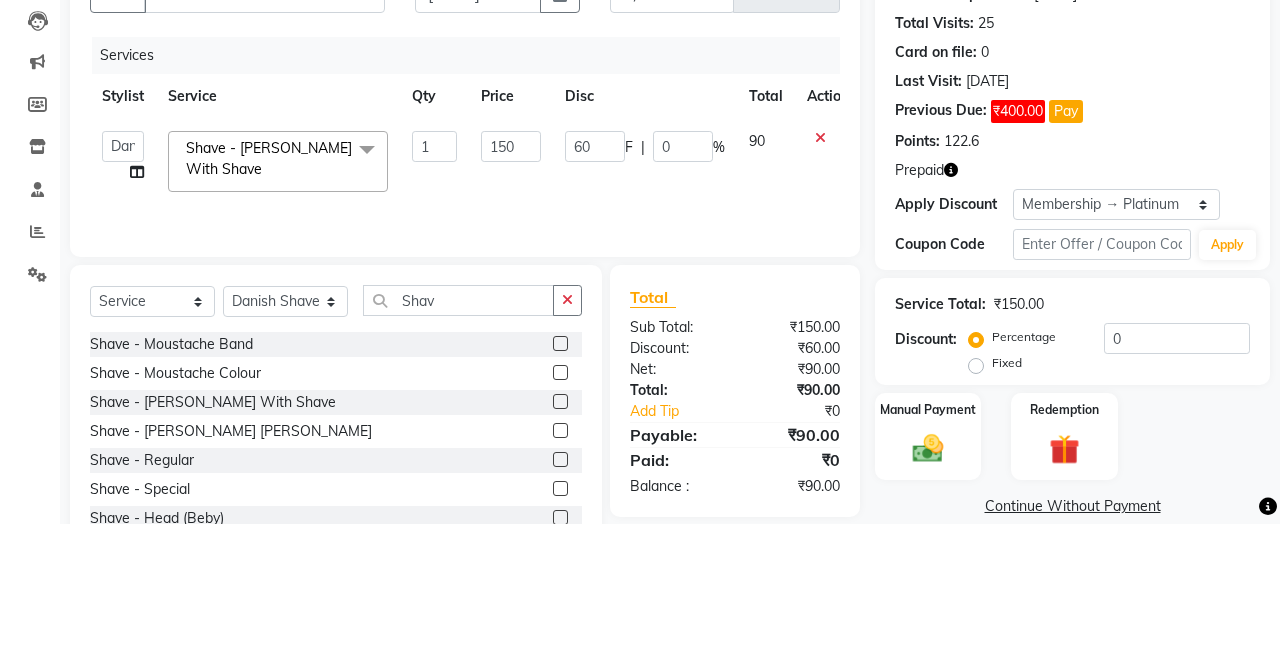 click on "Services Stylist Service Qty Price Disc Total Action  Danish Shavej   [PERSON_NAME]   Krishna   [PERSON_NAME]   [PERSON_NAME] Mdm   [PERSON_NAME]   [PERSON_NAME]   [MEDICAL_DATA]   Pooja   [PERSON_NAME]   [PERSON_NAME] ([DATE])  Shave - [PERSON_NAME] With Shave  x Hair Style - Blow Dry ([DEMOGRAPHIC_DATA]) Hair Style - Ironing ([DEMOGRAPHIC_DATA]) Hair Style - Curling Tongs ([DEMOGRAPHIC_DATA]) Hair Style - Hair Cut ([DEMOGRAPHIC_DATA]) Hair Style - Hair Styling ([DEMOGRAPHIC_DATA]) Hair Style - Split End Removal ([DEMOGRAPHIC_DATA]) Body Polishing - Hand Polishing Clean-Up - Face Massage(GEL) Clean-Up - Face Massage(CREAM) Shave - Moustache Band Shave - Moustache Colour Hair Style - Hair Set Gel (Men) Hair Style -Hair Set Sprey (Men) Hair Style -Hair Set Sprey (Men) Thread - Eyebrows ([DEMOGRAPHIC_DATA]) Thread - Upper Lips ([DEMOGRAPHIC_DATA]) Thread - Forehead ([DEMOGRAPHIC_DATA]) Thread - Full Face ([DEMOGRAPHIC_DATA]) Thread - Eyebrows ([DEMOGRAPHIC_DATA]) Thread - Chik ([DEMOGRAPHIC_DATA]) Thread - Chin ([DEMOGRAPHIC_DATA]) Thread - Side Locks ([DEMOGRAPHIC_DATA]) Honey Wax - Arms ([DEMOGRAPHIC_DATA]) Honey Wax - Underarms ([DEMOGRAPHIC_DATA]) Honey Wax - Full Legs ([DEMOGRAPHIC_DATA]) Honey Wax - Half Legs ([DEMOGRAPHIC_DATA]) Honey Wax - Face ([DEMOGRAPHIC_DATA]) 1" 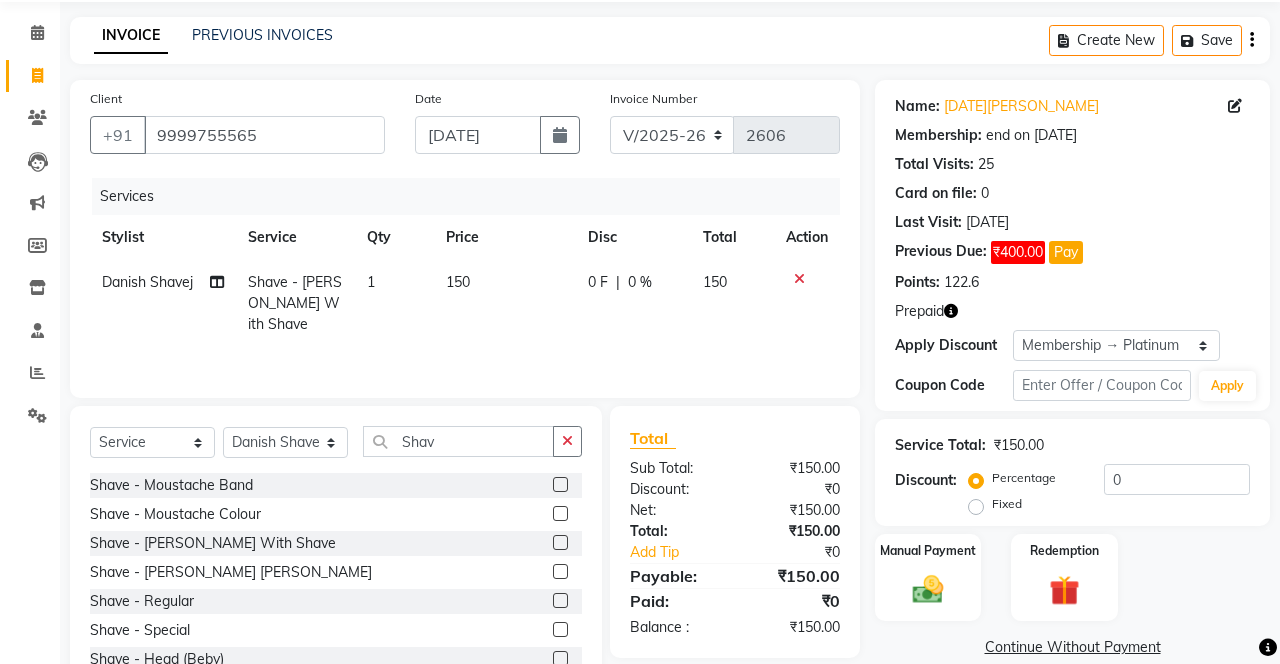 scroll, scrollTop: 72, scrollLeft: 0, axis: vertical 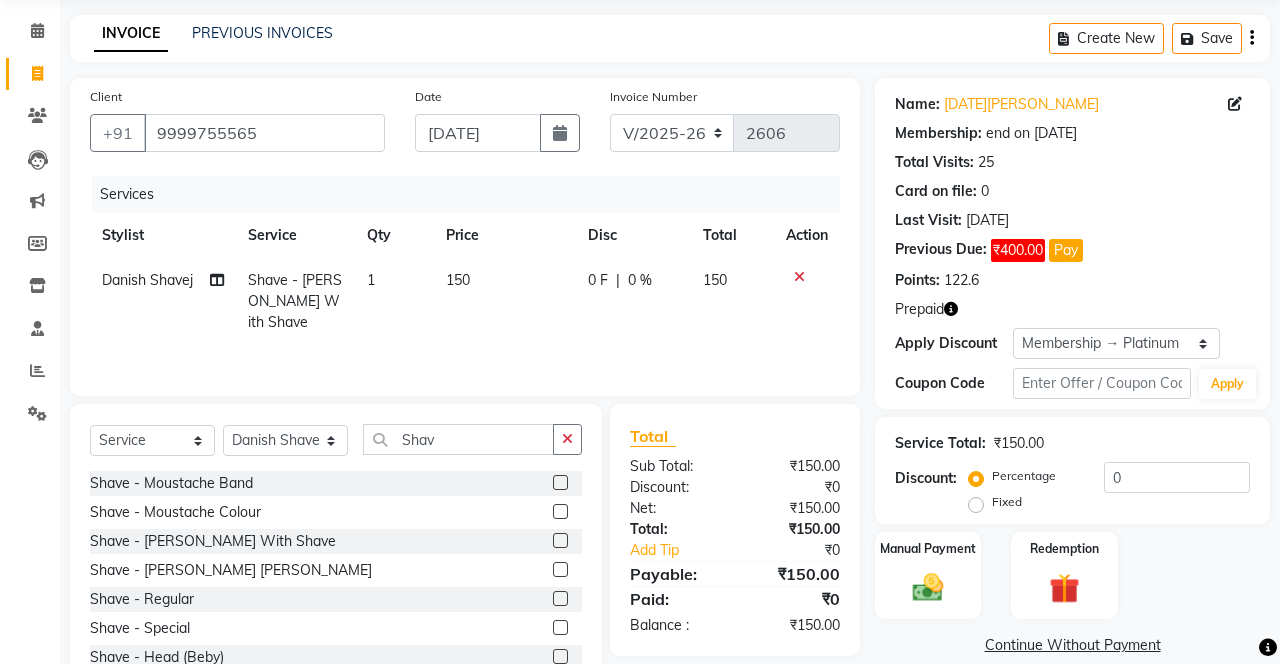 click on "Manual Payment" 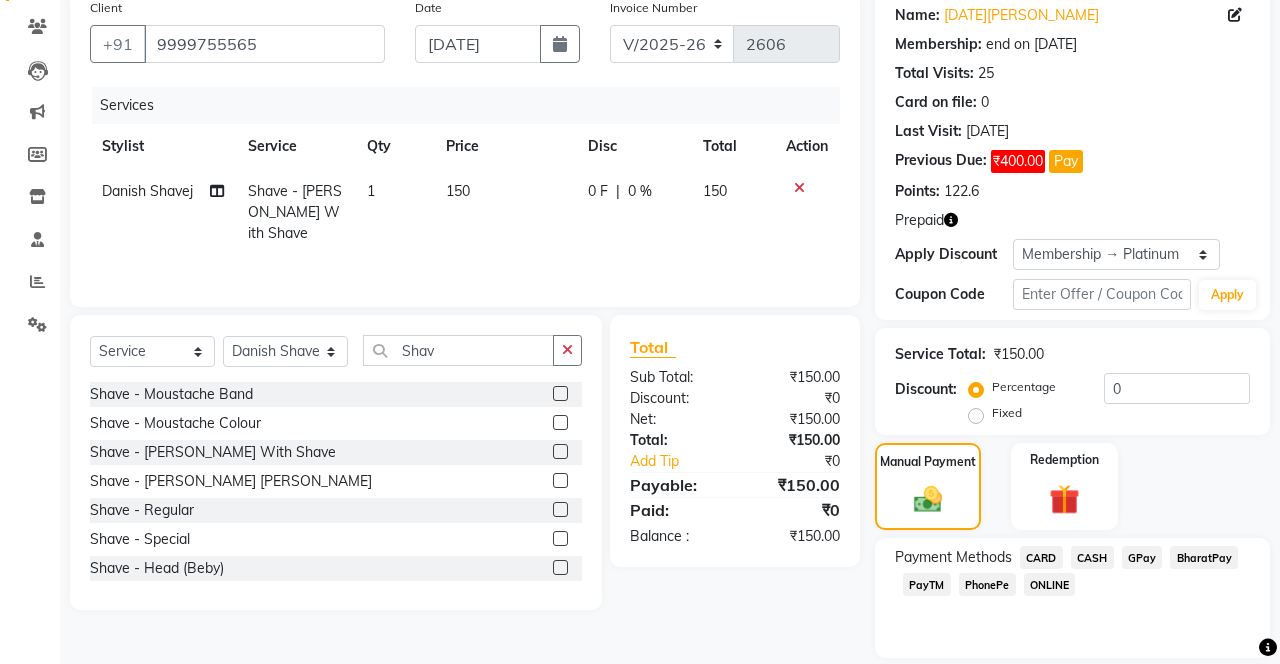 scroll, scrollTop: 161, scrollLeft: 0, axis: vertical 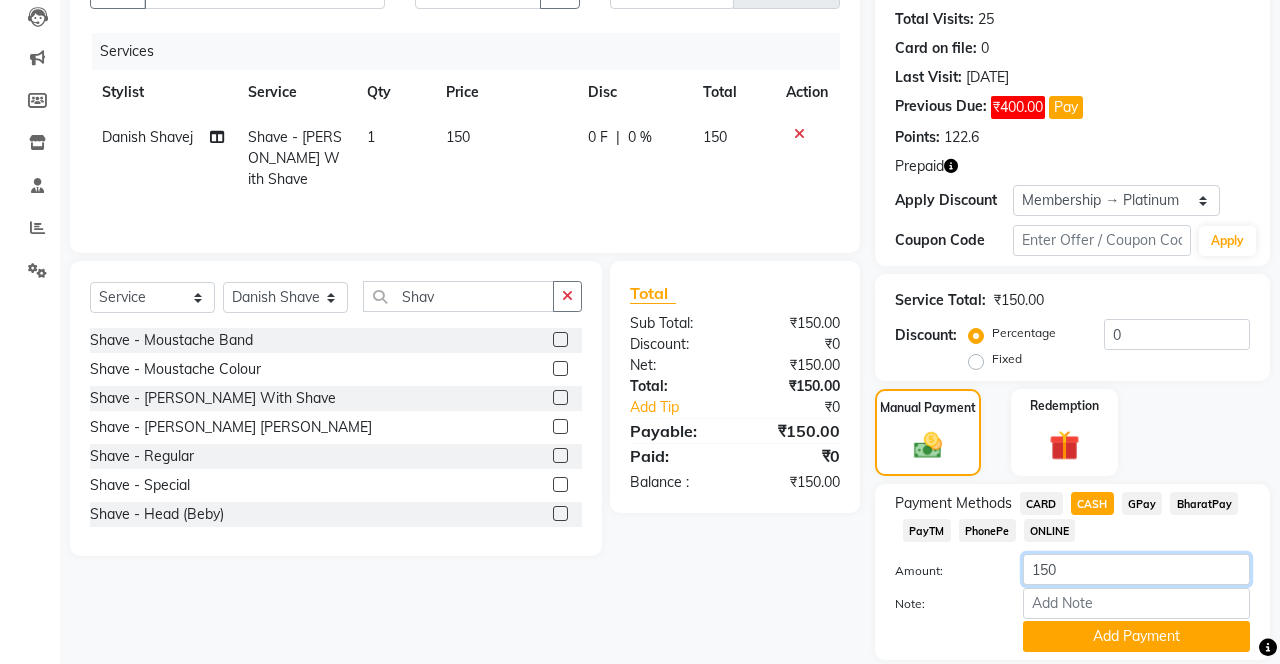 click on "150" 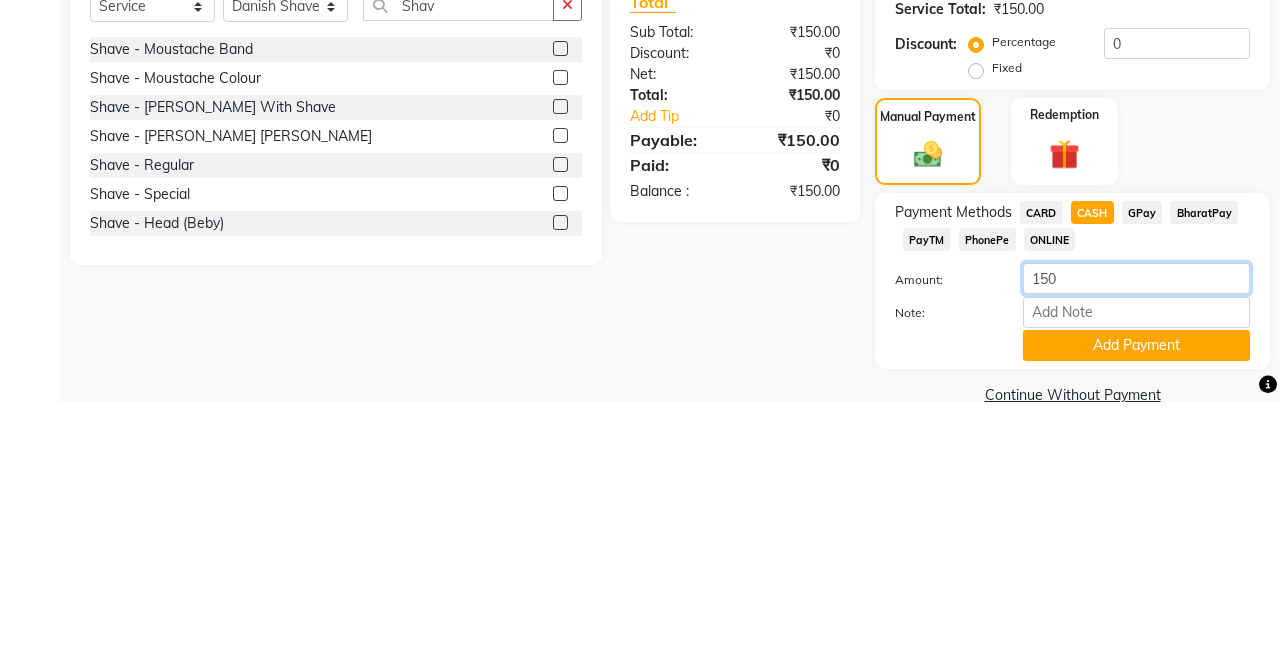 scroll, scrollTop: 243, scrollLeft: 0, axis: vertical 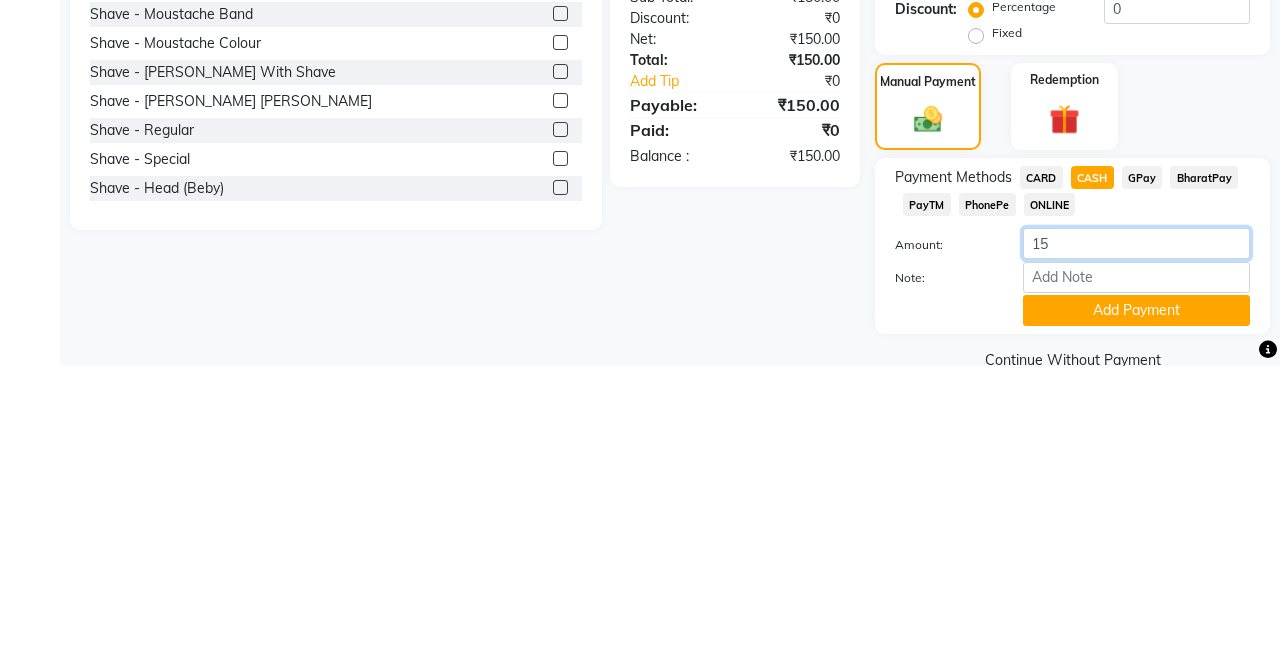type on "1" 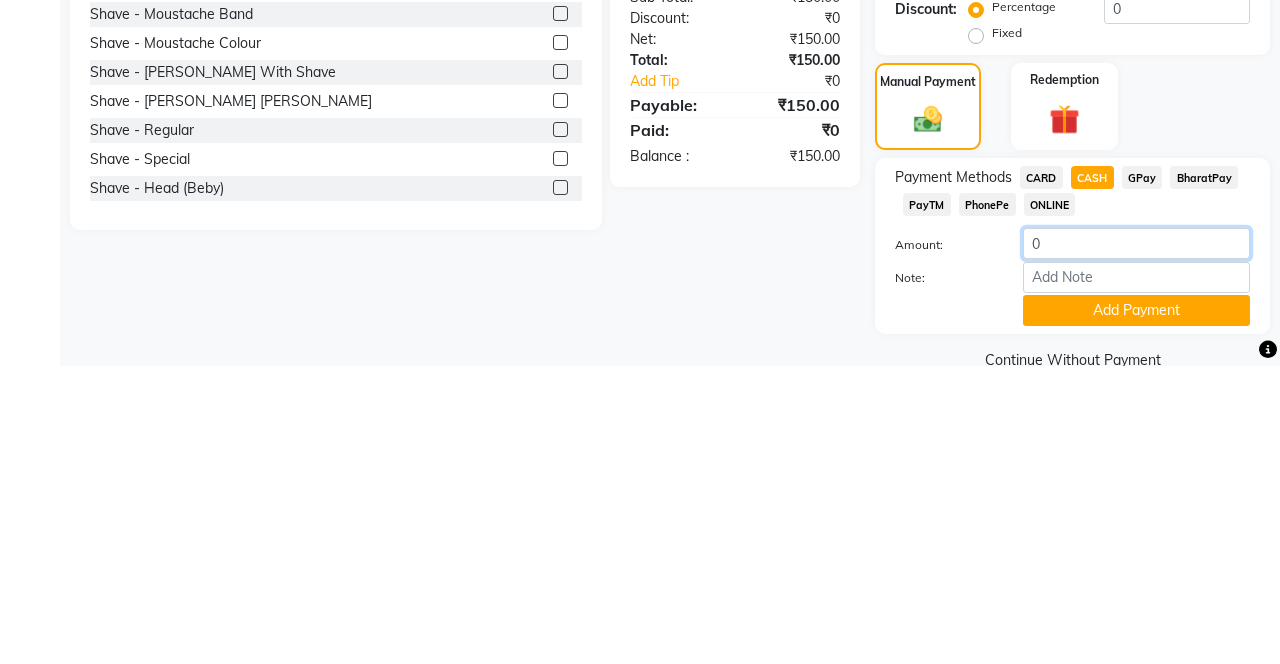 type on "0" 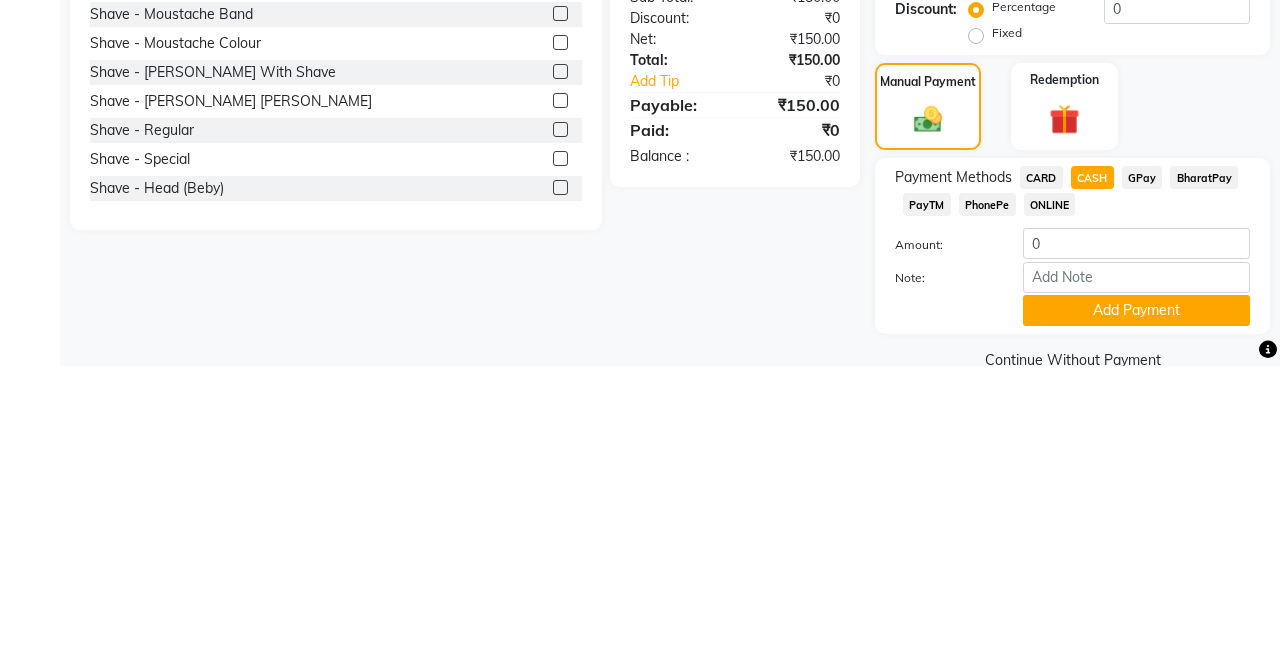 click on "Client [PHONE_NUMBER] Date [DATE] Invoice Number V/2025 V/[PHONE_NUMBER] Services Stylist Service Qty Price Disc Total Action Danish Shavej Shave - [PERSON_NAME] With Shave 1 150 0 F | 0 % 150 Select  Service  Product  Membership  Package Voucher Prepaid Gift Card  Select Stylist Danish Shavej [PERSON_NAME] Krishna [PERSON_NAME] [PERSON_NAME] Mdm [PERSON_NAME] [PERSON_NAME][MEDICAL_DATA] Pooja [PERSON_NAME] [PERSON_NAME] ([DATE]) Shav Shave - Moustache Band  Shave - Moustache Colour  Shave - [PERSON_NAME] With Shave  Shave - [PERSON_NAME] [PERSON_NAME]  Shave - Regular  Shave - Special  Shave - Head (Beby)  Shave Head (Men)  Total Sub Total: ₹150.00 Discount: ₹0 Net: ₹150.00 Total: ₹150.00 Add Tip ₹0 Payable: ₹150.00 Paid: ₹0 Balance   : ₹150.00" 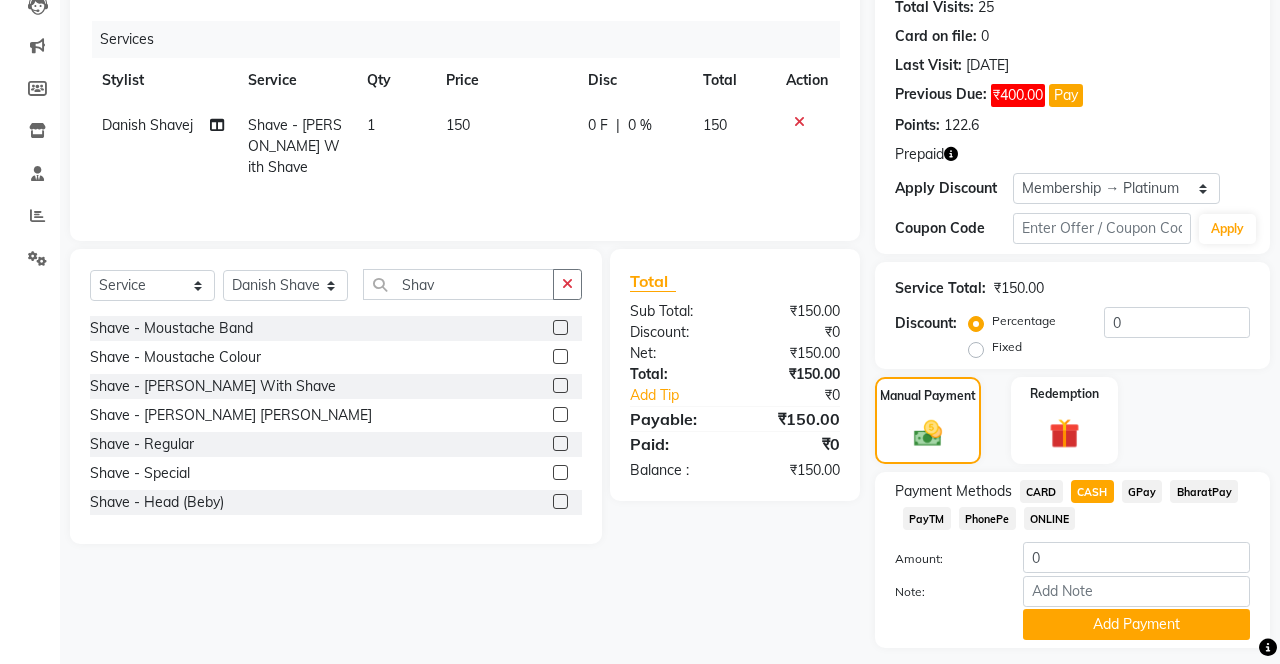 scroll, scrollTop: 215, scrollLeft: 0, axis: vertical 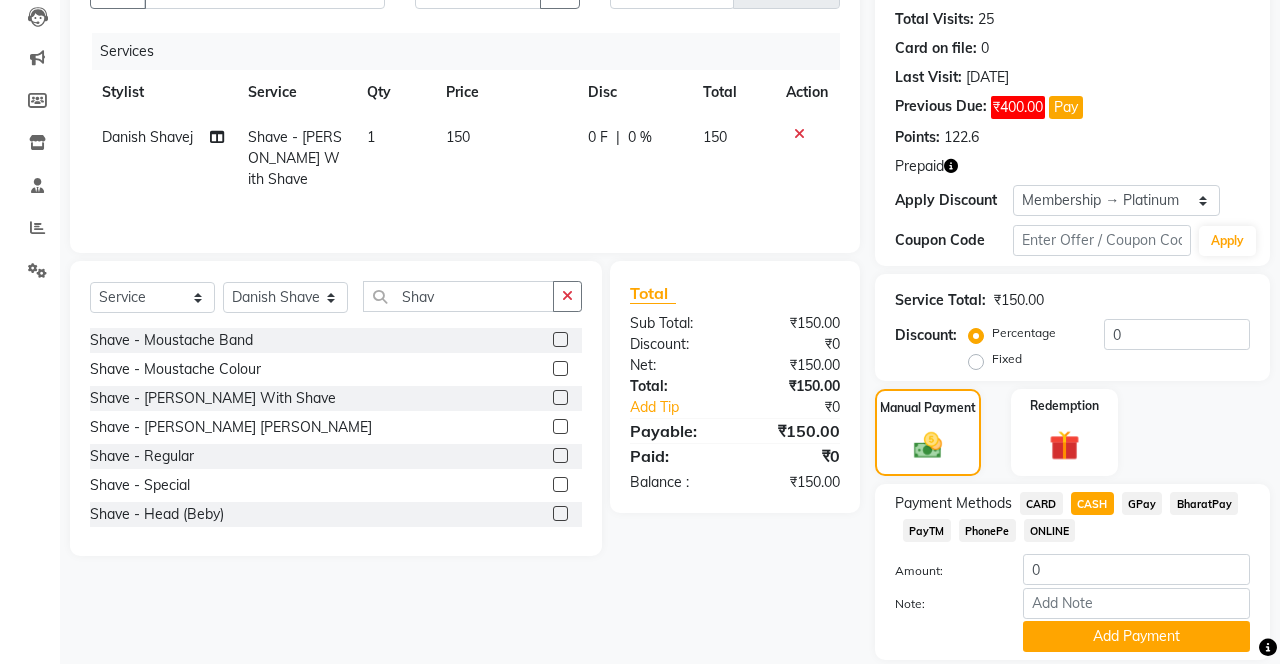 click on "Add Payment" 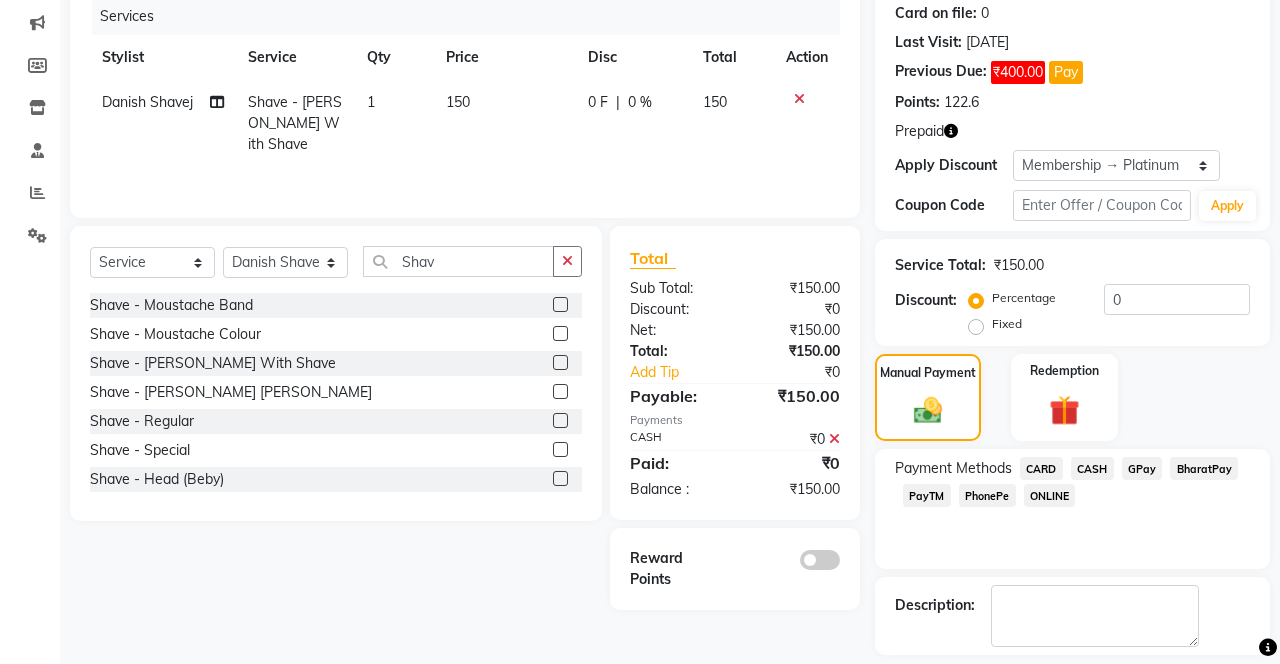 scroll, scrollTop: 274, scrollLeft: 0, axis: vertical 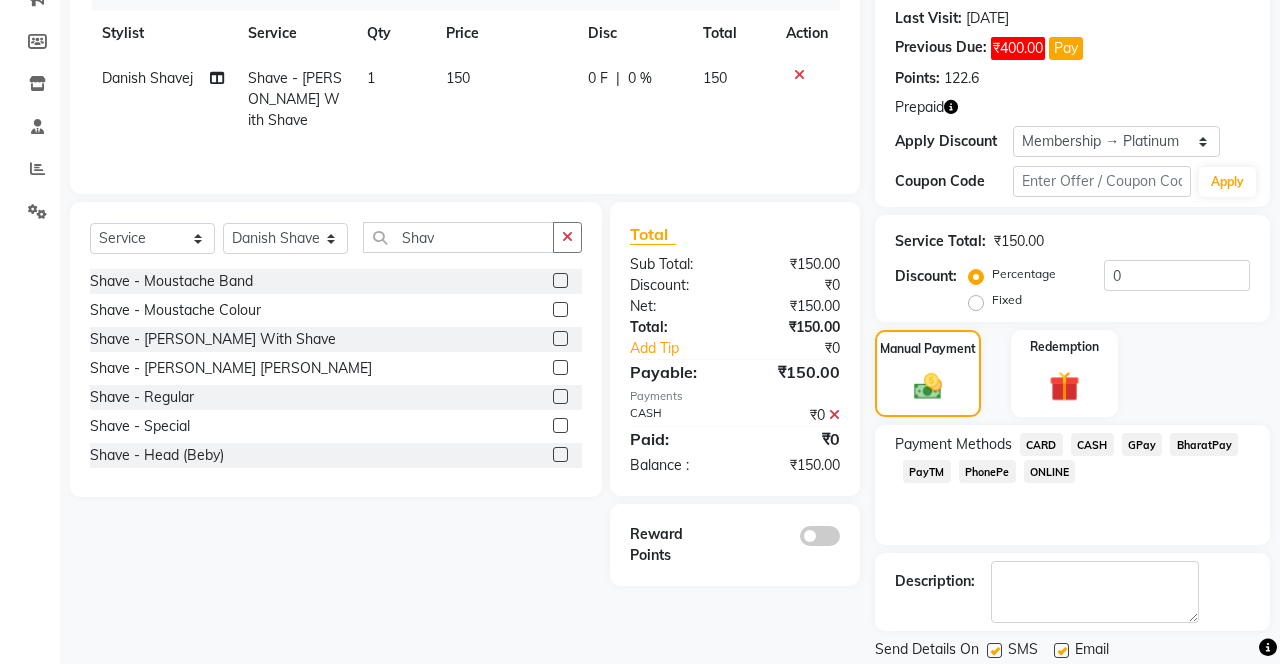 click on "Checkout" 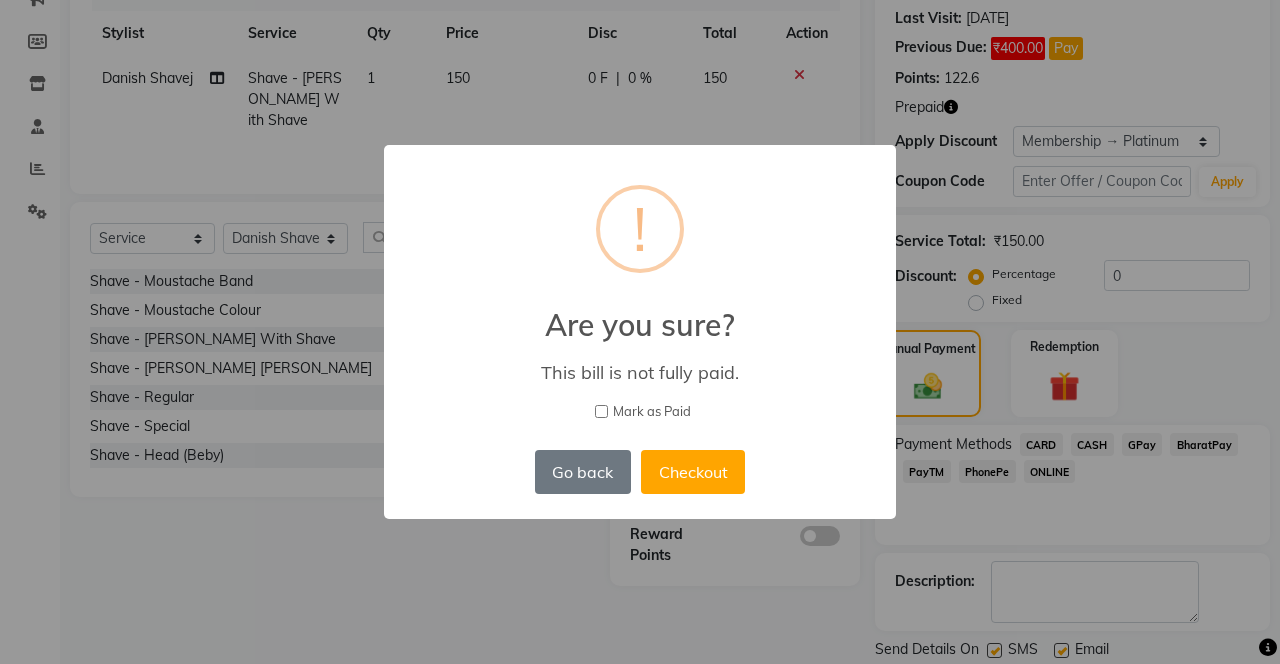 click on "Checkout" at bounding box center [693, 472] 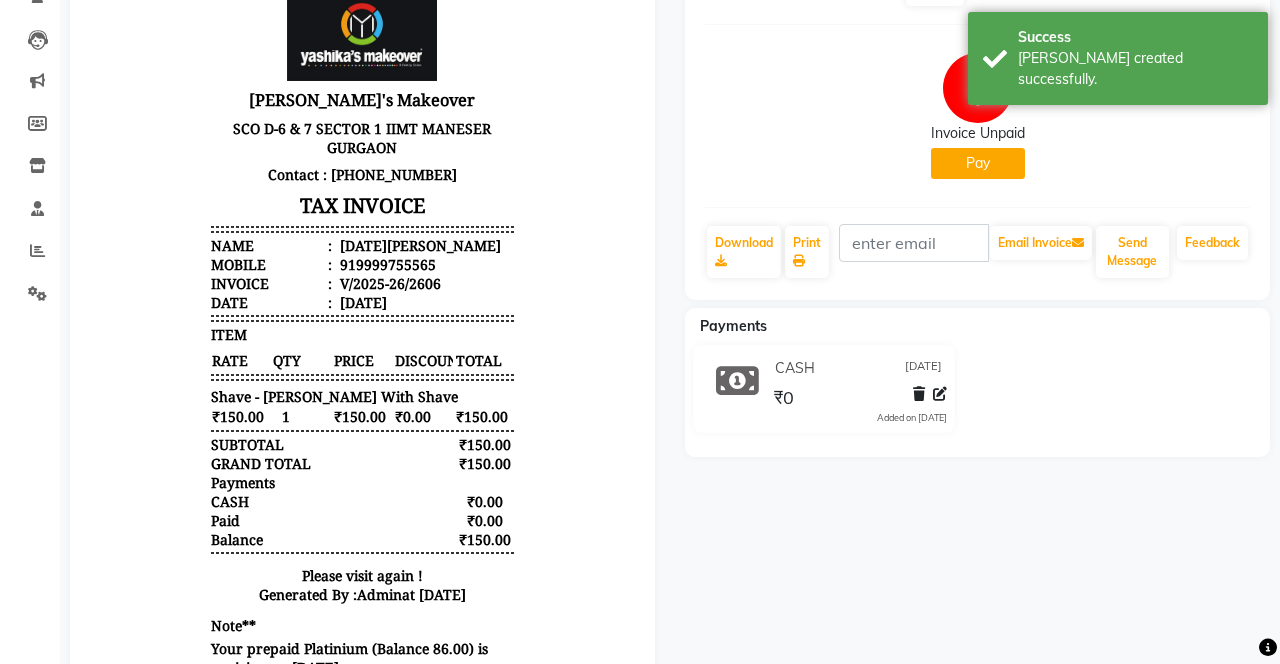 scroll, scrollTop: 0, scrollLeft: 0, axis: both 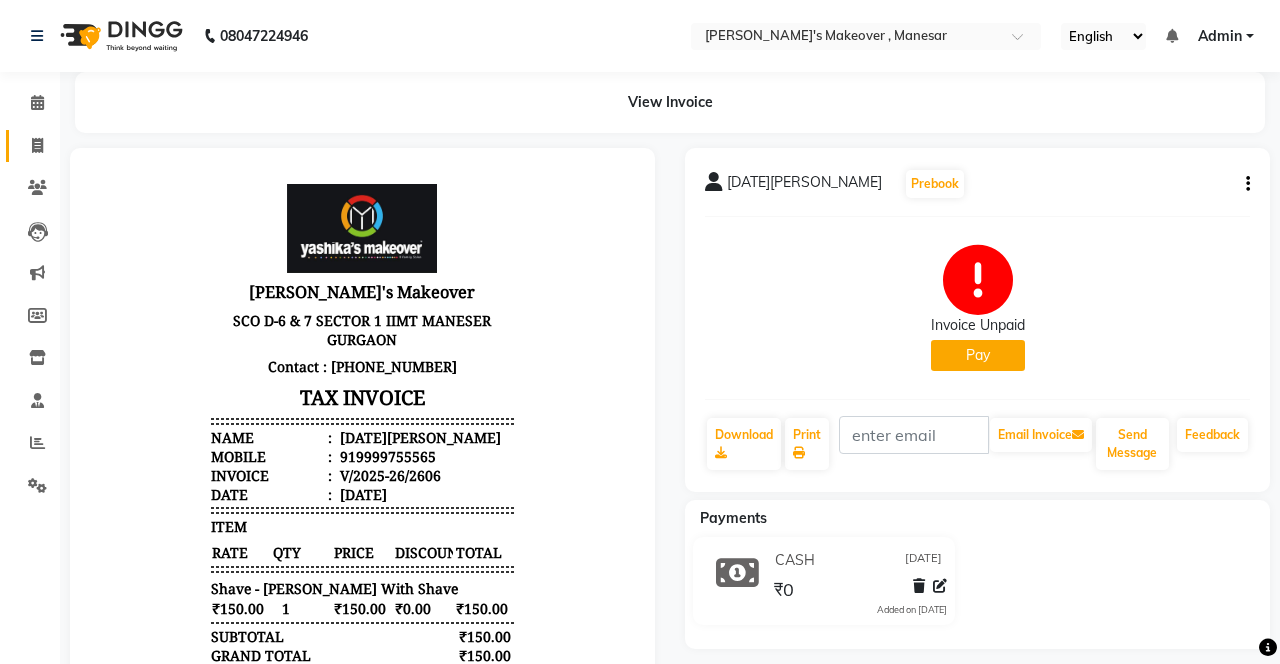 click 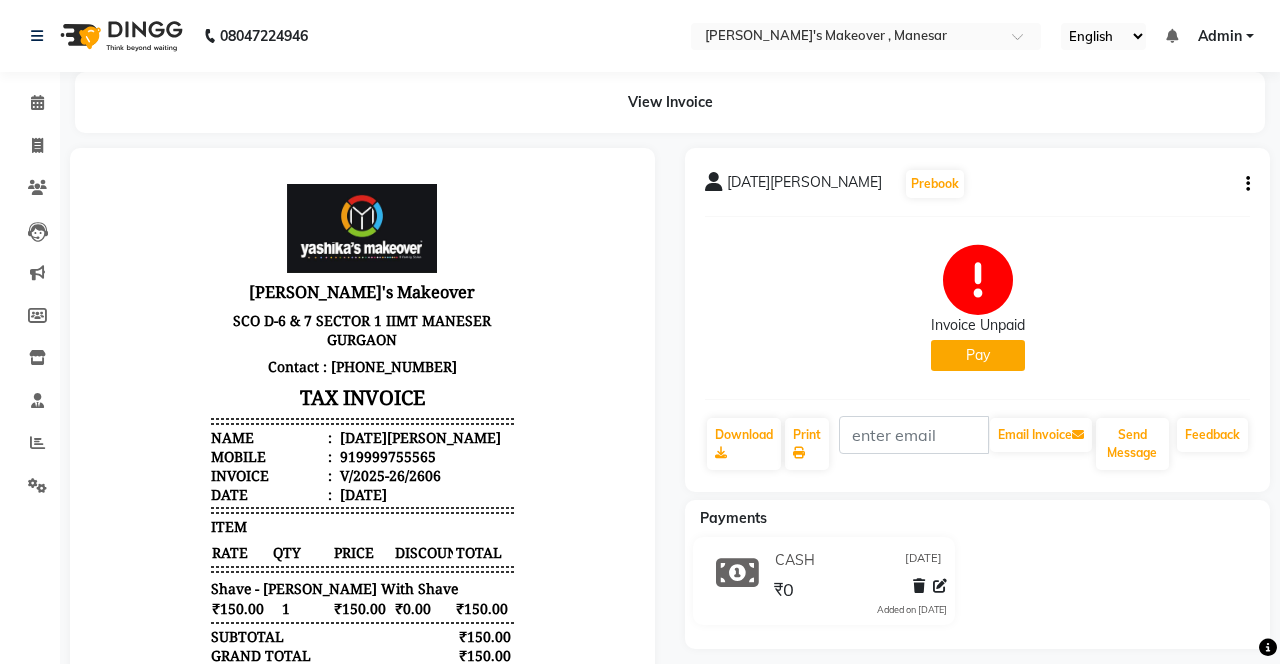 select on "service" 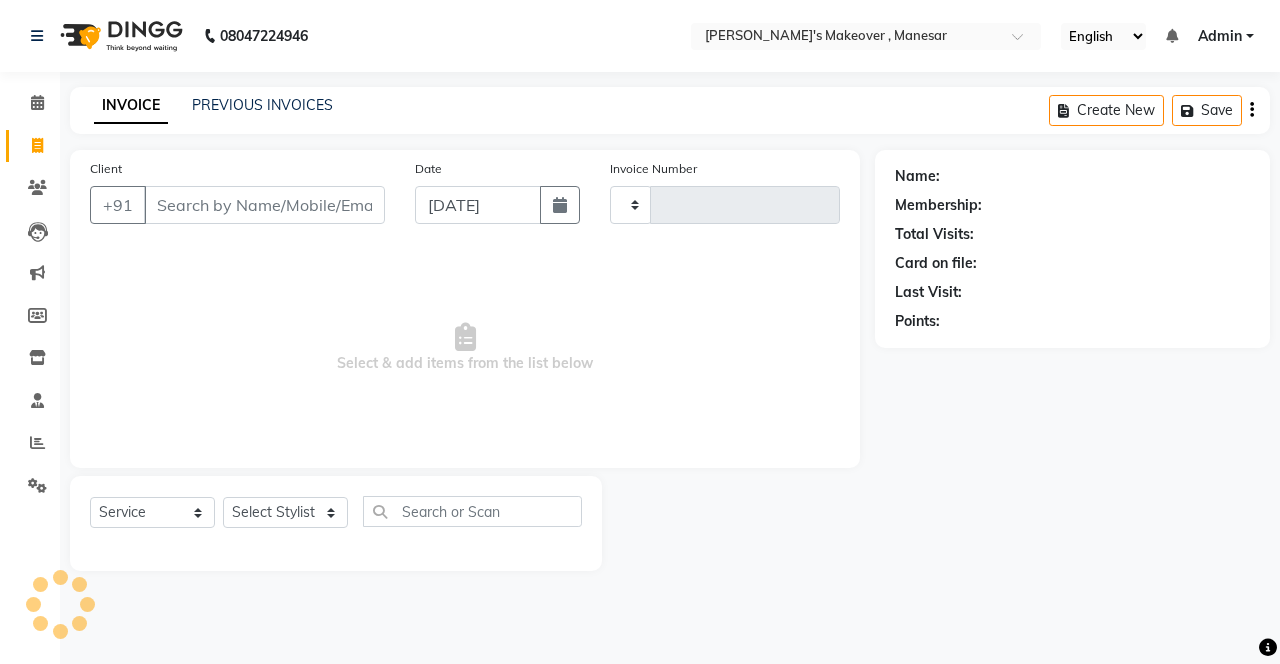 type on "2607" 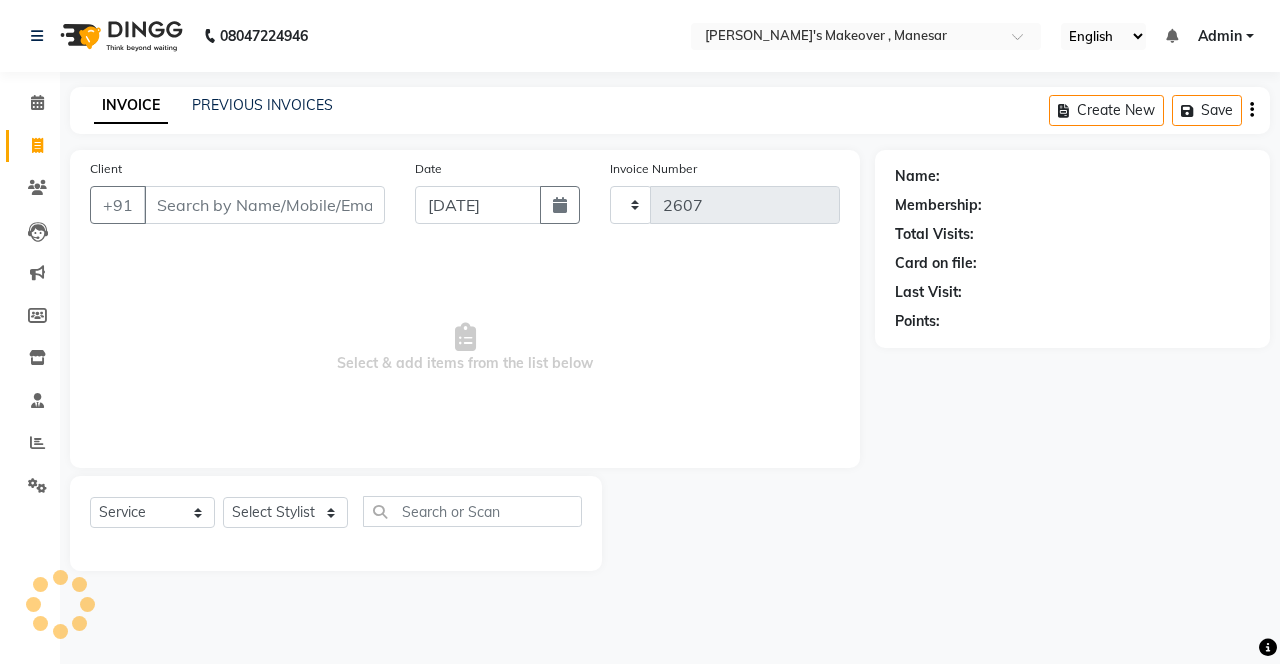 select on "820" 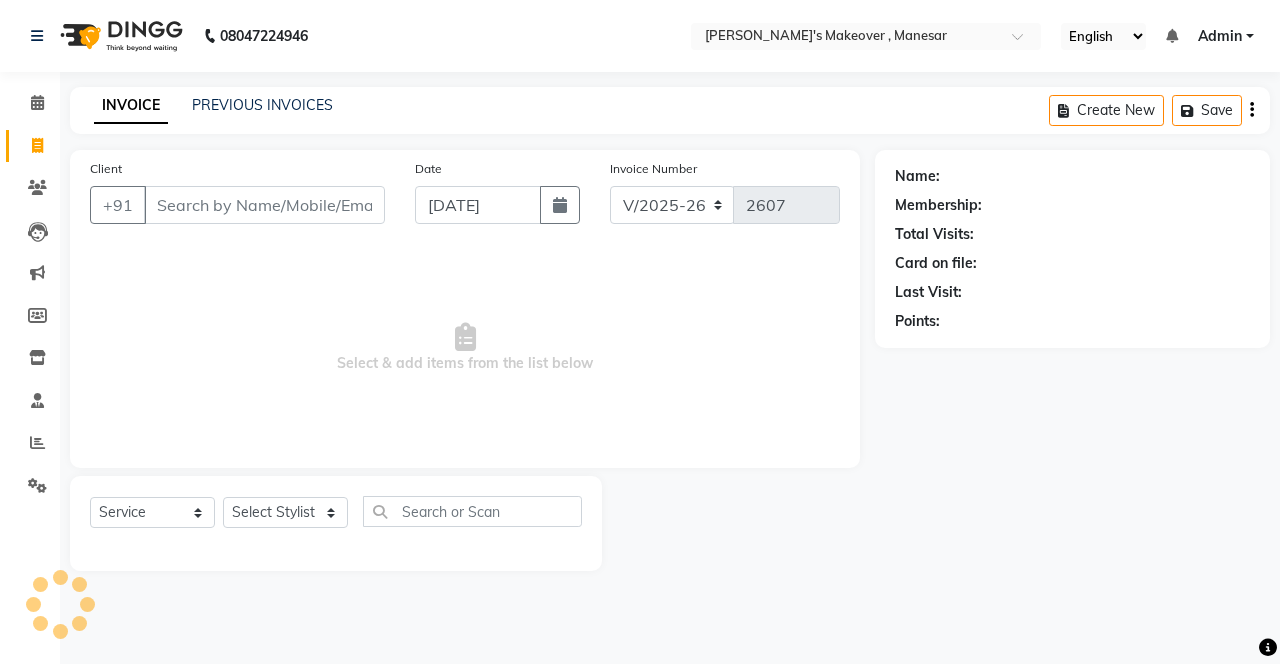 click on "Invoice Number V/2025 V/[PHONE_NUMBER]" 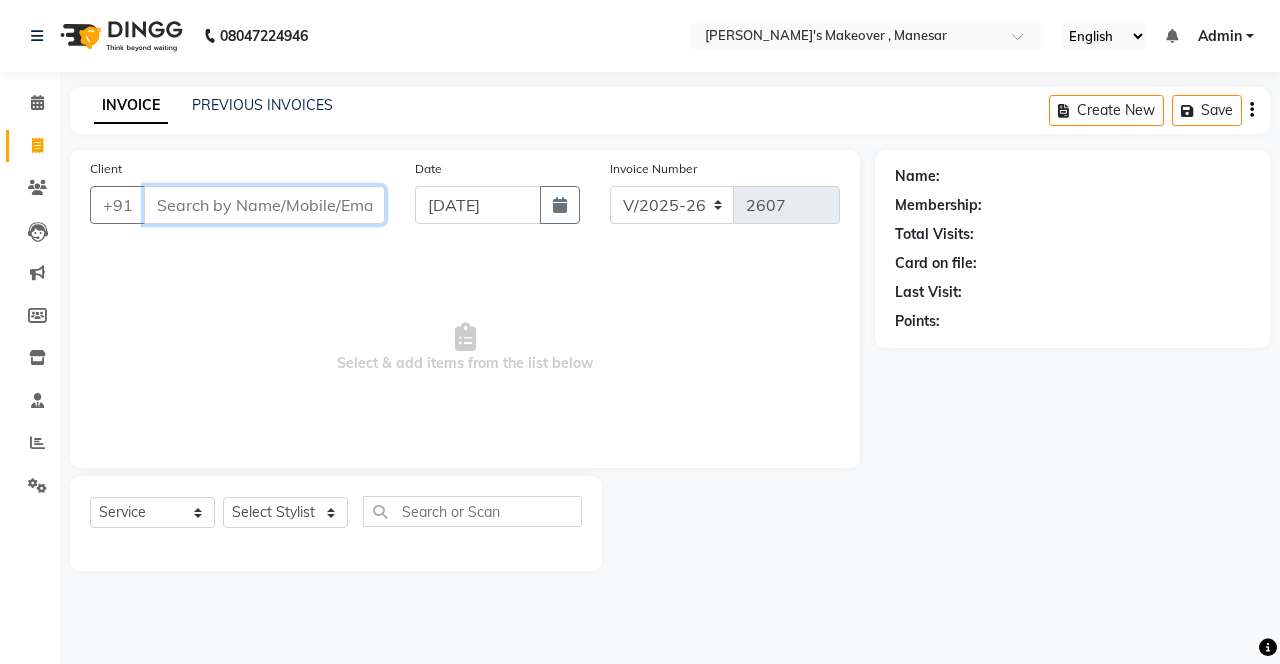 click on "Client" at bounding box center (264, 205) 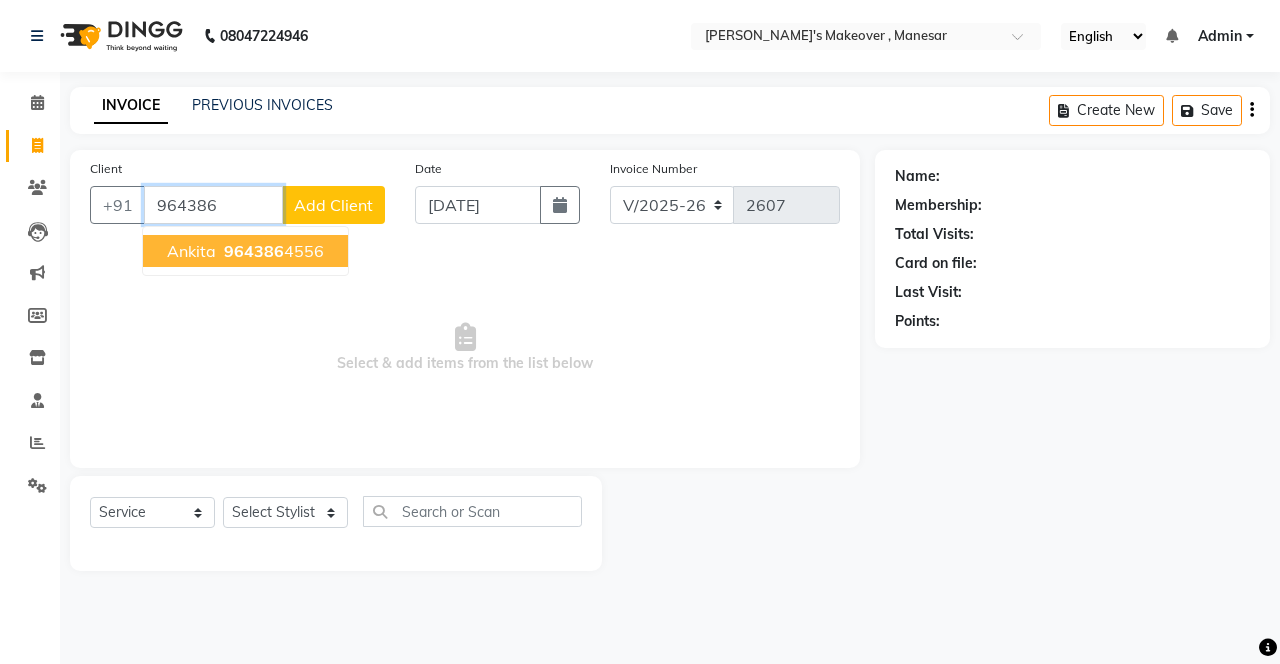 click on "964386" at bounding box center (254, 251) 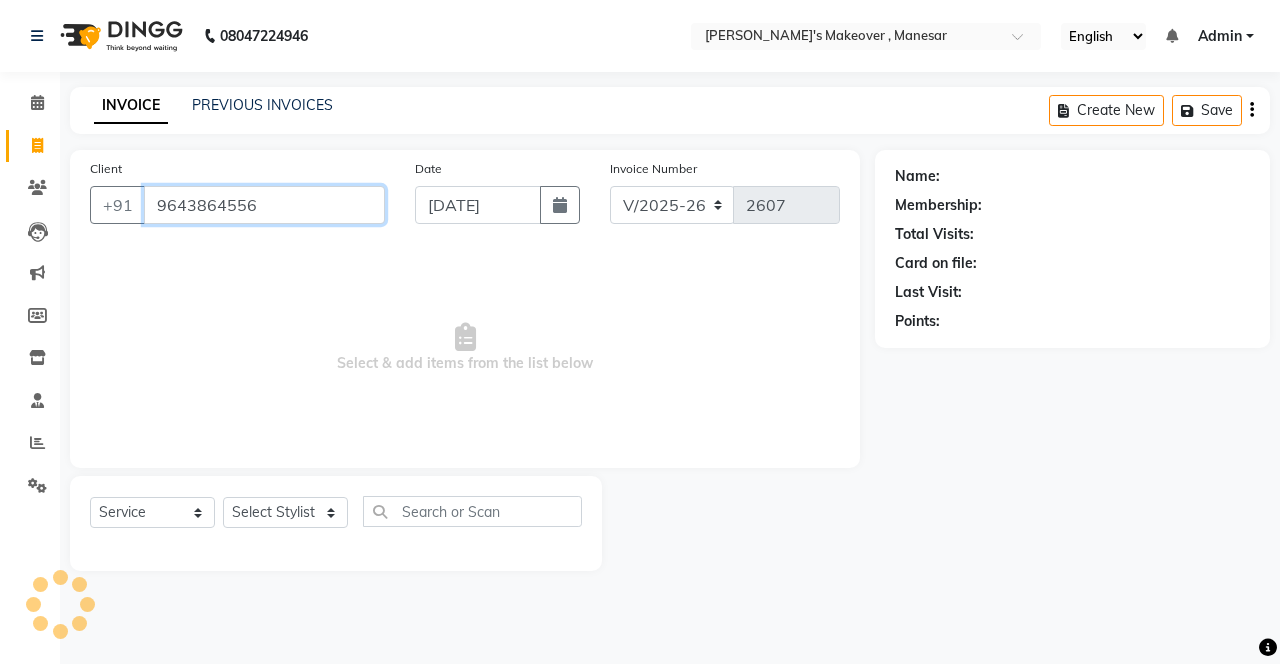 type on "9643864556" 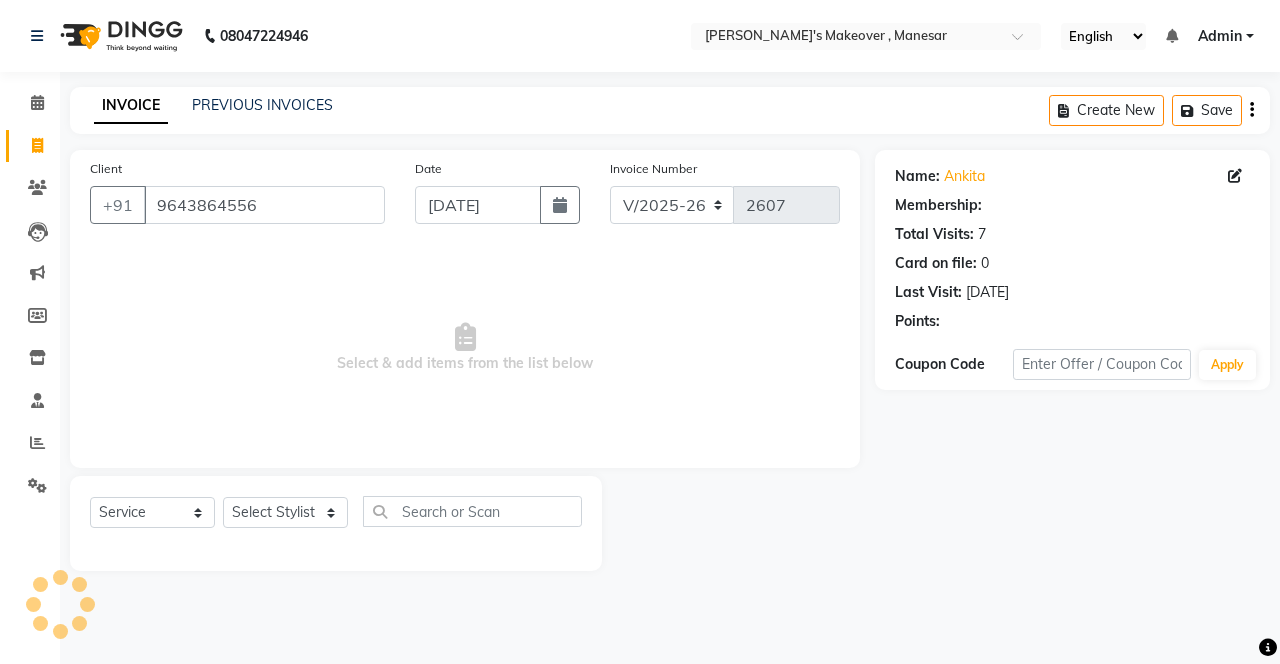 select on "1: Object" 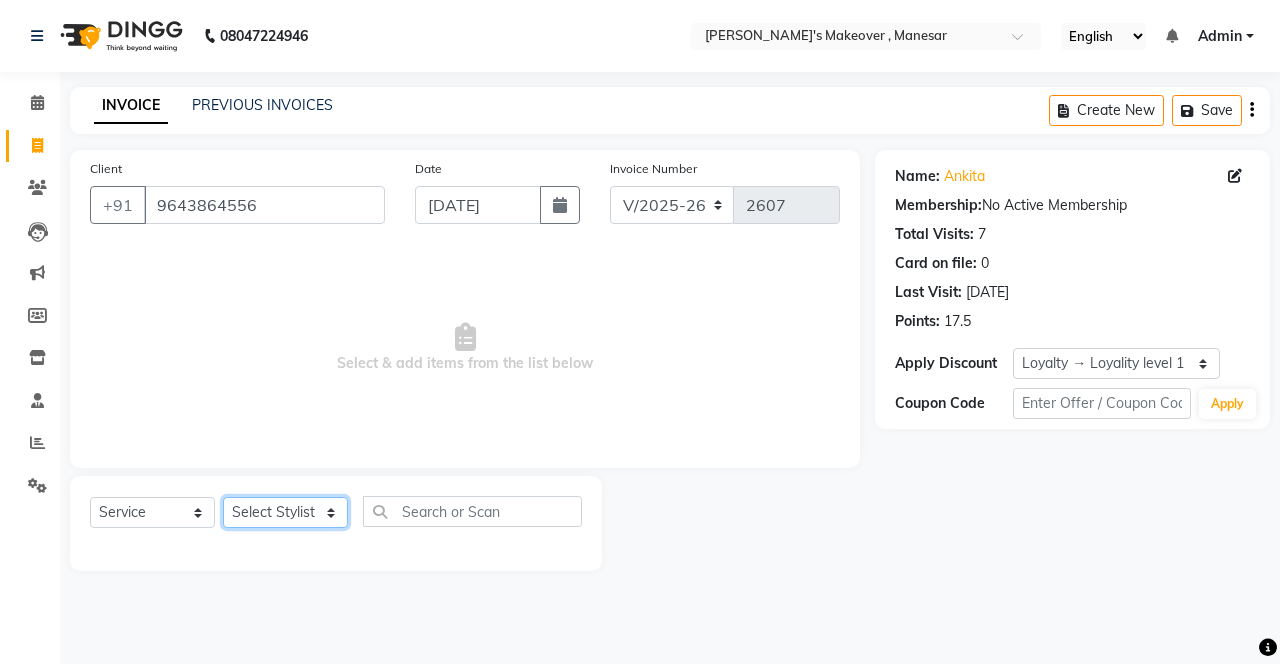 click on "Select Stylist Danish Shavej [PERSON_NAME] Krishna [PERSON_NAME] [PERSON_NAME] Mdm [PERSON_NAME] [PERSON_NAME] [MEDICAL_DATA] Pooja [PERSON_NAME] [PERSON_NAME] ([DATE])" 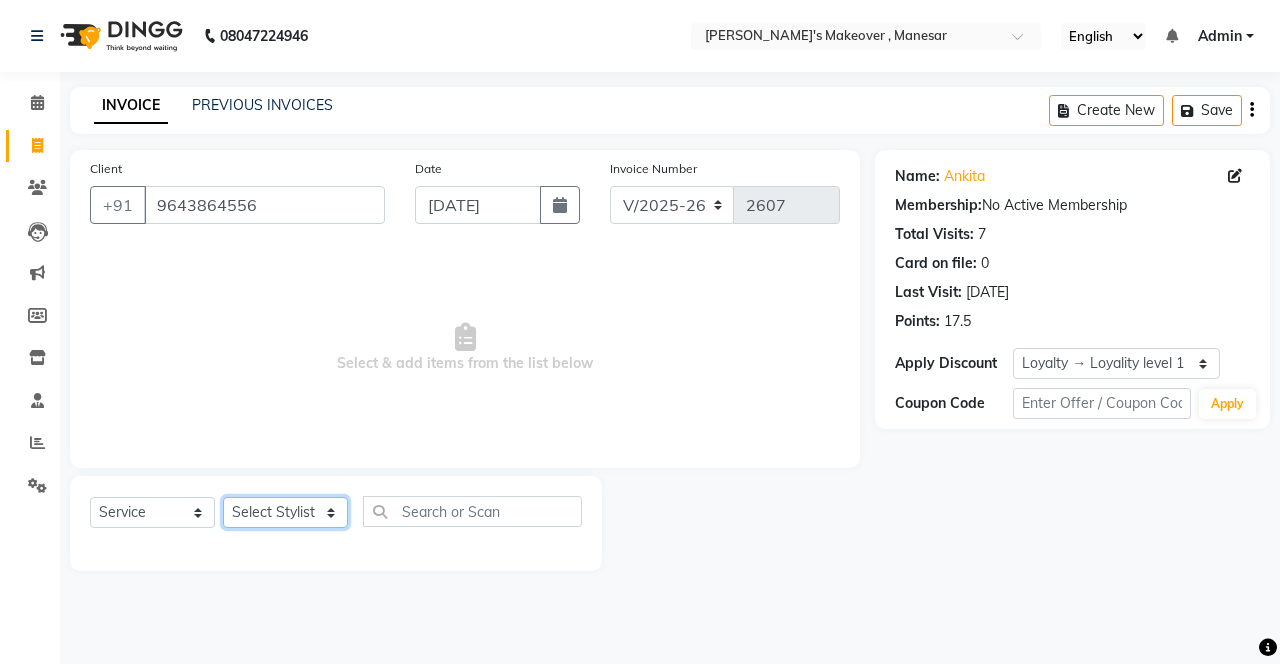 select on "52619" 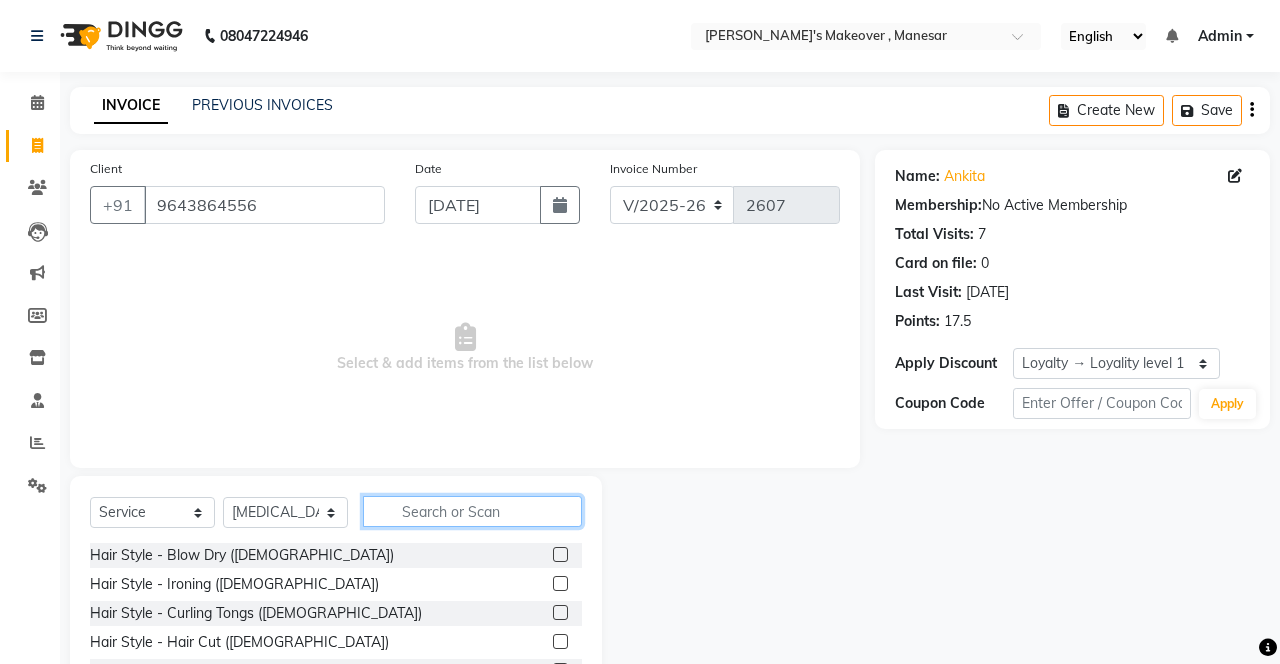 click 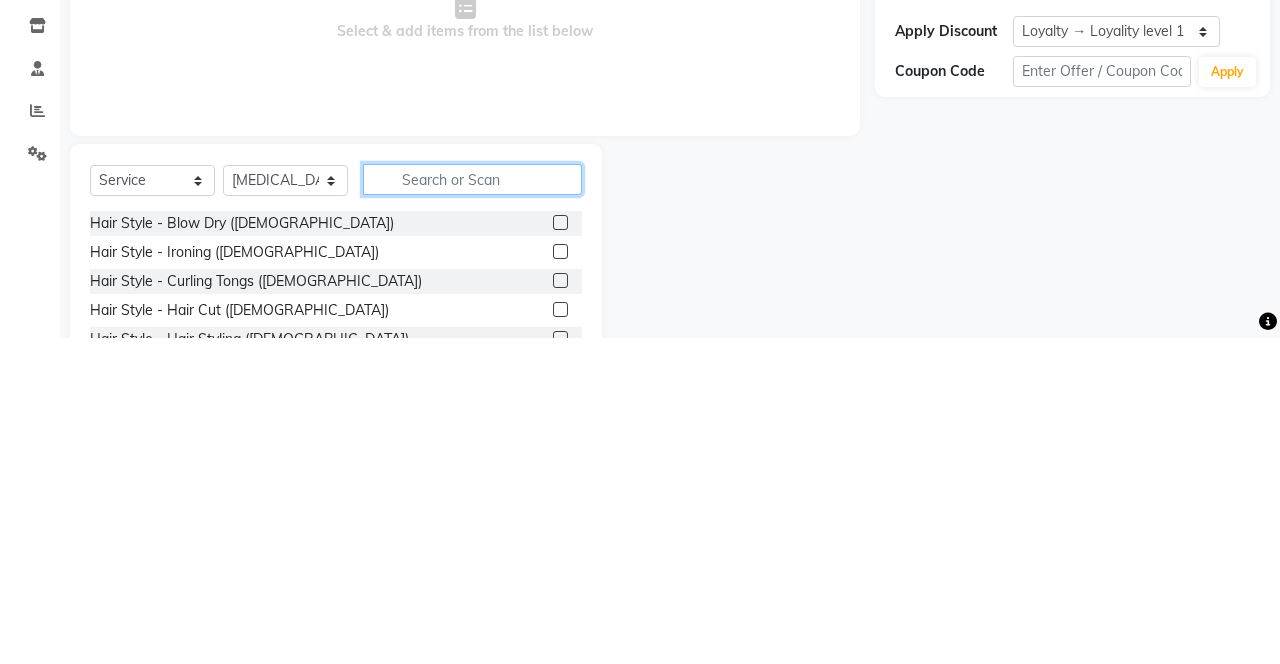 scroll, scrollTop: 15, scrollLeft: 0, axis: vertical 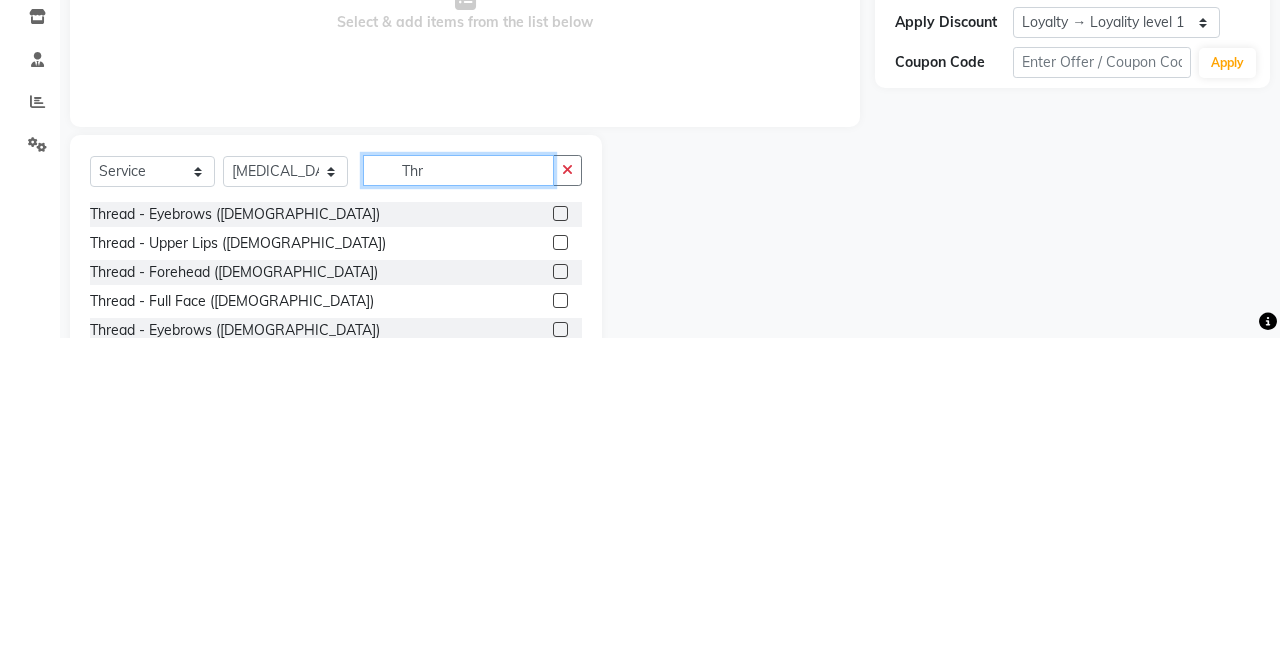 type on "Thr" 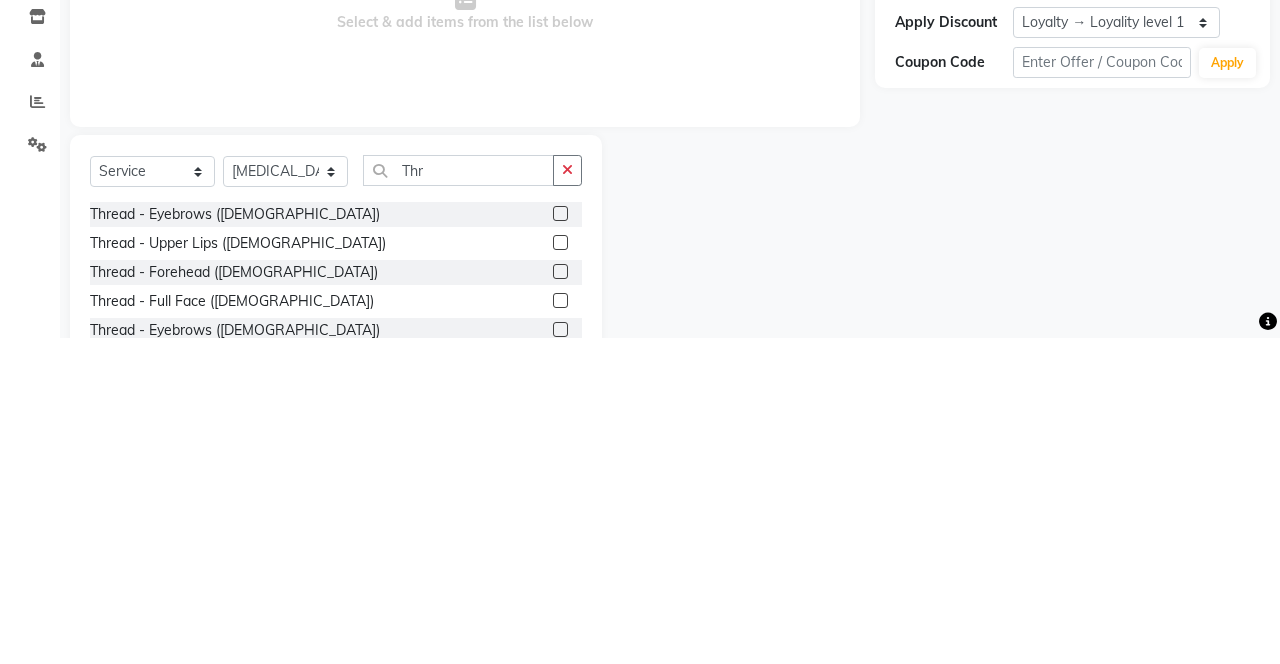 click 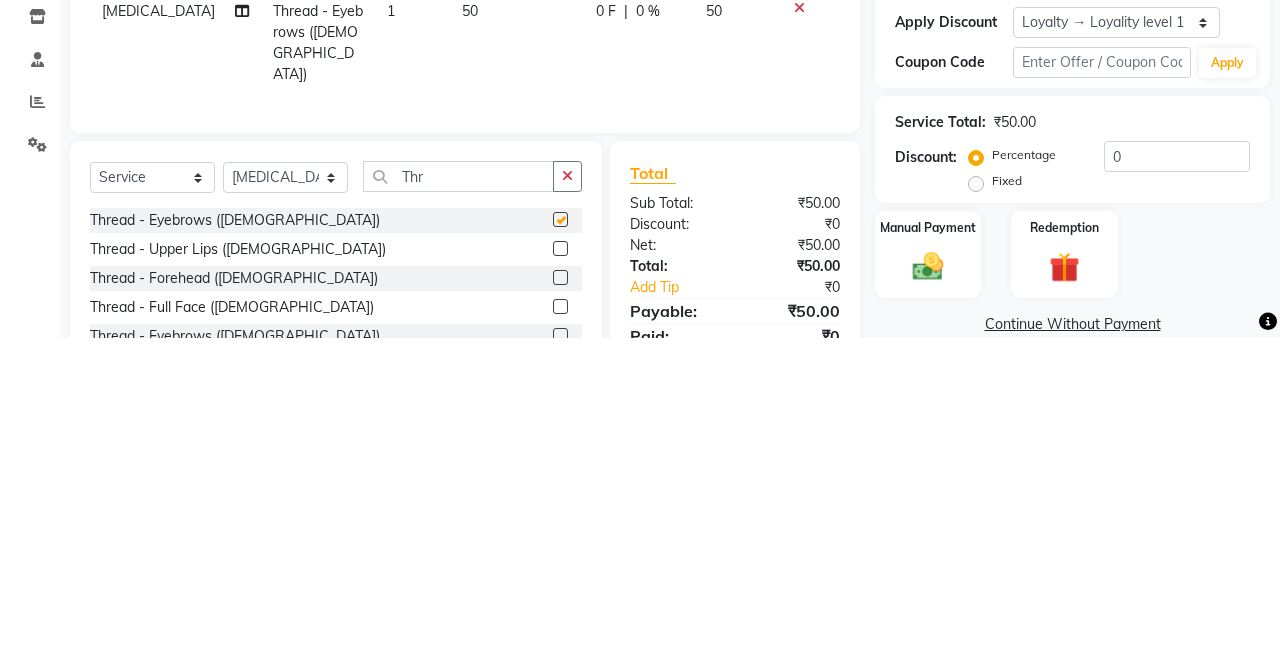 scroll, scrollTop: 15, scrollLeft: 0, axis: vertical 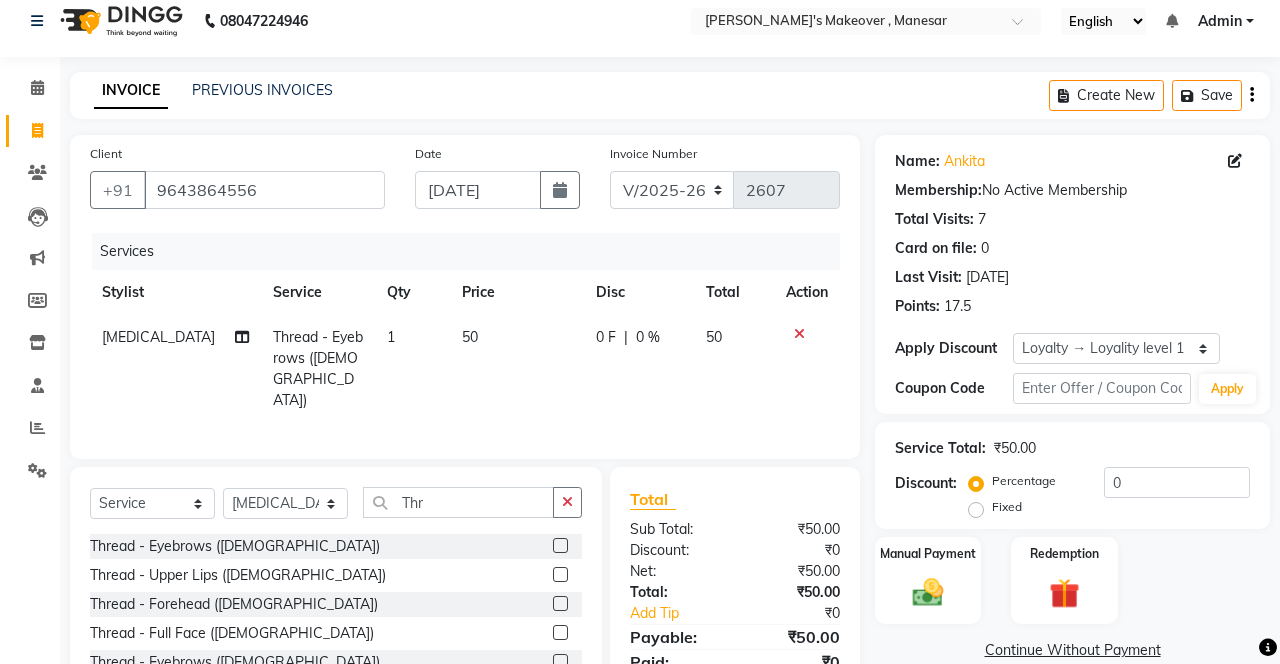 checkbox on "false" 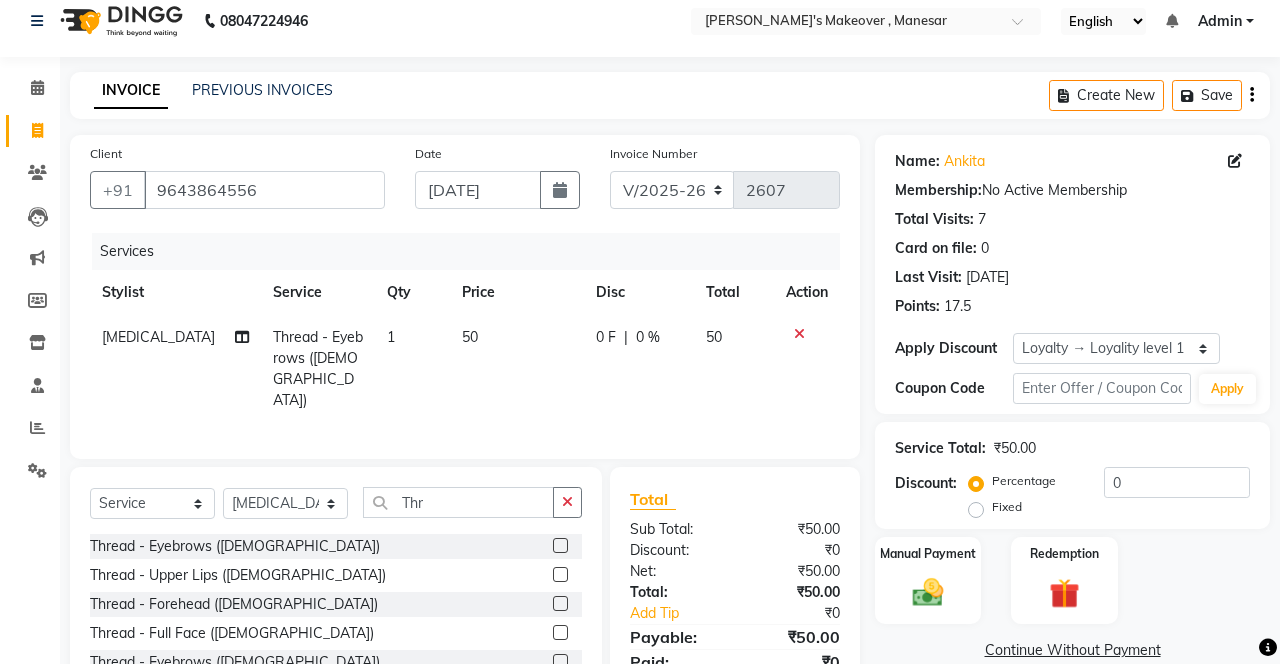 click 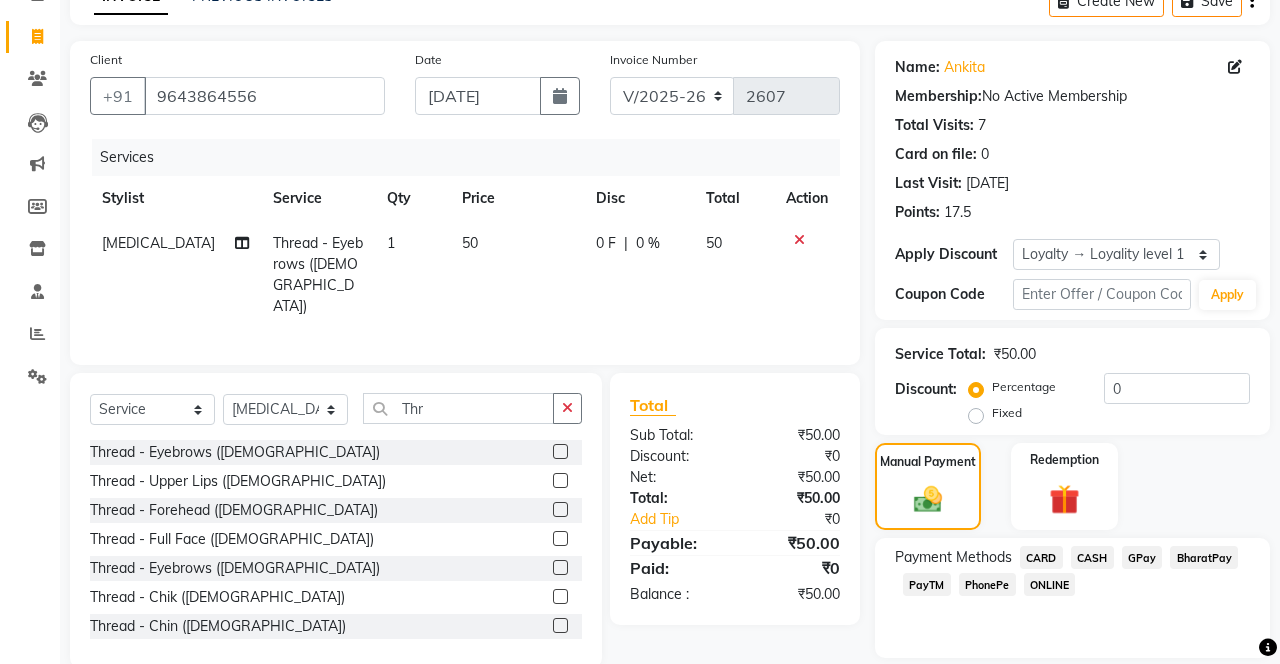 click on "PhonePe" 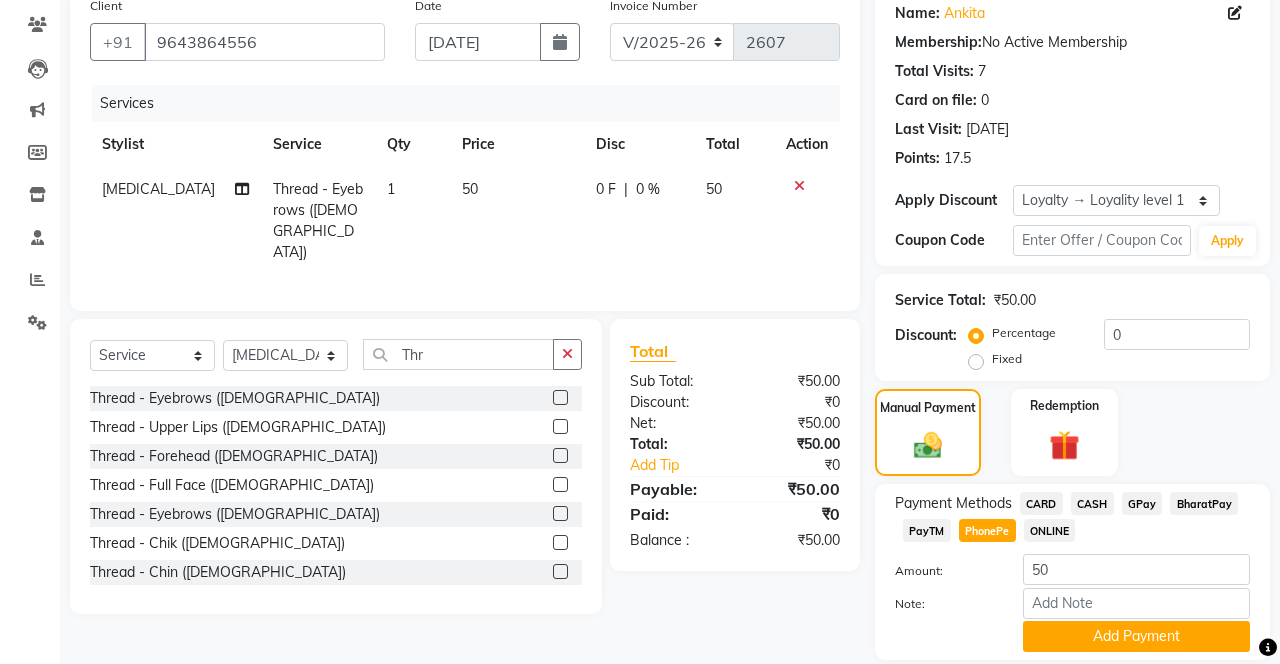 click on "Add Payment" 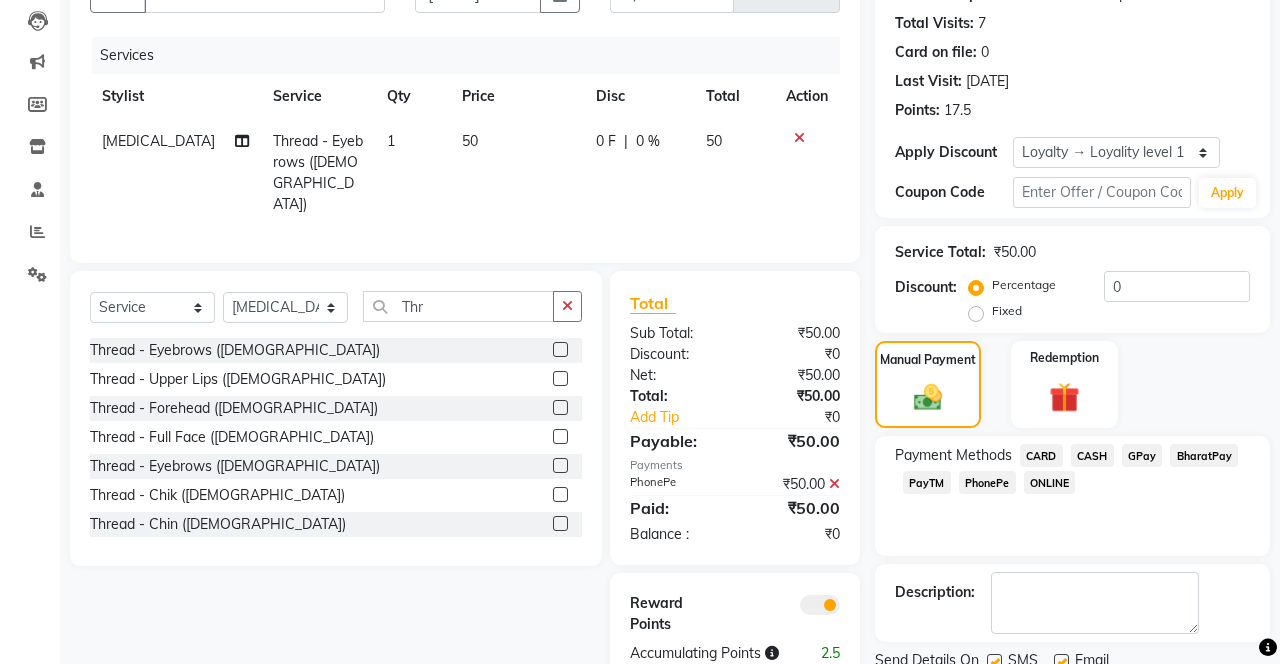 scroll, scrollTop: 222, scrollLeft: 0, axis: vertical 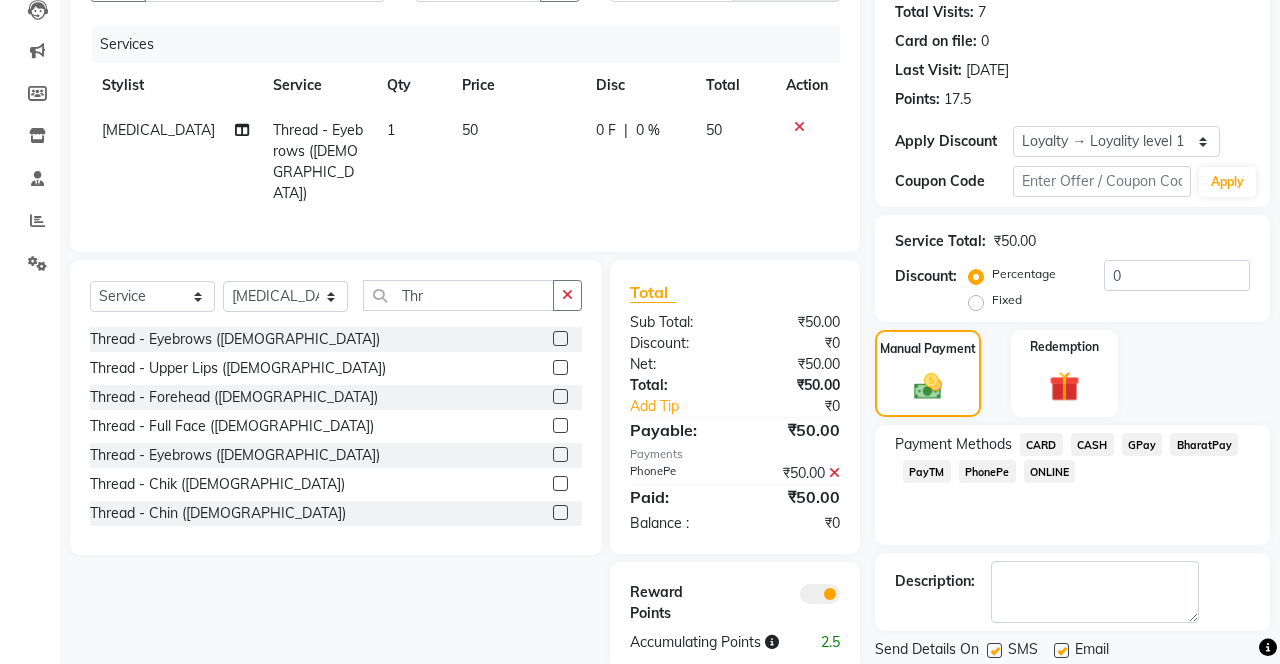 click 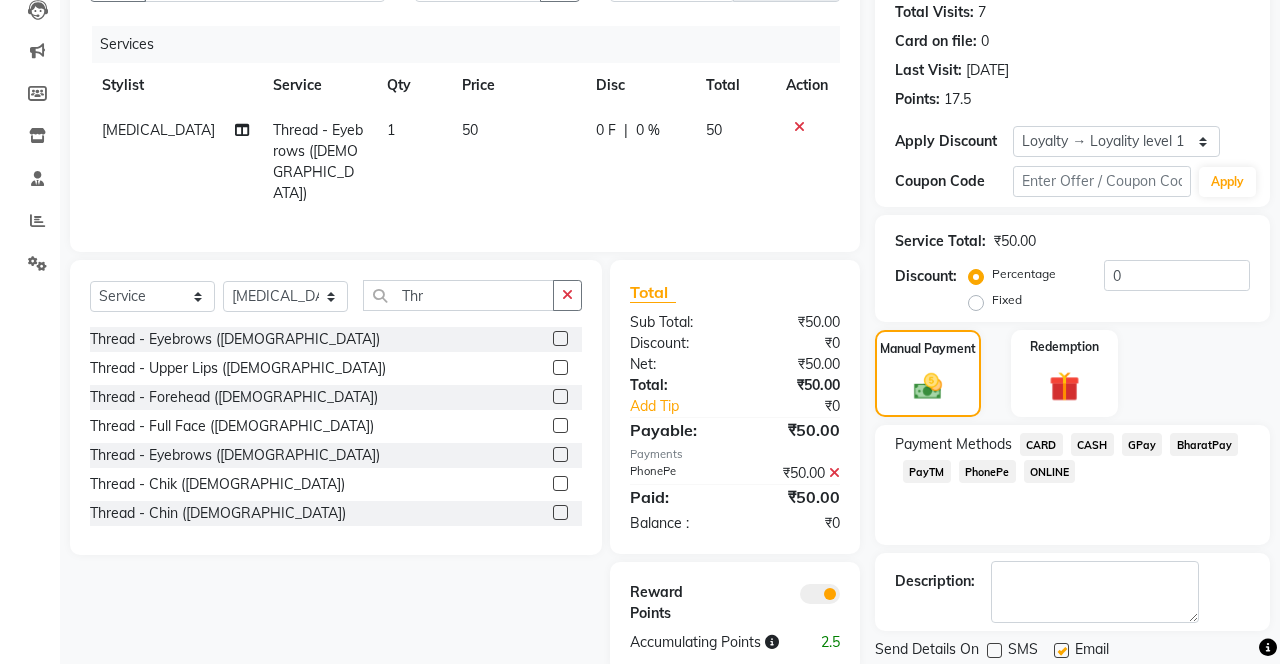 click on "Checkout" 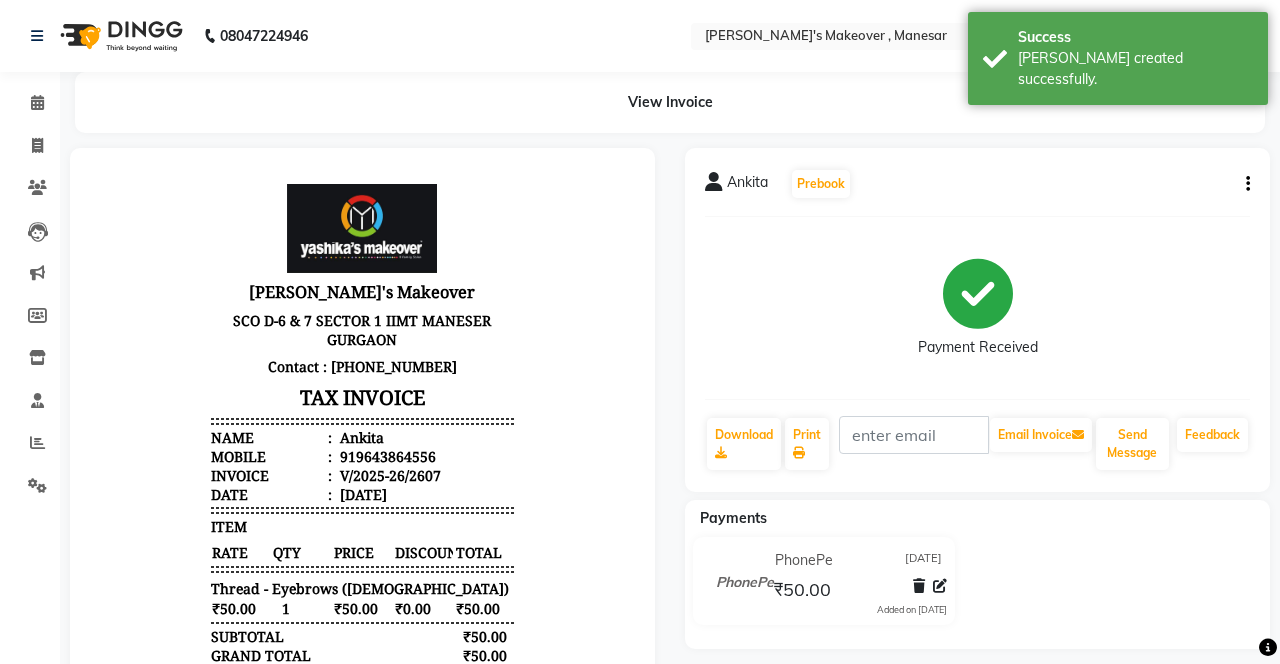 scroll, scrollTop: 0, scrollLeft: 0, axis: both 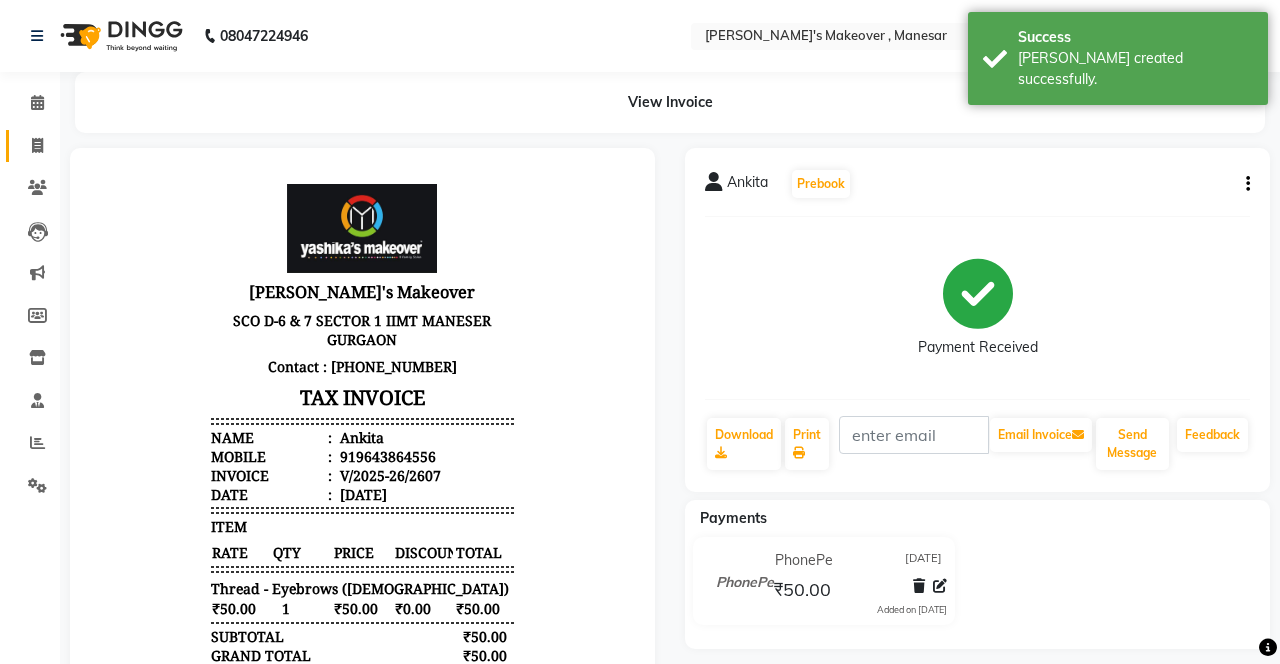 click 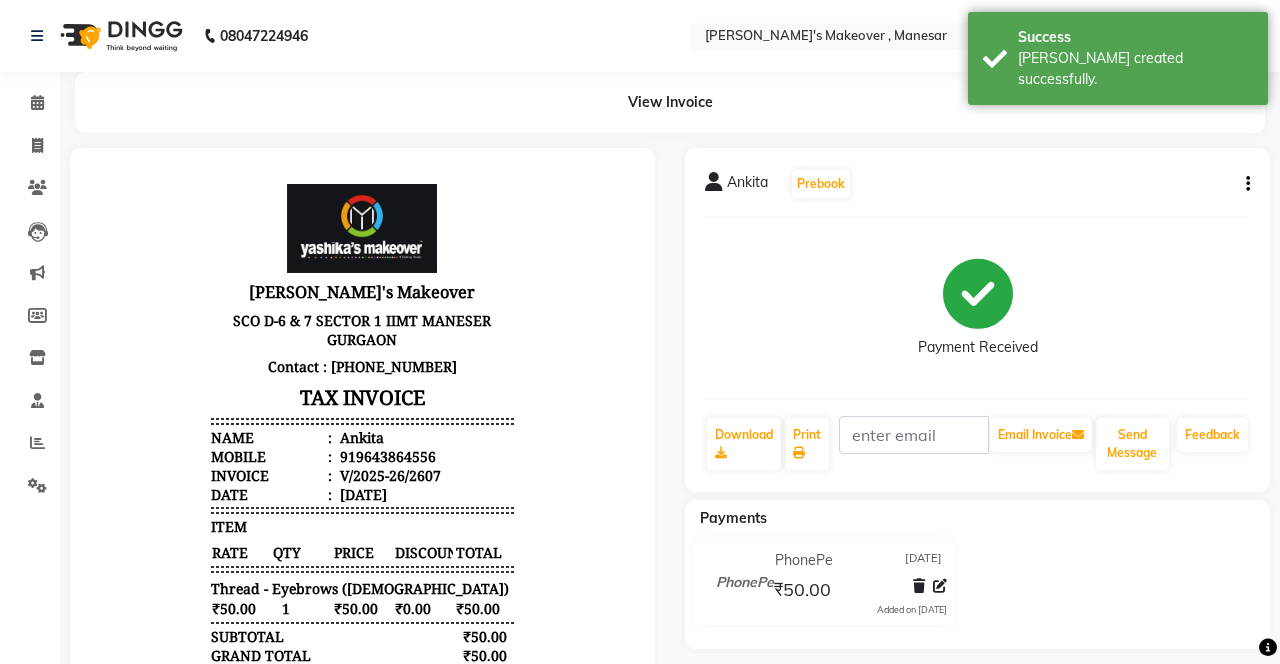 select on "service" 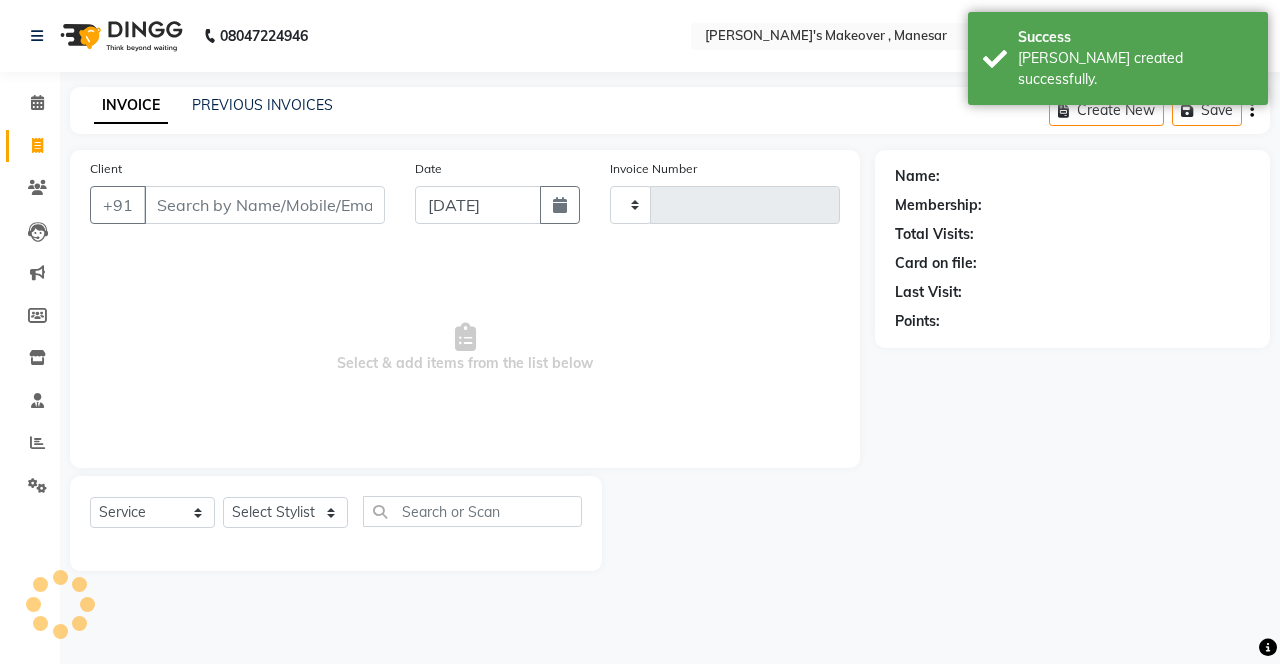 scroll, scrollTop: 0, scrollLeft: 0, axis: both 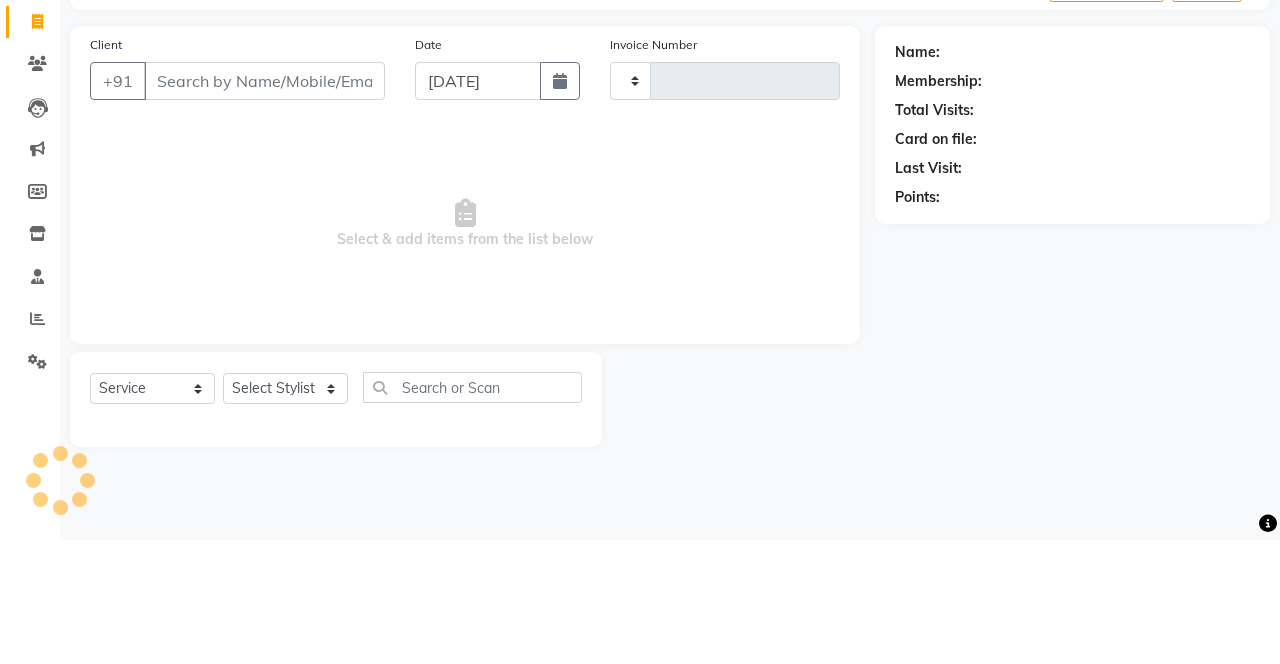 type on "2608" 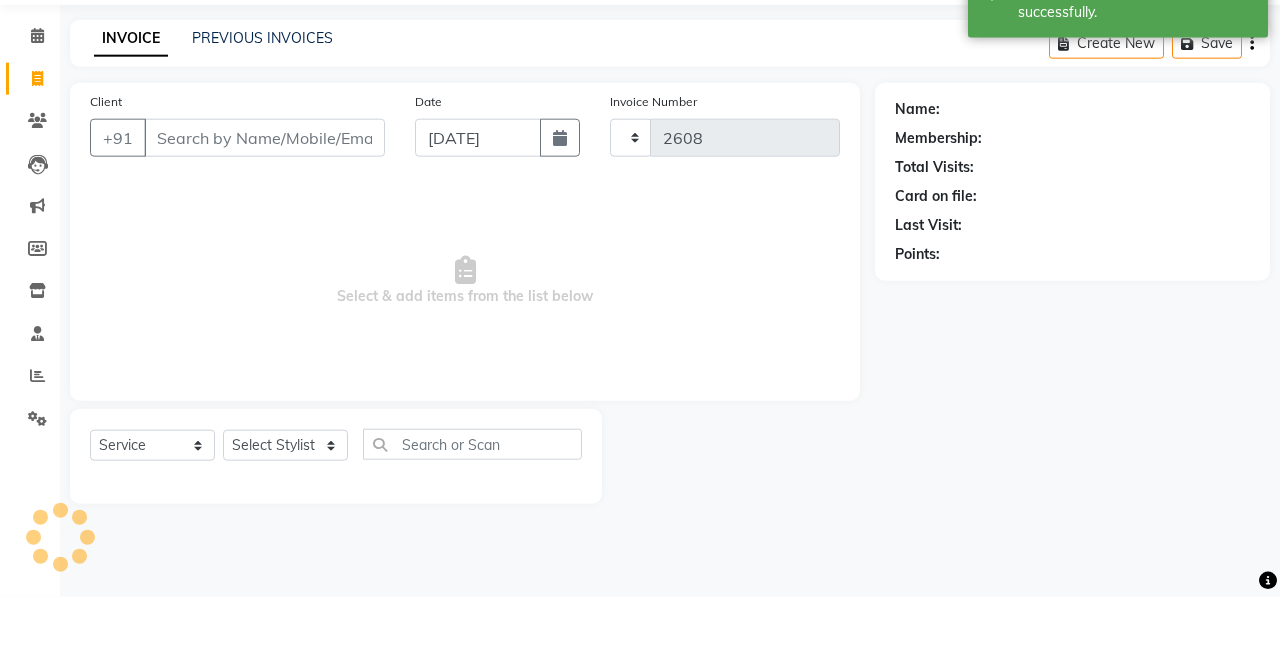 select on "820" 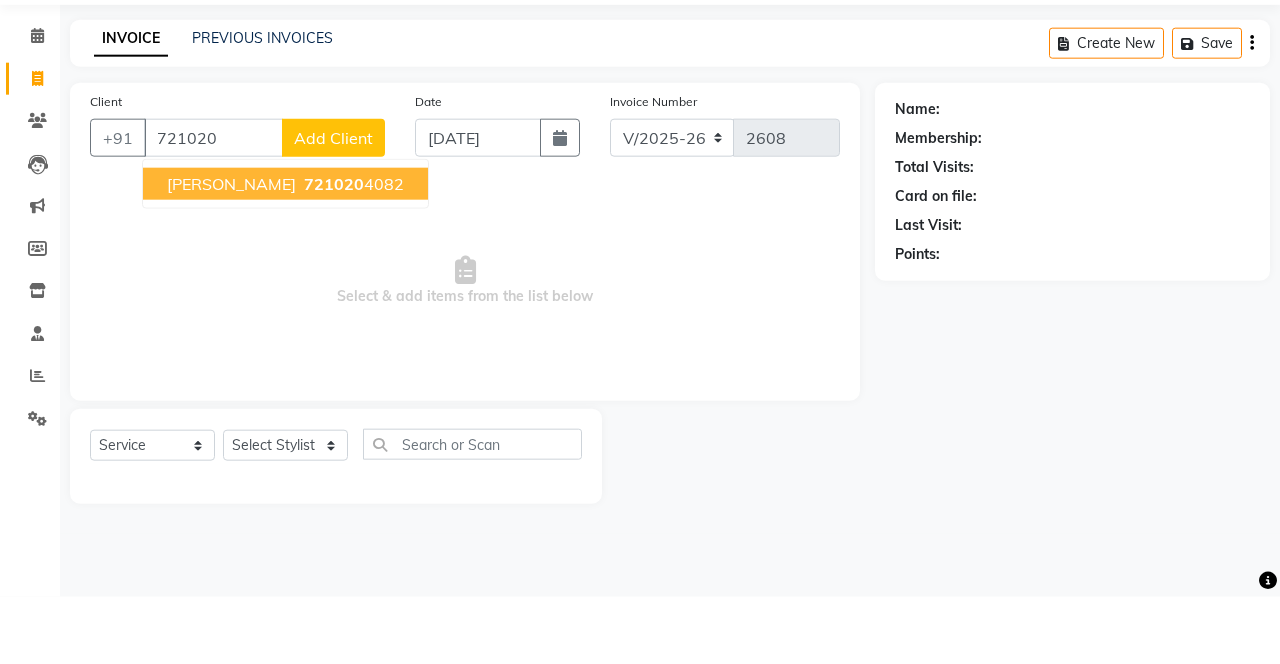 click on "721020" at bounding box center (334, 251) 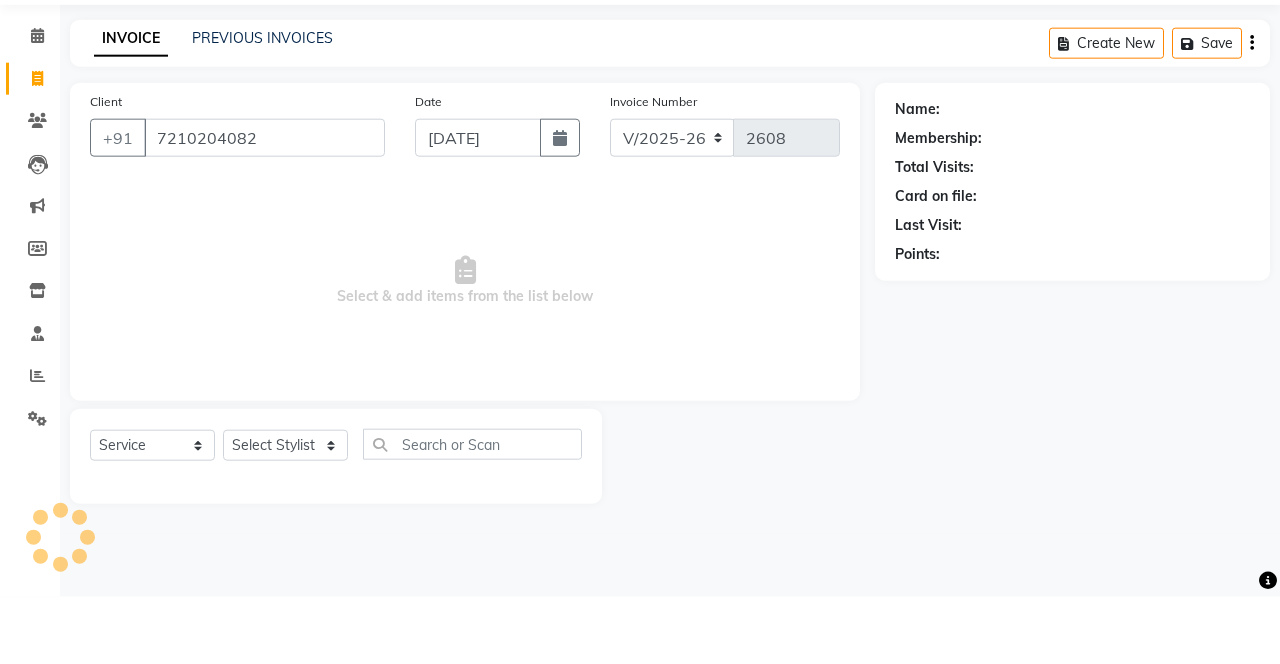 type on "7210204082" 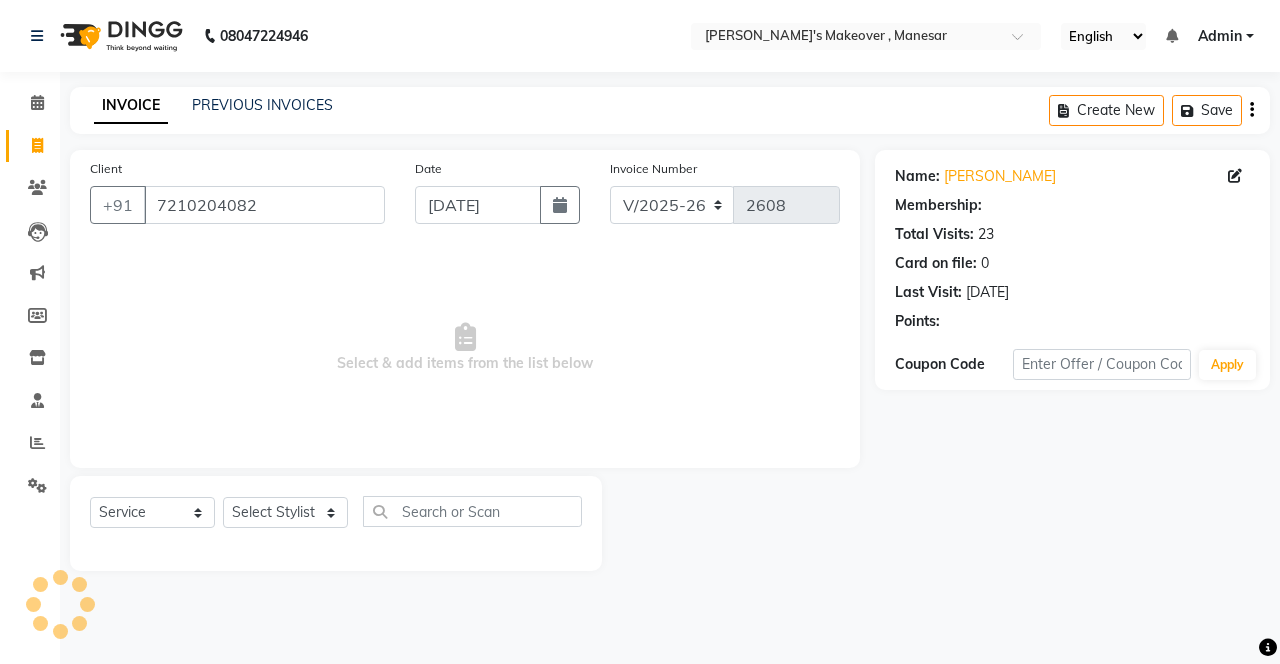 select on "1: Object" 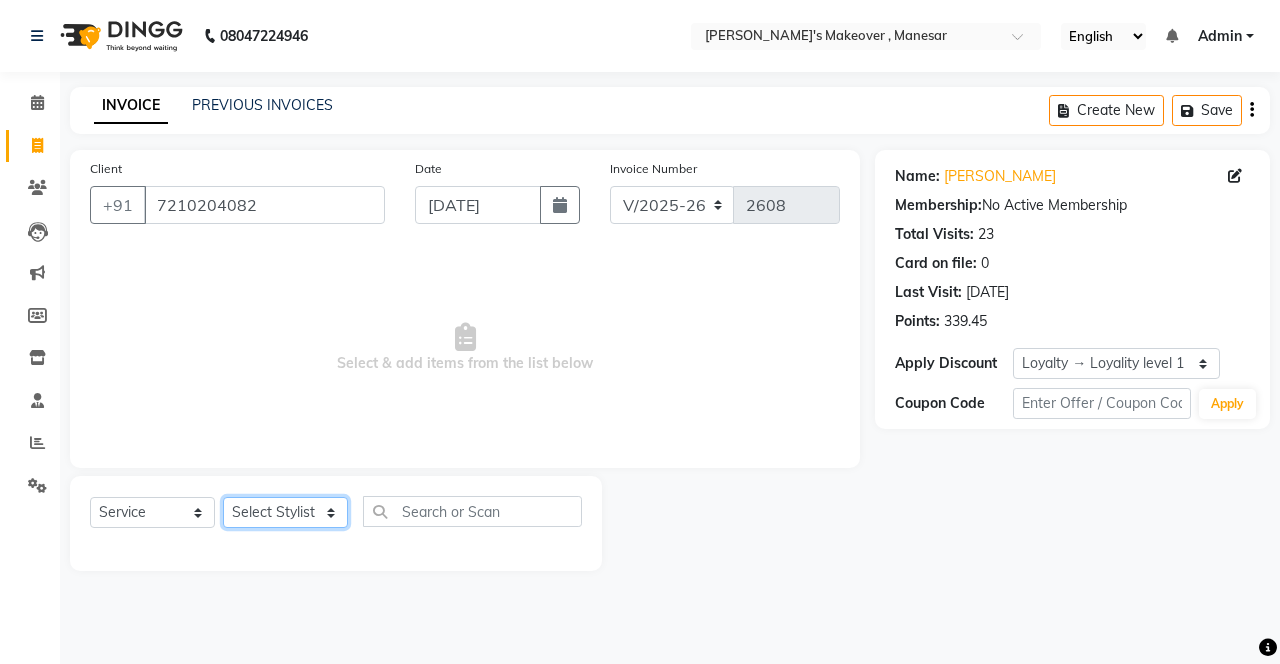 click on "Select Stylist Danish Shavej [PERSON_NAME] Krishna [PERSON_NAME] [PERSON_NAME] Mdm [PERSON_NAME] [PERSON_NAME] [MEDICAL_DATA] Pooja [PERSON_NAME] [PERSON_NAME] ([DATE])" 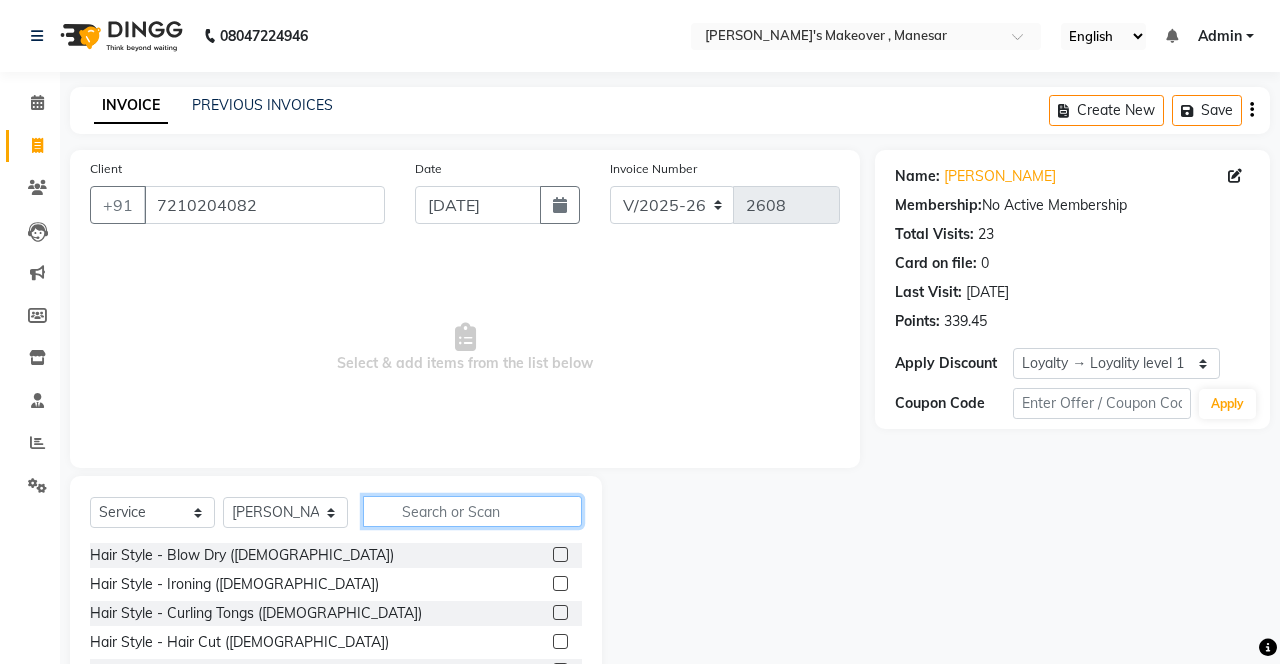 click 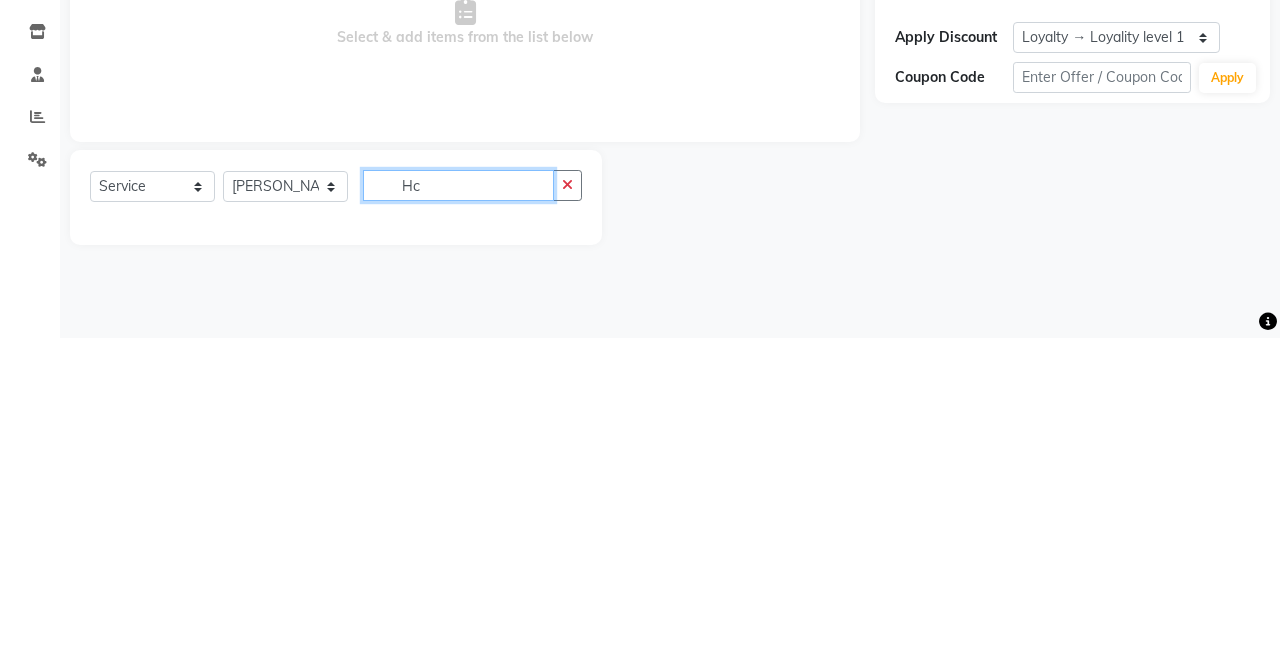 scroll, scrollTop: 0, scrollLeft: 0, axis: both 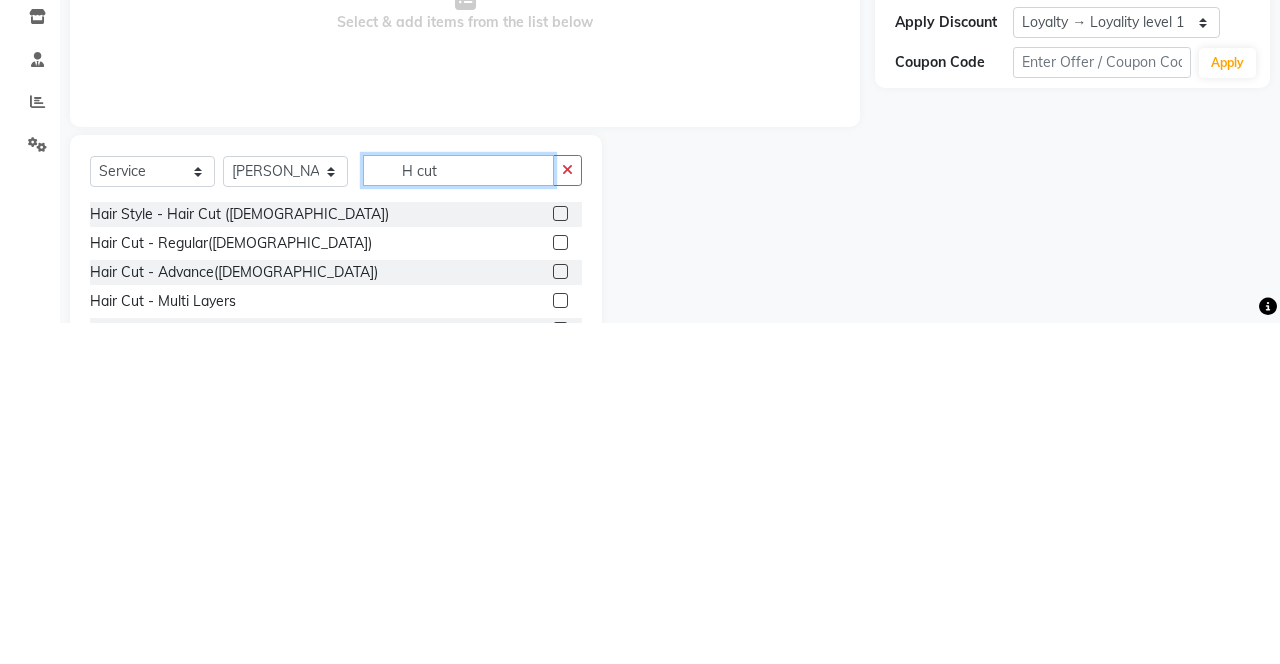 type on "H cut" 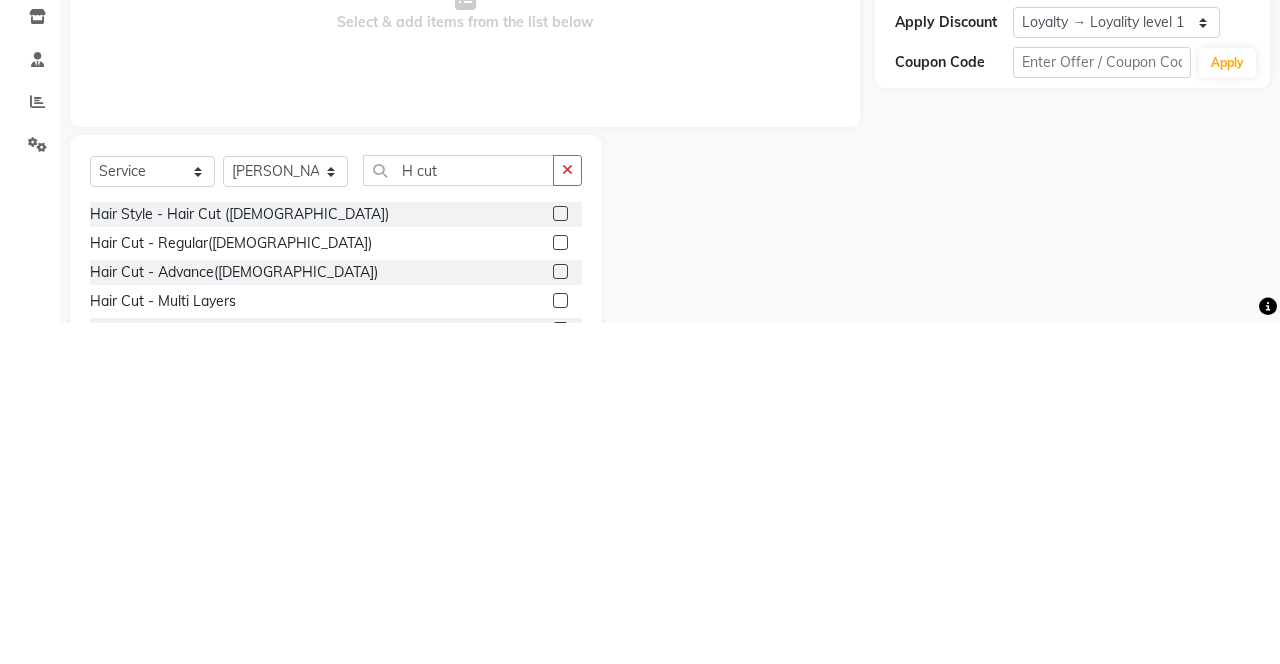 click 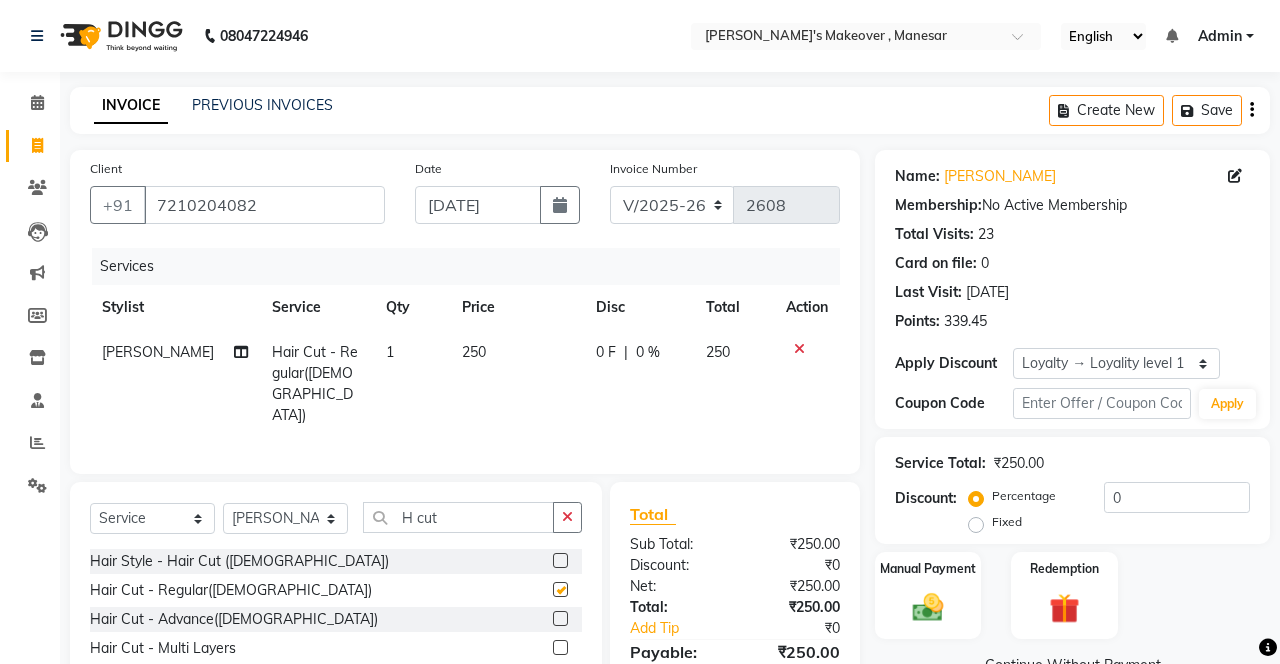 checkbox on "false" 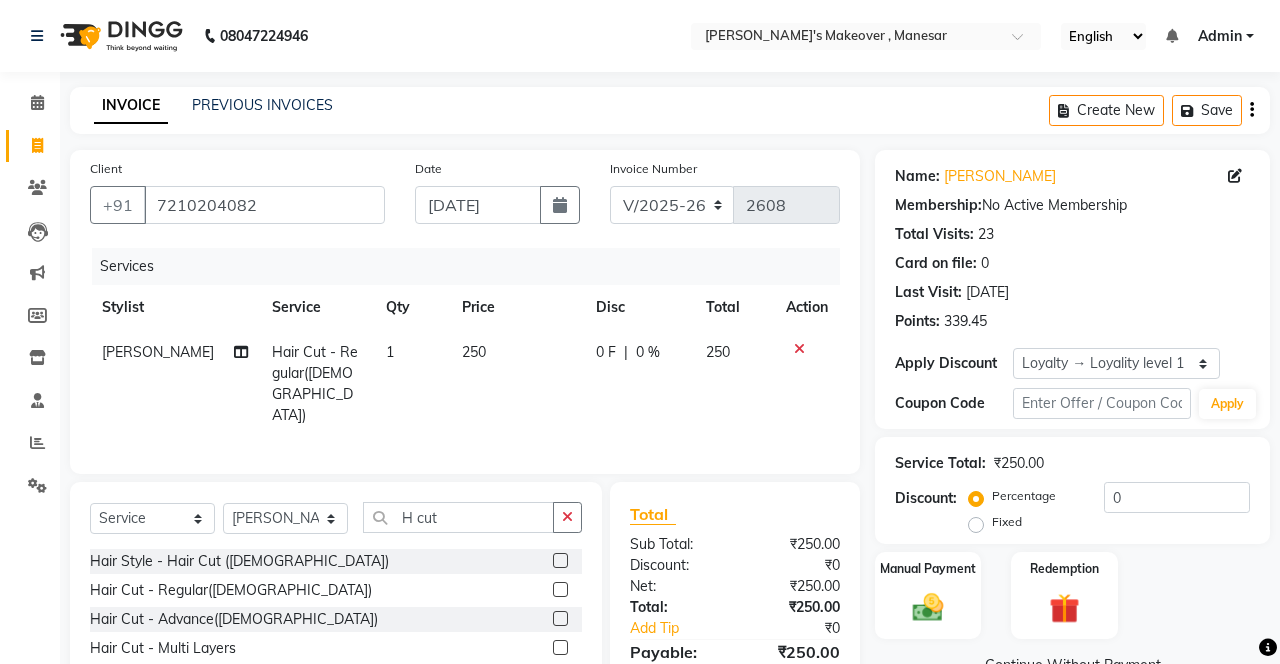 click 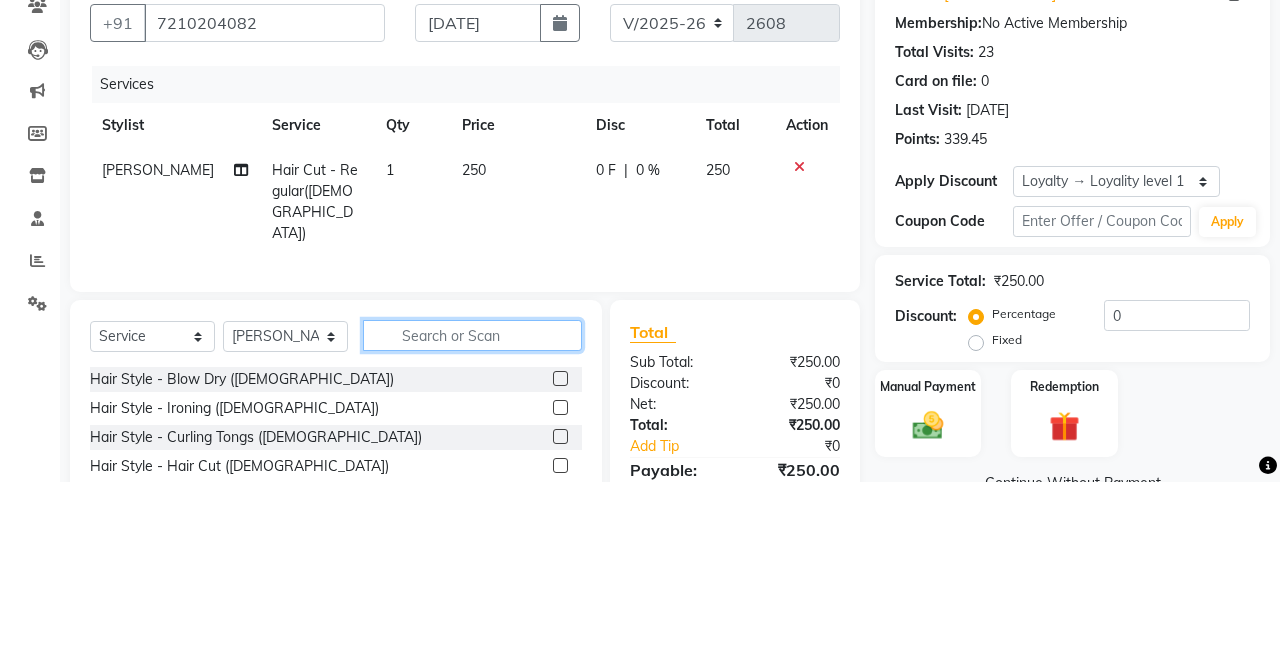 scroll, scrollTop: 15, scrollLeft: 0, axis: vertical 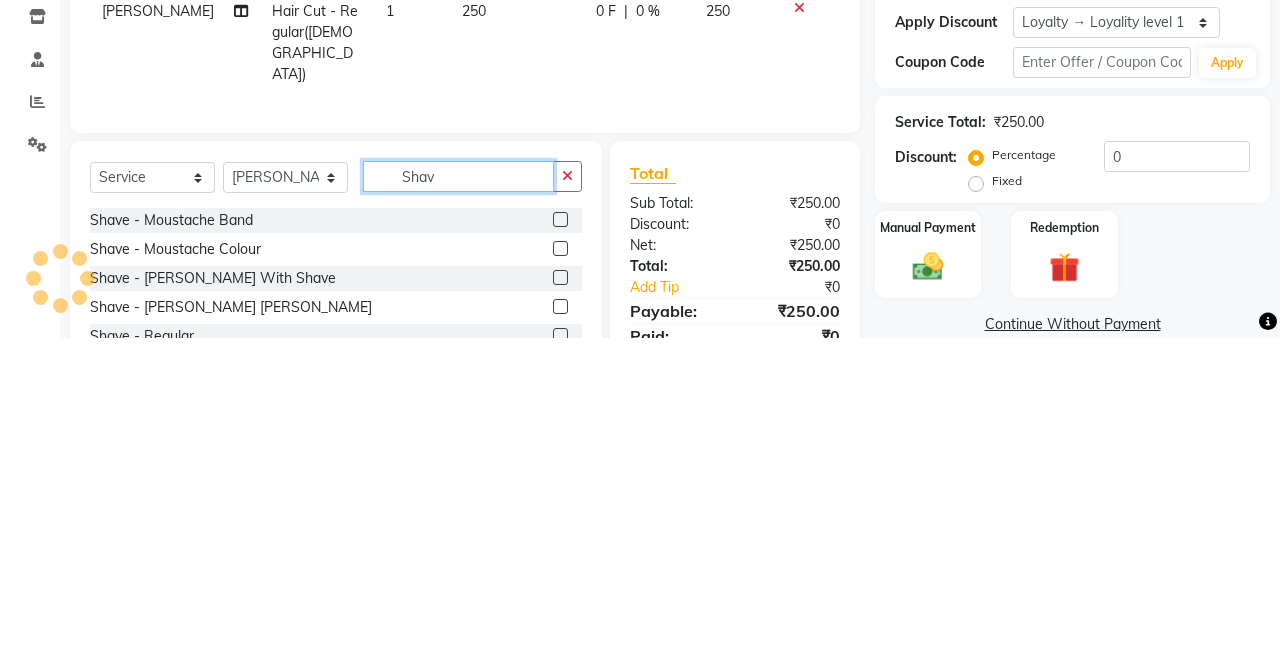 type on "Shav" 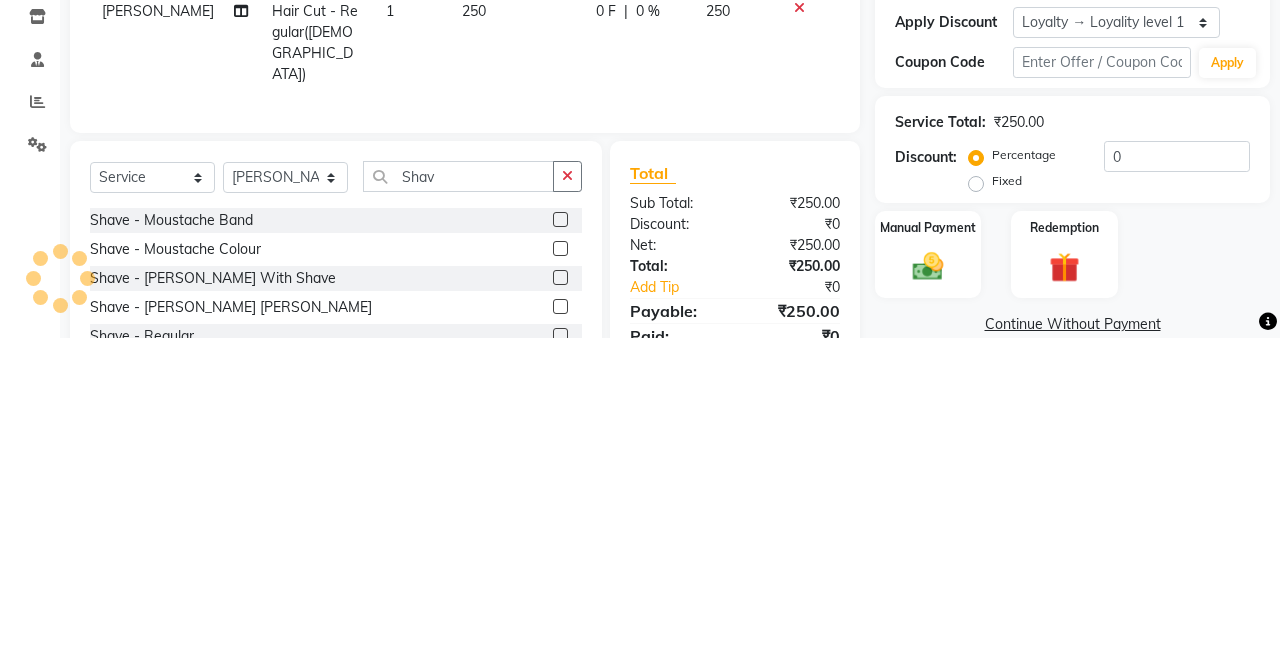 click 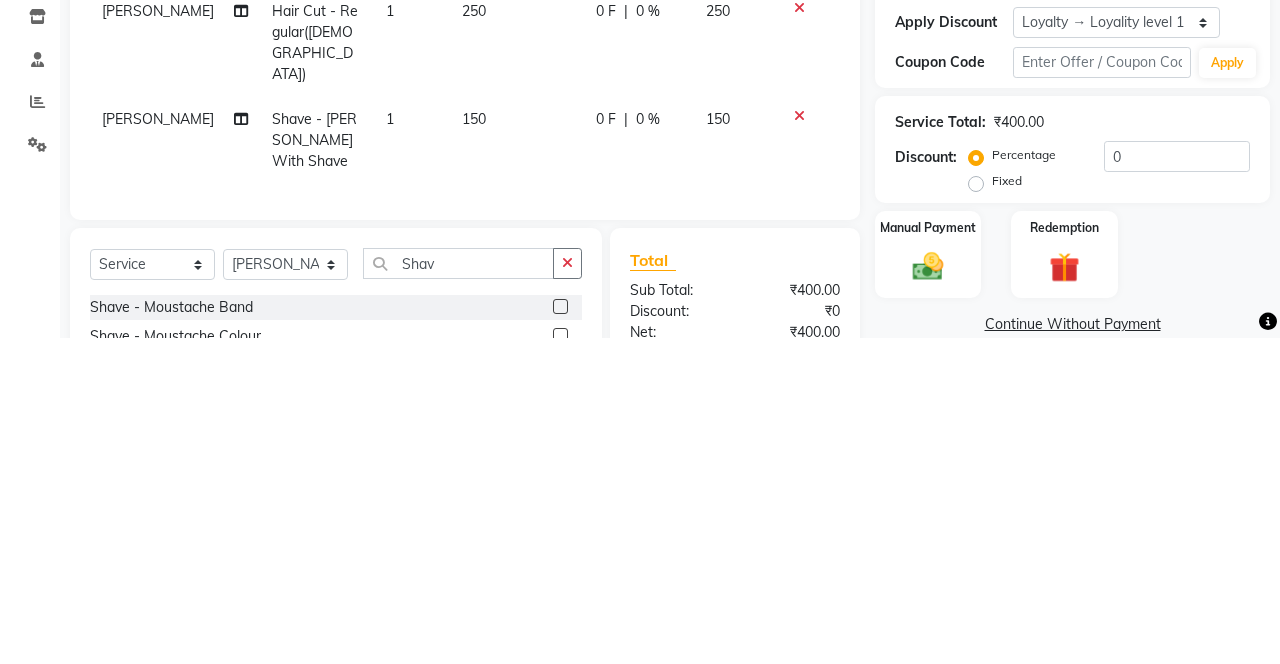 scroll, scrollTop: 15, scrollLeft: 0, axis: vertical 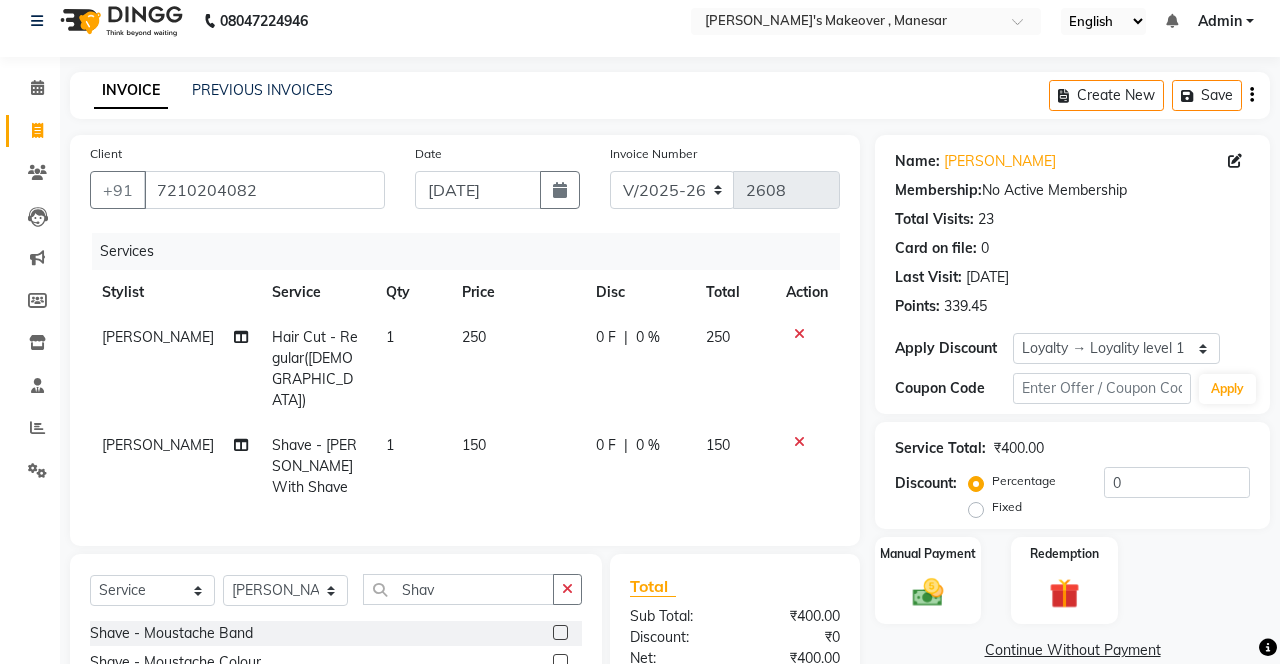 checkbox on "false" 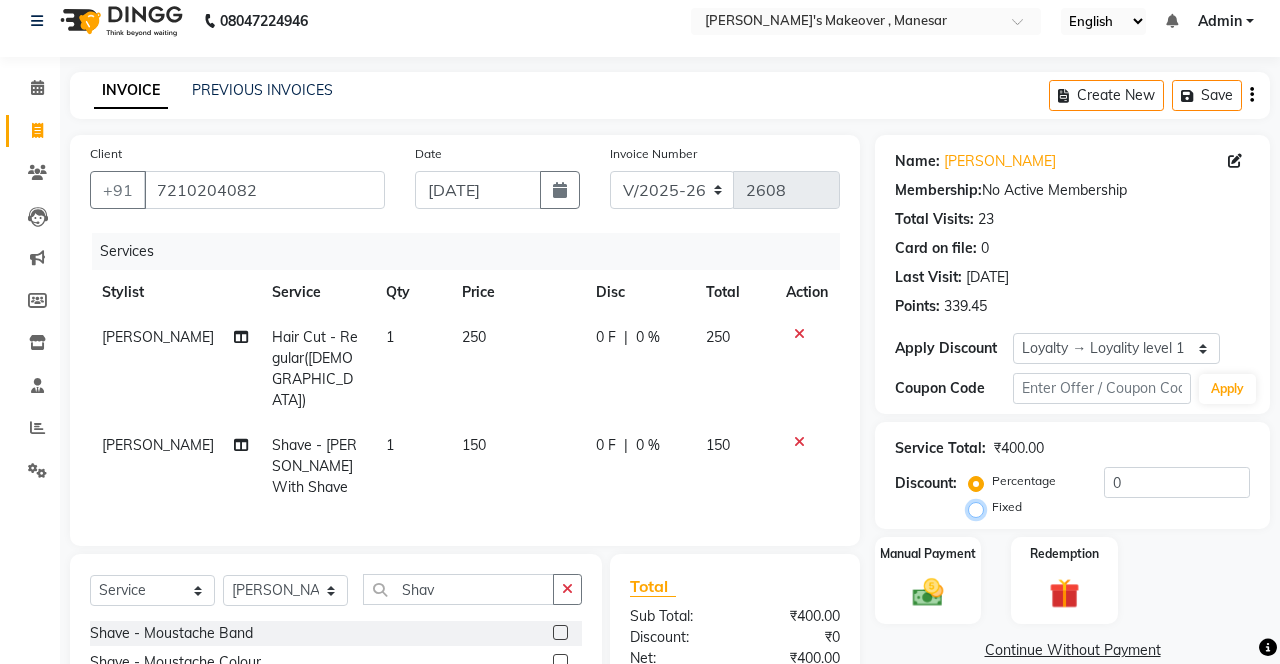 click on "Fixed" at bounding box center (980, 507) 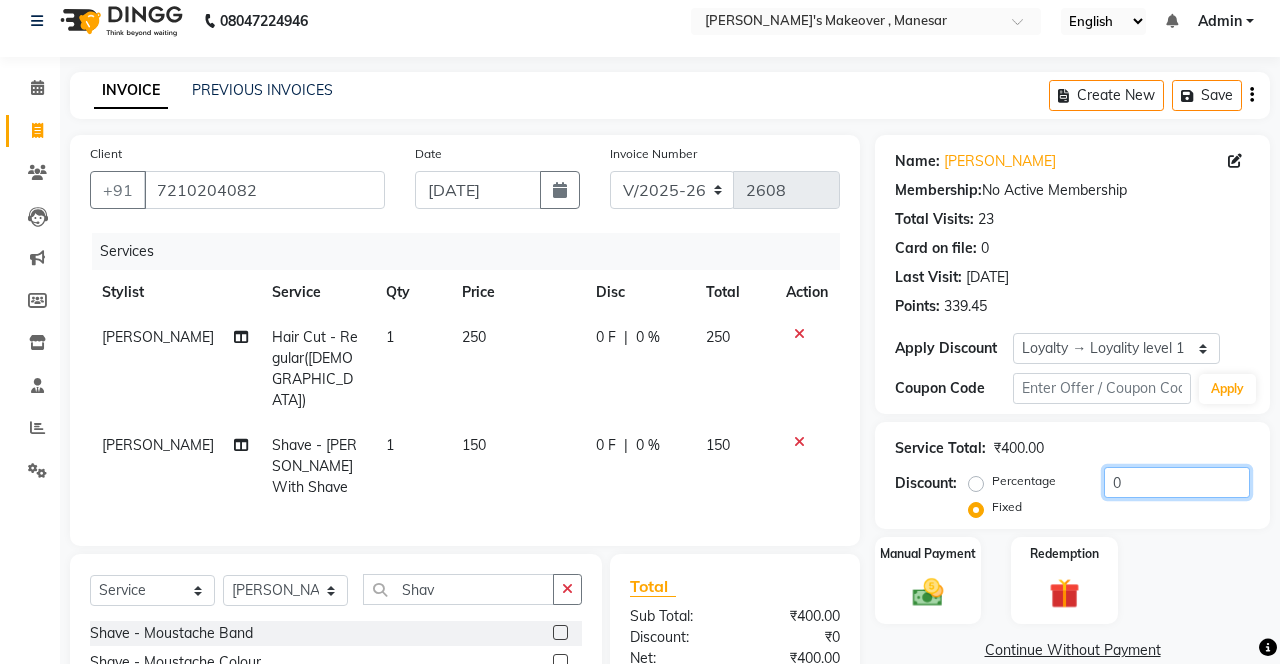 click on "0" 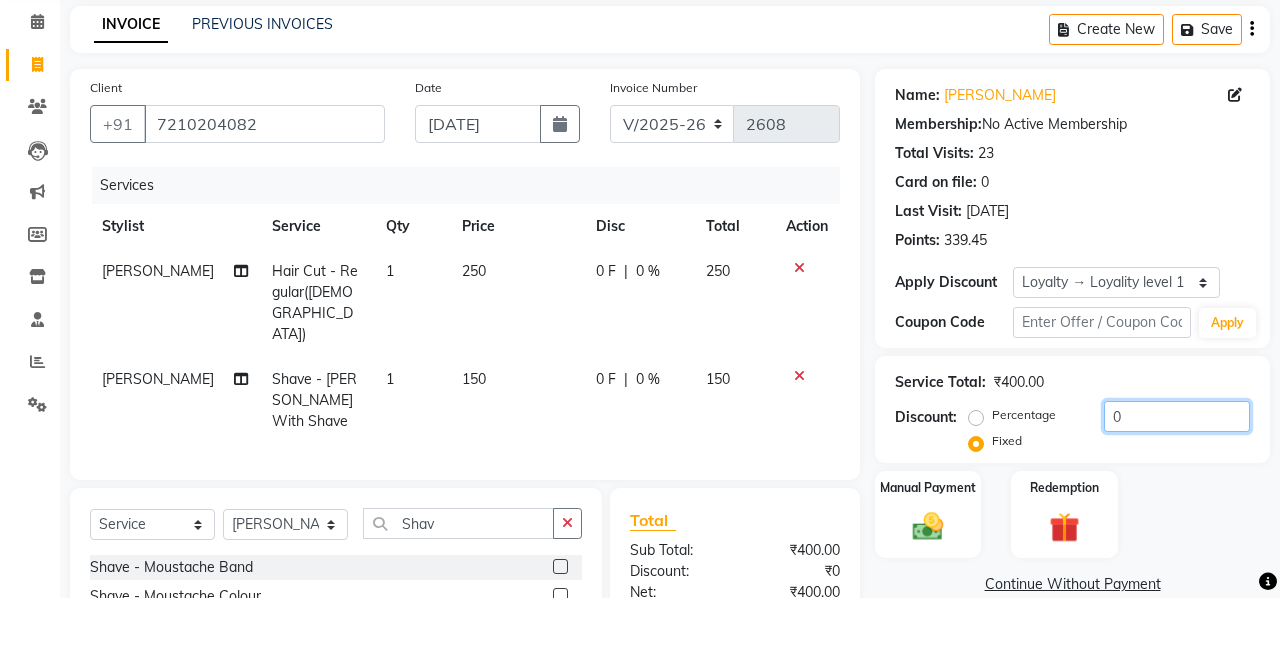 scroll, scrollTop: 15, scrollLeft: 0, axis: vertical 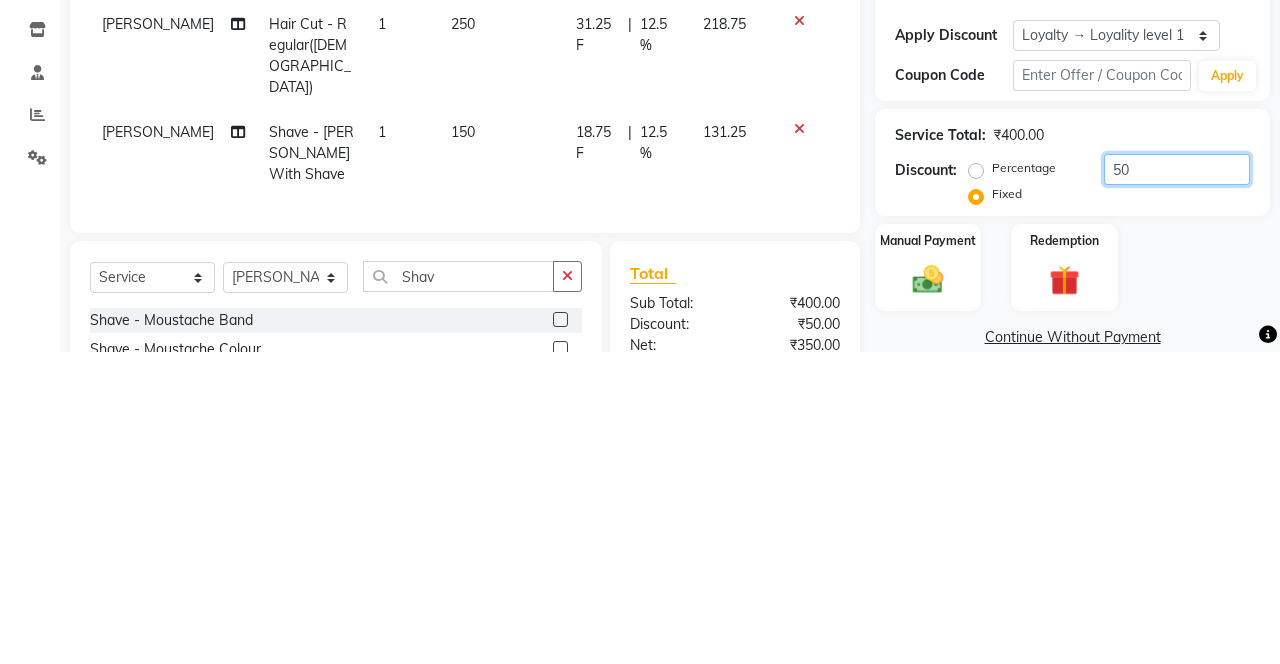type on "50" 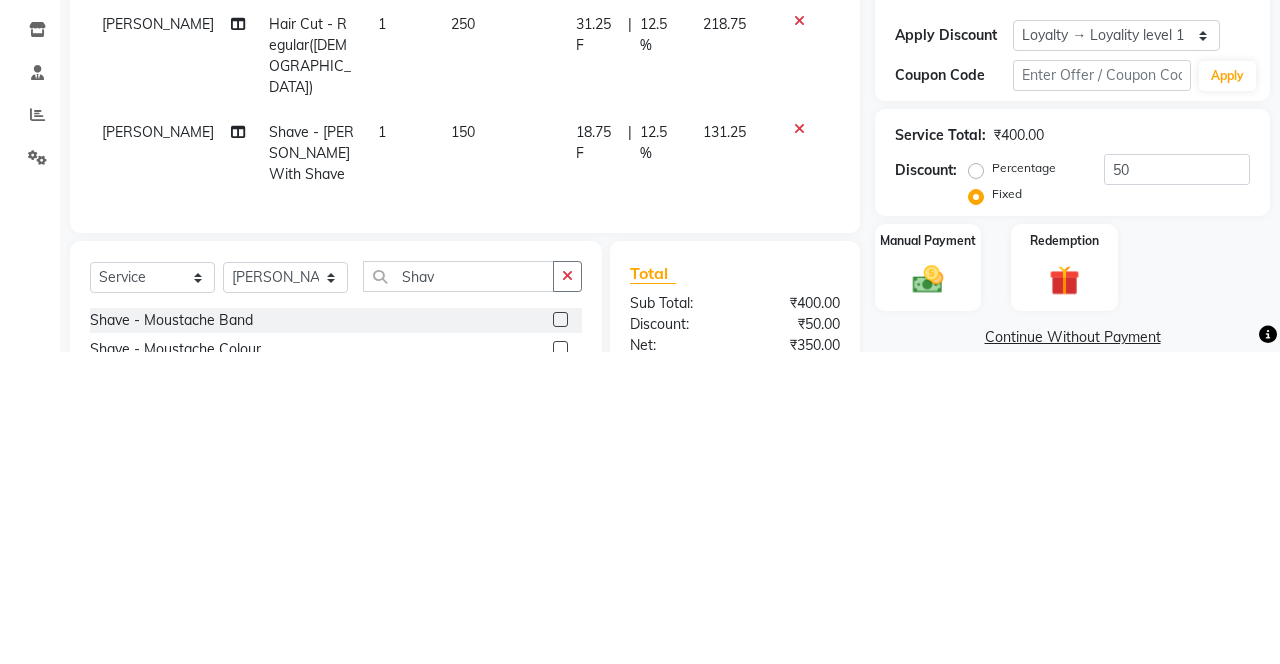 click on "Name: [PERSON_NAME] Membership:  No Active Membership  Total Visits:  23 Card on file:  0 Last Visit:   [DATE] Points:   339.45  Apply Discount Select  Loyalty → Loyality level 1  Coupon Code Apply Service Total:  ₹400.00  Discount:  Percentage   Fixed  50 Manual Payment Redemption  Continue Without Payment" 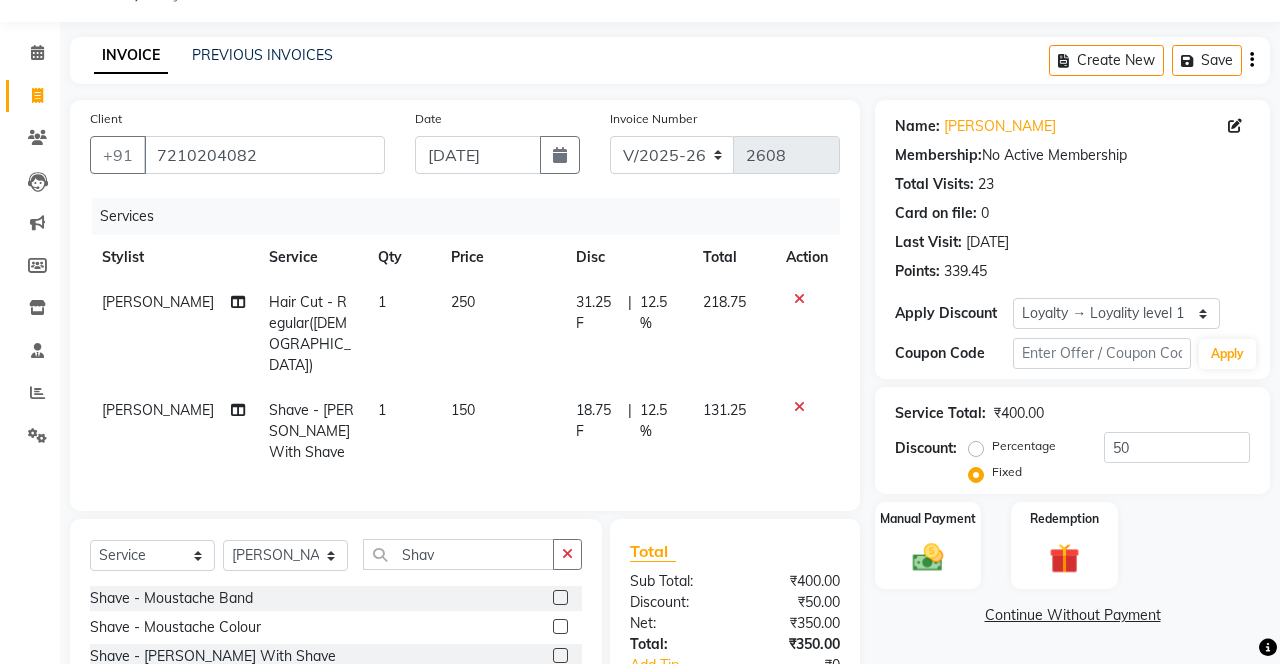 scroll, scrollTop: 102, scrollLeft: 0, axis: vertical 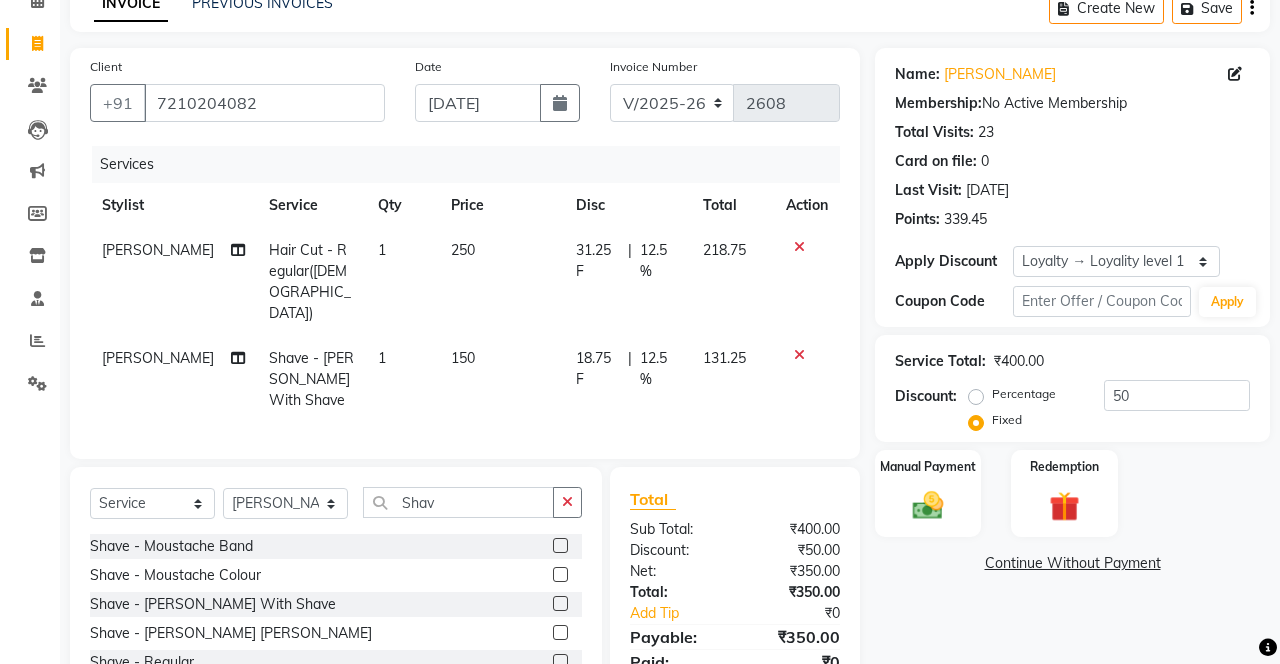 click on "Manual Payment" 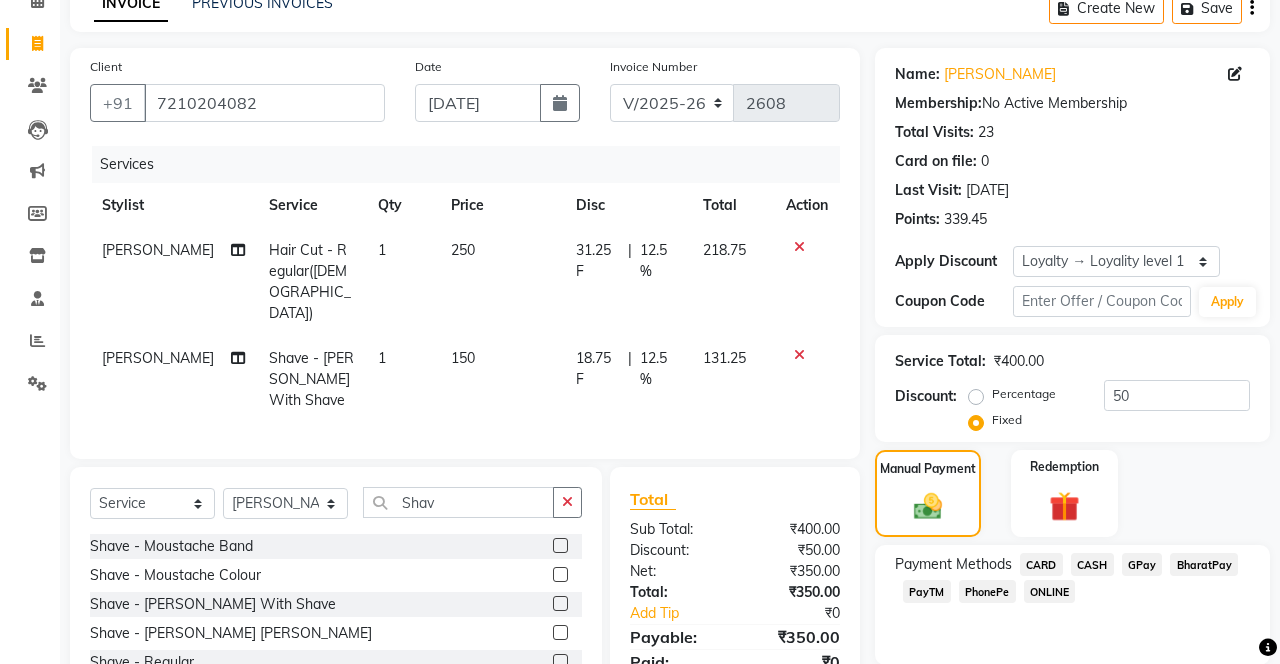 click on "Payment Methods  CARD   CASH   GPay   BharatPay   PayTM   PhonePe   ONLINE" 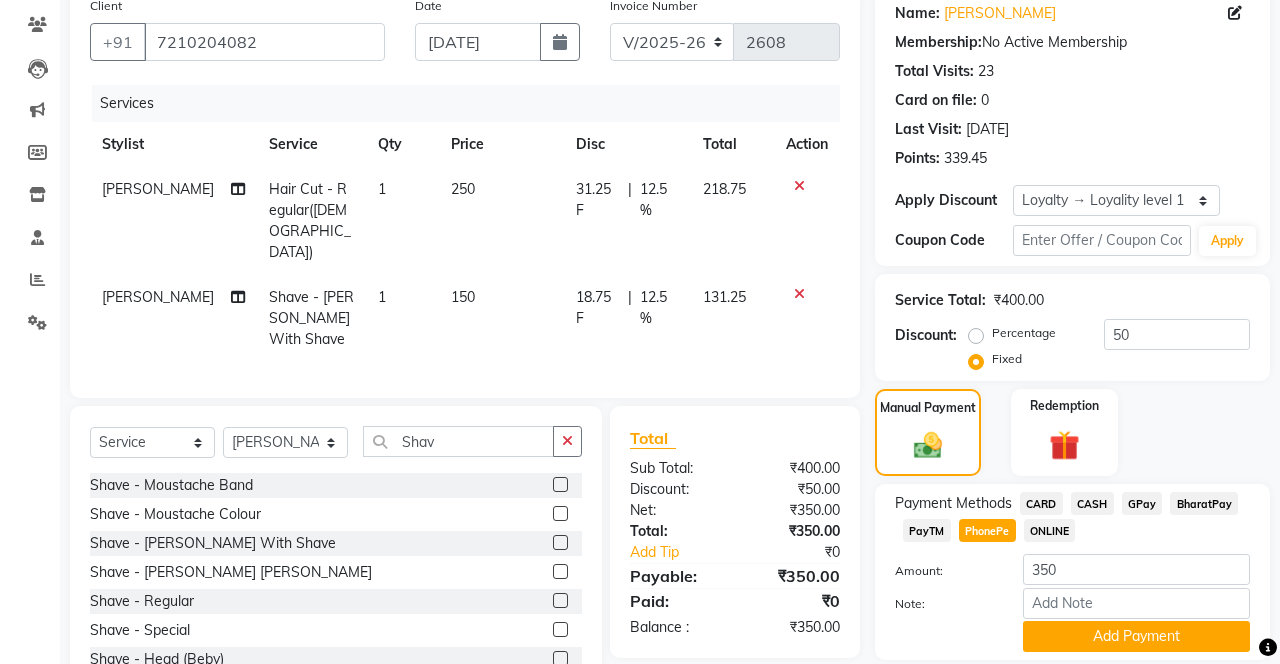 click on "Add Payment" 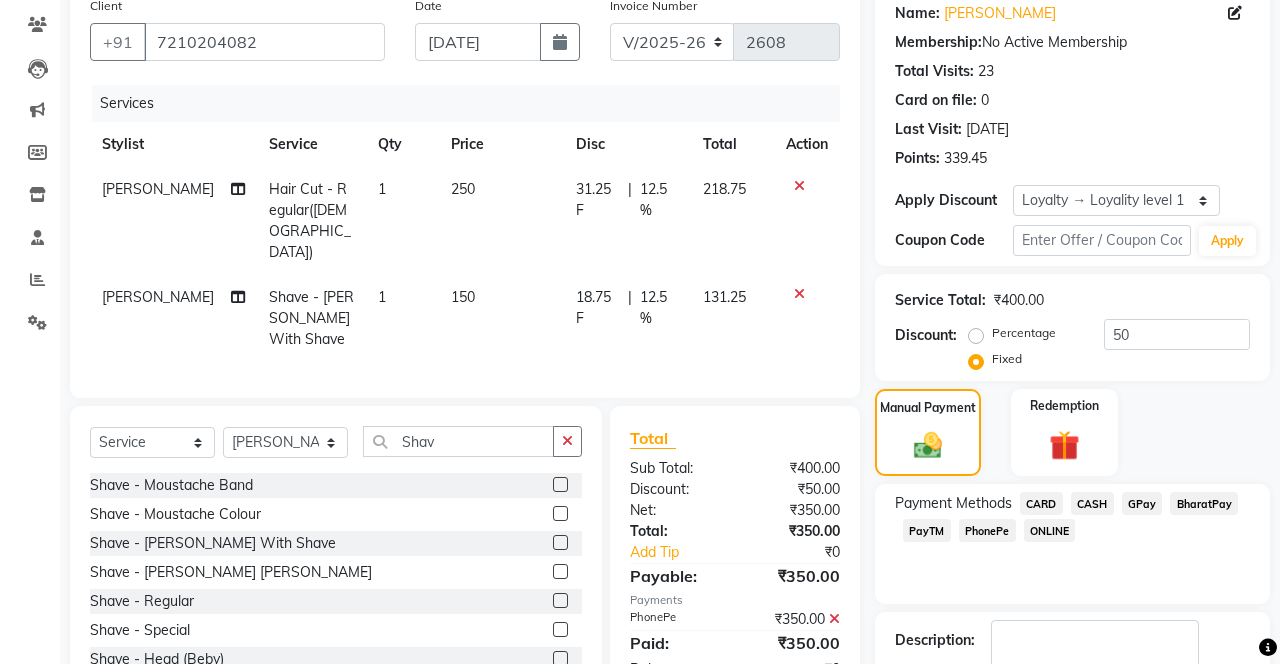 scroll, scrollTop: 240, scrollLeft: 0, axis: vertical 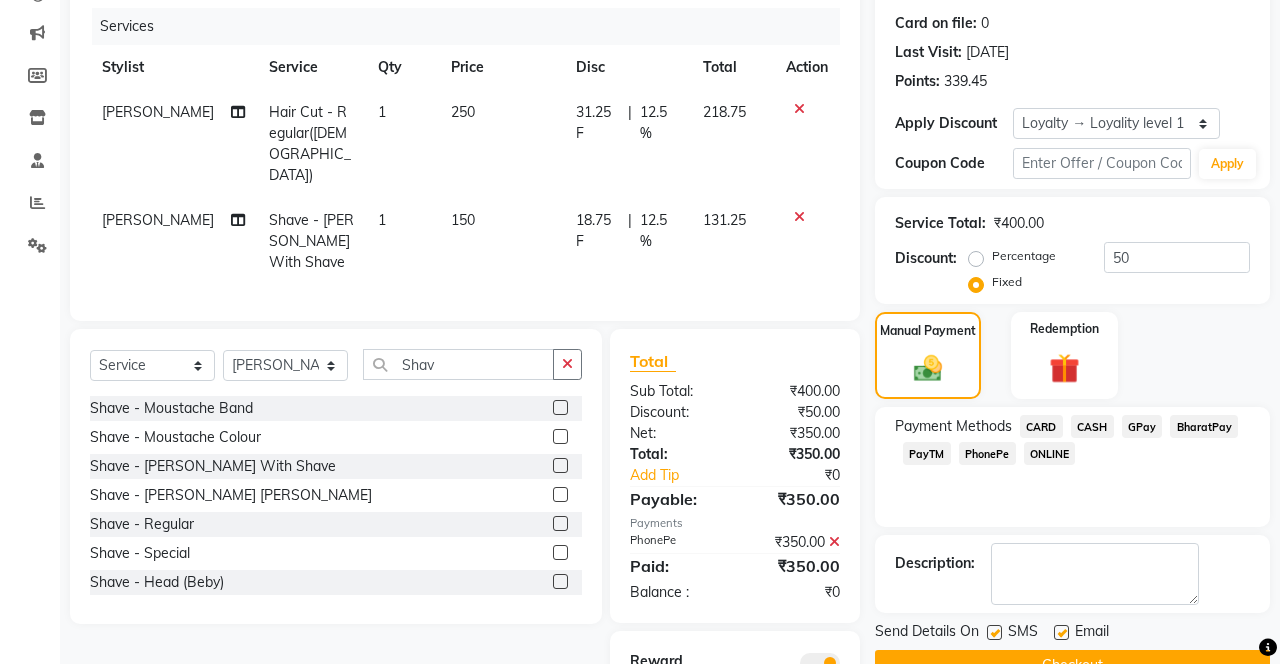 click 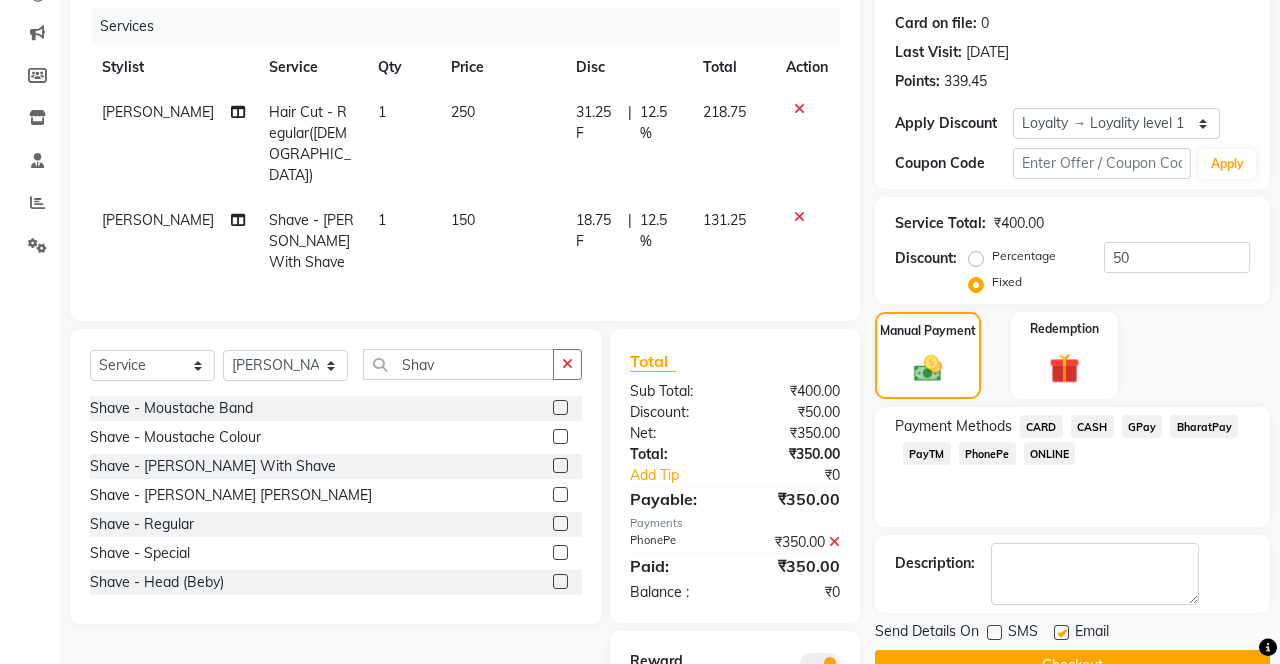 click on "Checkout" 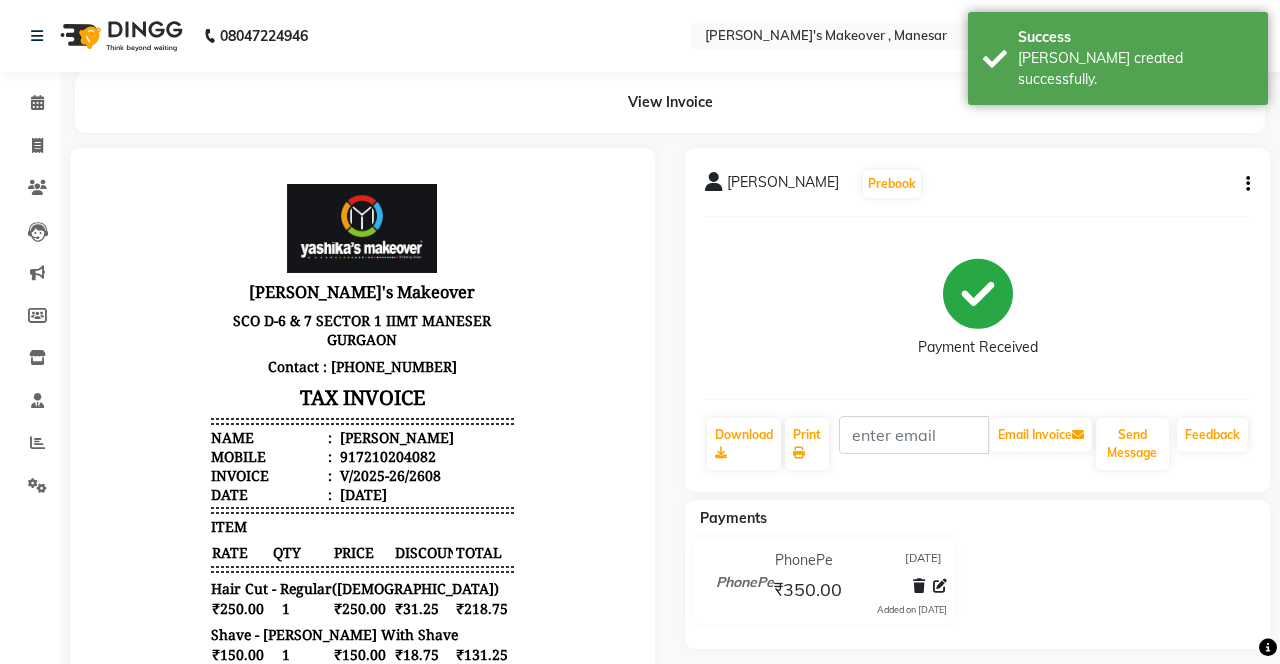 scroll, scrollTop: 0, scrollLeft: 0, axis: both 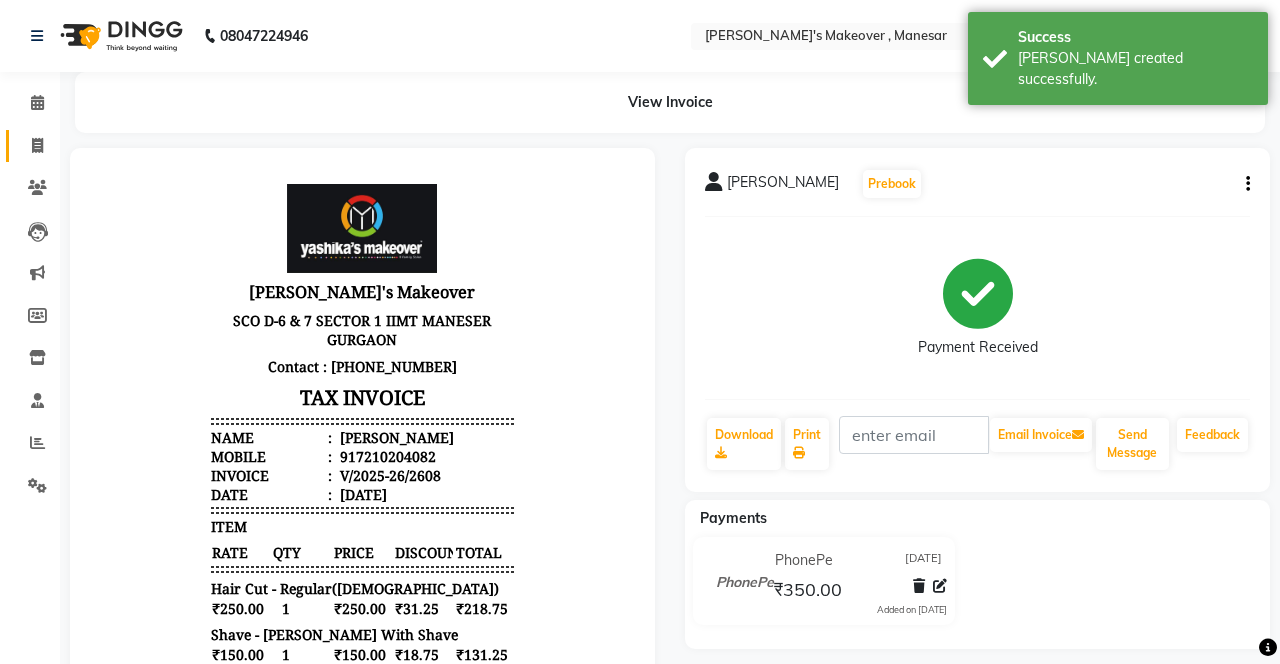 click 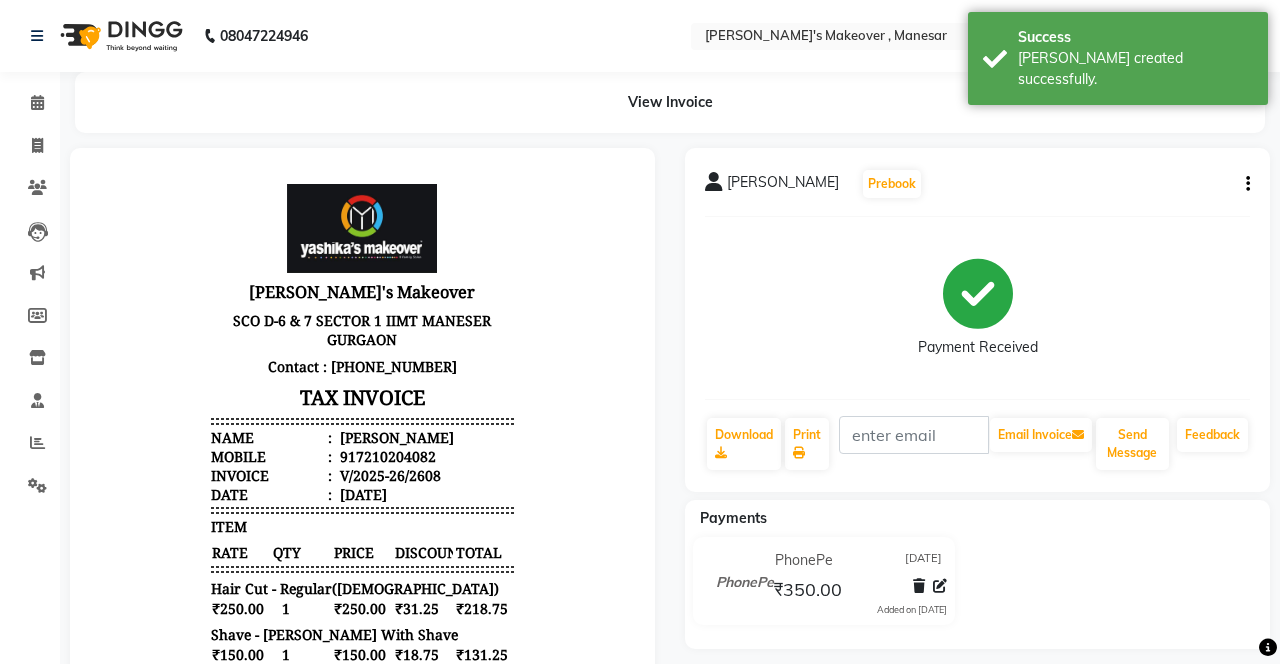 select on "service" 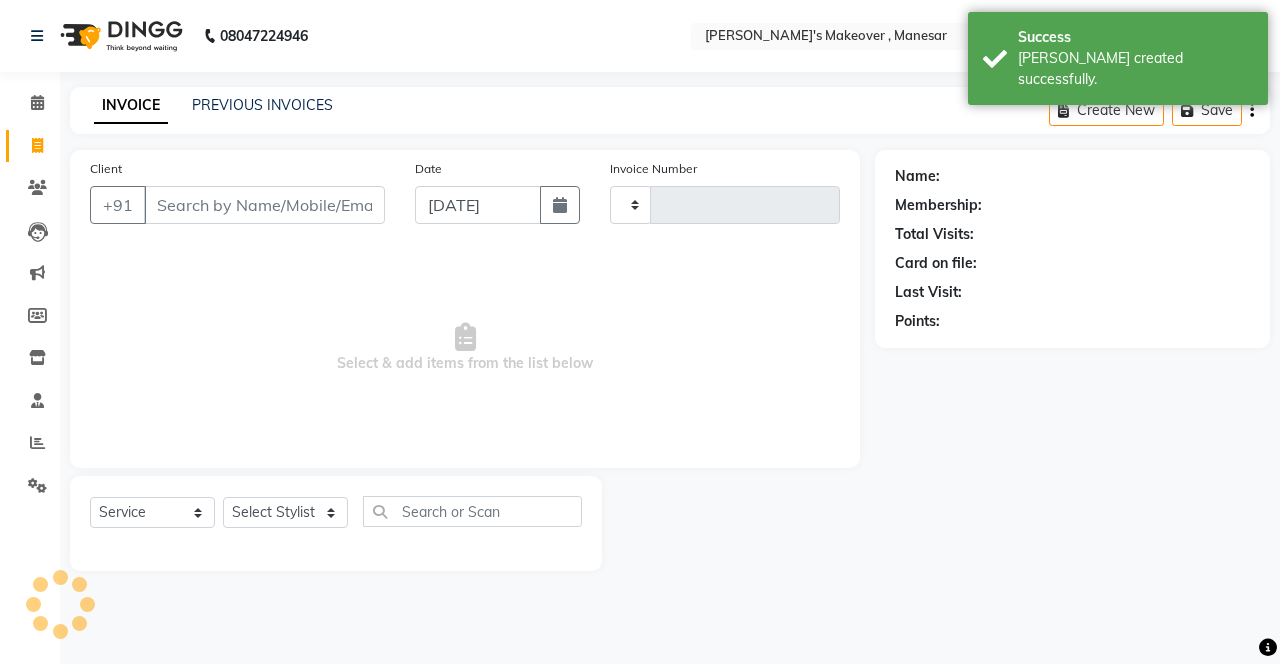 scroll, scrollTop: 0, scrollLeft: 0, axis: both 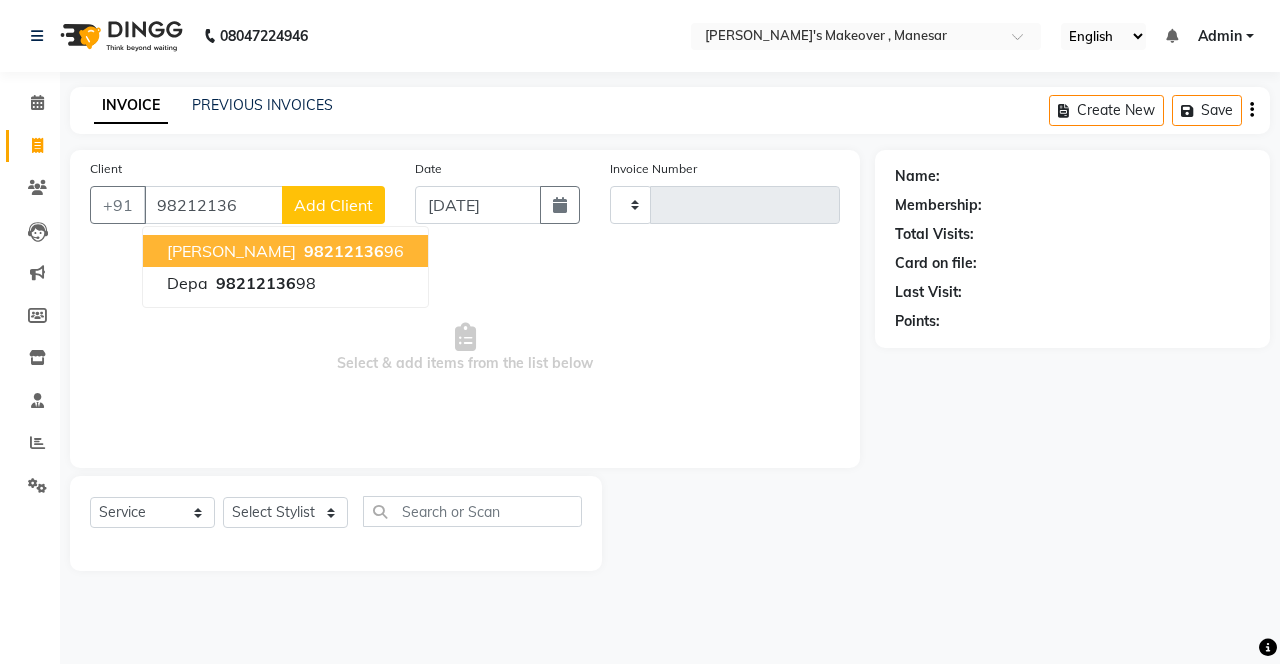 click on "98212136 96" at bounding box center (352, 251) 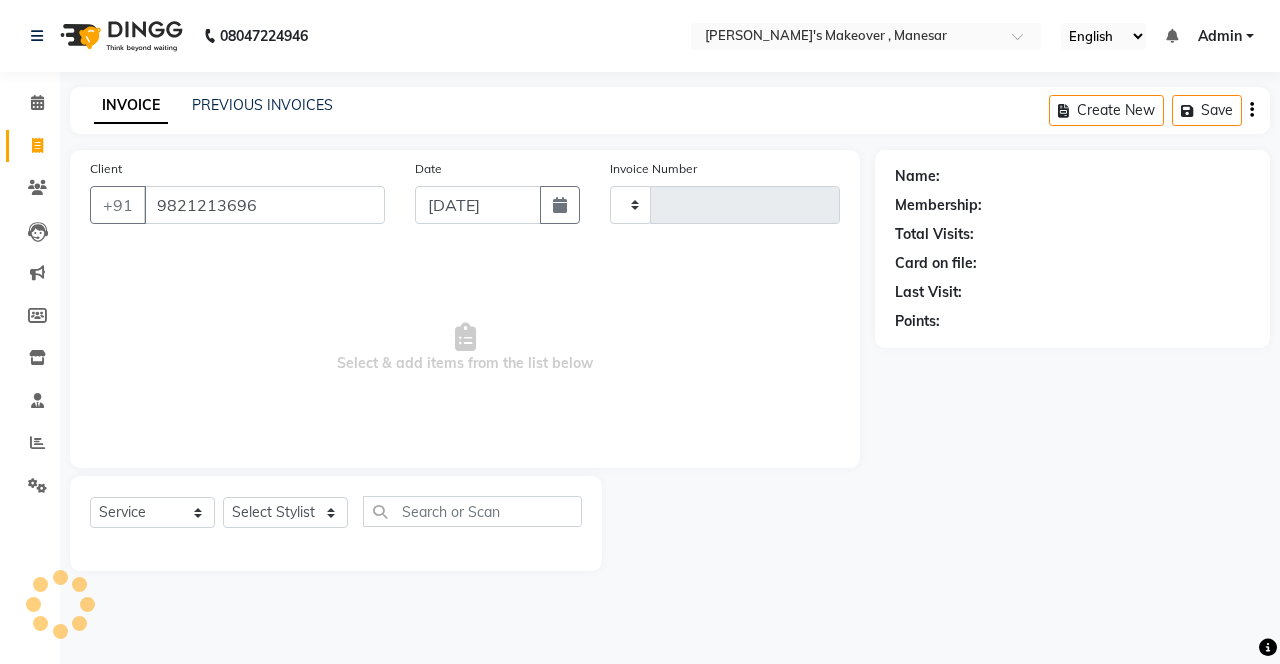 type on "9821213696" 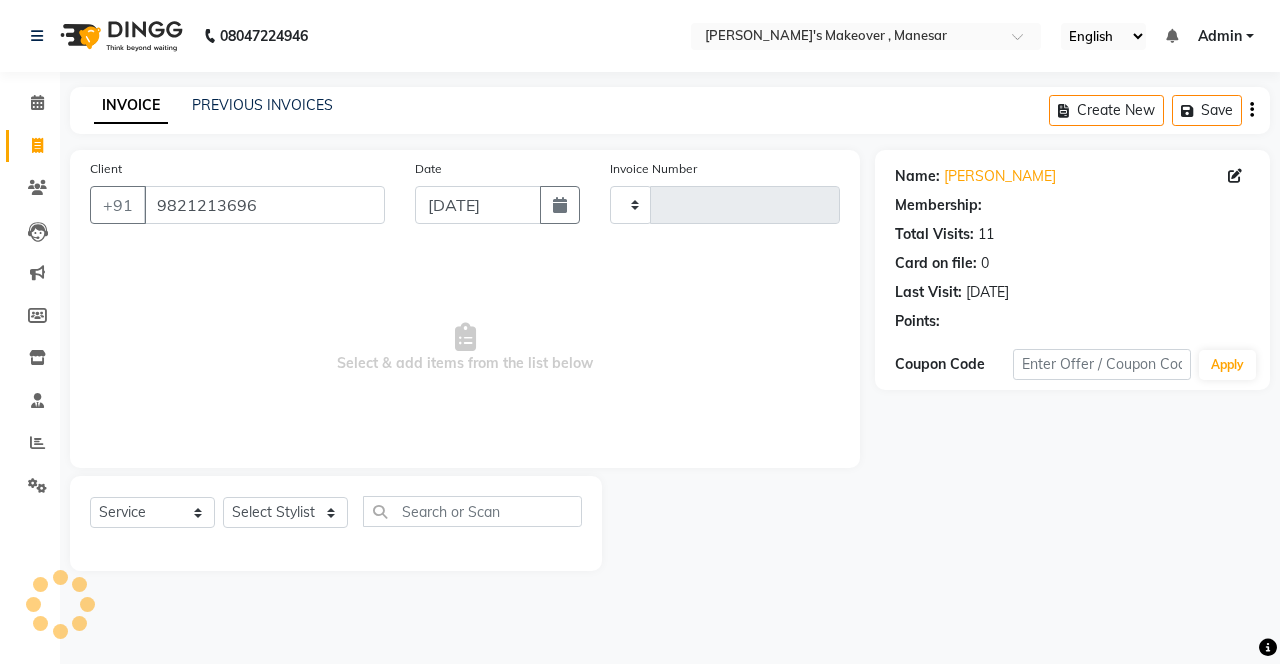 select on "1: Object" 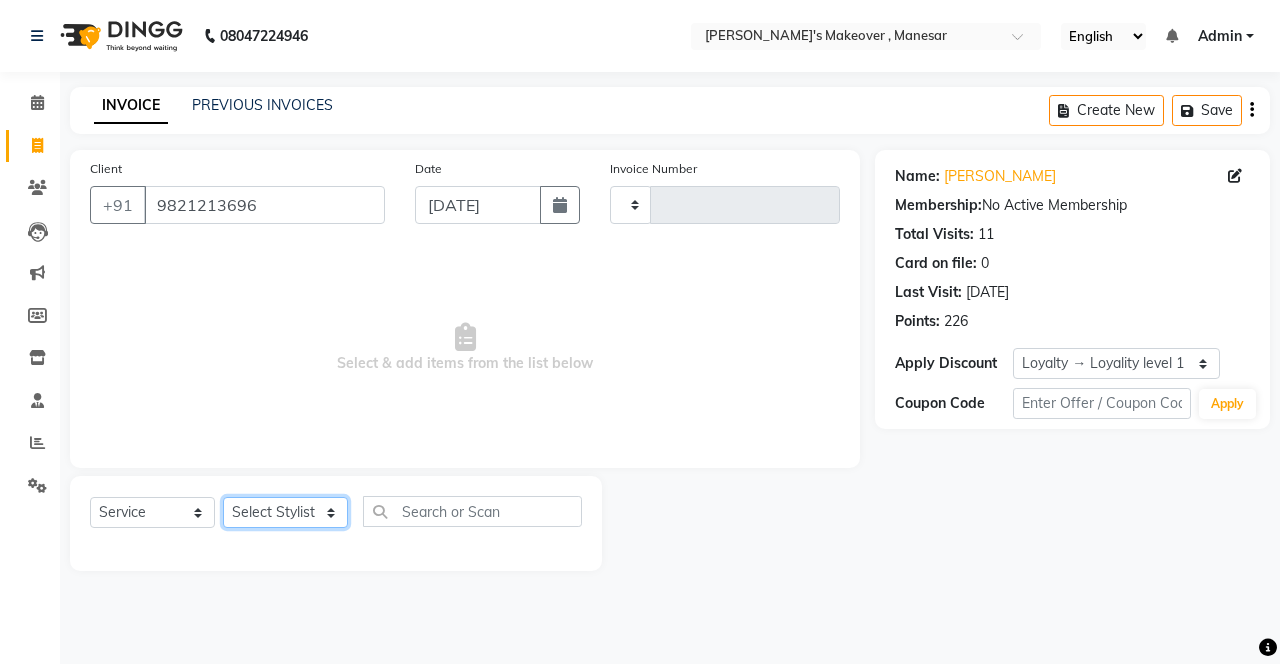 click on "Select Stylist Danish Shavej [PERSON_NAME] Krishna [PERSON_NAME] [PERSON_NAME] Mdm [PERSON_NAME] [PERSON_NAME] [MEDICAL_DATA] Pooja [PERSON_NAME] [PERSON_NAME] ([DATE])" 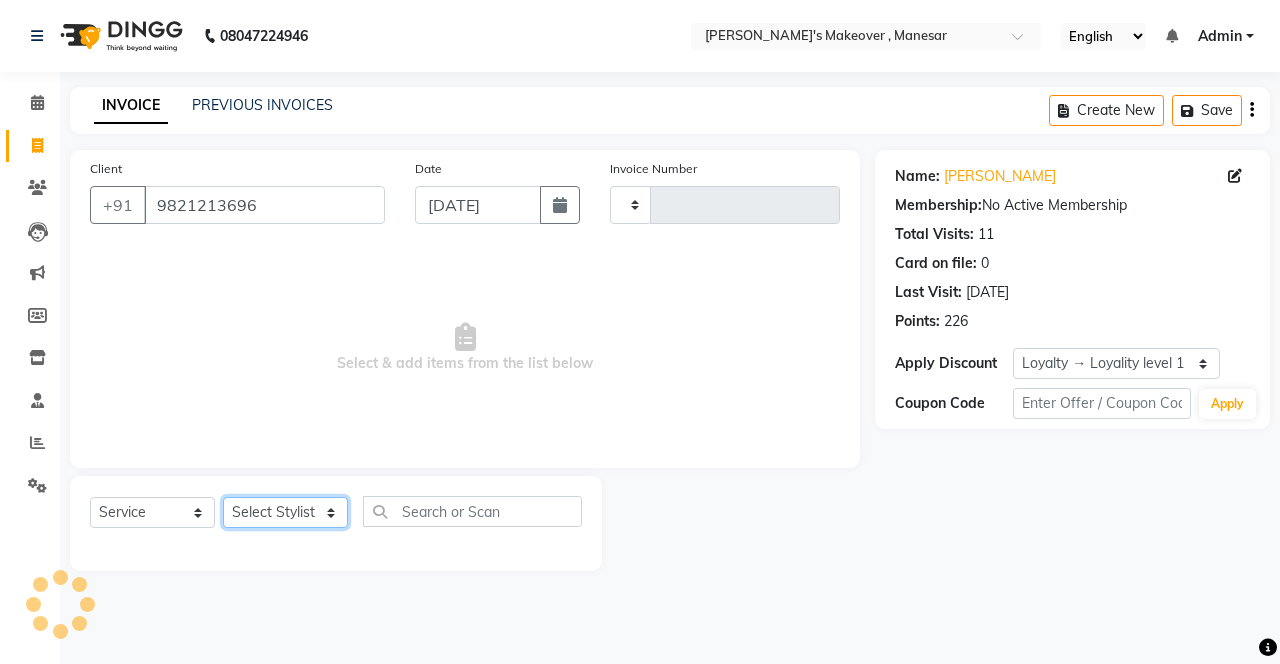 select on "79289" 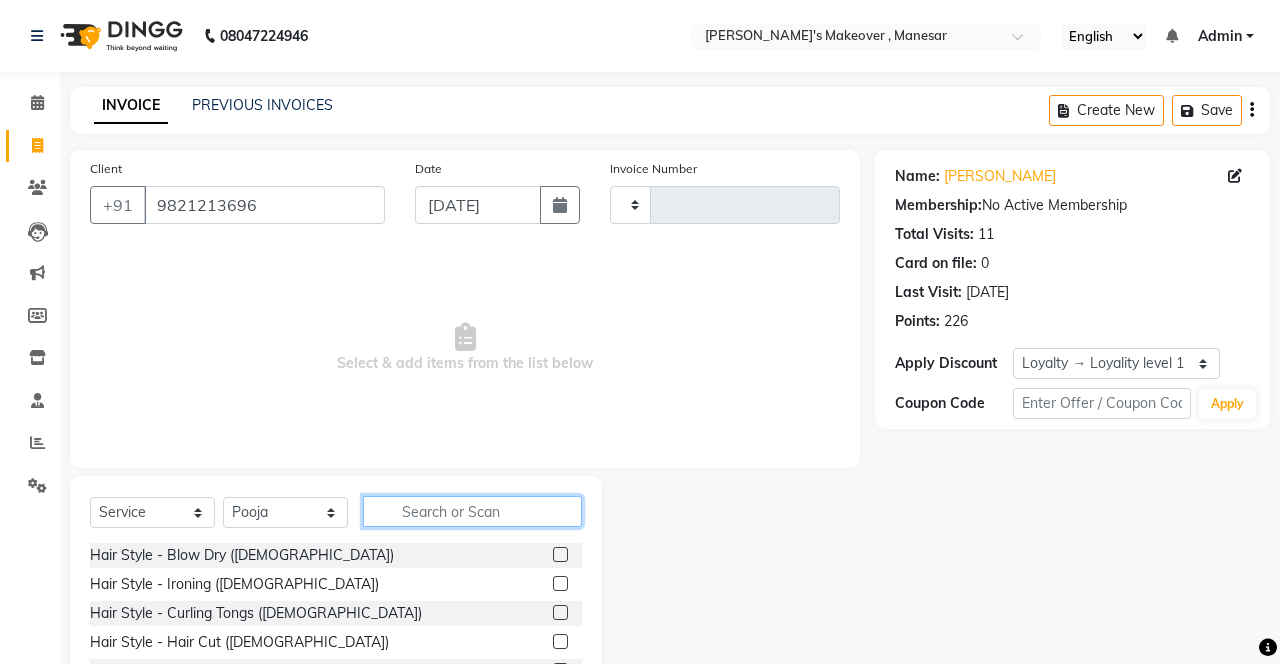 click 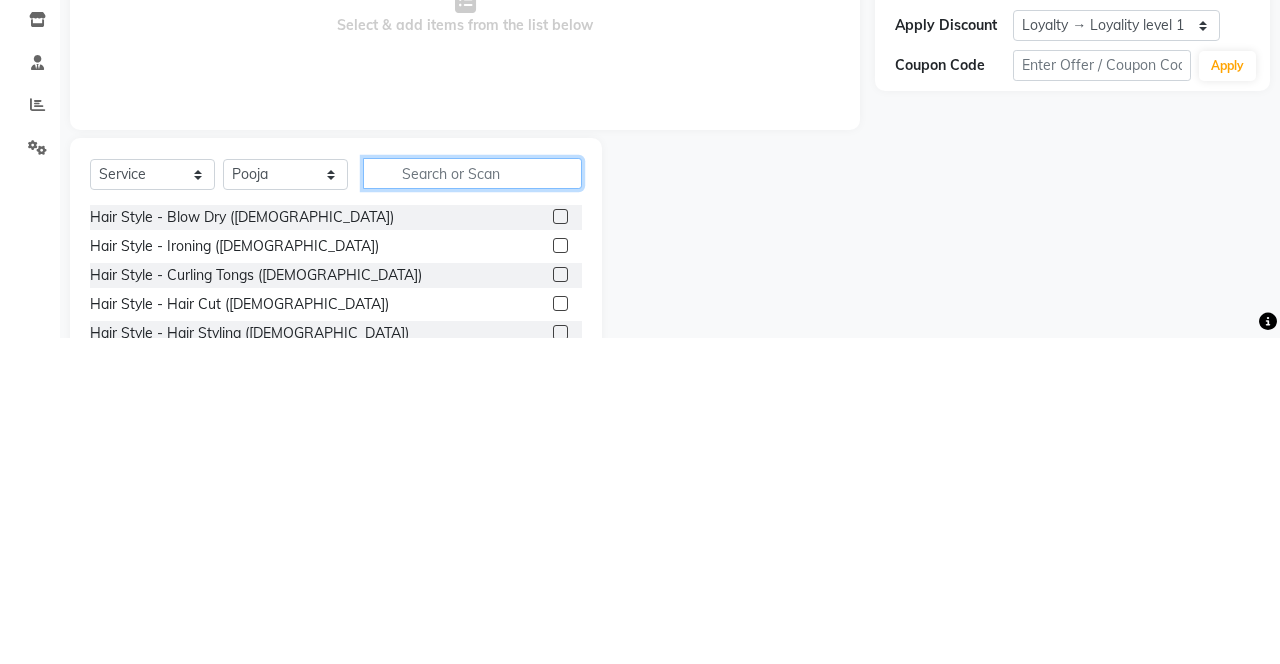 scroll, scrollTop: 15, scrollLeft: 0, axis: vertical 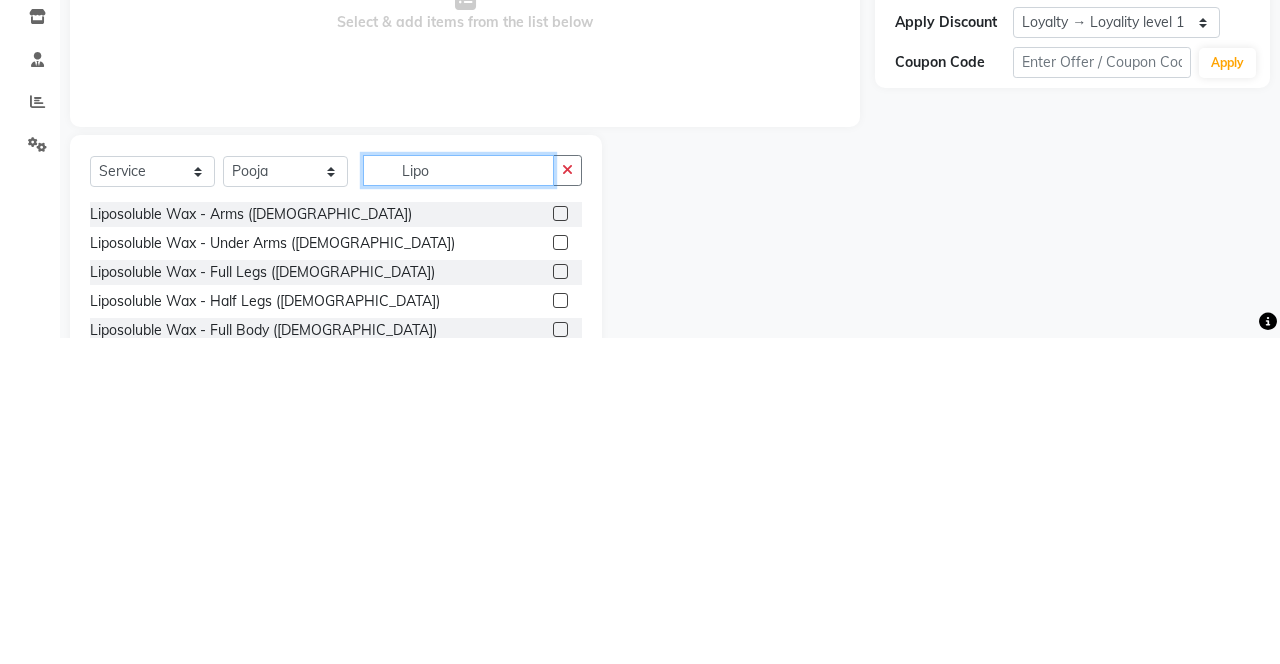 type on "Lipo" 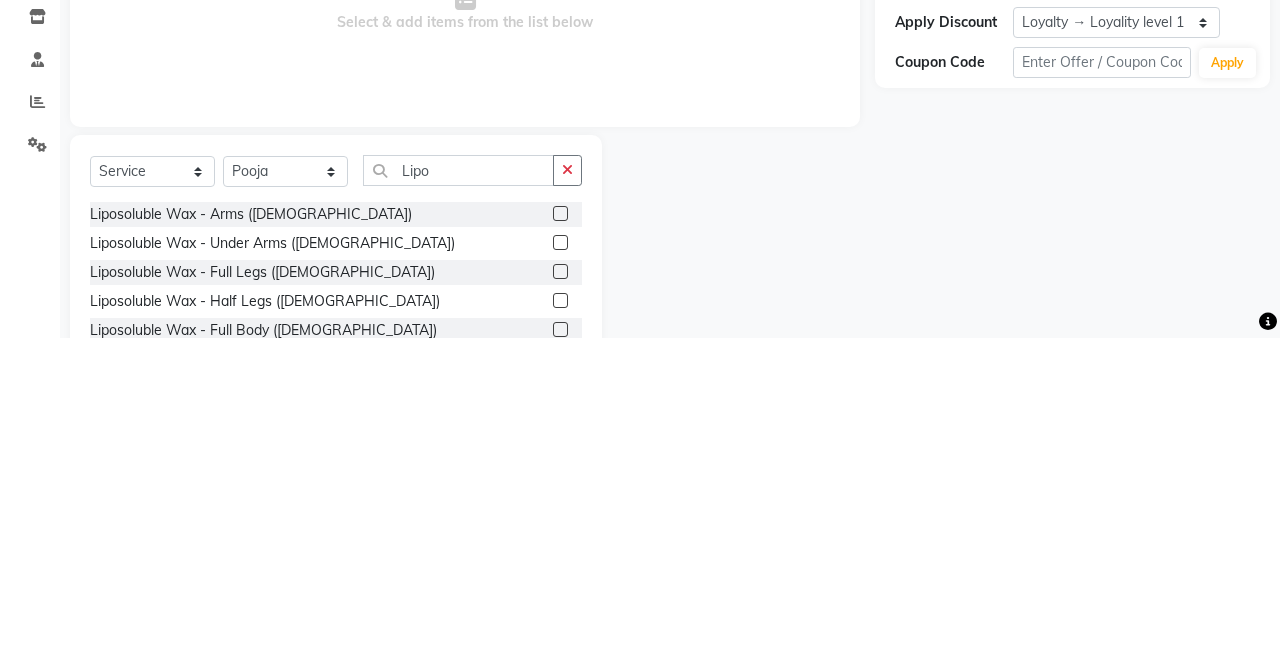 click 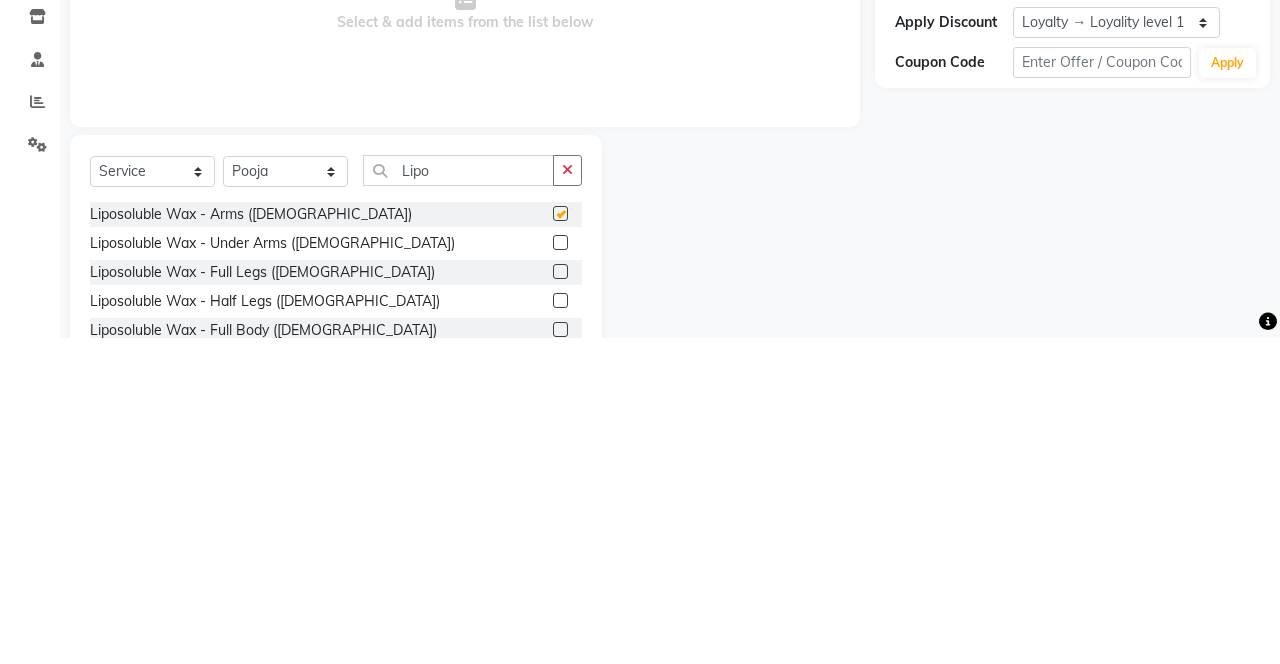 scroll, scrollTop: 15, scrollLeft: 0, axis: vertical 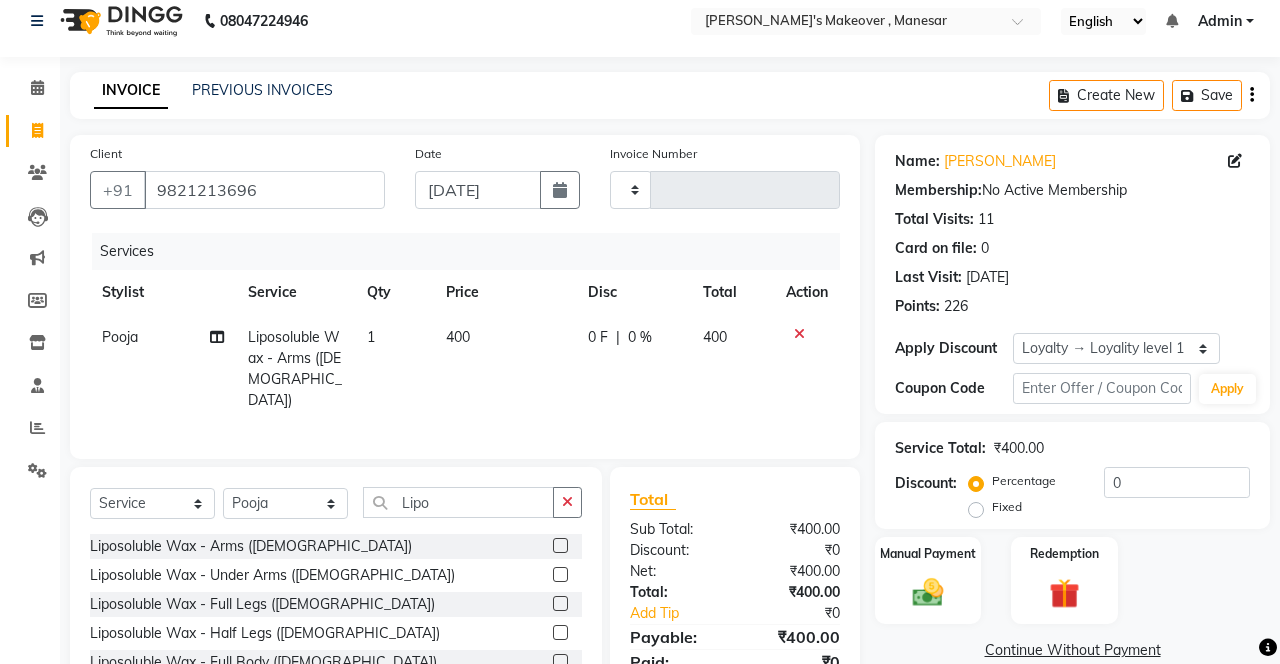 checkbox on "false" 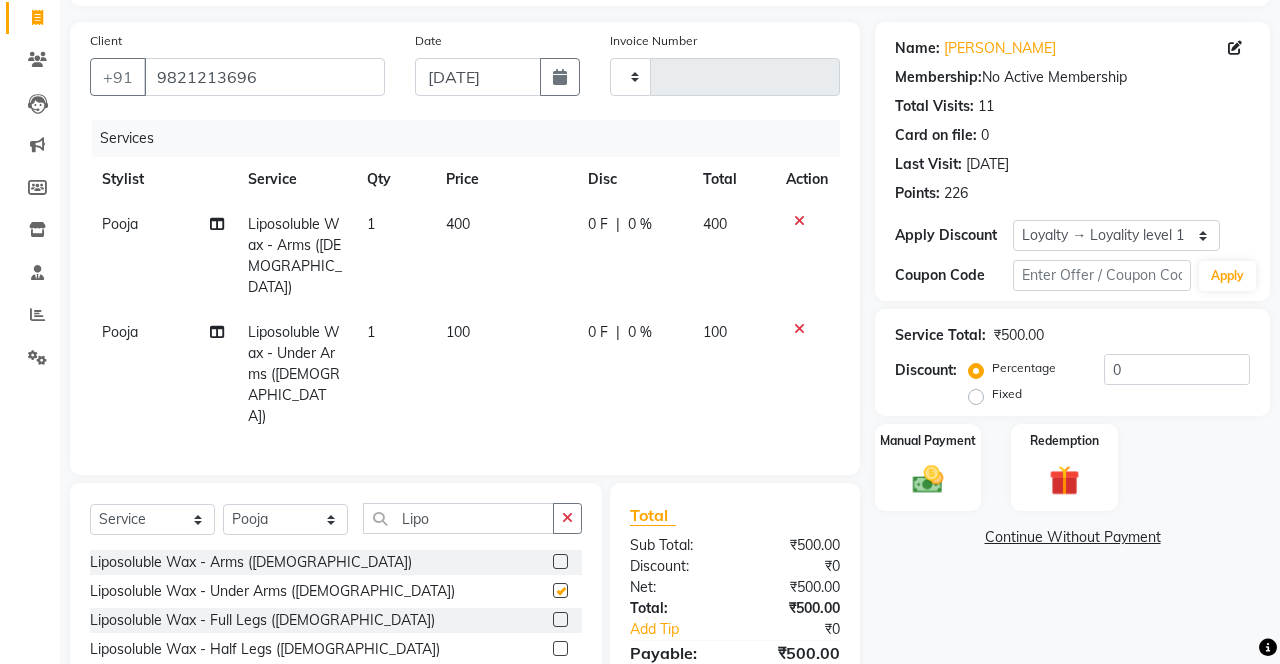checkbox on "false" 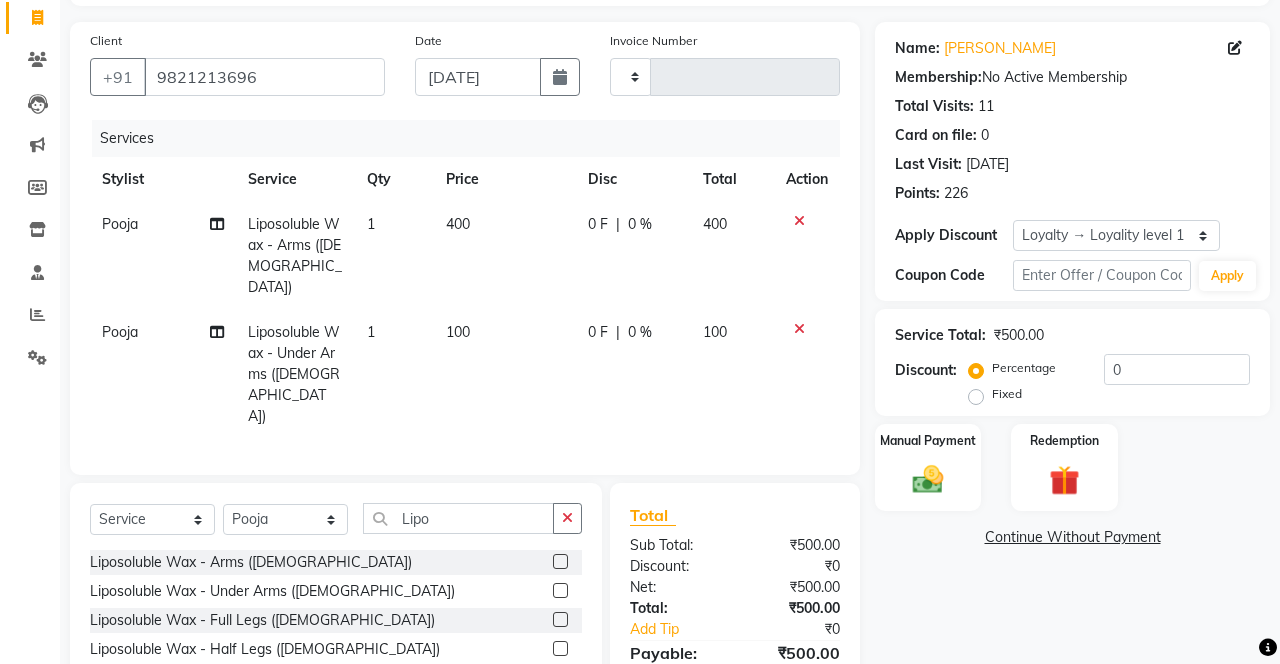 scroll, scrollTop: 144, scrollLeft: 0, axis: vertical 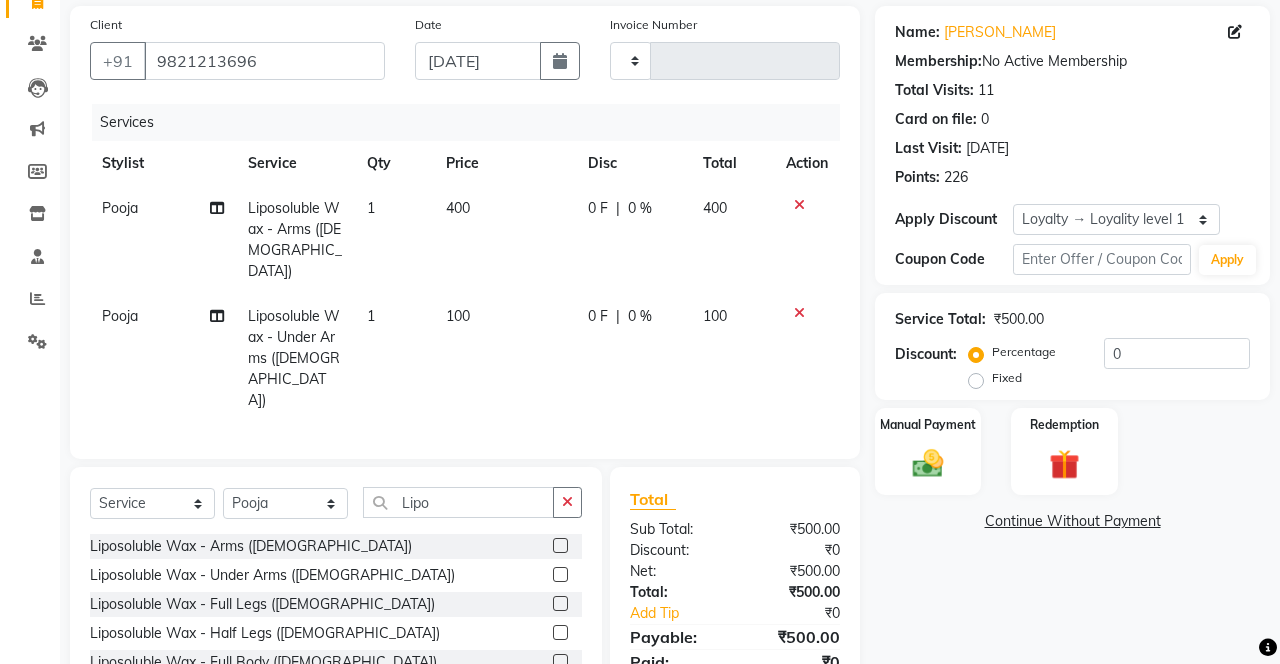 click 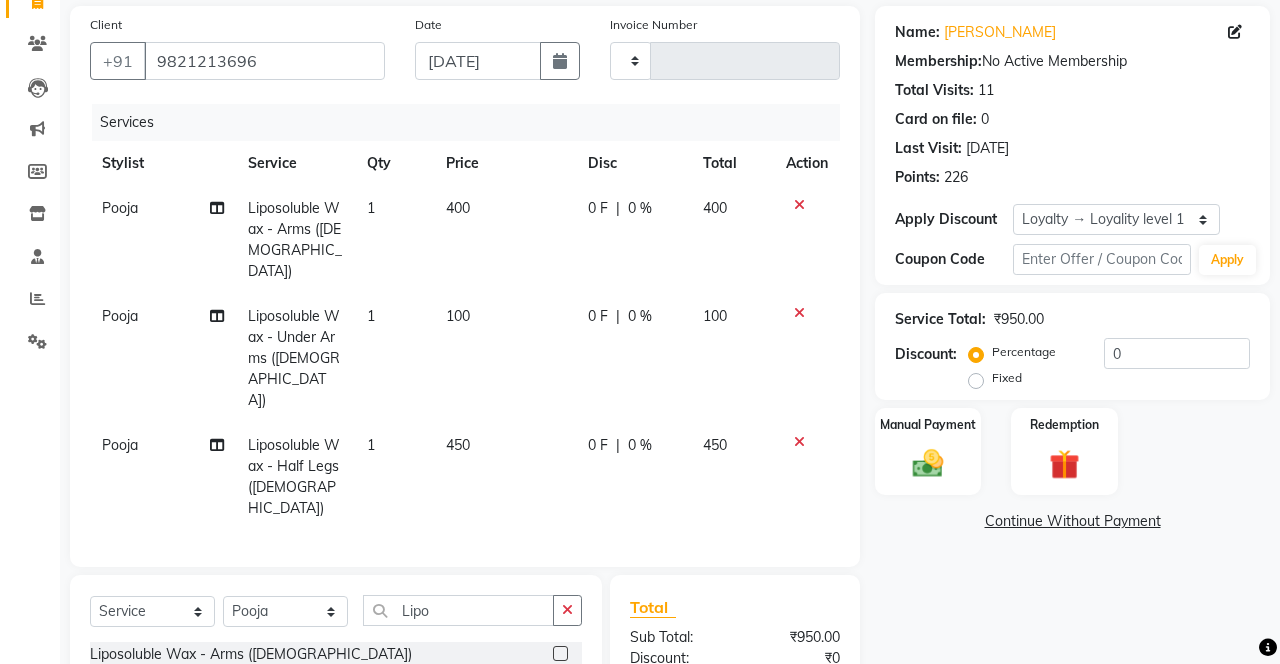 checkbox on "false" 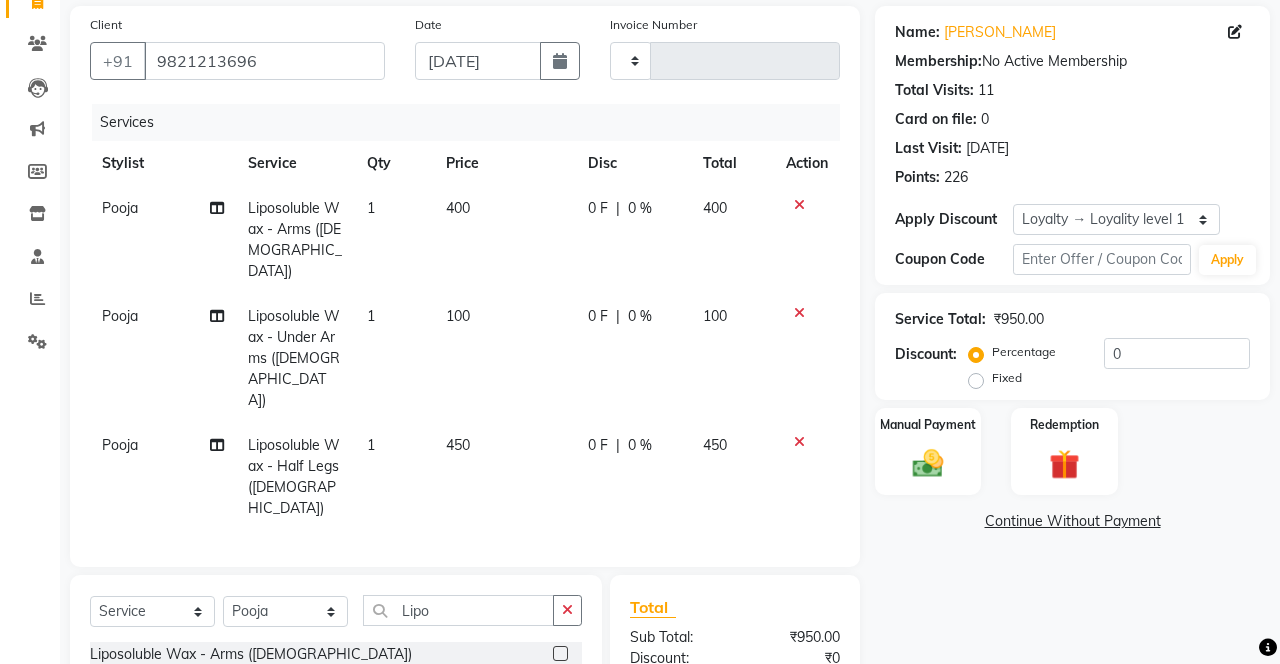 click 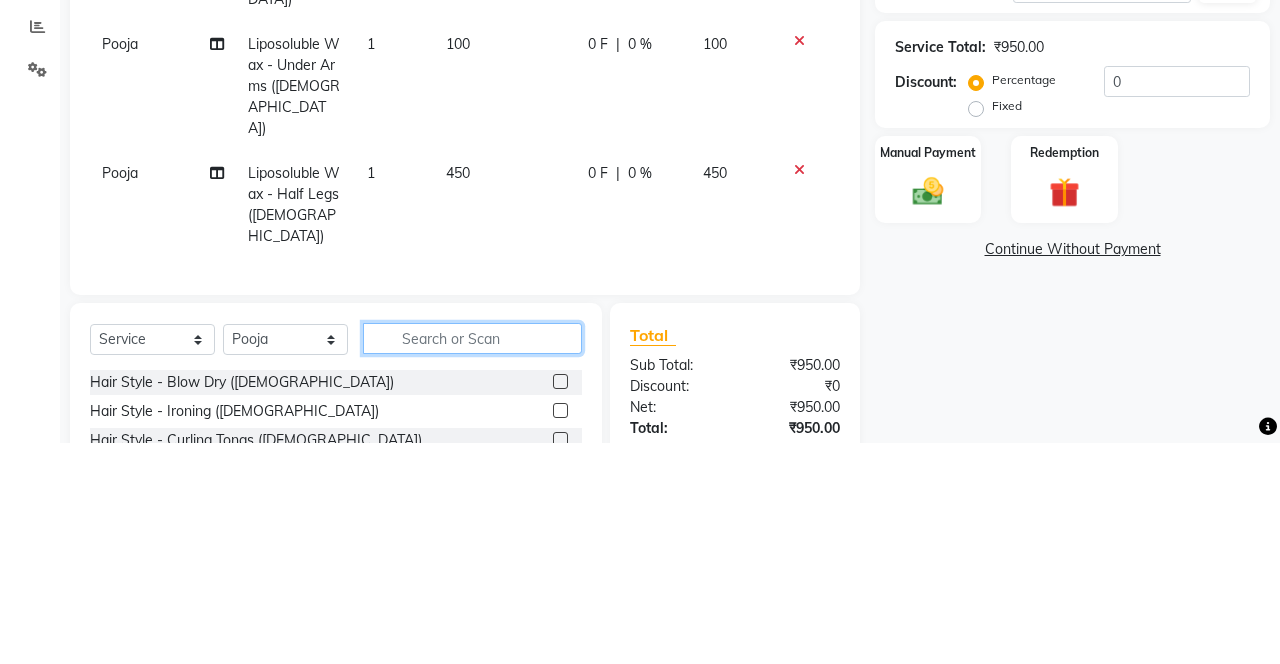 scroll, scrollTop: 195, scrollLeft: 0, axis: vertical 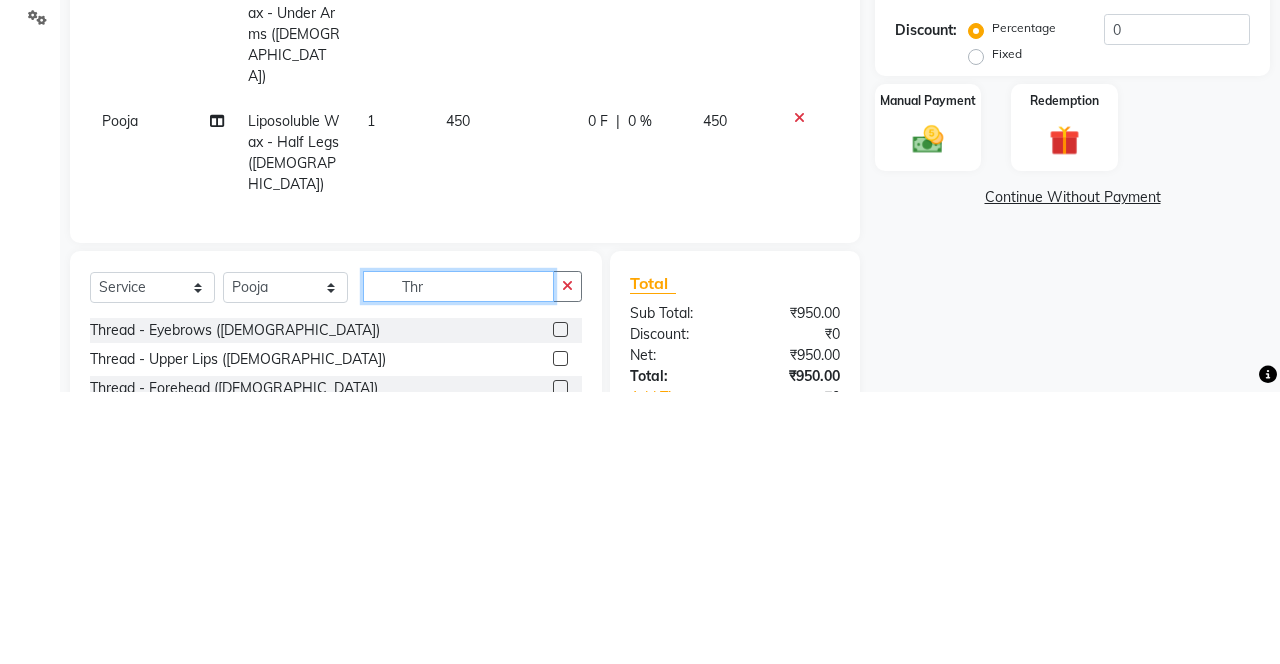 type on "Thr" 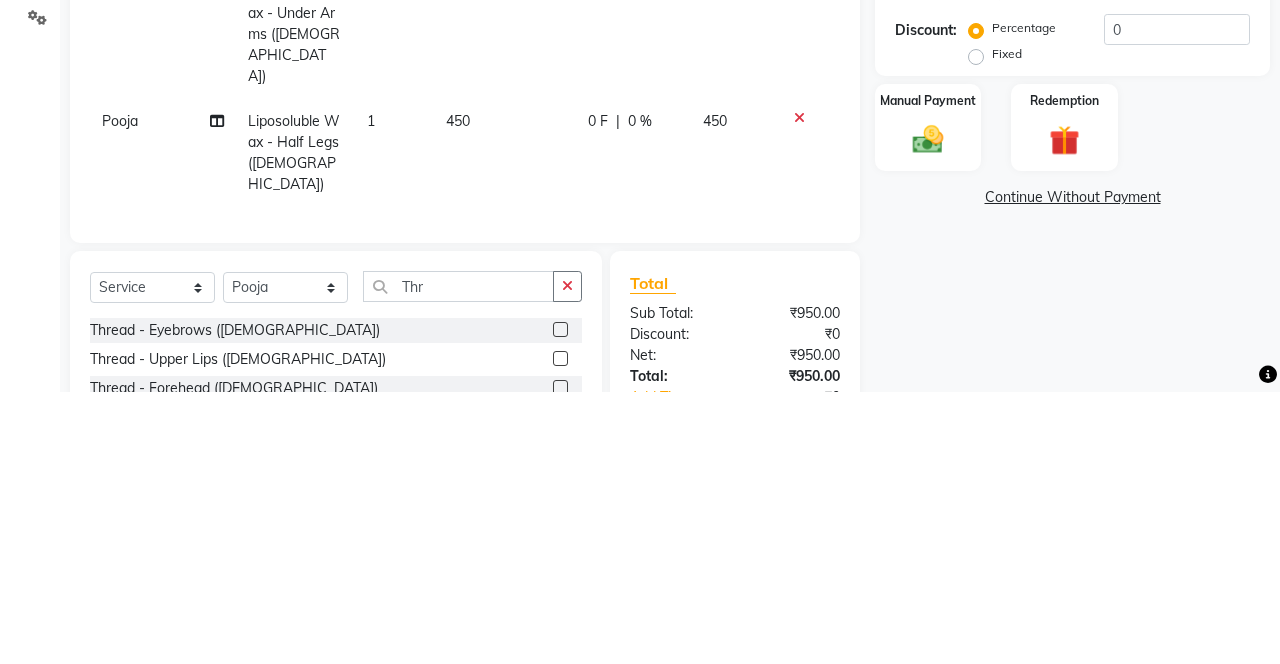 click 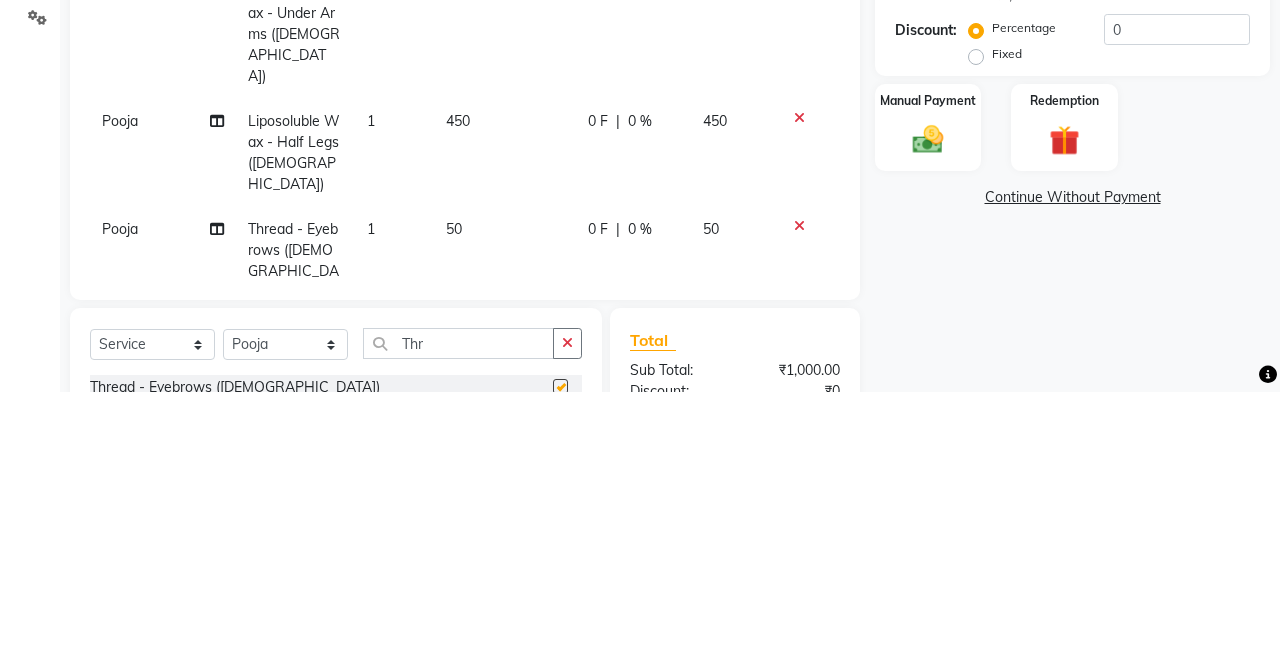 scroll, scrollTop: 195, scrollLeft: 0, axis: vertical 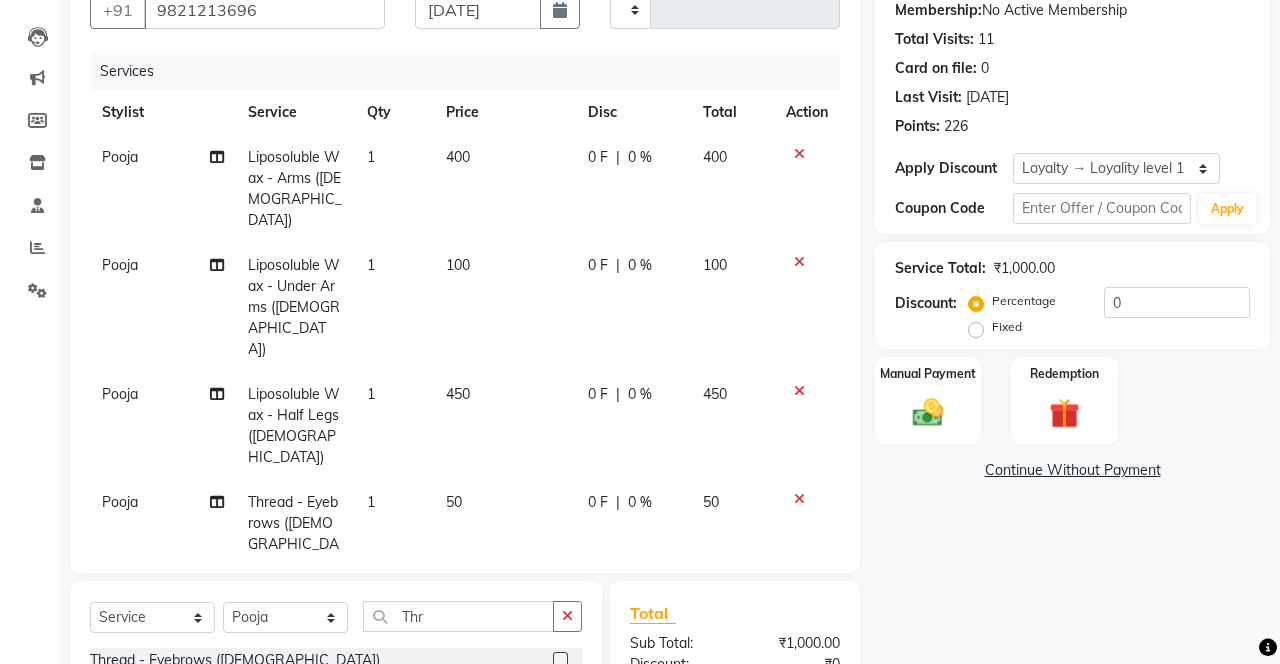 checkbox on "false" 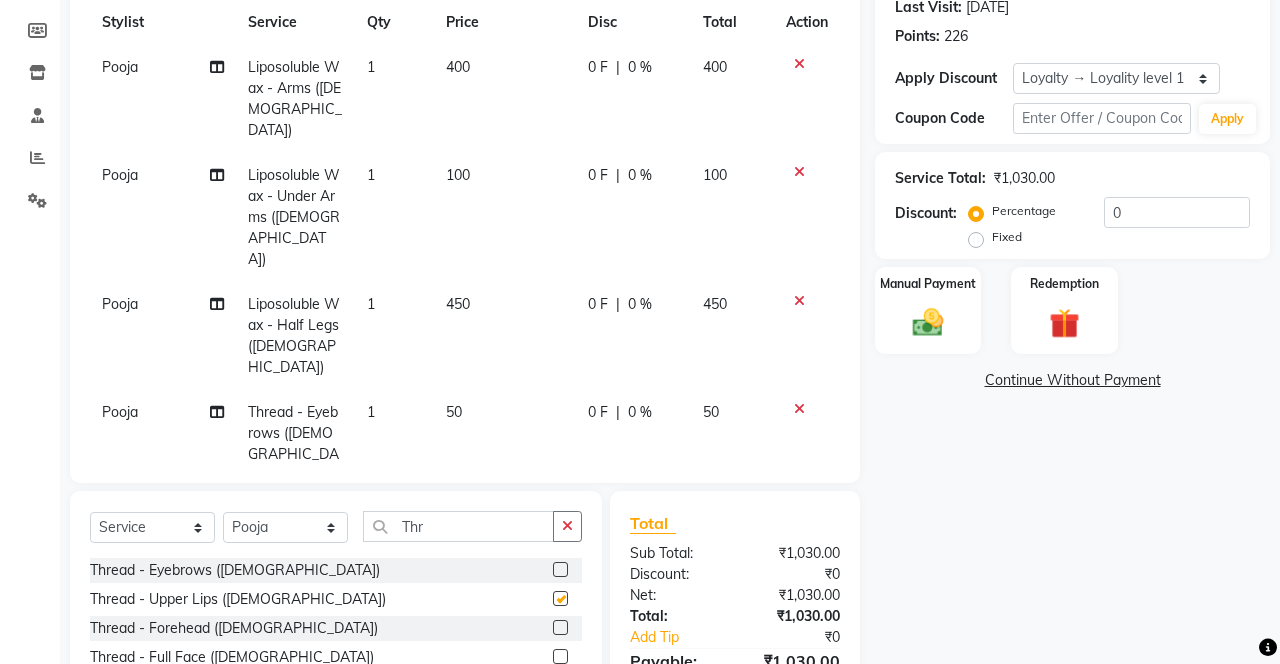 checkbox on "false" 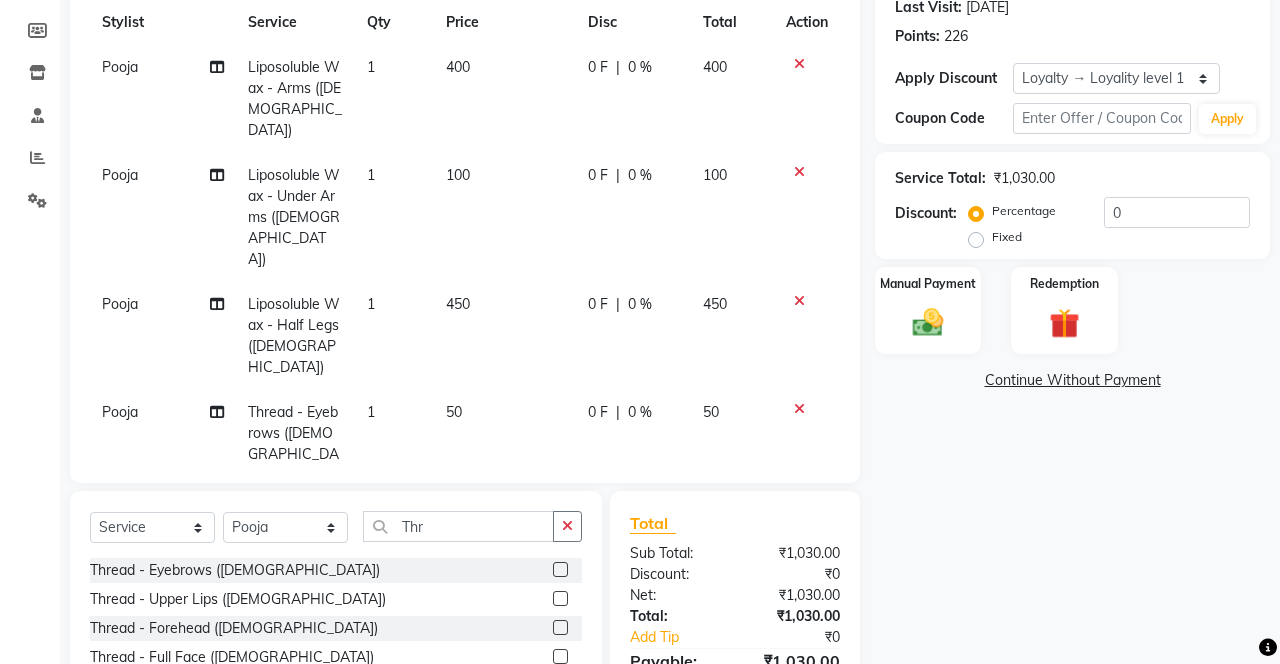 scroll, scrollTop: 286, scrollLeft: 0, axis: vertical 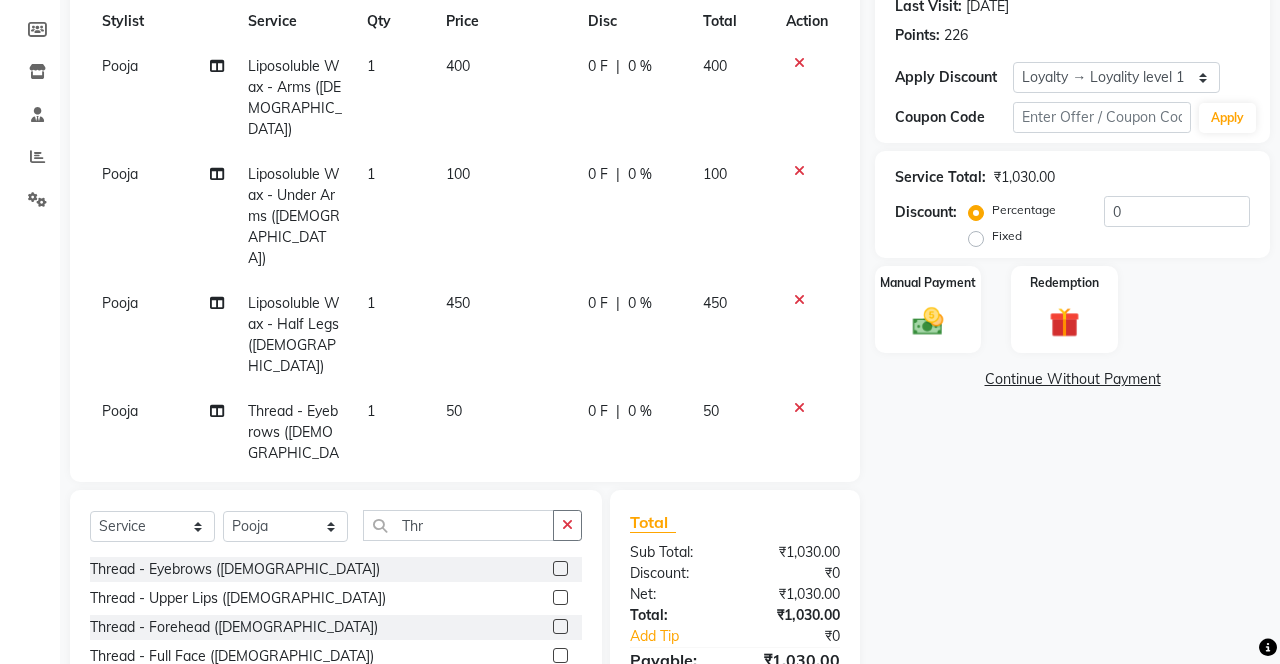 click 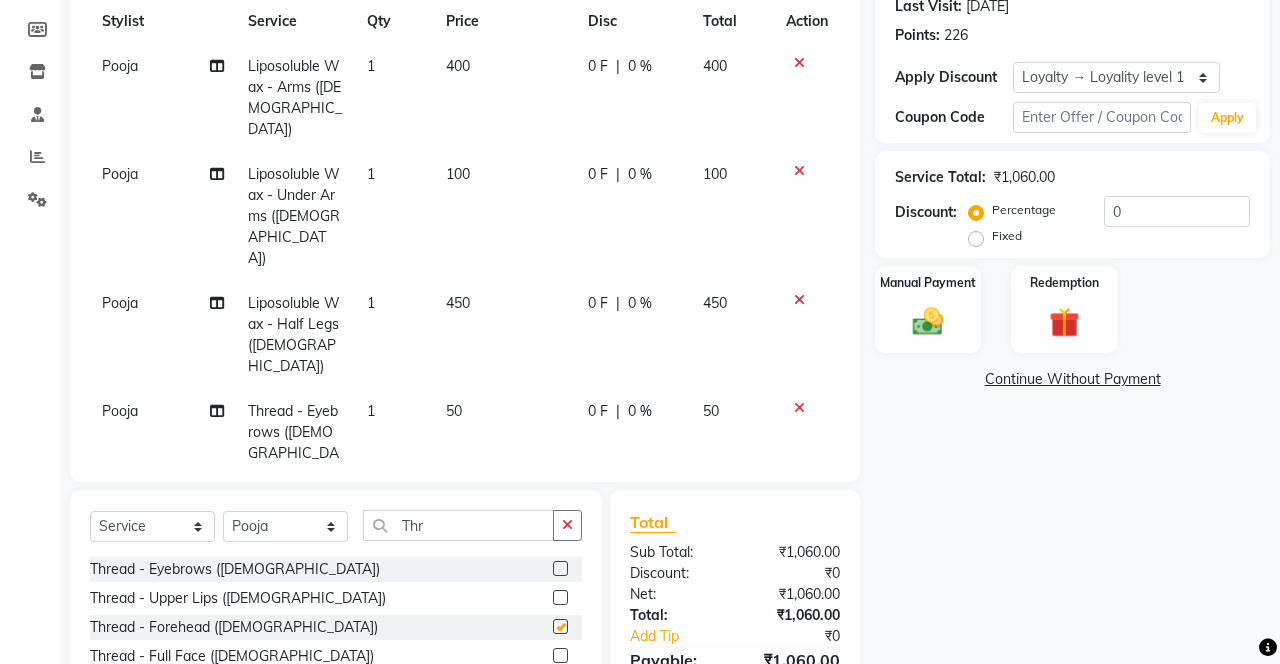 checkbox on "false" 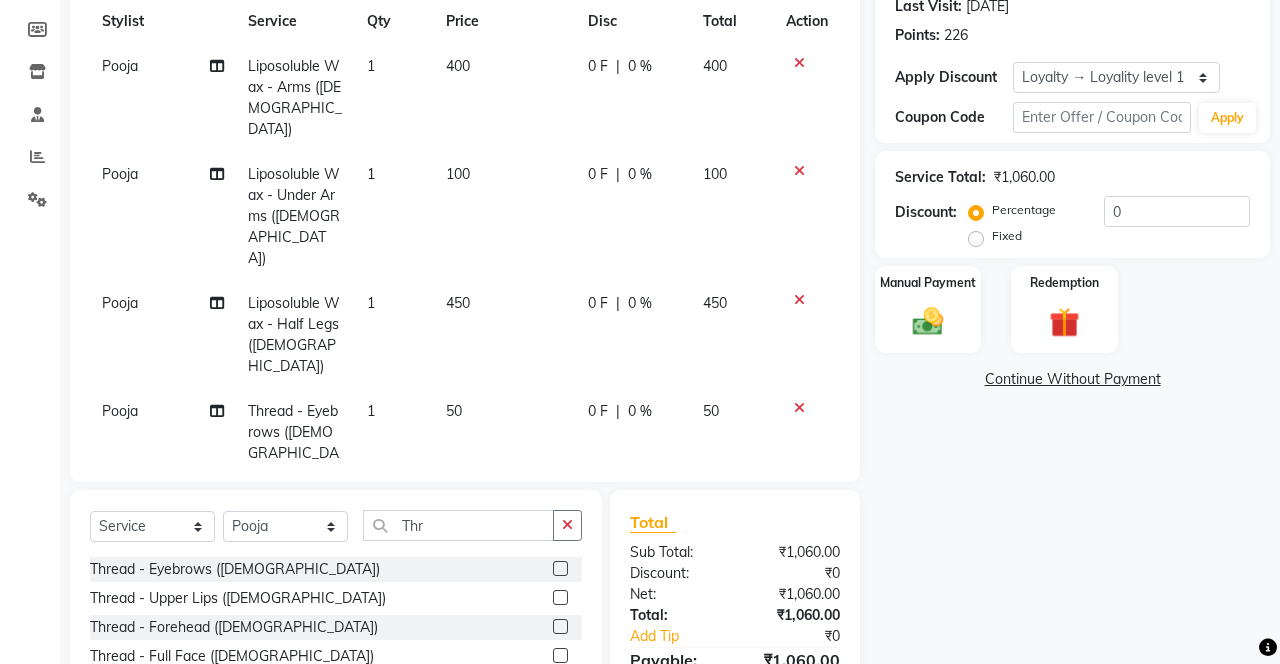 click 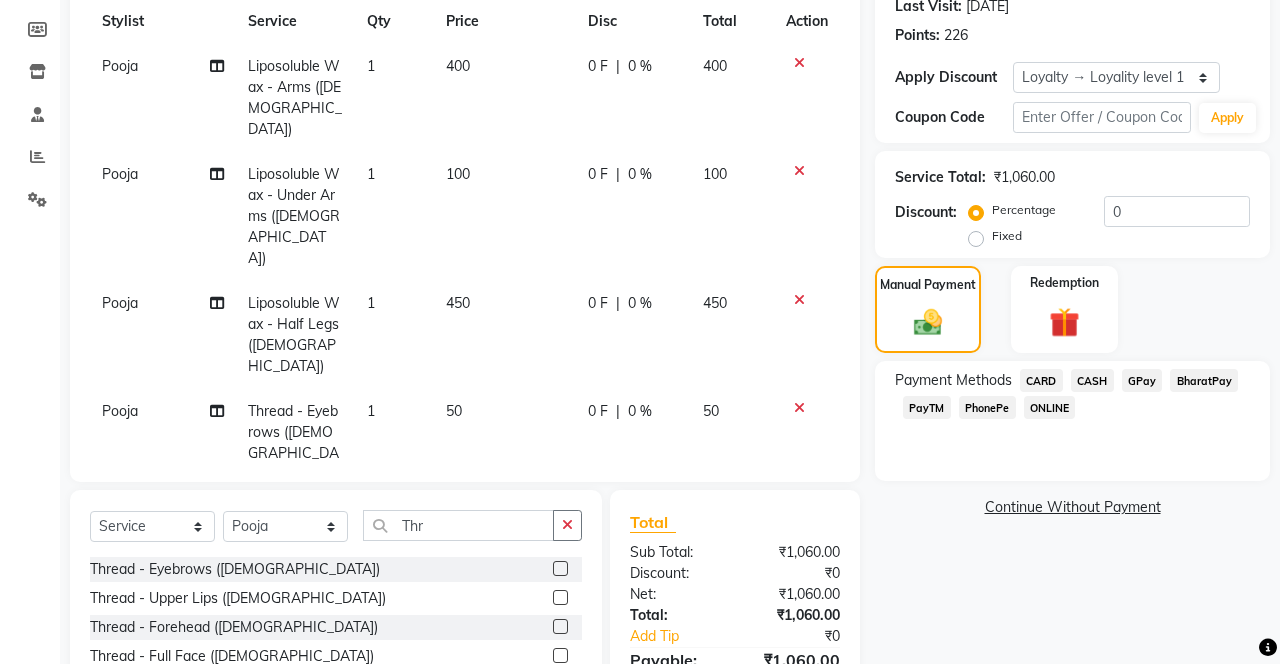 click on "PhonePe" 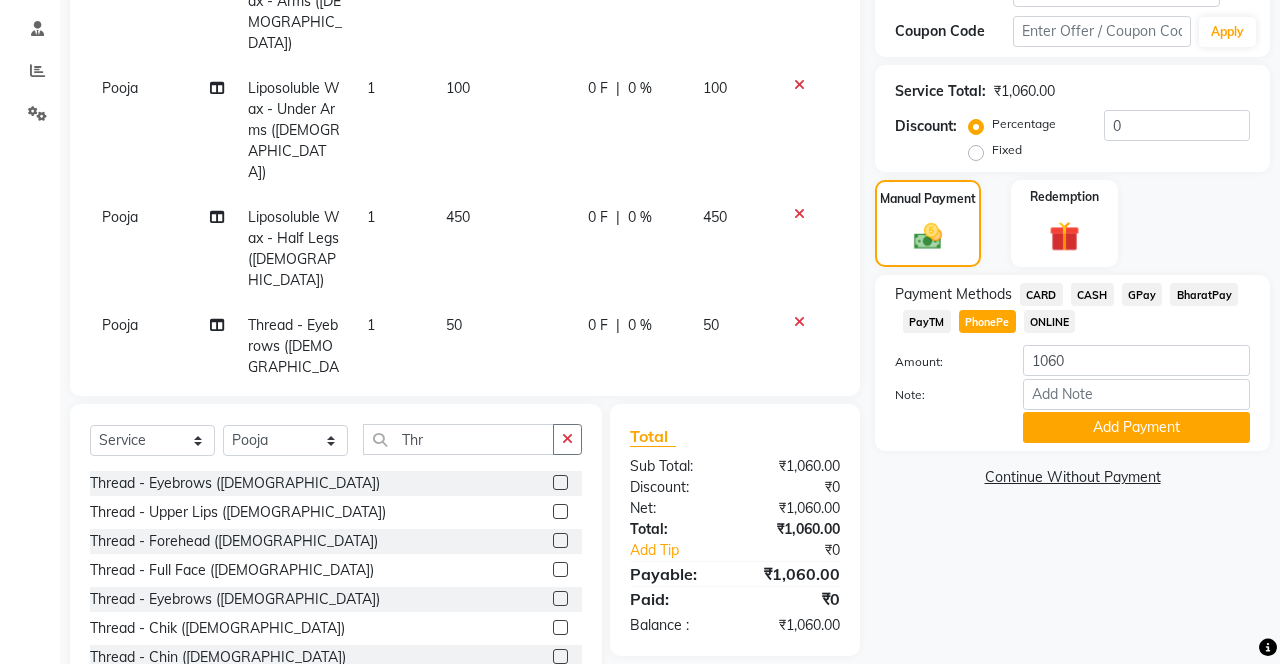 click on "Add Payment" 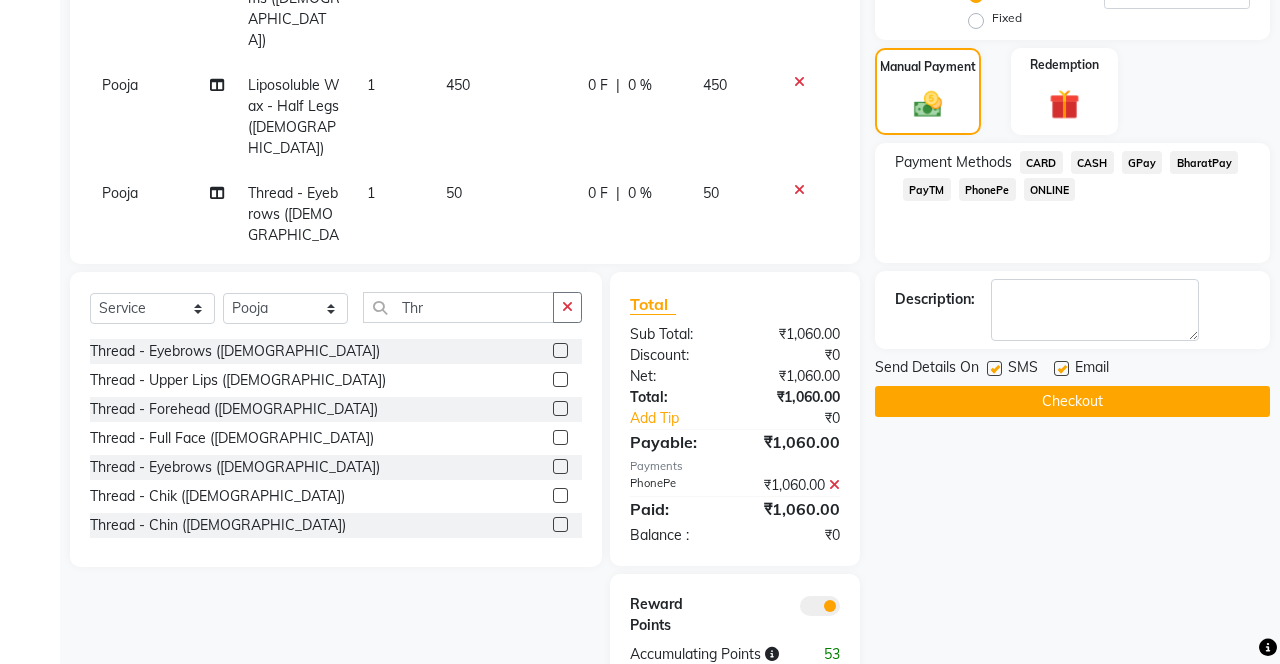 scroll, scrollTop: 510, scrollLeft: 0, axis: vertical 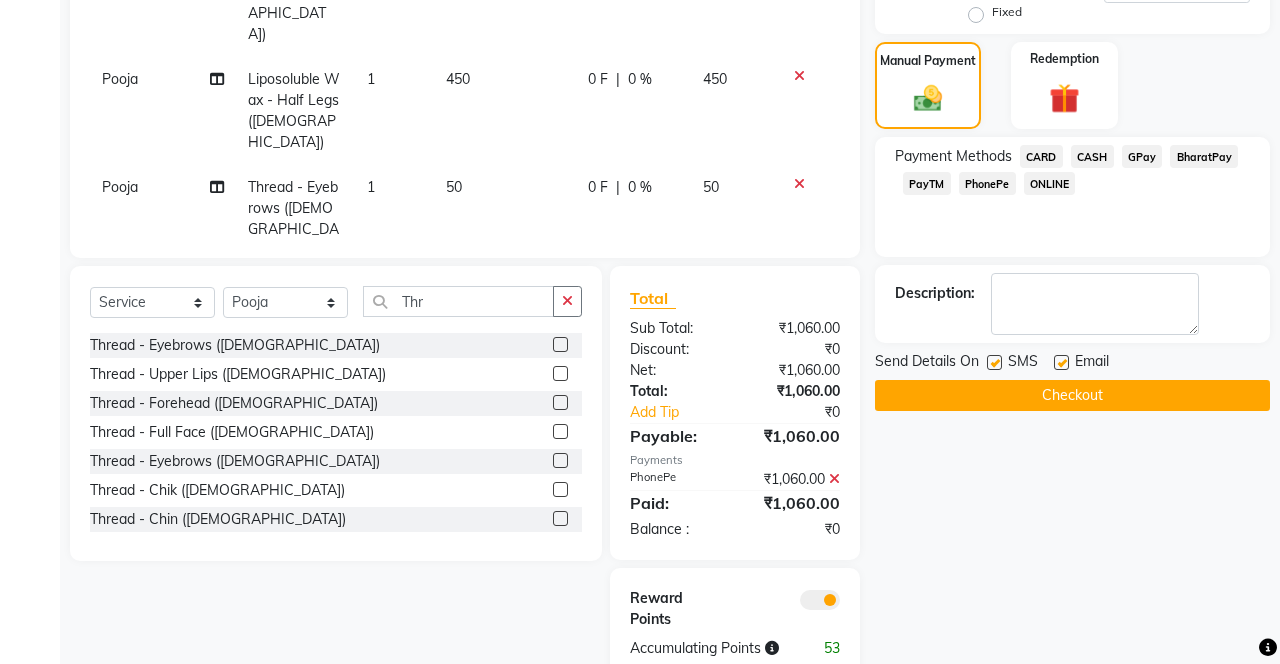 click 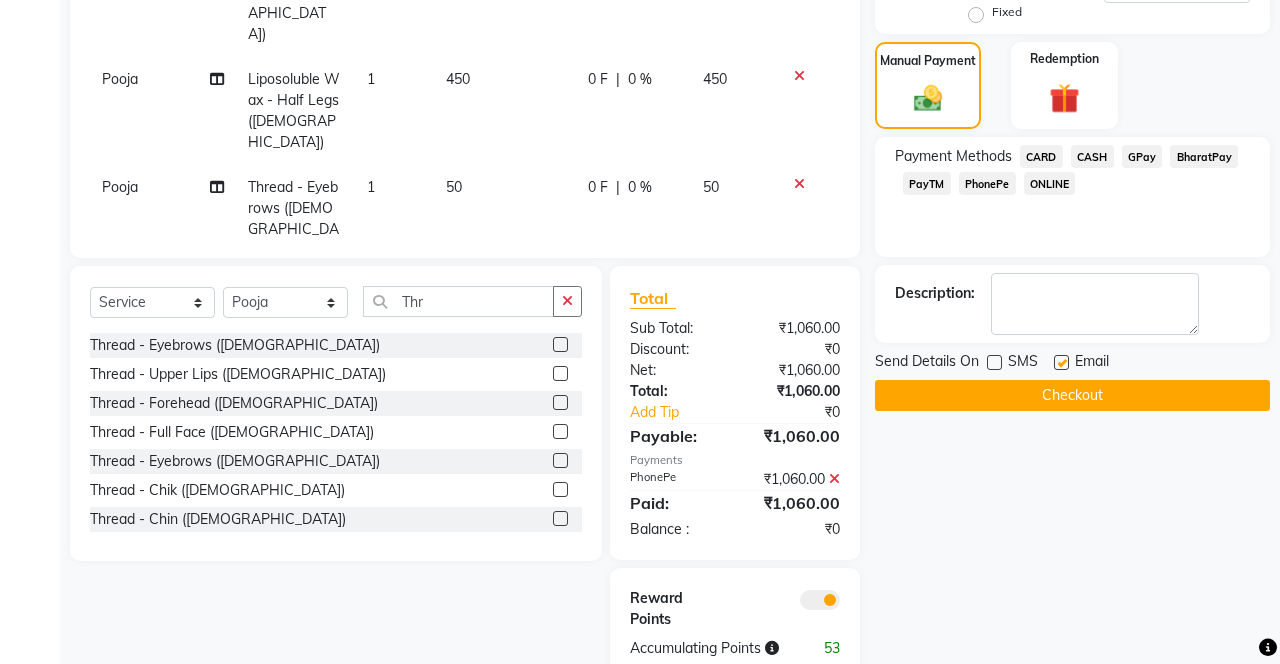 click on "Checkout" 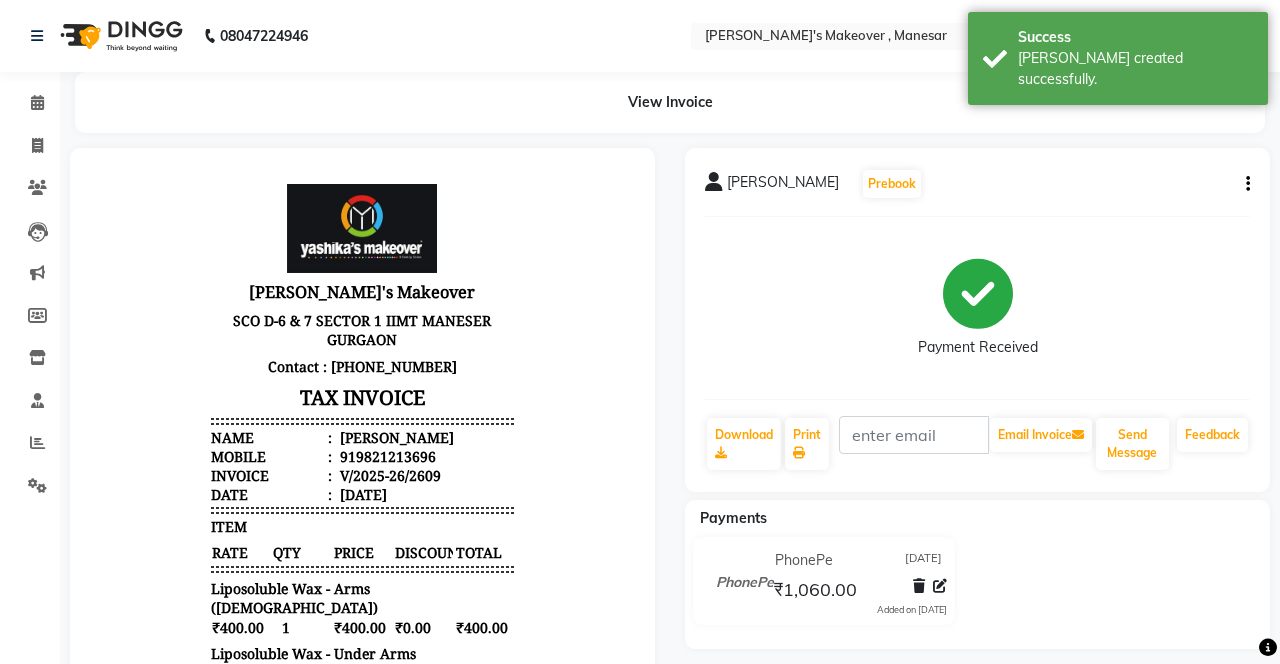 scroll, scrollTop: 0, scrollLeft: 0, axis: both 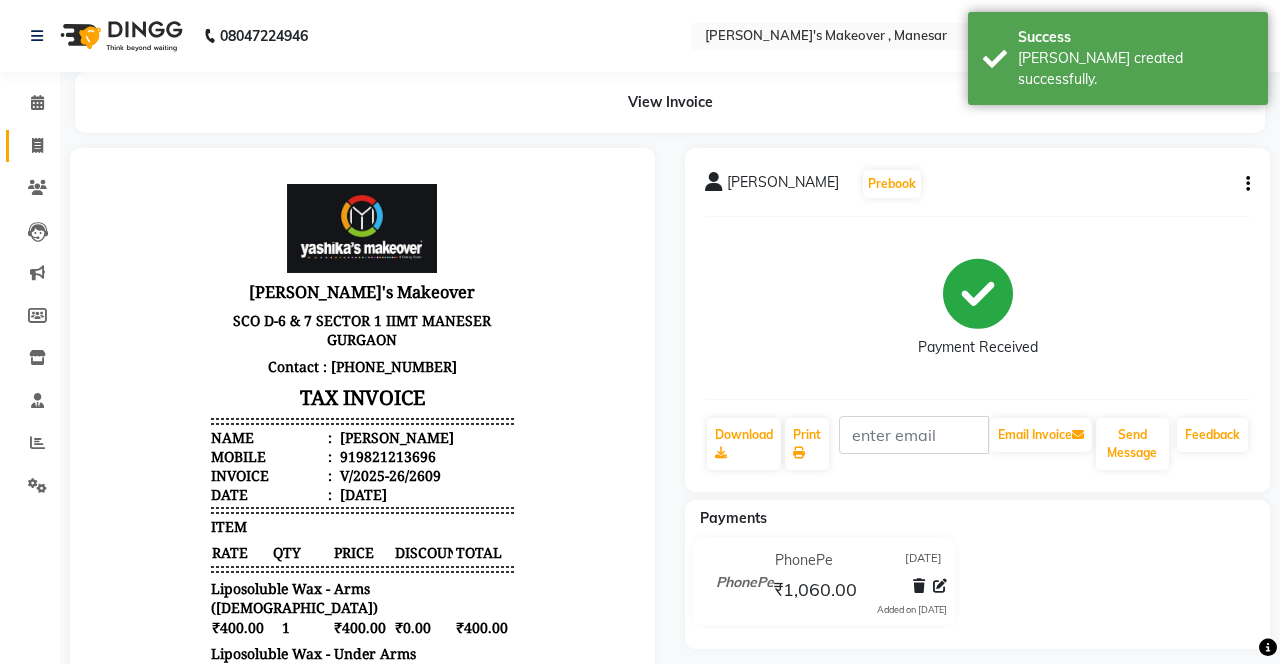 click 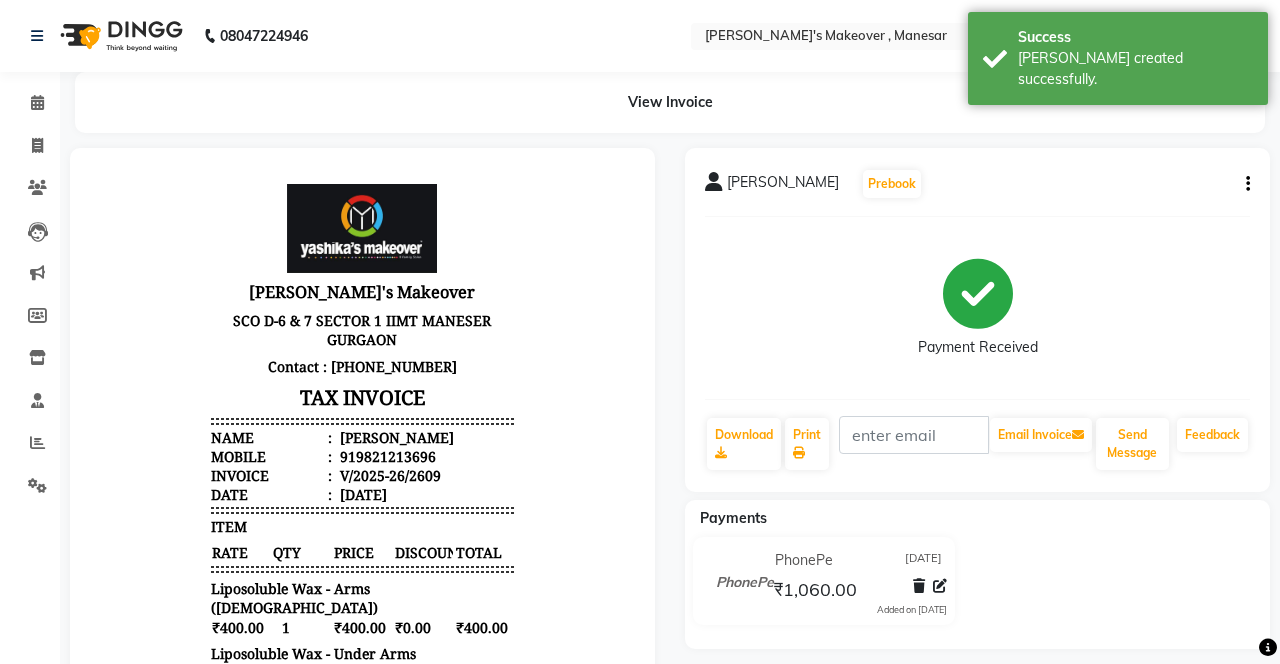 select on "service" 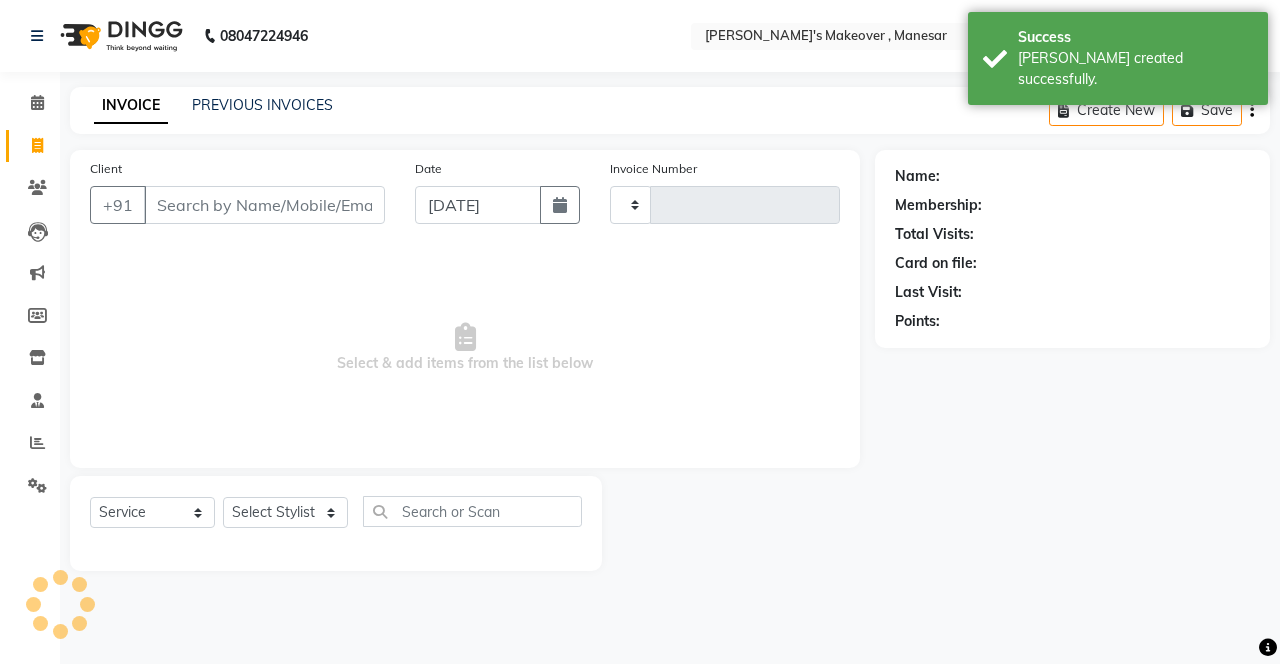 scroll, scrollTop: 0, scrollLeft: 0, axis: both 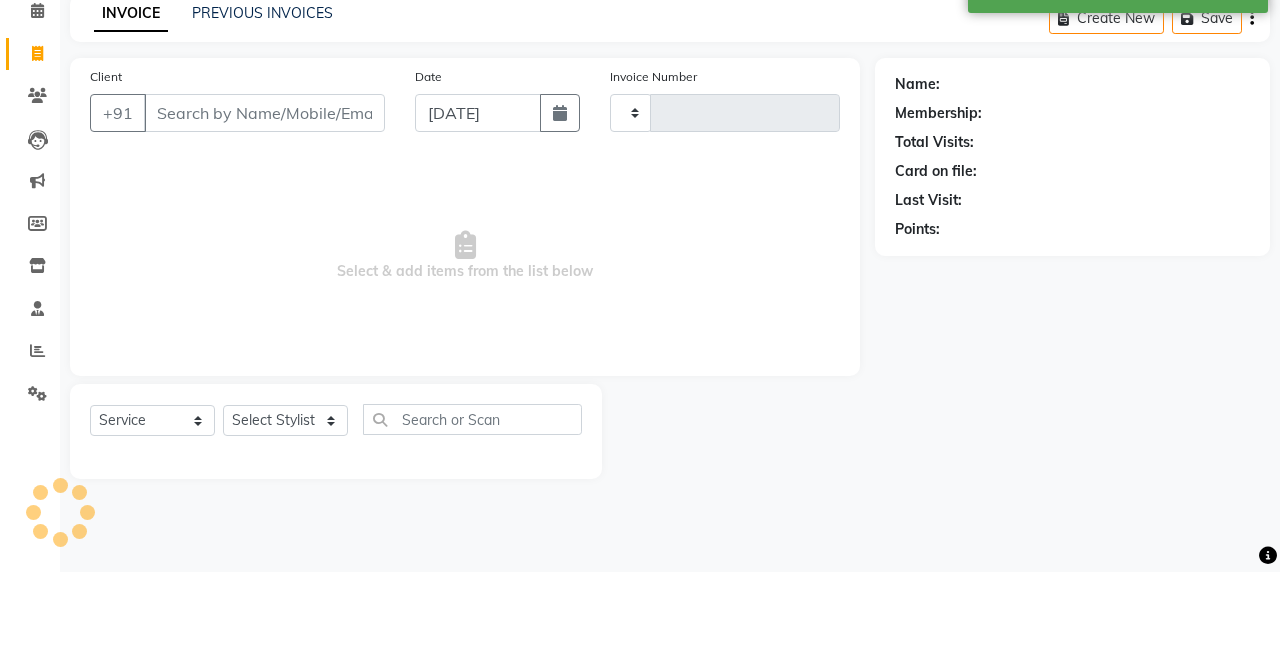 type on "2610" 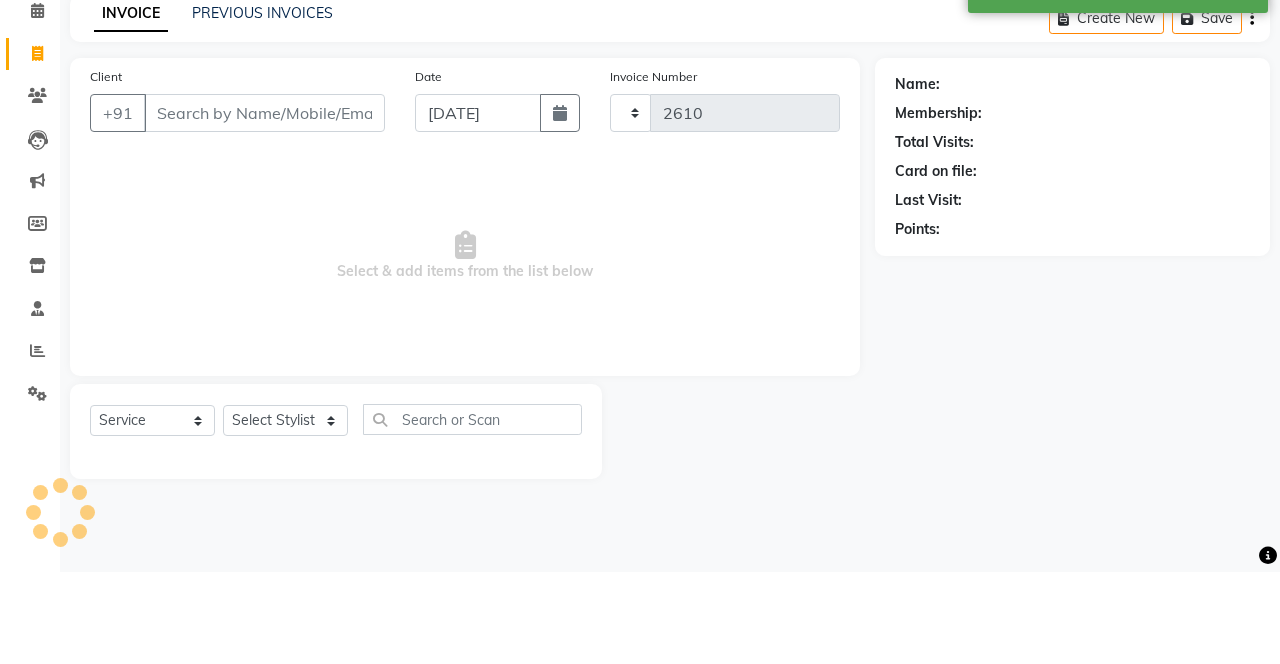 select on "820" 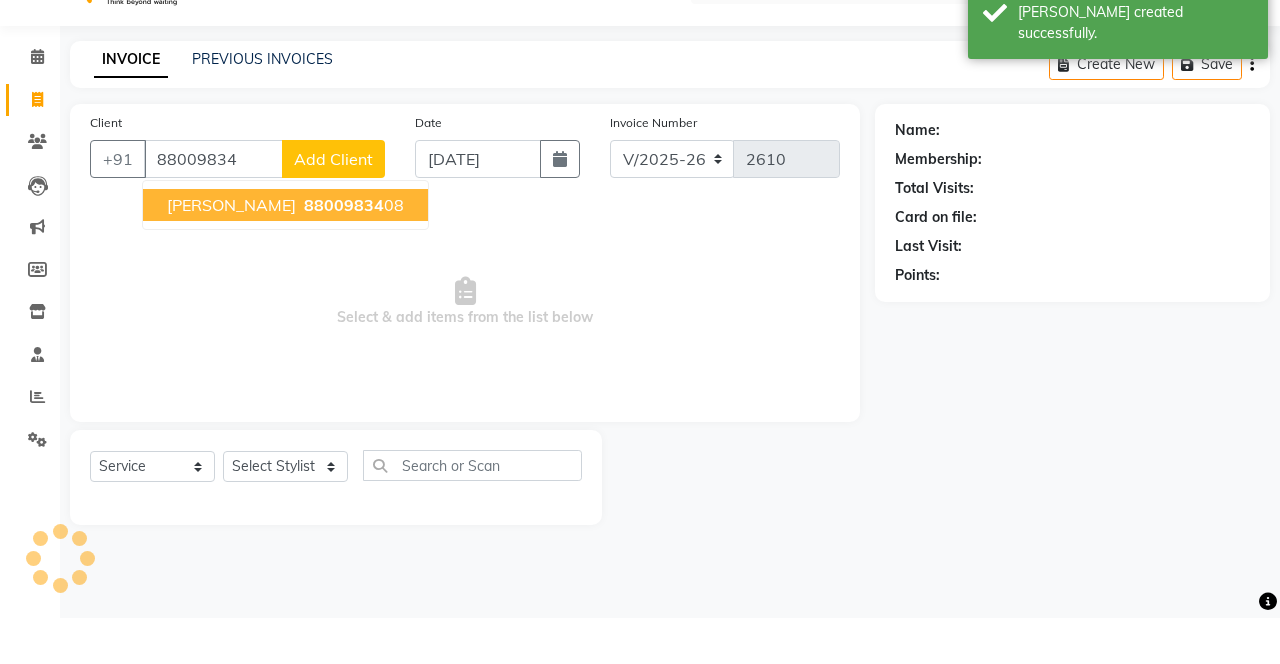 click on "88009834" at bounding box center [344, 251] 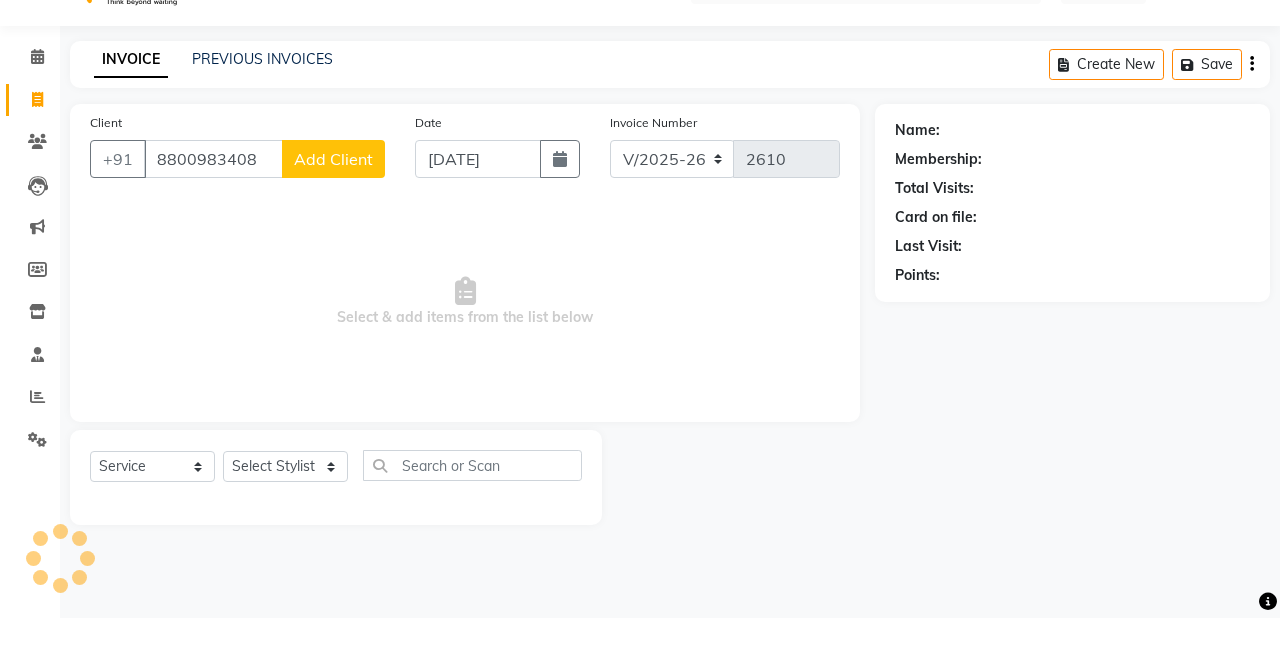 type on "8800983408" 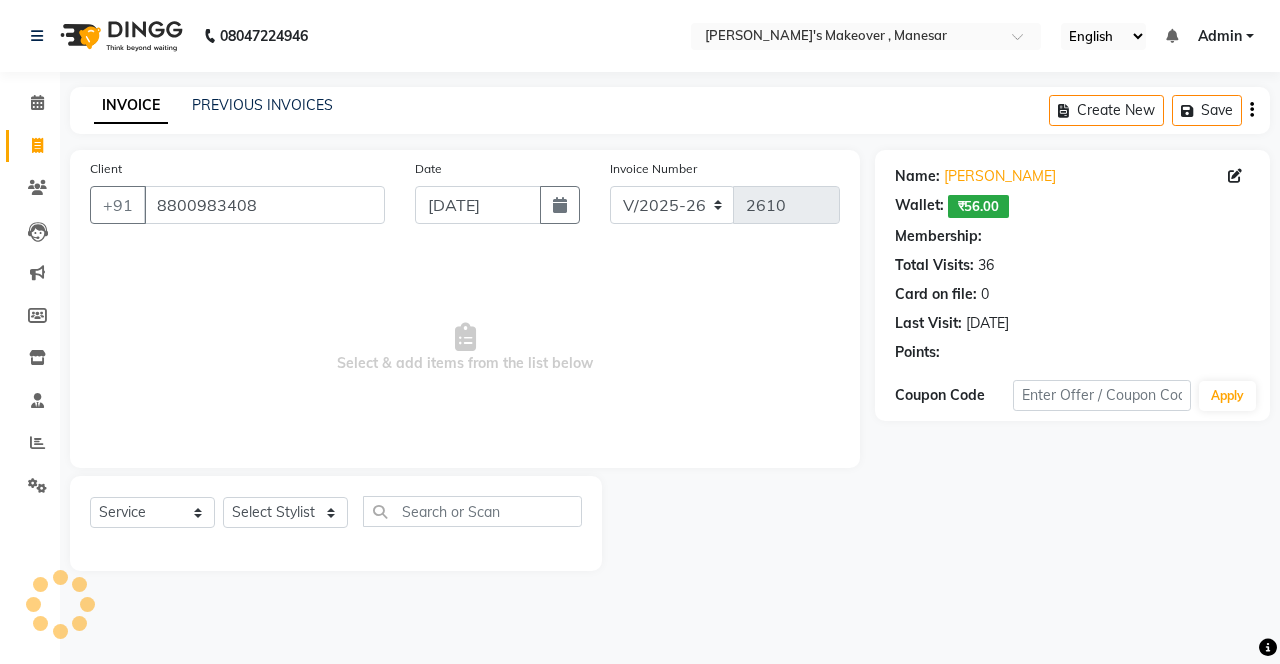 select on "1: Object" 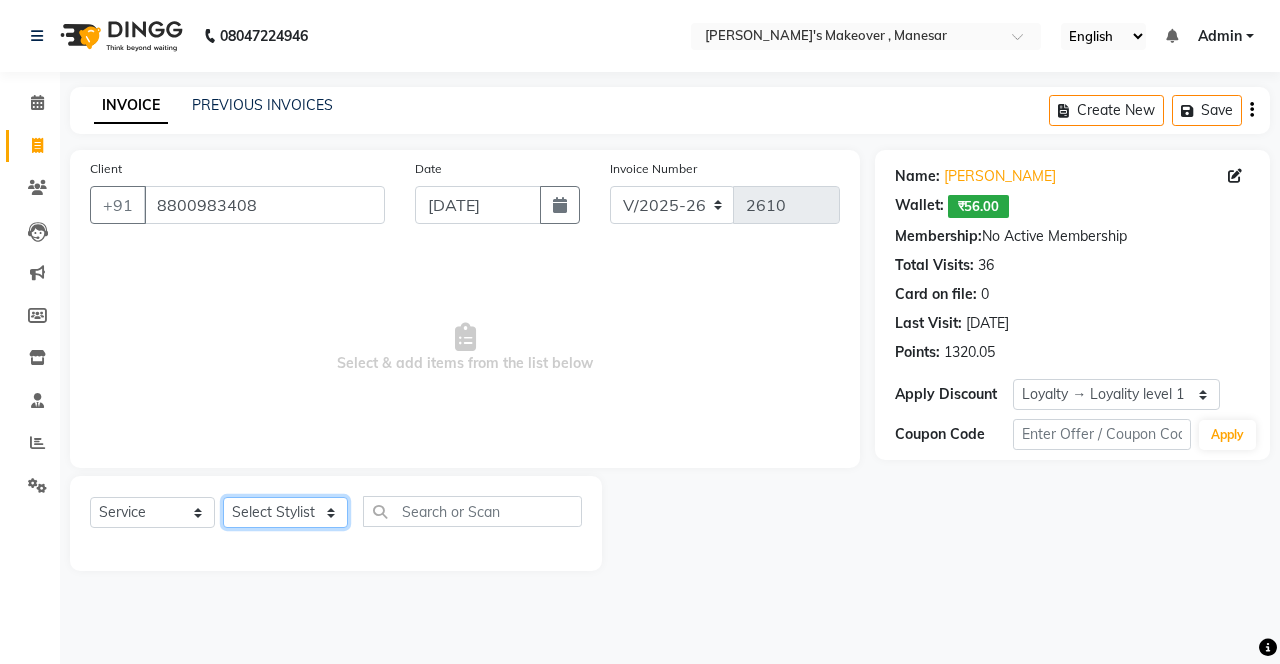 click on "Select Stylist Danish Shavej [PERSON_NAME] Krishna [PERSON_NAME] [PERSON_NAME] Mdm [PERSON_NAME] [PERSON_NAME] [MEDICAL_DATA] Pooja [PERSON_NAME] [PERSON_NAME] ([DATE])" 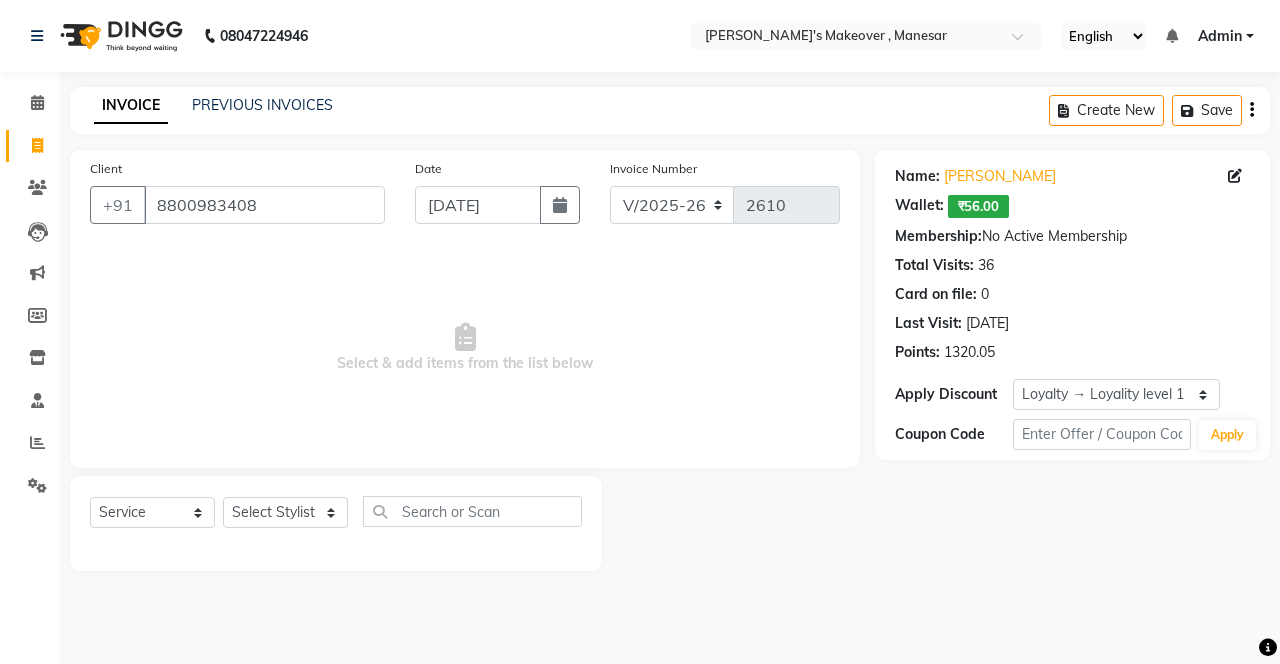 click on "Select & add items from the list below" at bounding box center [465, 348] 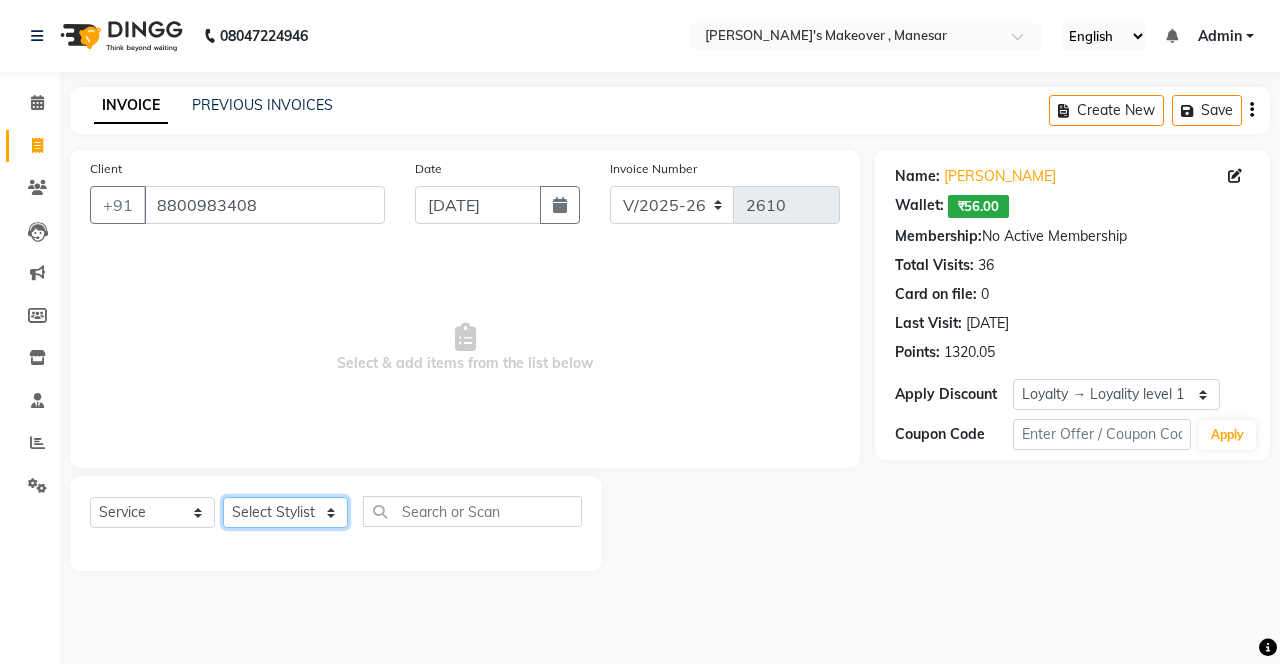 click on "Select Stylist Danish Shavej [PERSON_NAME] Krishna [PERSON_NAME] [PERSON_NAME] Mdm [PERSON_NAME] [PERSON_NAME] [MEDICAL_DATA] Pooja [PERSON_NAME] [PERSON_NAME] ([DATE])" 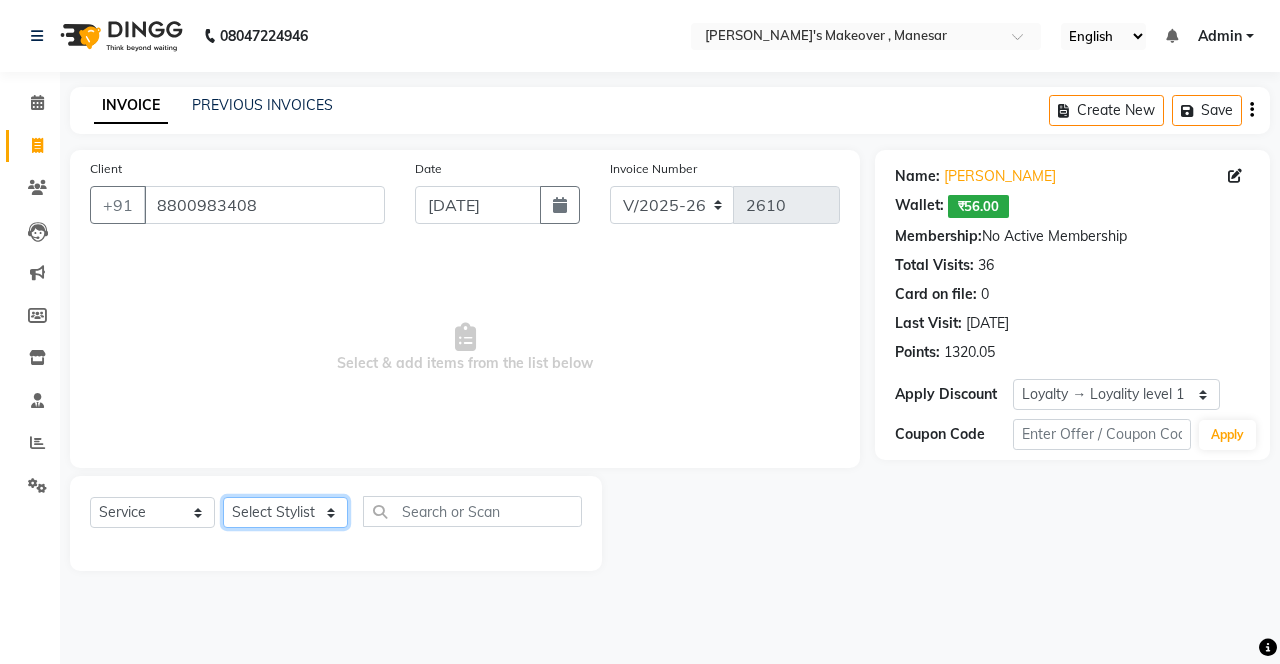 select on "63321" 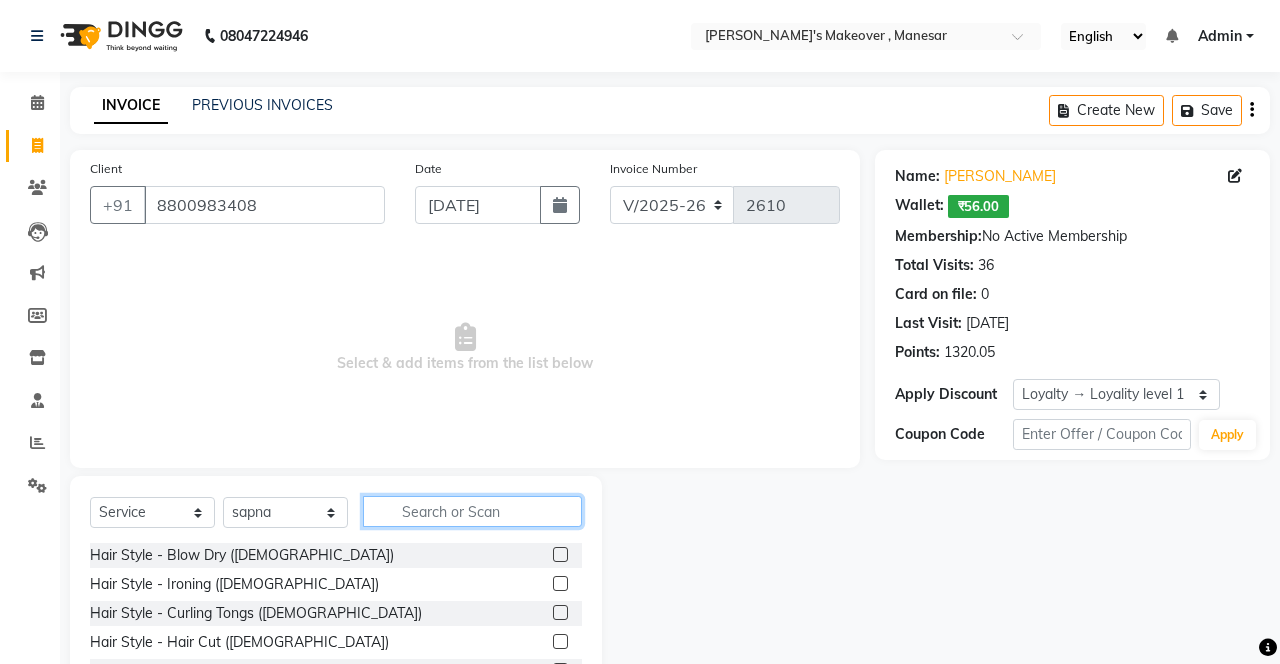 click 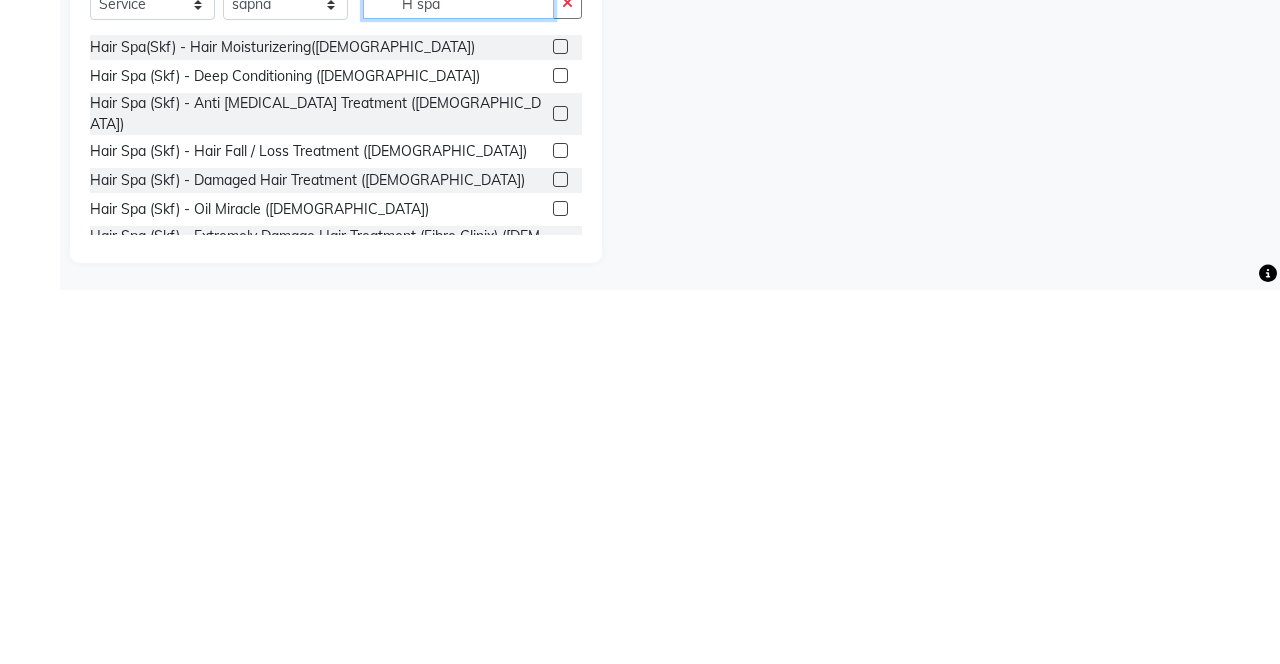 scroll, scrollTop: 136, scrollLeft: 0, axis: vertical 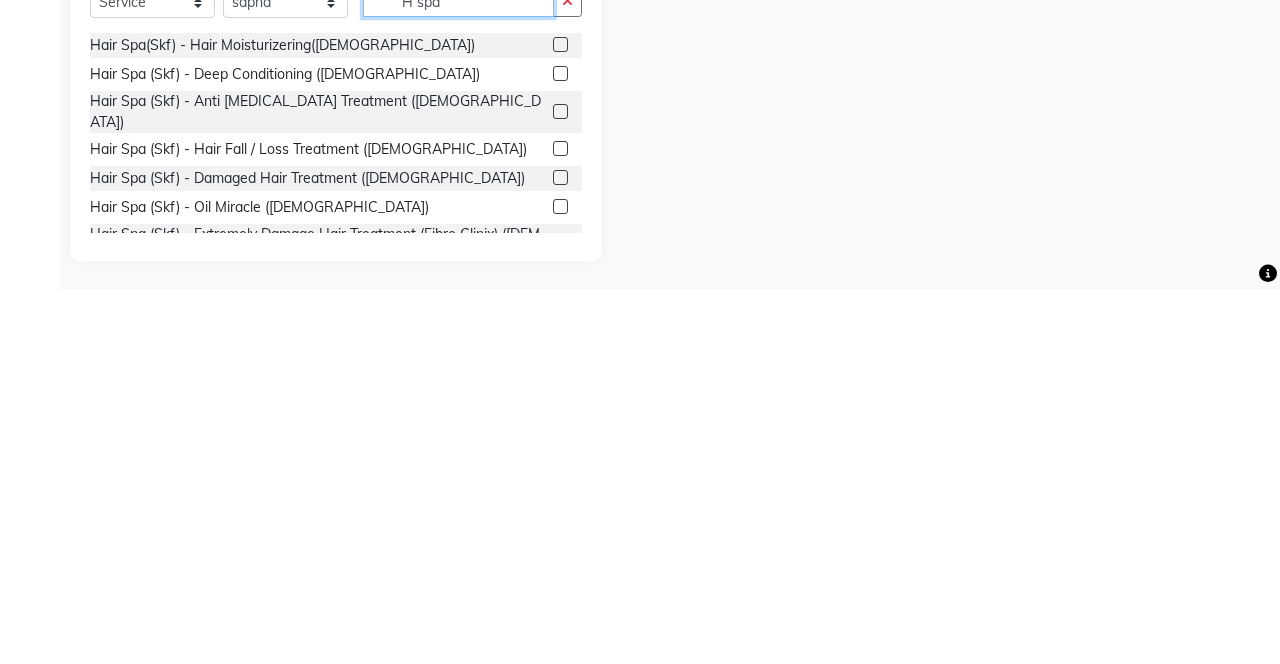 type on "H spa" 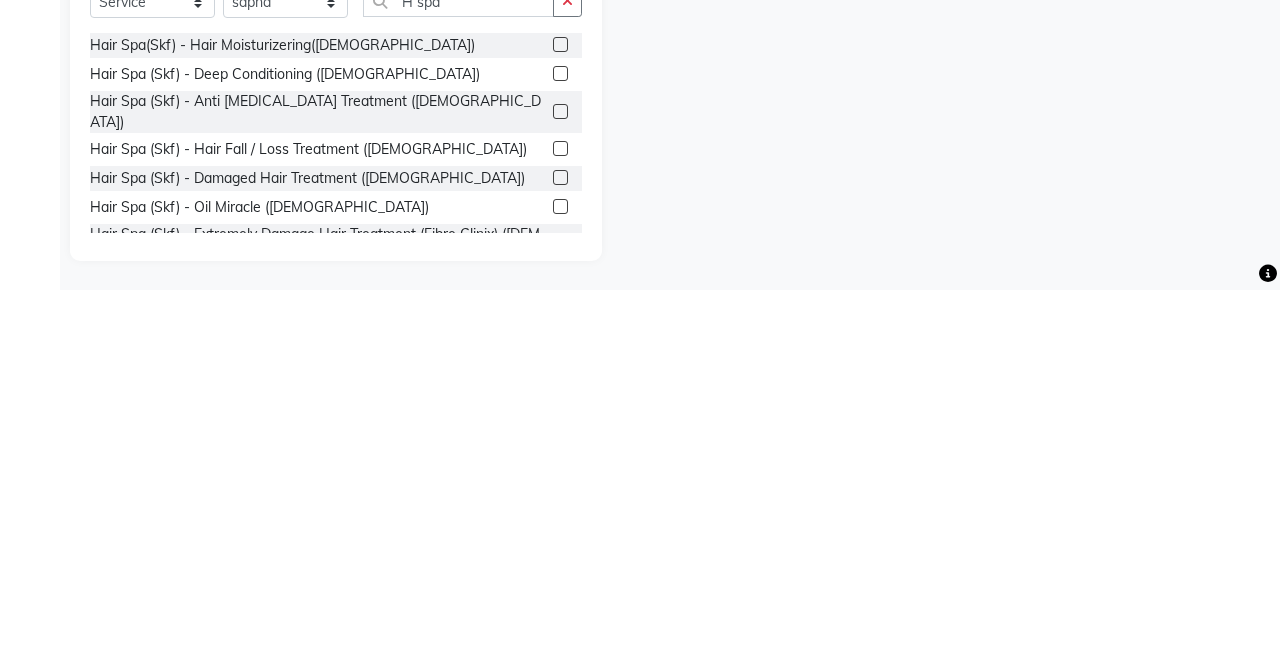 click 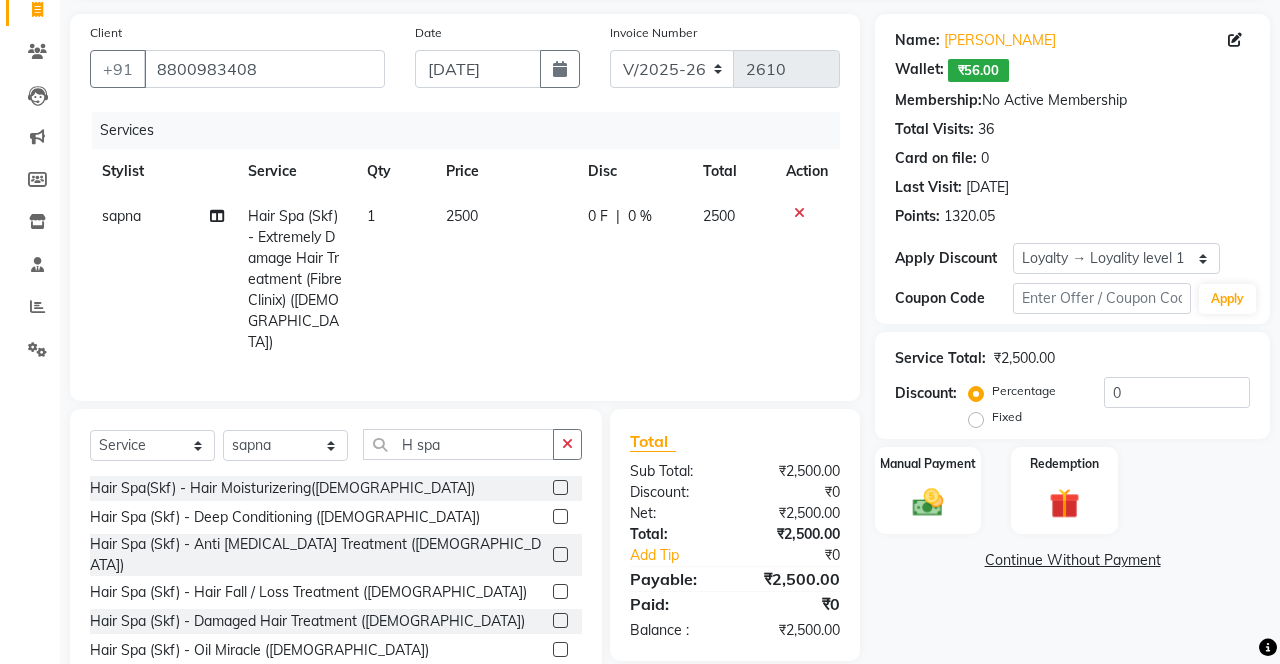 checkbox on "false" 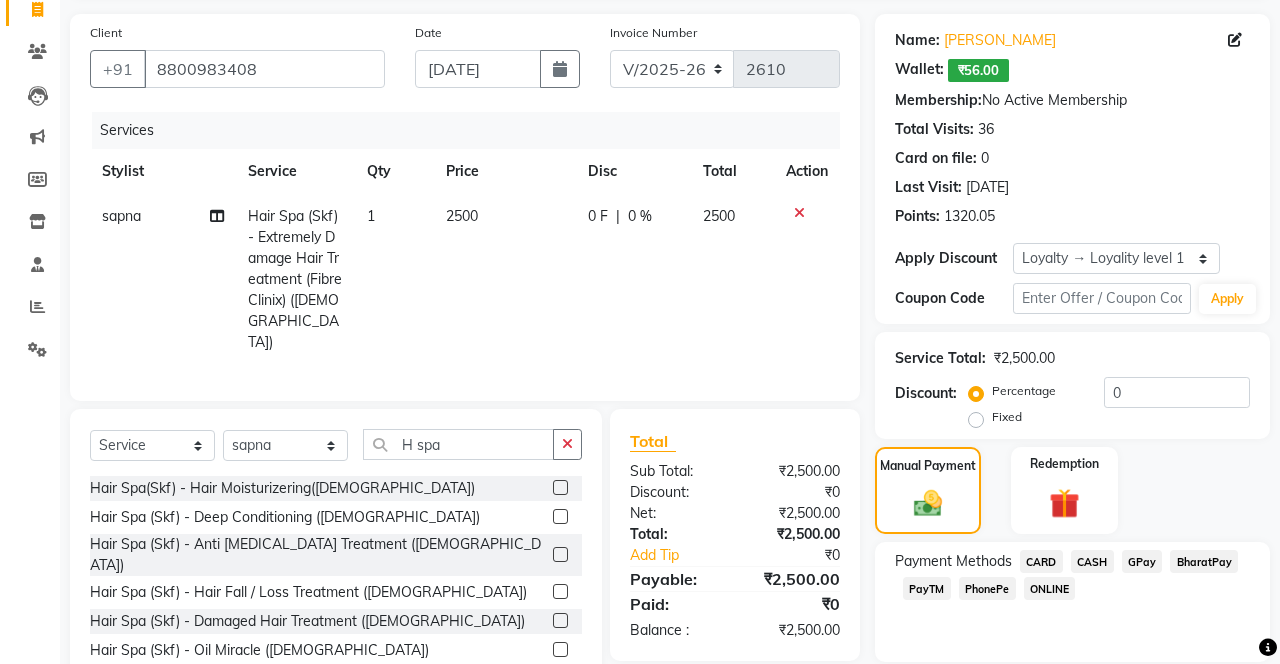 scroll, scrollTop: 140, scrollLeft: 0, axis: vertical 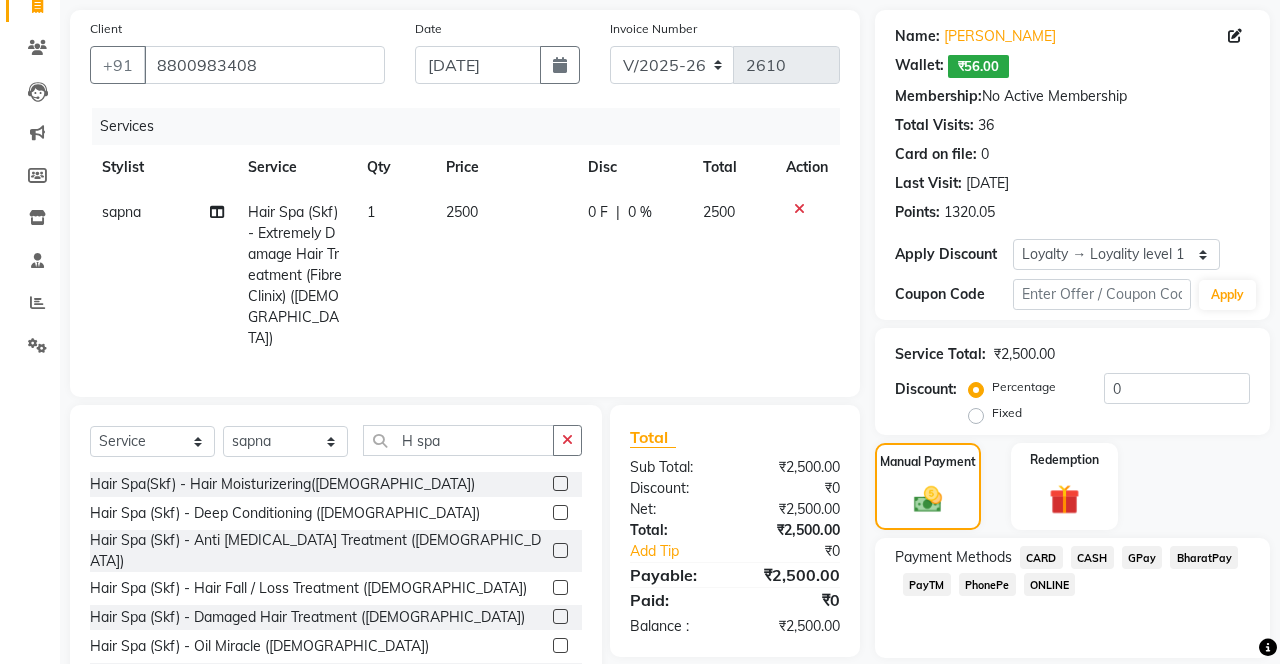 click on "PhonePe" 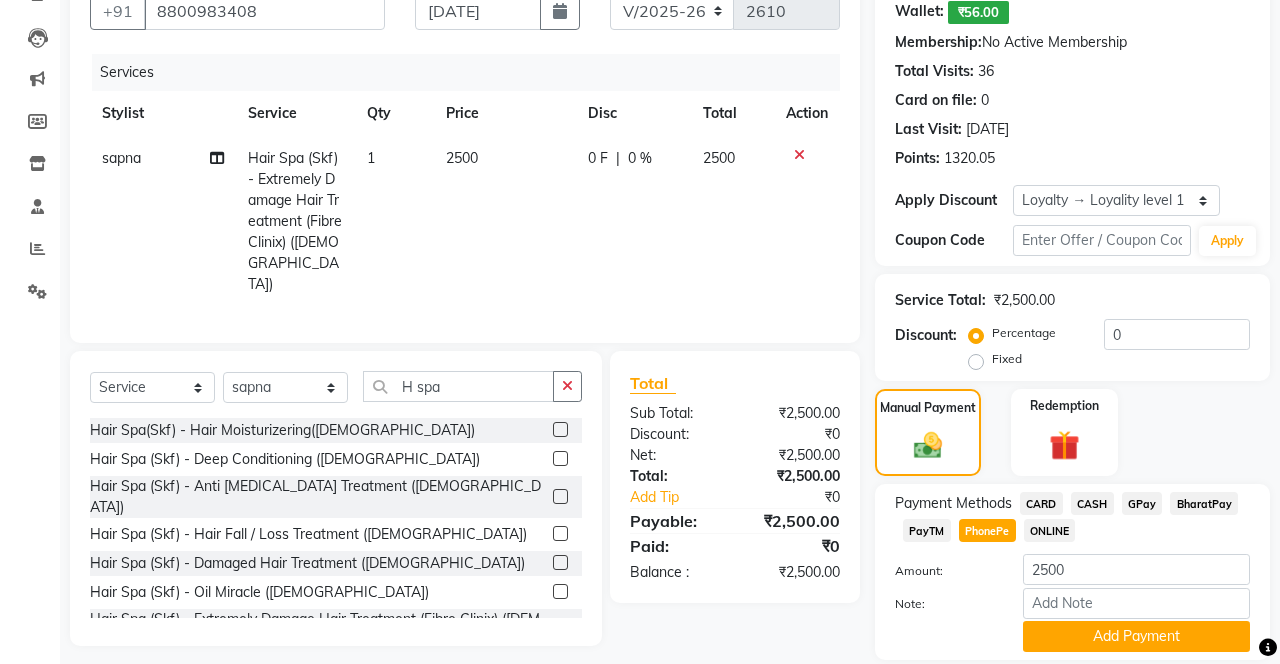 click on "Add Payment" 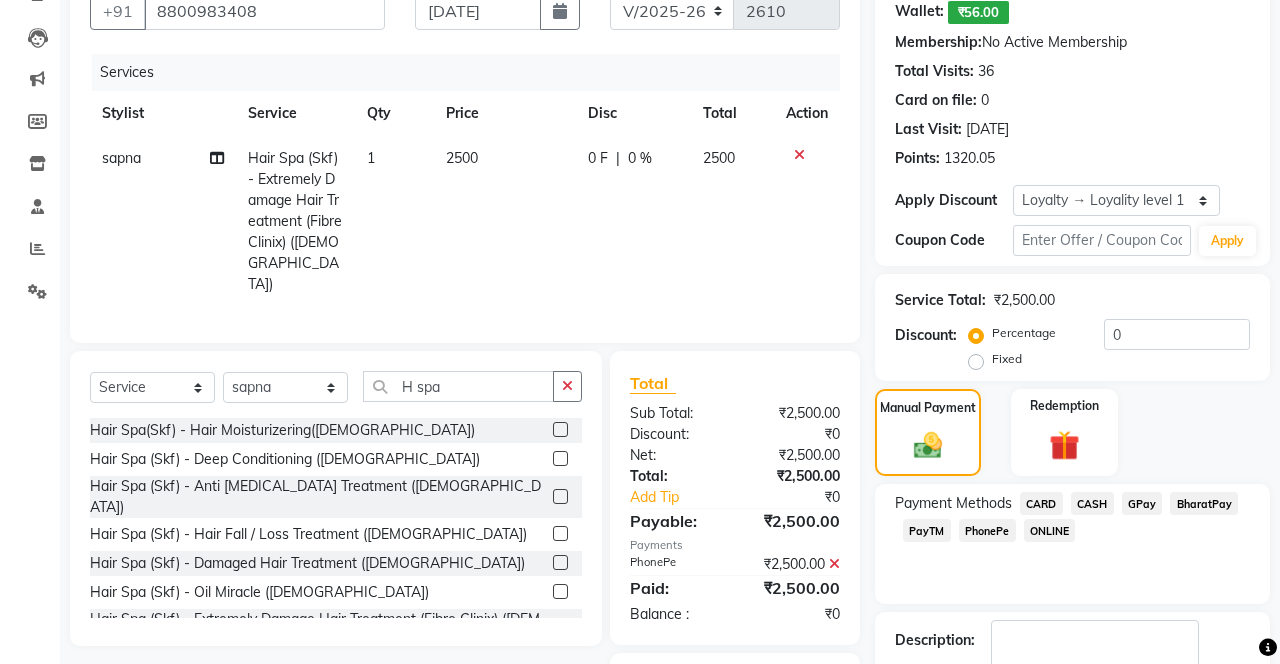 scroll, scrollTop: 258, scrollLeft: 0, axis: vertical 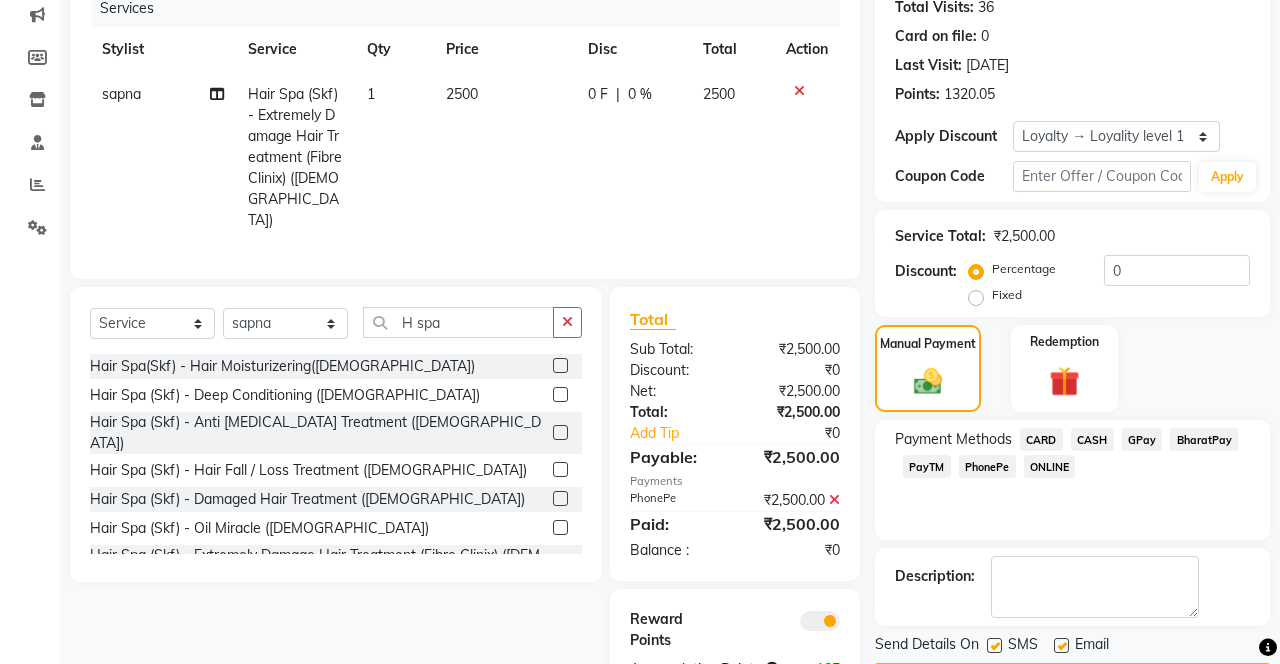 click 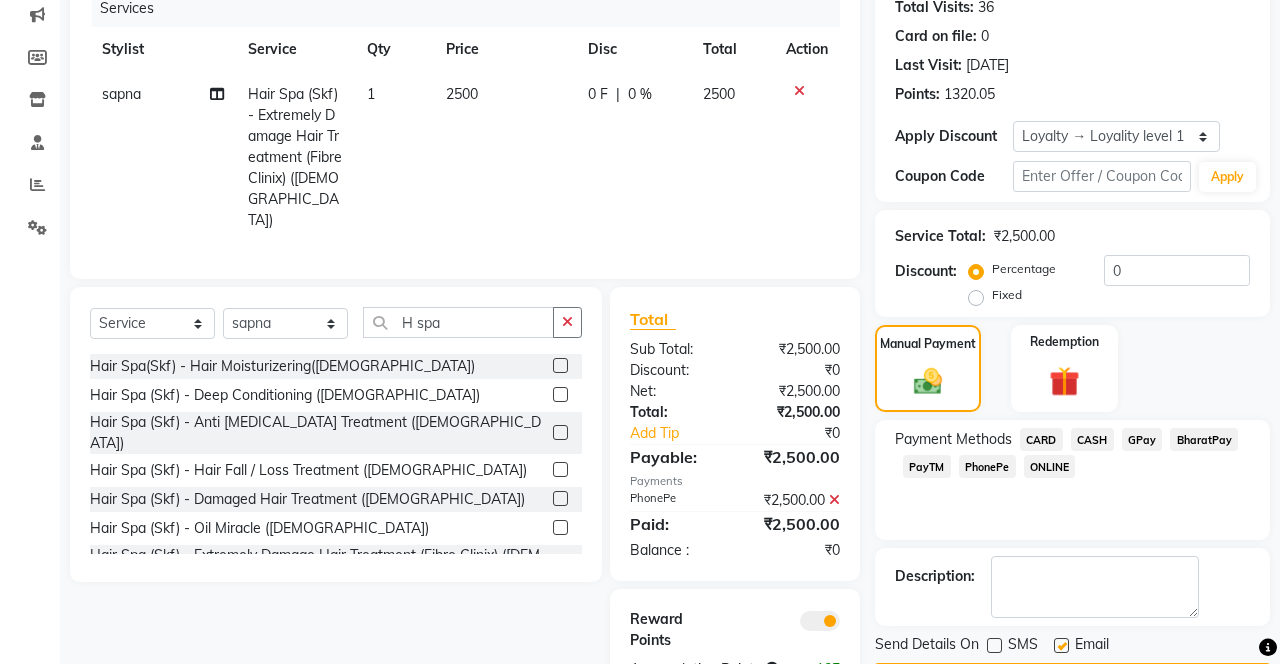 click on "Checkout" 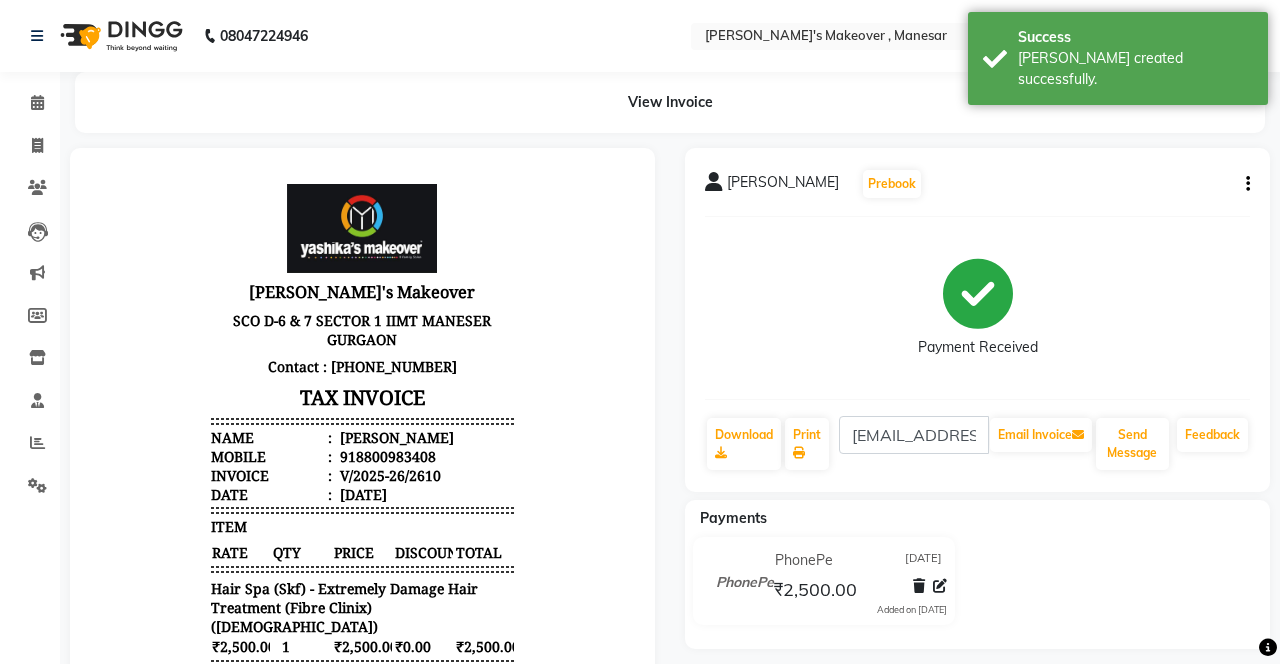 scroll, scrollTop: 0, scrollLeft: 0, axis: both 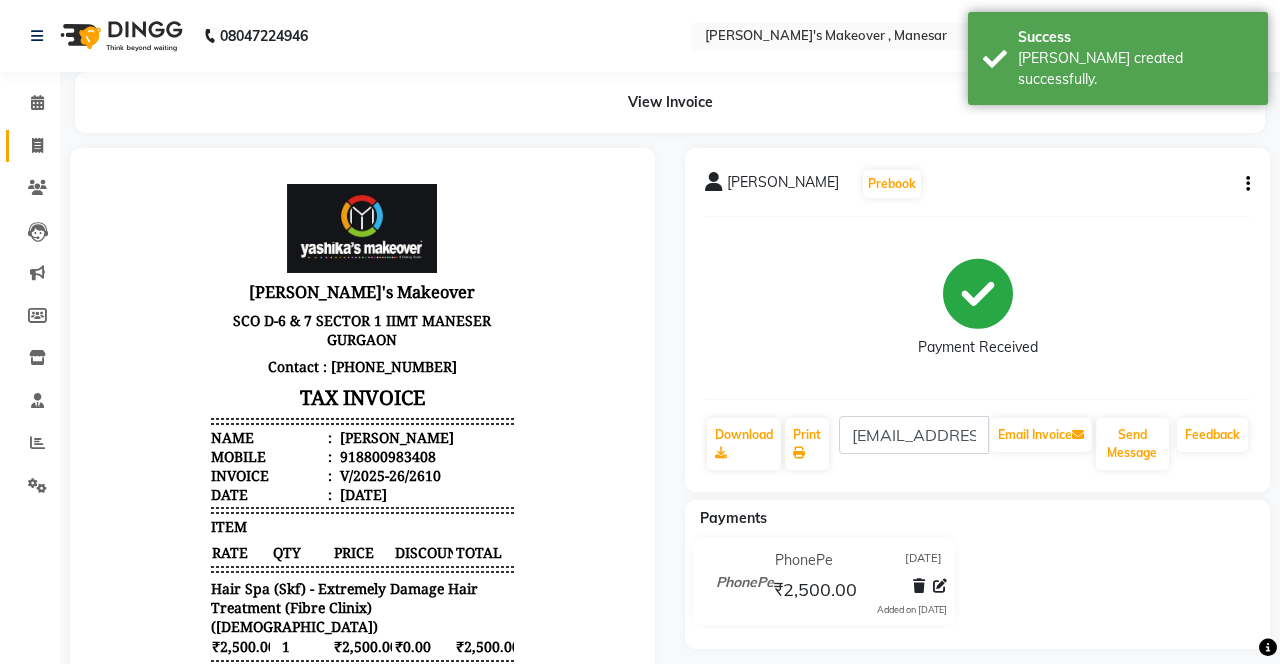click 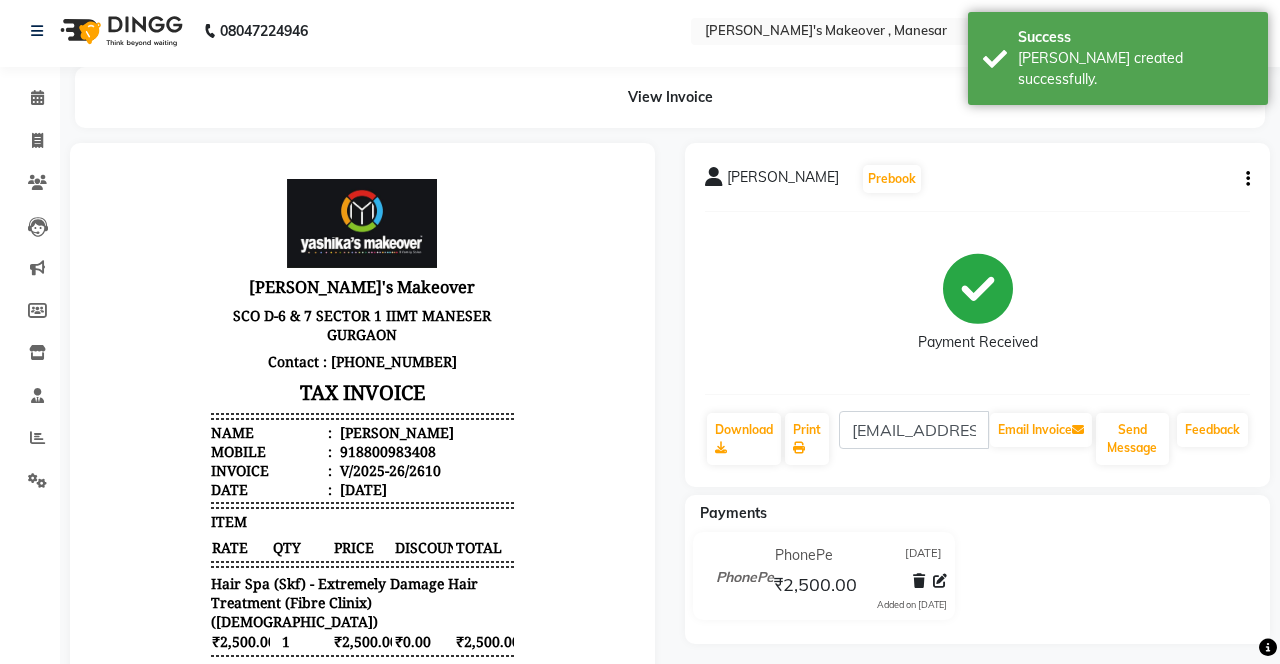 select on "service" 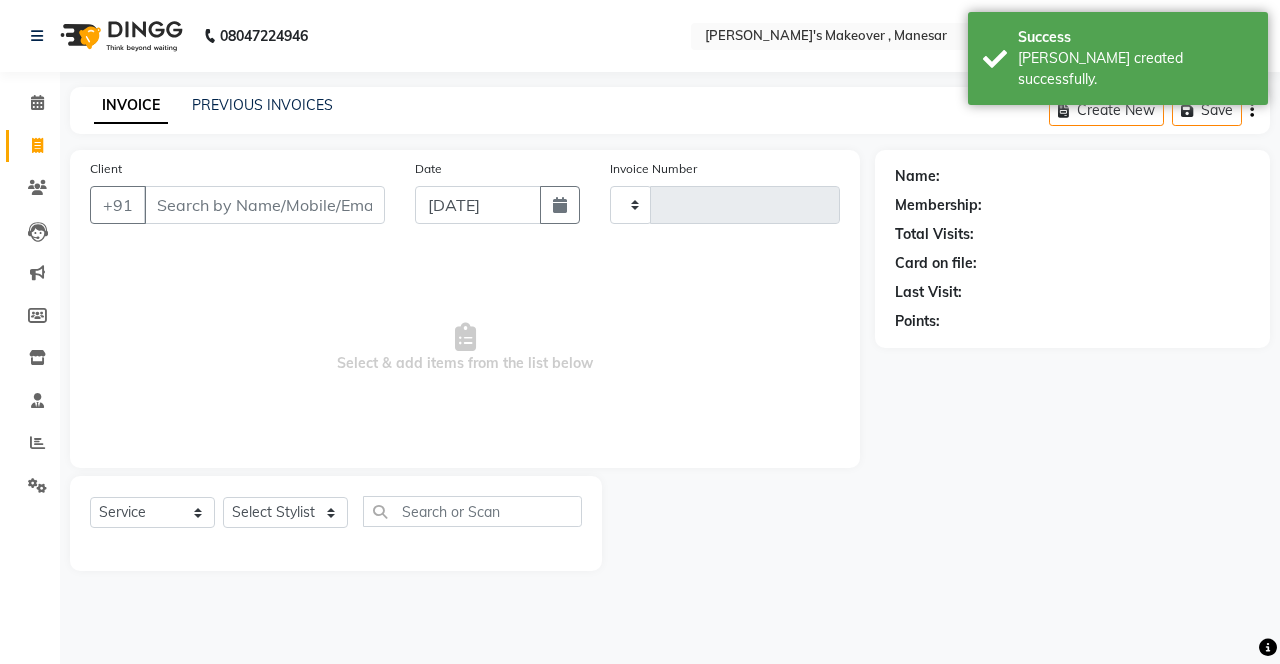 scroll, scrollTop: 28, scrollLeft: 0, axis: vertical 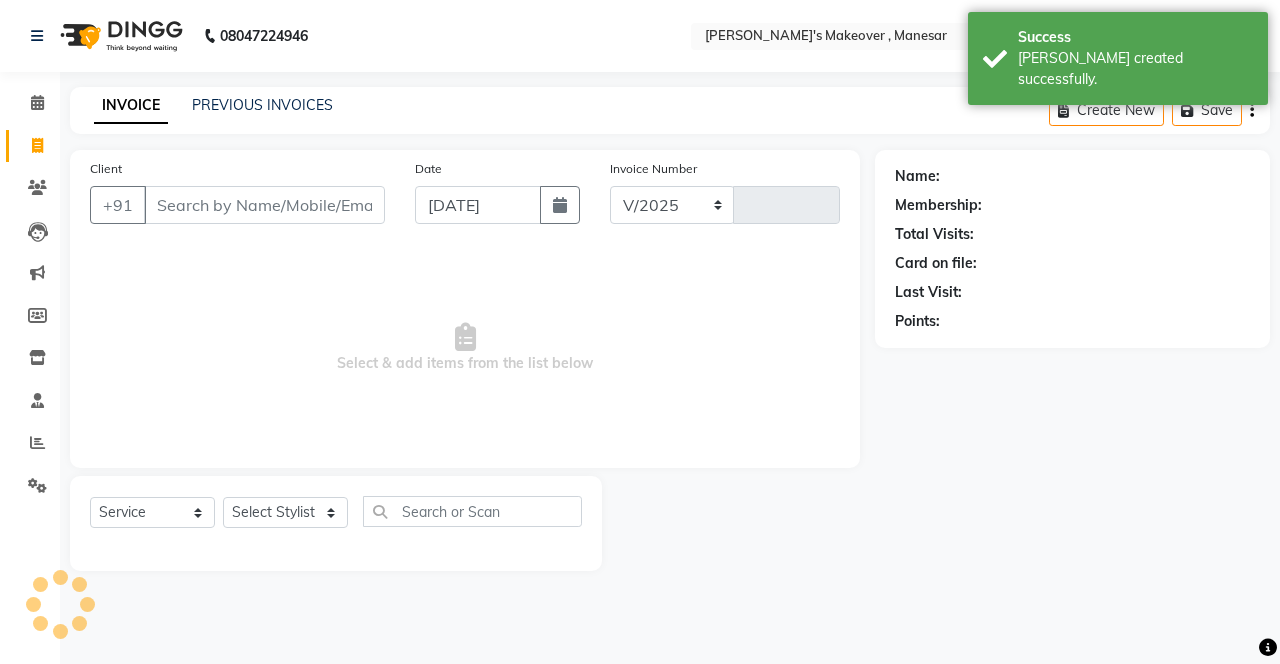 select on "820" 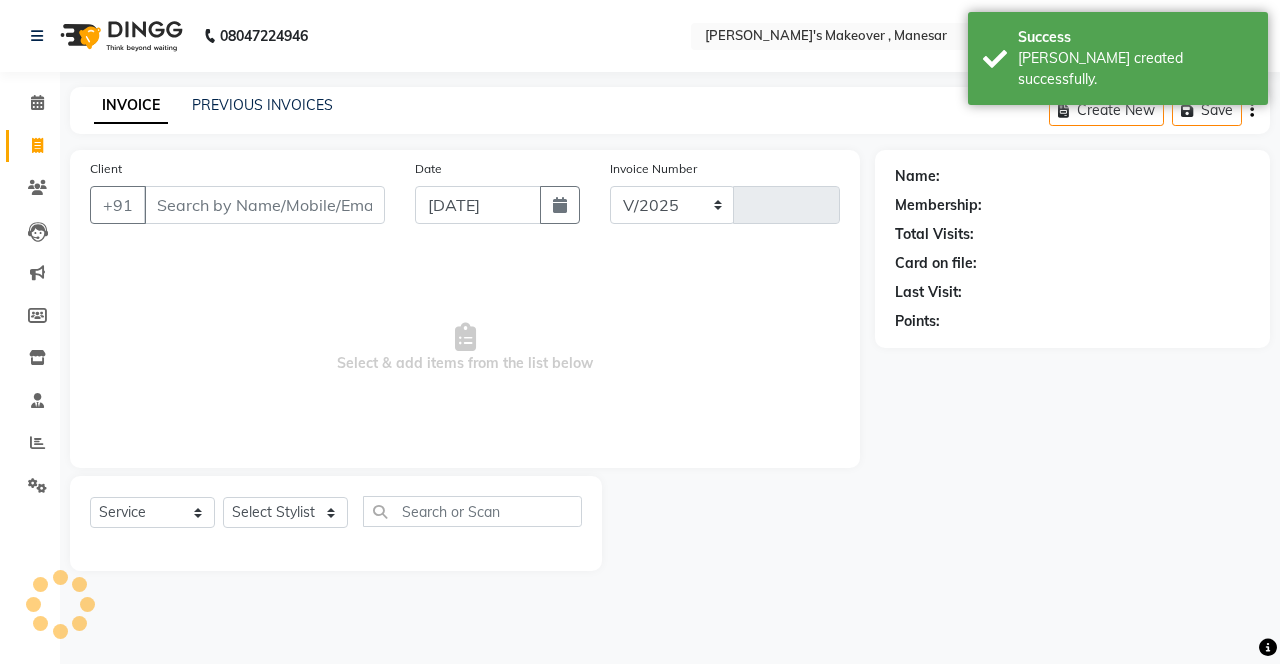 type on "2611" 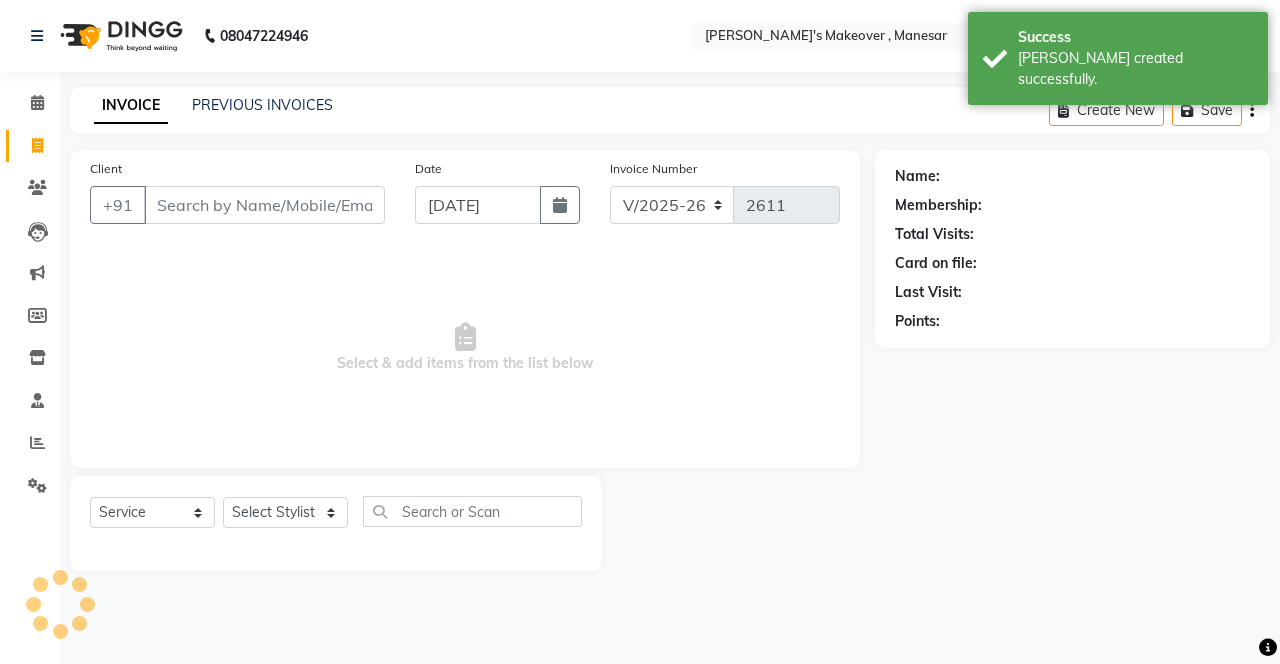 scroll, scrollTop: 0, scrollLeft: 0, axis: both 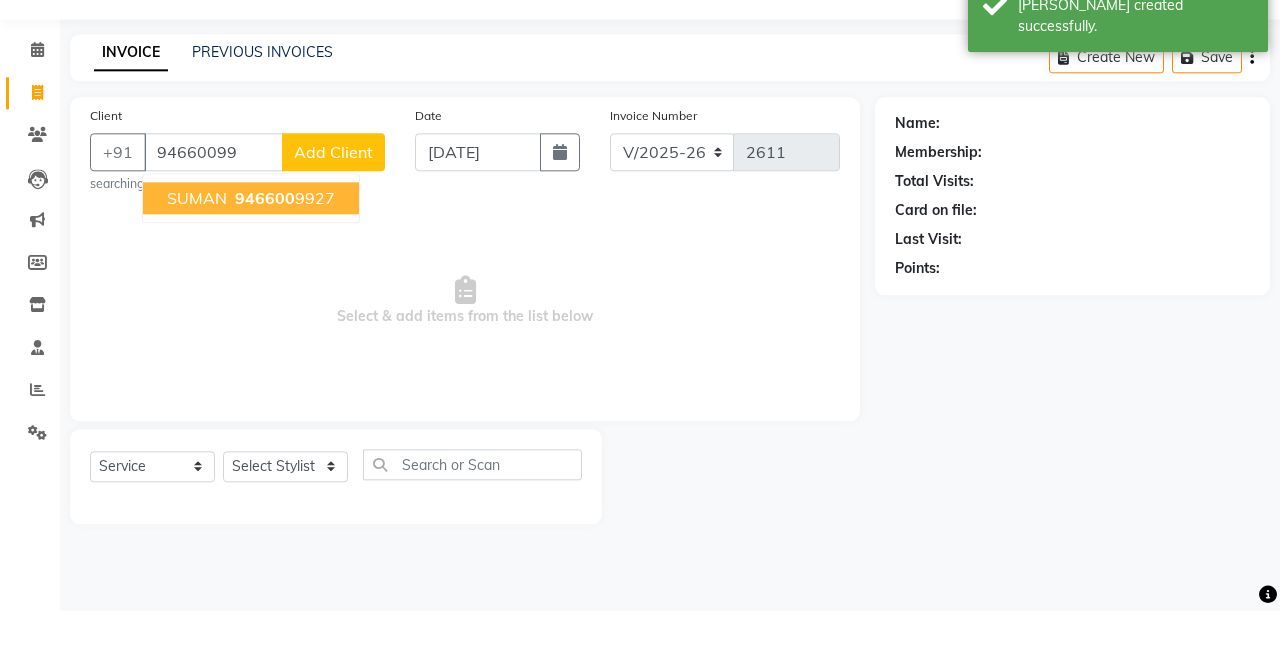 click on "946600" at bounding box center [265, 251] 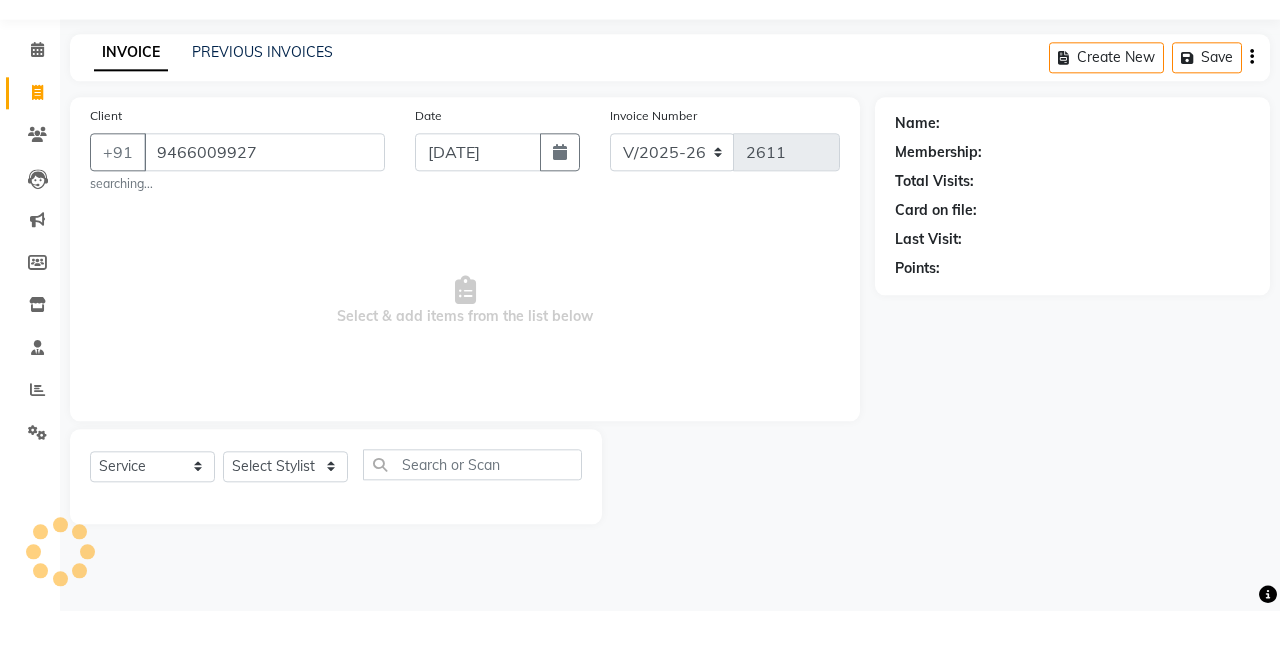 type on "9466009927" 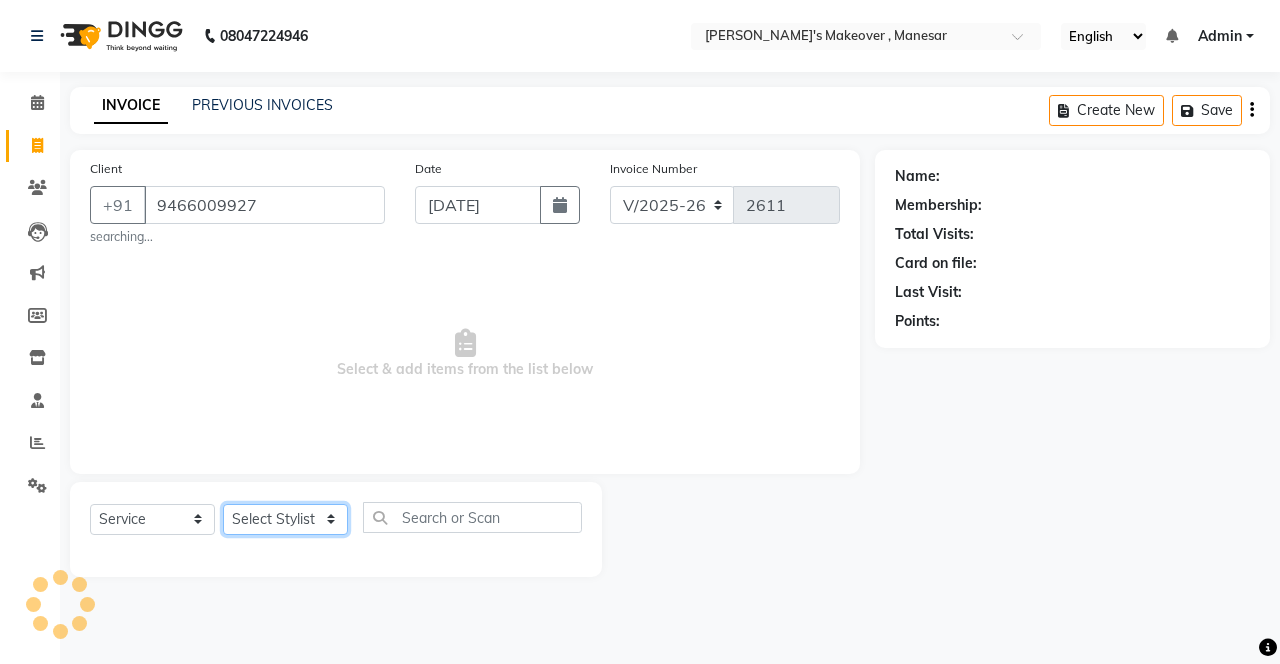 click on "Select Stylist Danish Shavej [PERSON_NAME] Krishna [PERSON_NAME] [PERSON_NAME] Mdm [PERSON_NAME] [PERSON_NAME] [MEDICAL_DATA] Pooja [PERSON_NAME] [PERSON_NAME] ([DATE])" 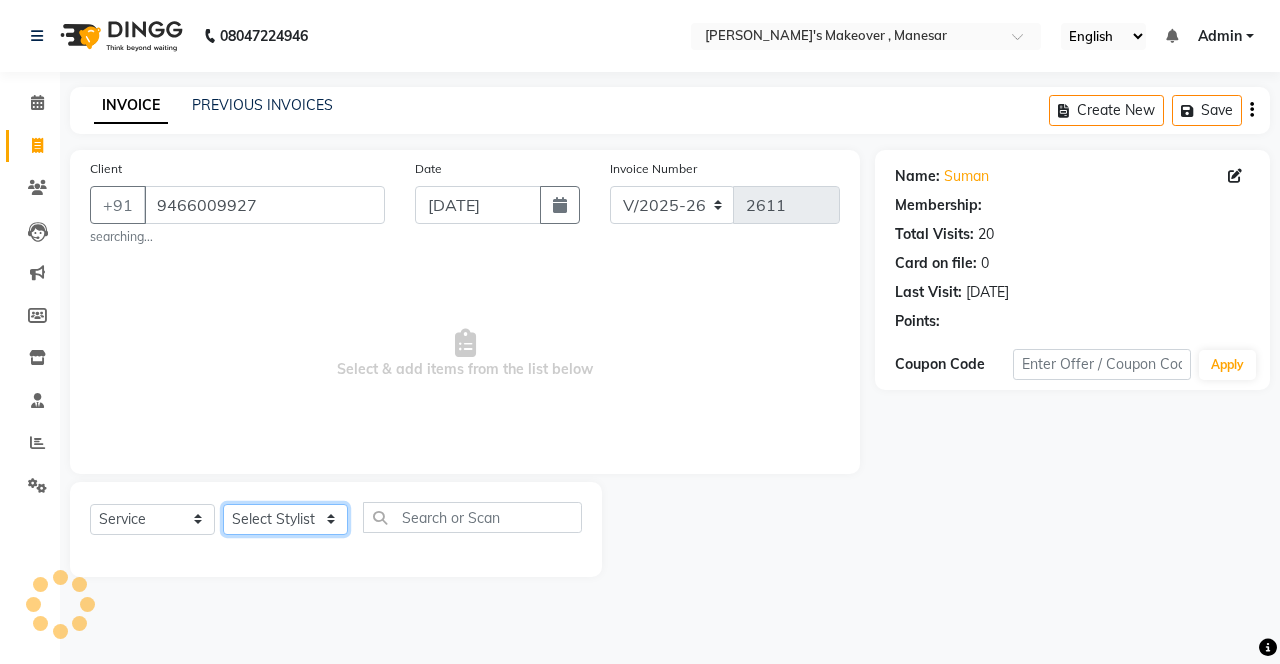 select on "1: Object" 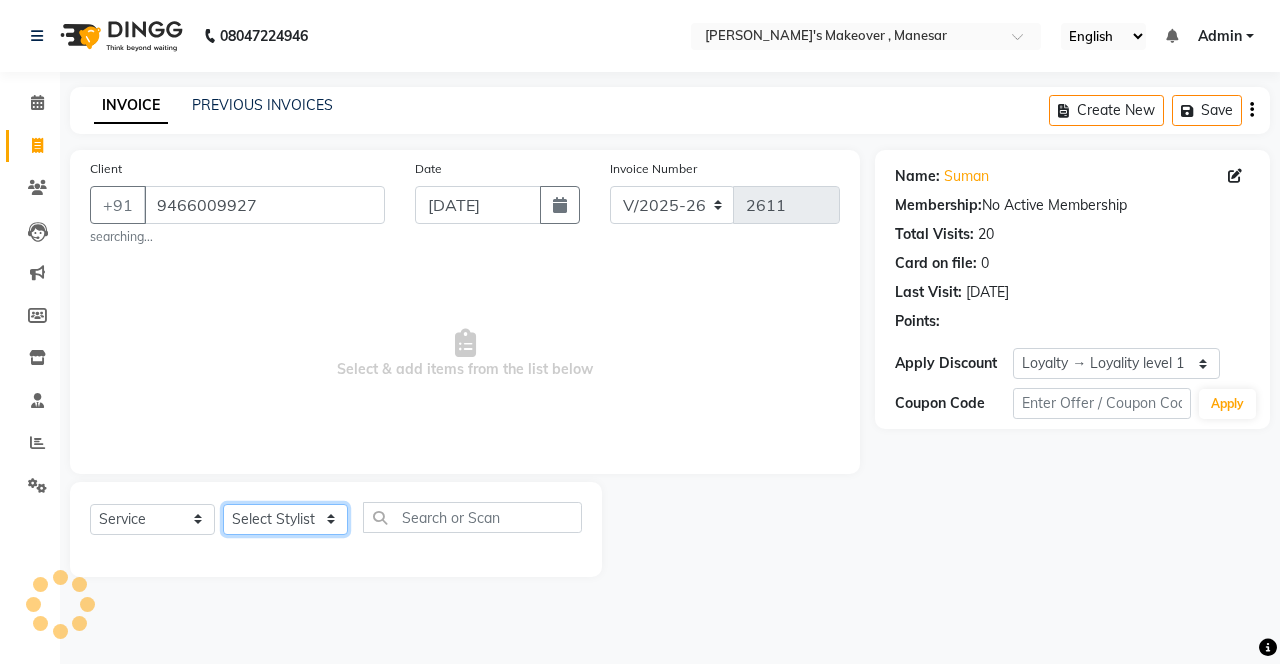 select on "69485" 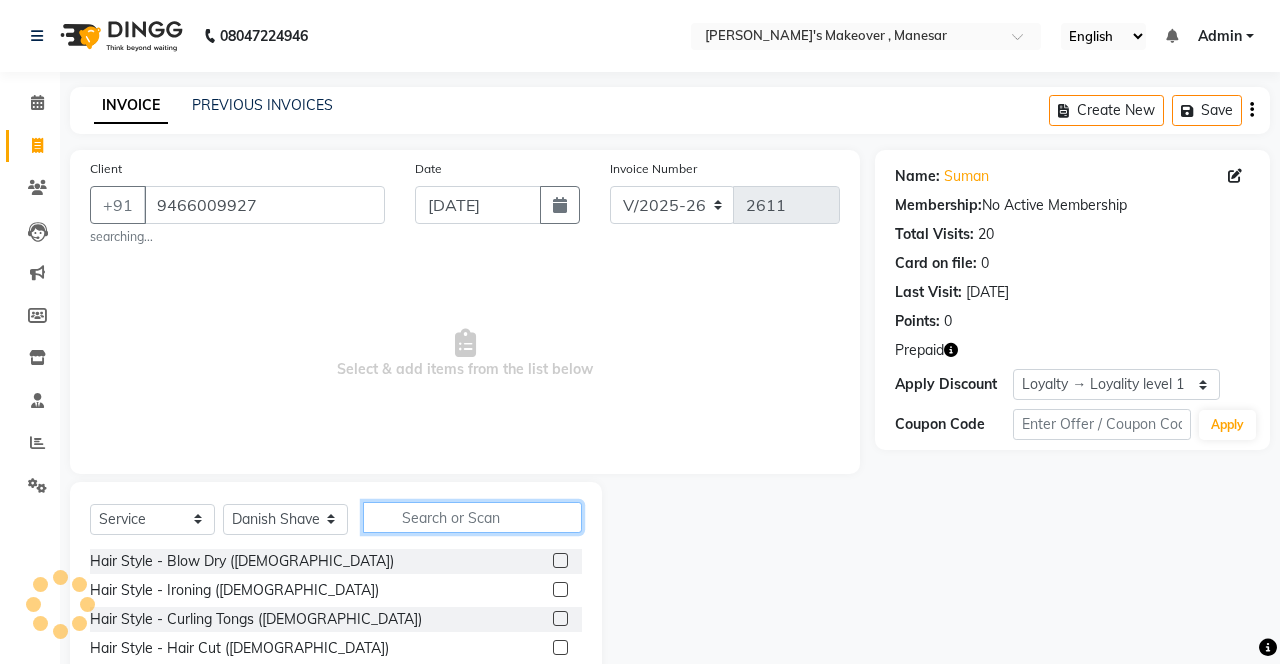 click 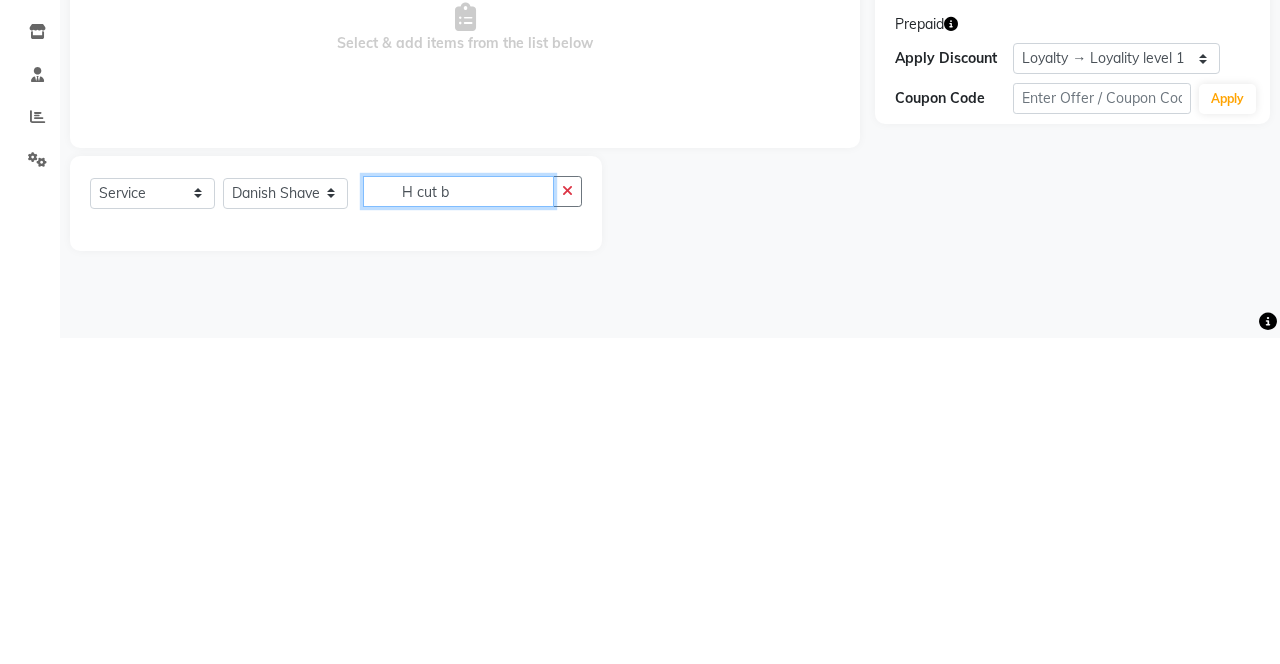 scroll, scrollTop: 0, scrollLeft: 0, axis: both 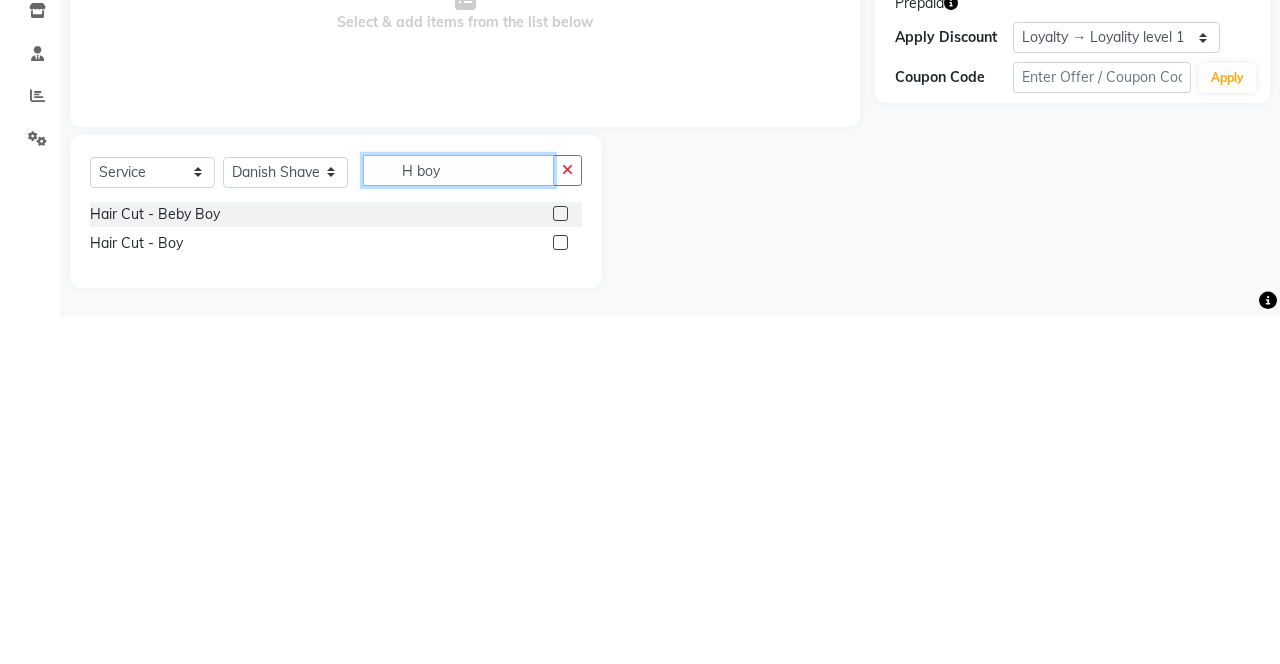 type on "H boy" 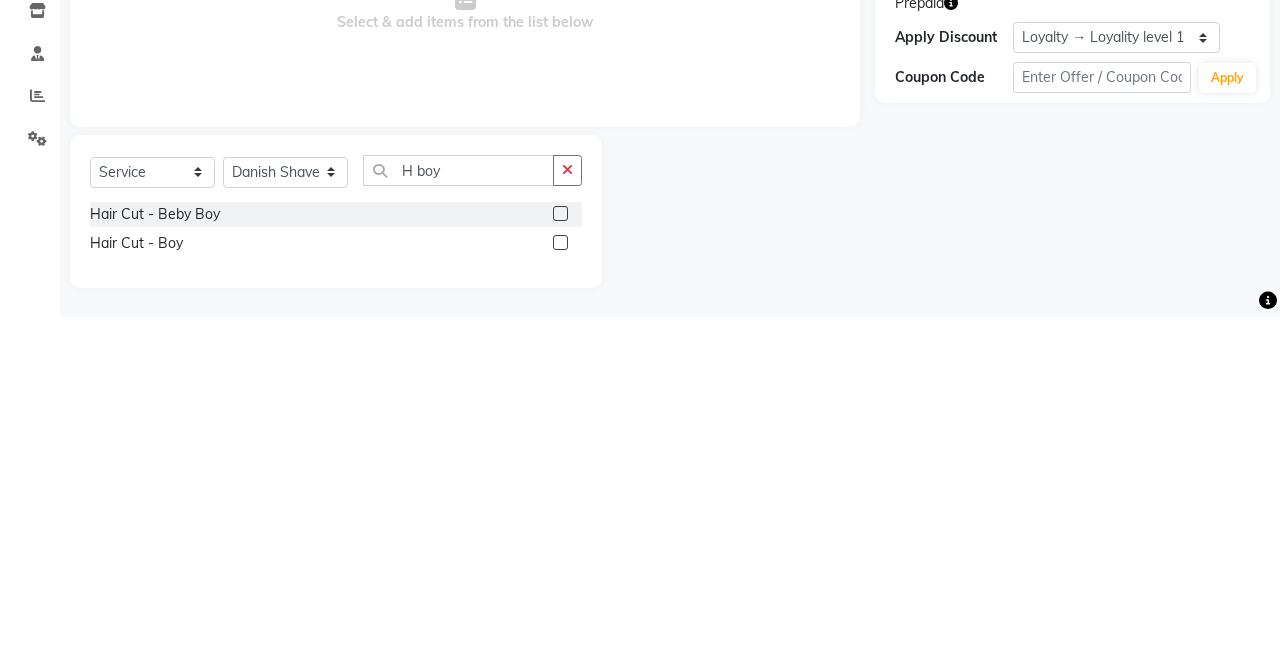 click 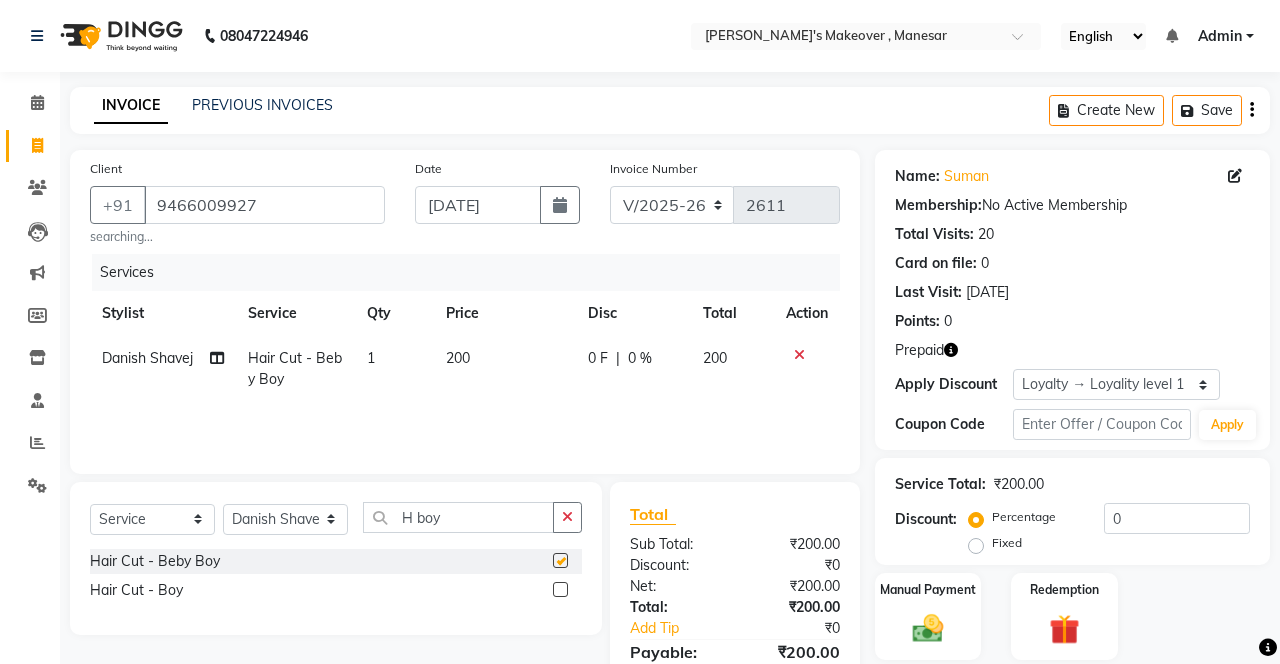 checkbox on "false" 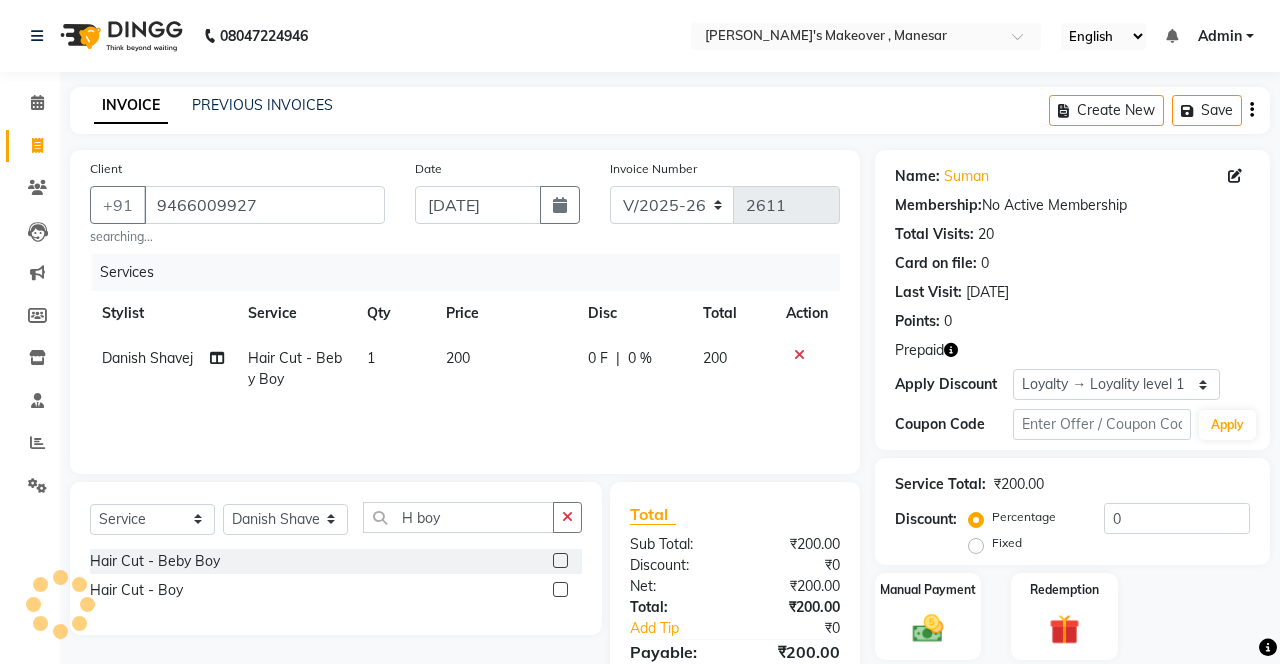 scroll, scrollTop: 34, scrollLeft: 0, axis: vertical 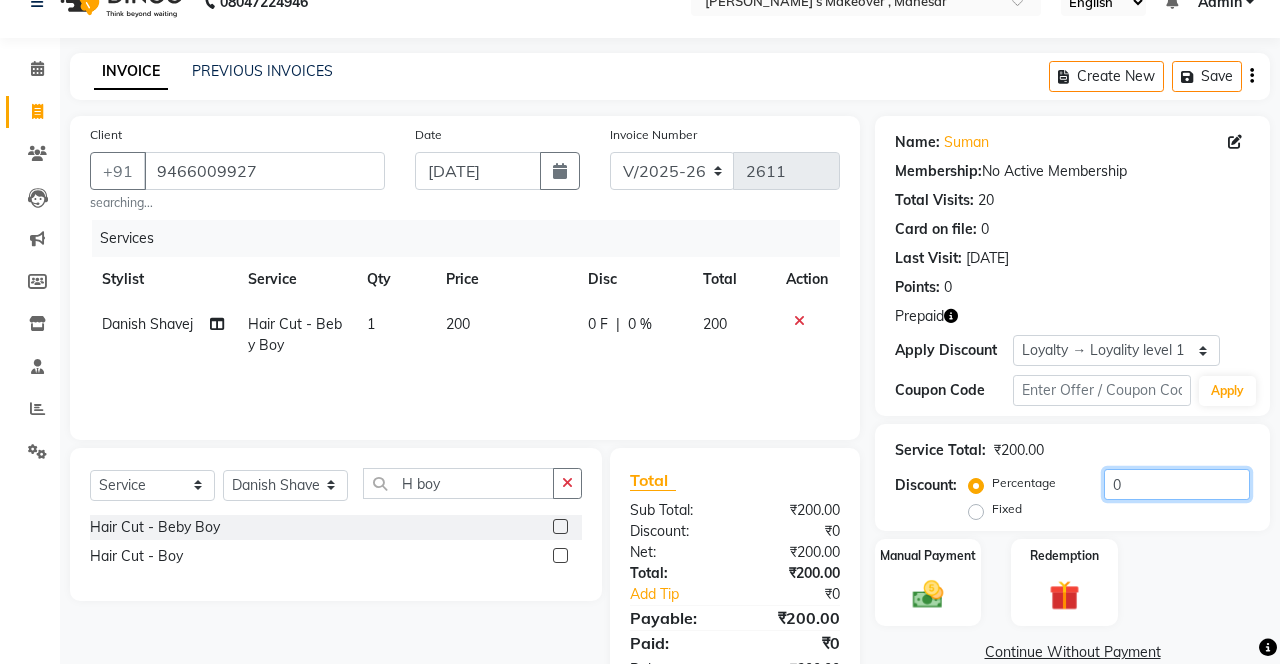 click on "0" 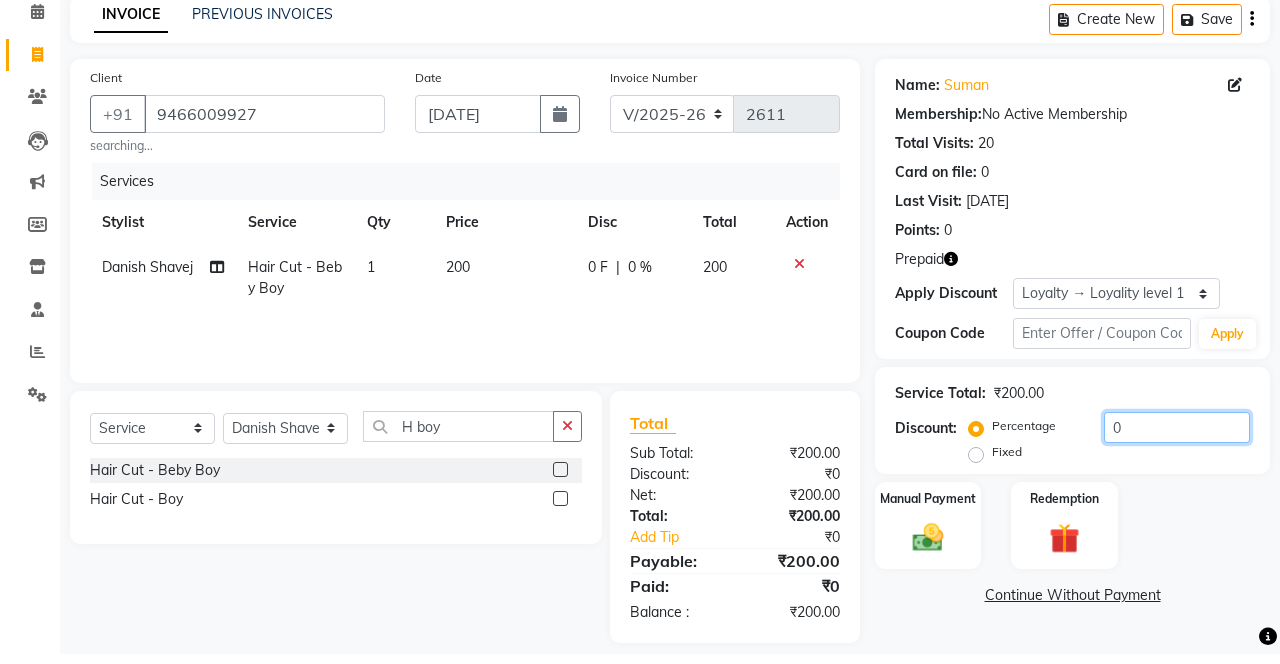 scroll, scrollTop: 80, scrollLeft: 0, axis: vertical 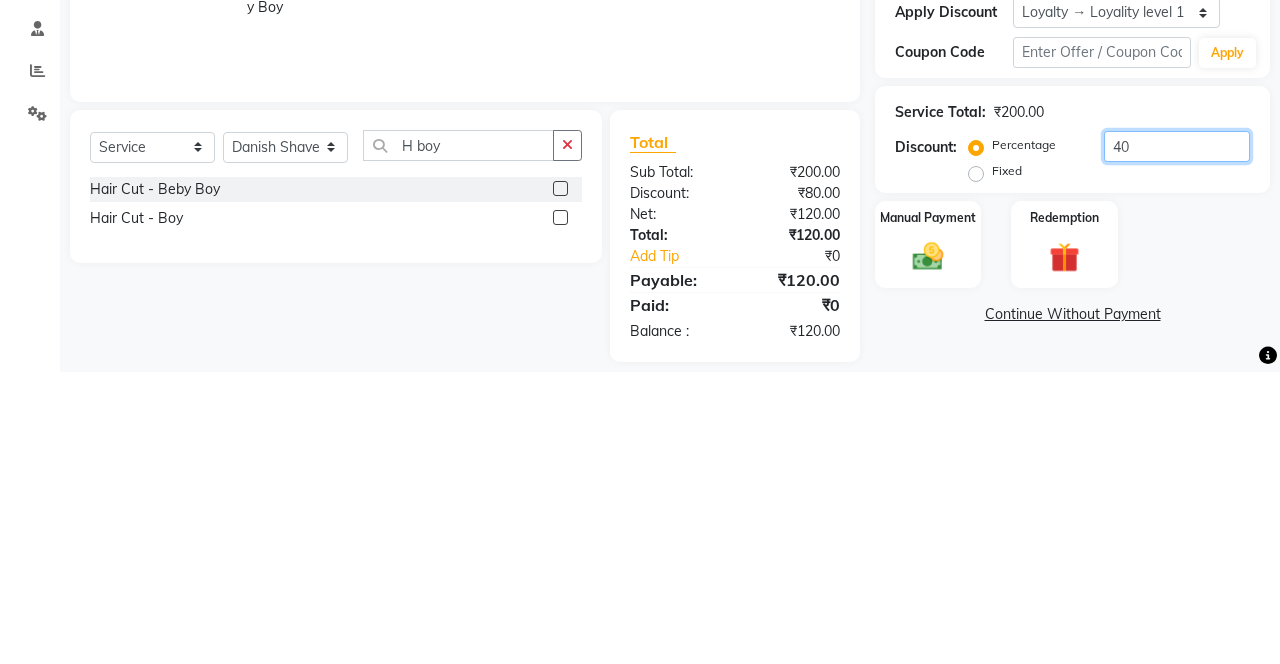 type on "40" 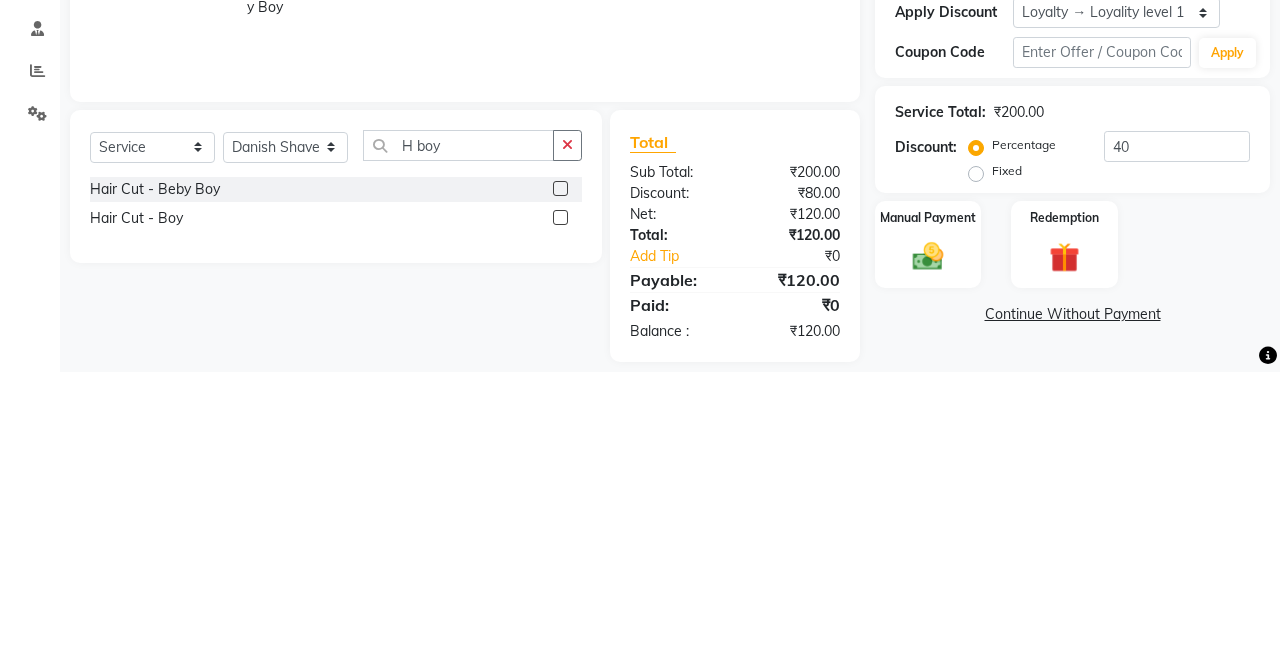 click on "Manual Payment Redemption" 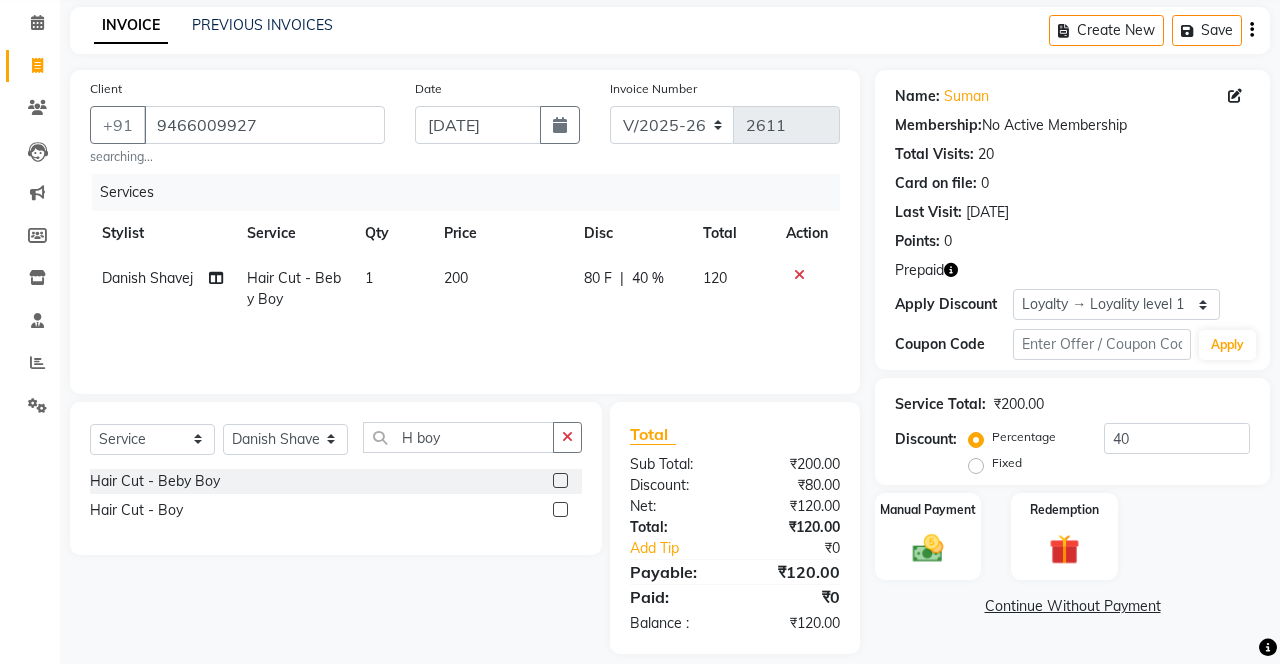 click 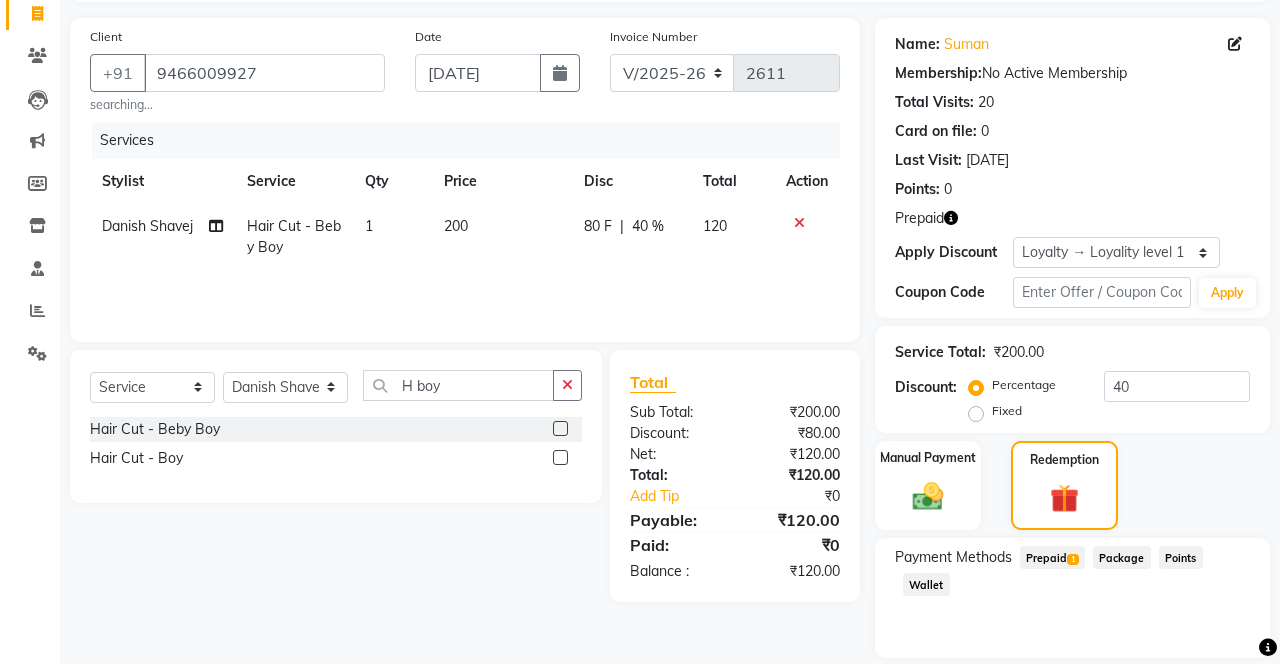 click on "Prepaid  1" 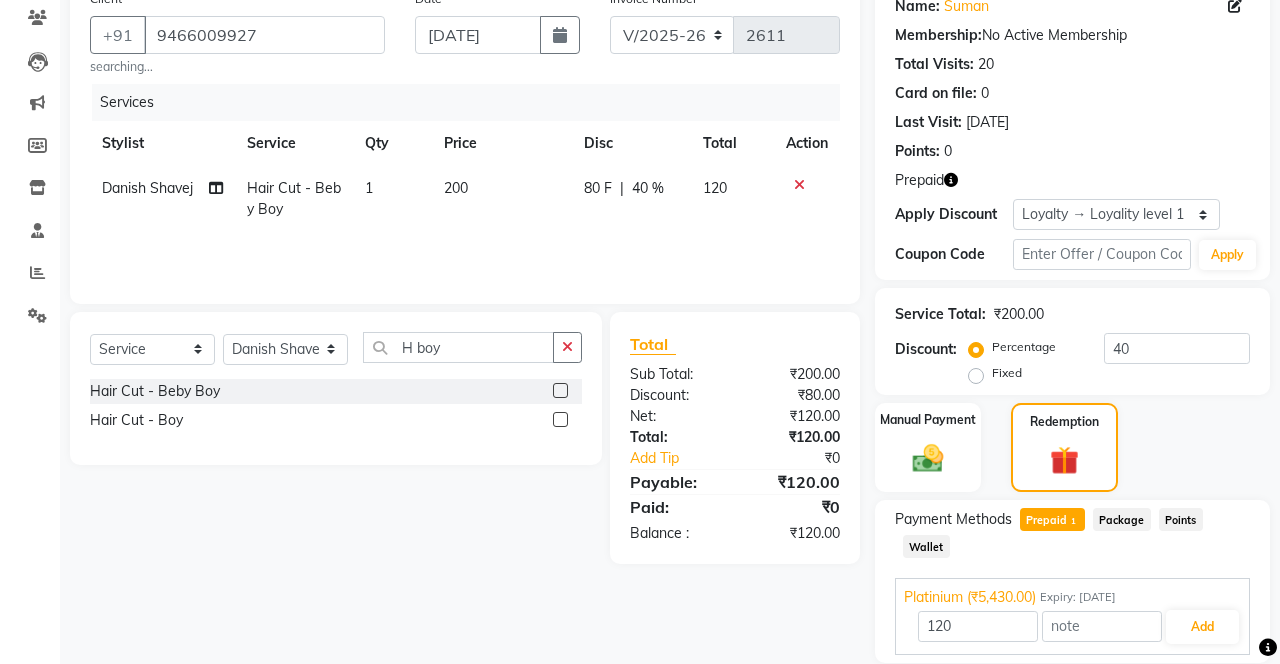 scroll, scrollTop: 174, scrollLeft: 0, axis: vertical 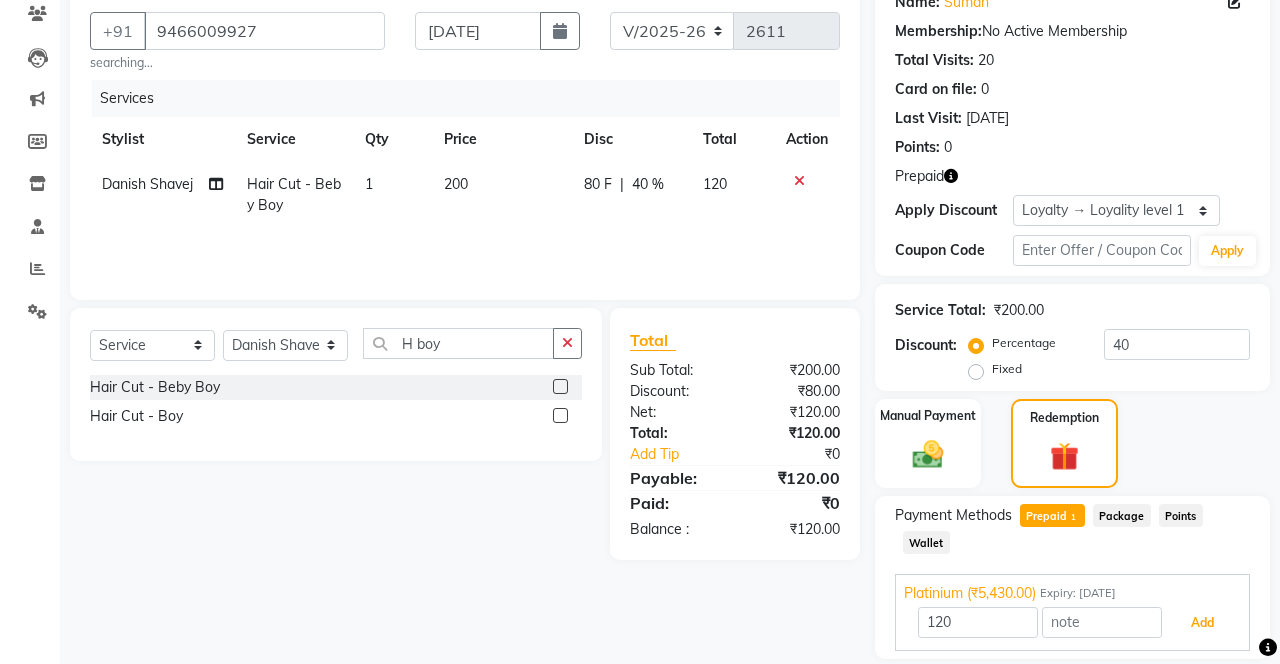 click on "Add" at bounding box center (1202, 623) 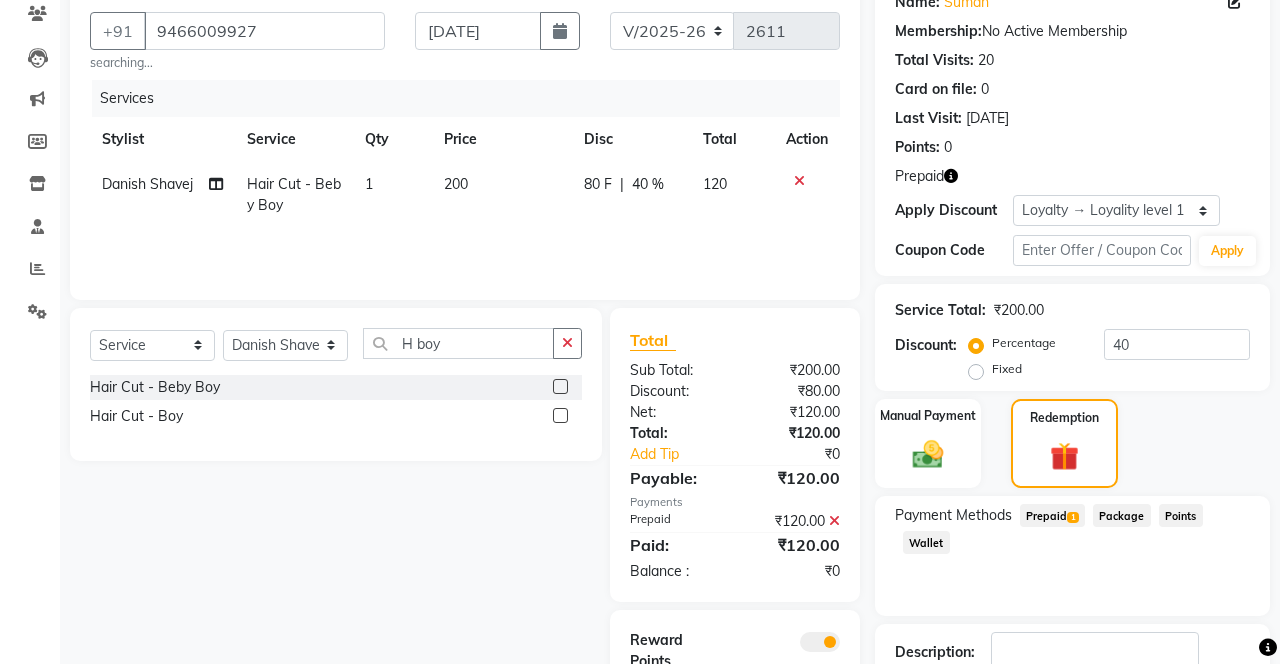 scroll, scrollTop: 245, scrollLeft: 0, axis: vertical 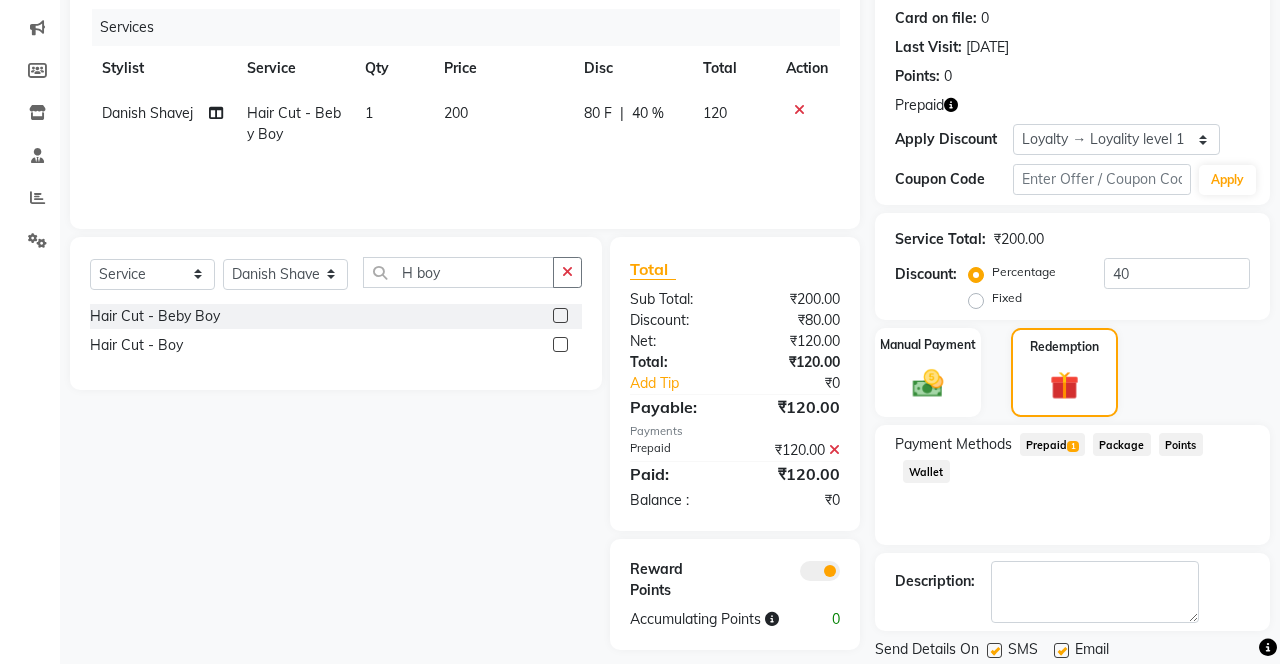 click 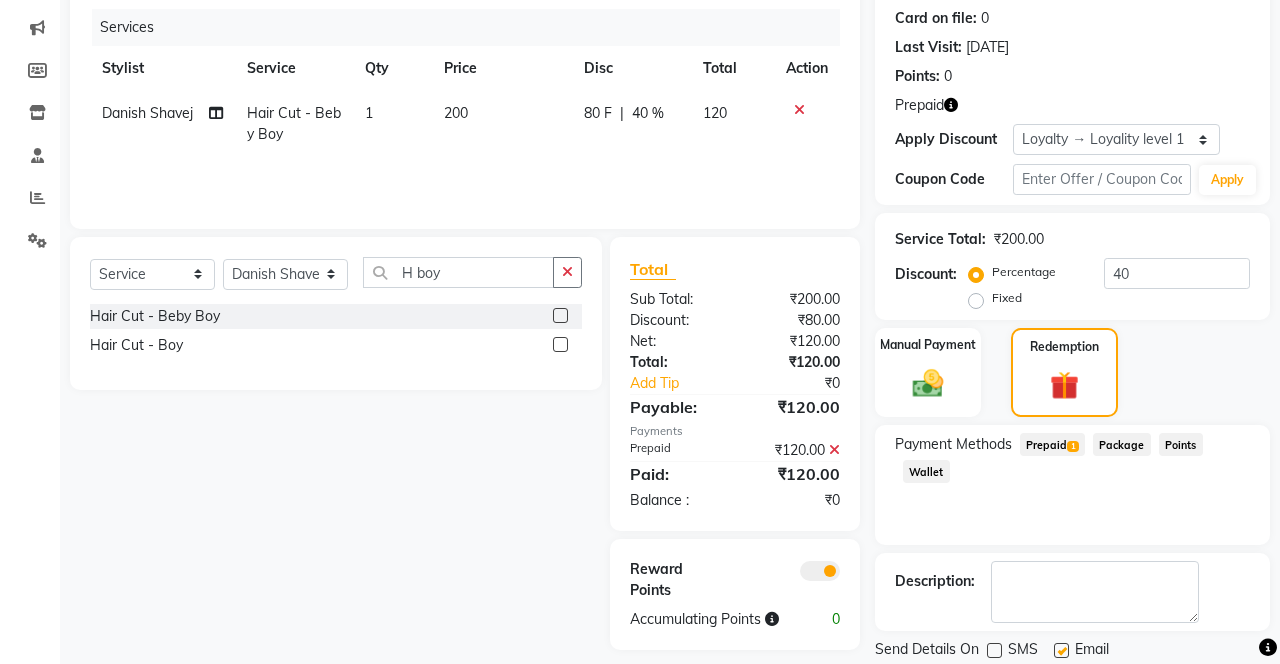 click on "Checkout" 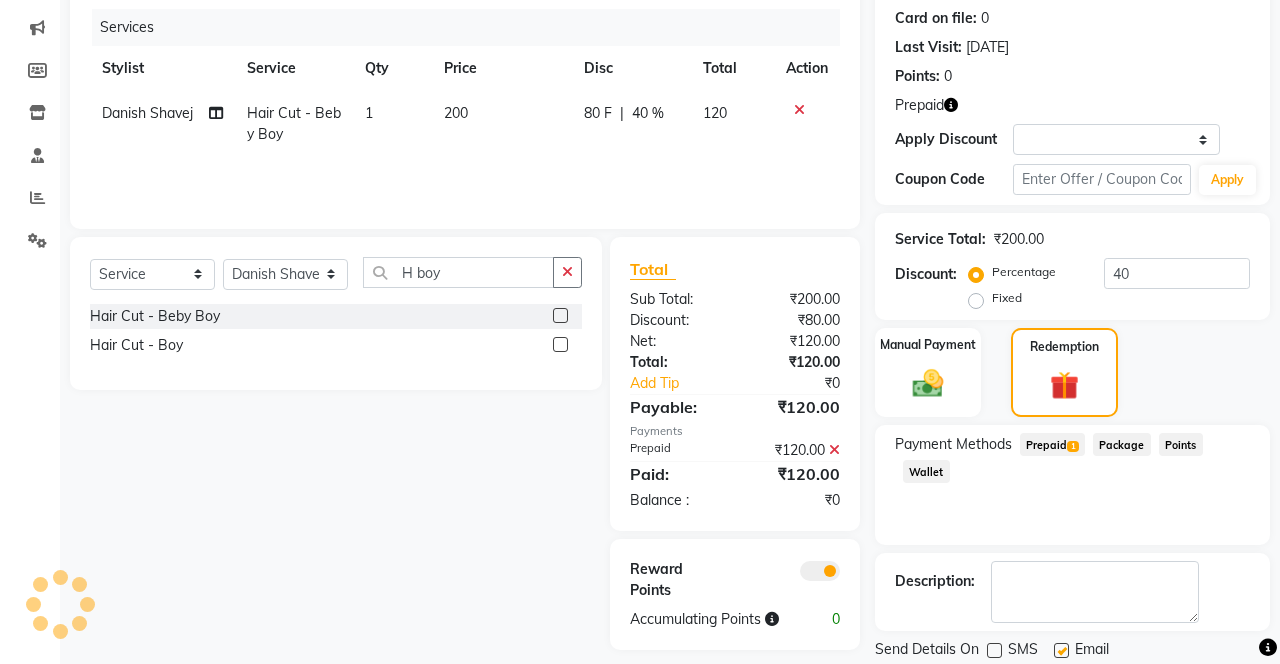 scroll, scrollTop: 0, scrollLeft: 0, axis: both 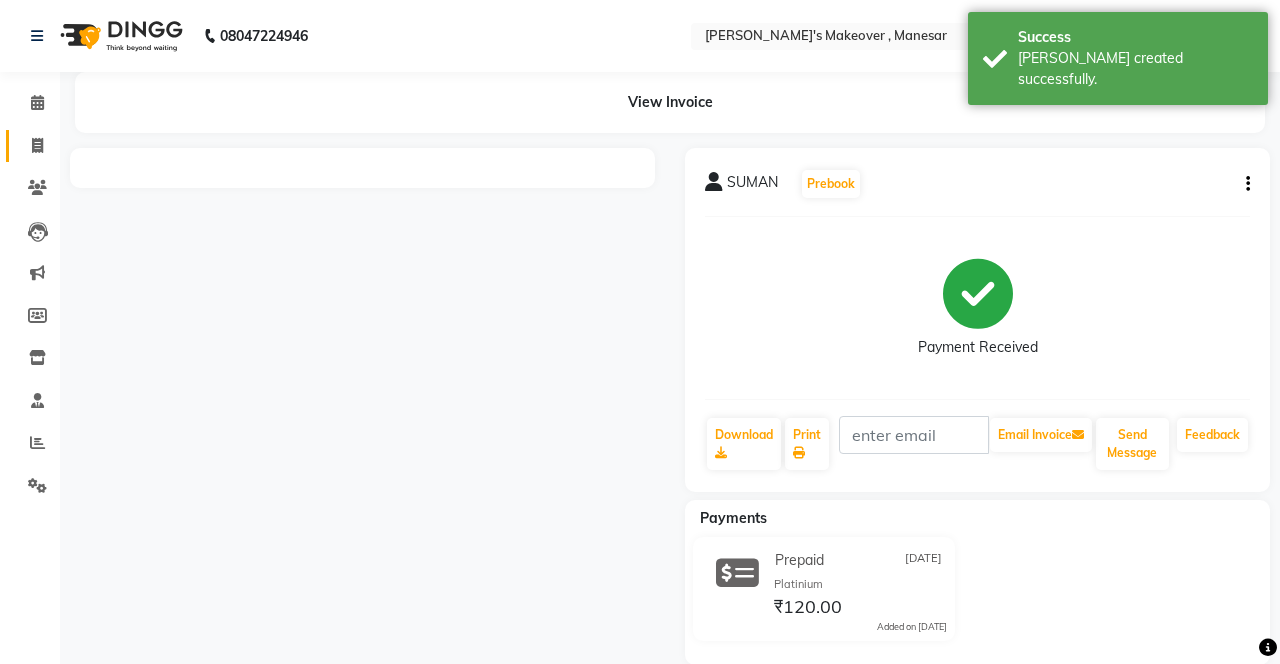 click 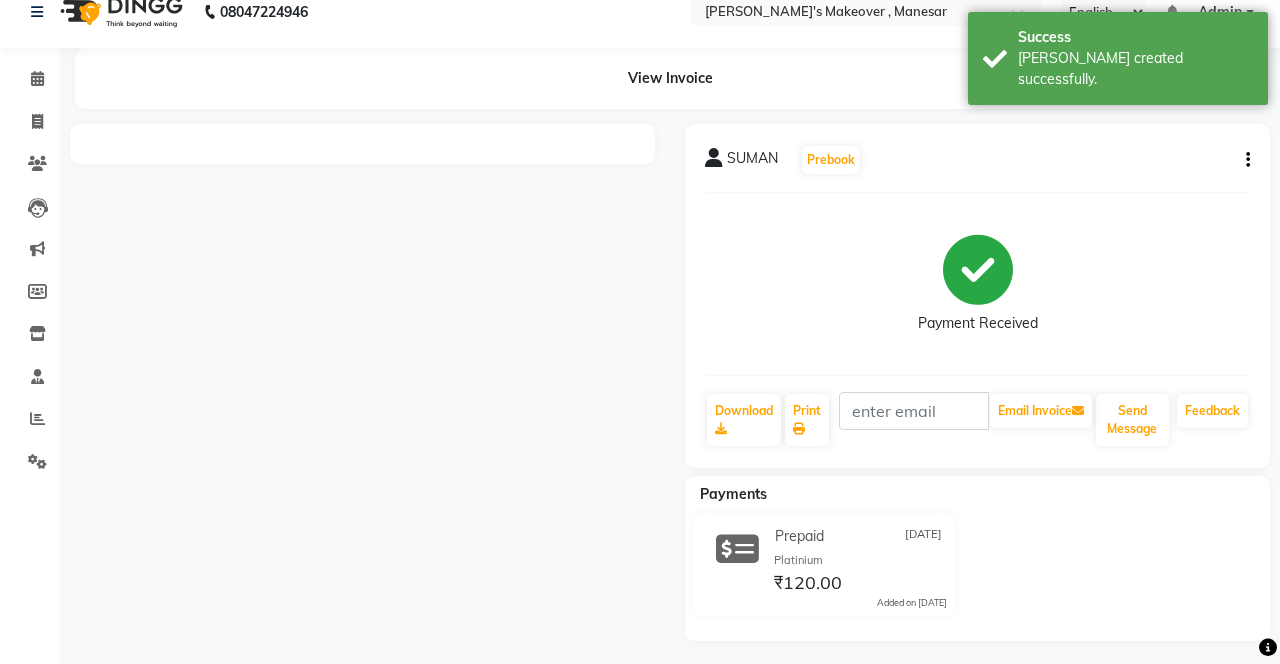 select on "service" 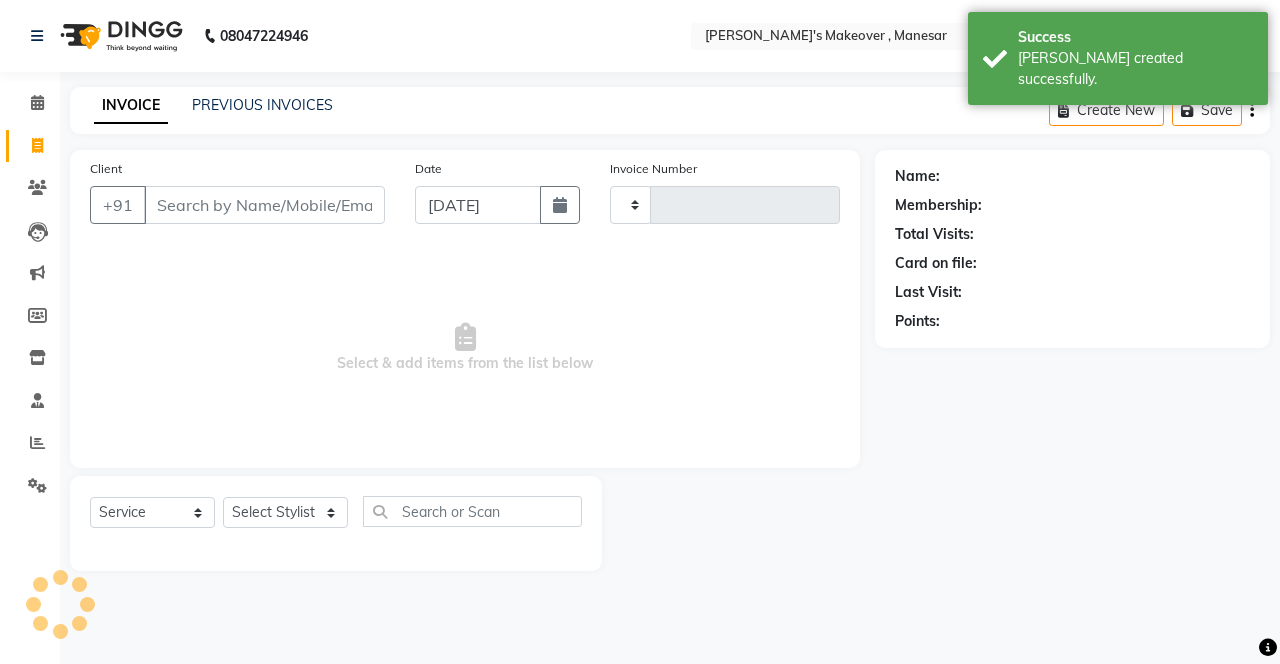 scroll, scrollTop: 0, scrollLeft: 0, axis: both 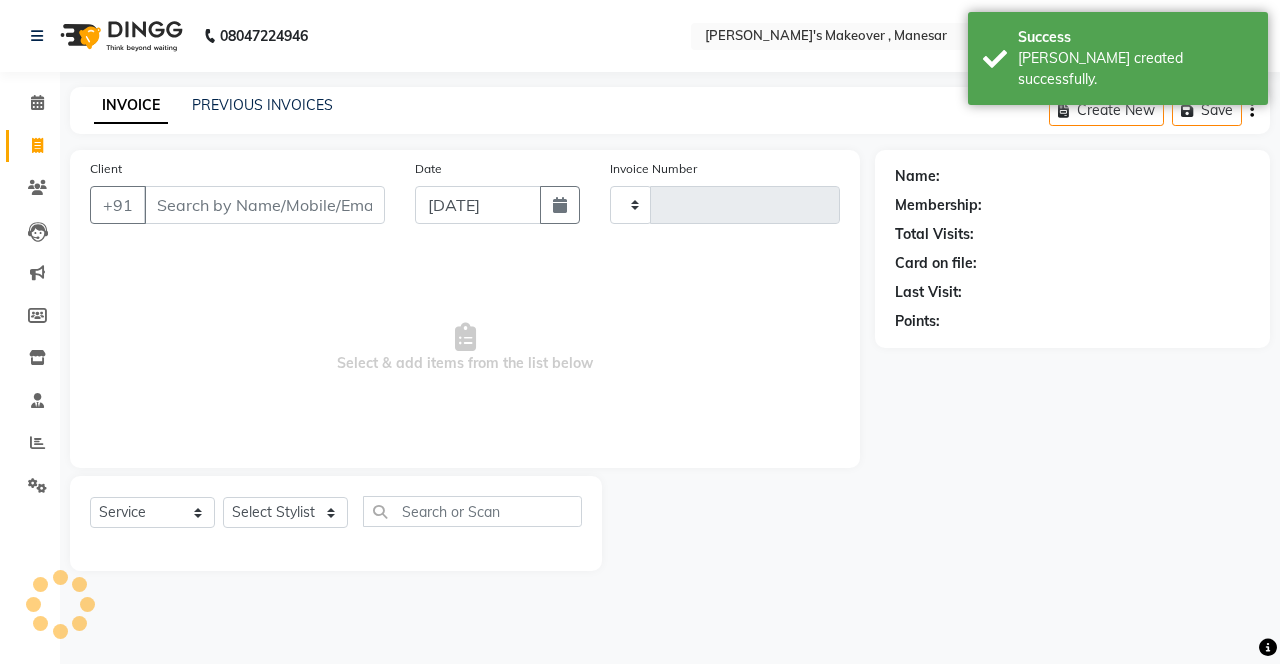 type on "2612" 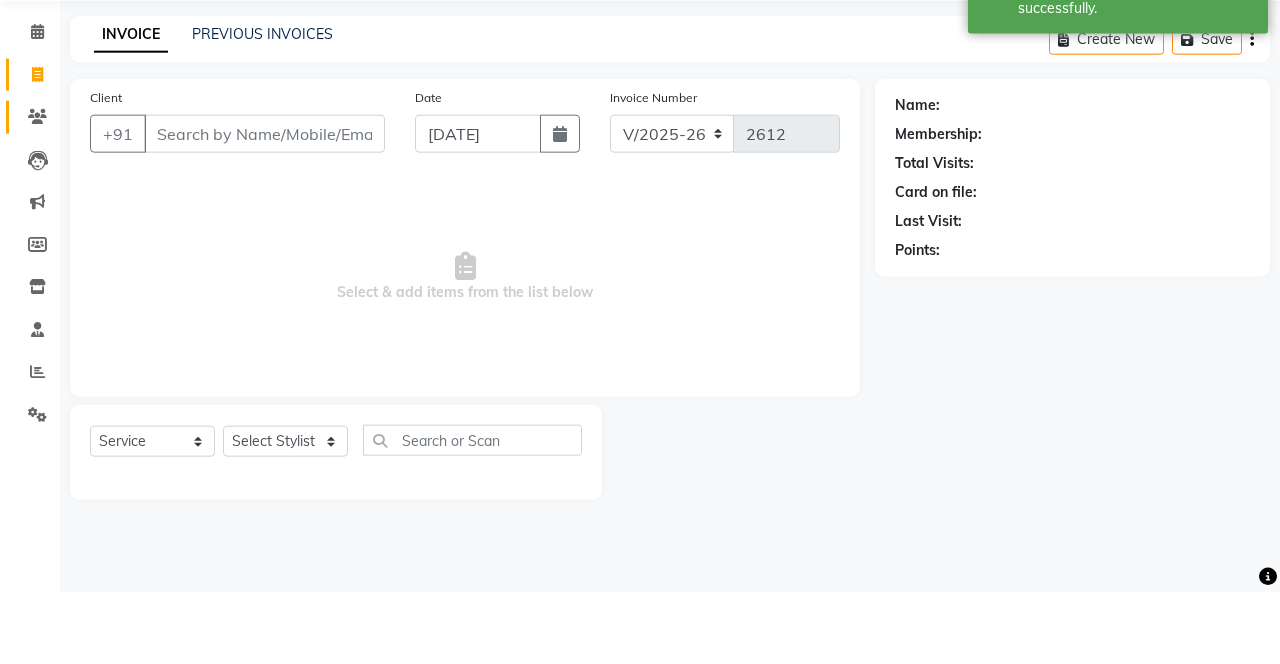 click 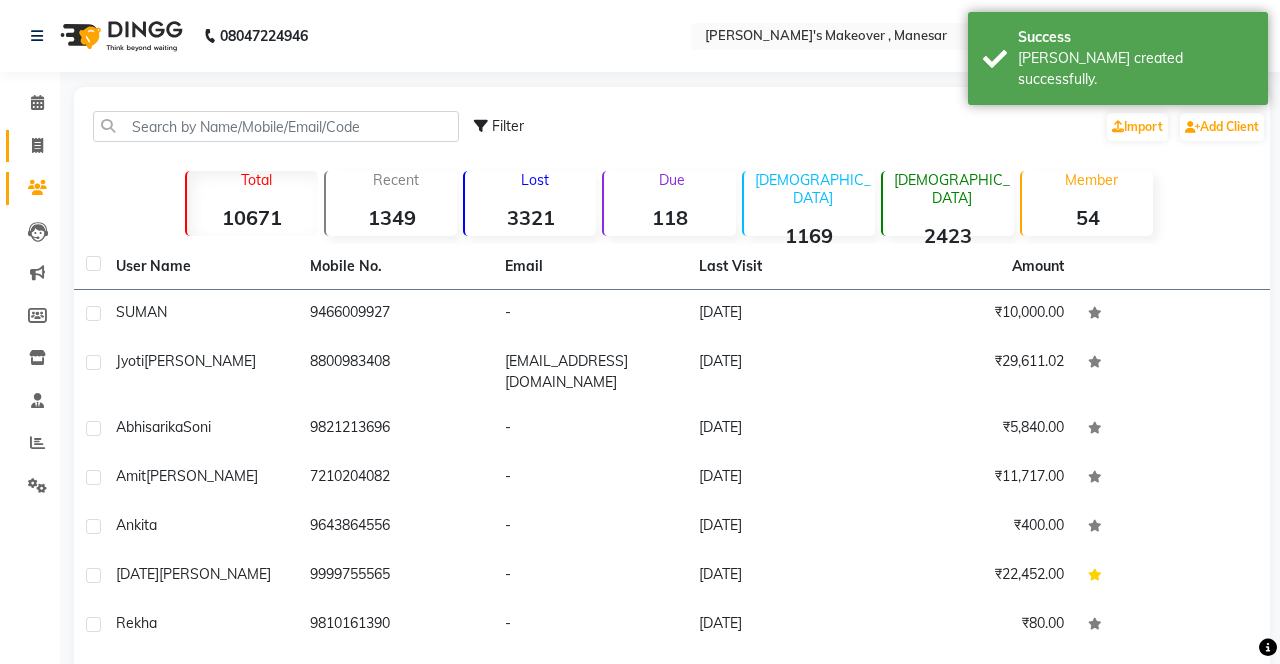 click on "Invoice" 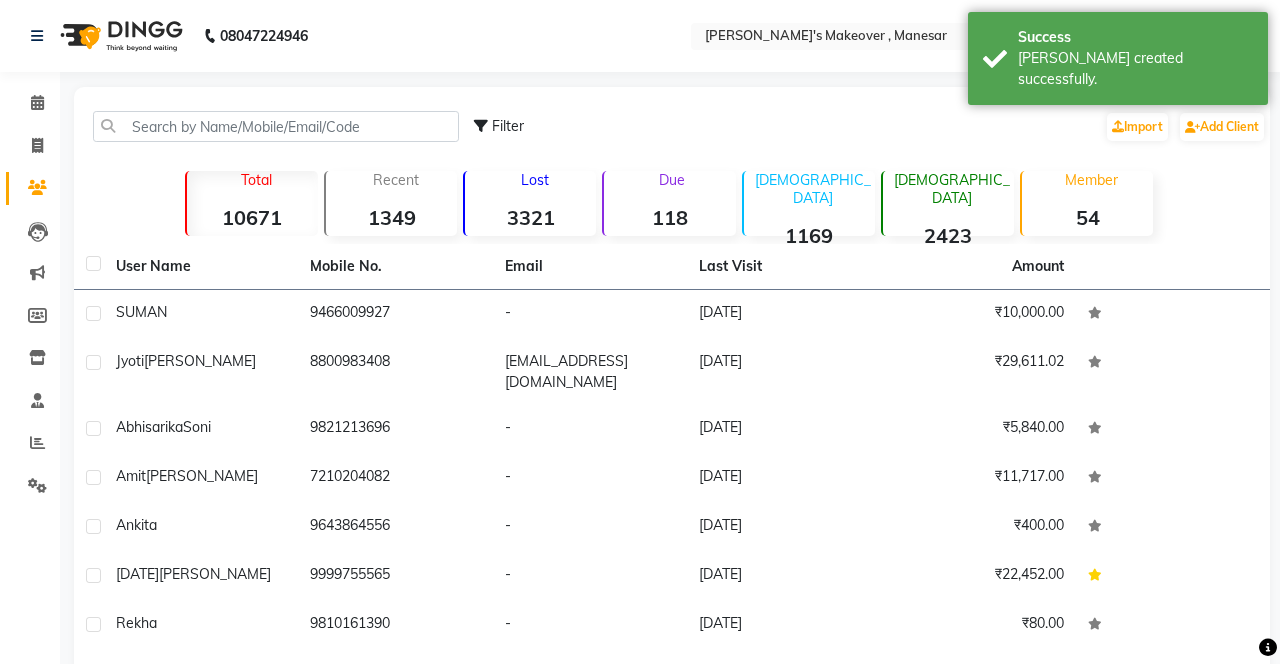 select on "service" 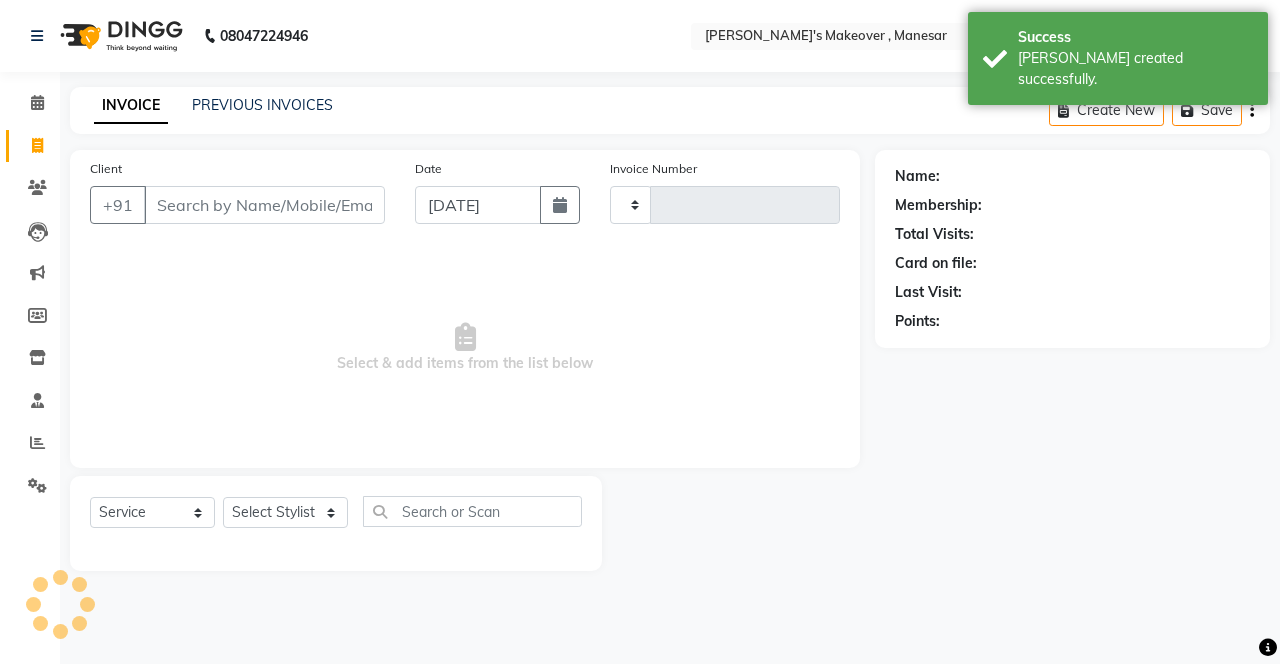 type 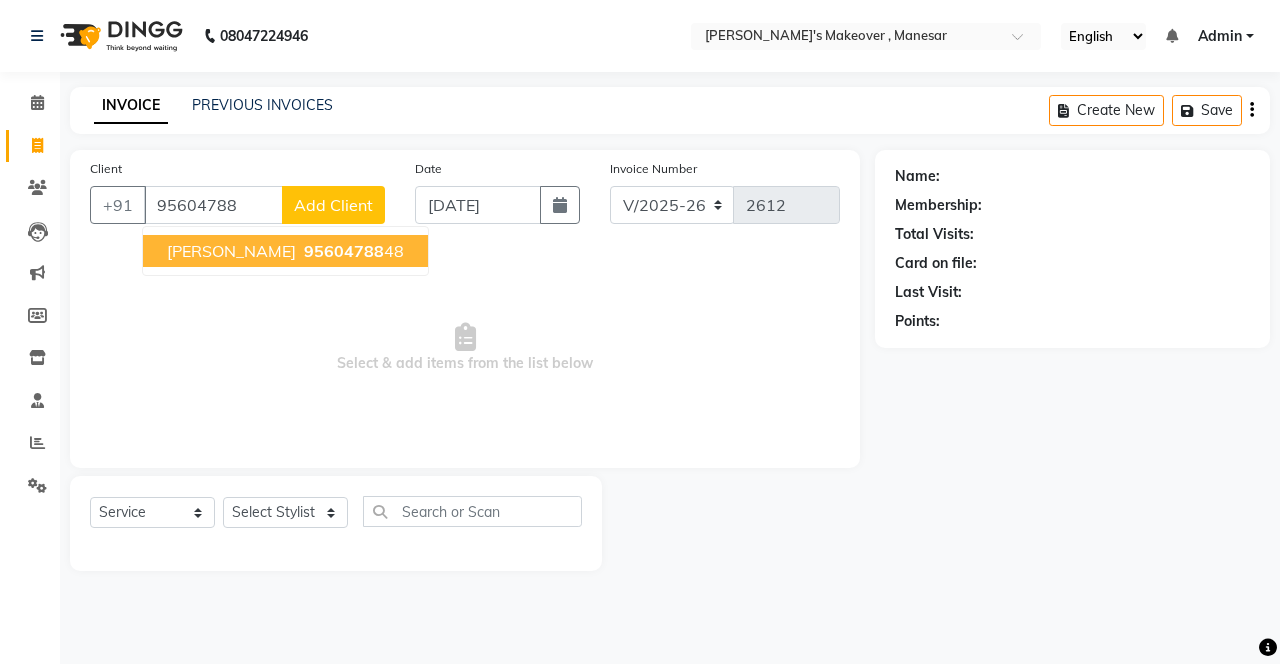 click on "95604788 48" at bounding box center [352, 251] 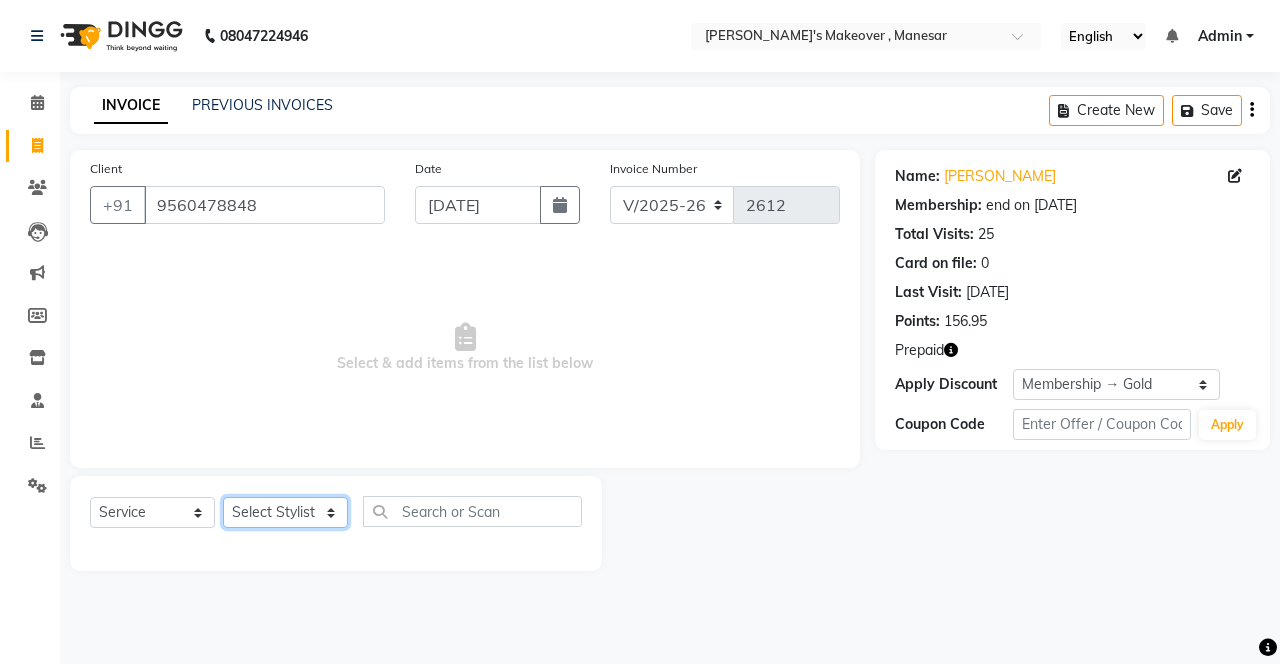 click on "Select Stylist Danish Shavej [PERSON_NAME] Krishna [PERSON_NAME] [PERSON_NAME] Mdm [PERSON_NAME] [PERSON_NAME] [MEDICAL_DATA] Pooja [PERSON_NAME] [PERSON_NAME] ([DATE])" 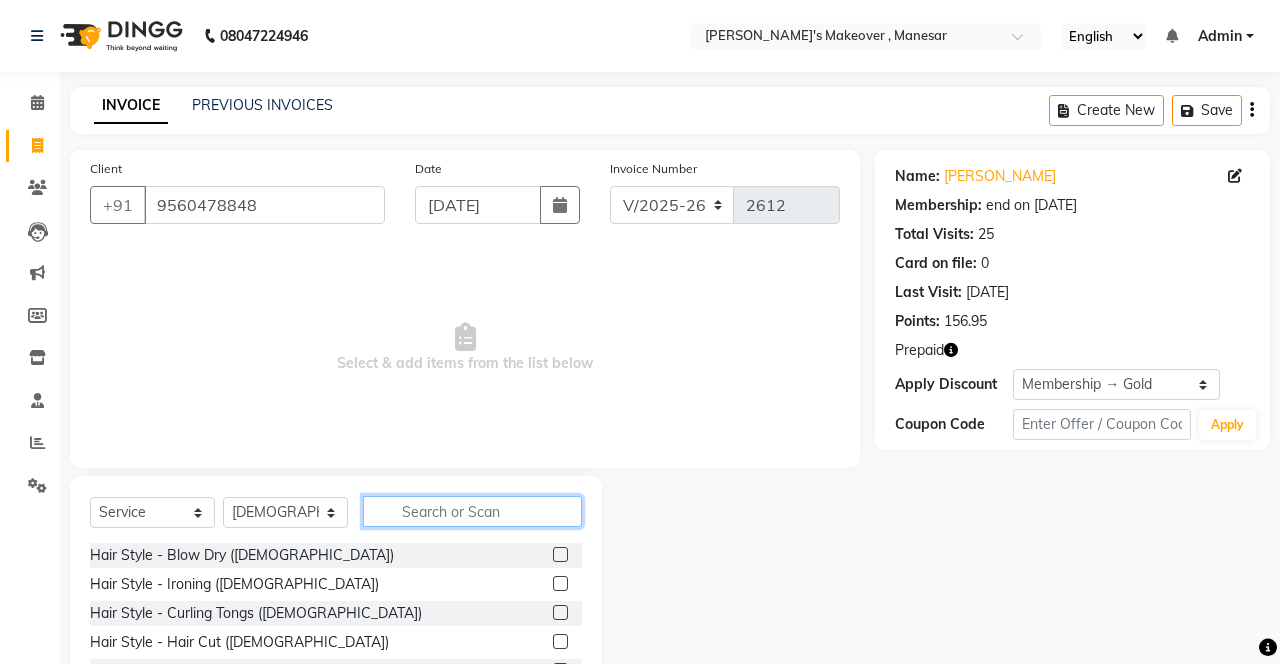 click 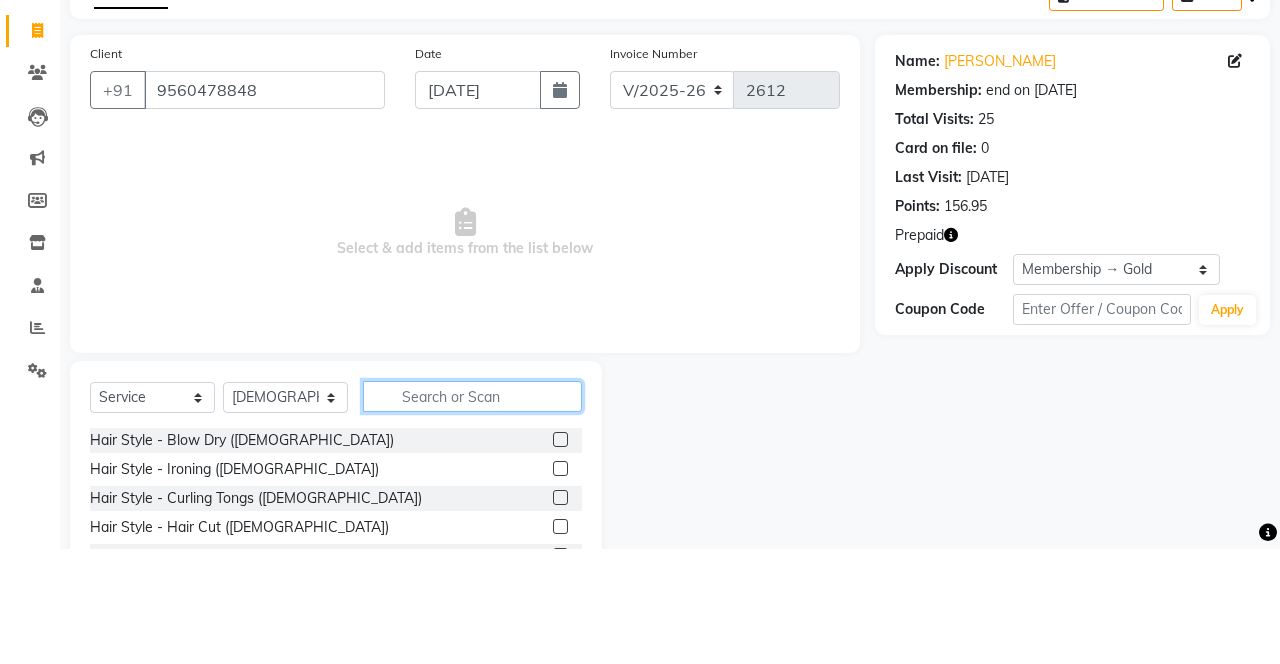 scroll, scrollTop: 15, scrollLeft: 0, axis: vertical 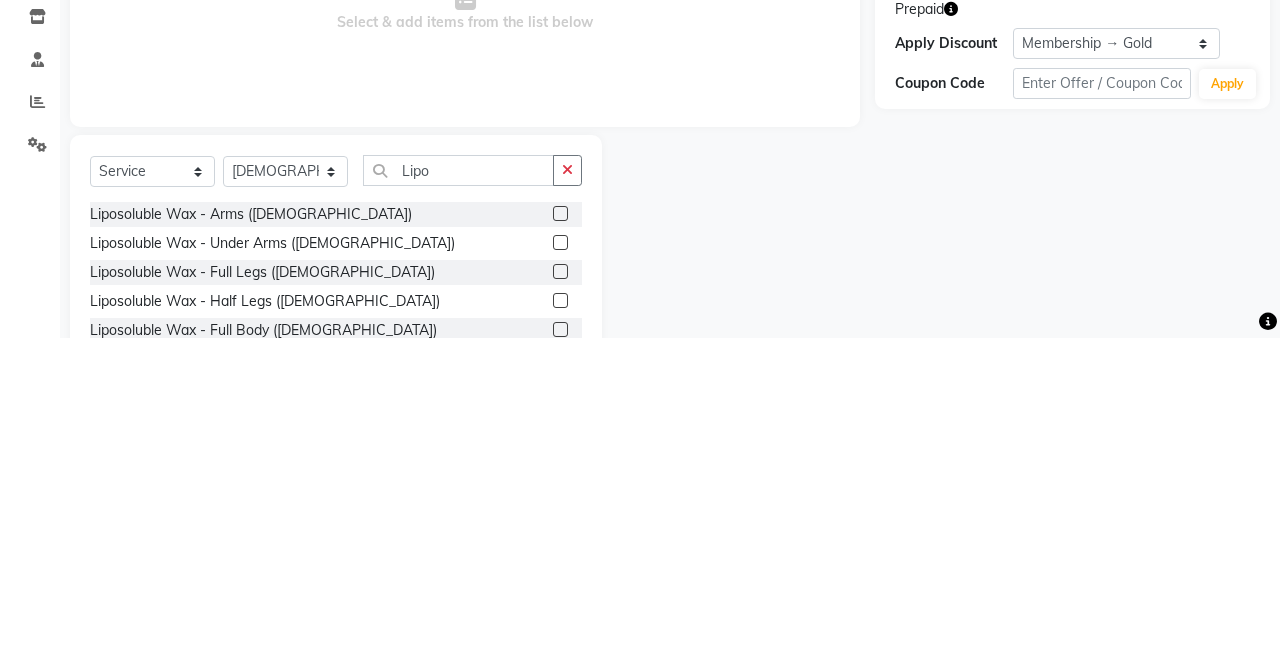 click 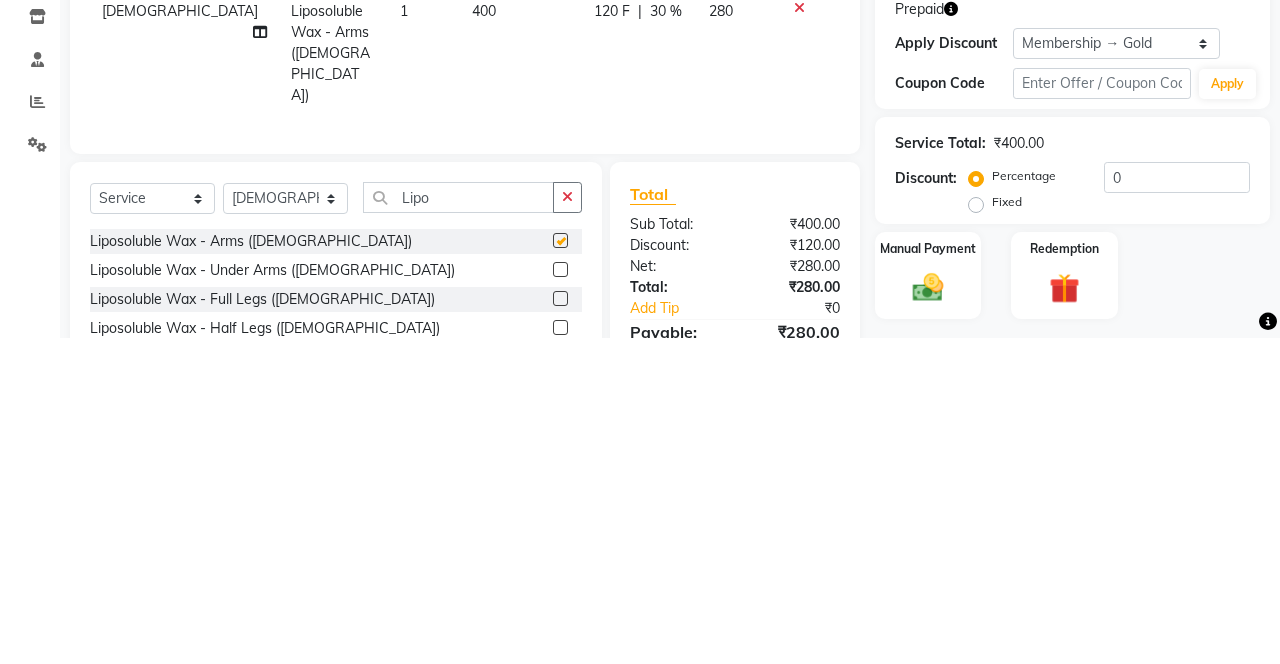 scroll, scrollTop: 15, scrollLeft: 0, axis: vertical 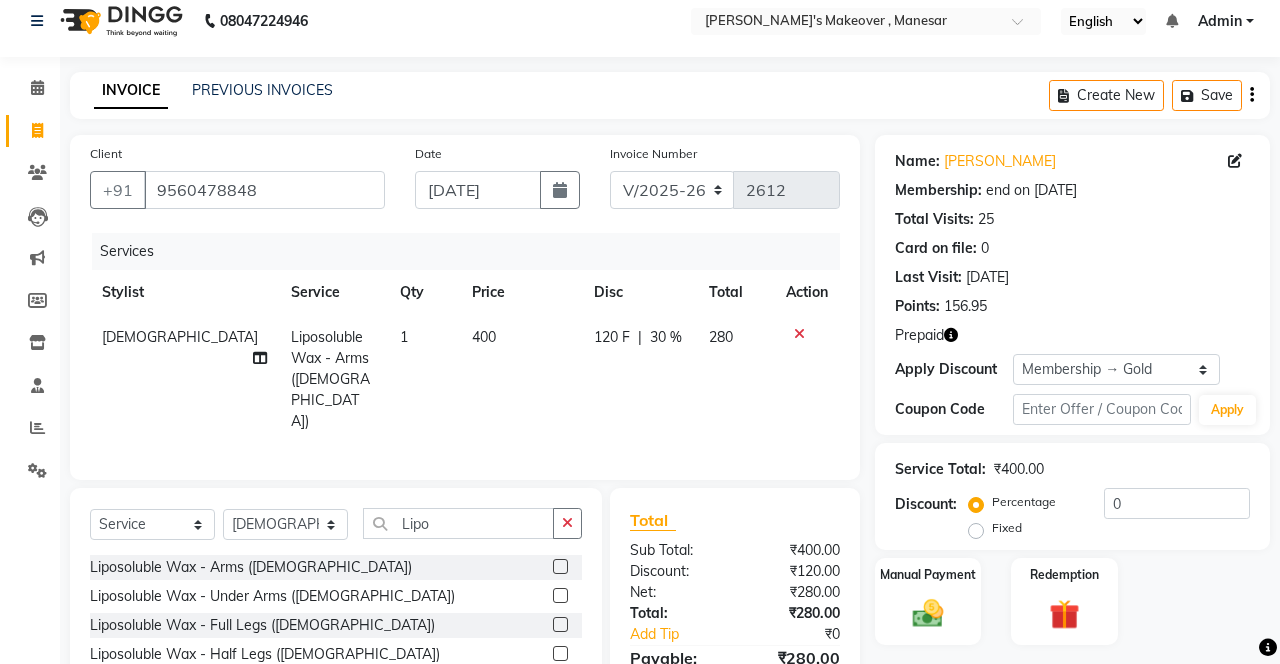 click 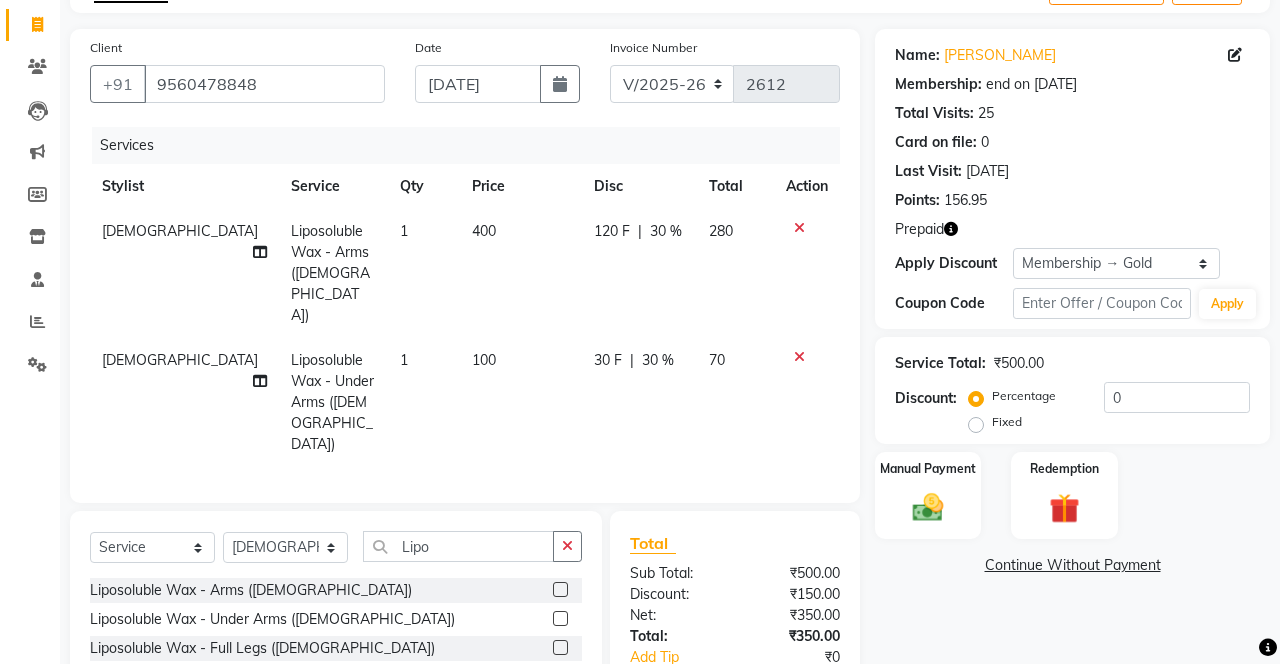 scroll, scrollTop: 122, scrollLeft: 0, axis: vertical 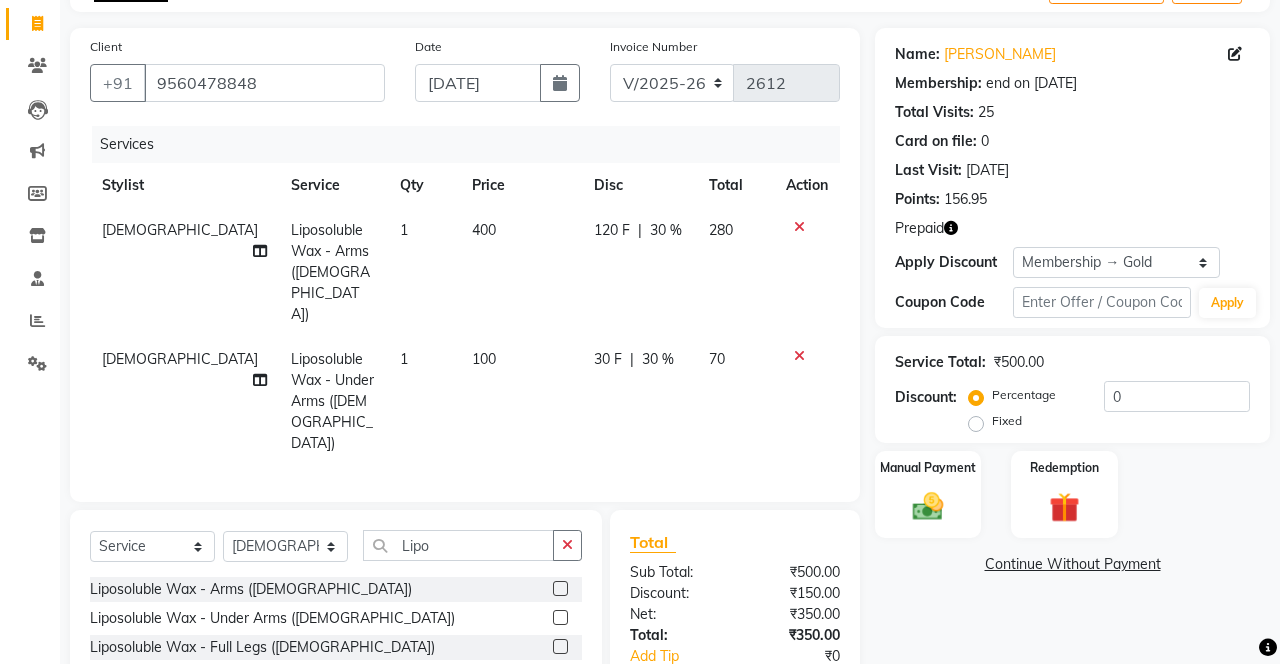 click 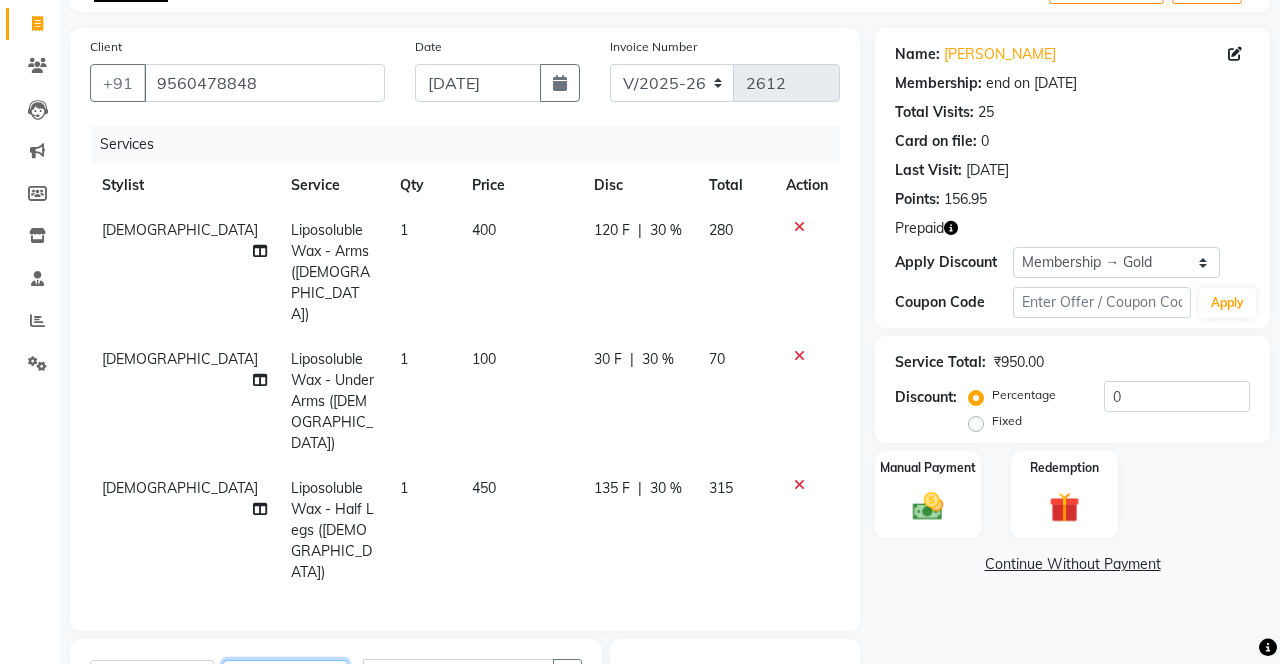 click on "Select Stylist Danish Shavej [PERSON_NAME] Krishna [PERSON_NAME] [PERSON_NAME] Mdm [PERSON_NAME] [PERSON_NAME] [MEDICAL_DATA] Pooja [PERSON_NAME] [PERSON_NAME] ([DATE])" 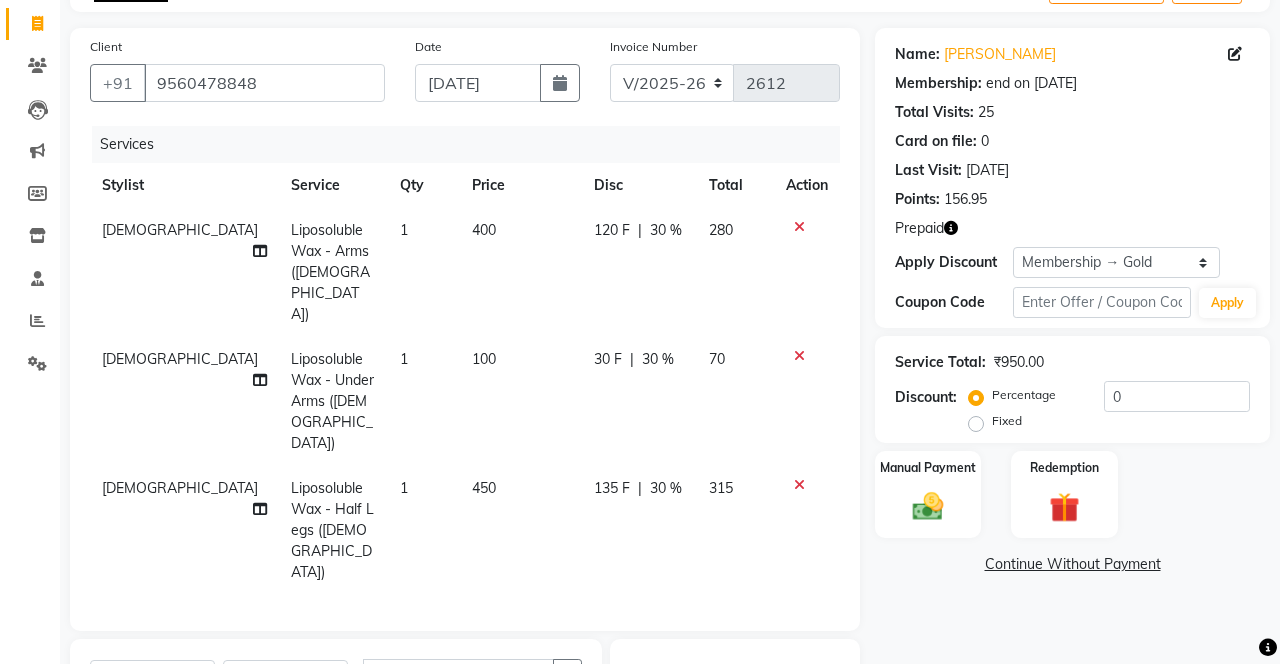 click 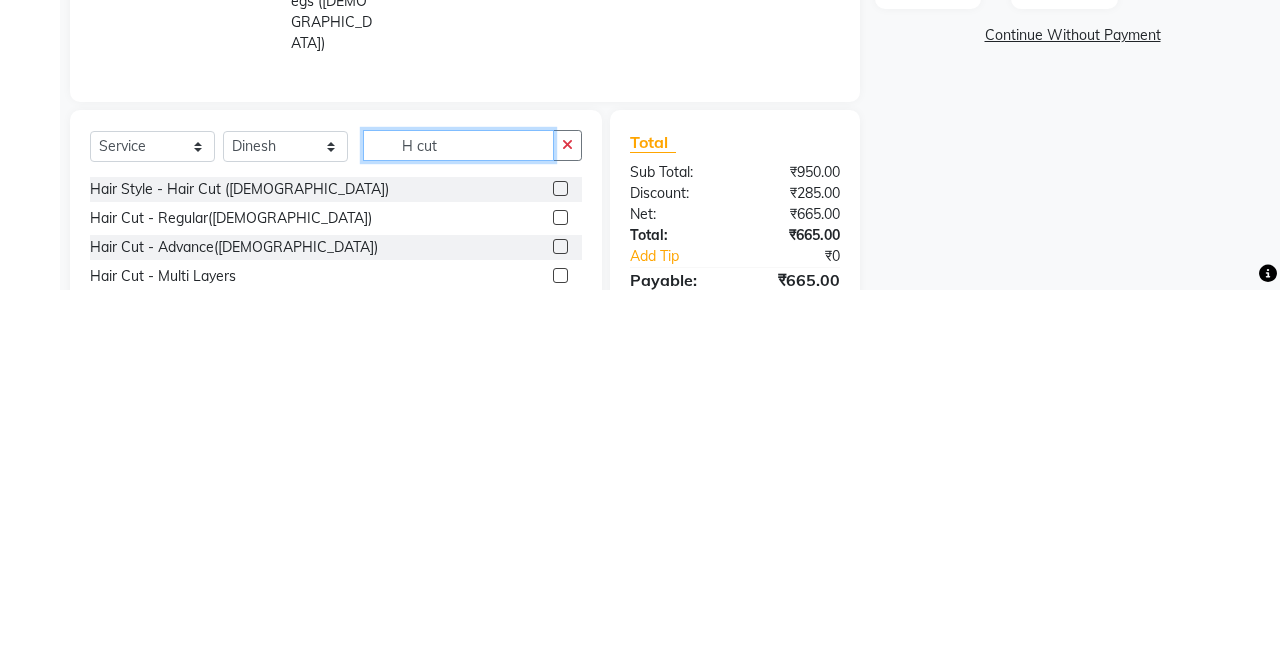 scroll, scrollTop: 283, scrollLeft: 0, axis: vertical 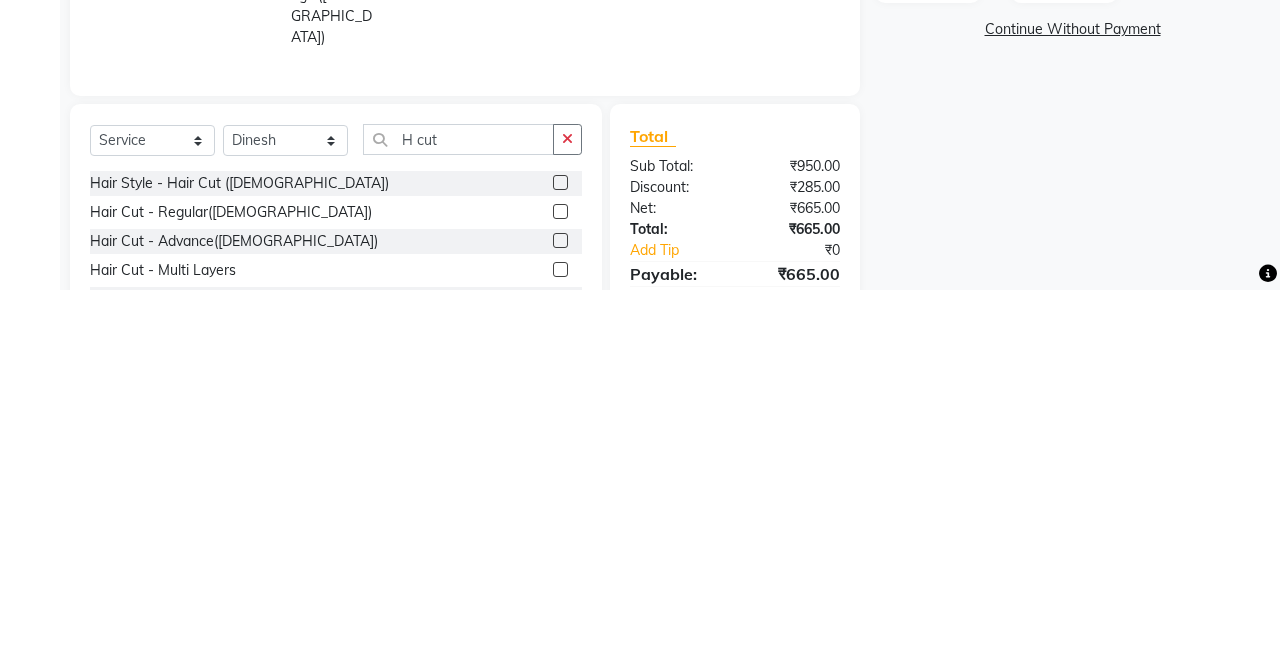 click 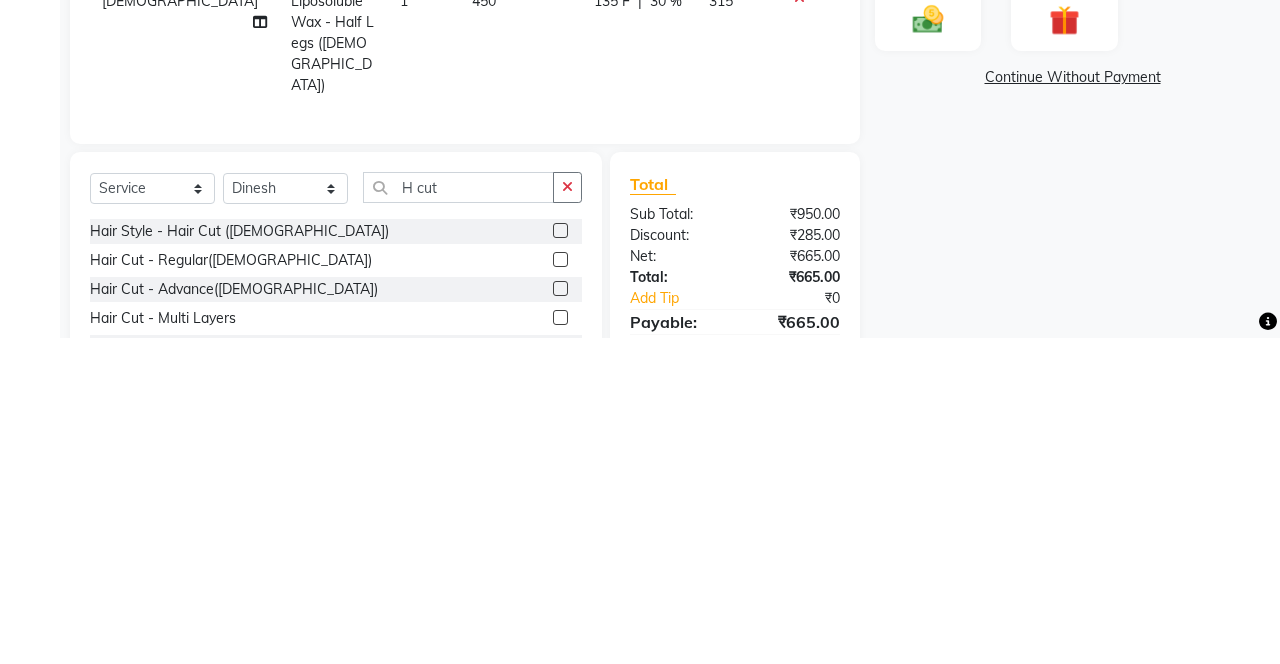 scroll, scrollTop: 283, scrollLeft: 0, axis: vertical 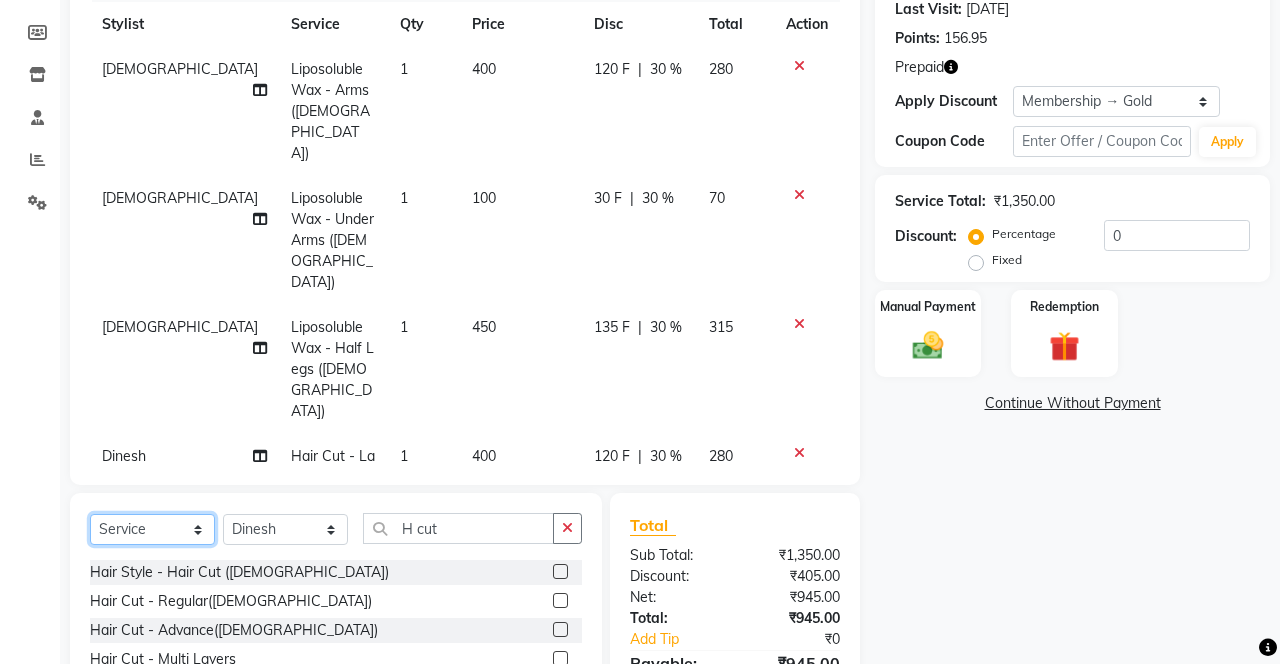click on "Select  Service  Product  Membership  Package Voucher Prepaid Gift Card" 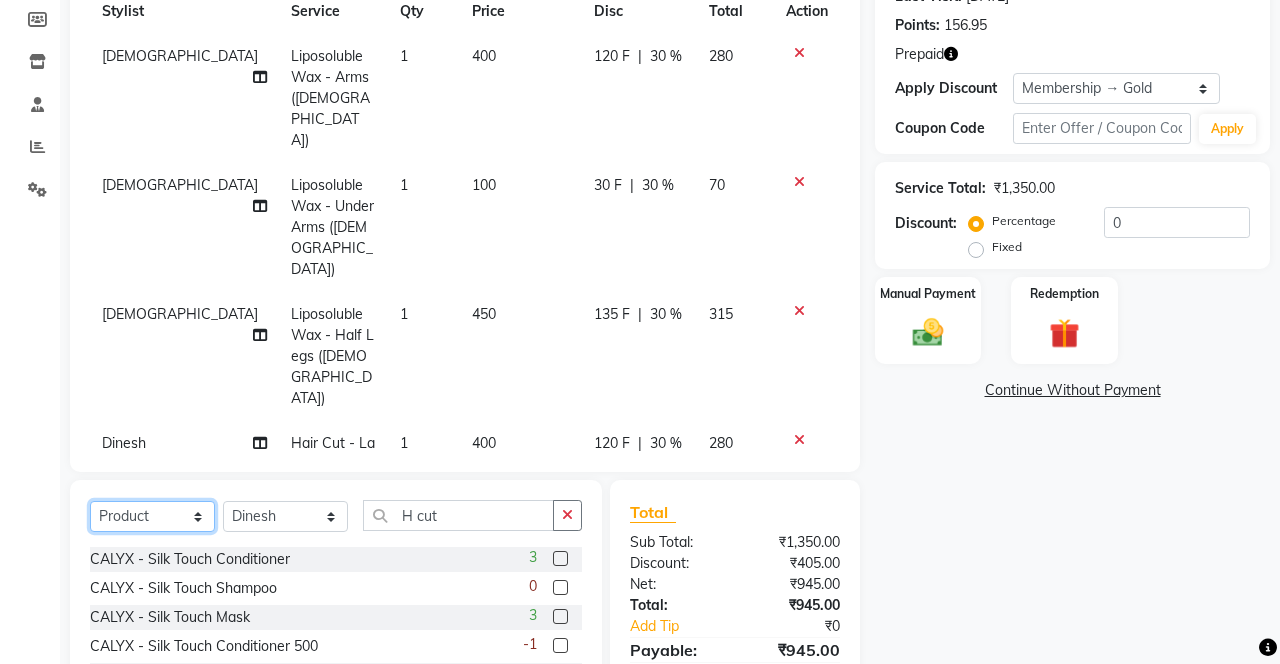 scroll, scrollTop: 296, scrollLeft: 0, axis: vertical 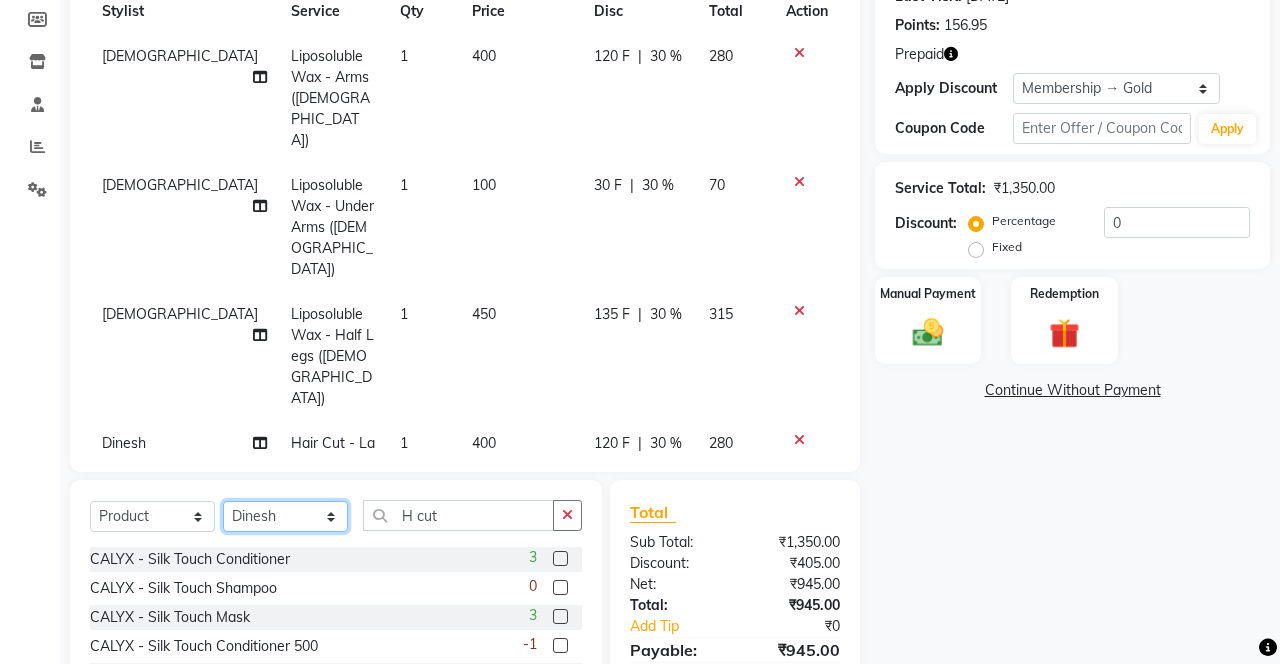 click on "Select Stylist Danish Shavej [PERSON_NAME] Krishna [PERSON_NAME] [PERSON_NAME] Mdm [PERSON_NAME] [PERSON_NAME] [MEDICAL_DATA] Pooja [PERSON_NAME] [PERSON_NAME] ([DATE])" 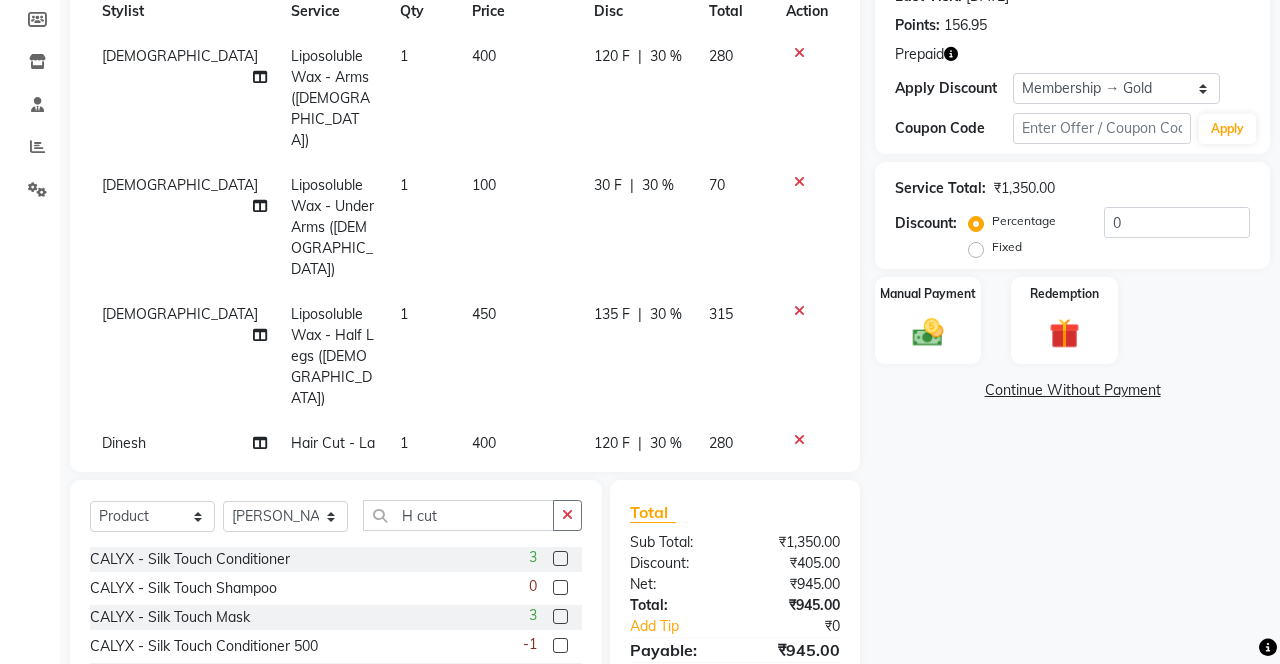 click 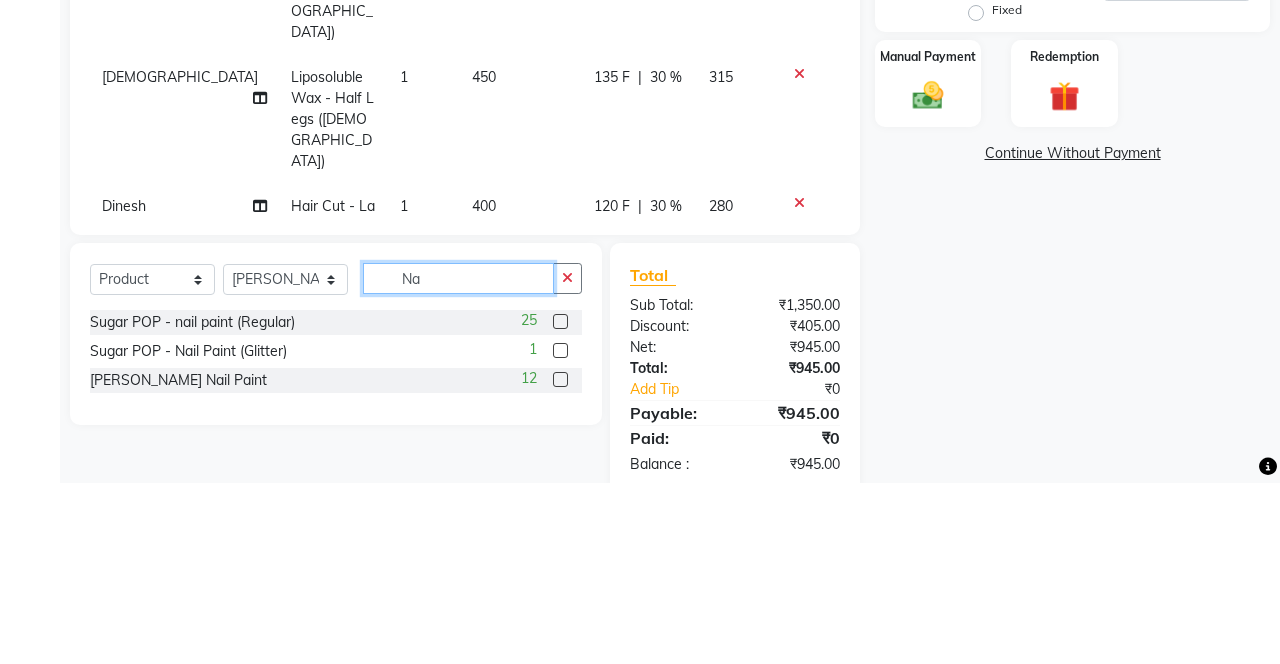 scroll, scrollTop: 317, scrollLeft: 0, axis: vertical 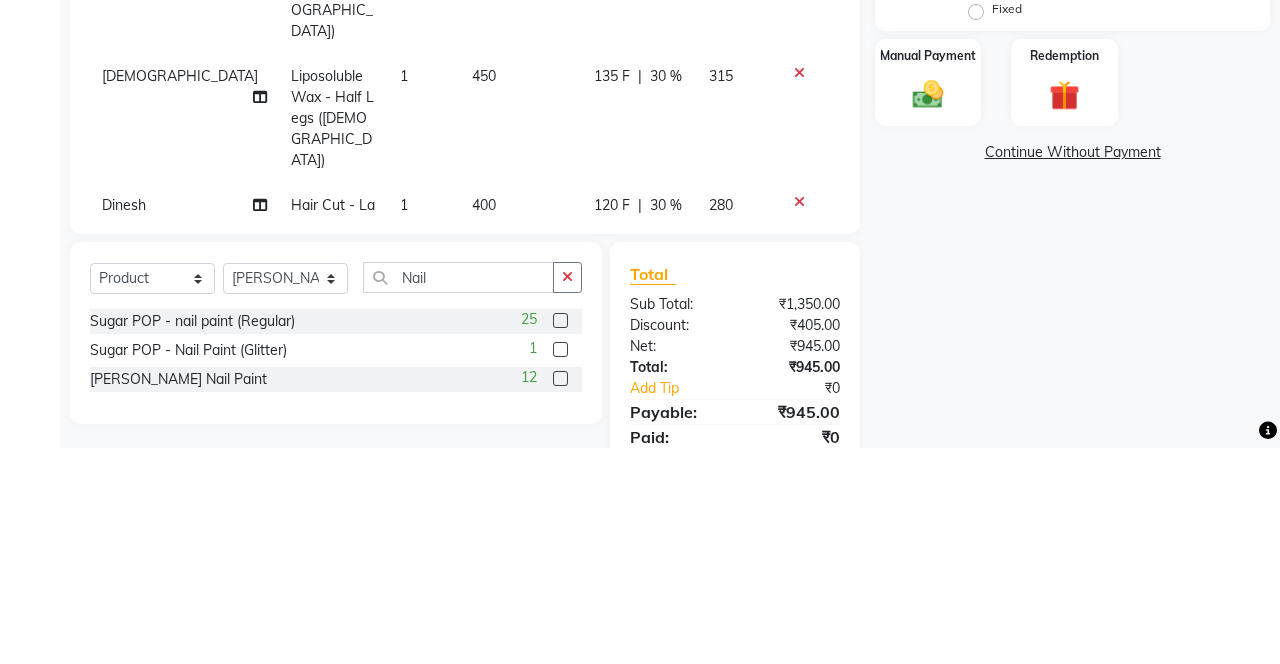 click 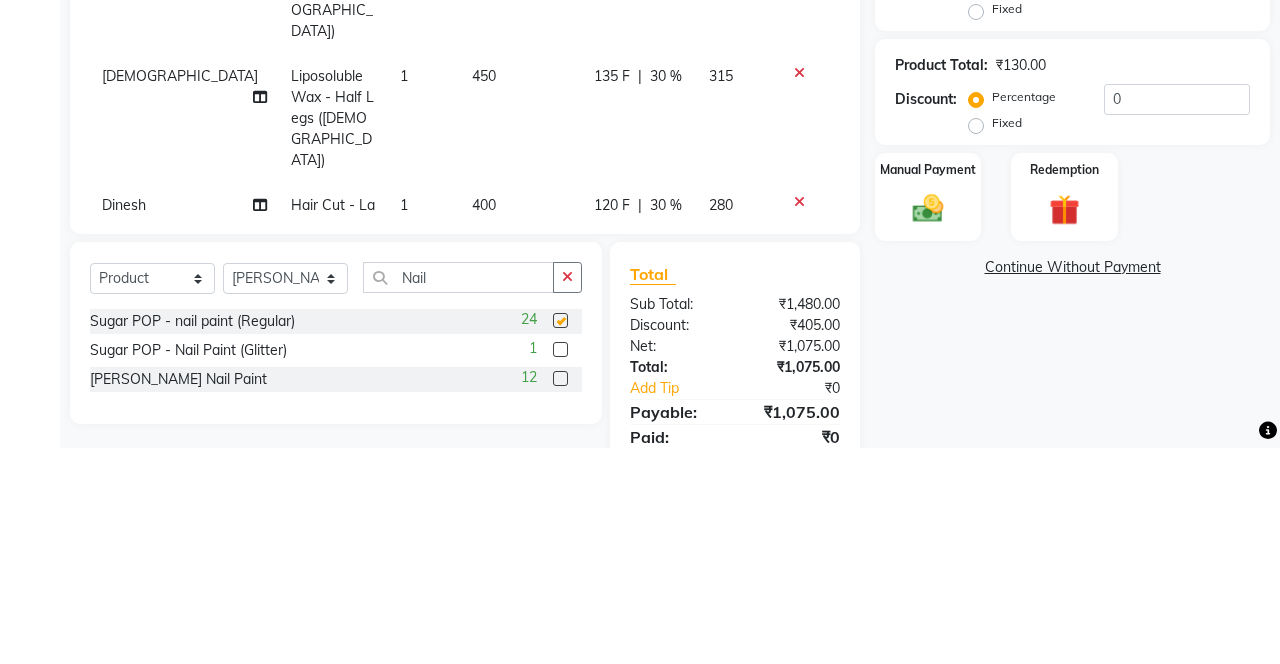 scroll, scrollTop: 317, scrollLeft: 0, axis: vertical 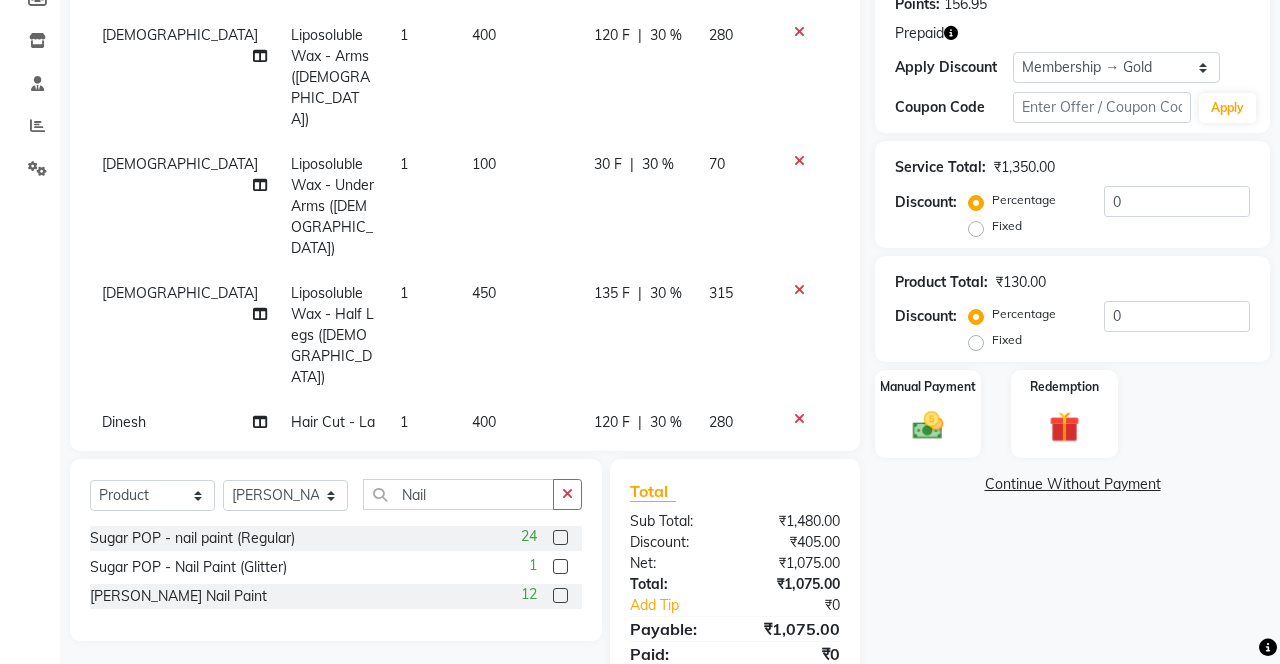 click 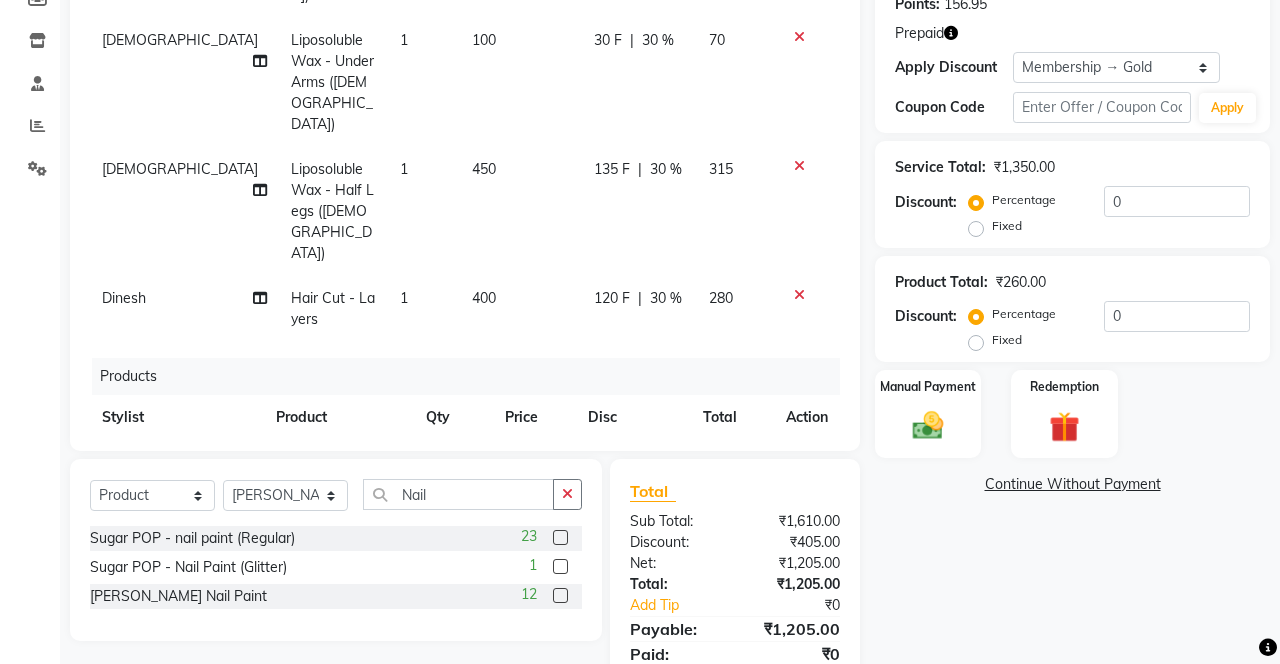 scroll, scrollTop: 155, scrollLeft: 0, axis: vertical 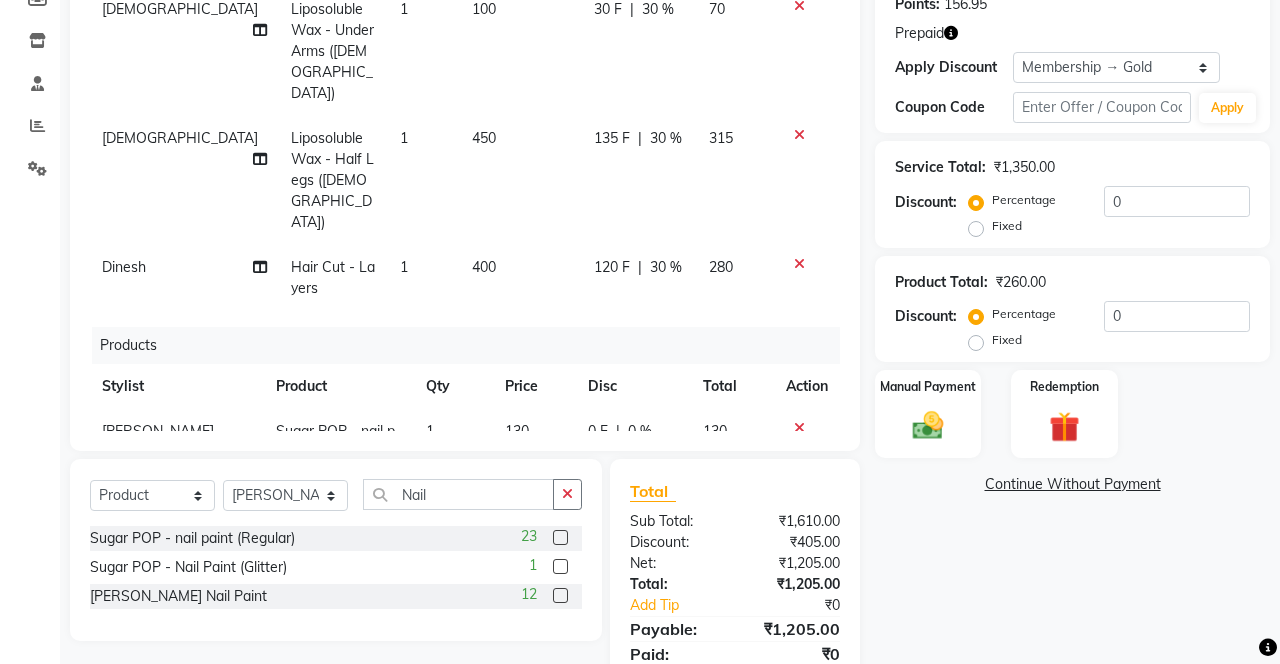 click 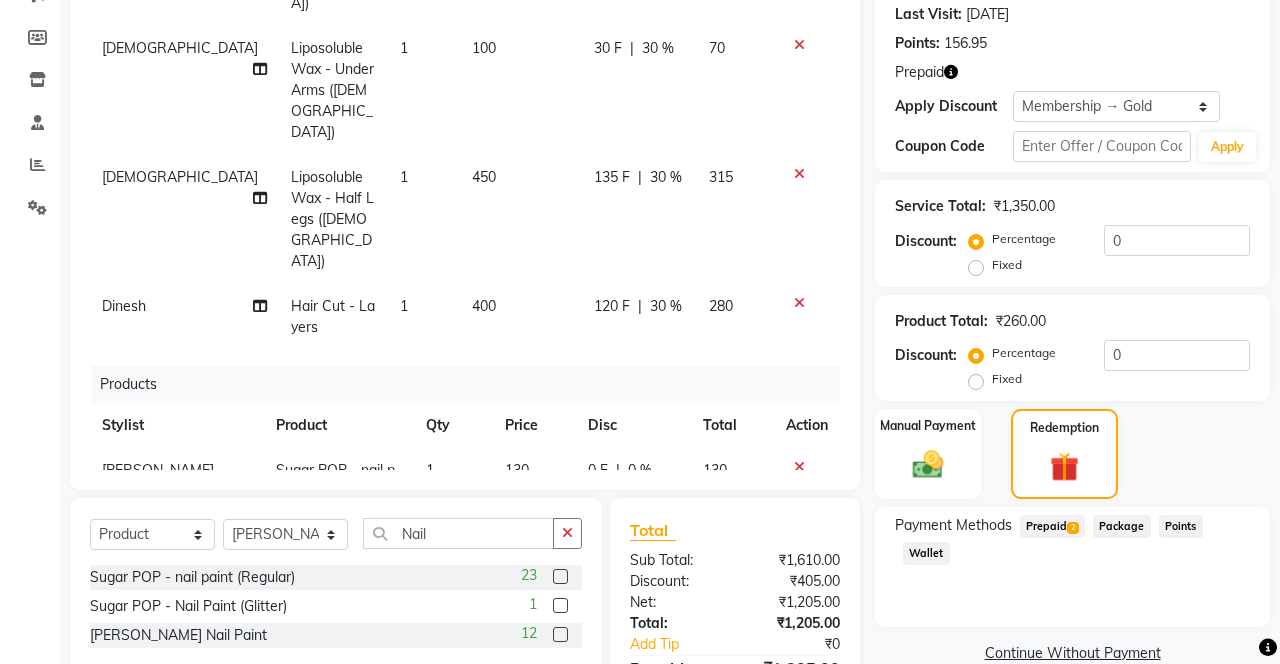 scroll, scrollTop: 275, scrollLeft: 0, axis: vertical 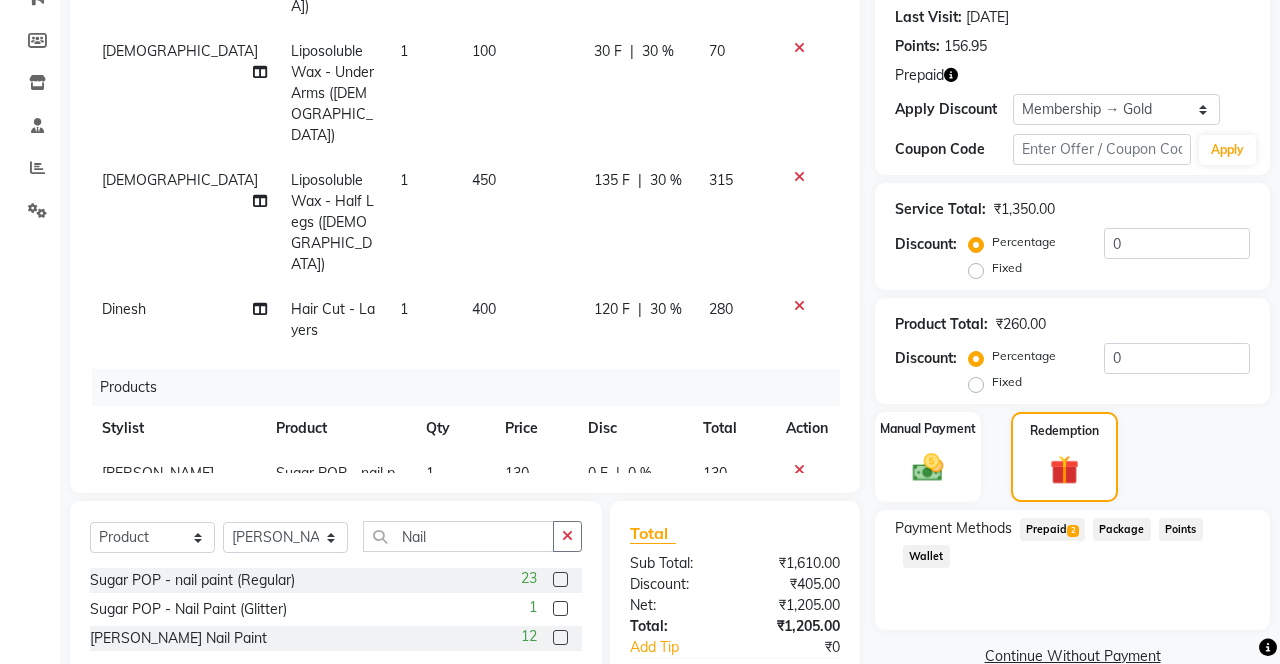 click 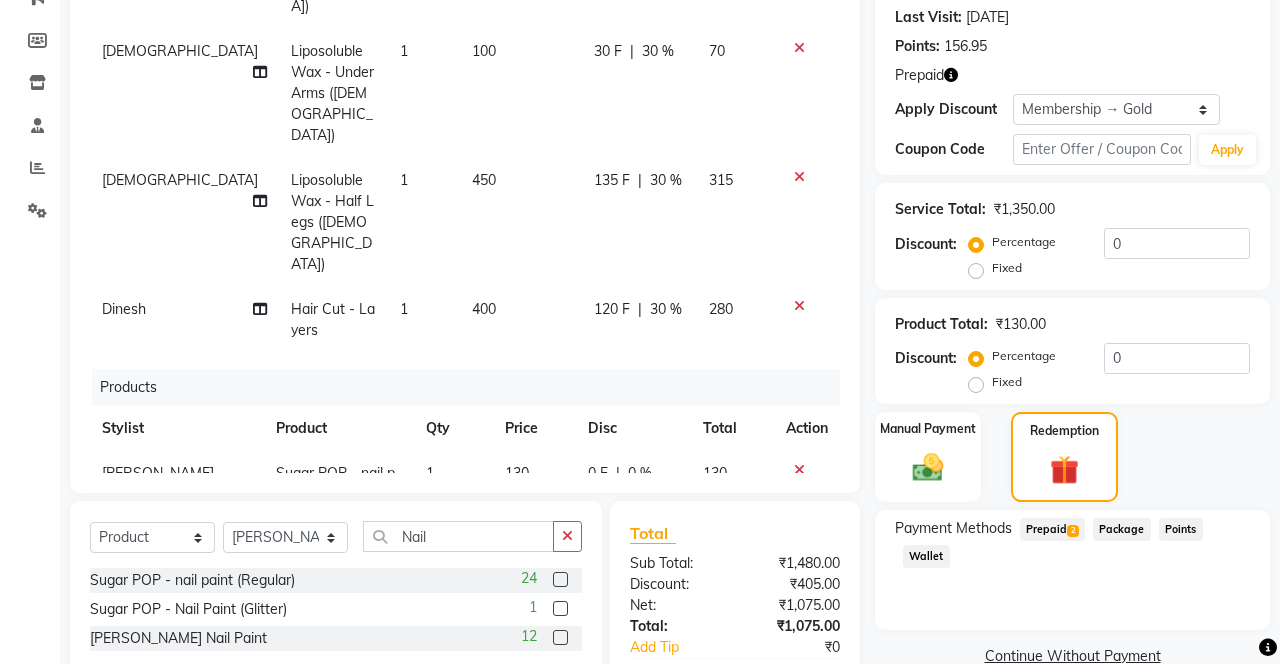 scroll, scrollTop: 89, scrollLeft: 0, axis: vertical 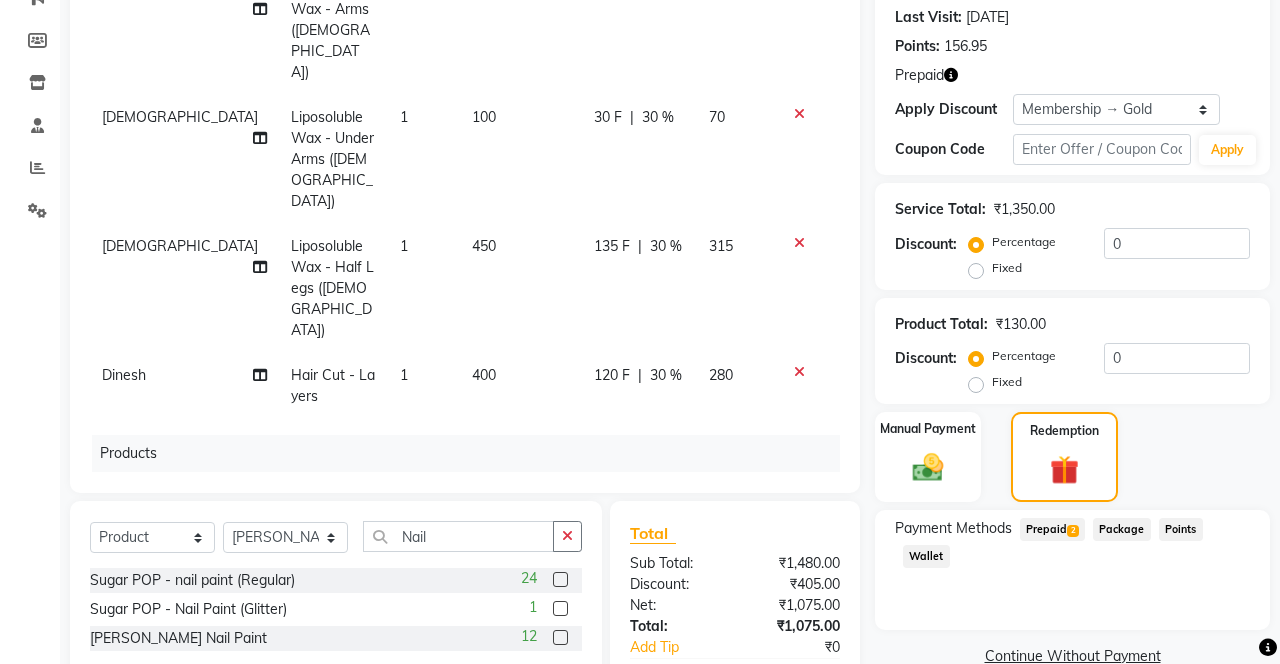 click 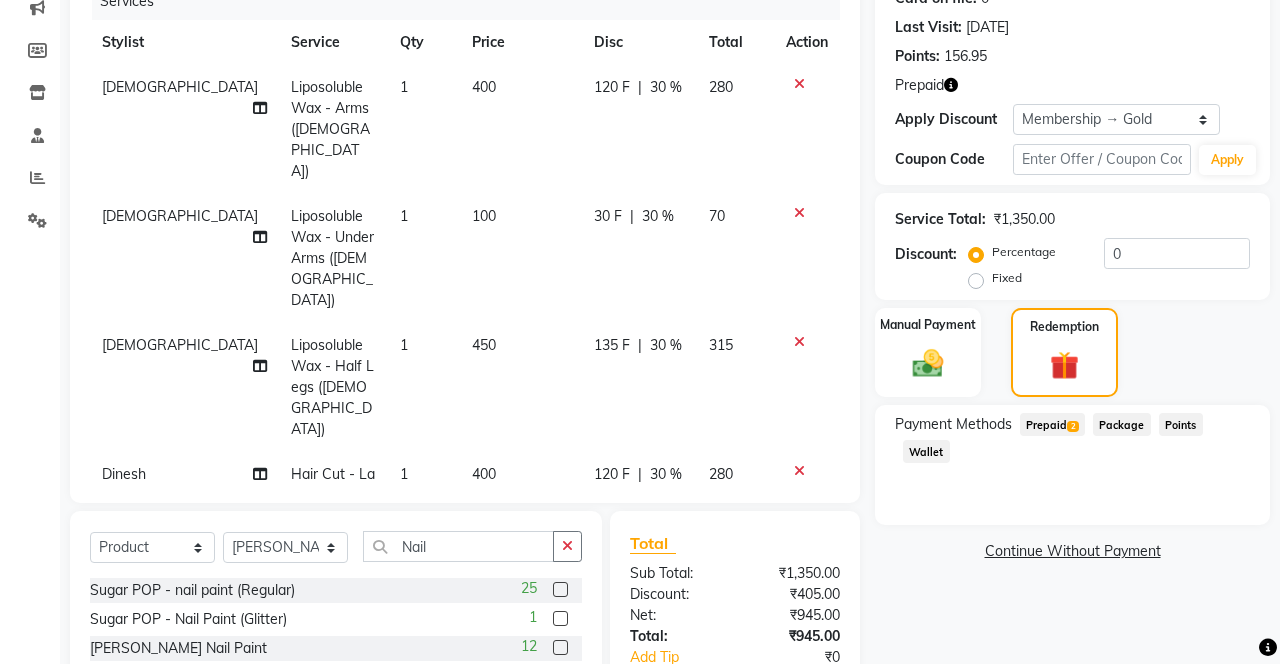 scroll, scrollTop: 253, scrollLeft: 0, axis: vertical 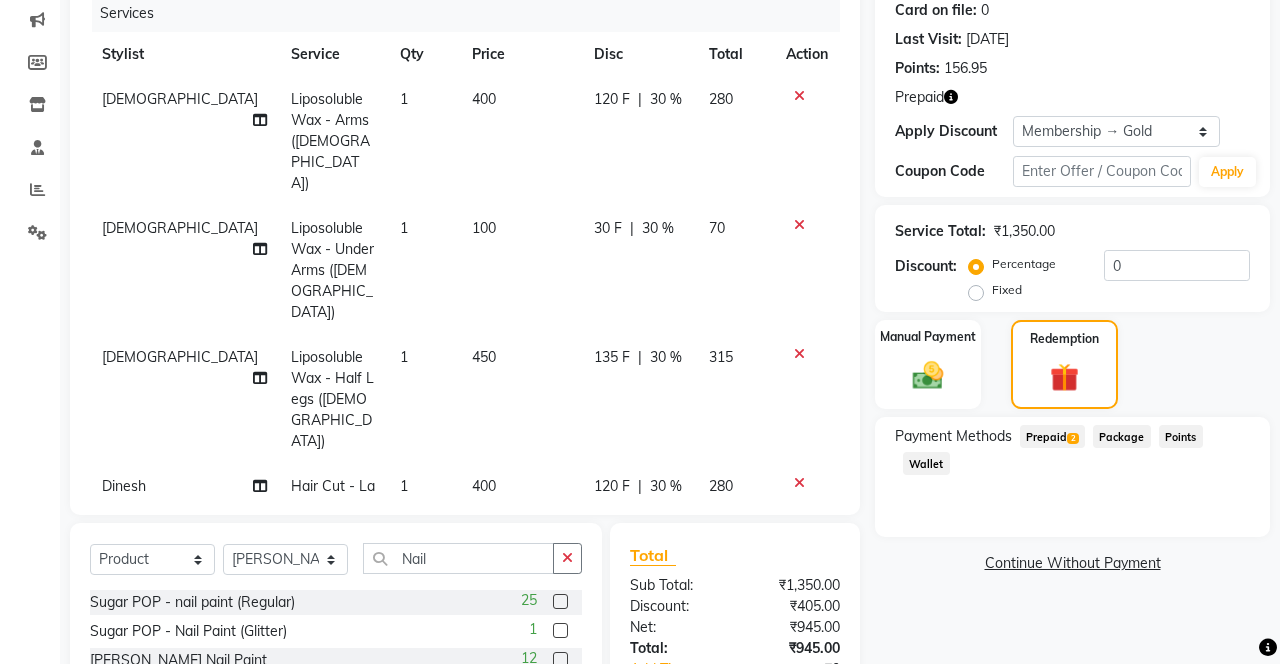 click on "Prepaid  2" 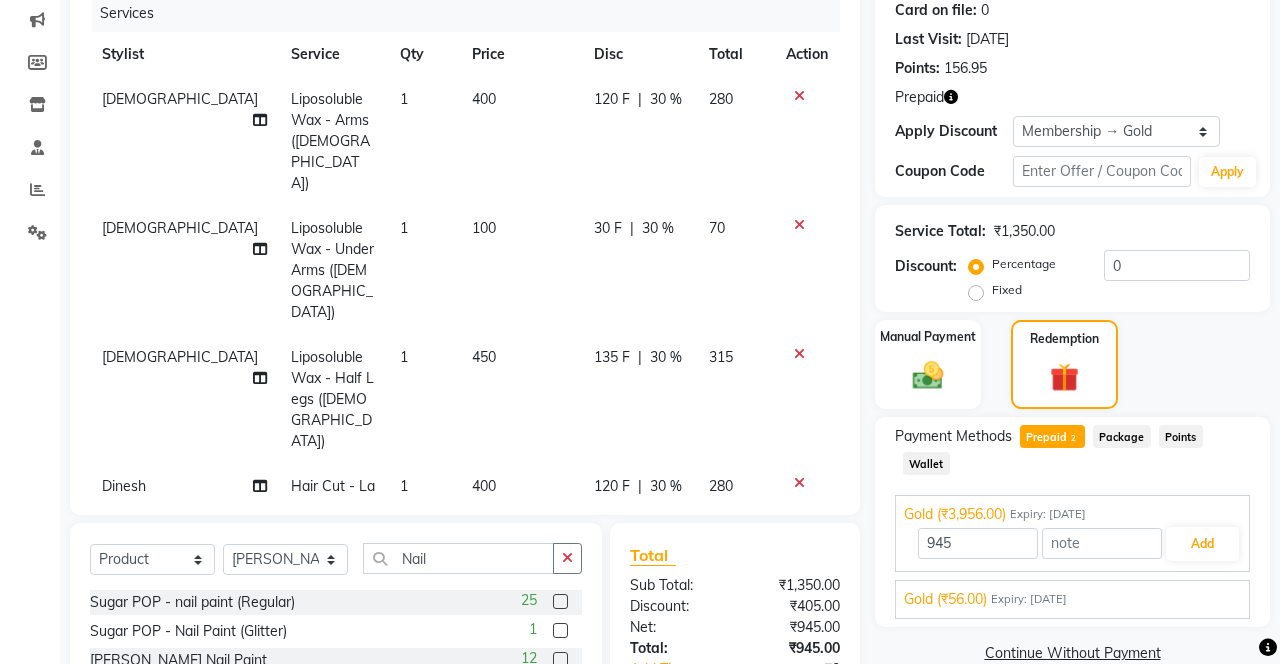click on "Gold (₹56.00) Expiry: [DATE]" at bounding box center (1072, 599) 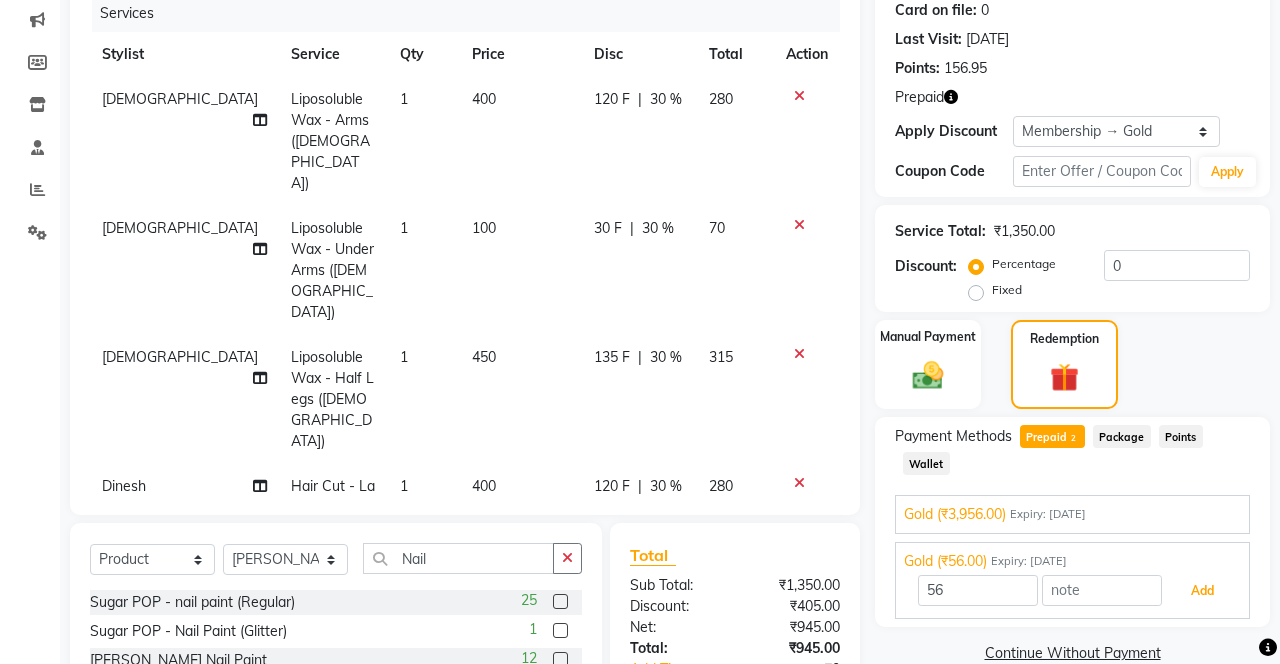 click on "Add" at bounding box center (1202, 591) 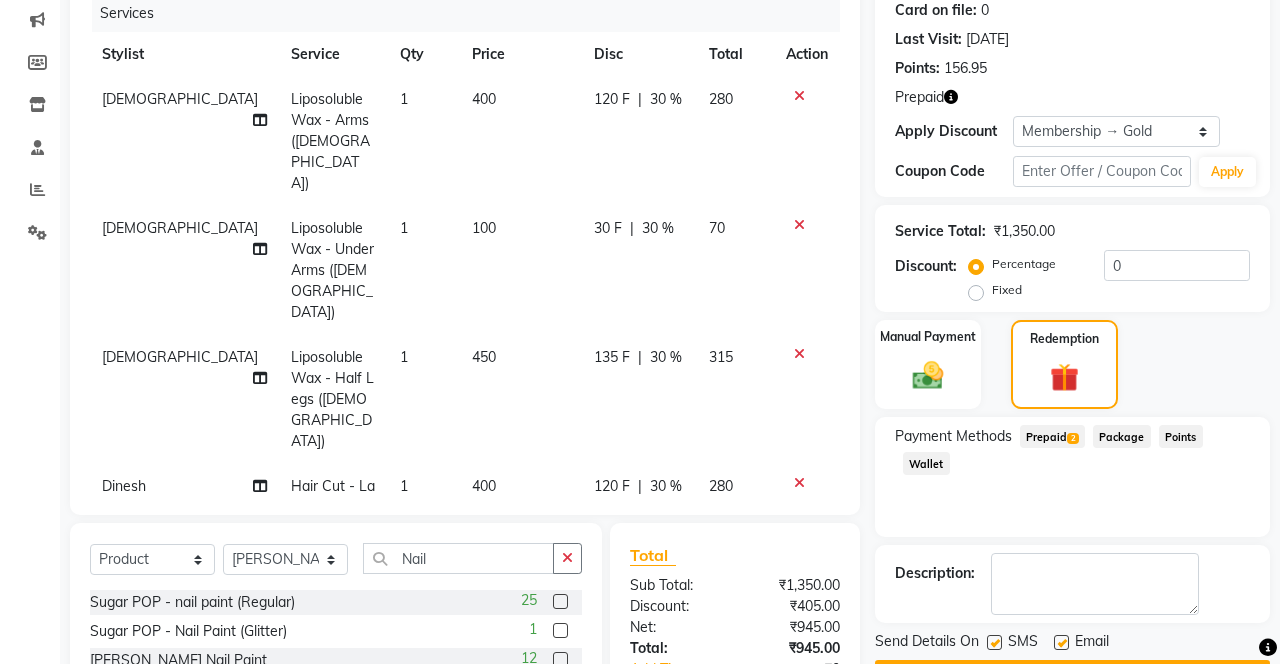 click on "Prepaid  2" 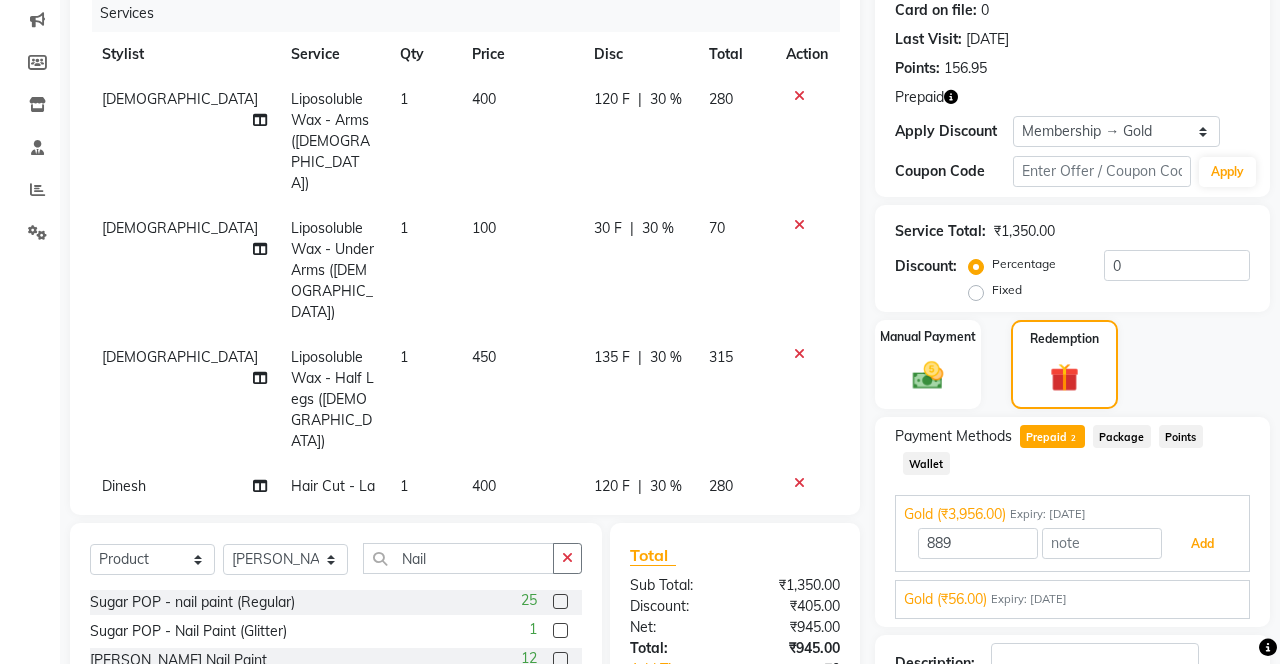 click on "Add" at bounding box center [1202, 544] 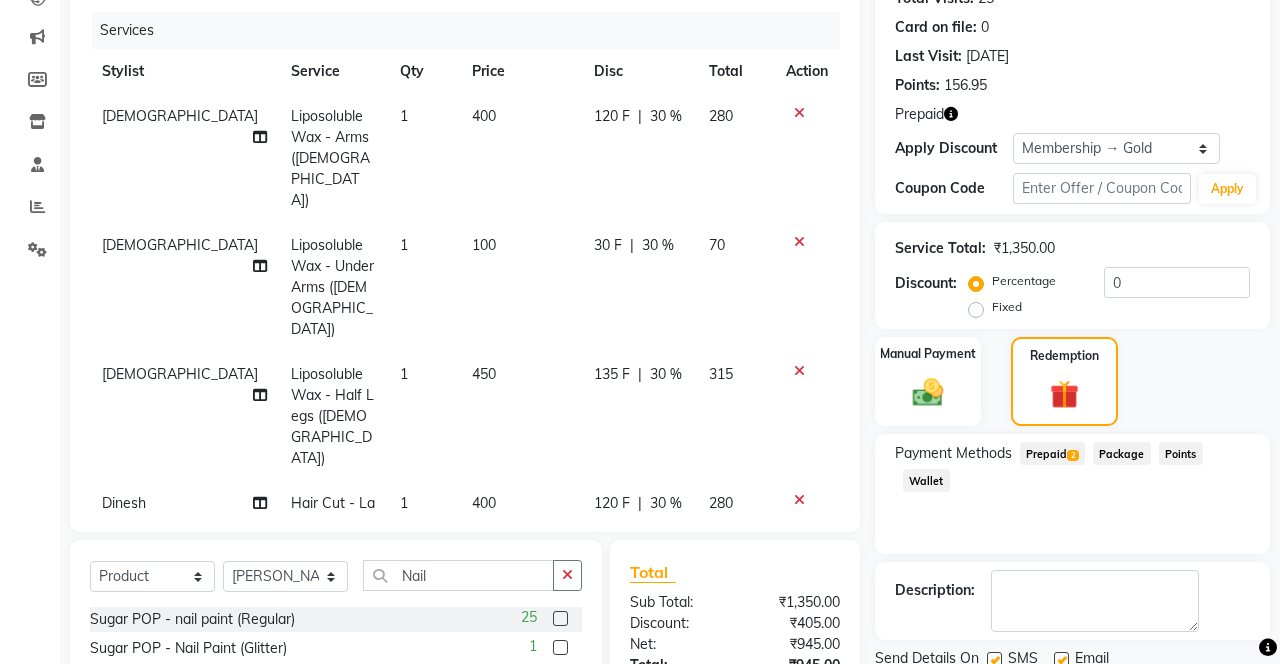 scroll, scrollTop: 406, scrollLeft: 0, axis: vertical 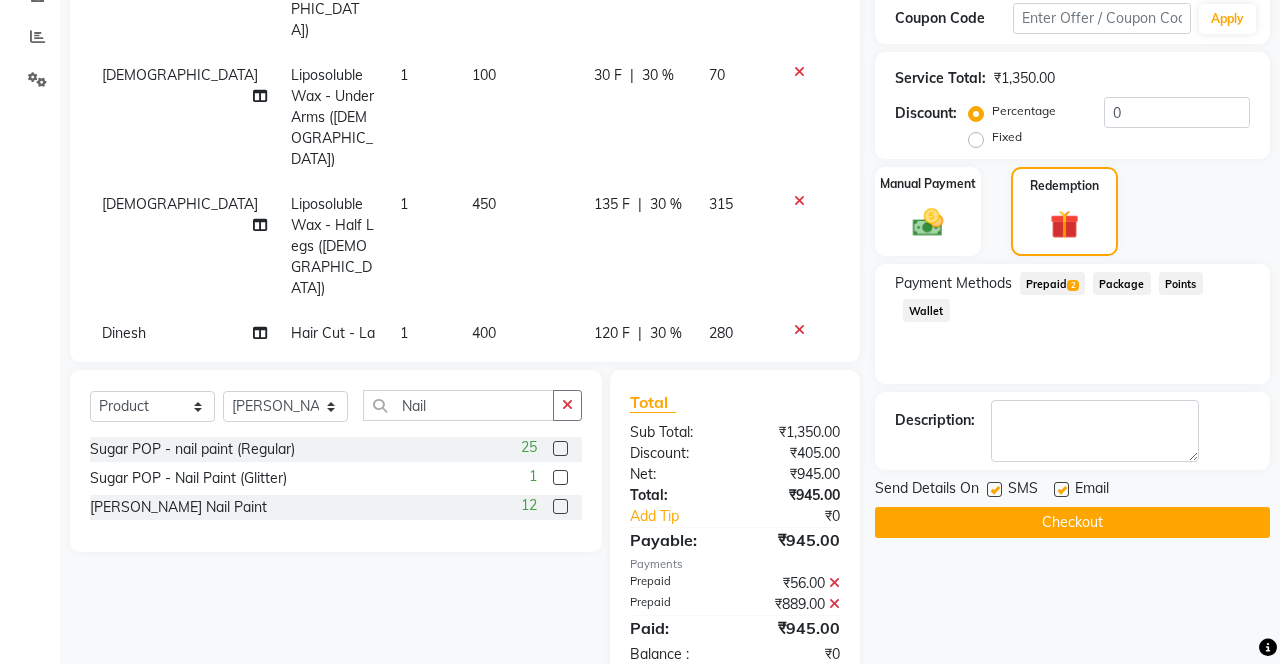 click on "Checkout" 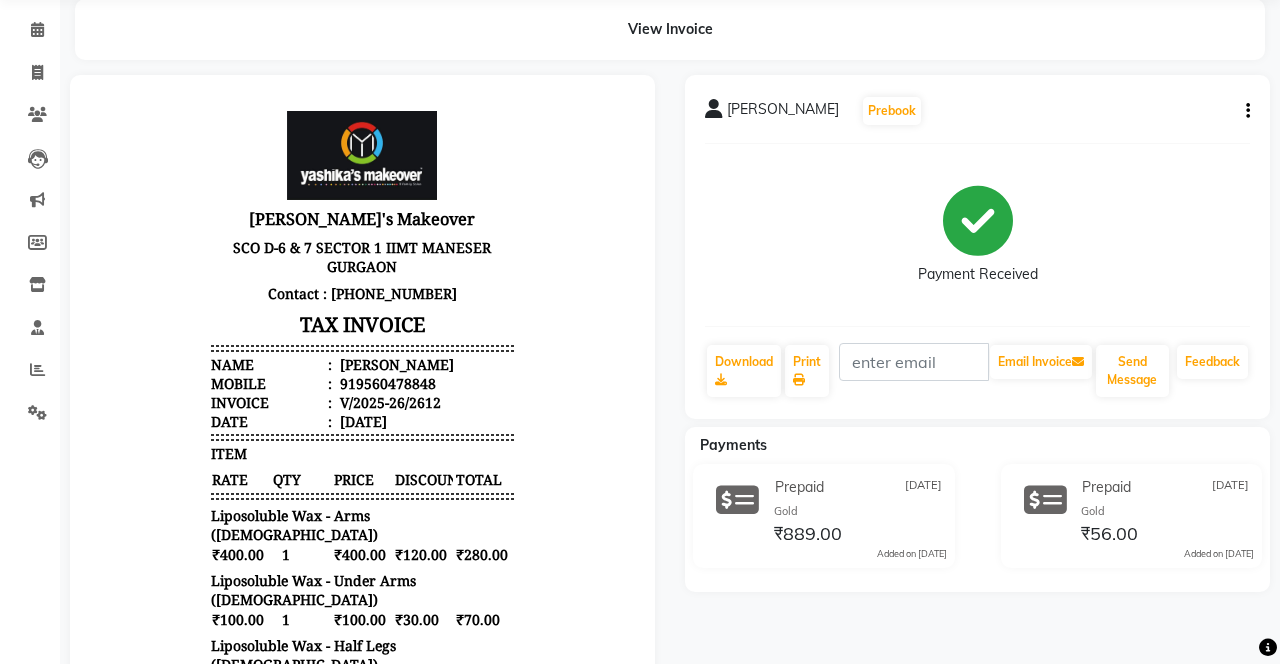 scroll, scrollTop: 0, scrollLeft: 0, axis: both 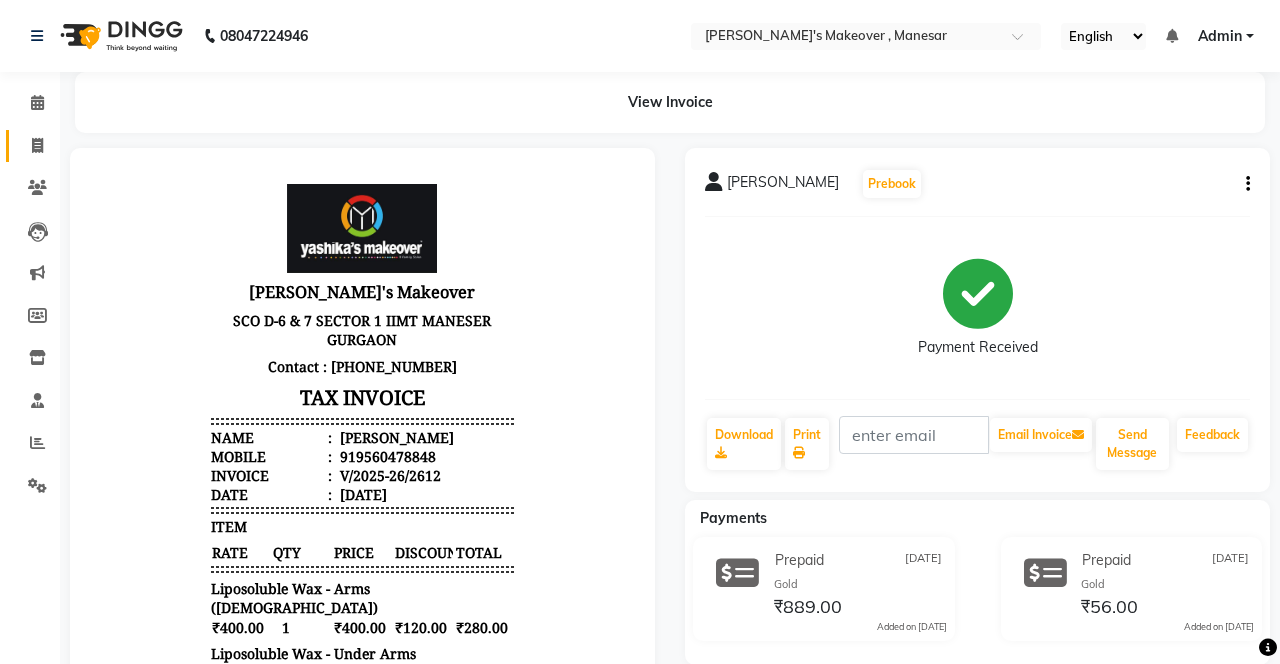 click 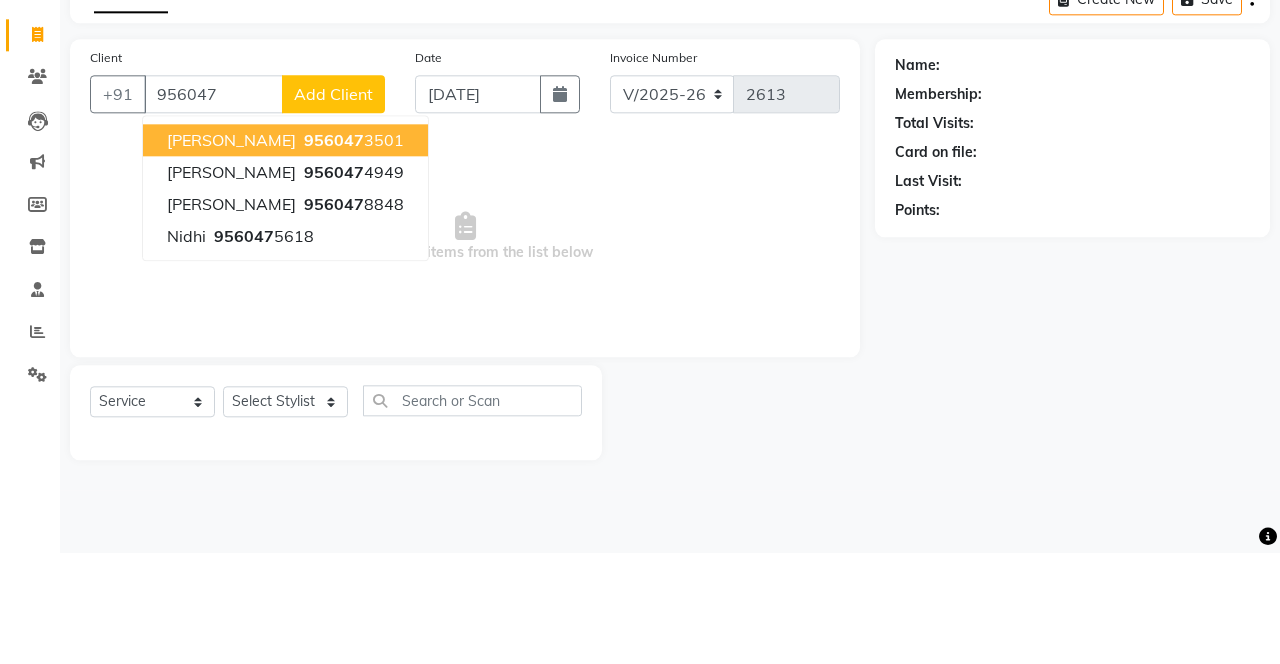 click on "[PERSON_NAME]   956047 8848" at bounding box center [285, 315] 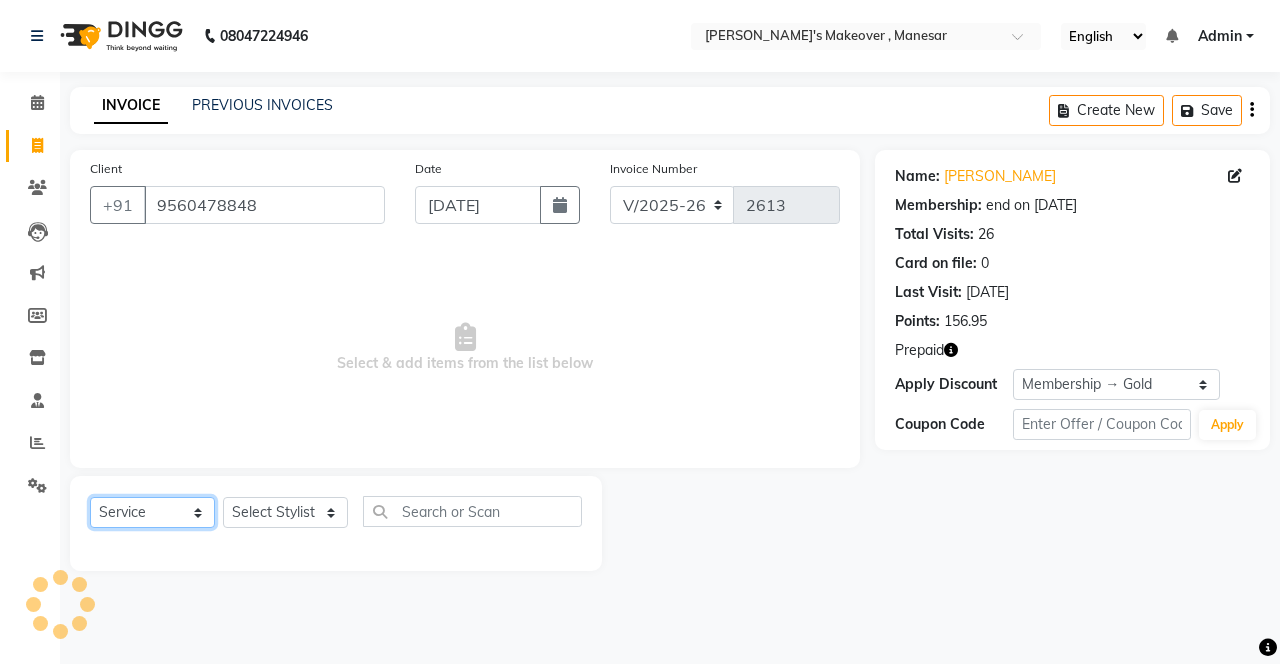 click on "Select  Service  Product  Membership  Package Voucher Prepaid Gift Card" 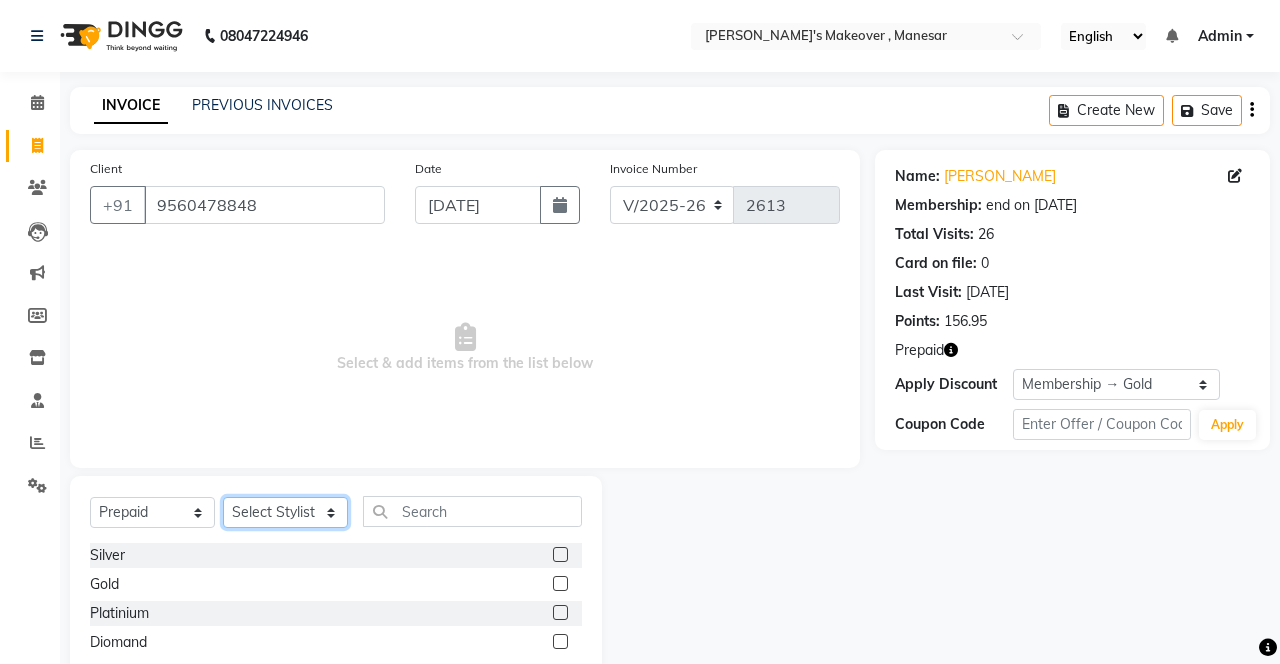 click on "Select Stylist Danish Shavej [PERSON_NAME] Krishna [PERSON_NAME] [PERSON_NAME] Mdm [PERSON_NAME] [PERSON_NAME] [MEDICAL_DATA] Pooja [PERSON_NAME] [PERSON_NAME] ([DATE])" 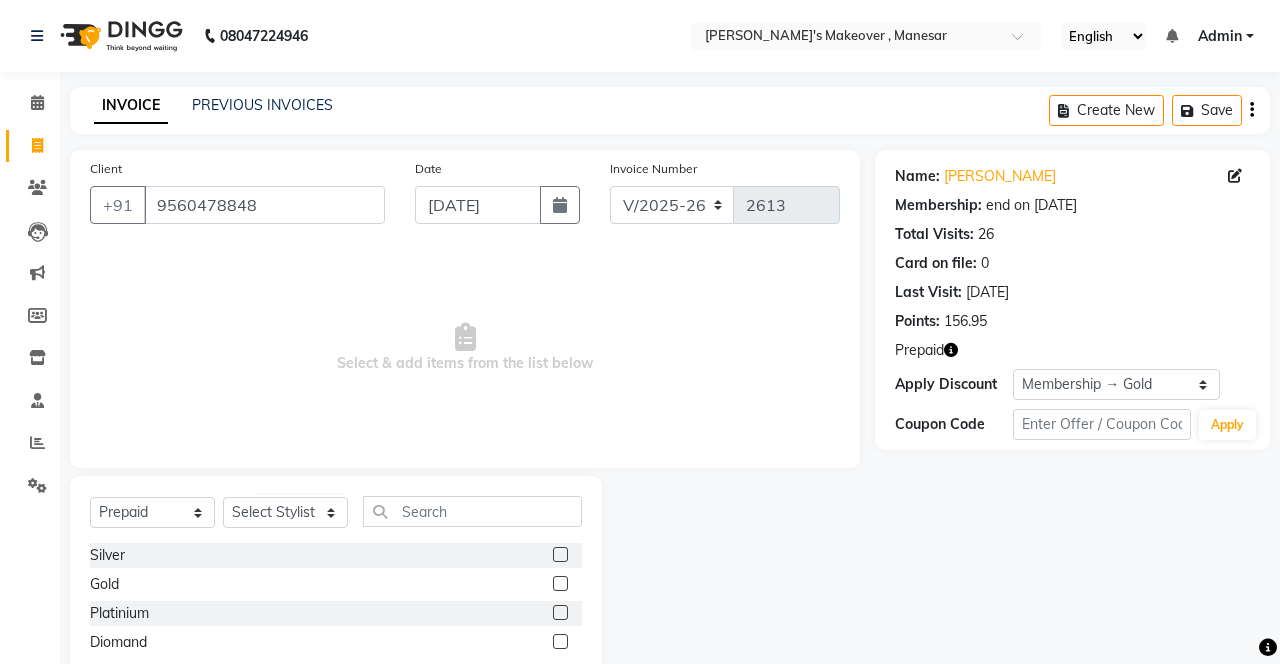 click on "Select & add items from the list below" at bounding box center [465, 348] 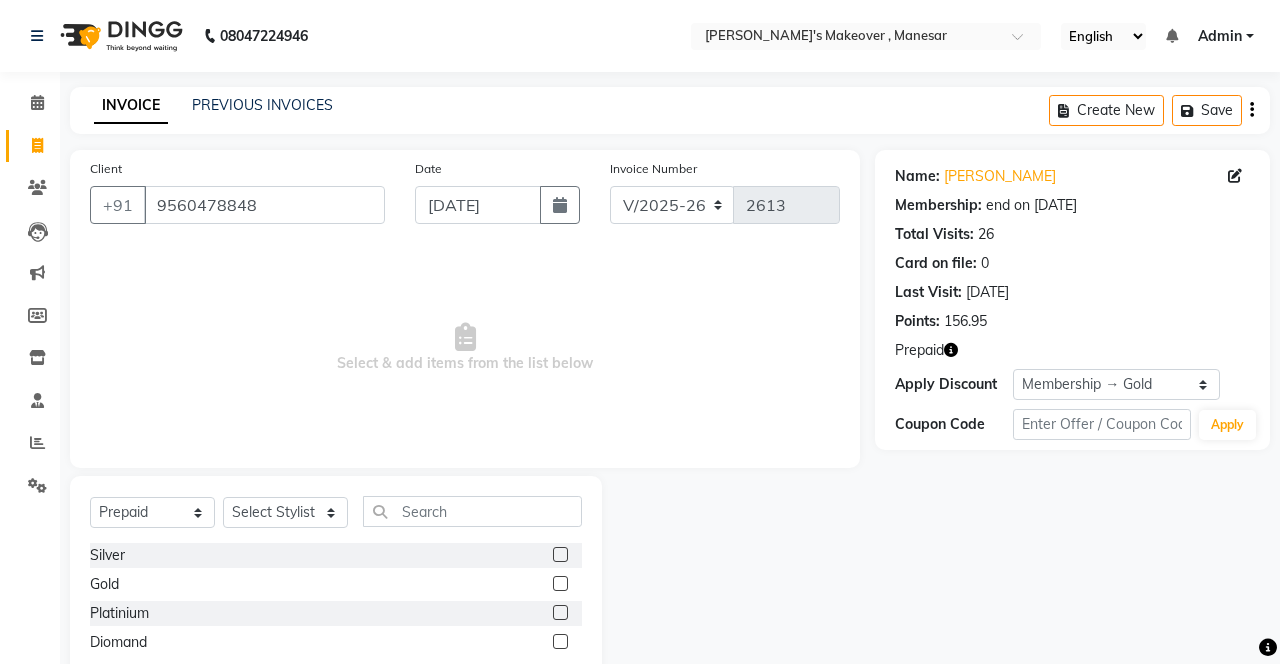 click on "Invoice" 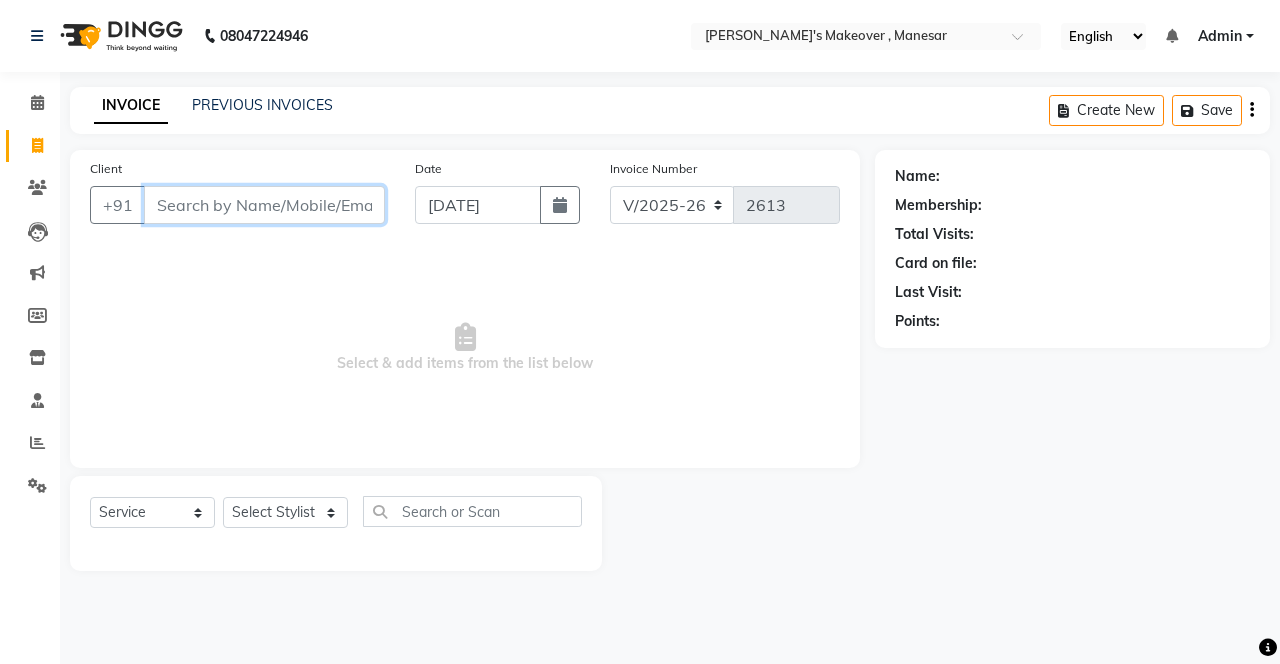 click on "Client" at bounding box center [264, 205] 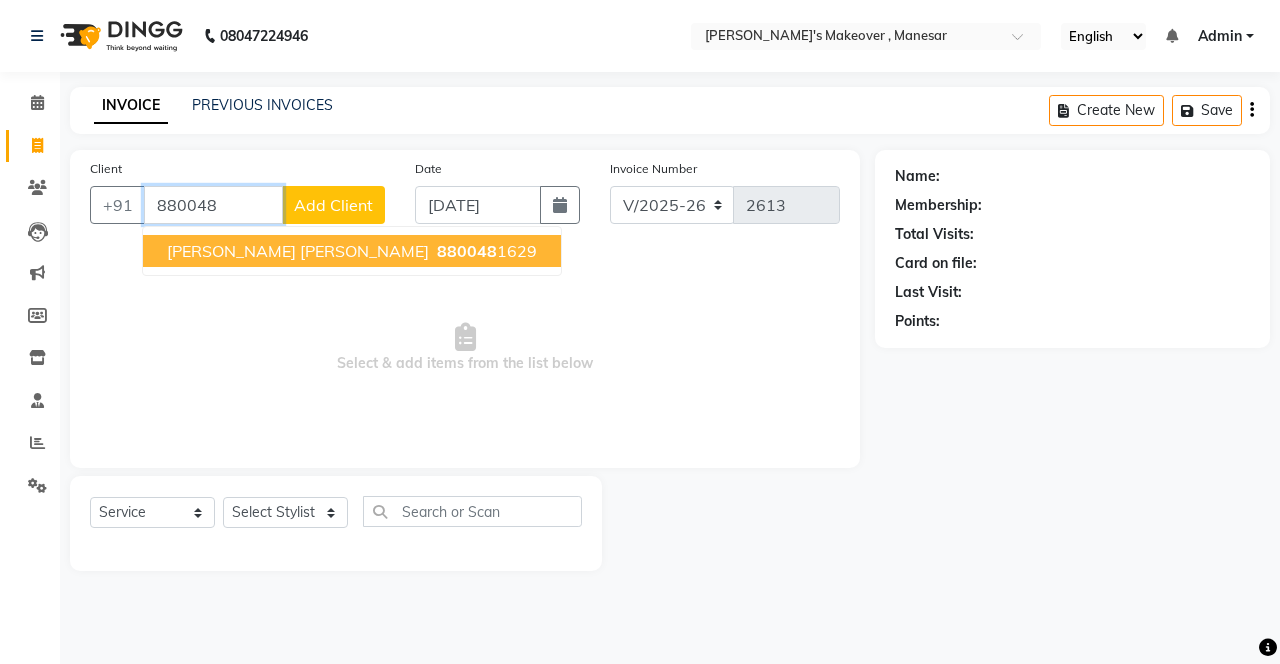 click on "880048" at bounding box center [467, 251] 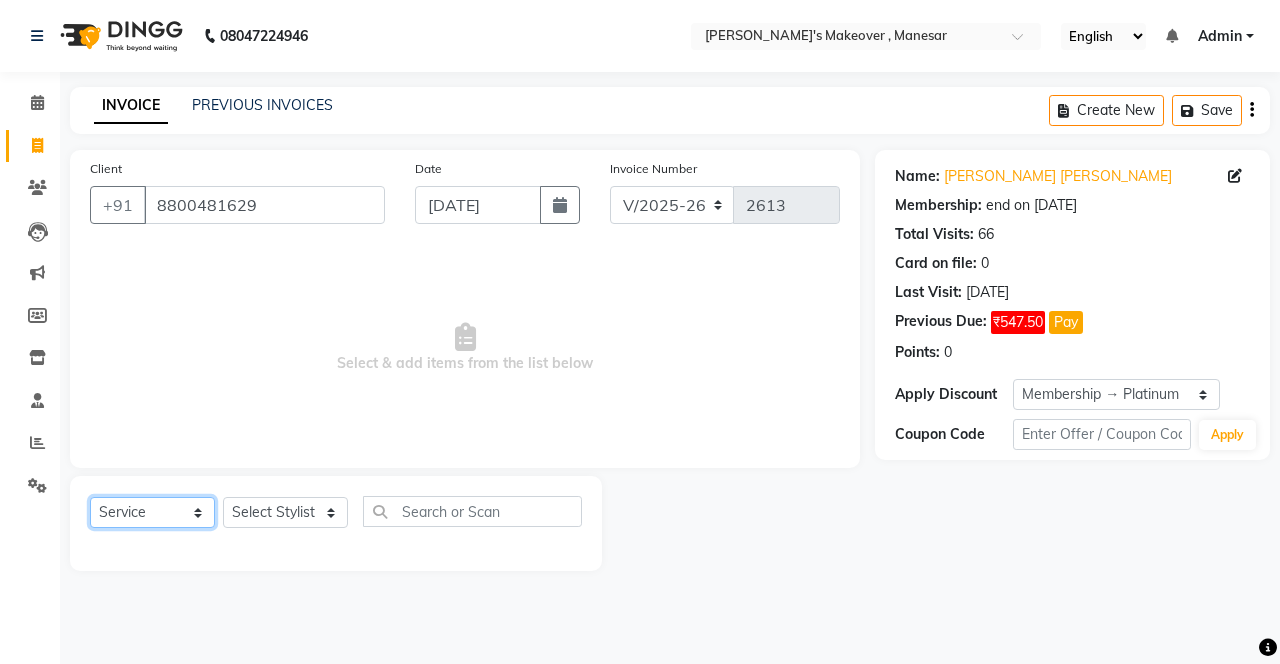 click on "Select  Service  Product  Membership  Package Voucher Prepaid Gift Card" 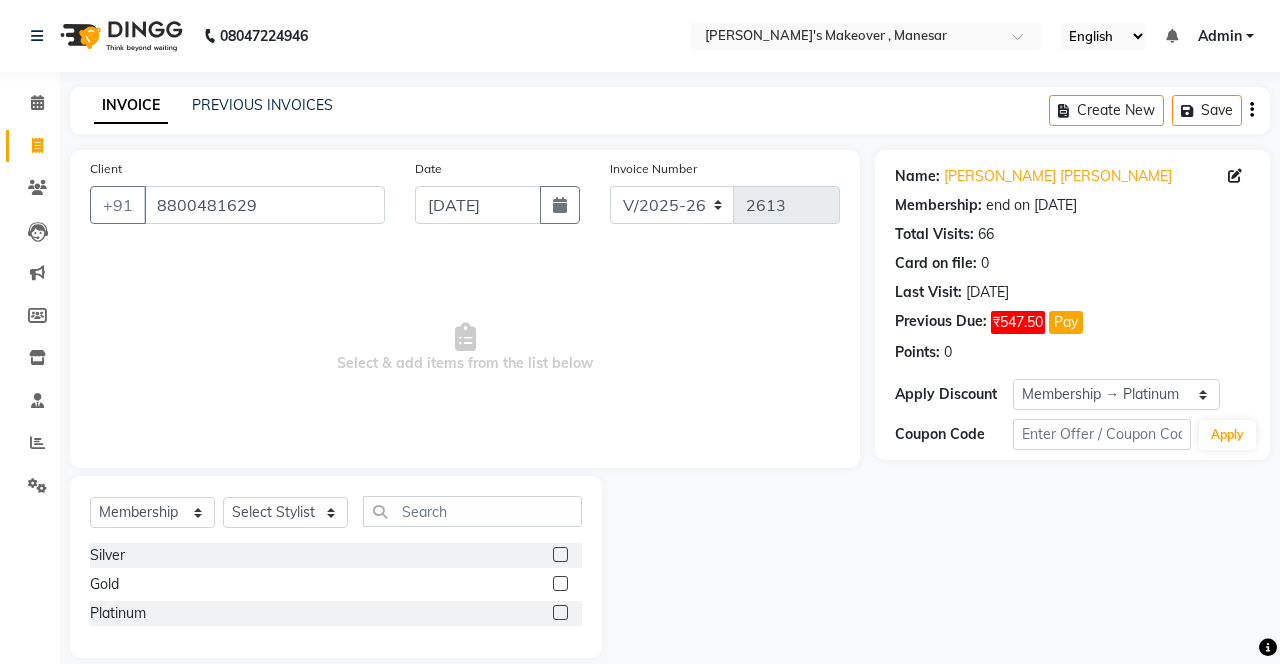 click 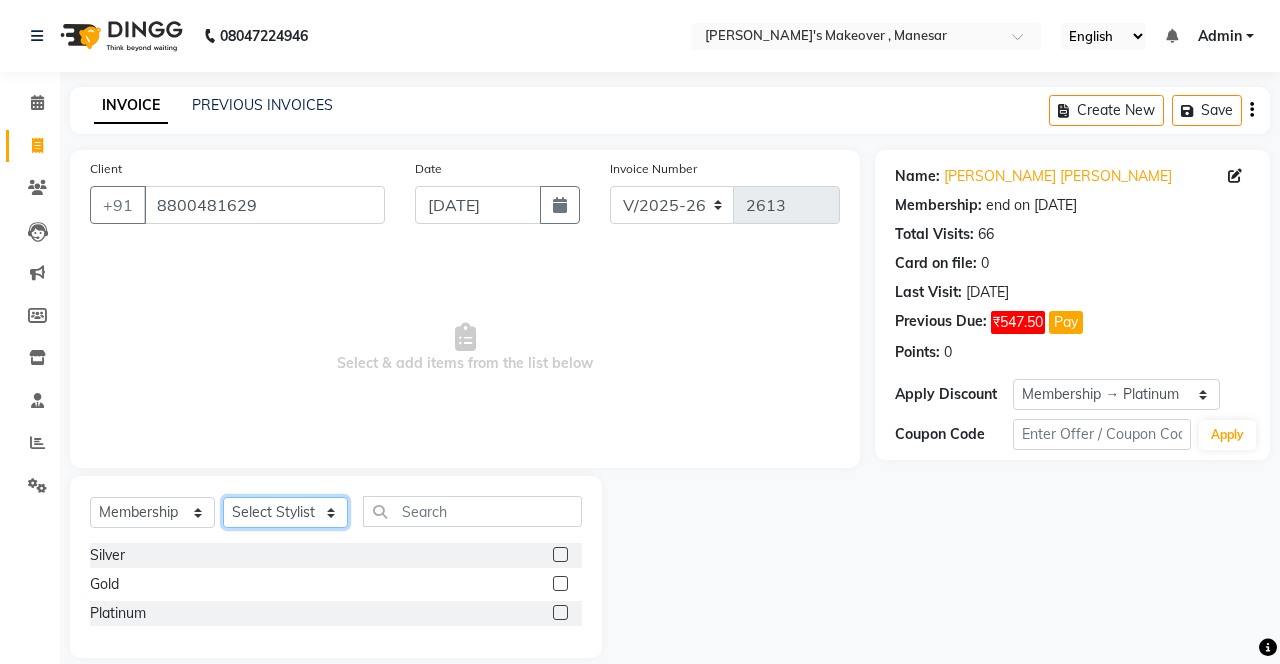 click on "Select Stylist Danish Shavej [PERSON_NAME] Krishna [PERSON_NAME] [PERSON_NAME] Mdm [PERSON_NAME] [PERSON_NAME] [MEDICAL_DATA] Pooja [PERSON_NAME] [PERSON_NAME] ([DATE])" 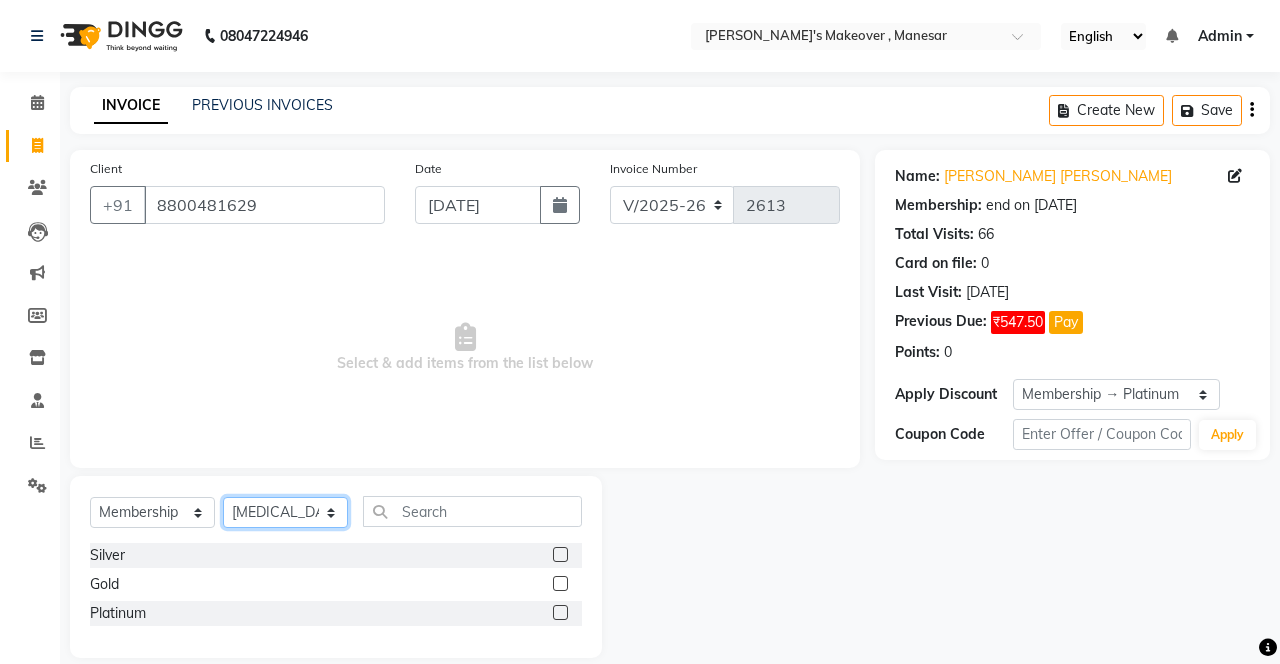 click on "Select Stylist Danish Shavej [PERSON_NAME] Krishna [PERSON_NAME] [PERSON_NAME] Mdm [PERSON_NAME] [PERSON_NAME] [MEDICAL_DATA] Pooja [PERSON_NAME] [PERSON_NAME] ([DATE])" 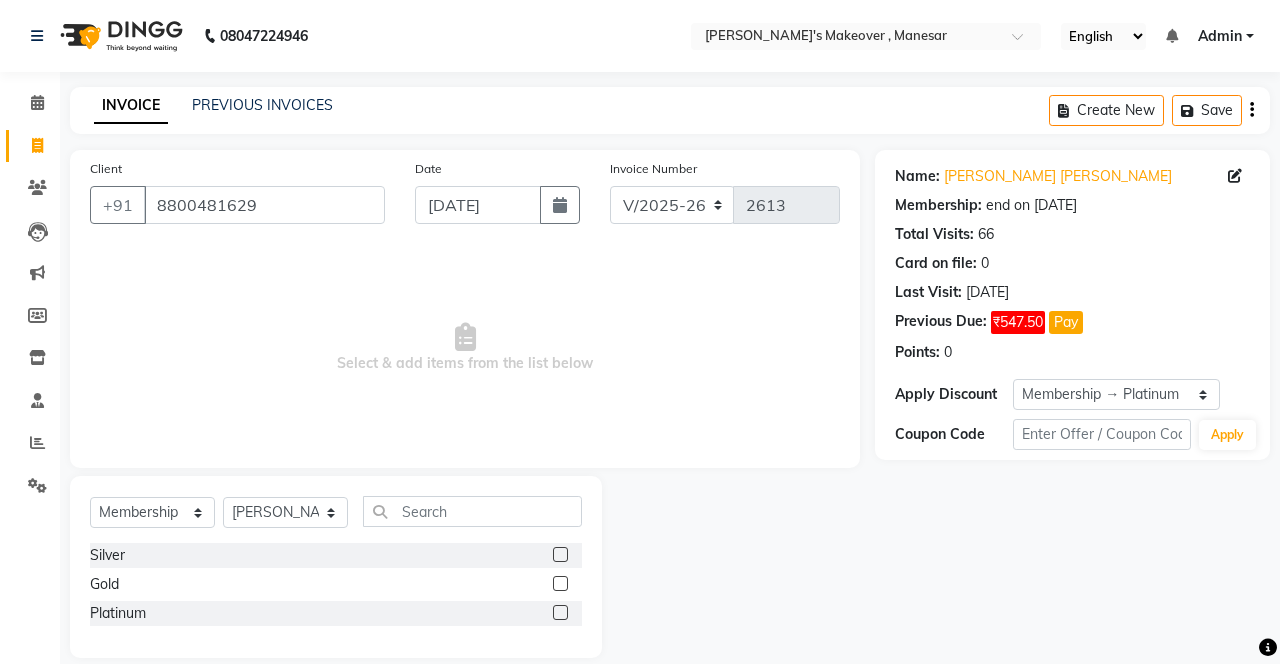 click 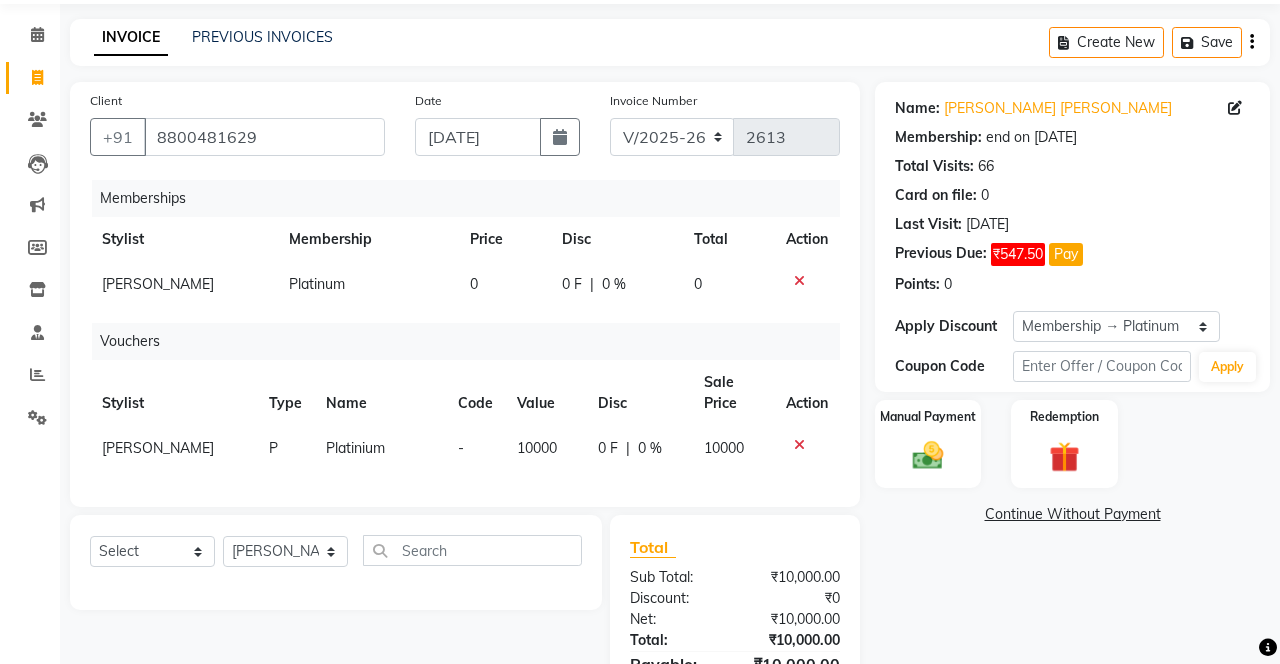 scroll, scrollTop: 114, scrollLeft: 0, axis: vertical 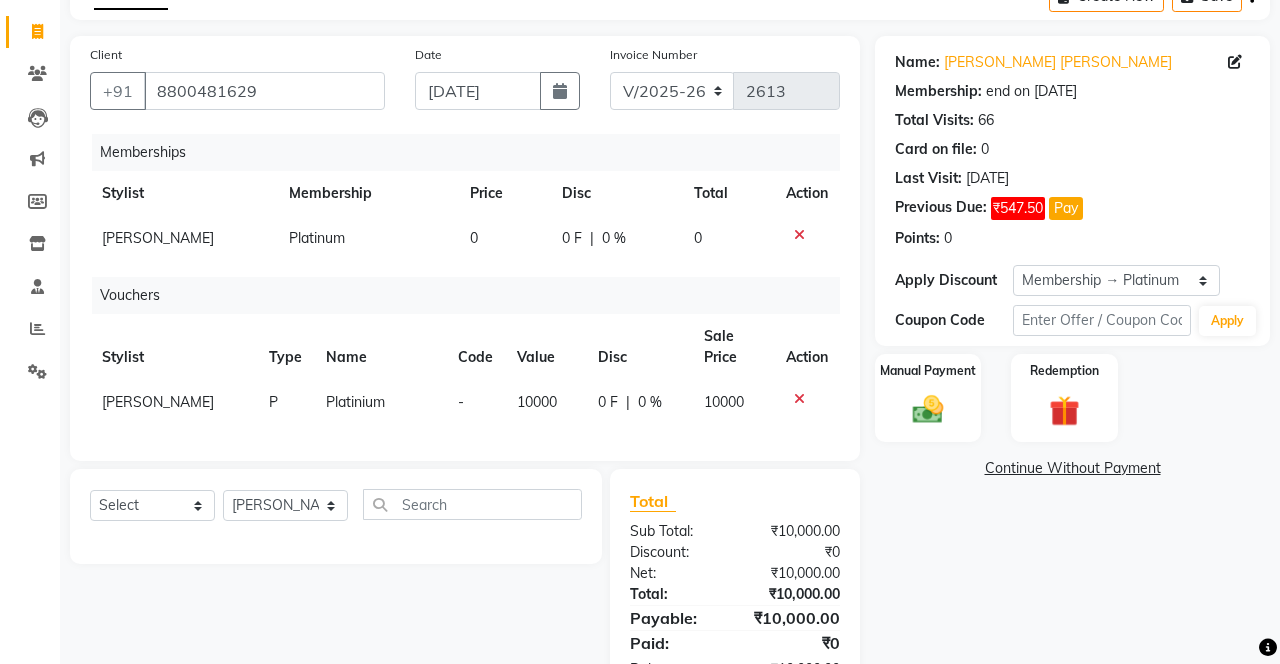 click 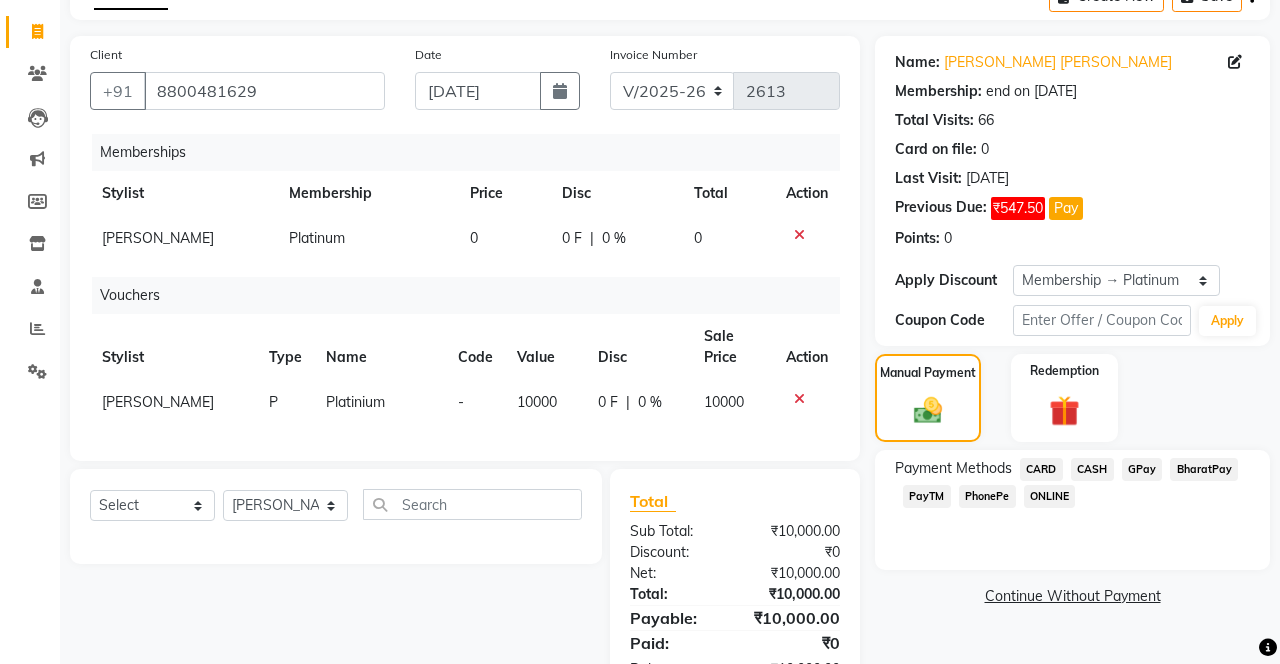 click on "CASH" 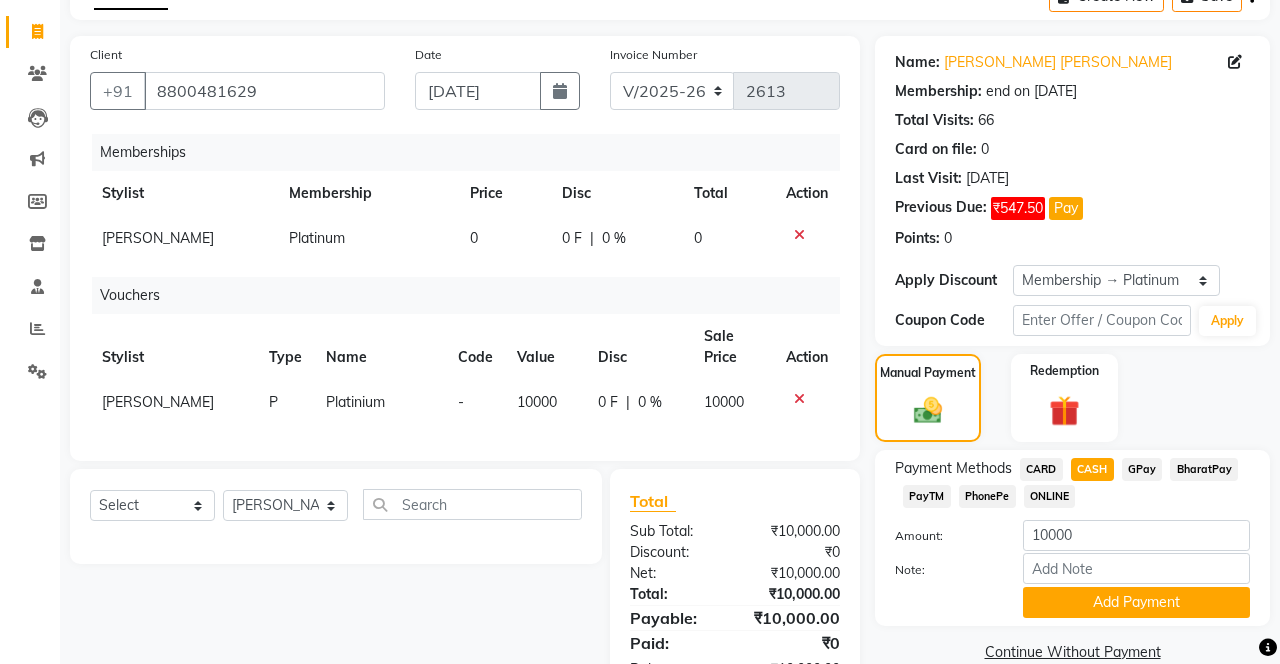 click on "Add Payment" 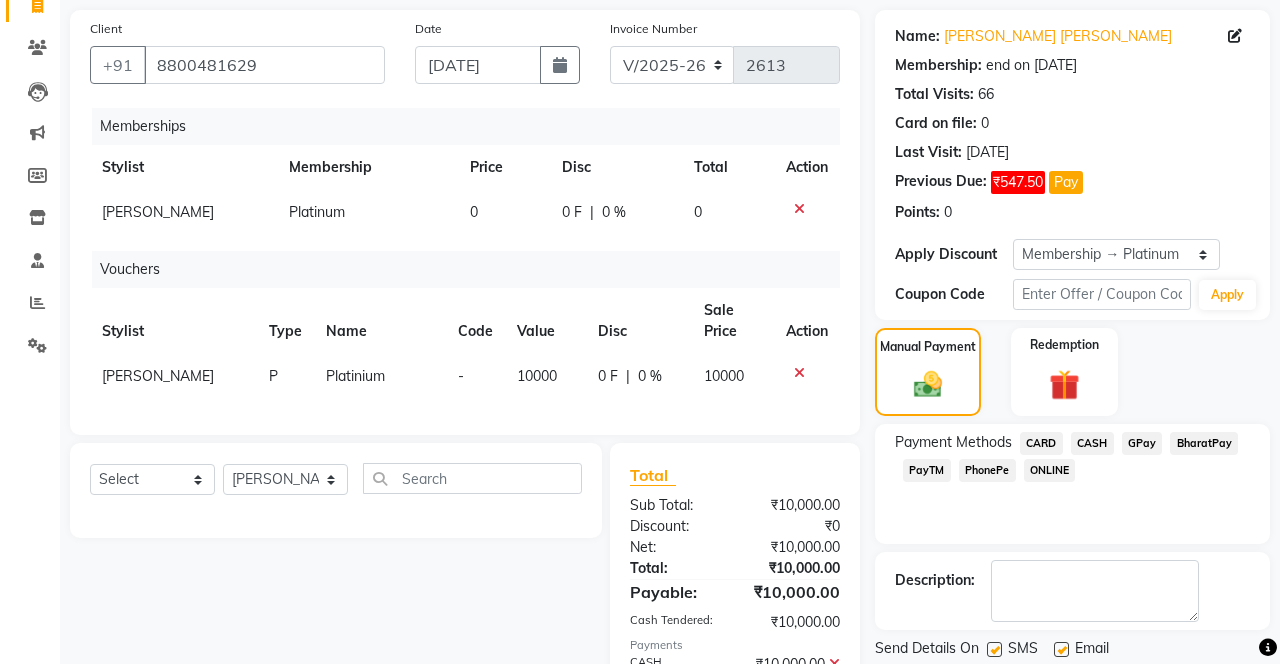 scroll, scrollTop: 206, scrollLeft: 0, axis: vertical 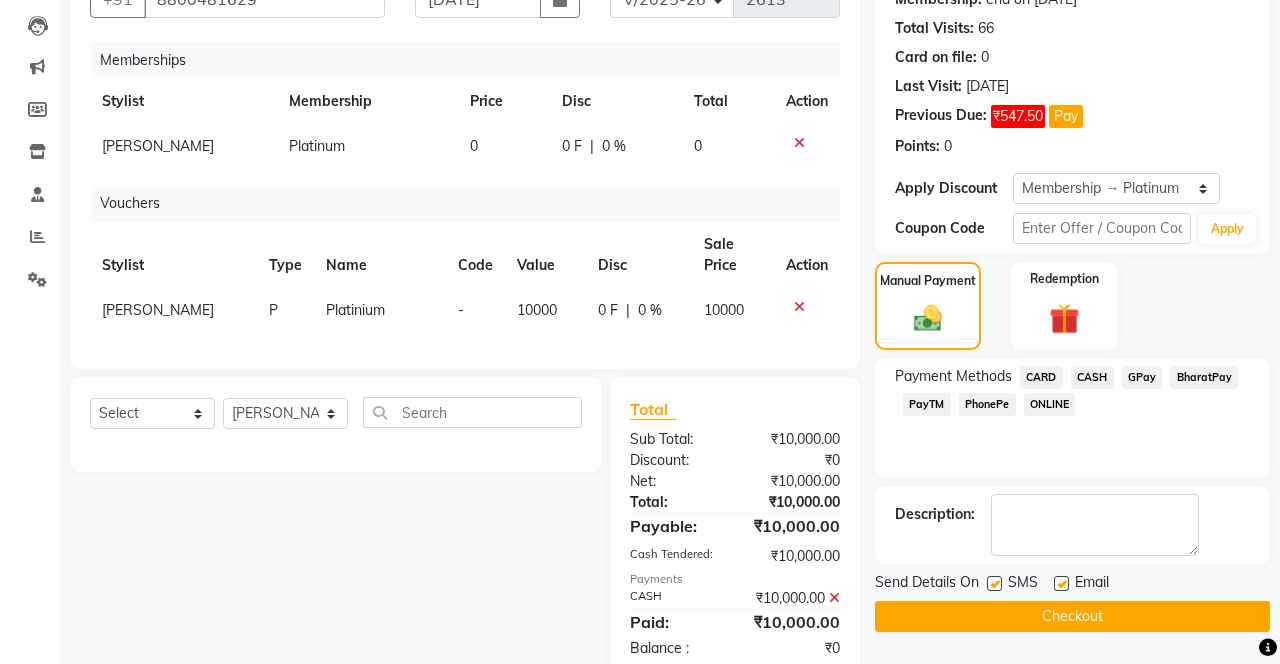 click on "Checkout" 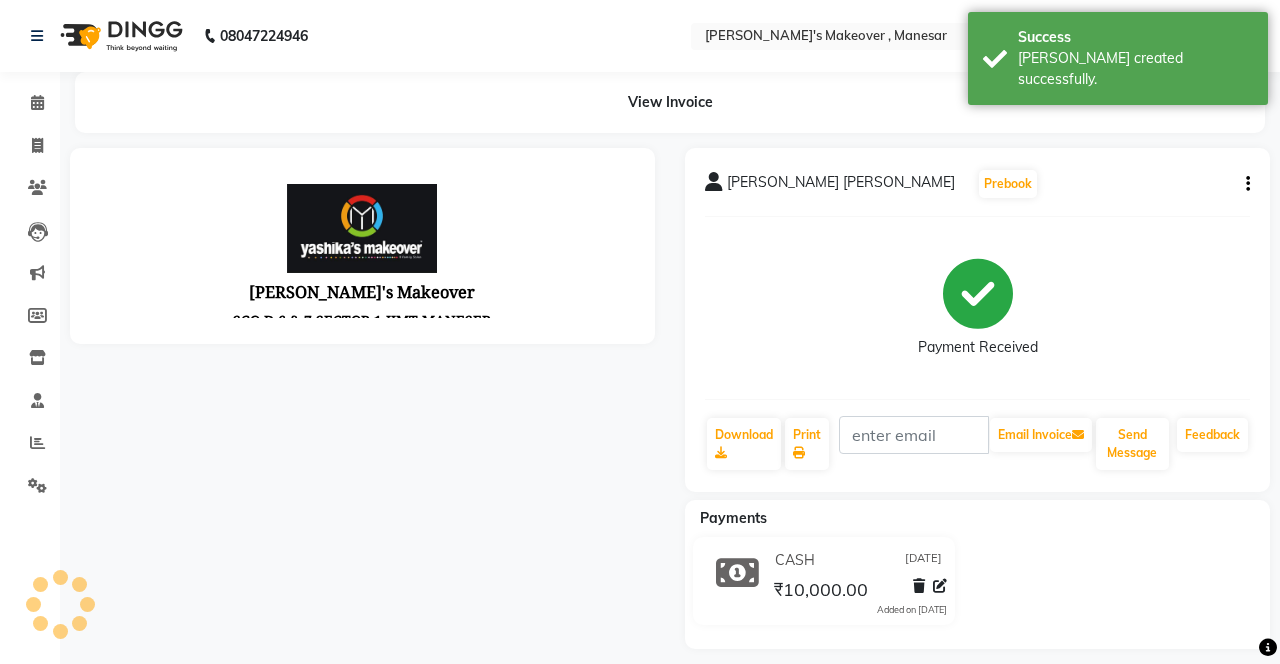 scroll, scrollTop: 0, scrollLeft: 0, axis: both 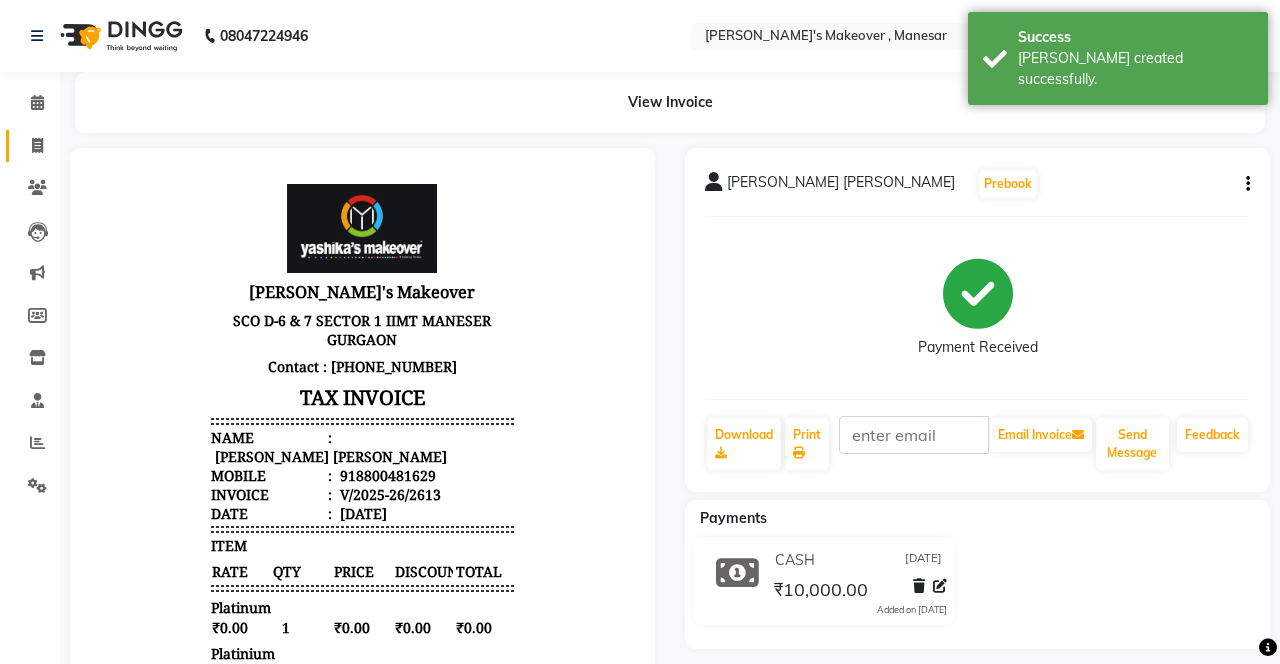 click 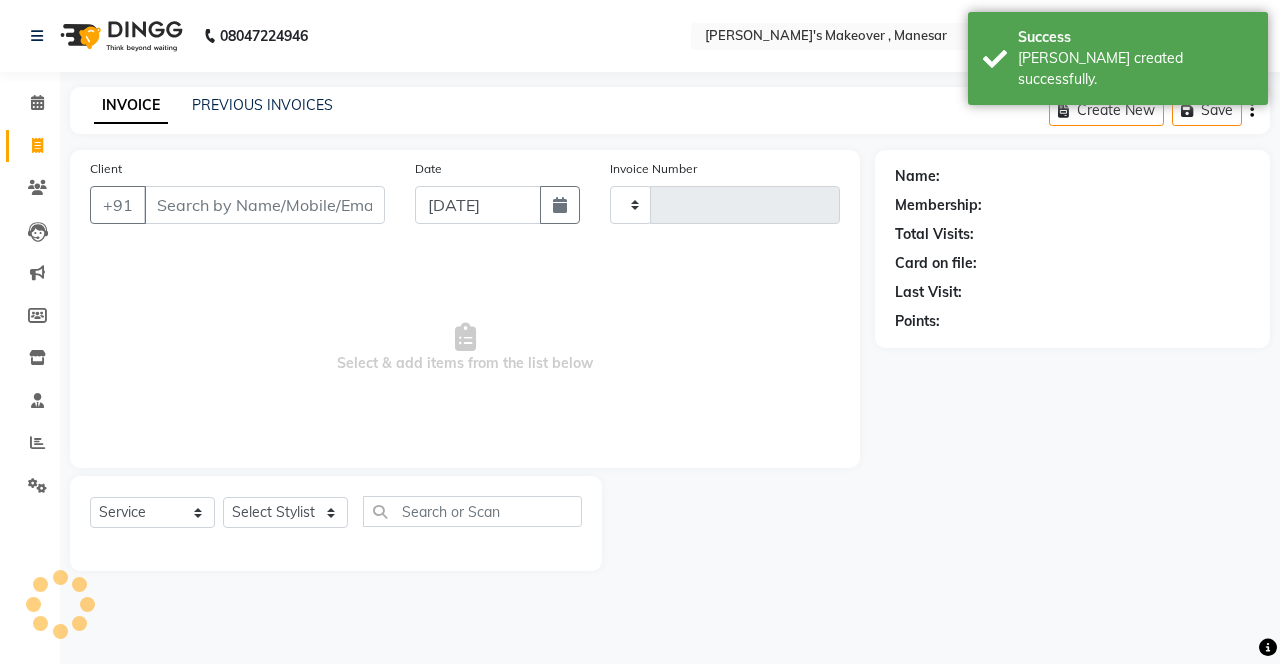 scroll, scrollTop: 0, scrollLeft: 0, axis: both 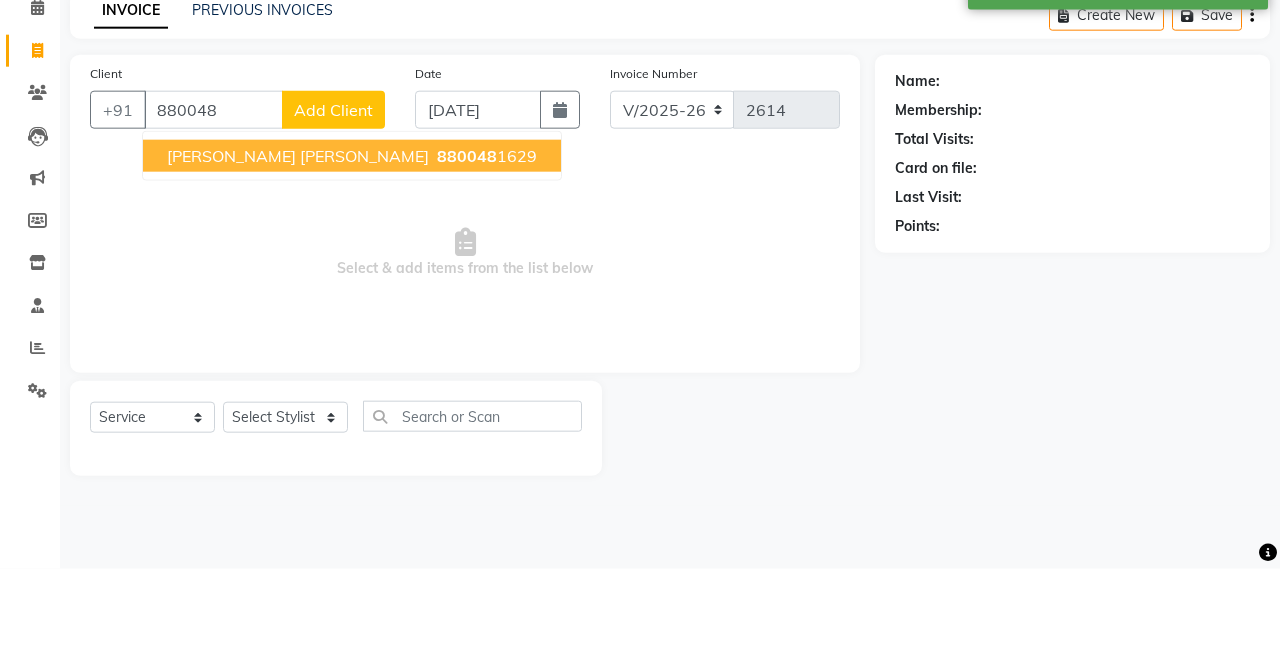 click on "880048" at bounding box center [467, 251] 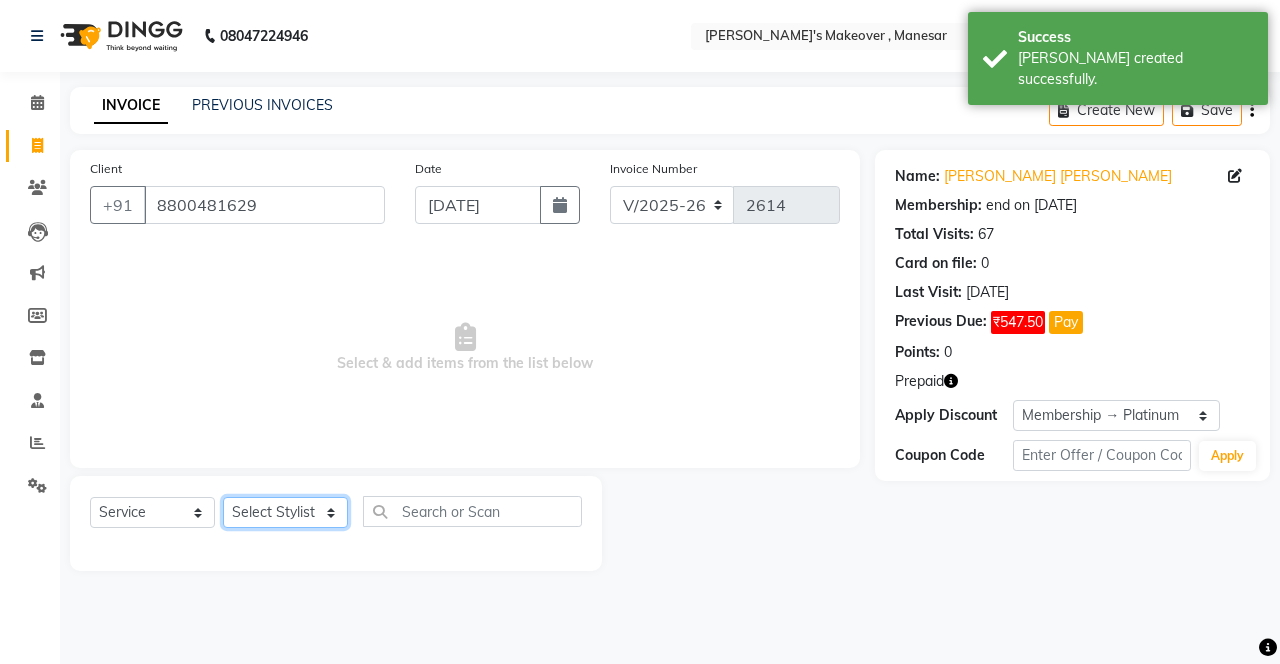 click on "Select Stylist Danish Shavej [PERSON_NAME] Krishna [PERSON_NAME] [PERSON_NAME] Mdm [PERSON_NAME] [PERSON_NAME] [MEDICAL_DATA] Pooja [PERSON_NAME] [PERSON_NAME] ([DATE])" 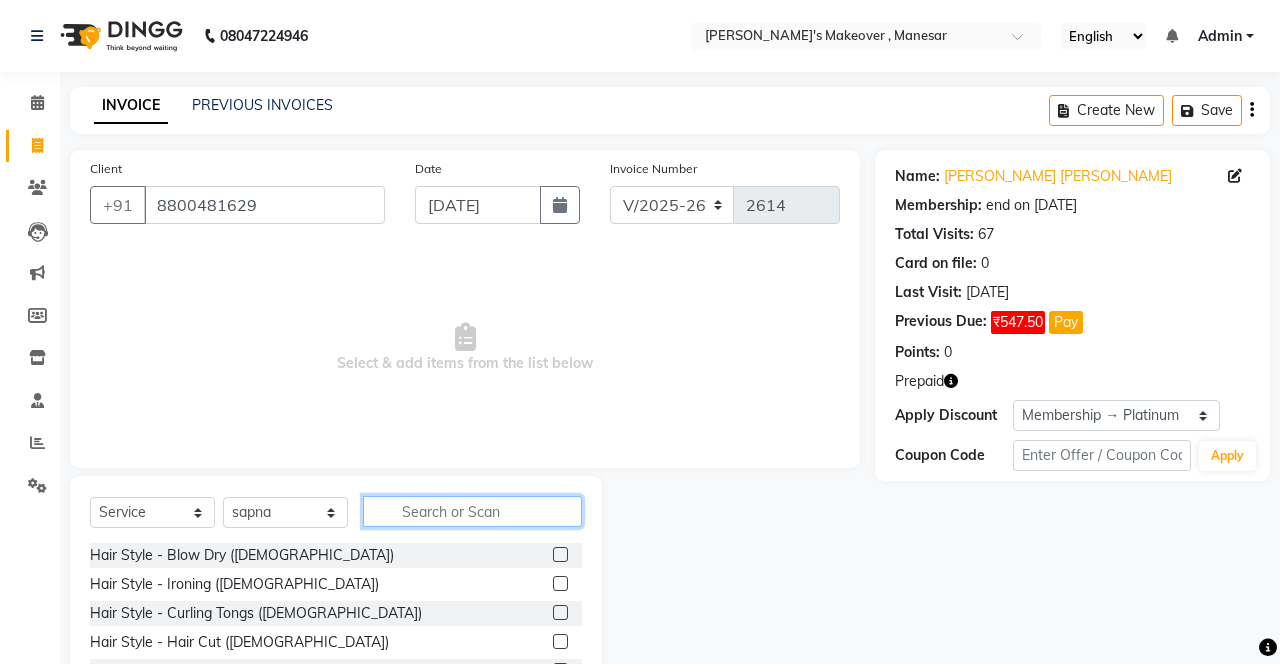 click 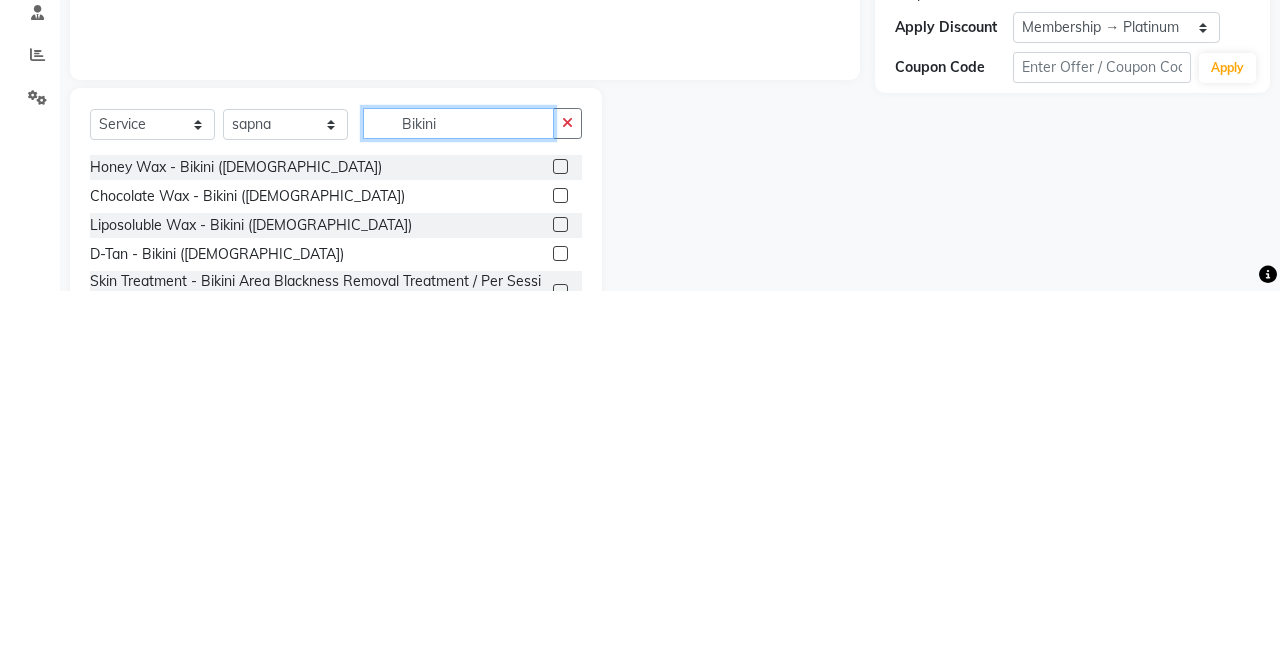 scroll, scrollTop: 22, scrollLeft: 0, axis: vertical 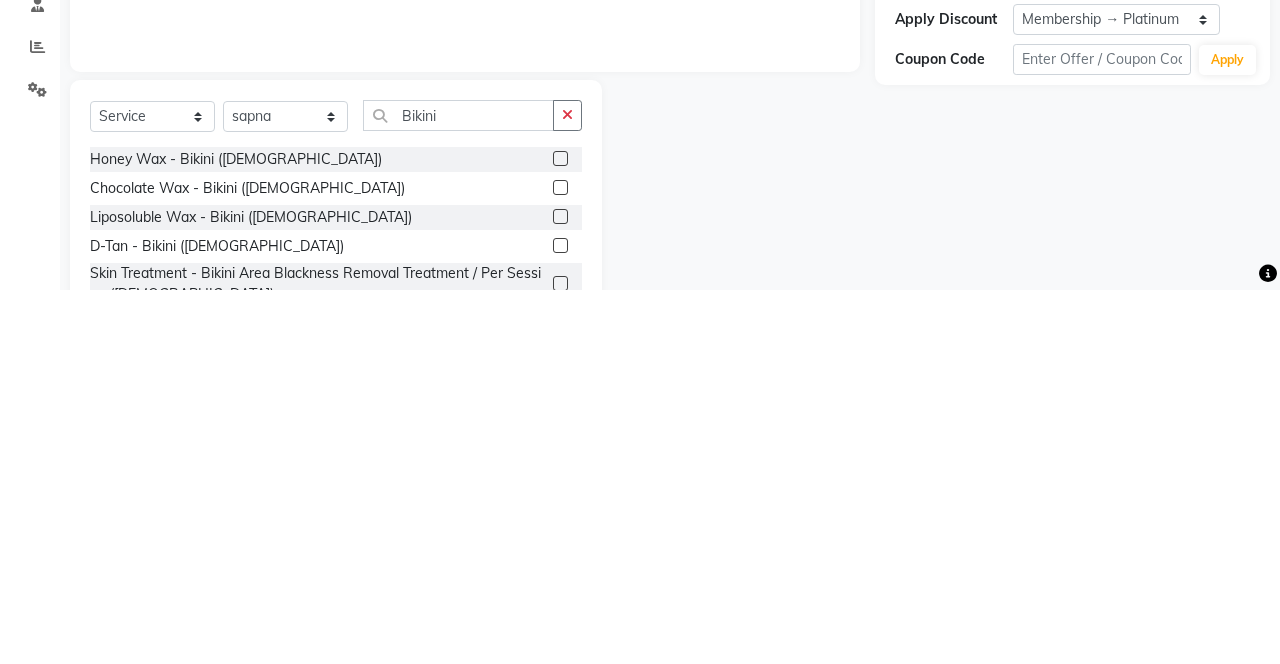 click 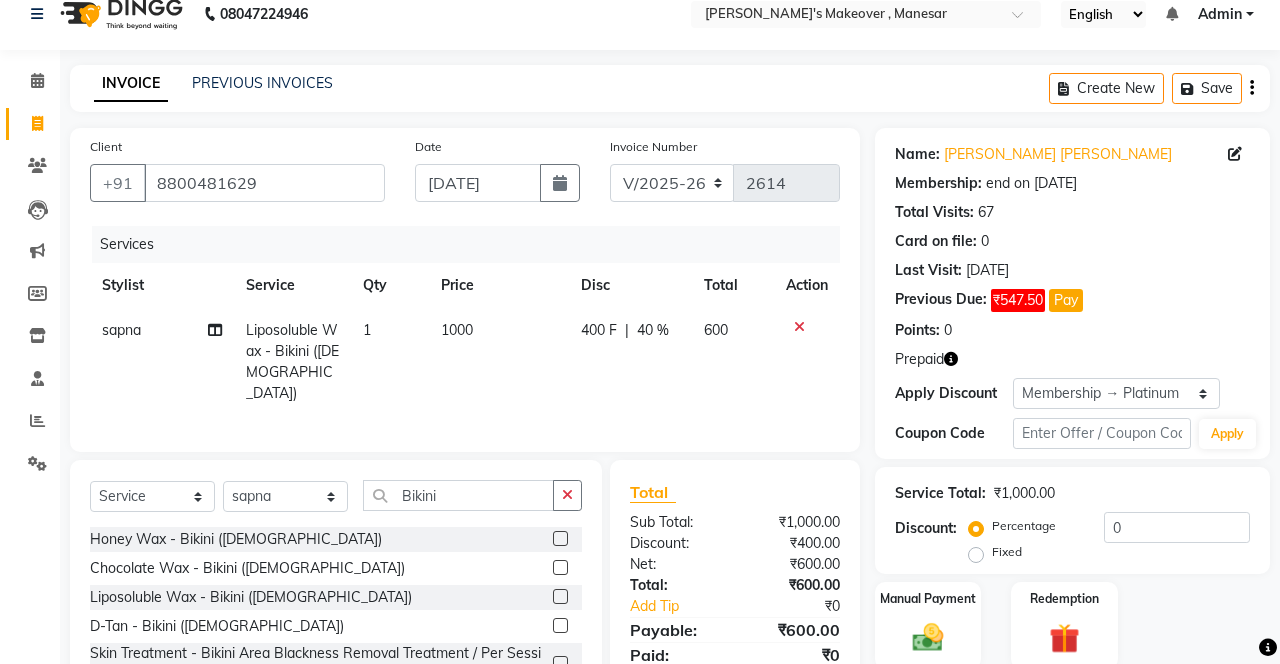 scroll, scrollTop: 39, scrollLeft: 0, axis: vertical 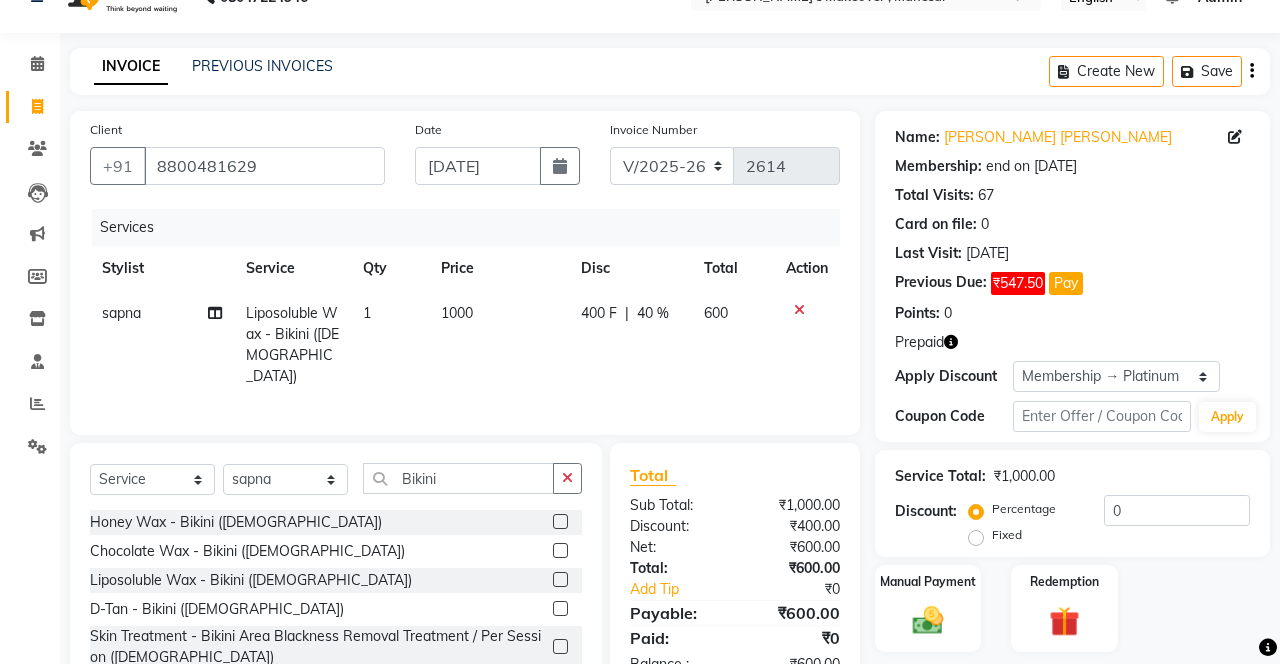 click 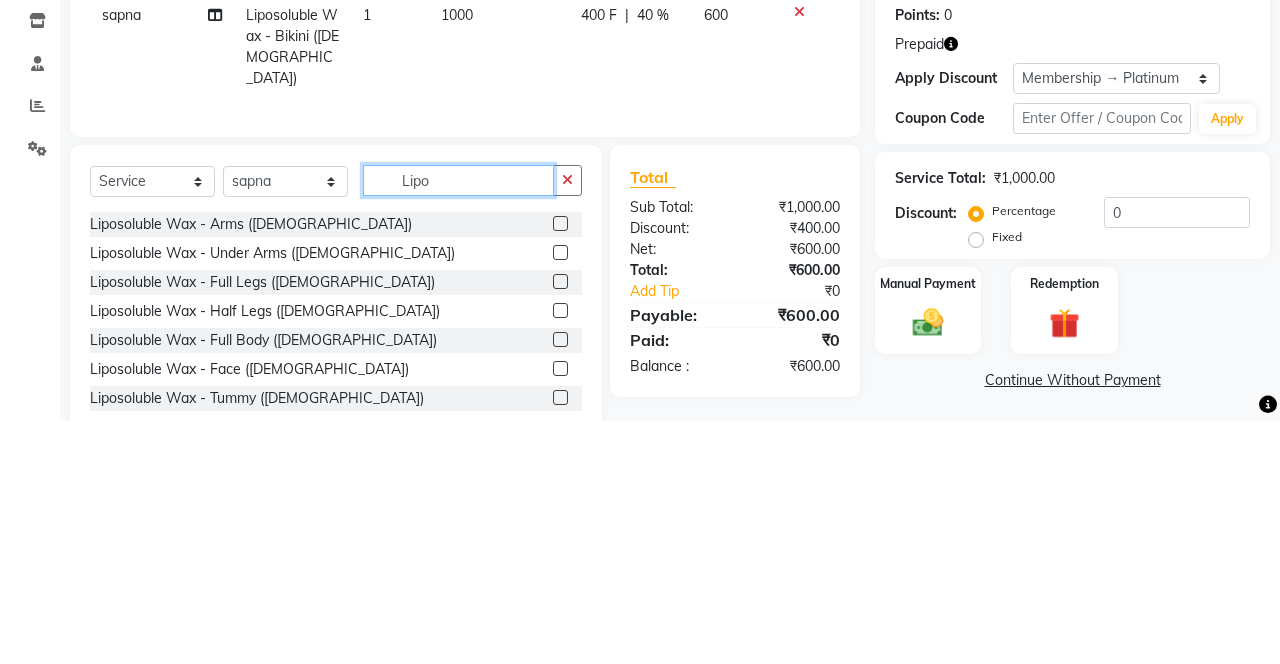 scroll, scrollTop: 94, scrollLeft: 0, axis: vertical 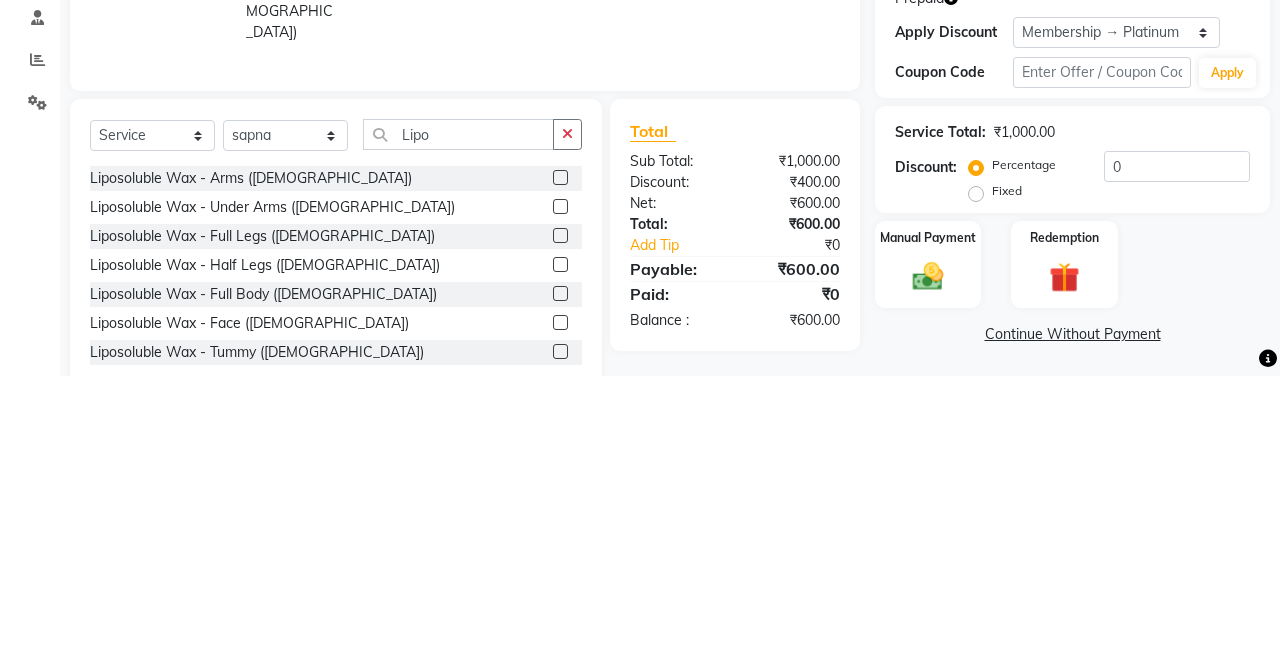 click 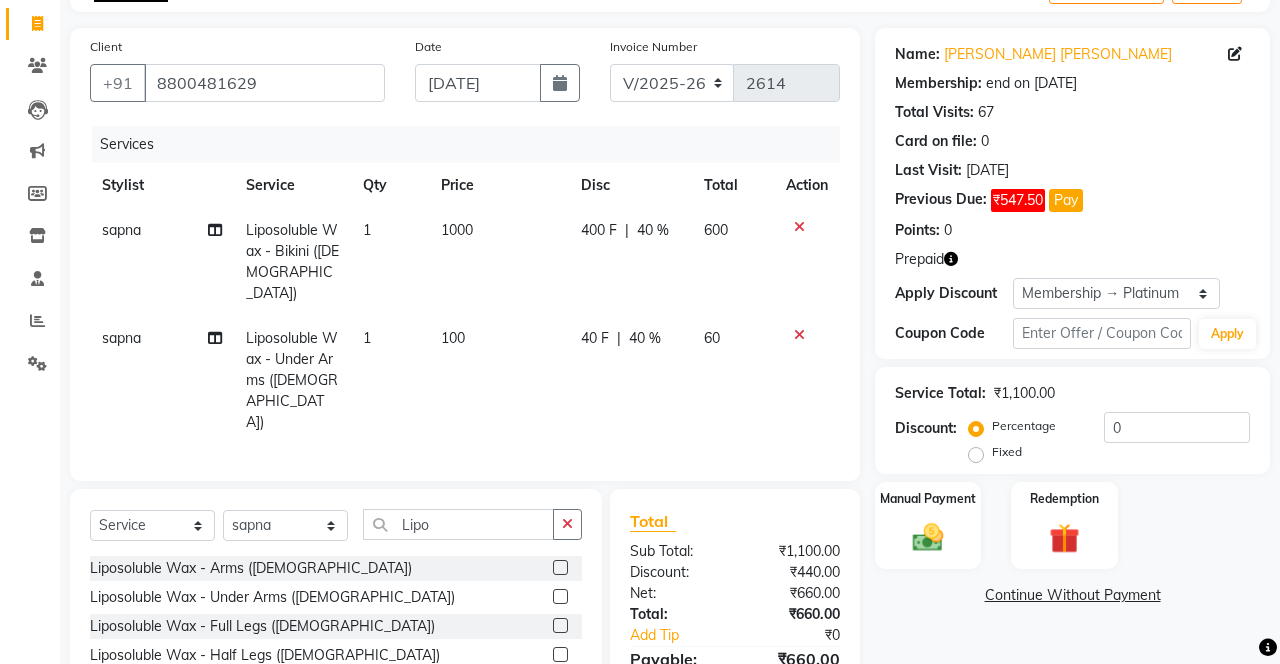scroll, scrollTop: 124, scrollLeft: 0, axis: vertical 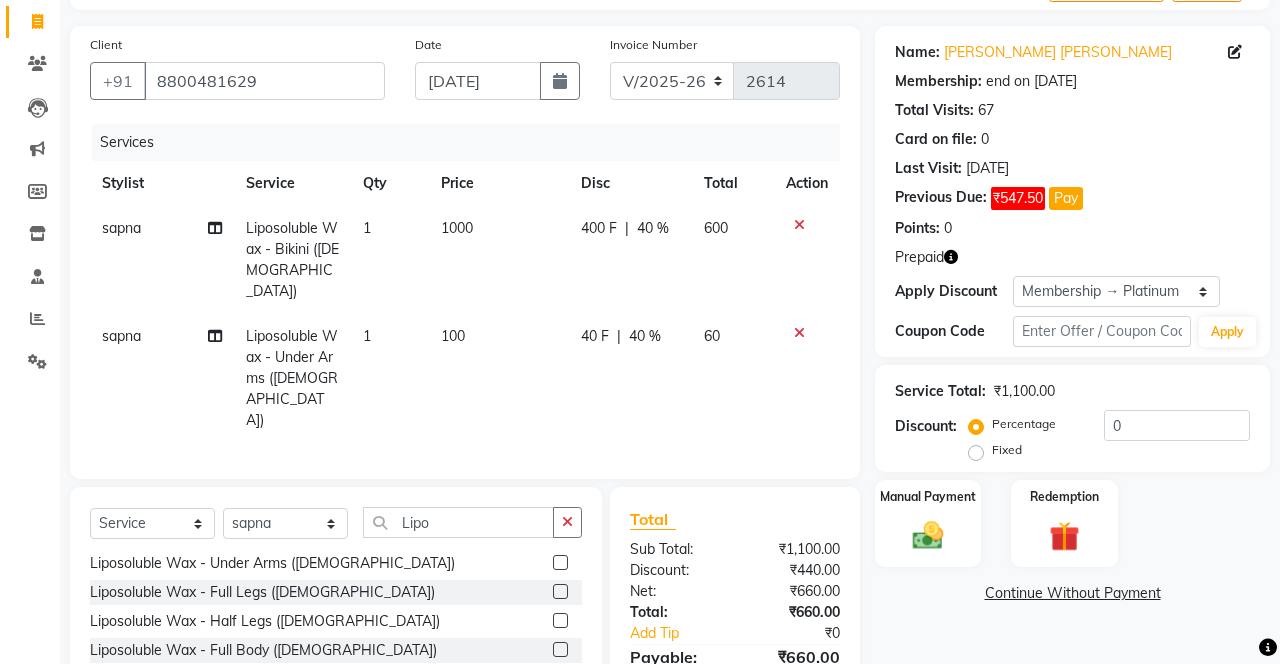 click 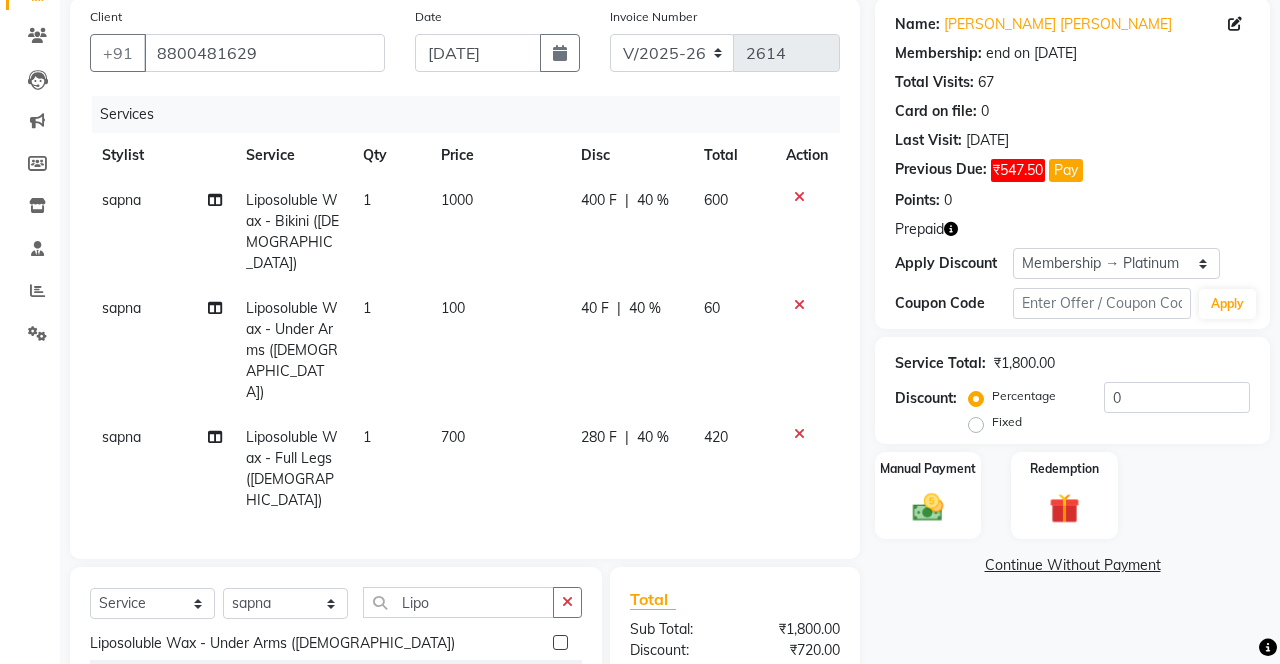 scroll, scrollTop: 230, scrollLeft: 0, axis: vertical 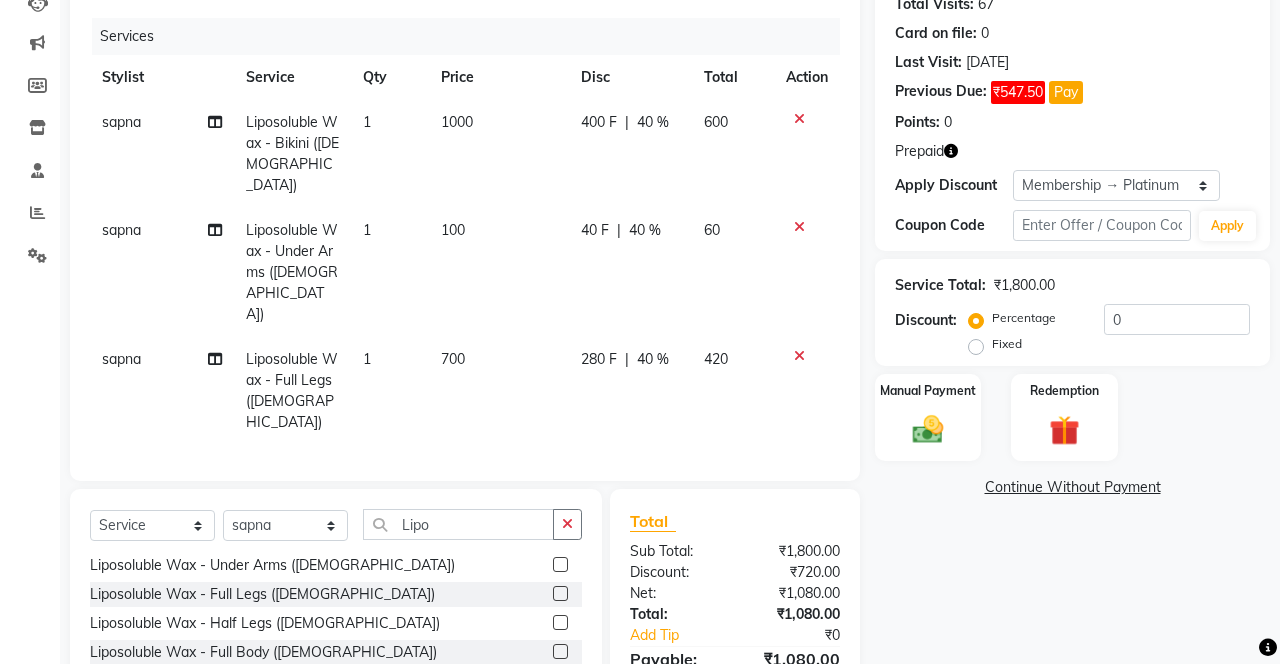 click 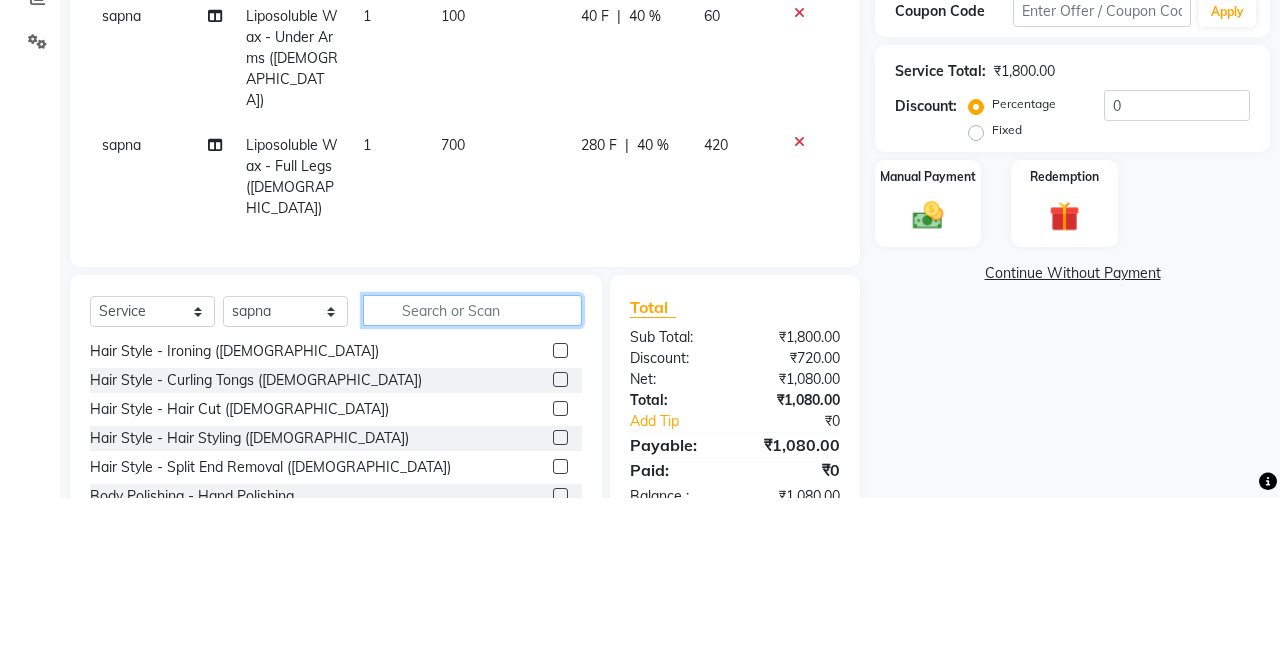 scroll, scrollTop: 278, scrollLeft: 0, axis: vertical 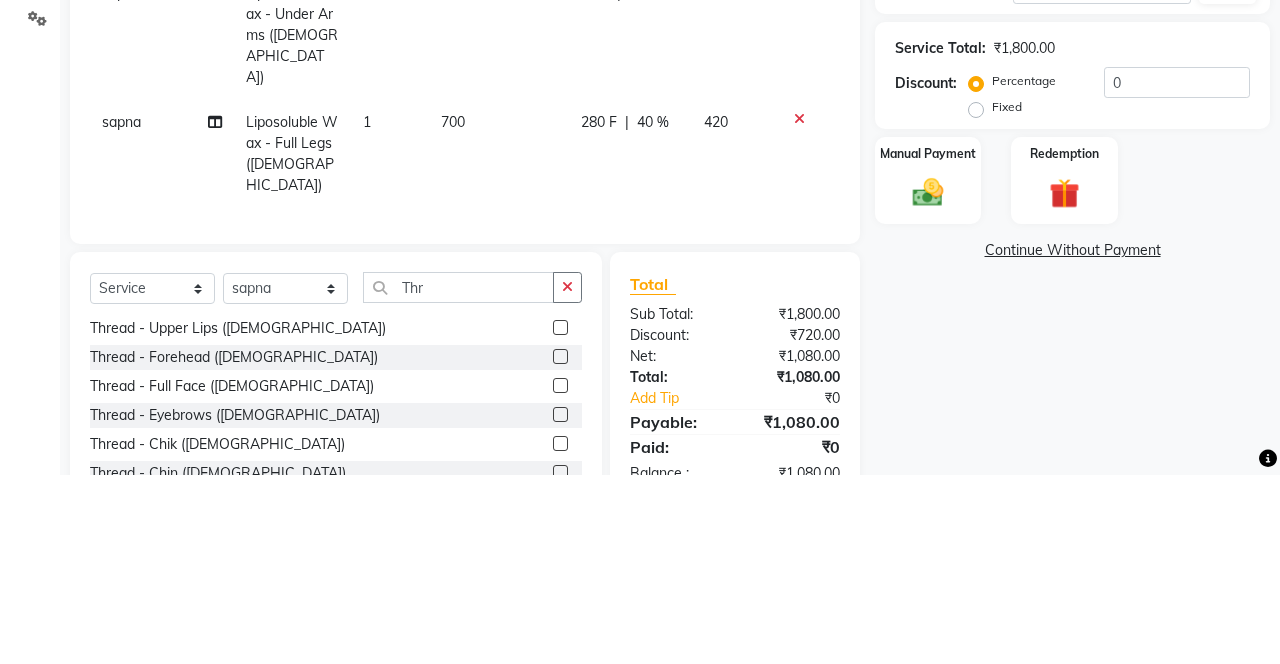 click on "Manual Payment Redemption" 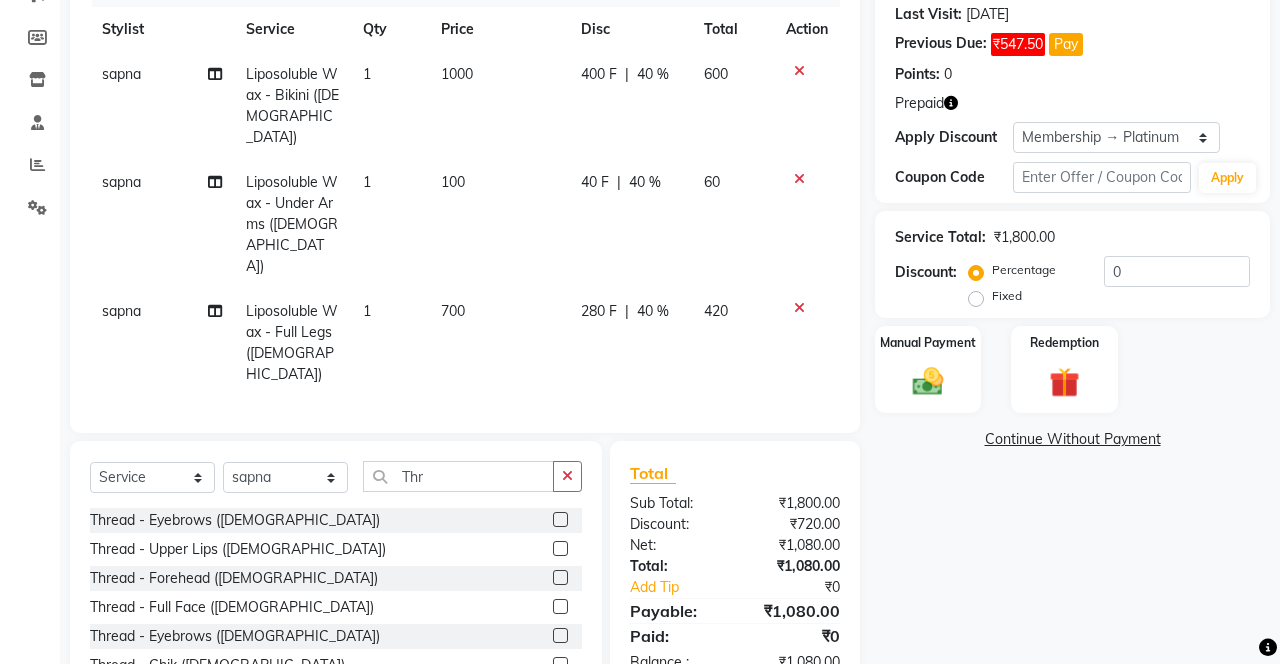 scroll, scrollTop: 6, scrollLeft: 0, axis: vertical 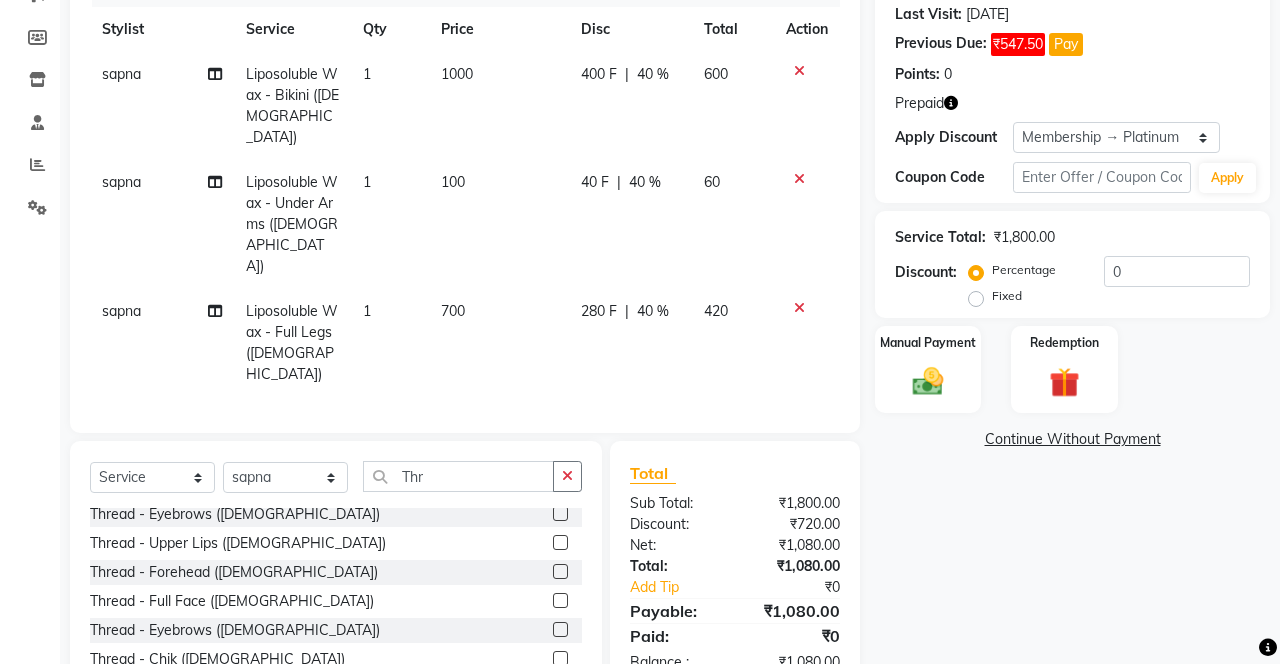 click 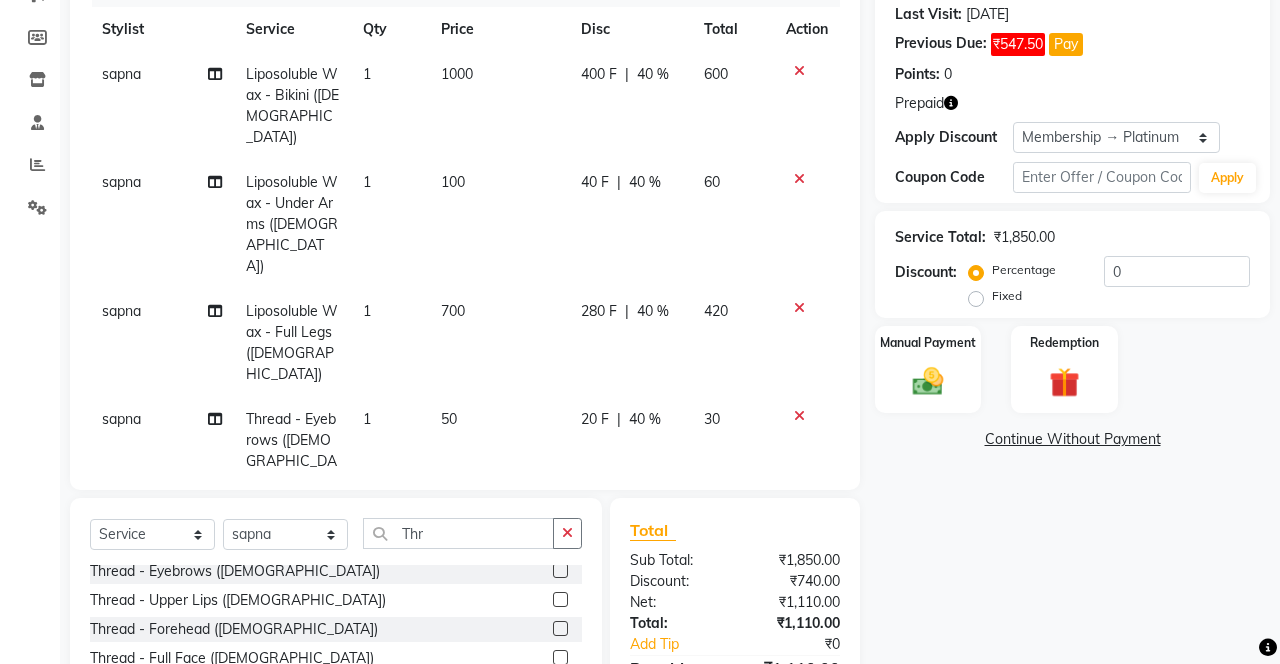 click 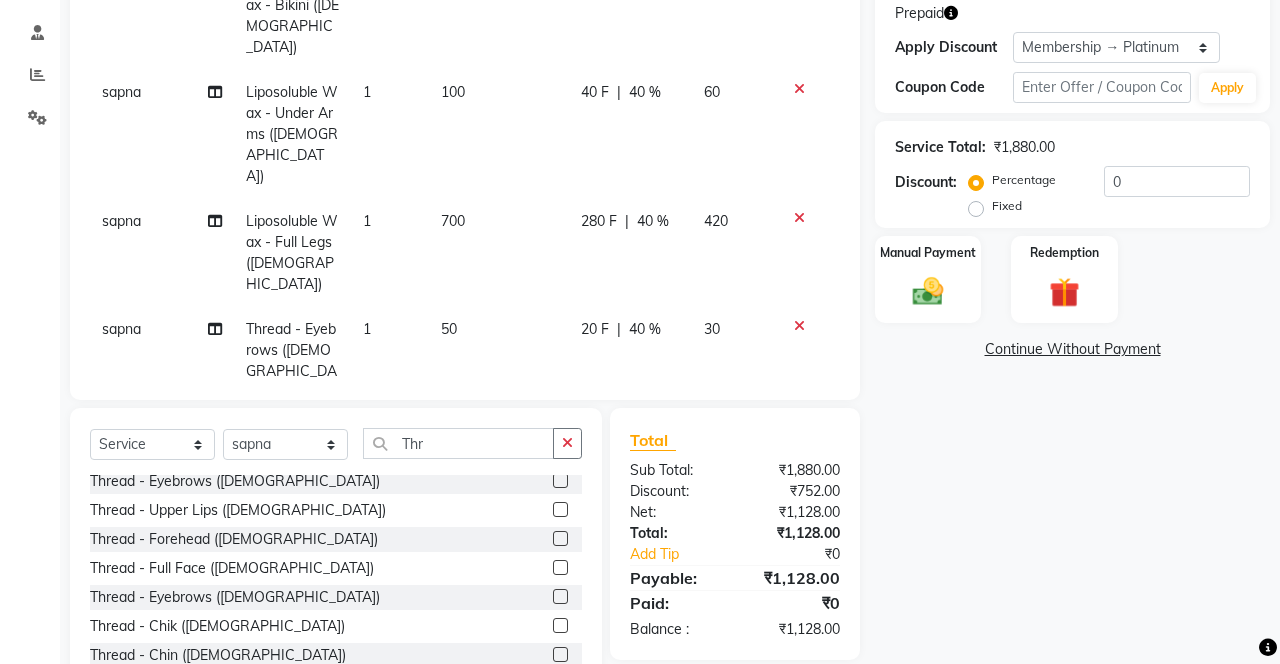 scroll, scrollTop: 372, scrollLeft: 0, axis: vertical 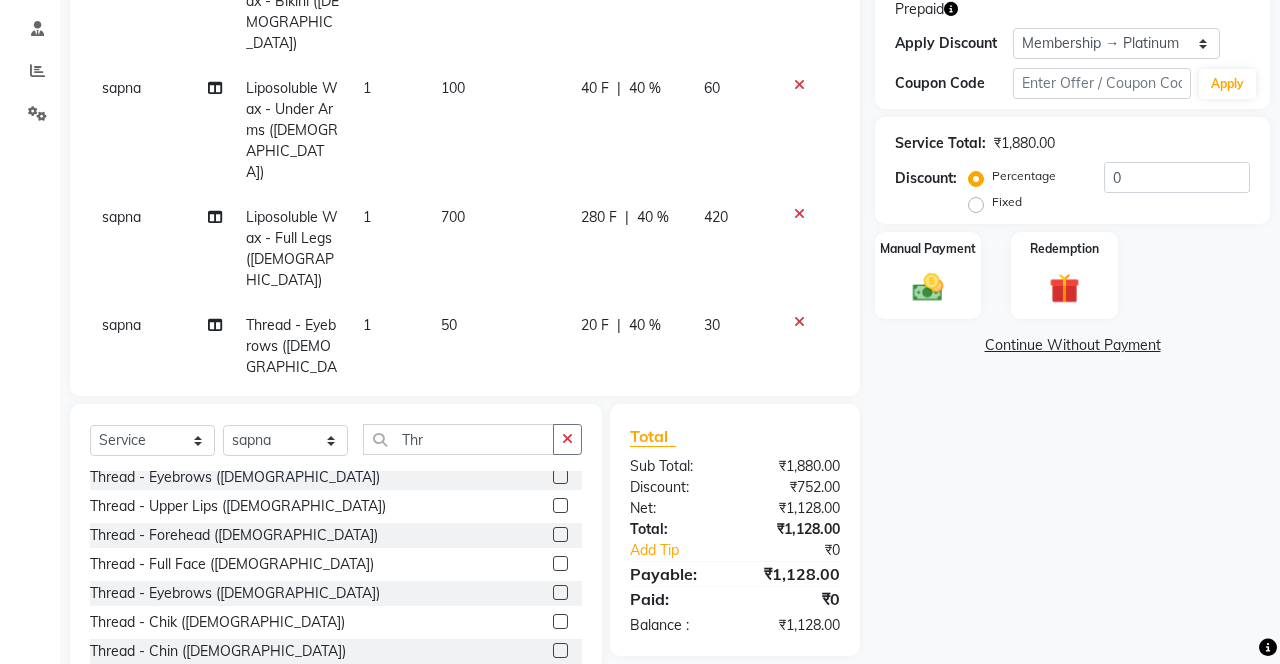 click 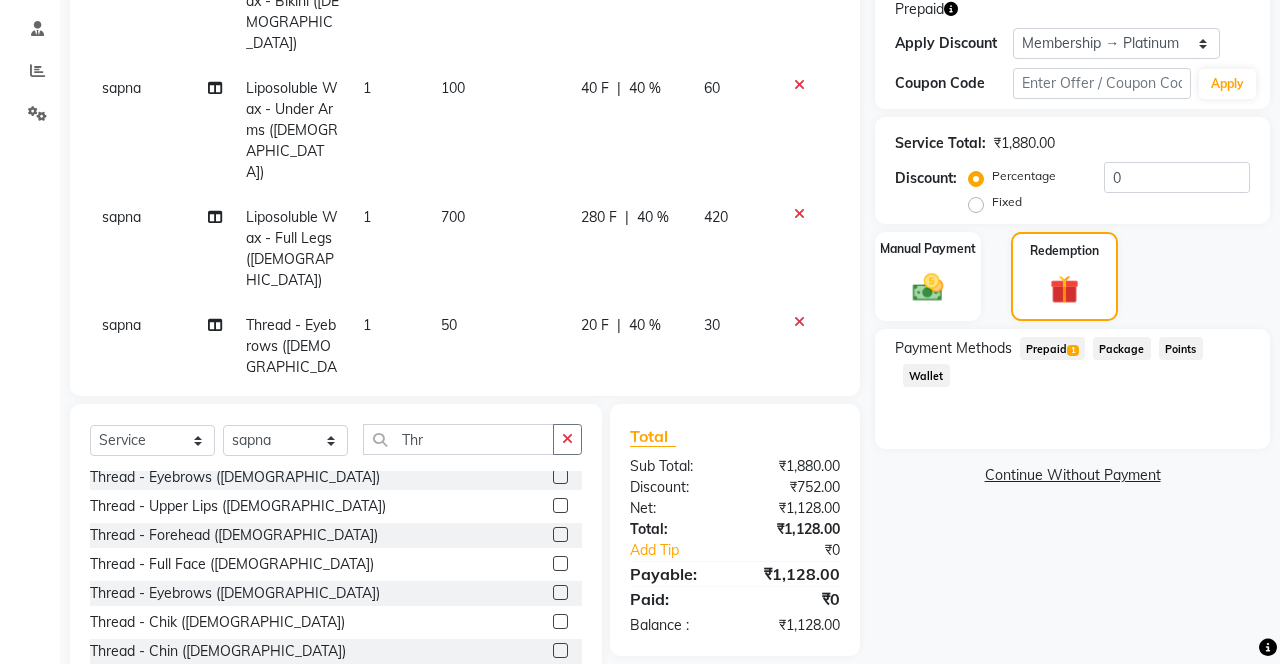 click on "Prepaid  1" 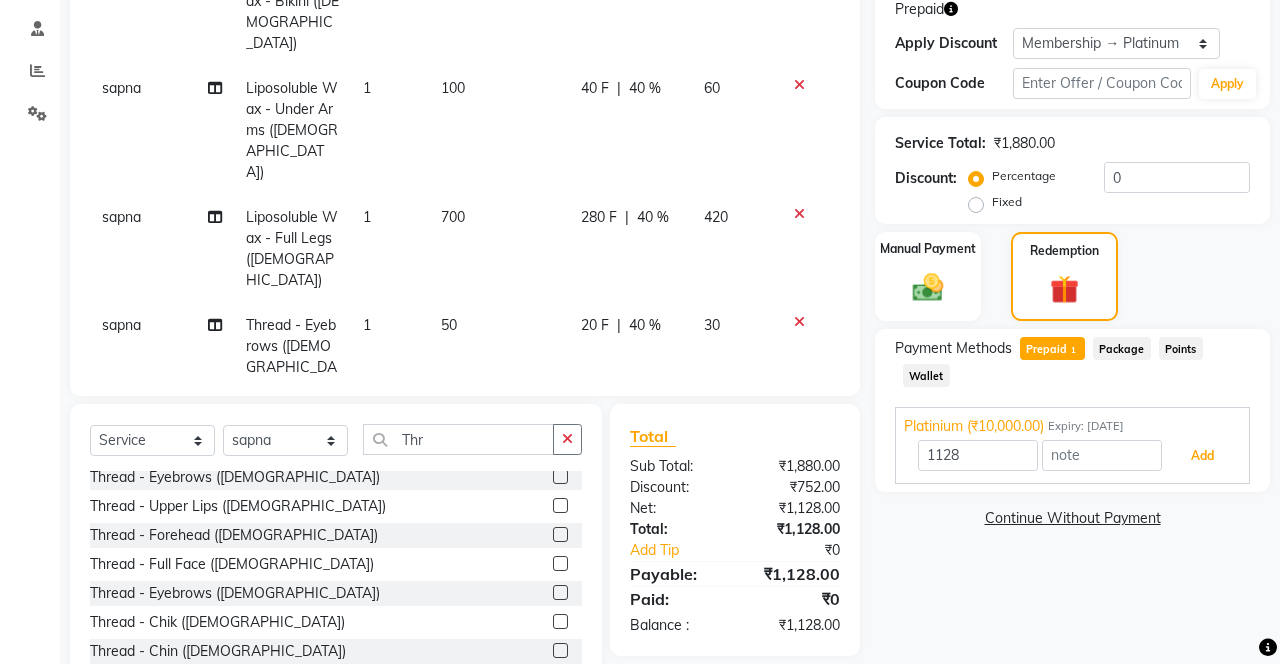 click on "Add" at bounding box center (1202, 456) 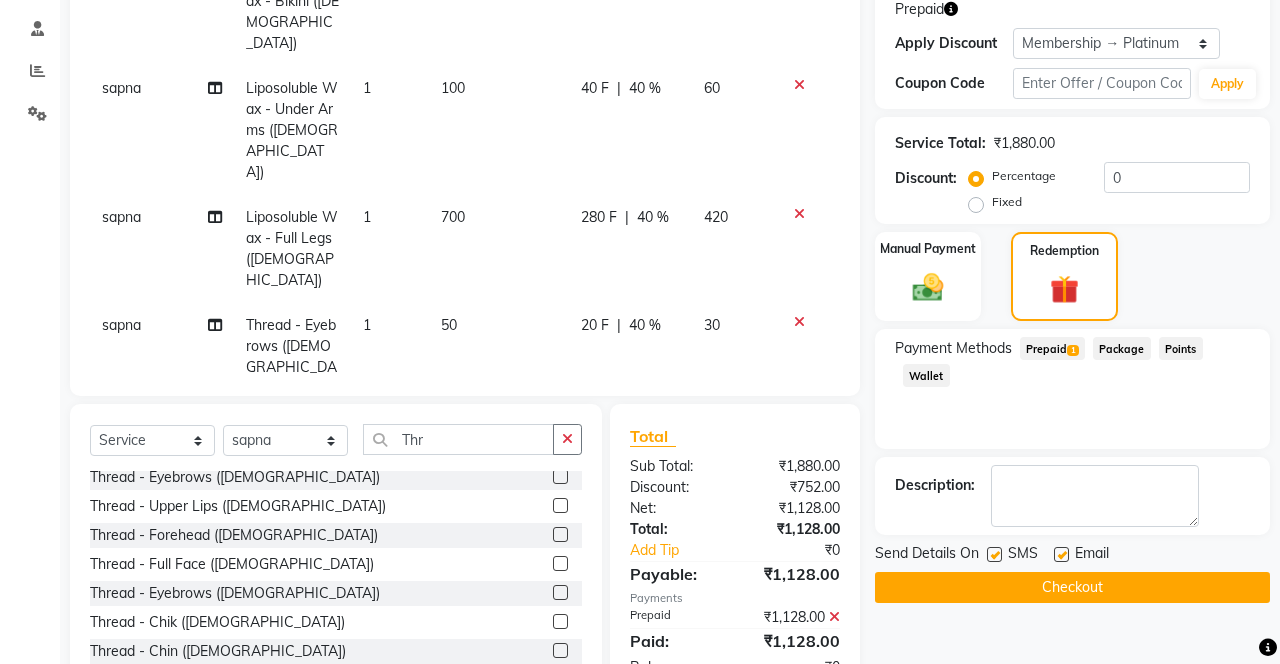 click on "Checkout" 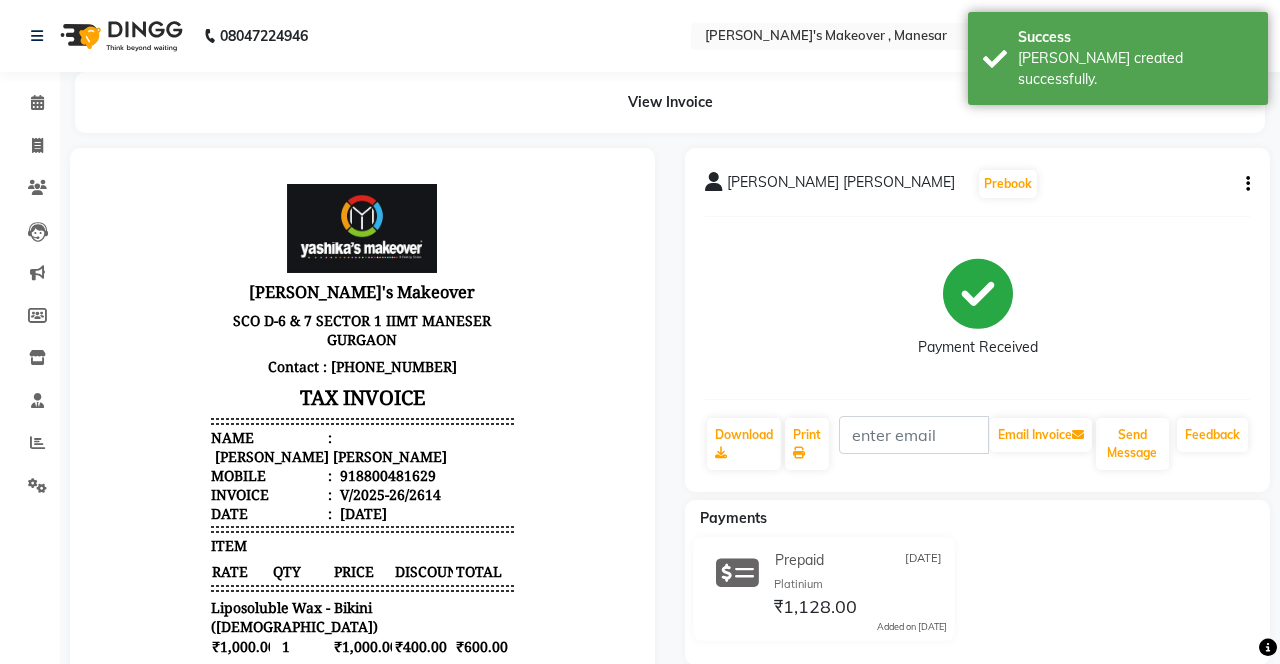scroll, scrollTop: 0, scrollLeft: 0, axis: both 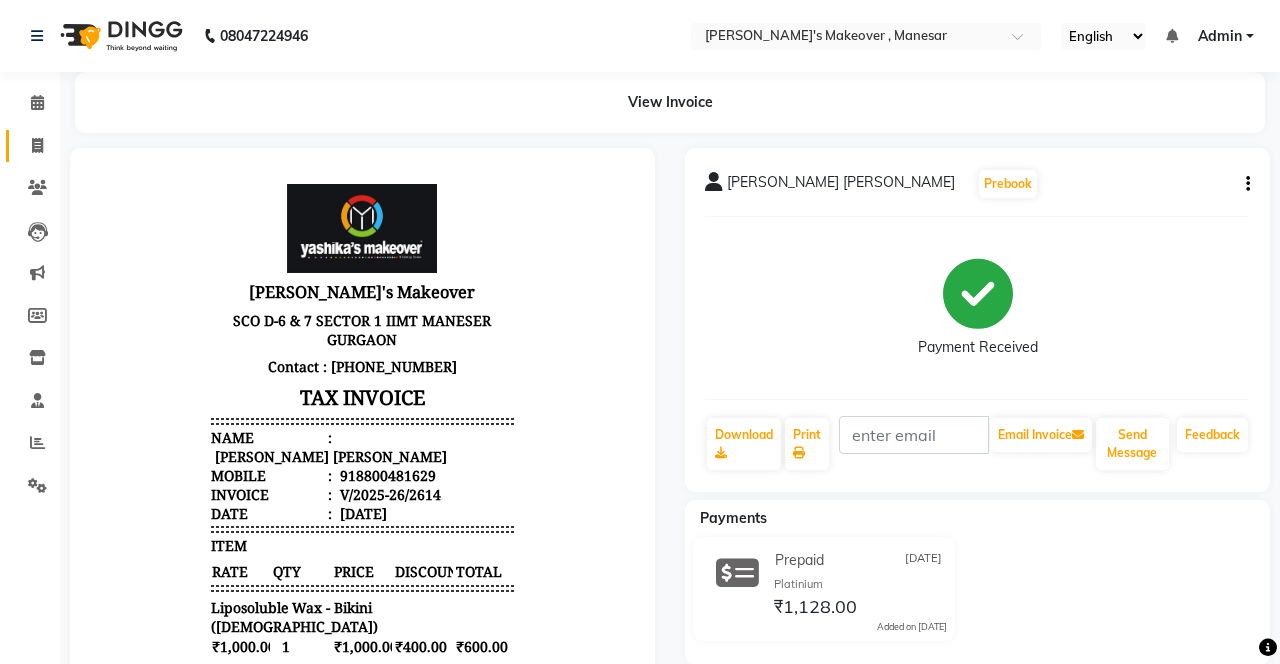 click 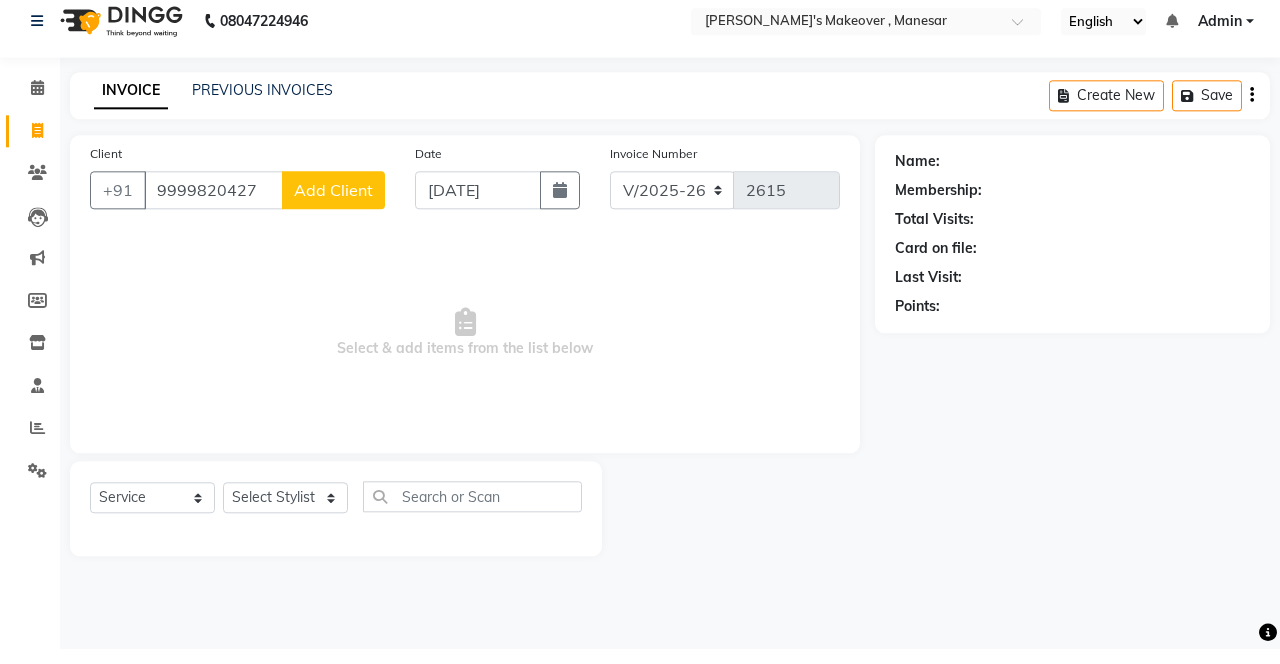 click on "Add Client" 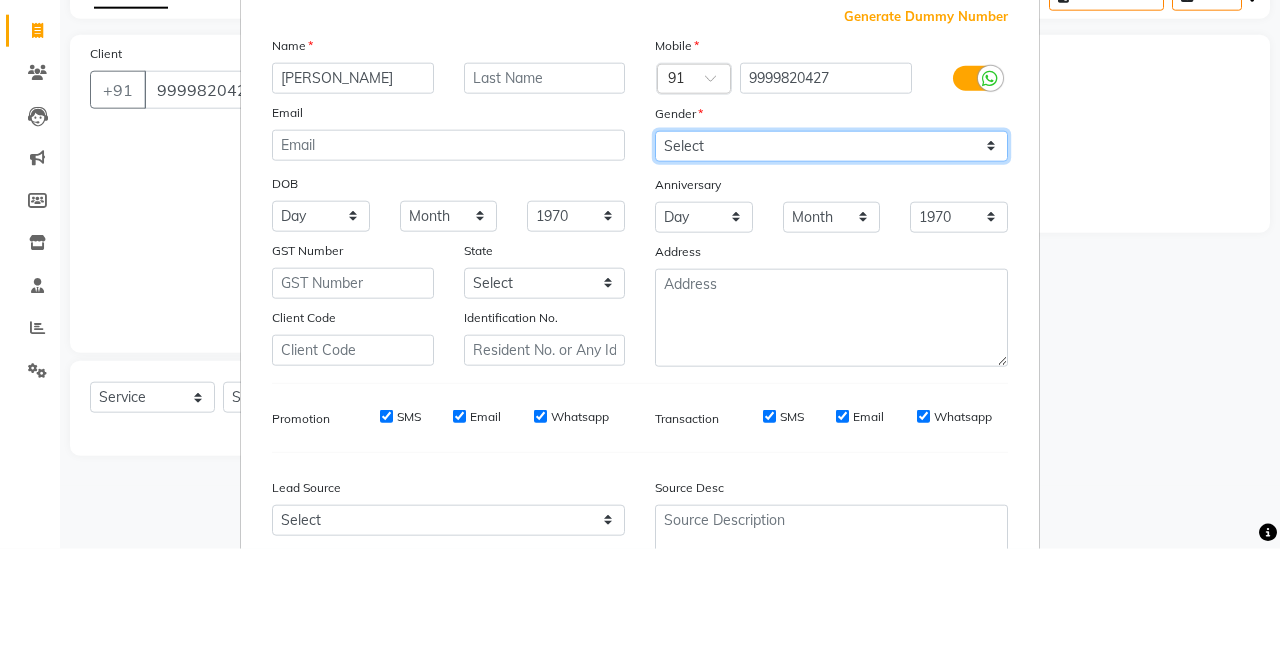 click on "Select [DEMOGRAPHIC_DATA] [DEMOGRAPHIC_DATA] Other Prefer Not To Say" at bounding box center [831, 261] 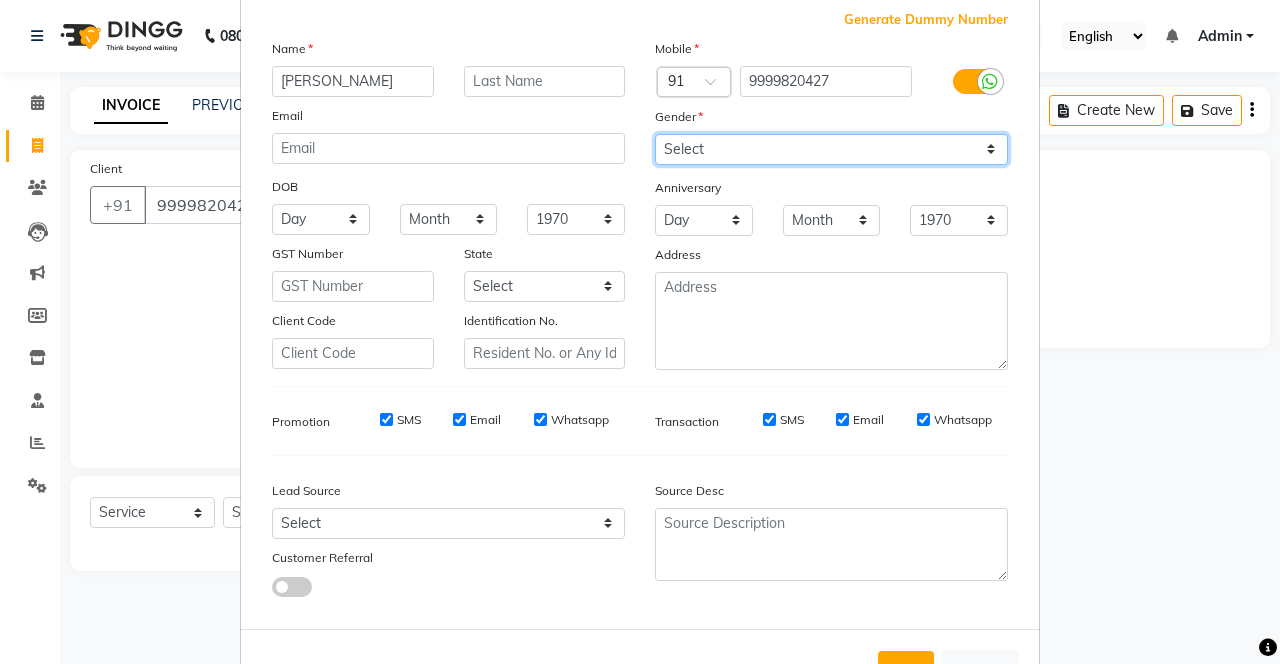 scroll, scrollTop: 112, scrollLeft: 0, axis: vertical 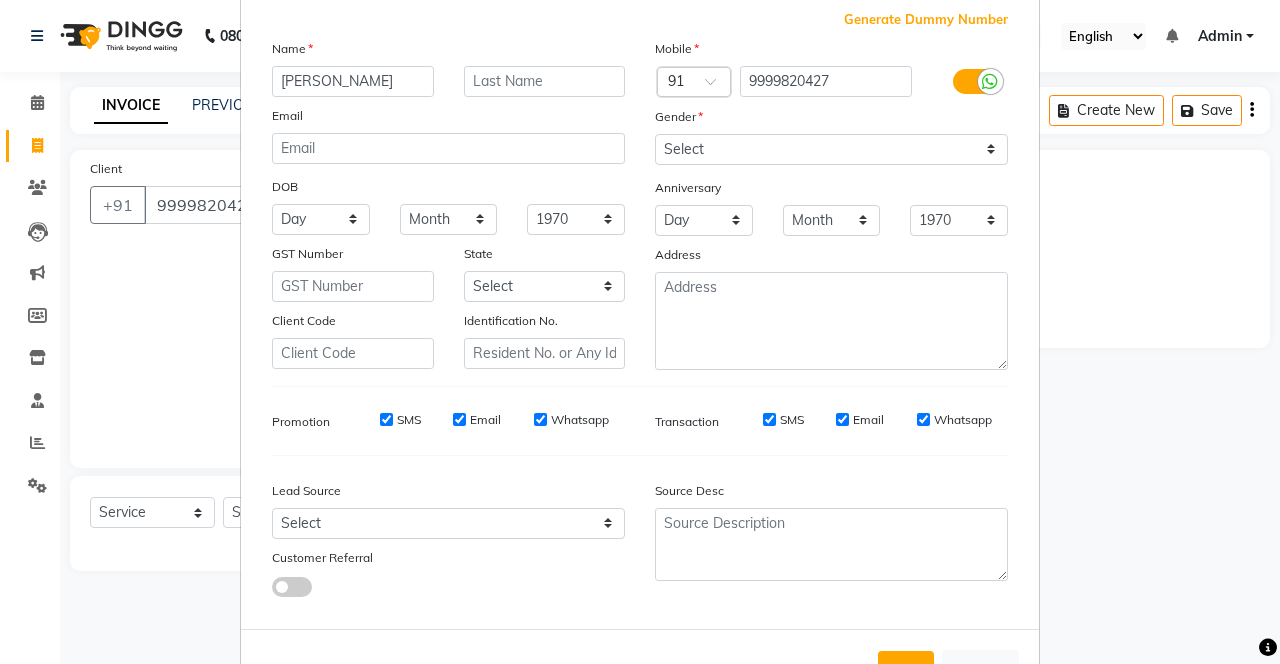 click on "Add" at bounding box center (906, 669) 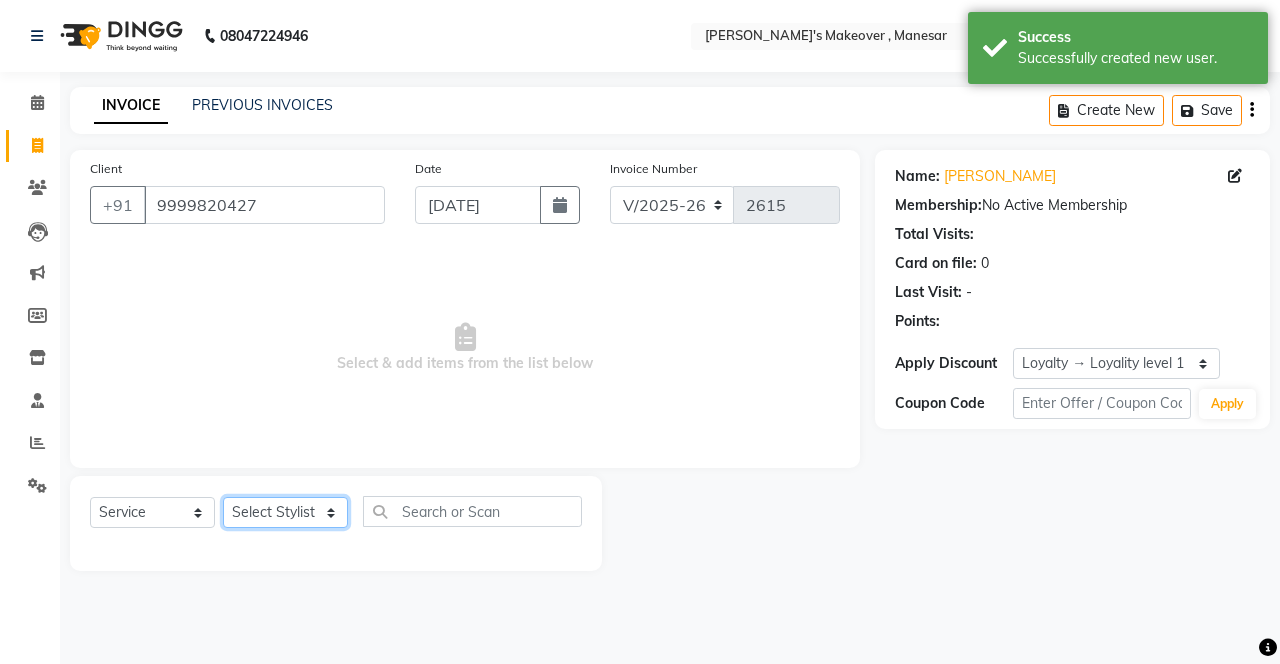 click on "Select Stylist Danish Shavej [PERSON_NAME] Krishna [PERSON_NAME] [PERSON_NAME] Mdm [PERSON_NAME] [PERSON_NAME] [MEDICAL_DATA] Pooja [PERSON_NAME] [PERSON_NAME] ([DATE])" 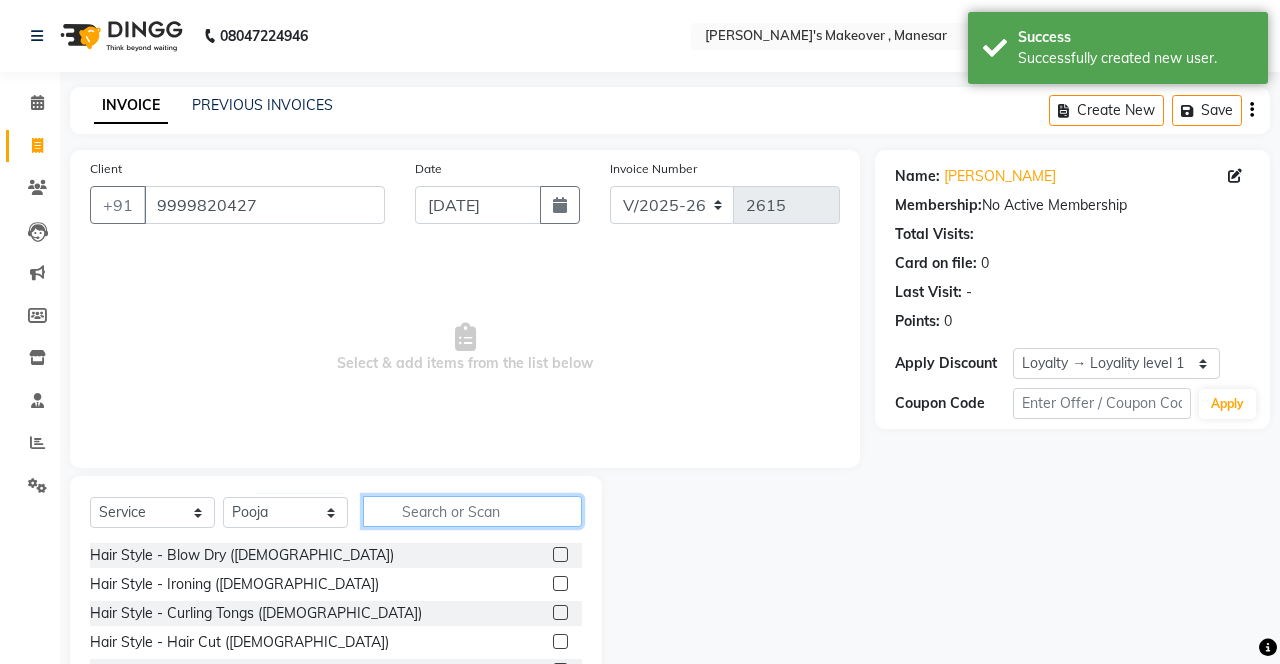 click 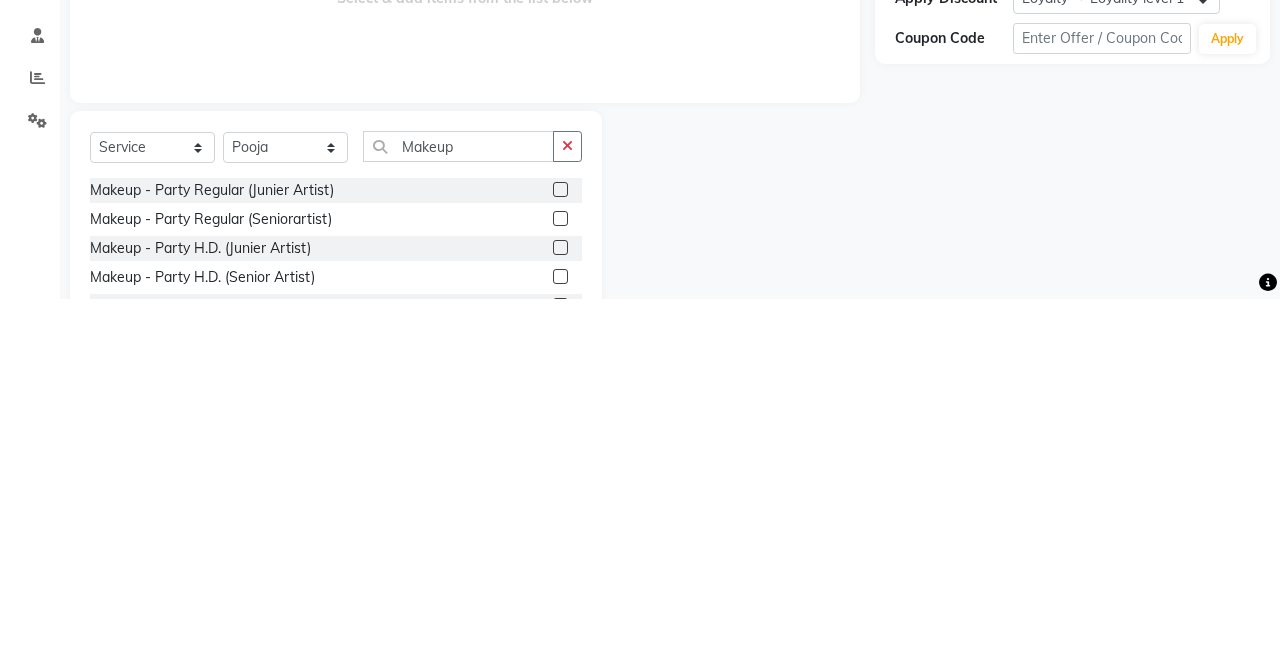 click 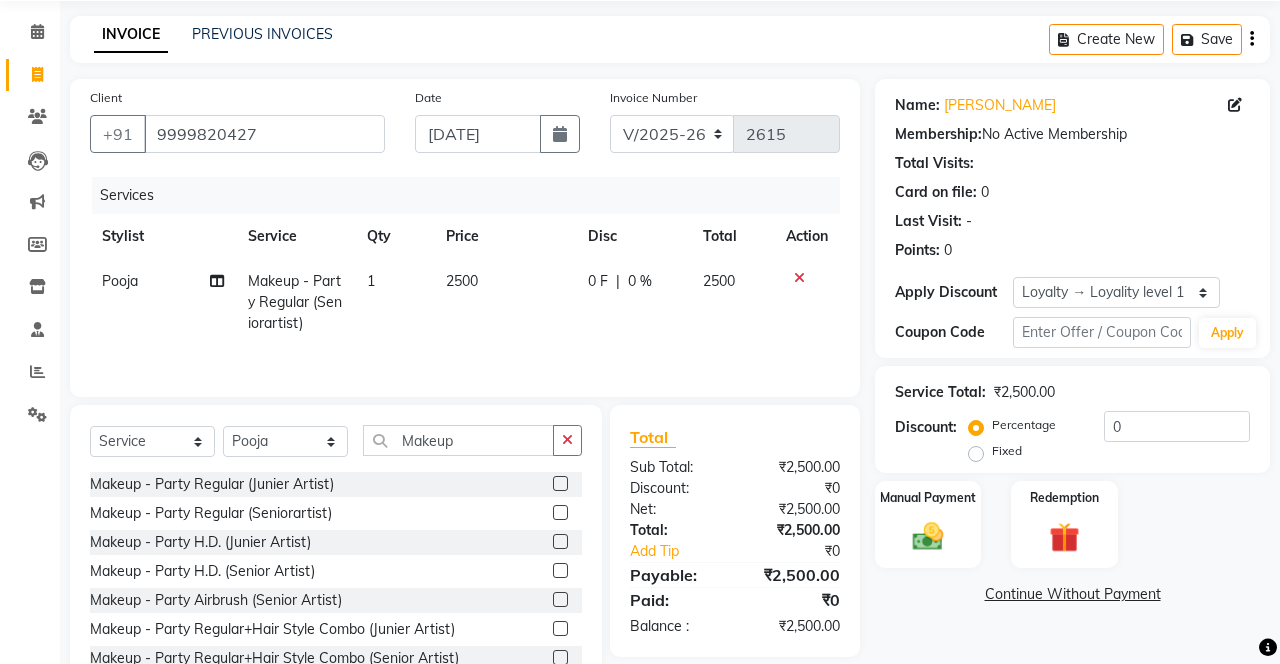 click 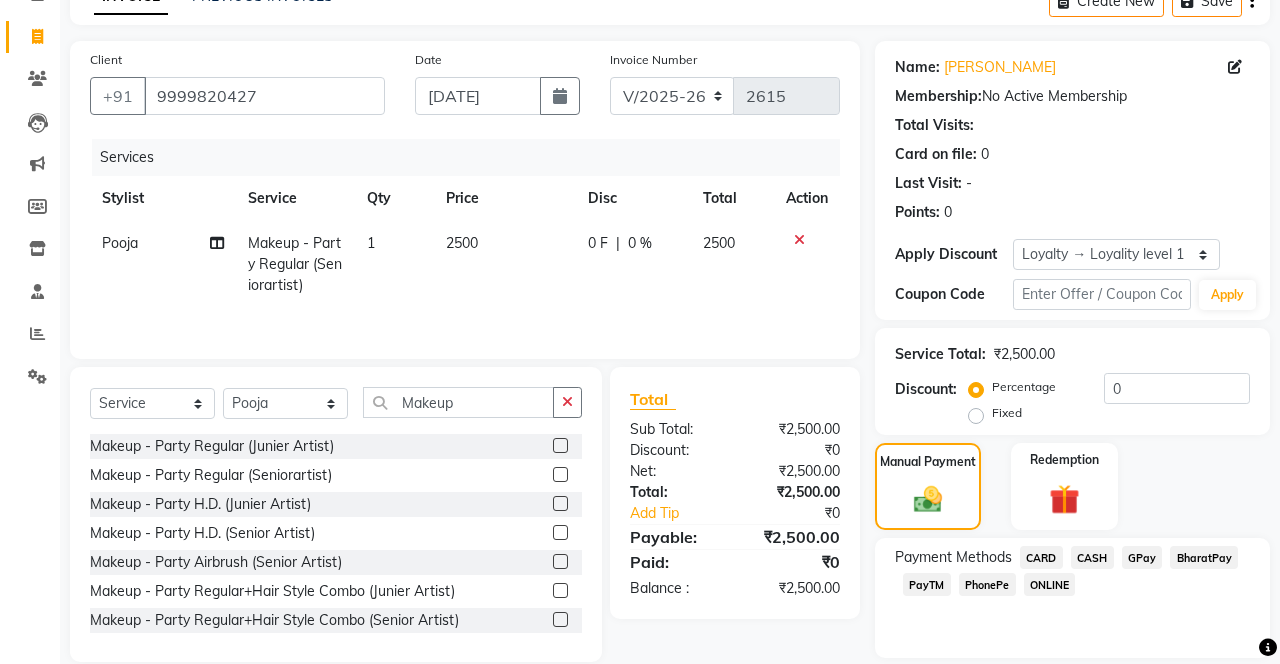 click on "CASH" 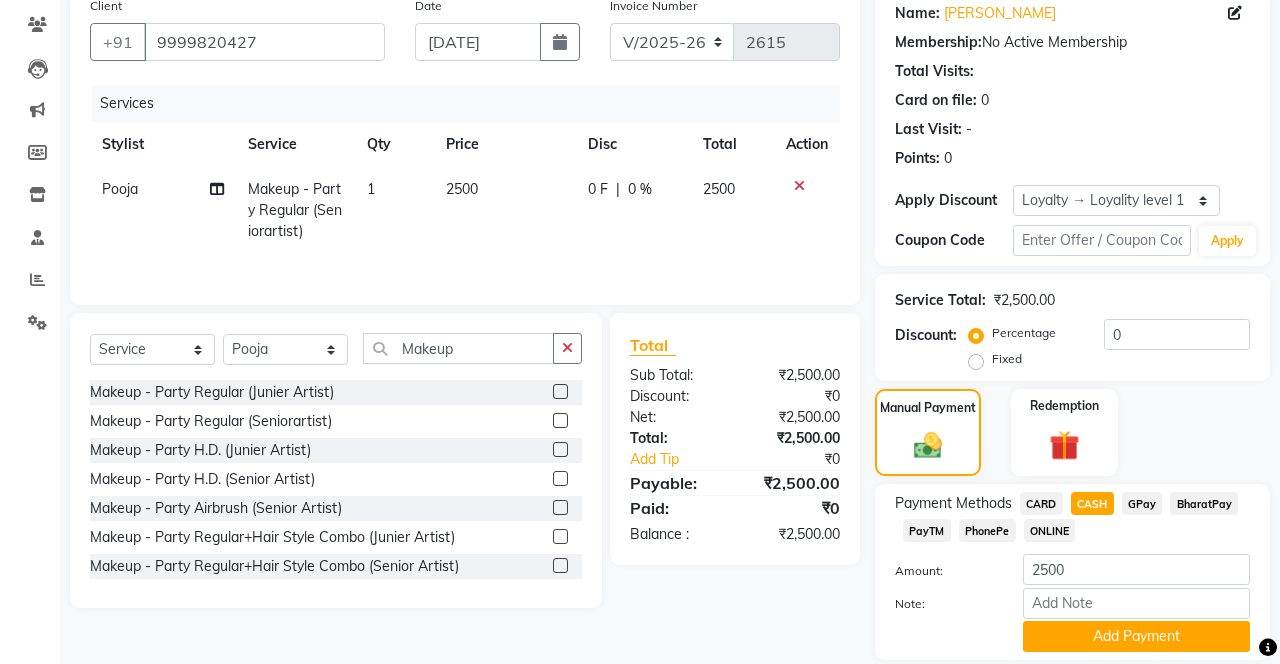 click on "Add Payment" 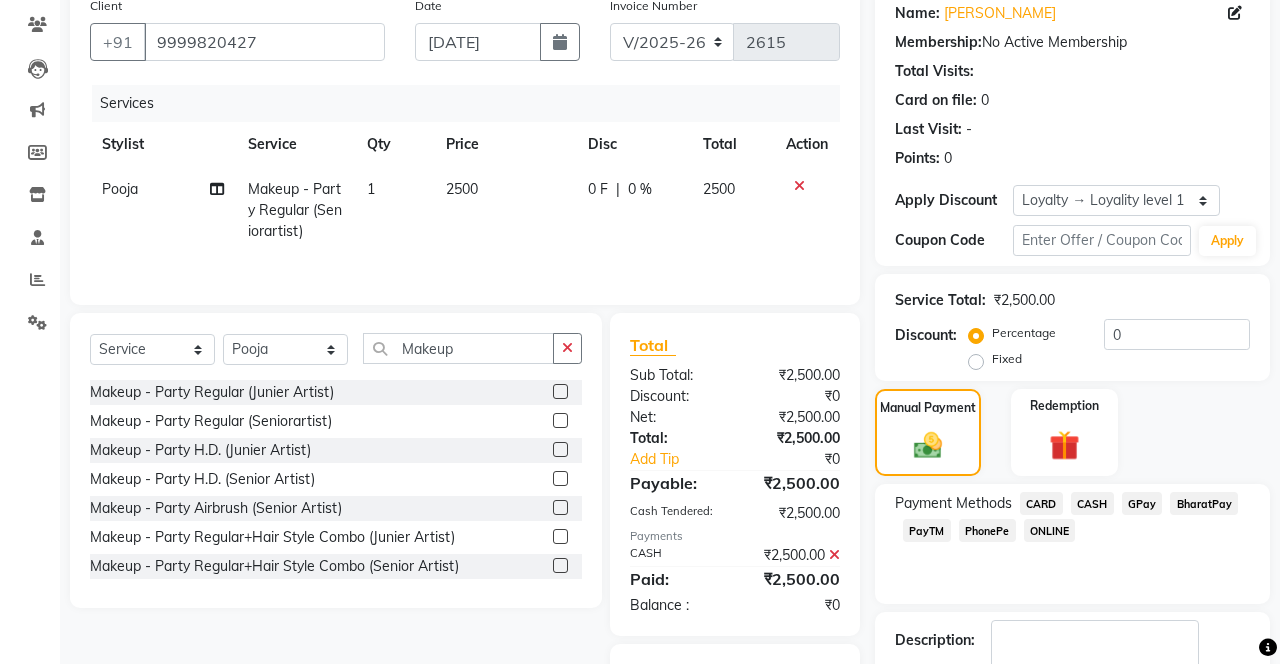 scroll, scrollTop: 239, scrollLeft: 0, axis: vertical 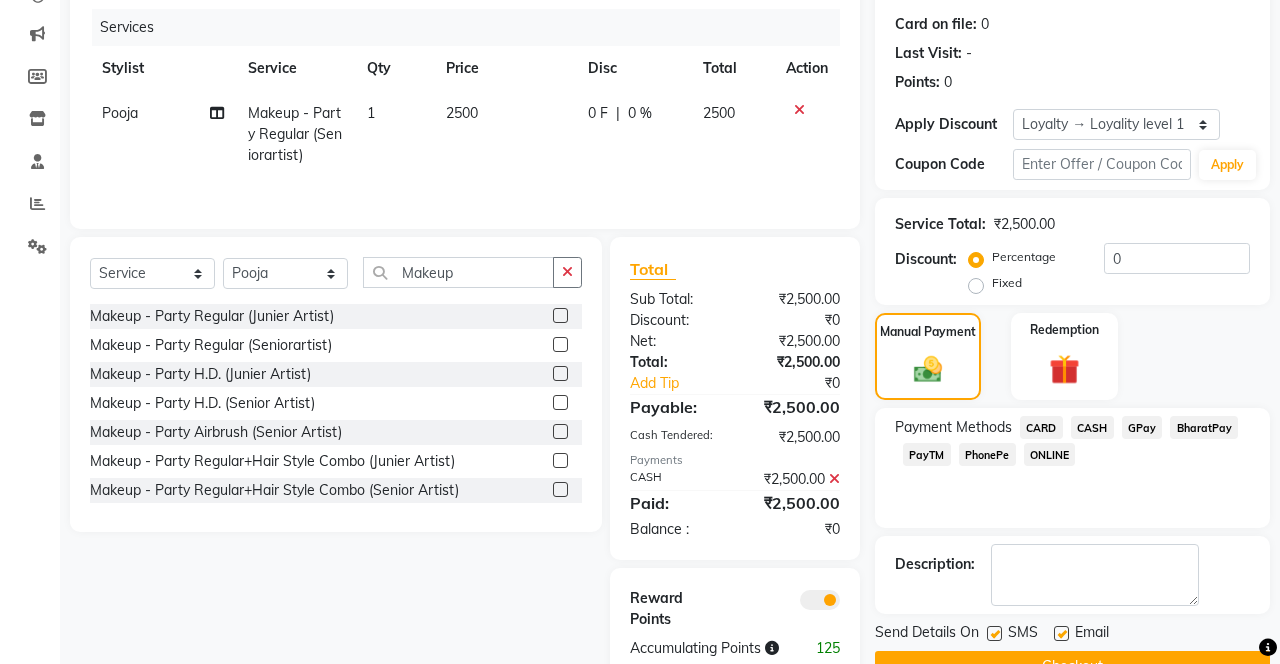 click 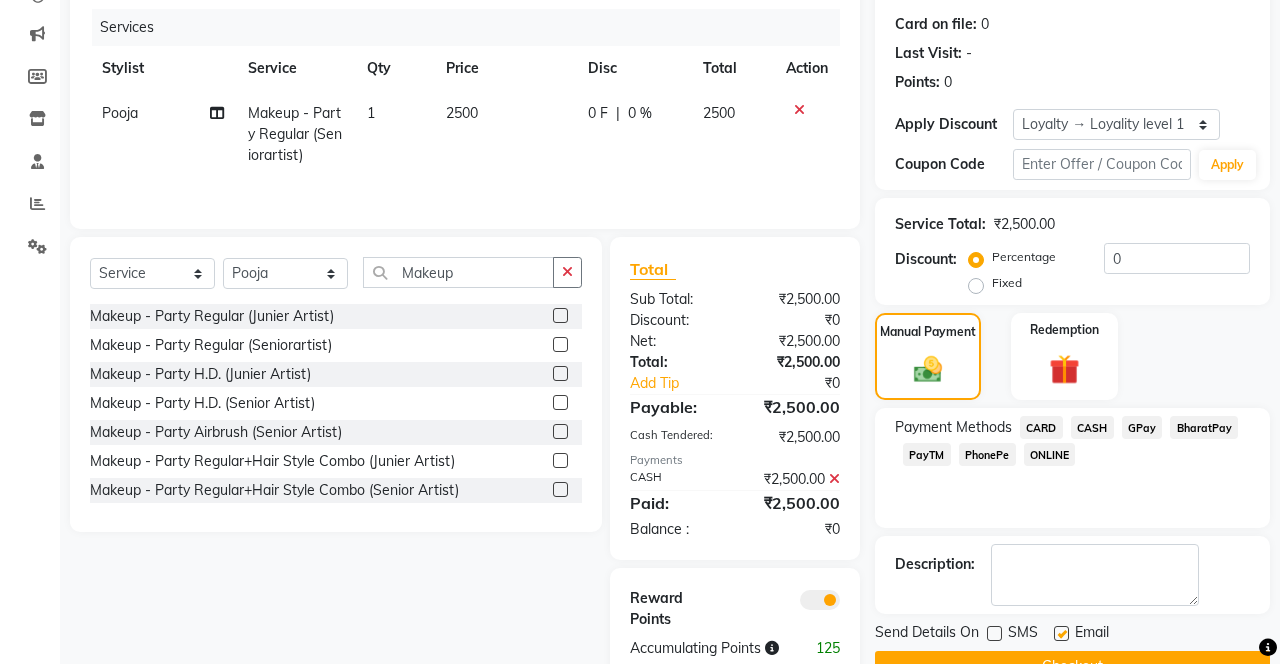 click on "Checkout" 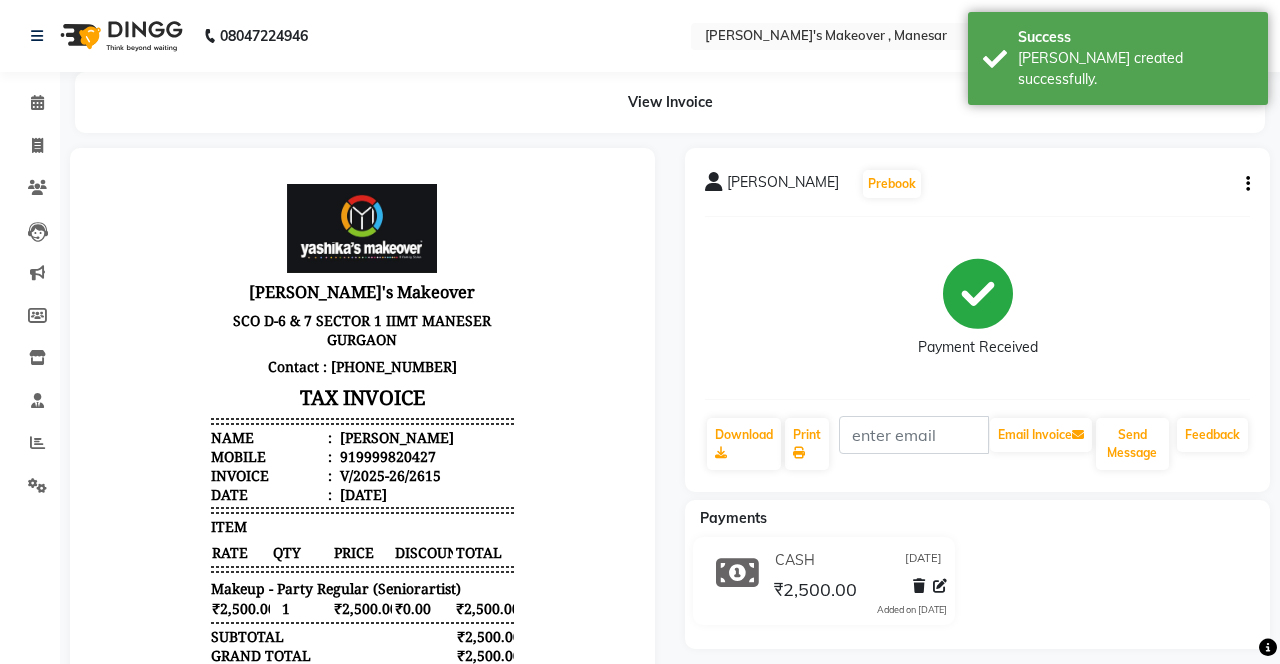 scroll, scrollTop: 0, scrollLeft: 0, axis: both 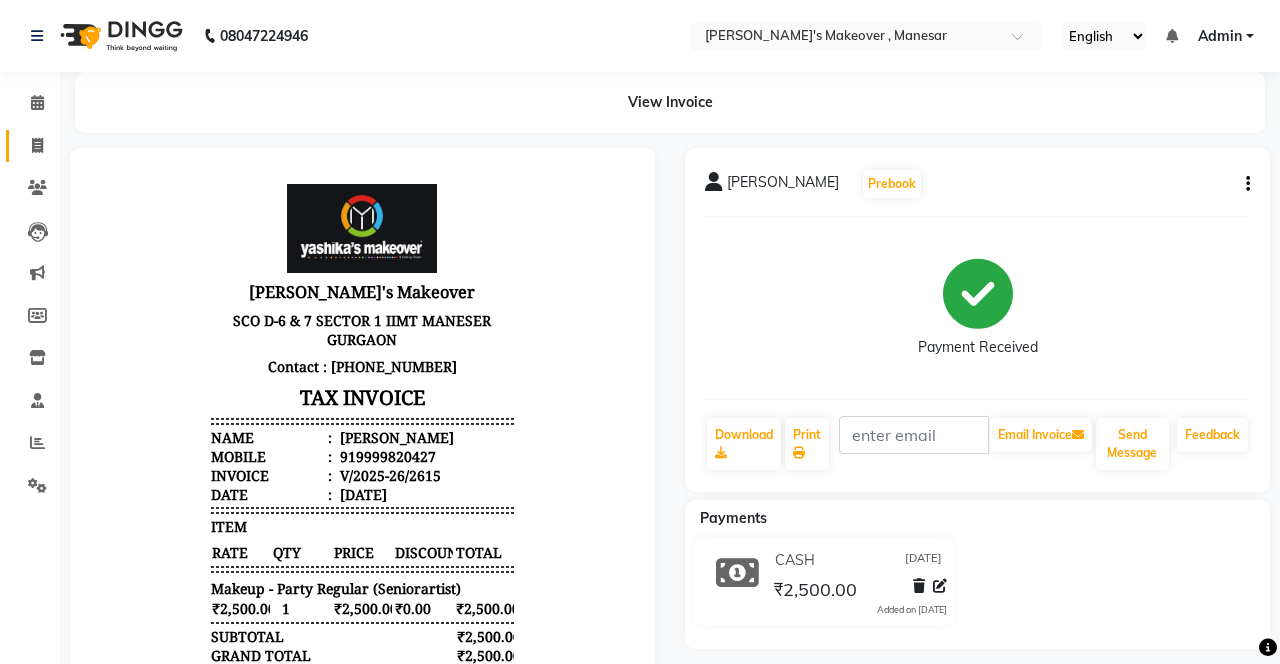 click on "Invoice" 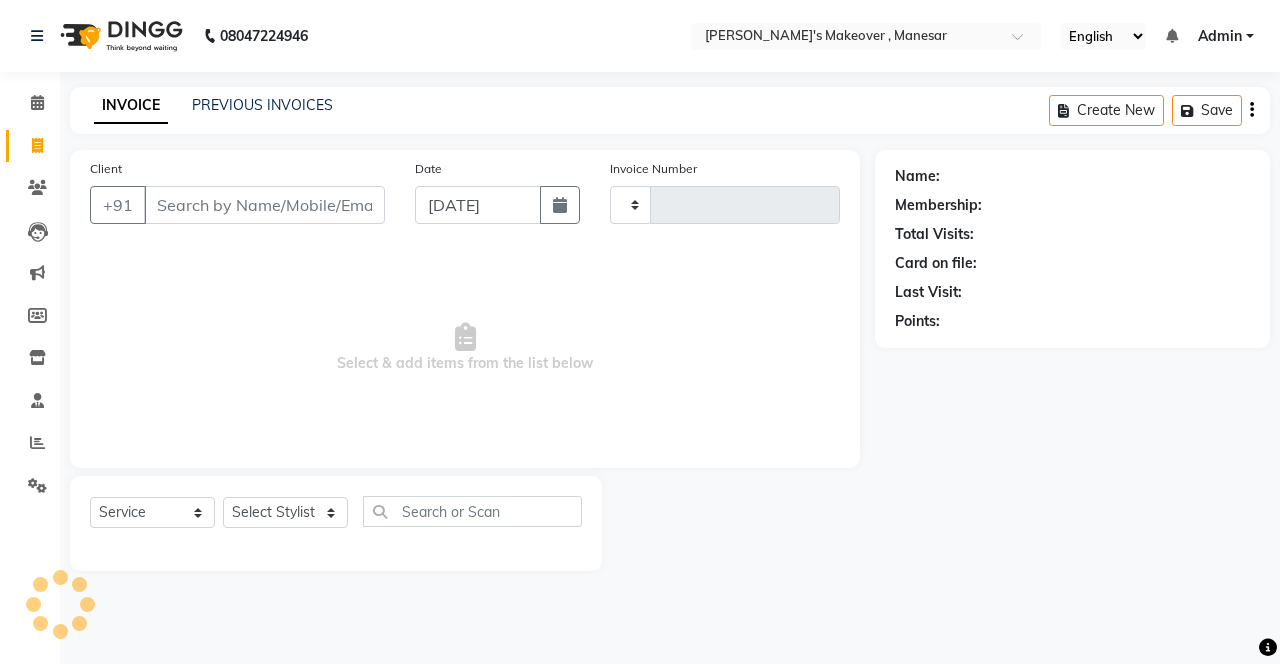 scroll, scrollTop: 0, scrollLeft: 0, axis: both 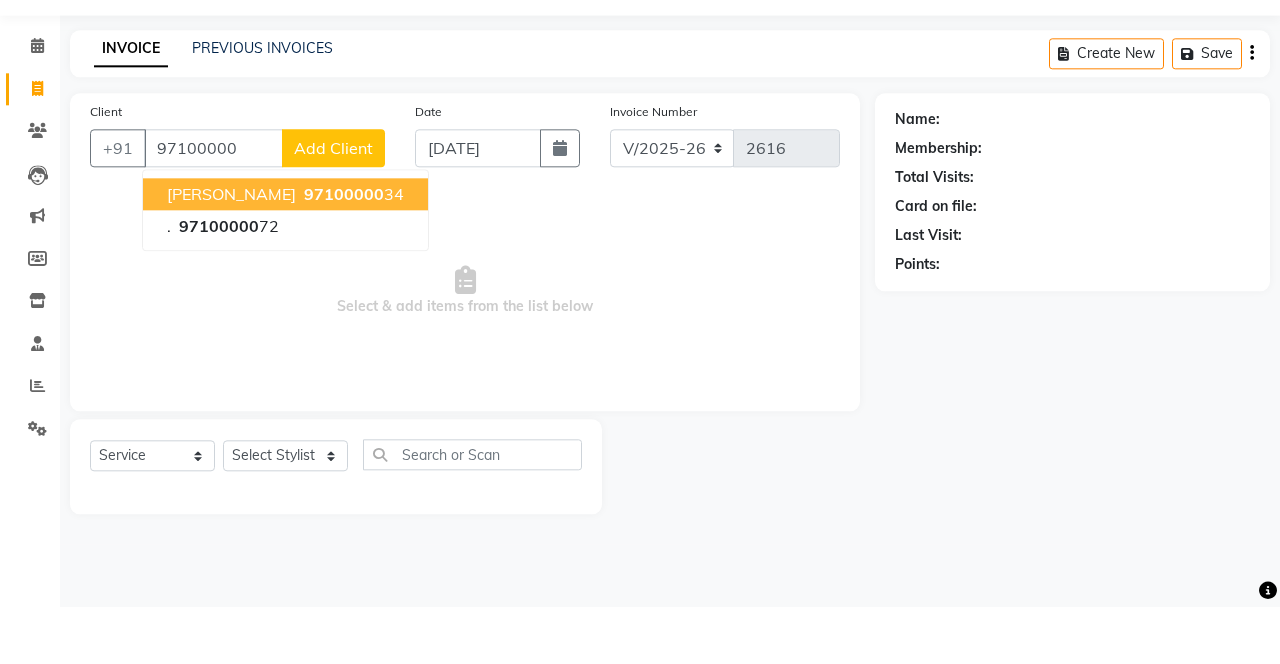 click on "97100000" at bounding box center [344, 251] 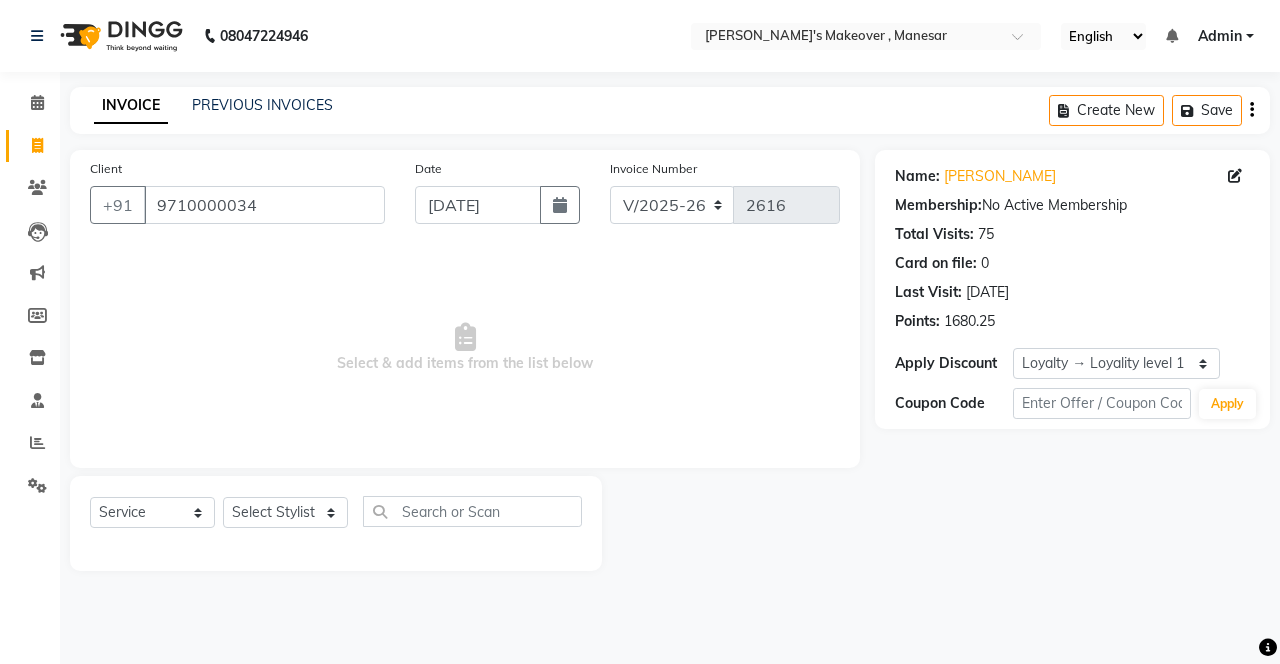 click 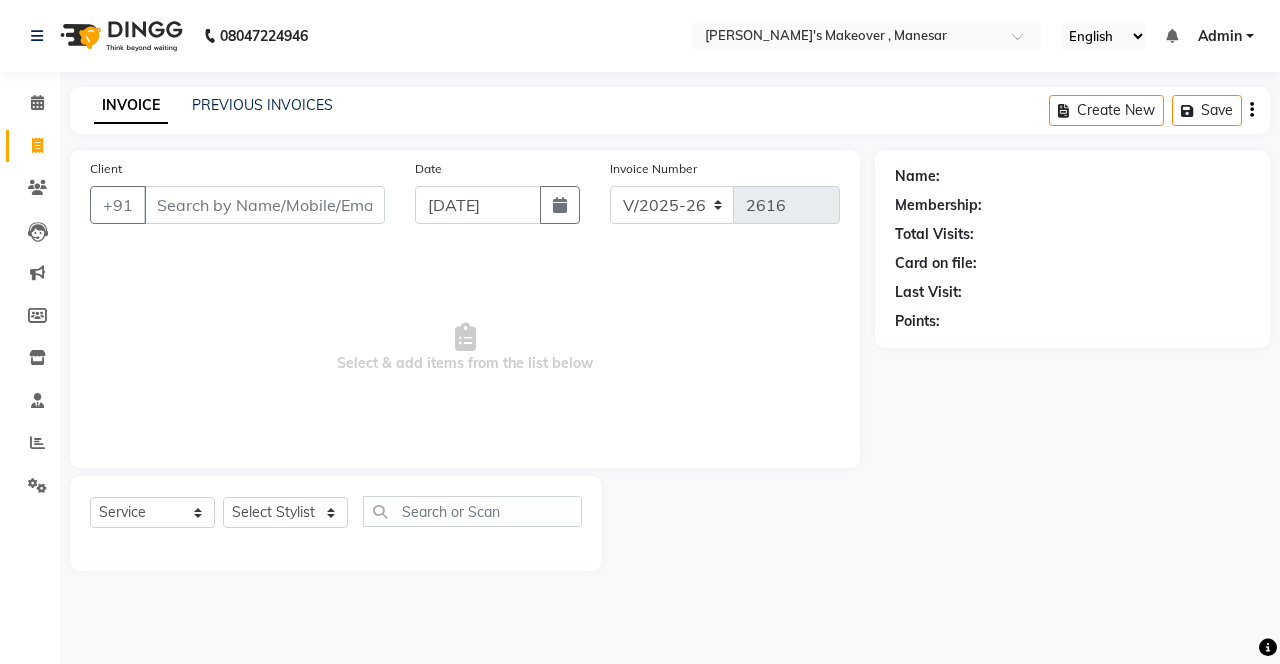 click on "Client +91 Date [DATE] Invoice Number V/2025 V/[PHONE_NUMBER]  Select & add items from the list below" 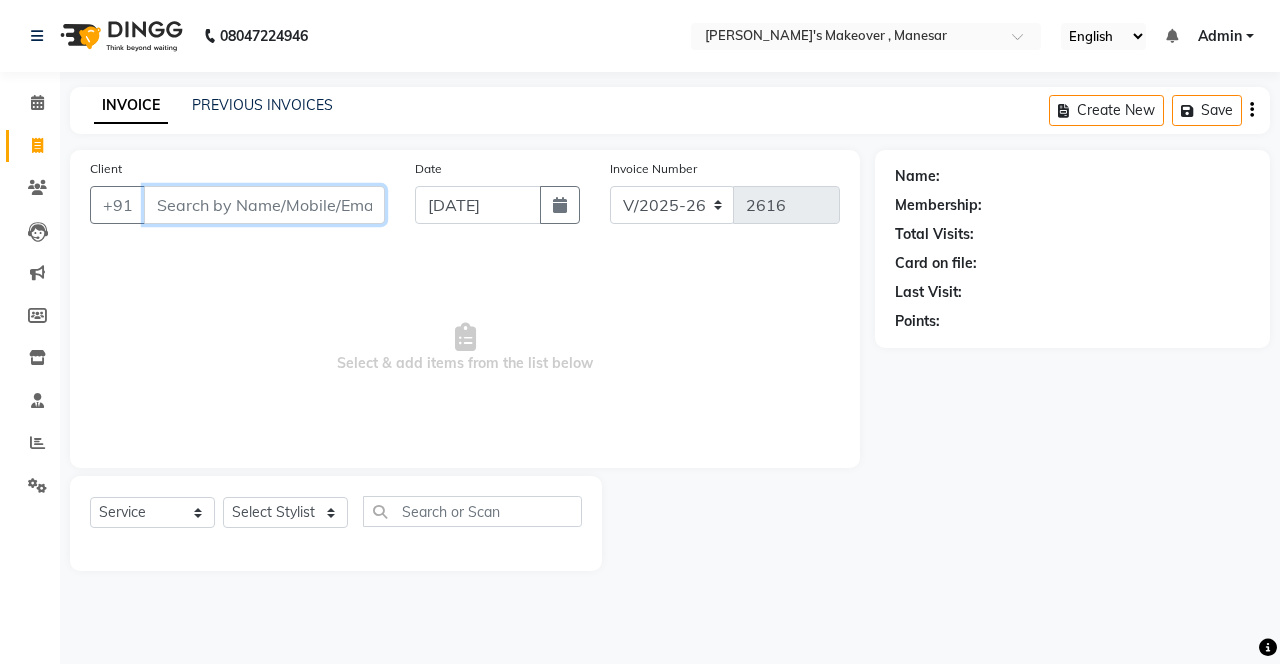 click on "Client" at bounding box center (264, 205) 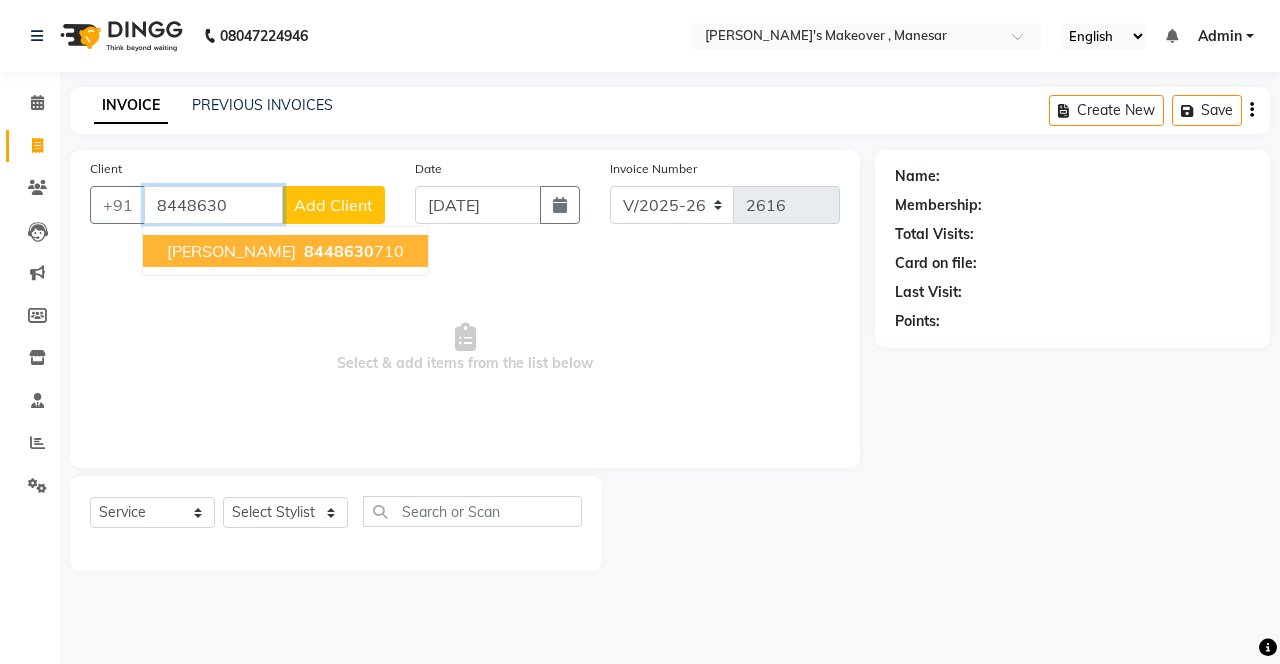 click on "8448630 710" at bounding box center [352, 251] 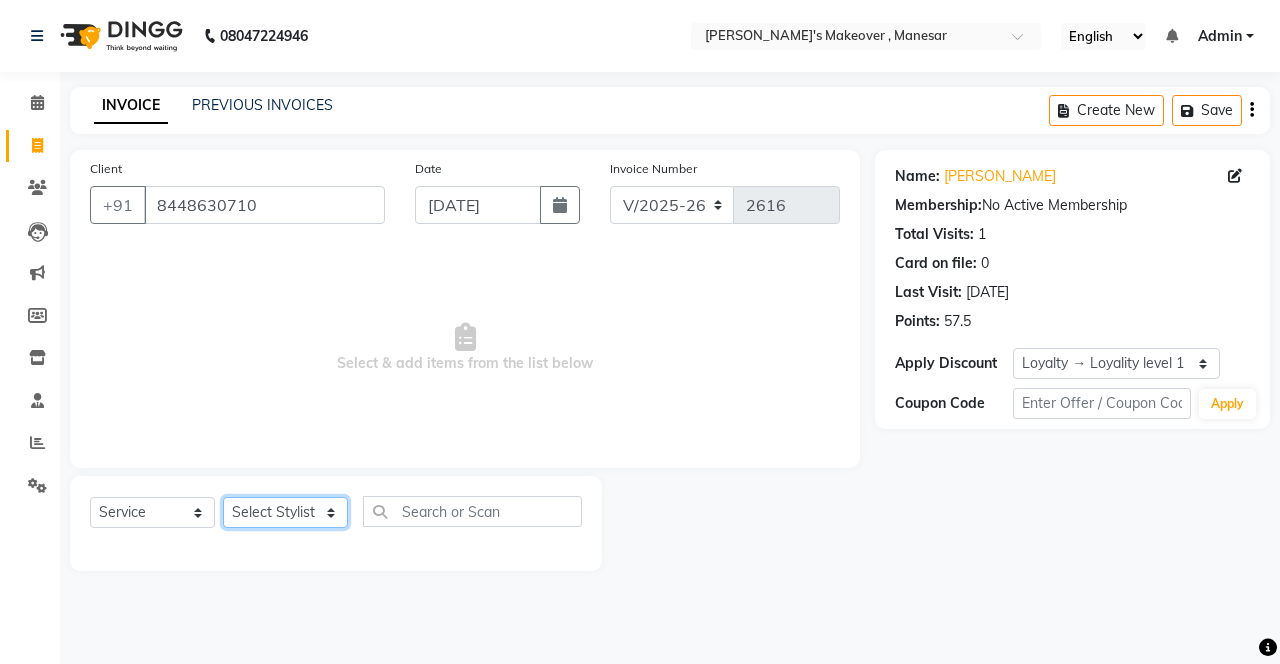 click on "Select Stylist Danish Shavej [PERSON_NAME] Krishna [PERSON_NAME] [PERSON_NAME] Mdm [PERSON_NAME] [PERSON_NAME] [MEDICAL_DATA] Pooja [PERSON_NAME] [PERSON_NAME] ([DATE])" 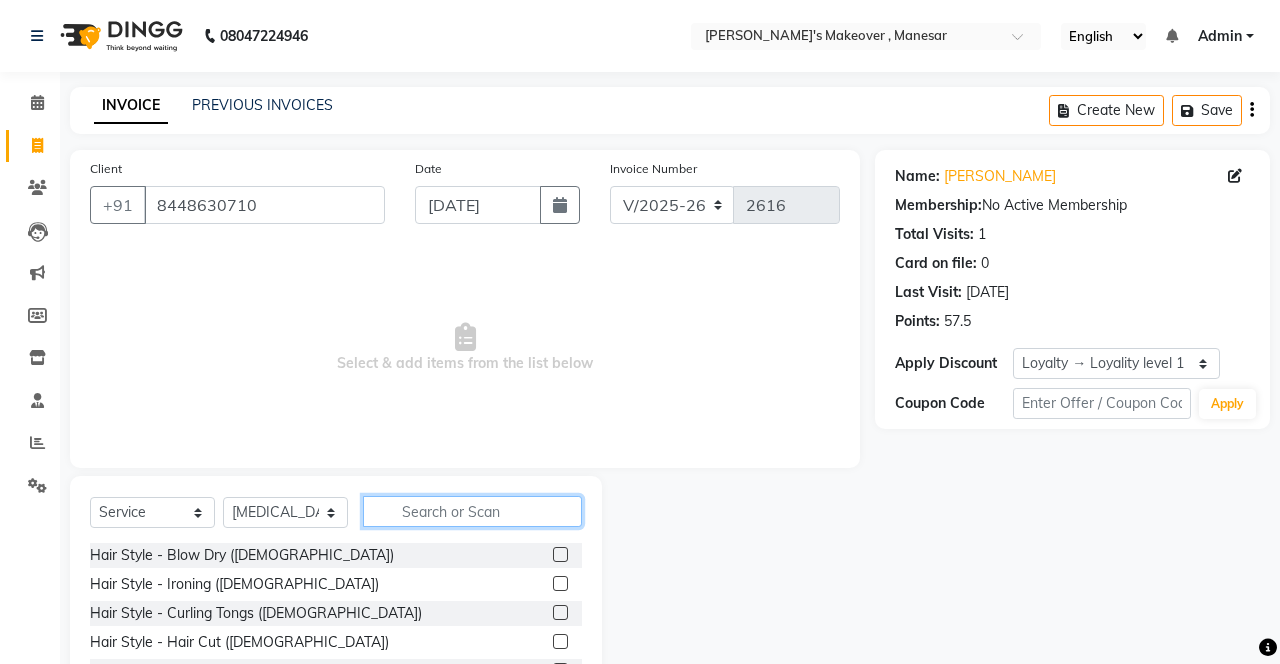 click 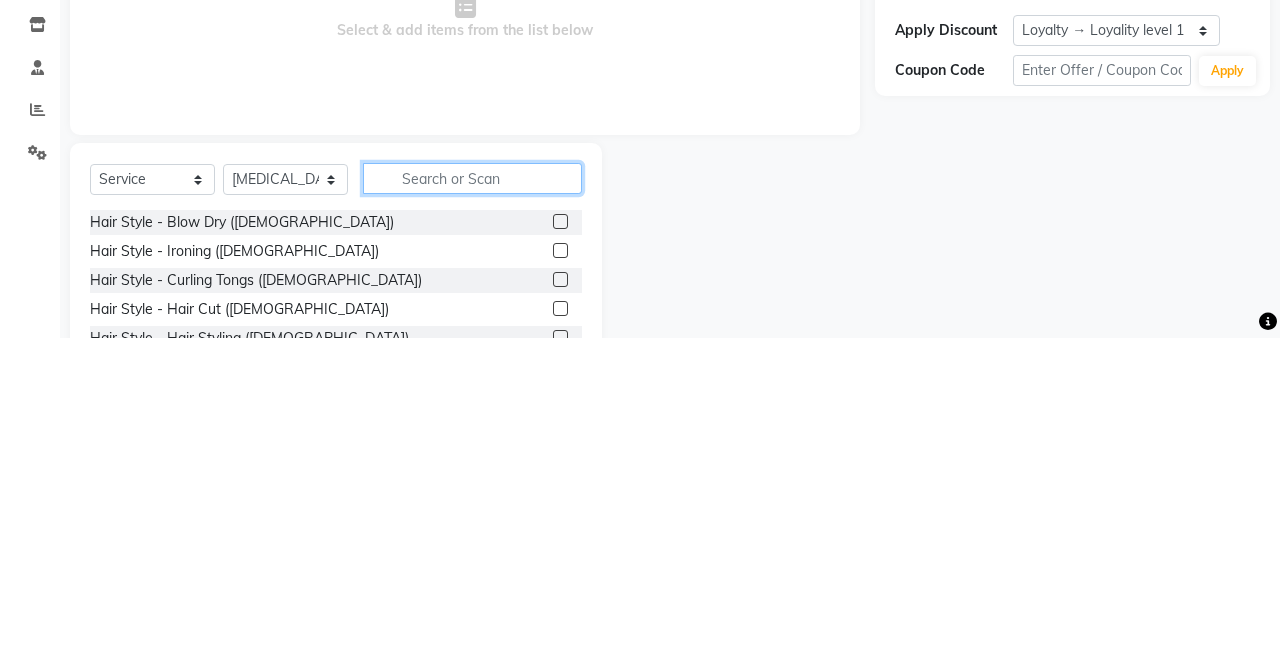 scroll, scrollTop: 15, scrollLeft: 0, axis: vertical 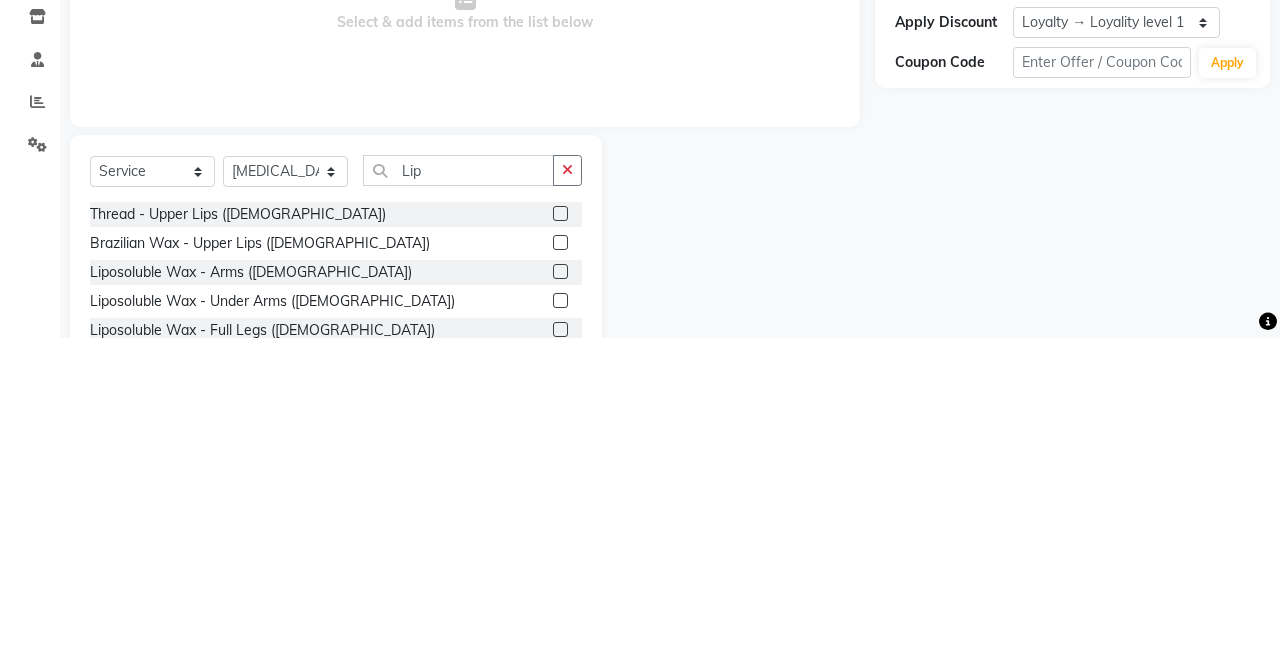 click 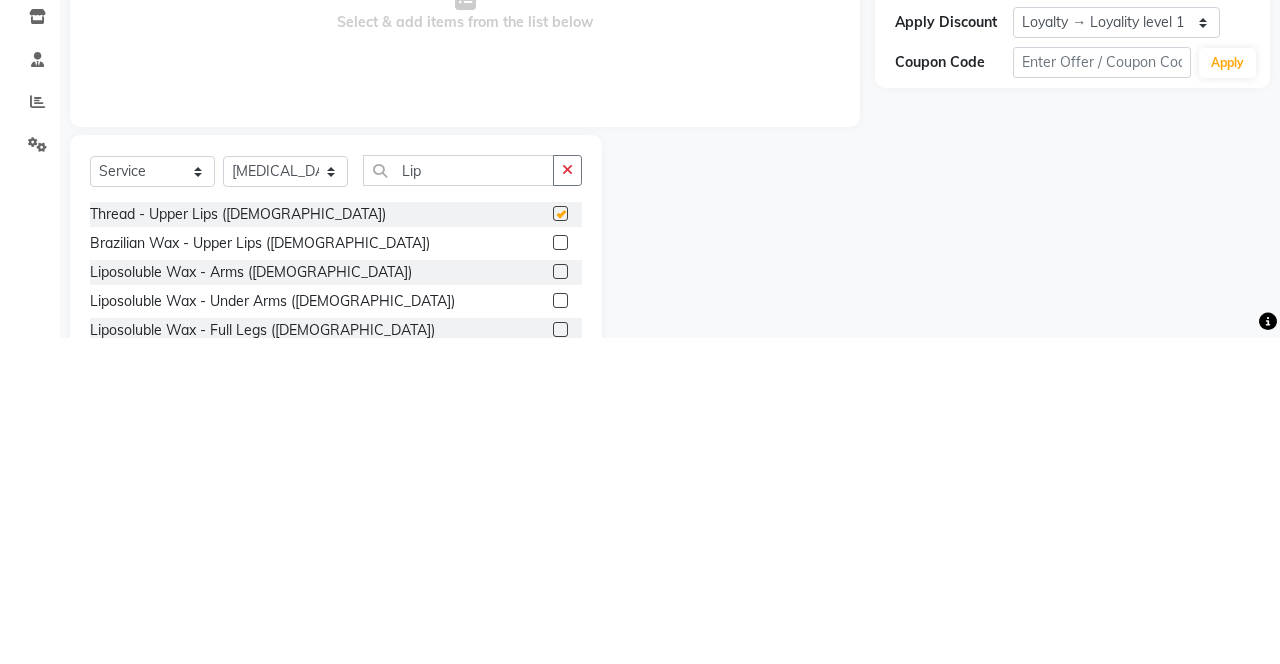 scroll, scrollTop: 15, scrollLeft: 0, axis: vertical 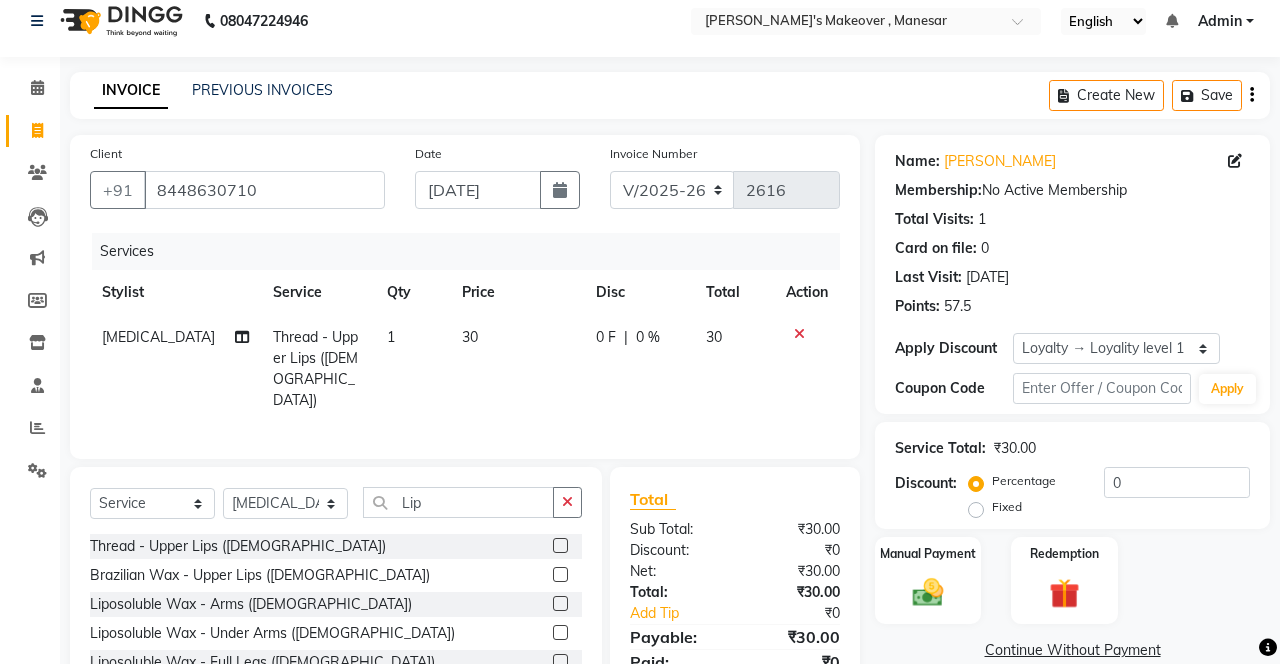 click 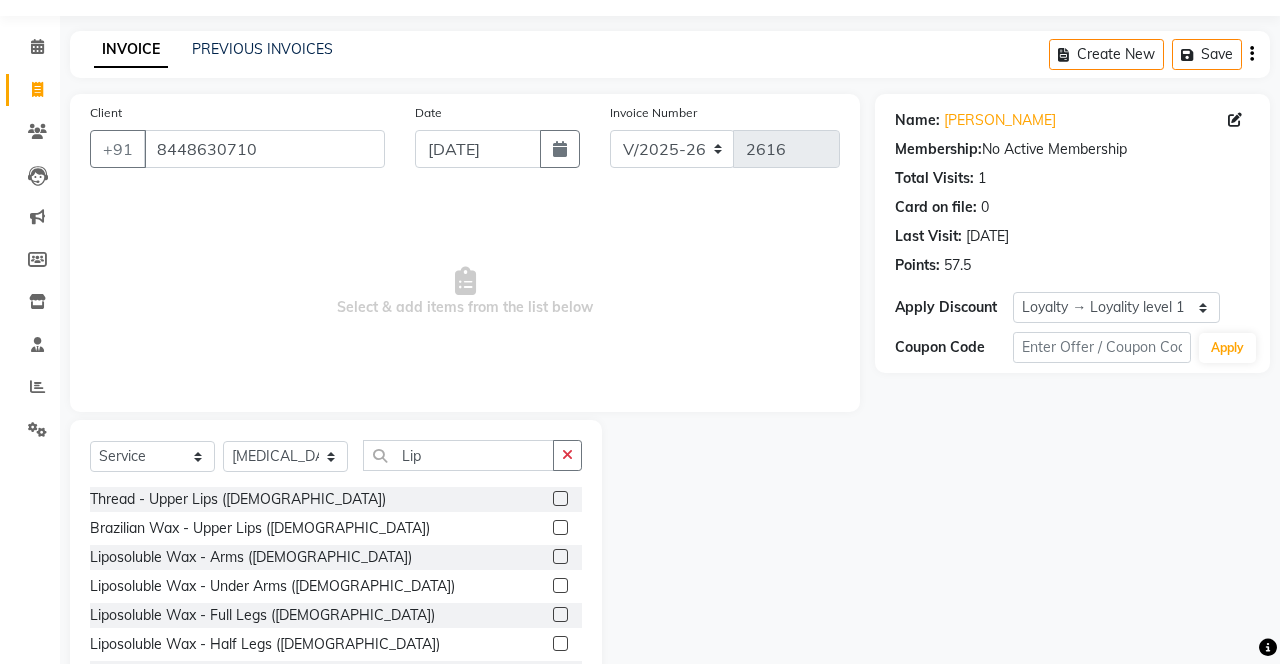 scroll, scrollTop: 57, scrollLeft: 0, axis: vertical 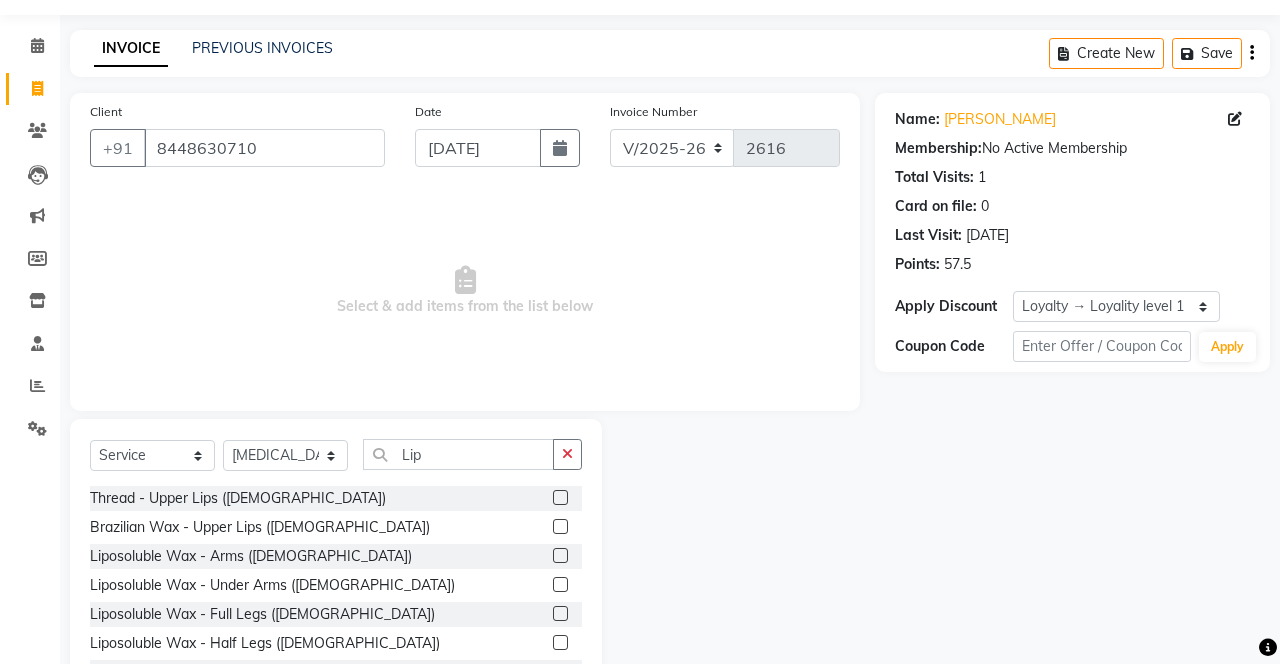 click 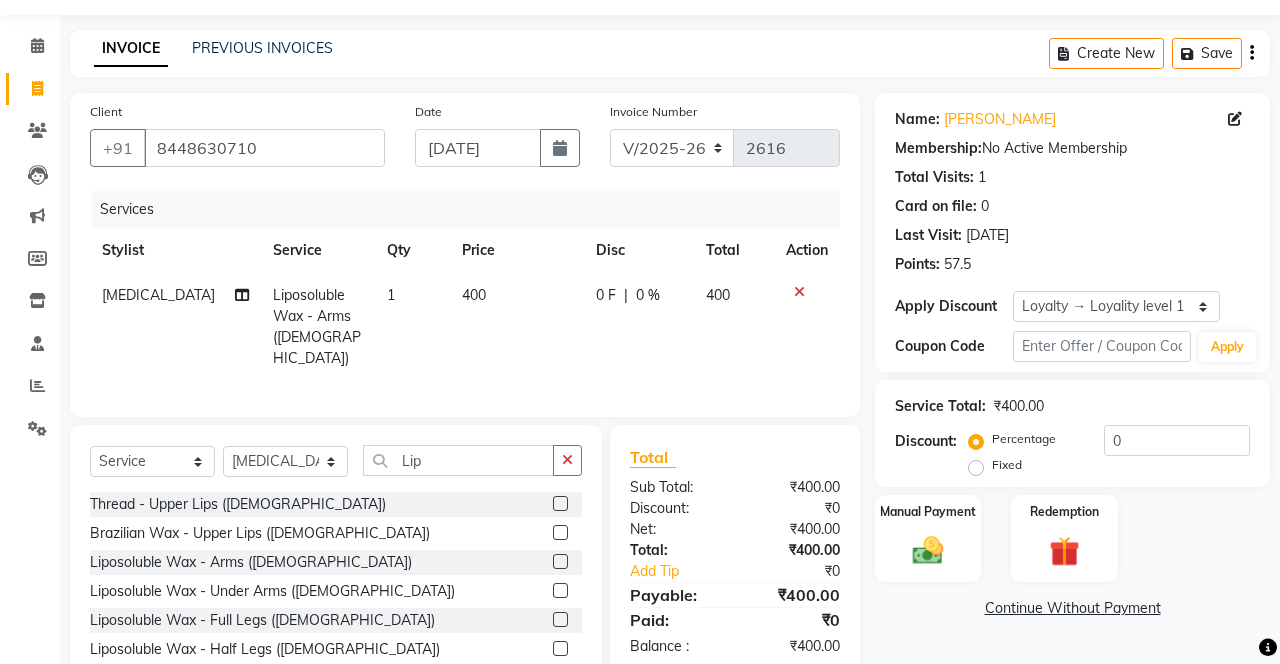 click 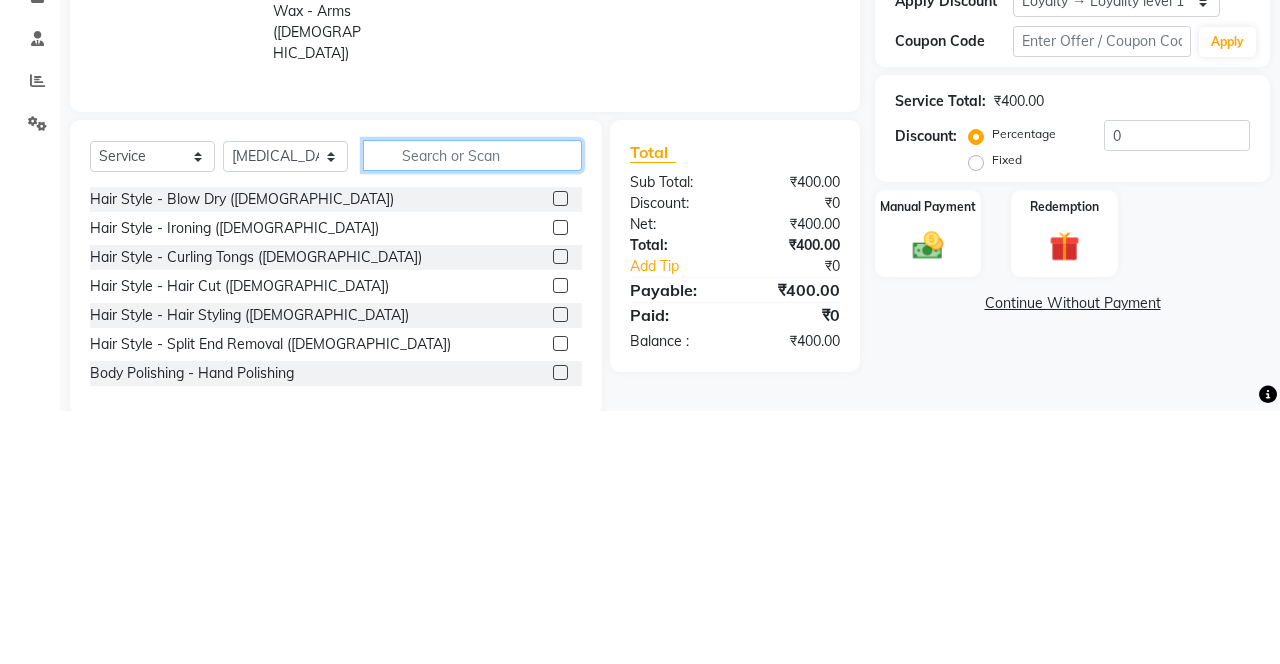 scroll, scrollTop: 109, scrollLeft: 0, axis: vertical 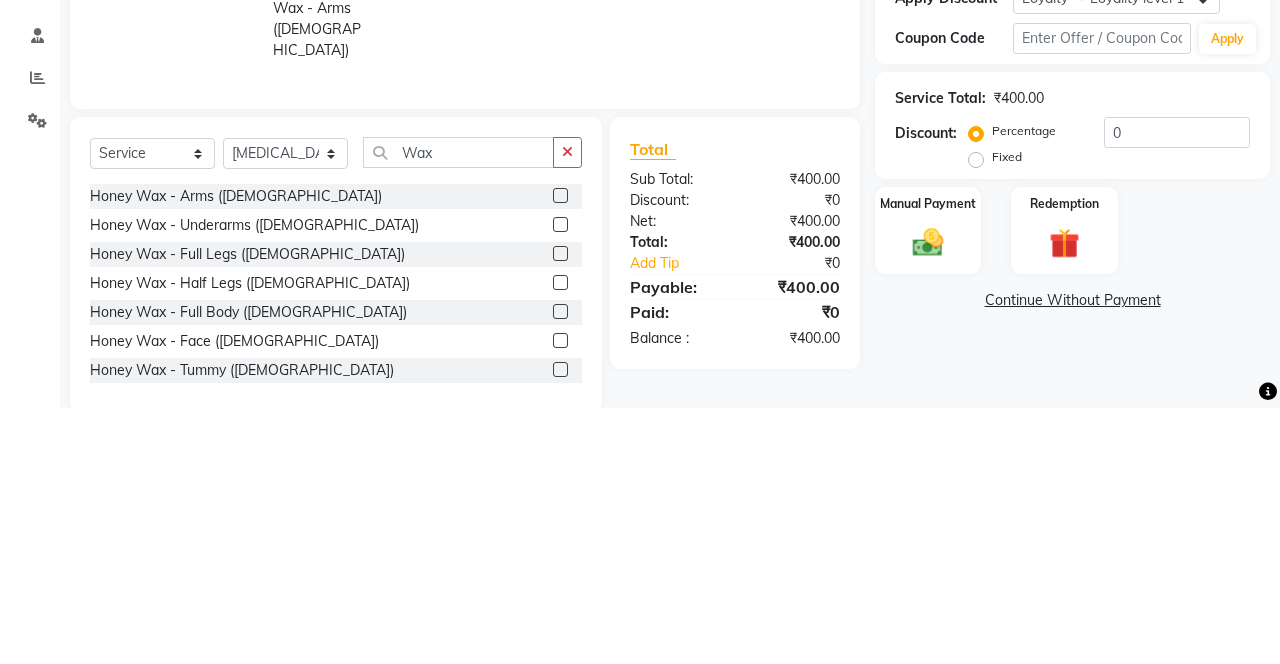 click 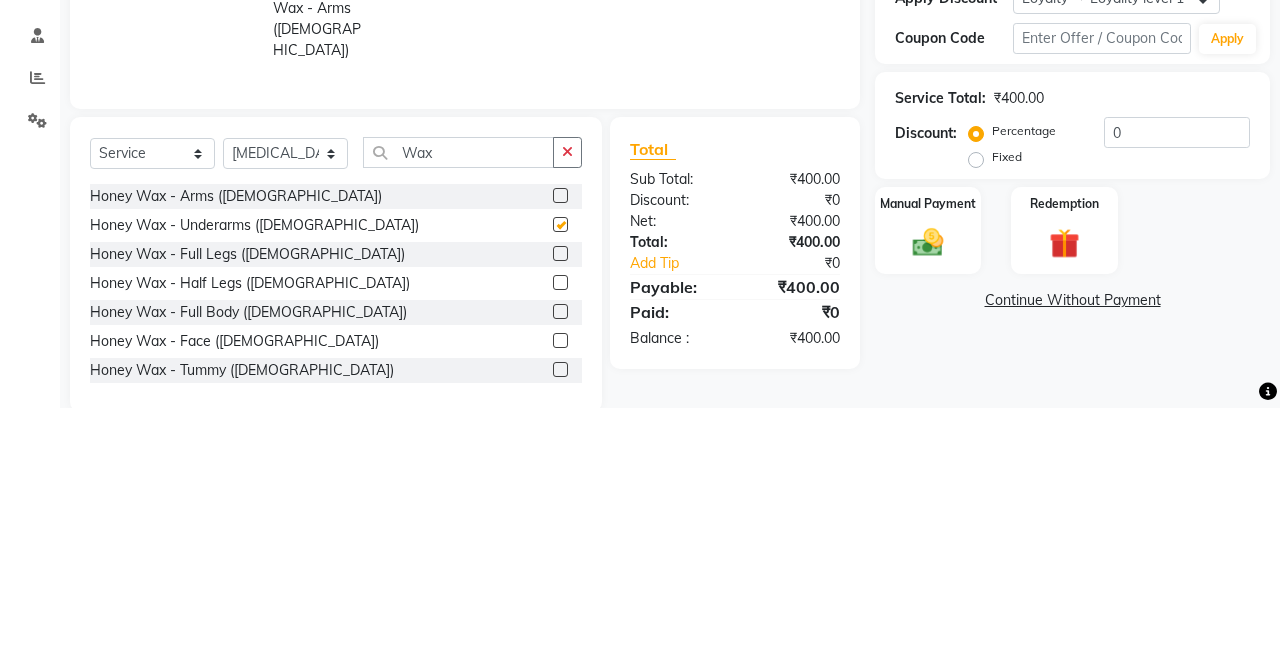 scroll, scrollTop: 109, scrollLeft: 0, axis: vertical 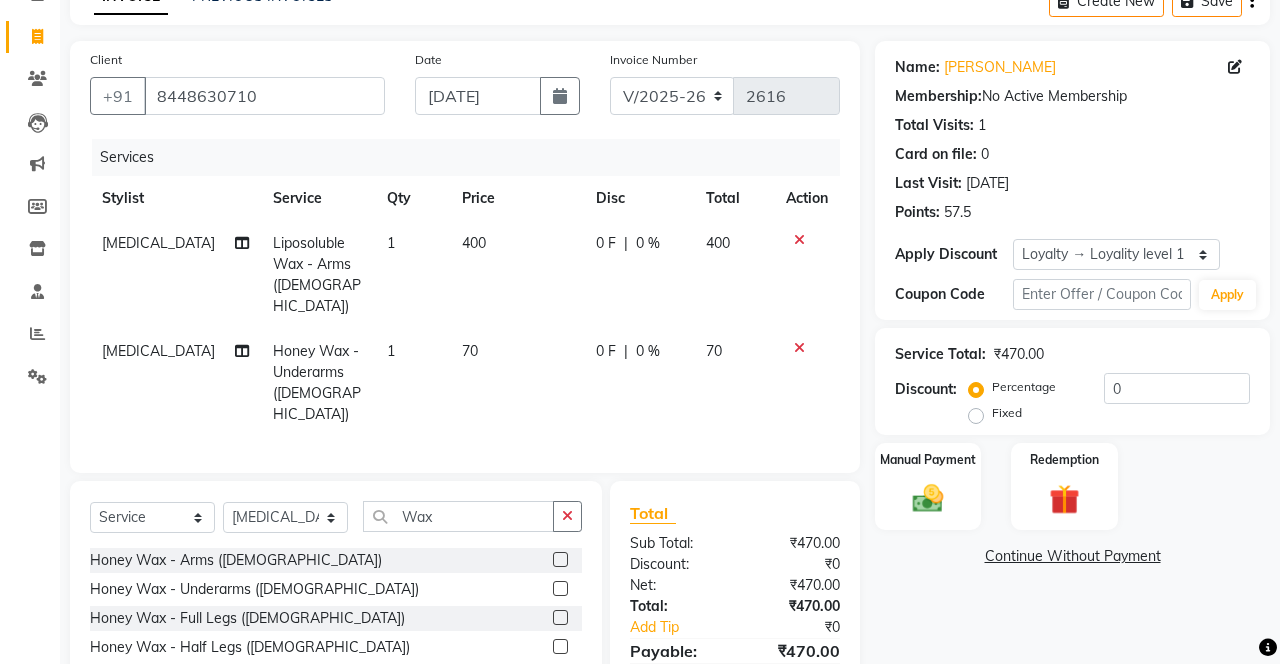 click 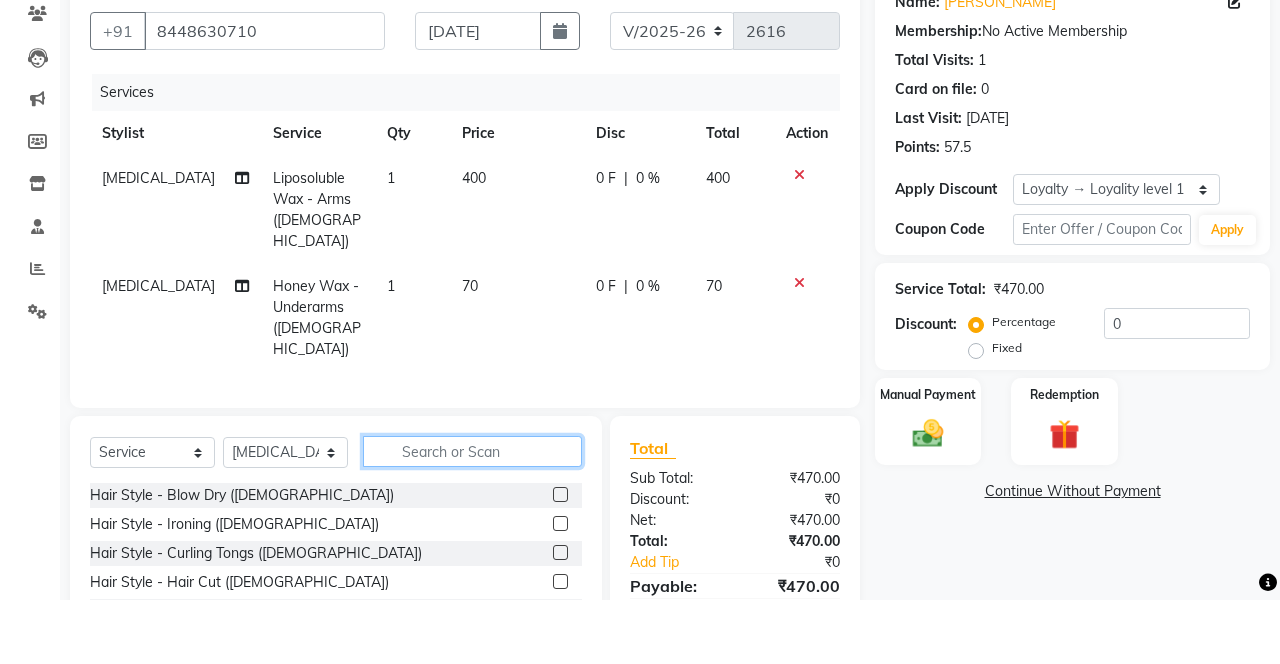 scroll, scrollTop: 109, scrollLeft: 0, axis: vertical 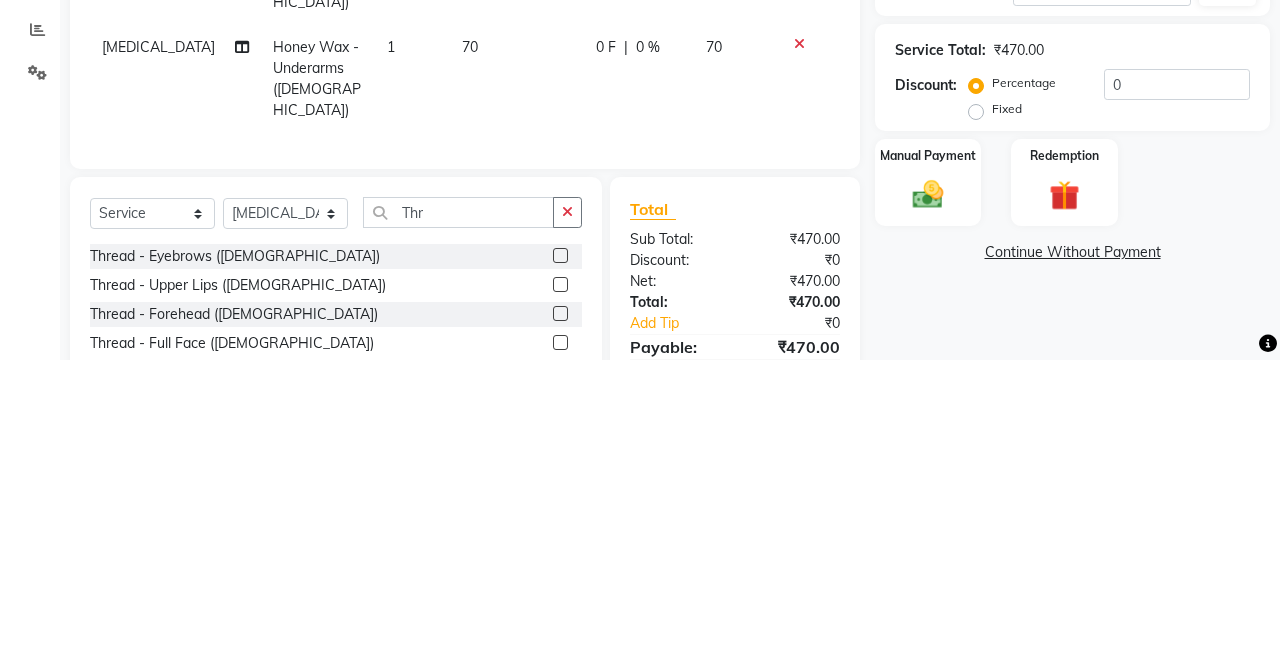 click 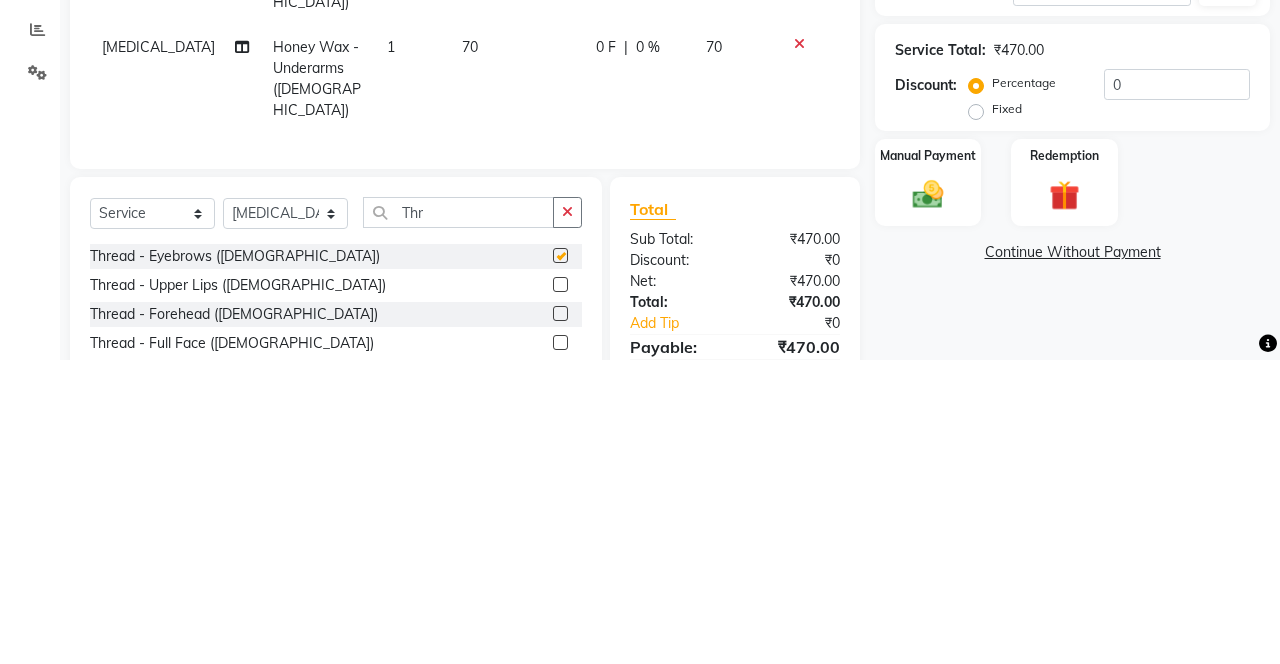 scroll, scrollTop: 109, scrollLeft: 0, axis: vertical 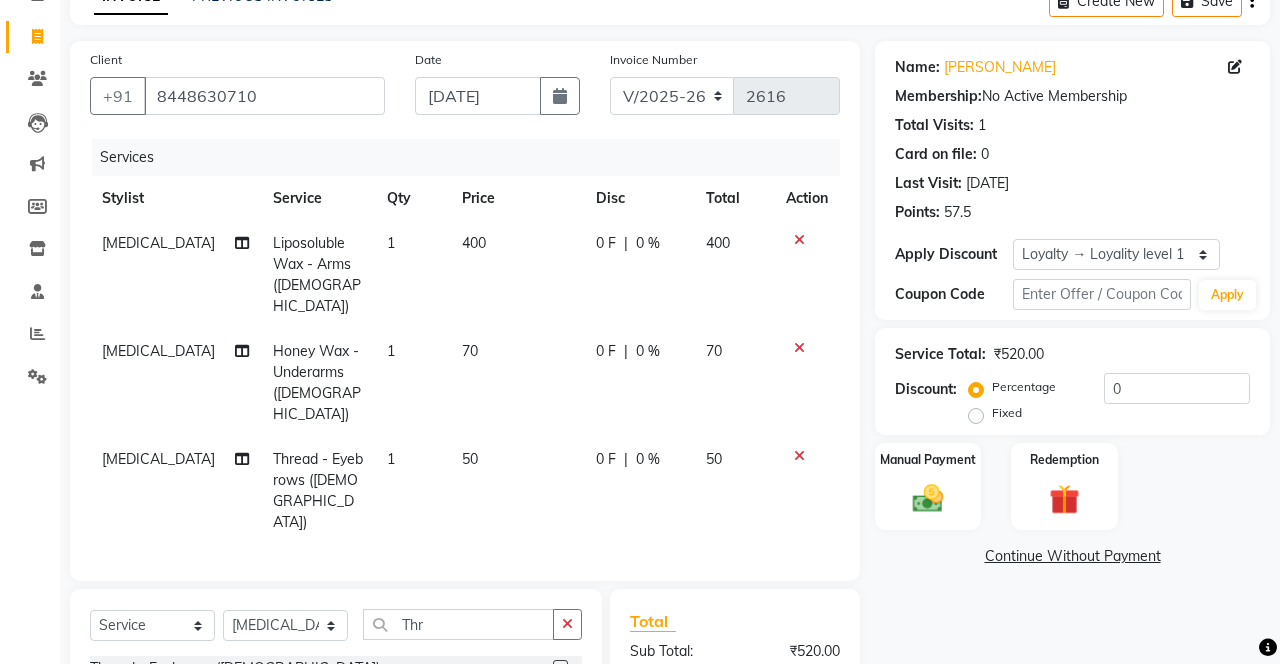 click 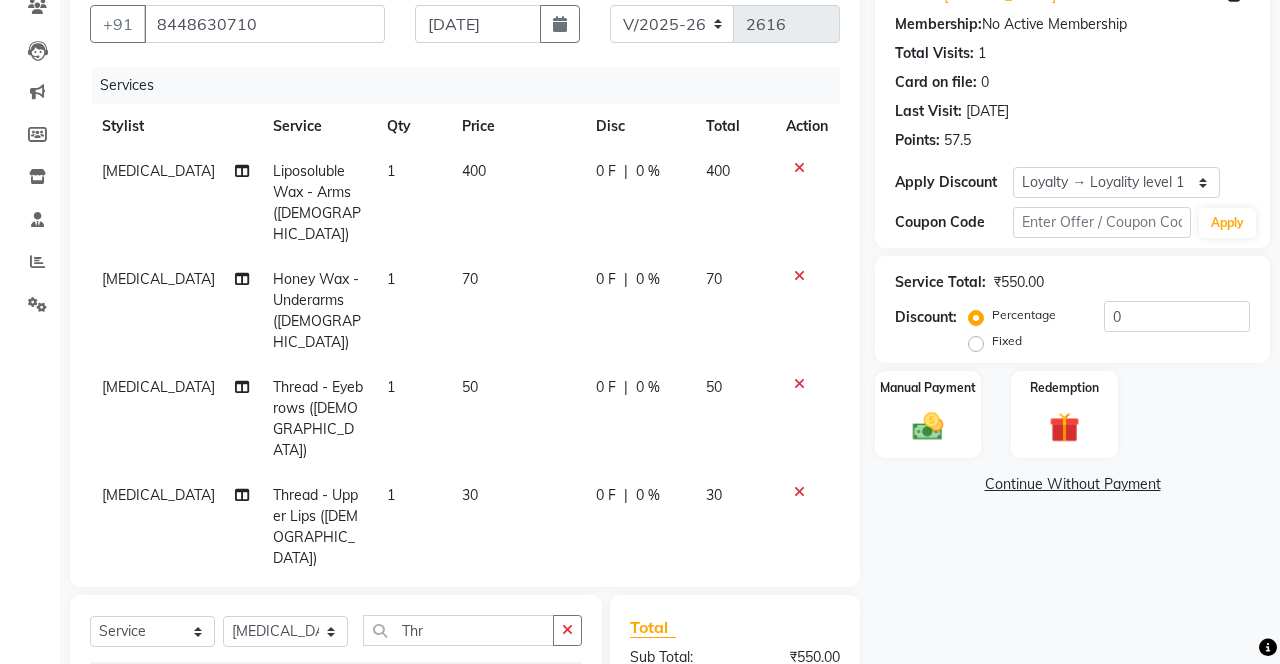 scroll, scrollTop: 276, scrollLeft: 0, axis: vertical 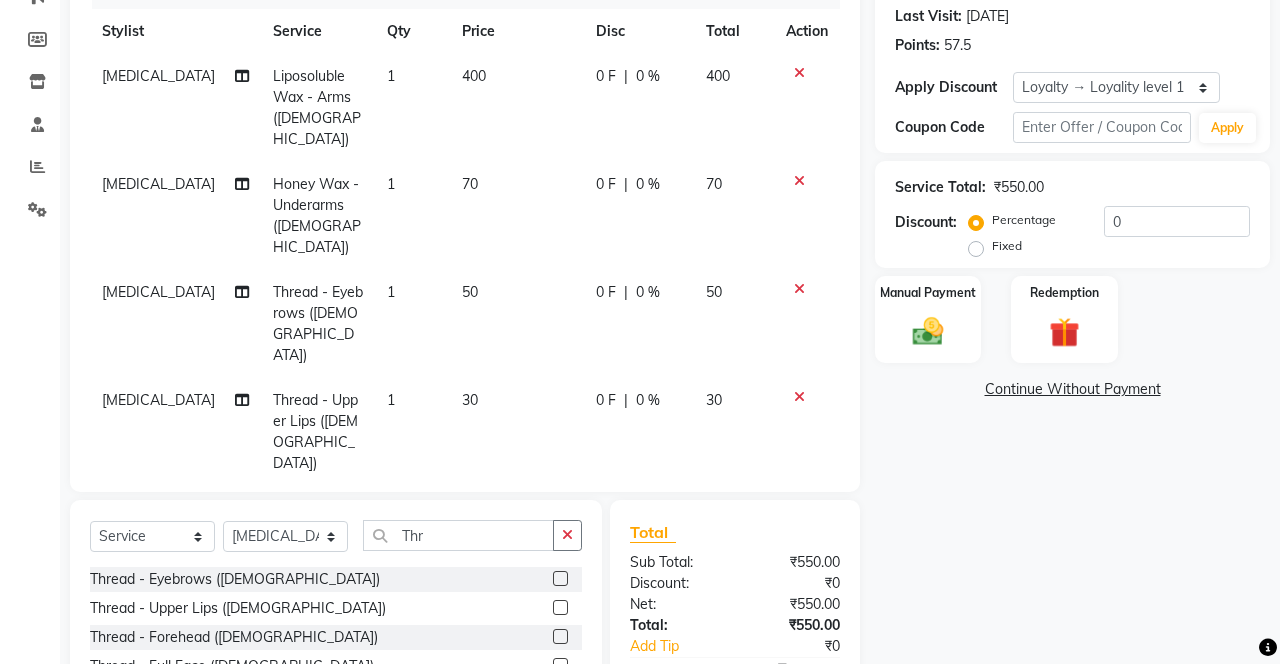 click 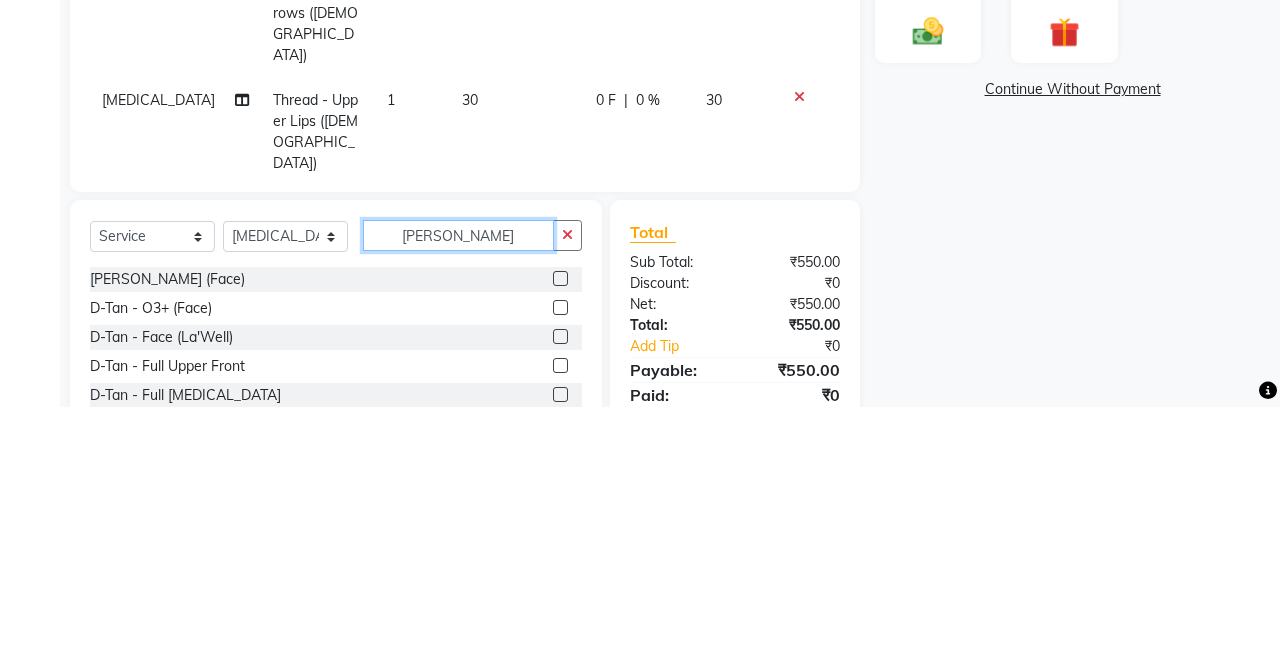 scroll, scrollTop: 320, scrollLeft: 0, axis: vertical 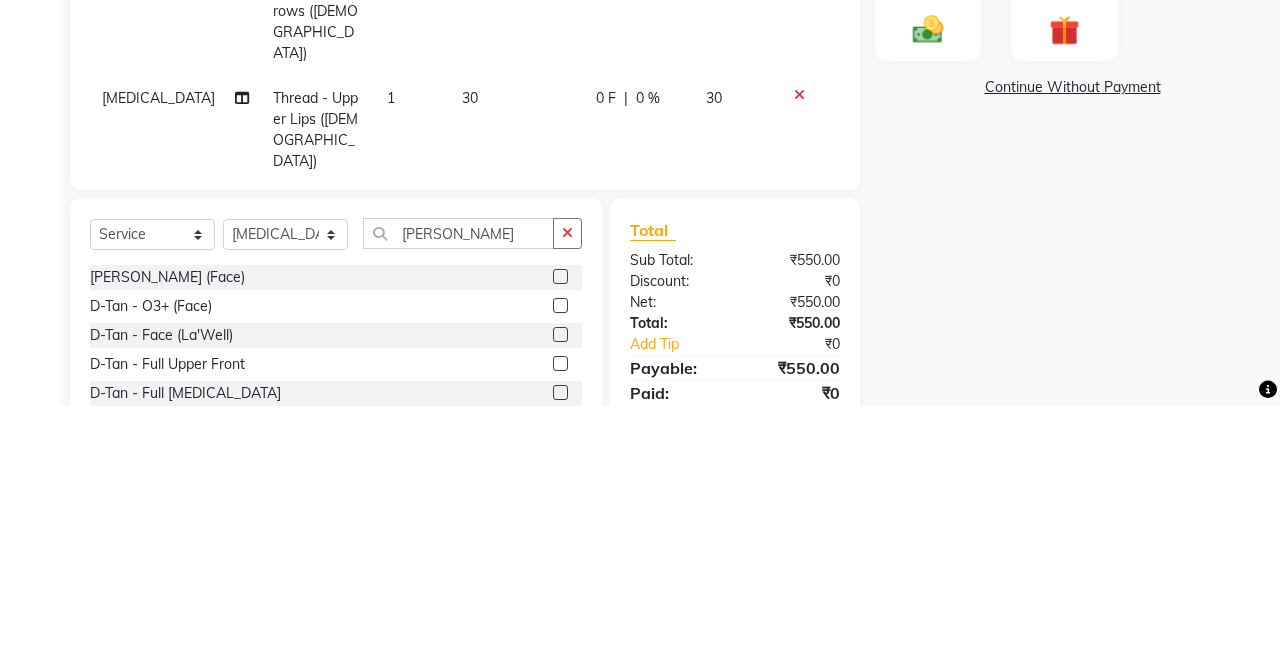 click 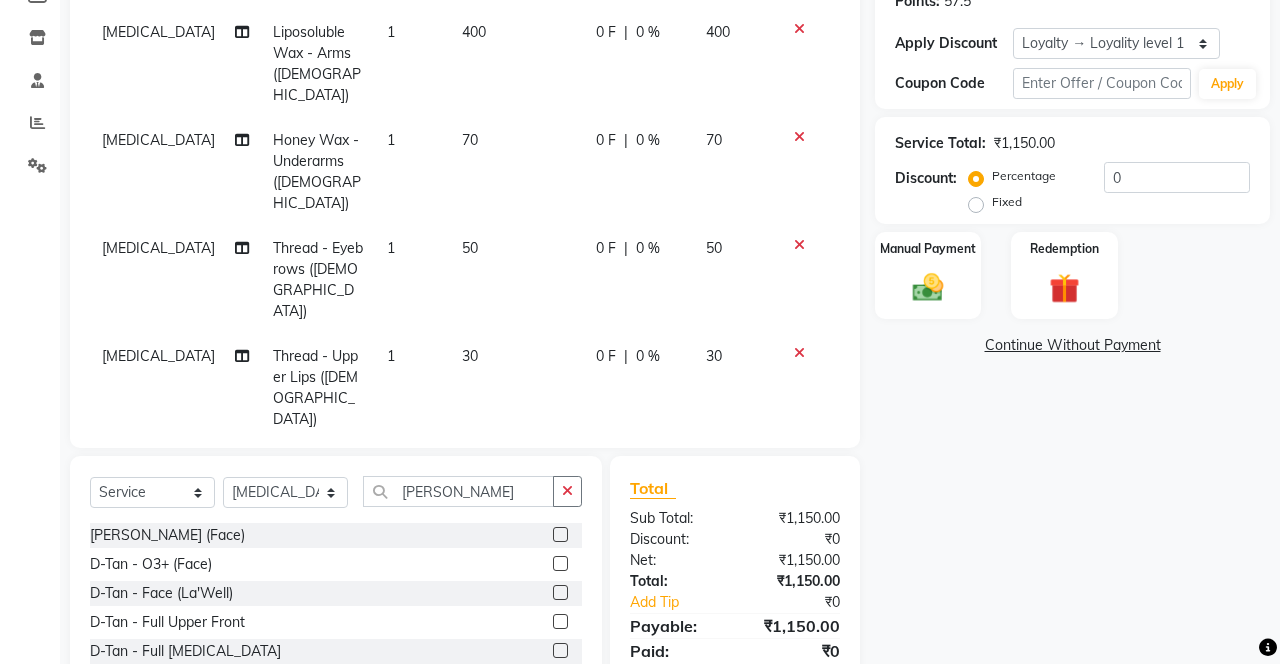 click 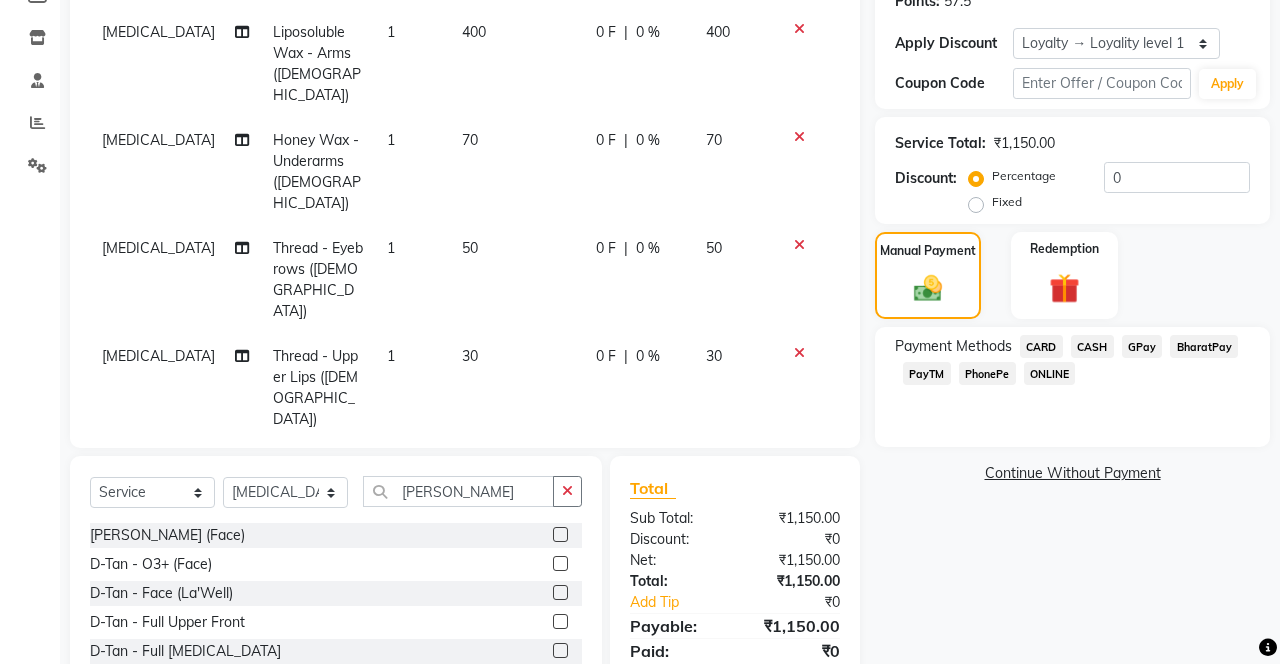 click on "PhonePe" 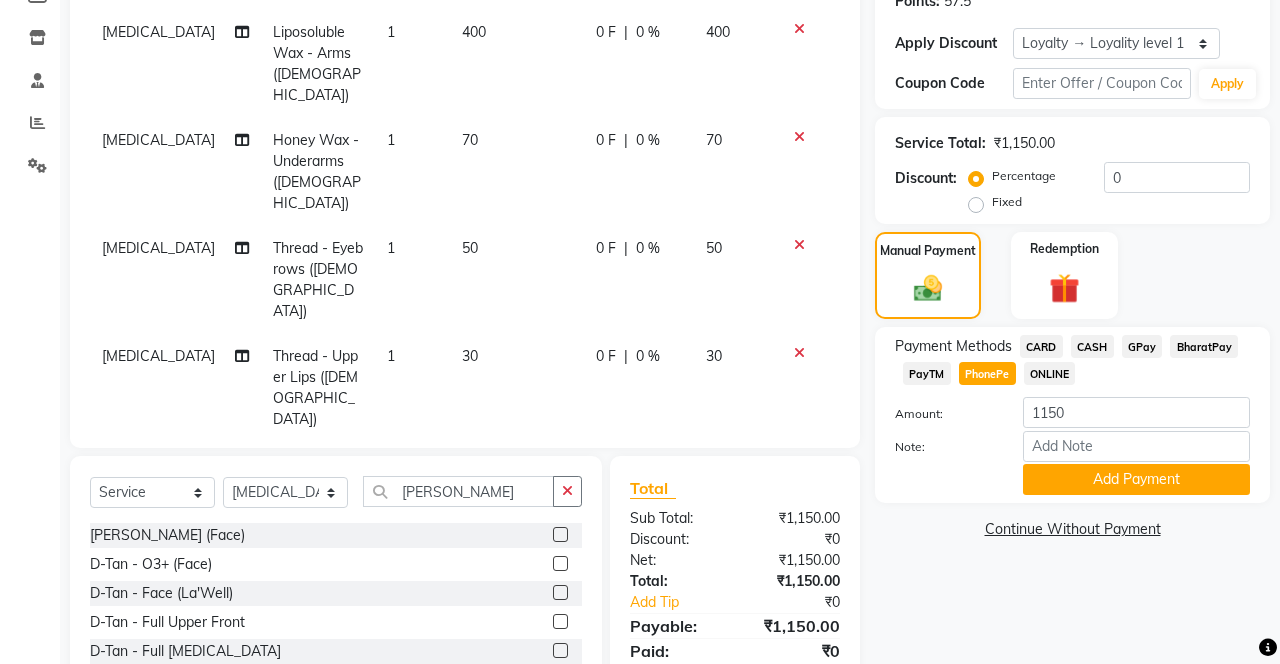 click on "Add Payment" 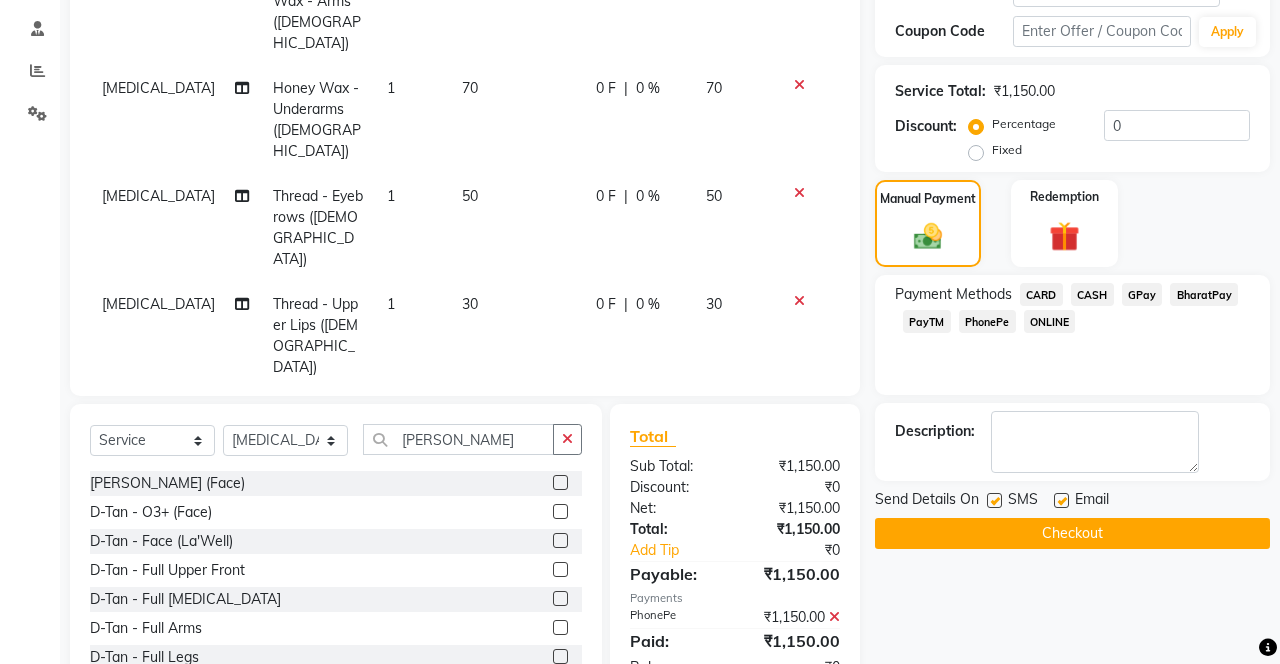 scroll, scrollTop: 480, scrollLeft: 0, axis: vertical 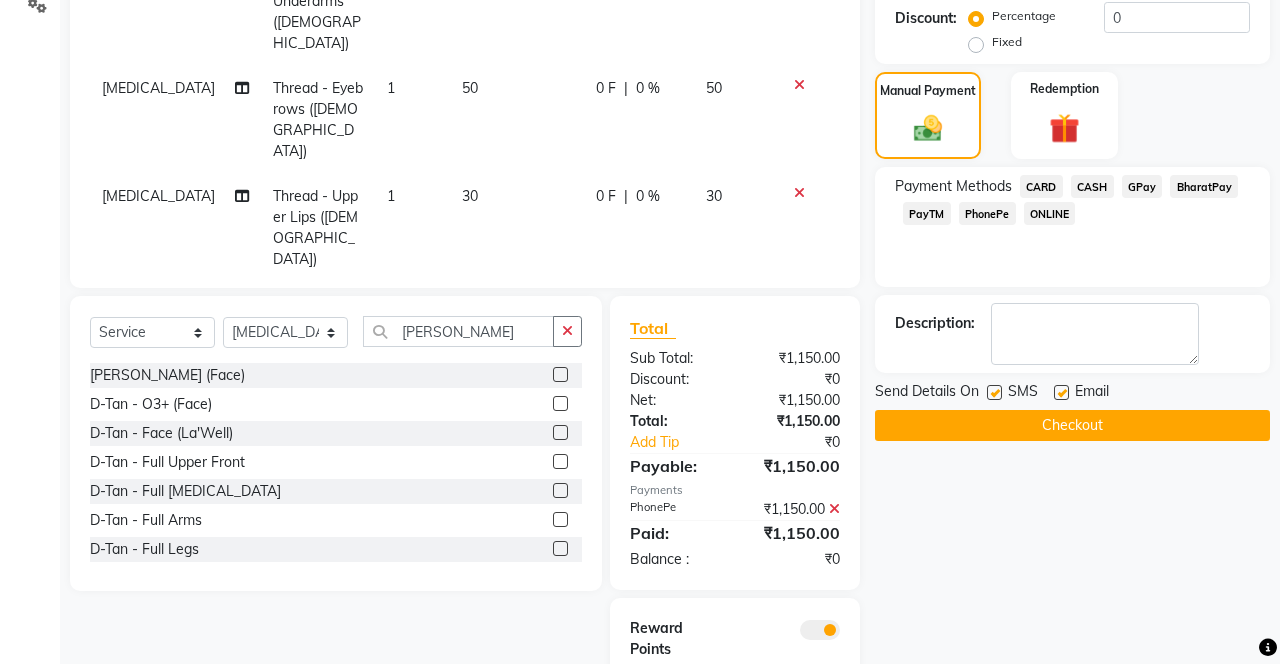 click 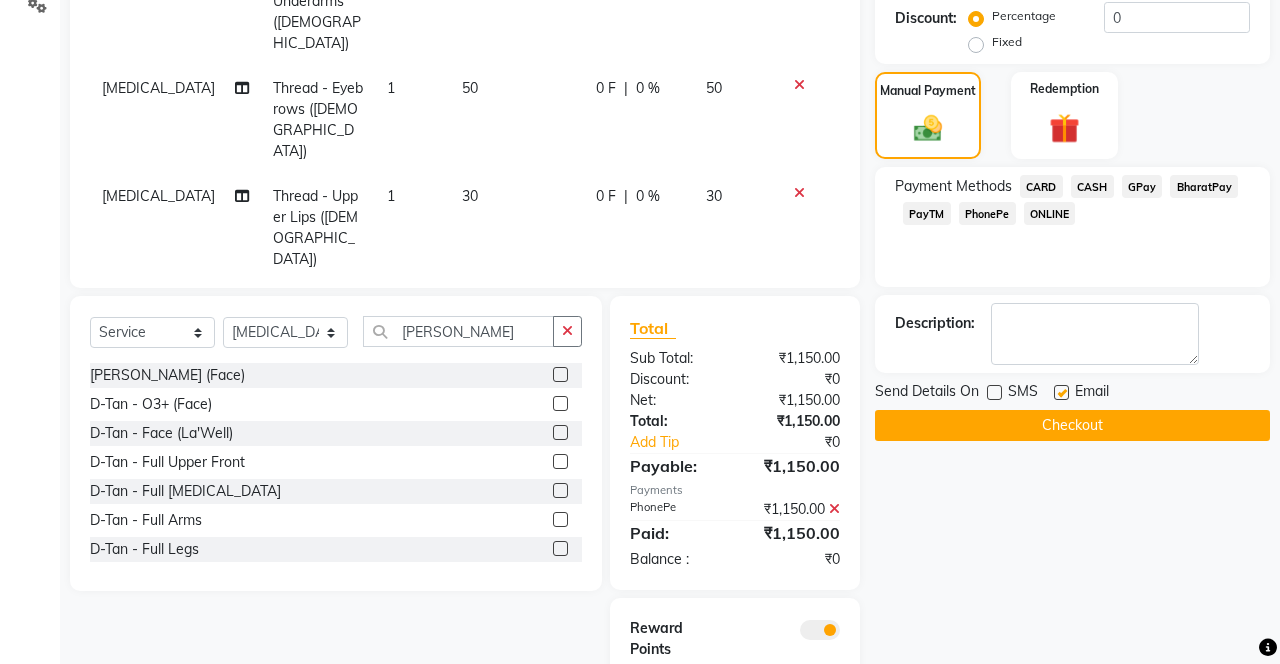 click on "Checkout" 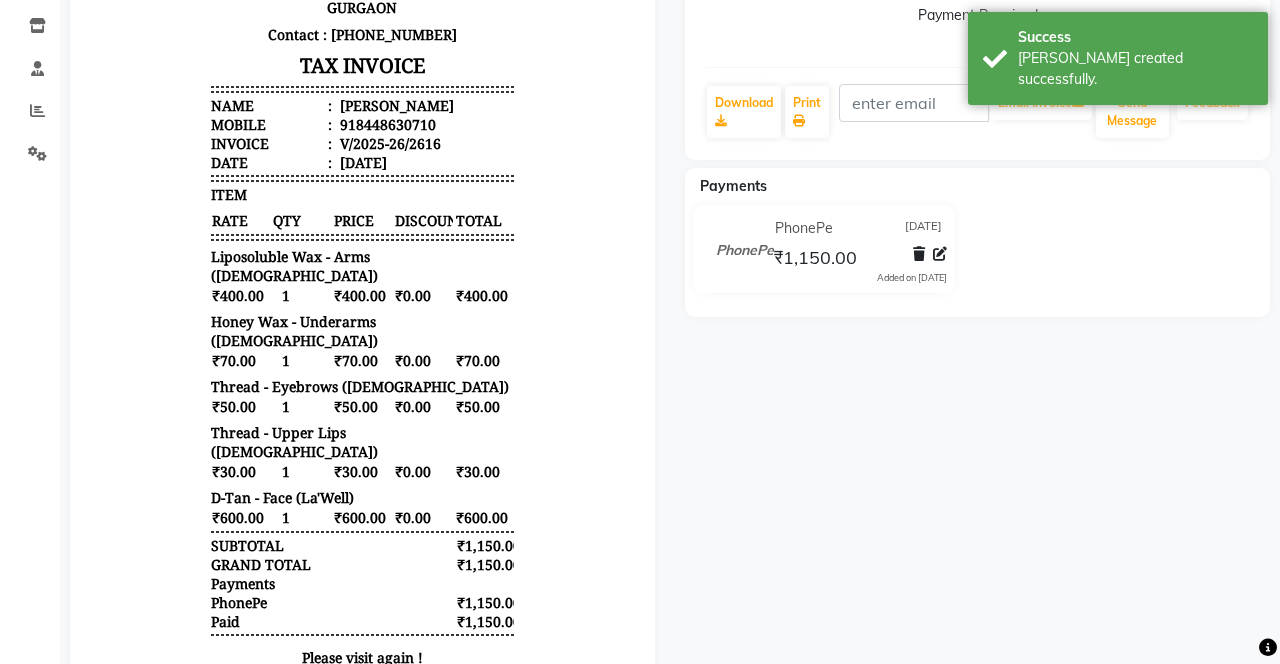 scroll, scrollTop: 333, scrollLeft: 0, axis: vertical 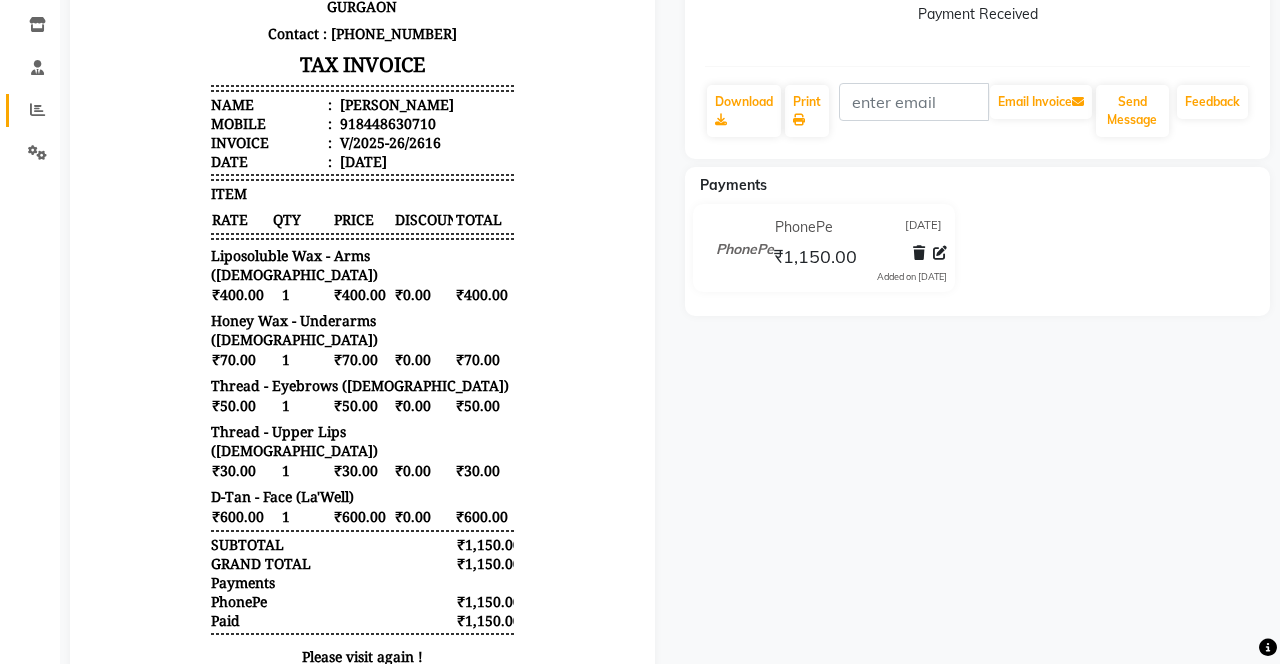 click 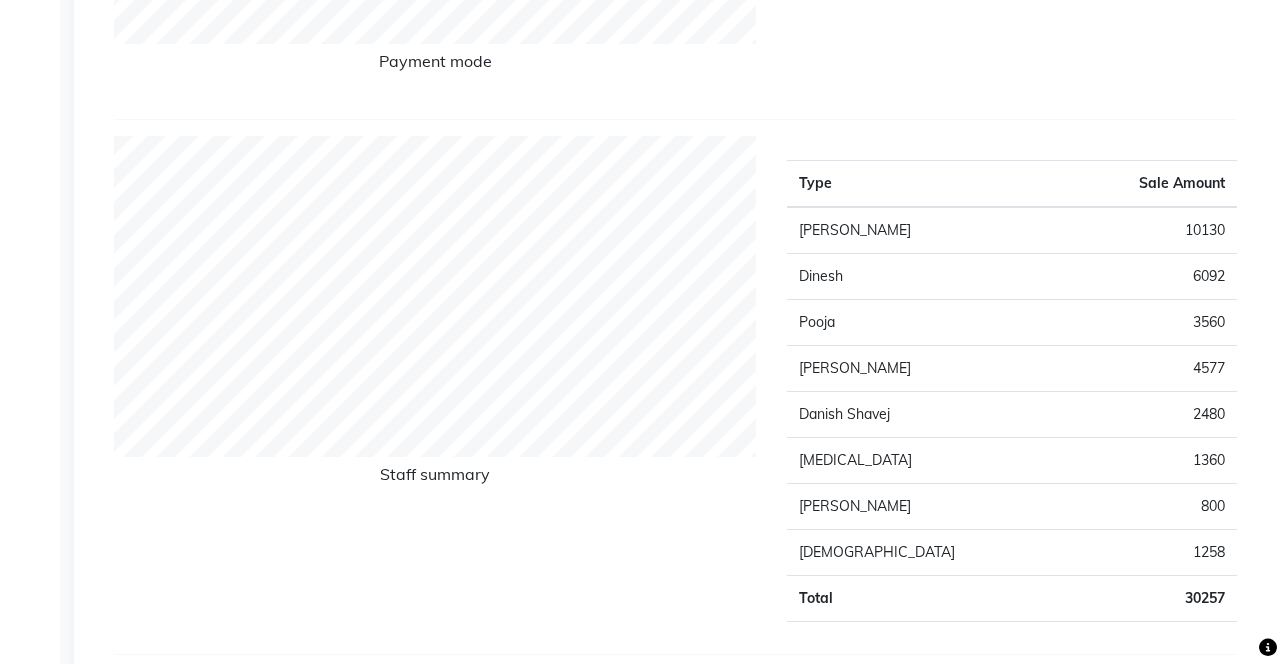 scroll, scrollTop: 628, scrollLeft: 0, axis: vertical 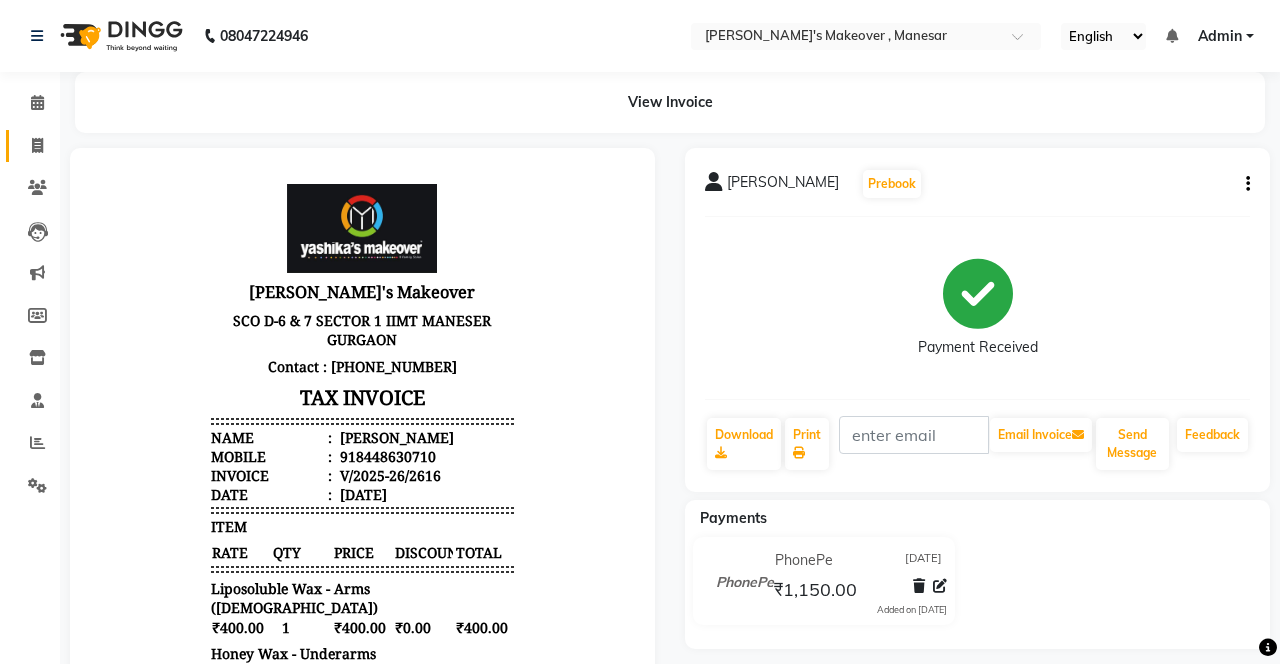 click on "Invoice" 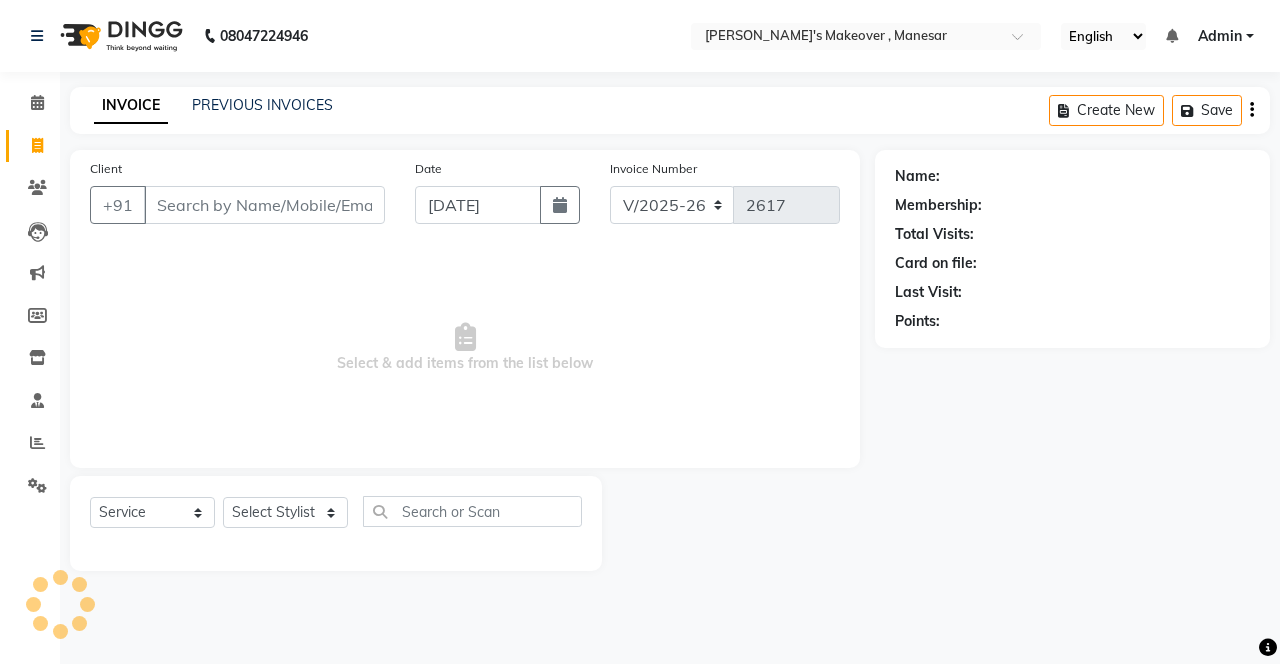 scroll, scrollTop: 0, scrollLeft: 0, axis: both 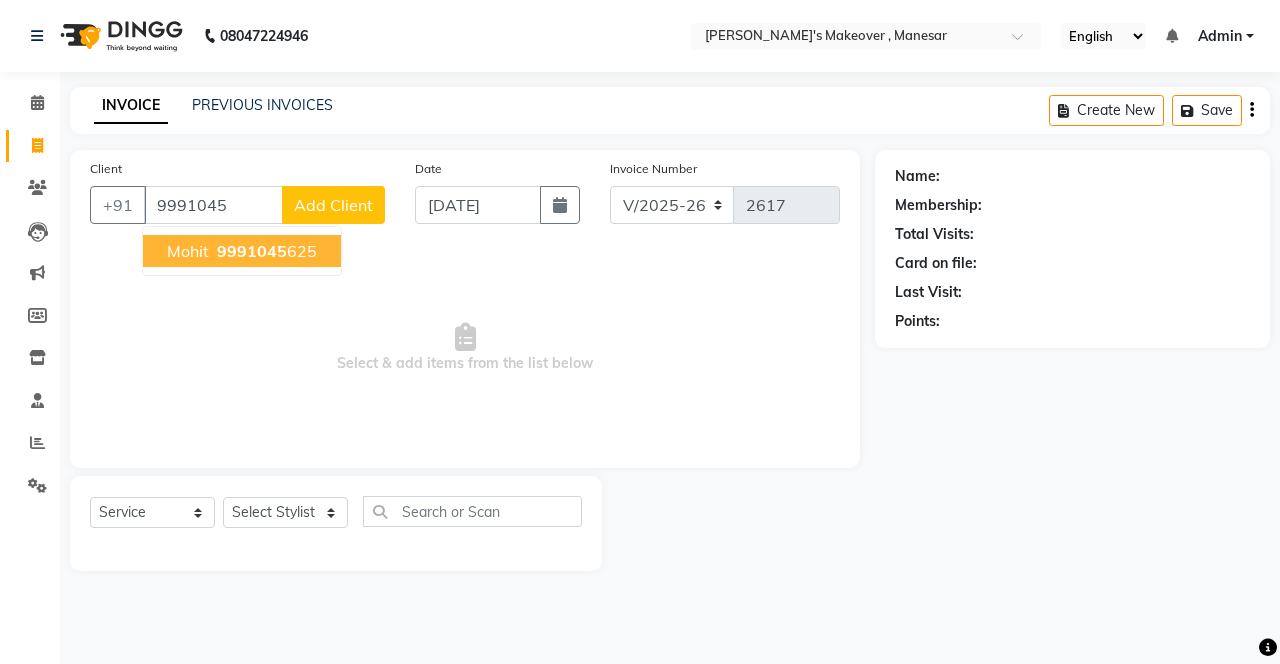 click on "9991045 625" at bounding box center [265, 251] 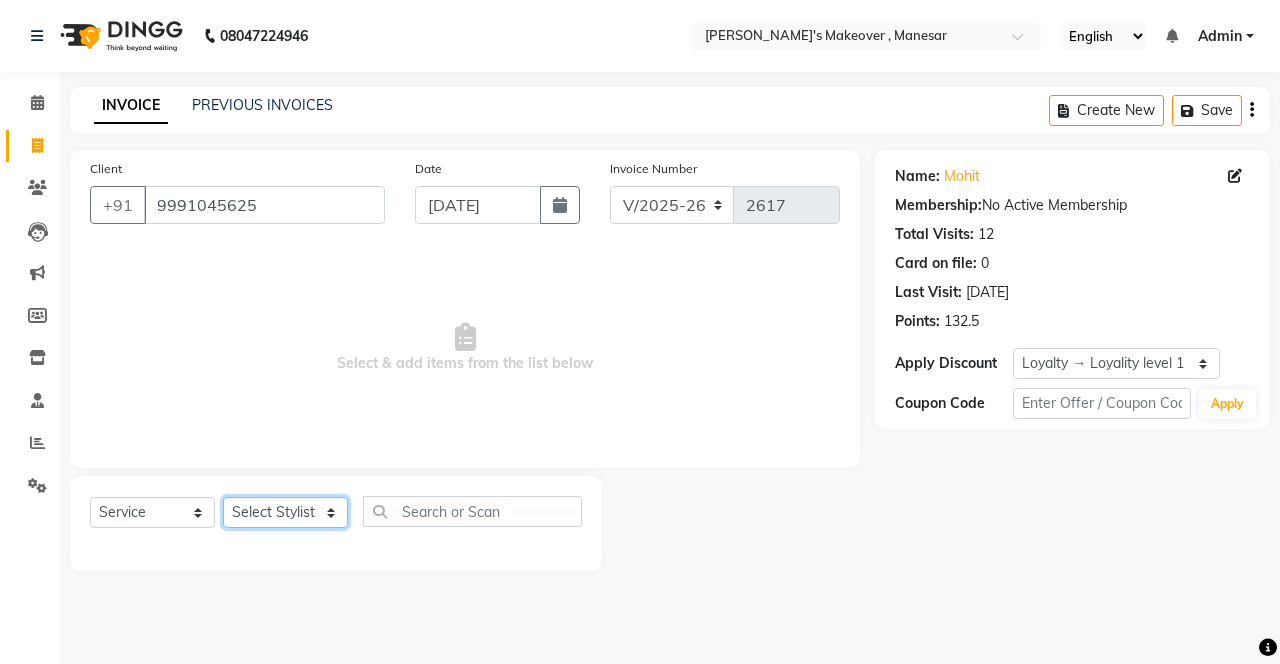 click on "Select Stylist Danish Shavej [PERSON_NAME] Krishna [PERSON_NAME] [PERSON_NAME] Mdm [PERSON_NAME] [PERSON_NAME] [MEDICAL_DATA] Pooja [PERSON_NAME] [PERSON_NAME] ([DATE])" 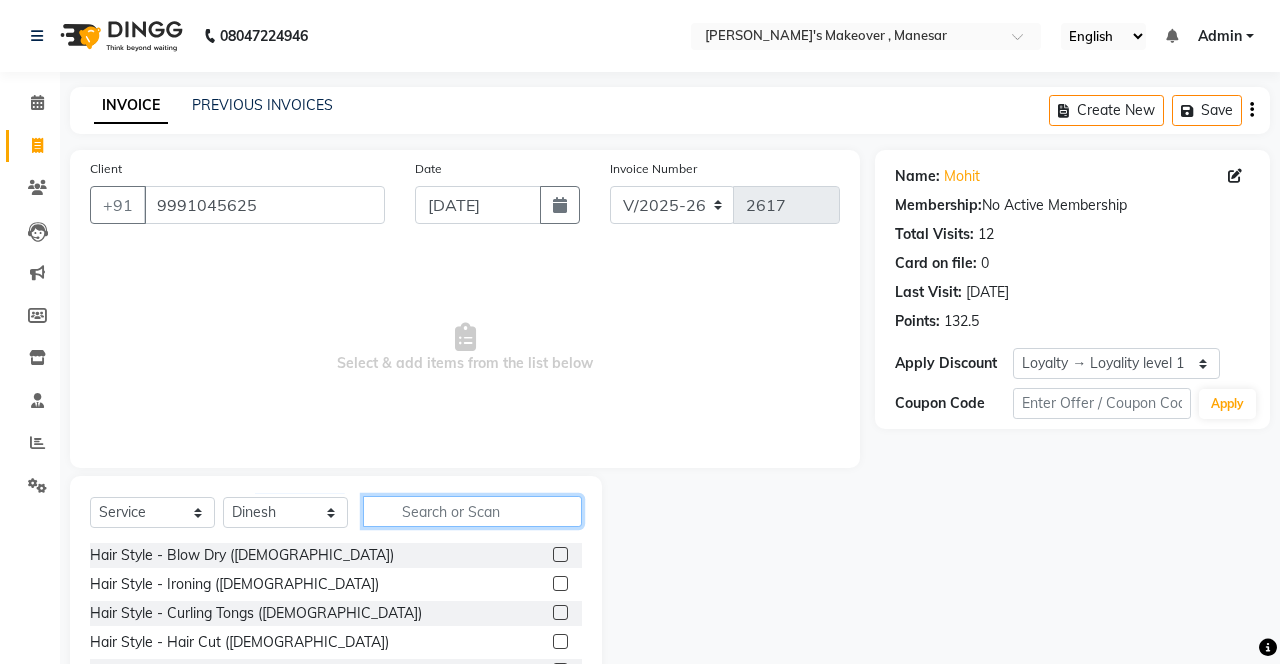 click 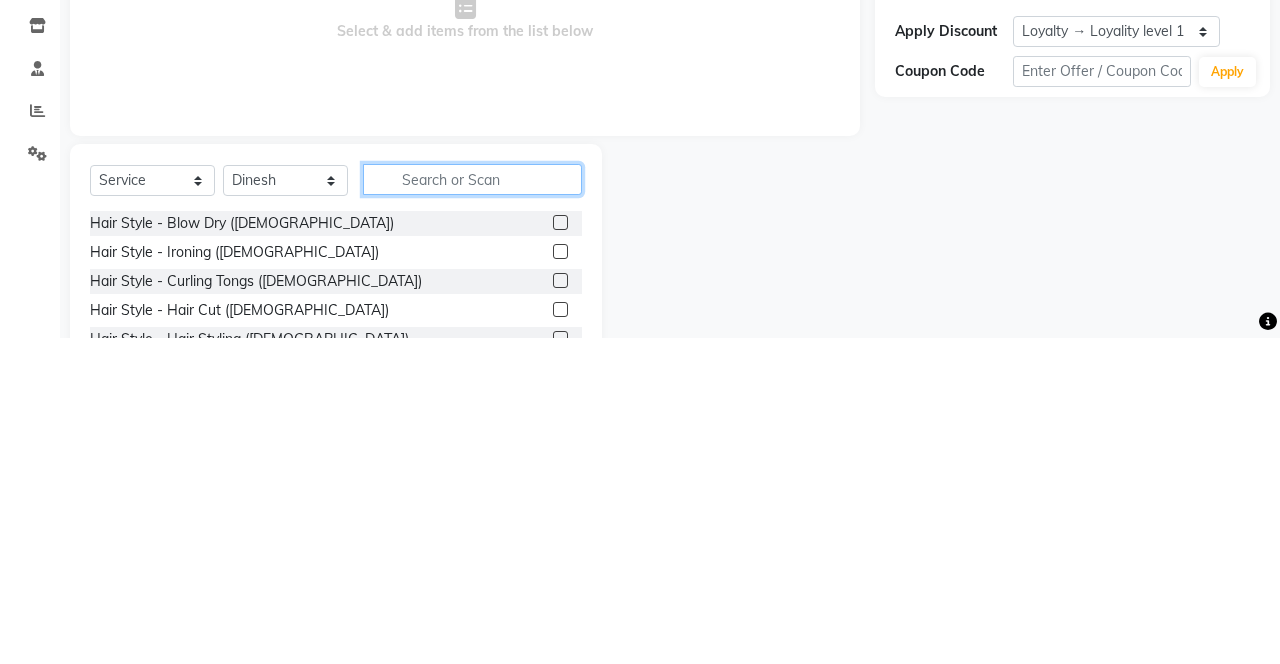 scroll, scrollTop: 15, scrollLeft: 0, axis: vertical 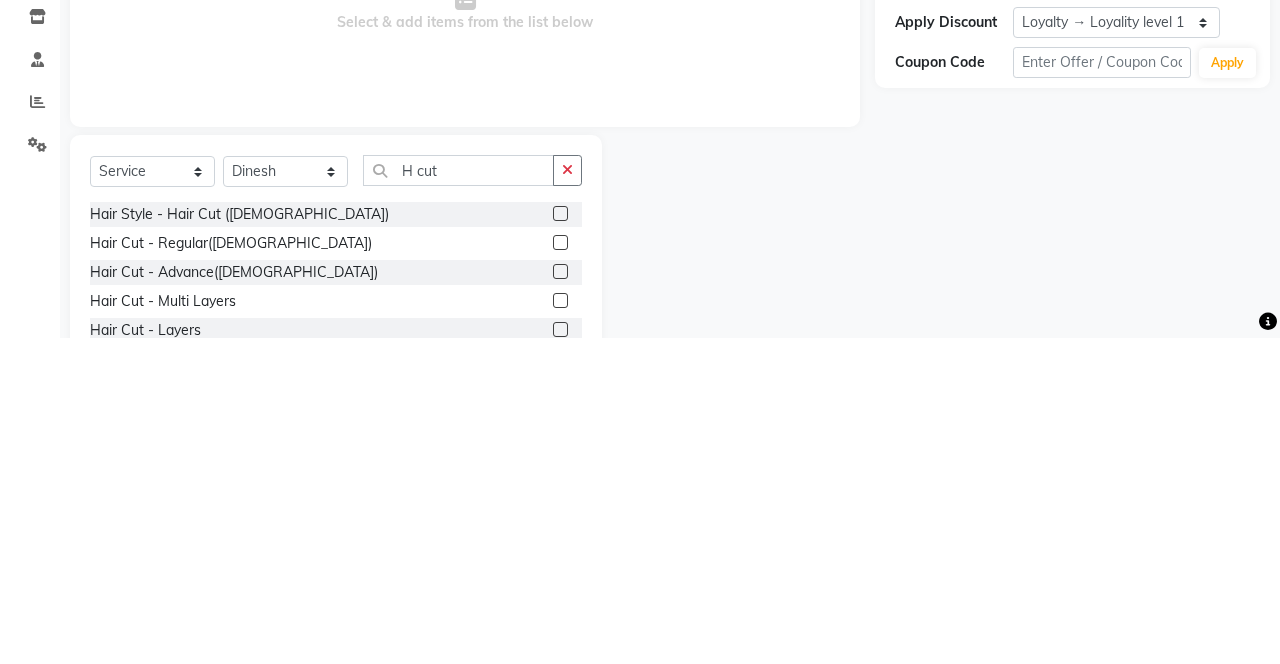 click 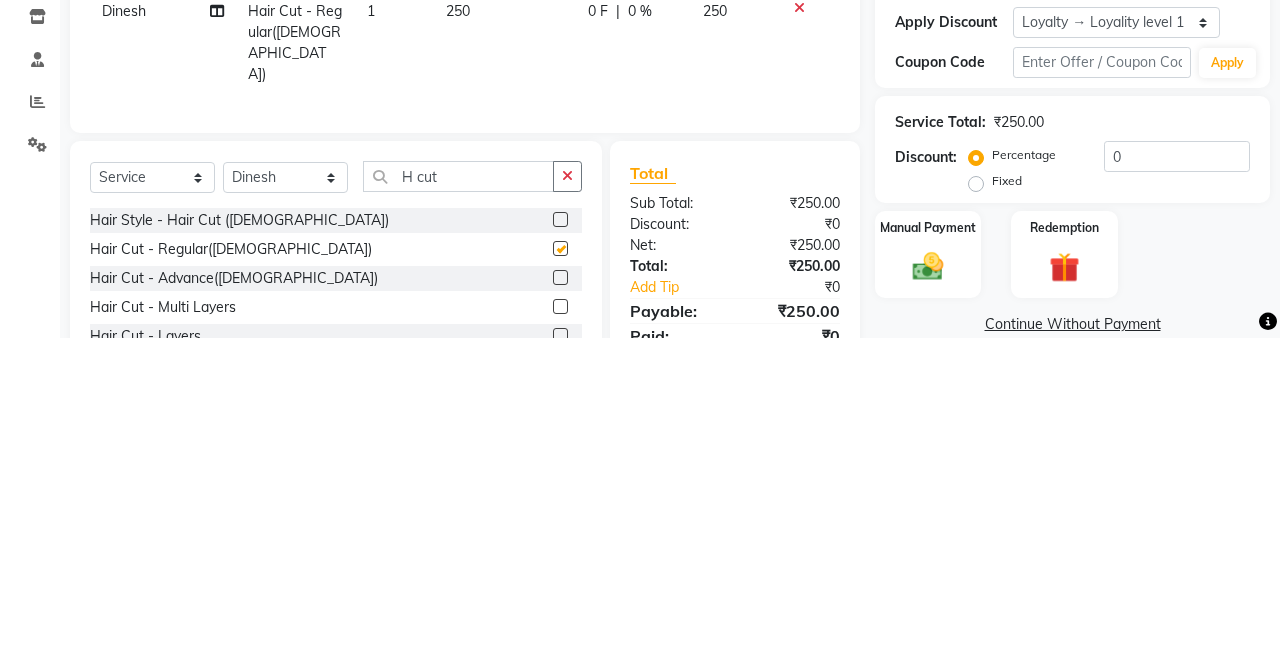 scroll, scrollTop: 15, scrollLeft: 0, axis: vertical 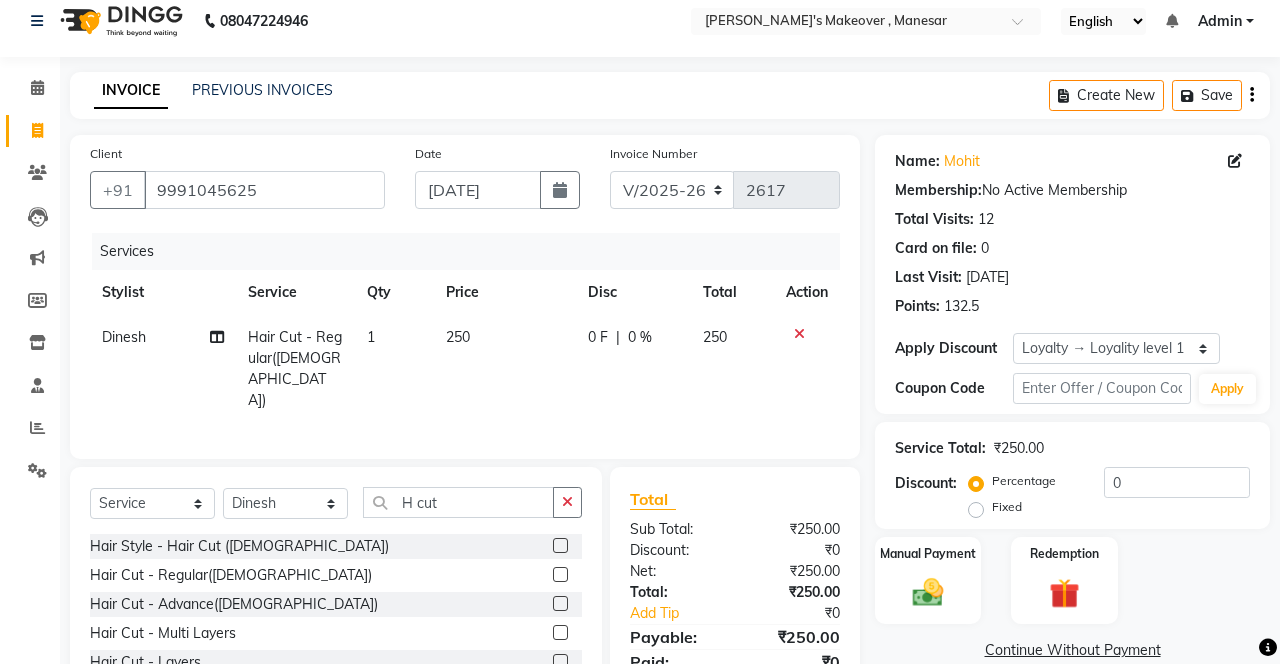 click 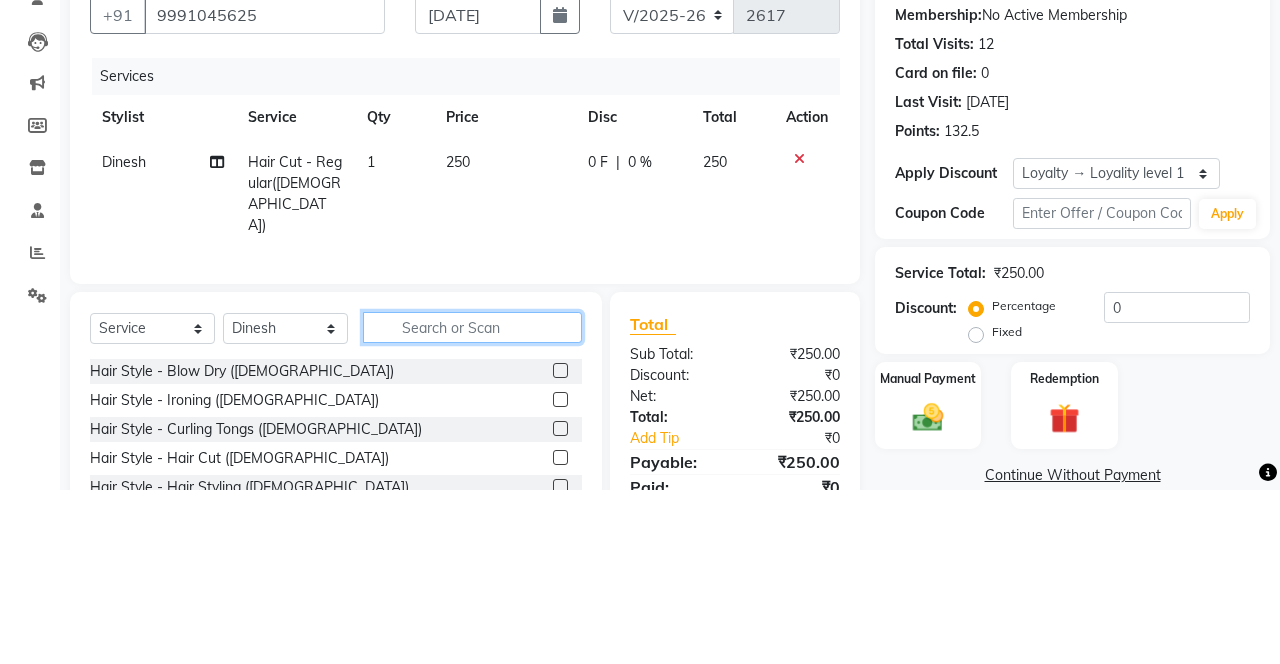 scroll, scrollTop: 15, scrollLeft: 0, axis: vertical 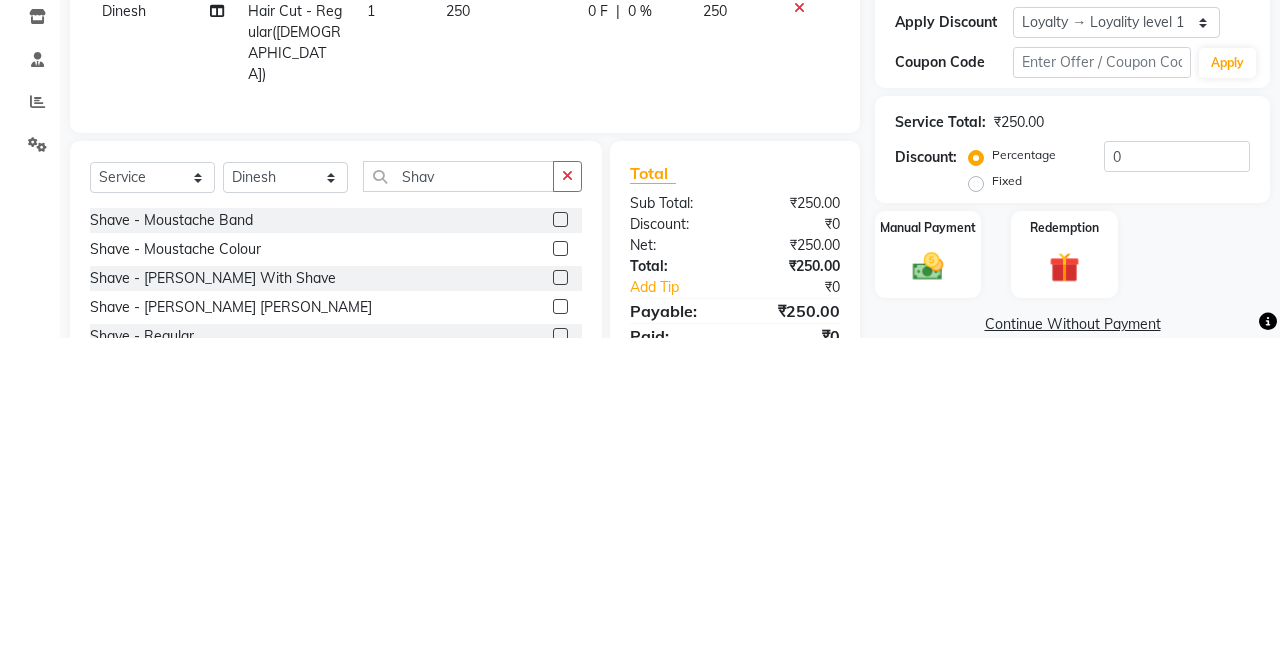 click 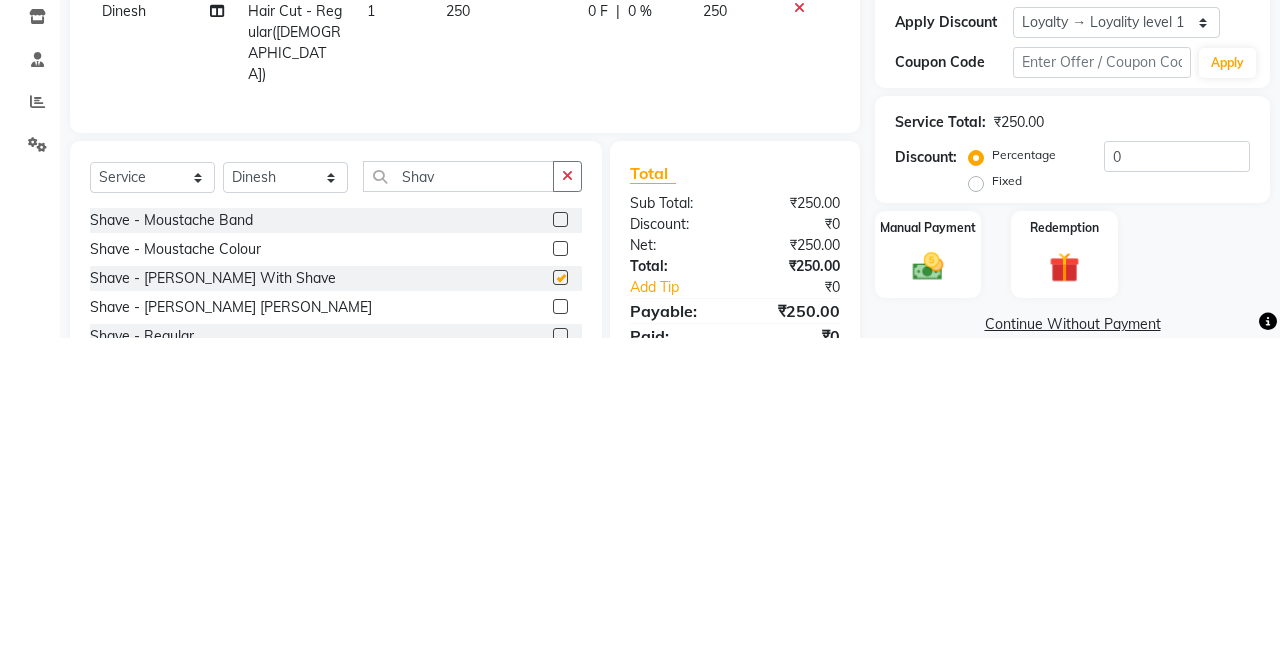 scroll, scrollTop: 15, scrollLeft: 0, axis: vertical 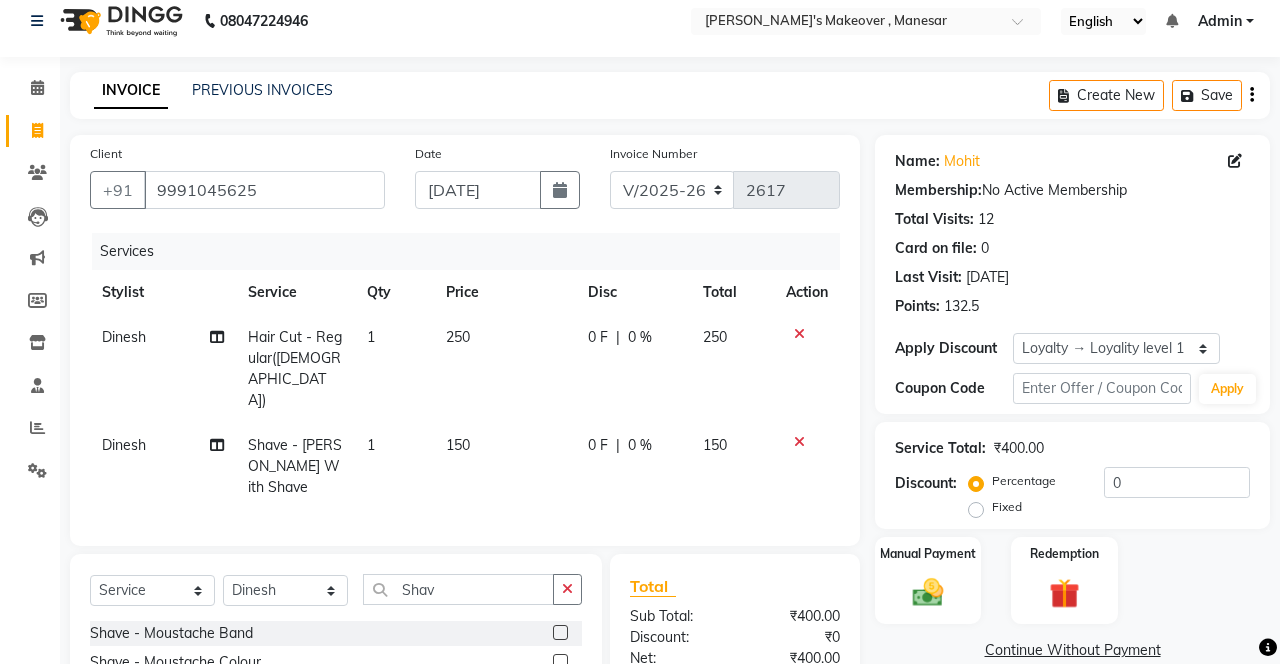click 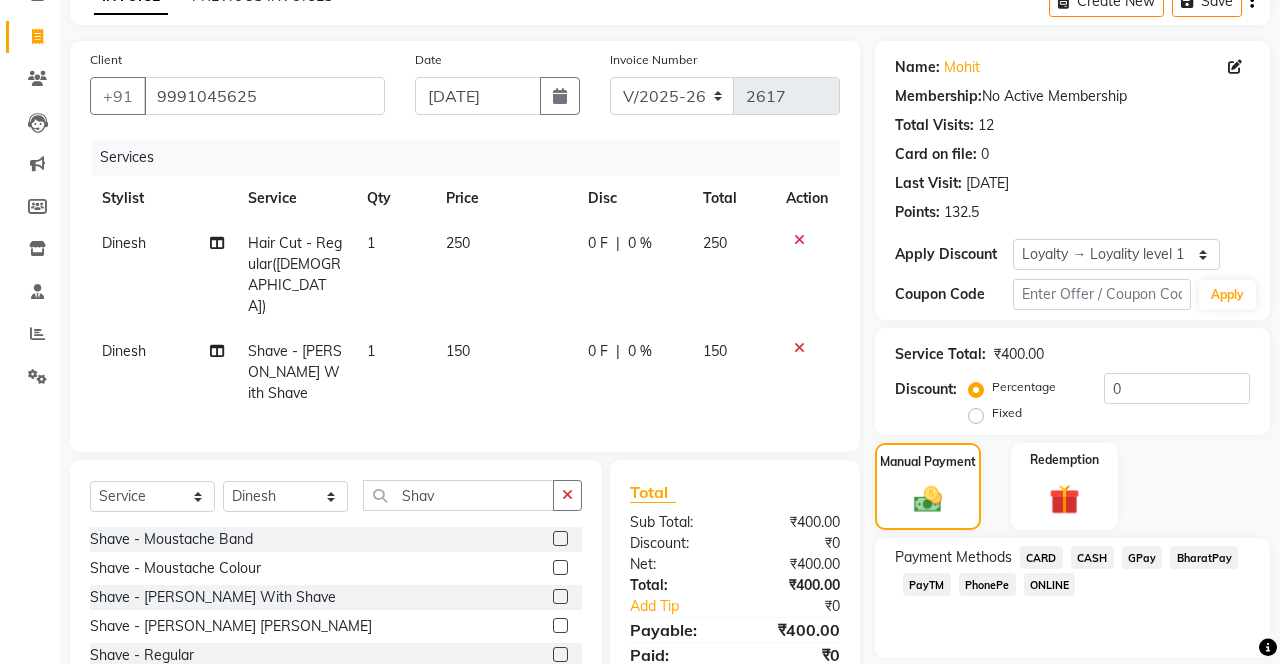 click on "CARD" 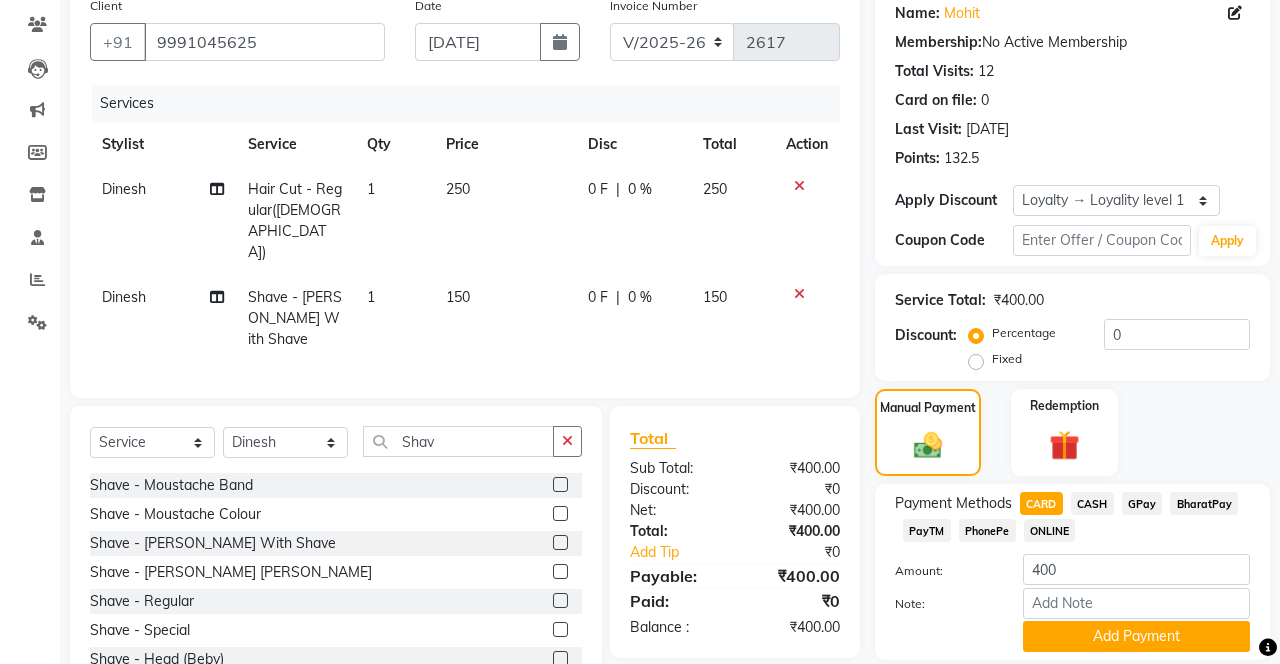 click on "Add Payment" 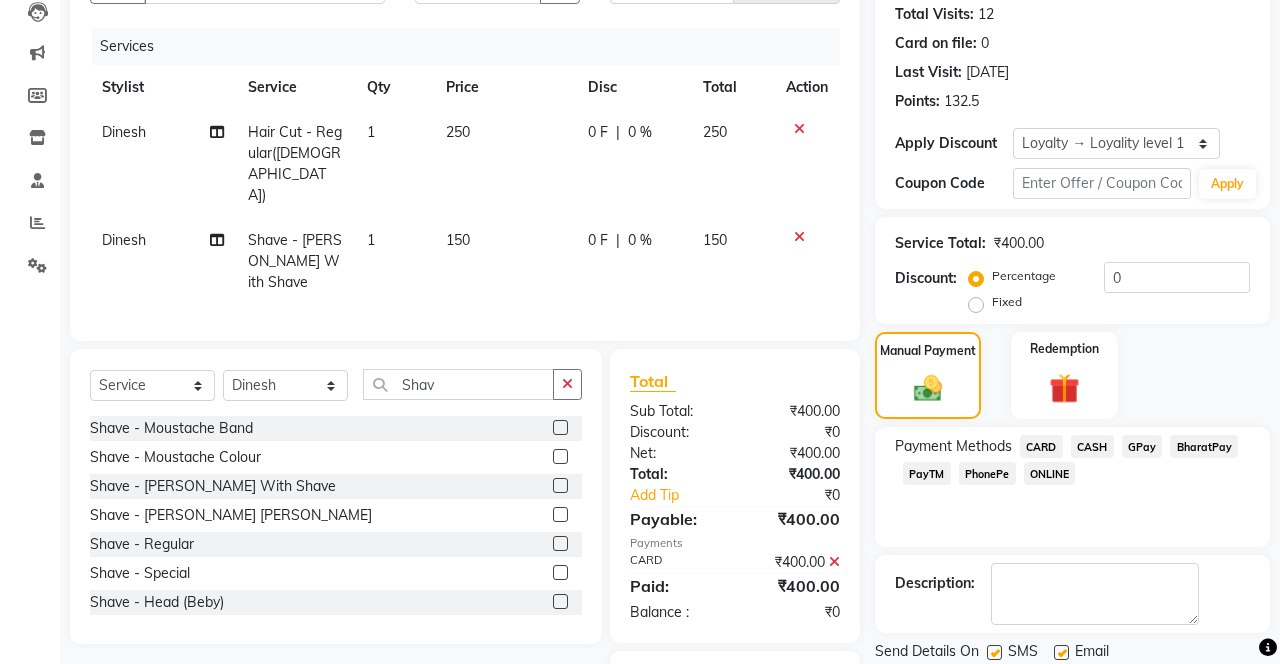 scroll, scrollTop: 240, scrollLeft: 0, axis: vertical 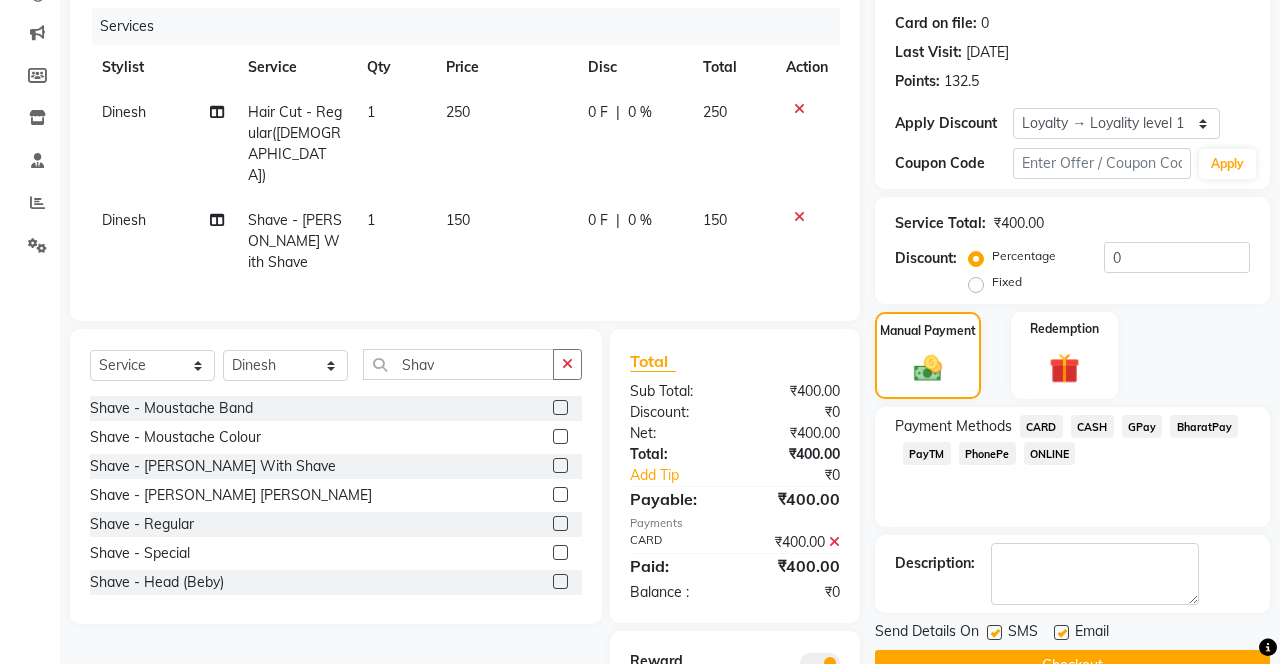 click on "Checkout" 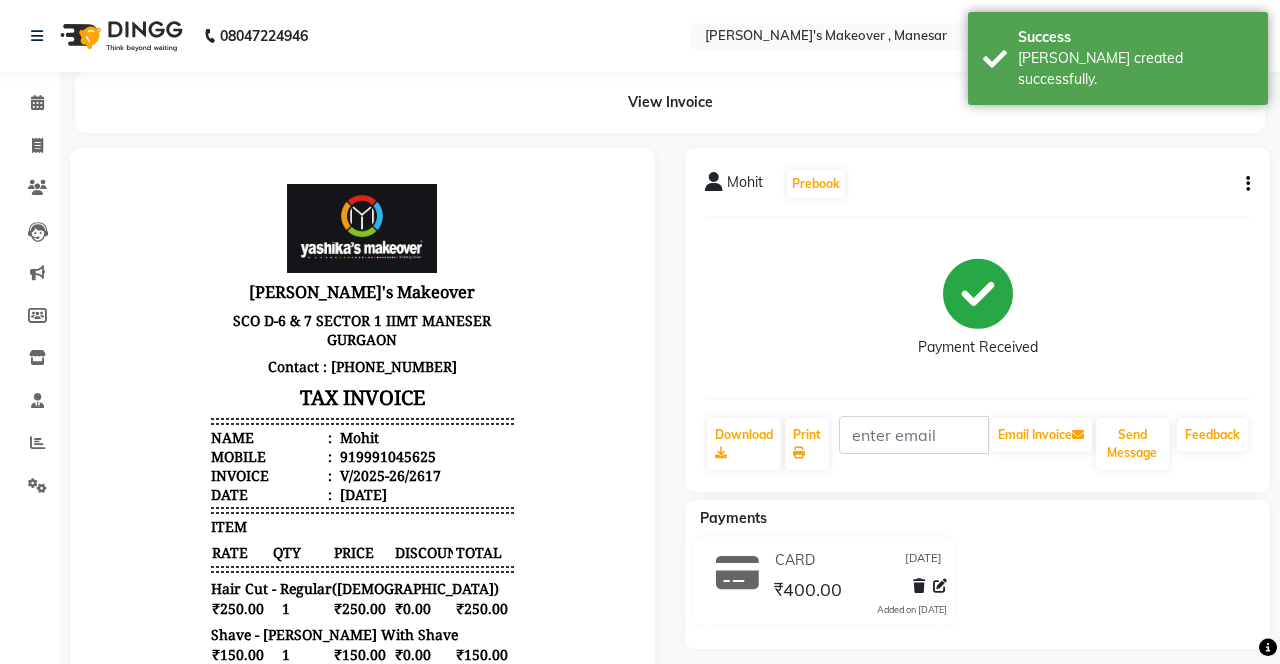 scroll, scrollTop: 0, scrollLeft: 0, axis: both 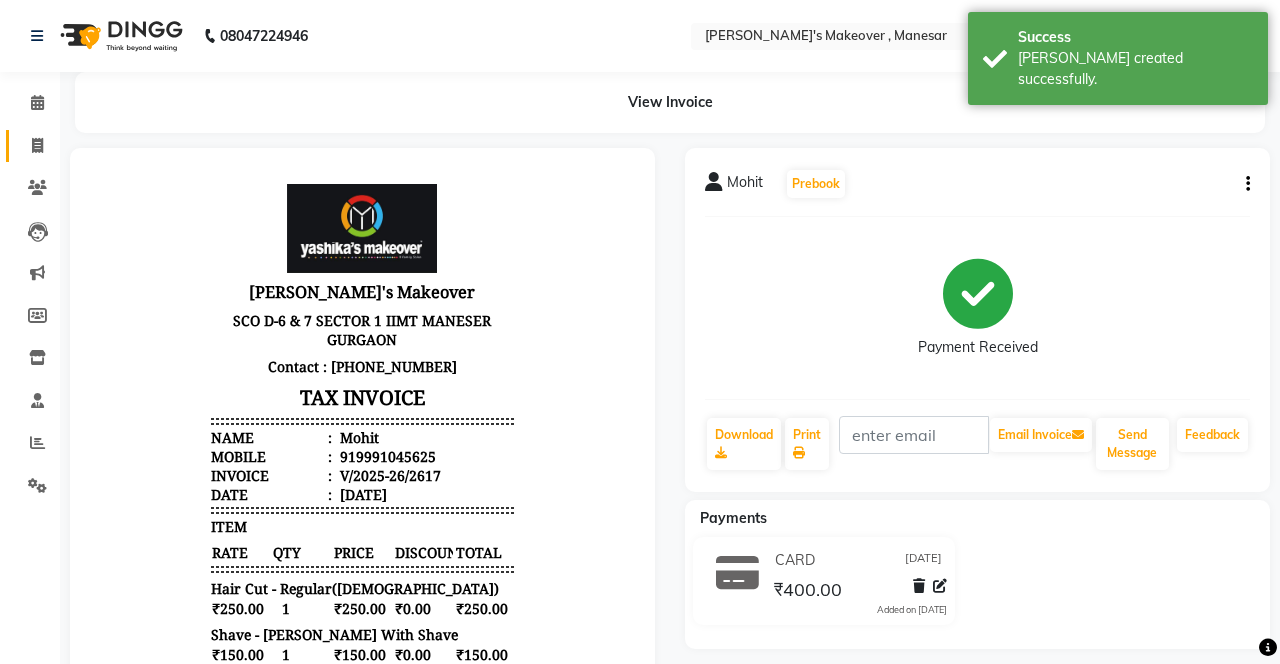 click 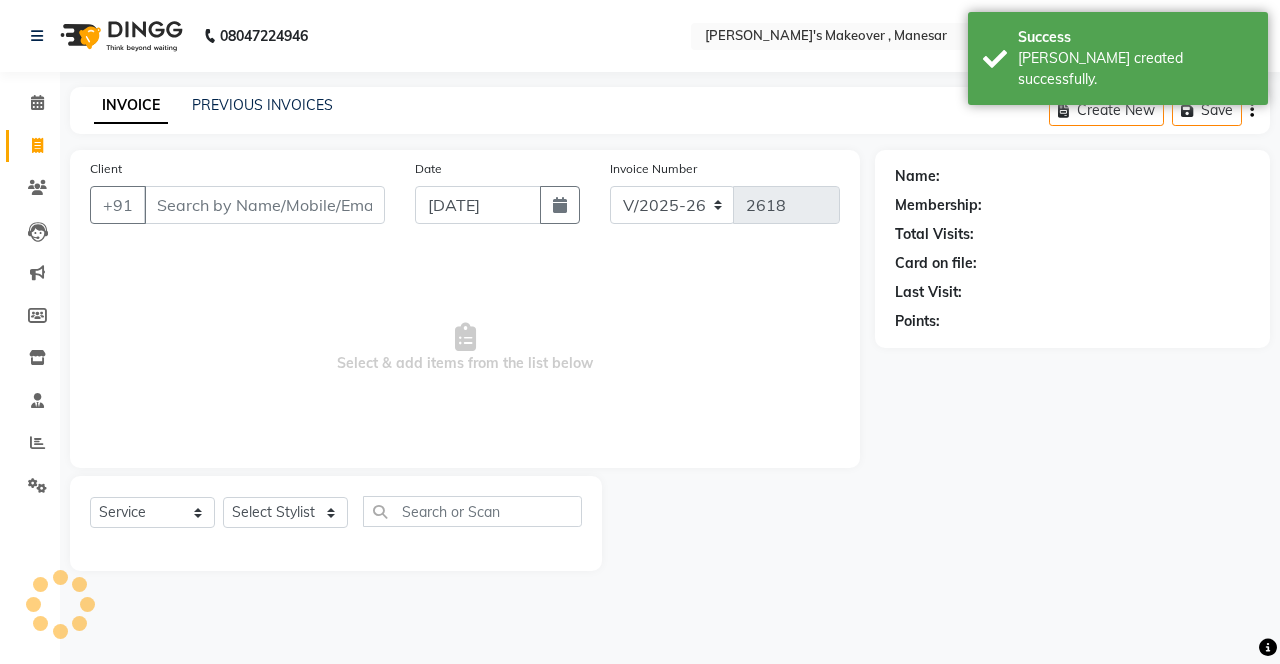 scroll, scrollTop: 0, scrollLeft: 0, axis: both 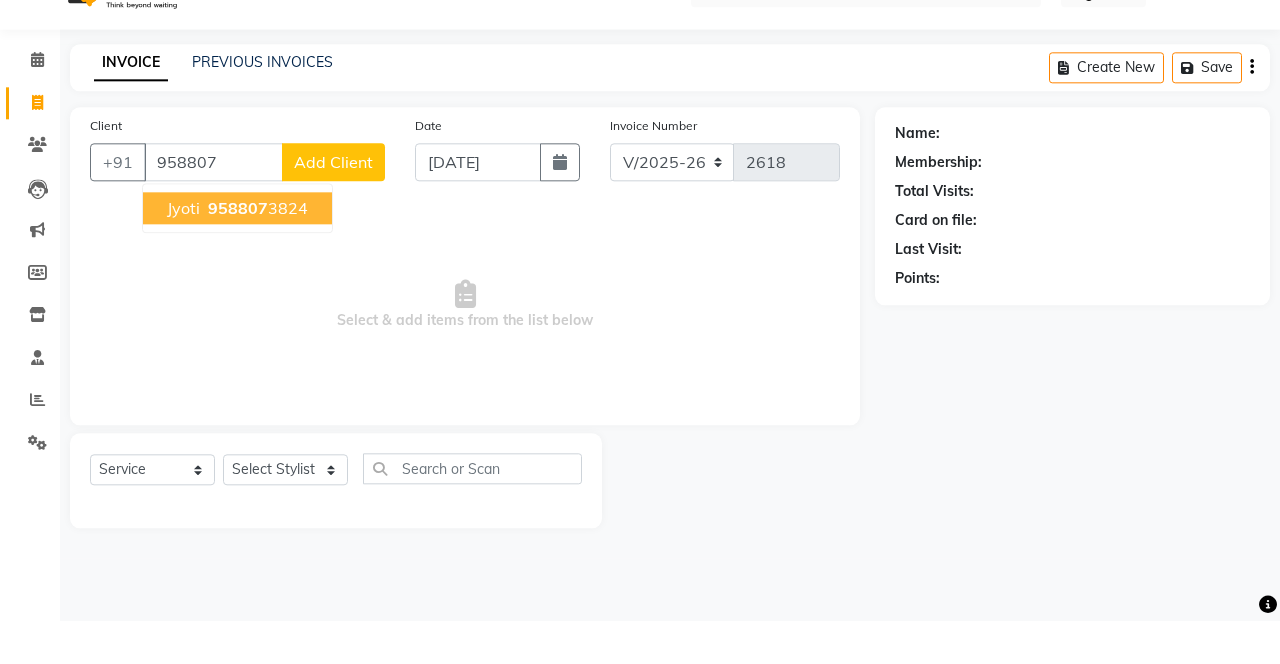 click on "jyoti   958807 3824" at bounding box center [237, 251] 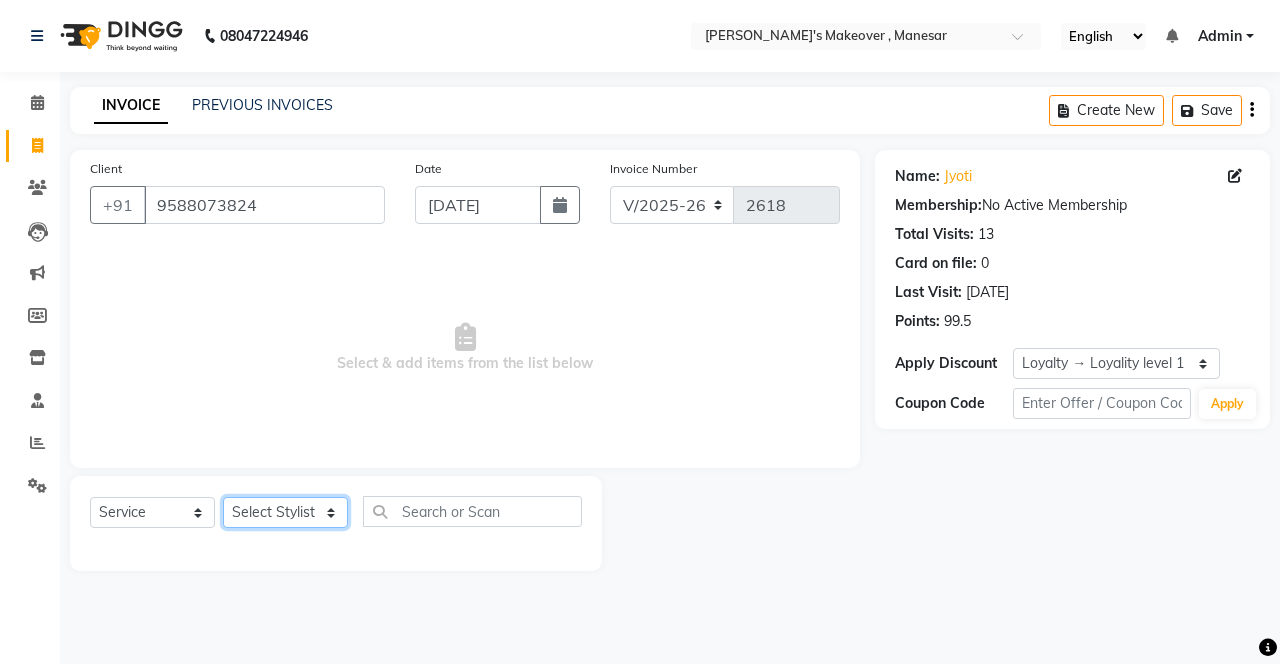 click on "Select Stylist Danish Shavej [PERSON_NAME] Krishna [PERSON_NAME] [PERSON_NAME] Mdm [PERSON_NAME] [PERSON_NAME] [MEDICAL_DATA] Pooja [PERSON_NAME] [PERSON_NAME] ([DATE])" 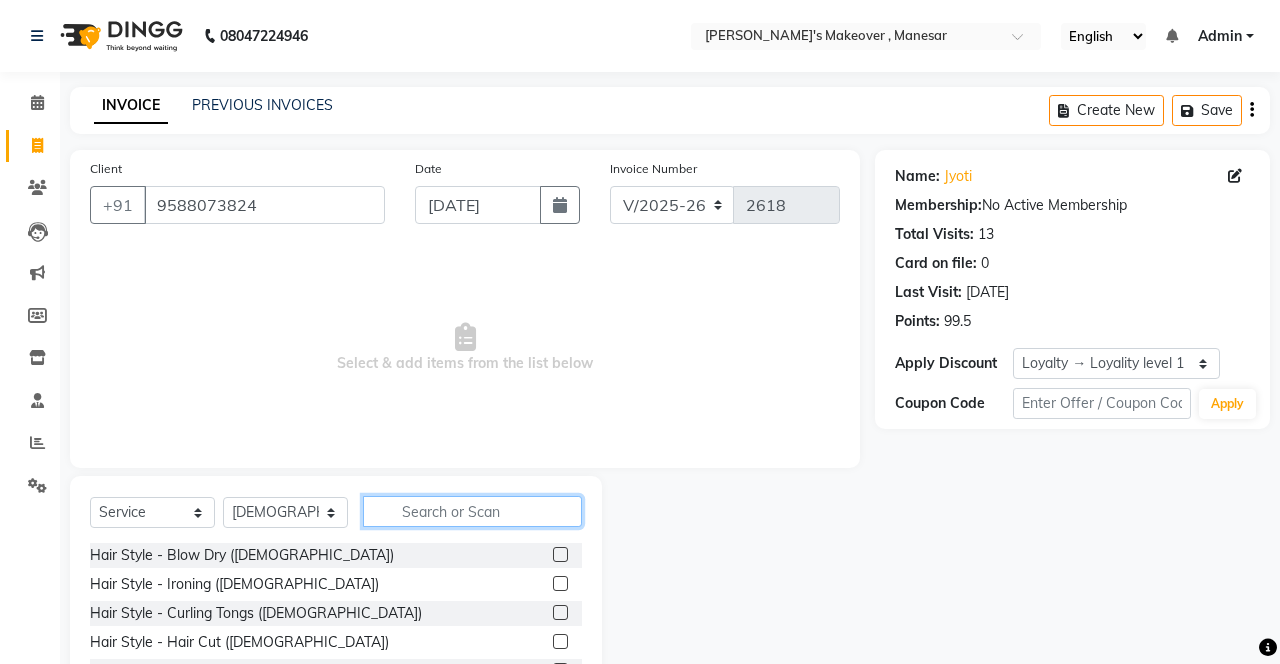 click 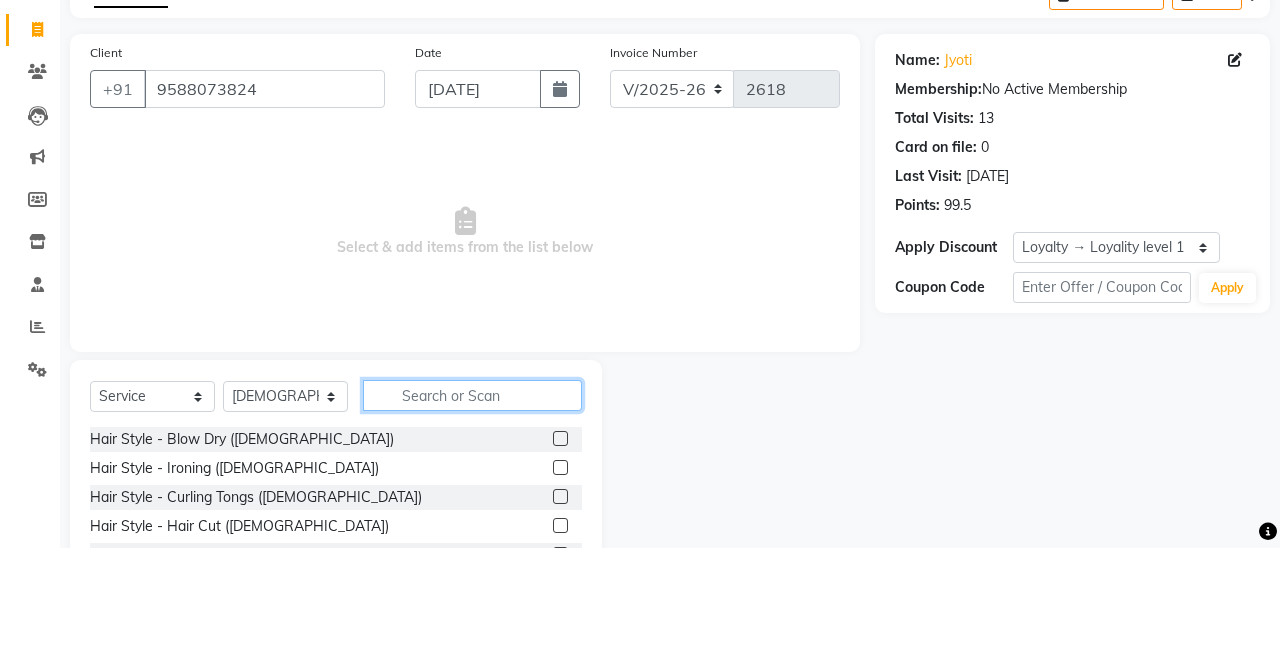 scroll, scrollTop: 15, scrollLeft: 0, axis: vertical 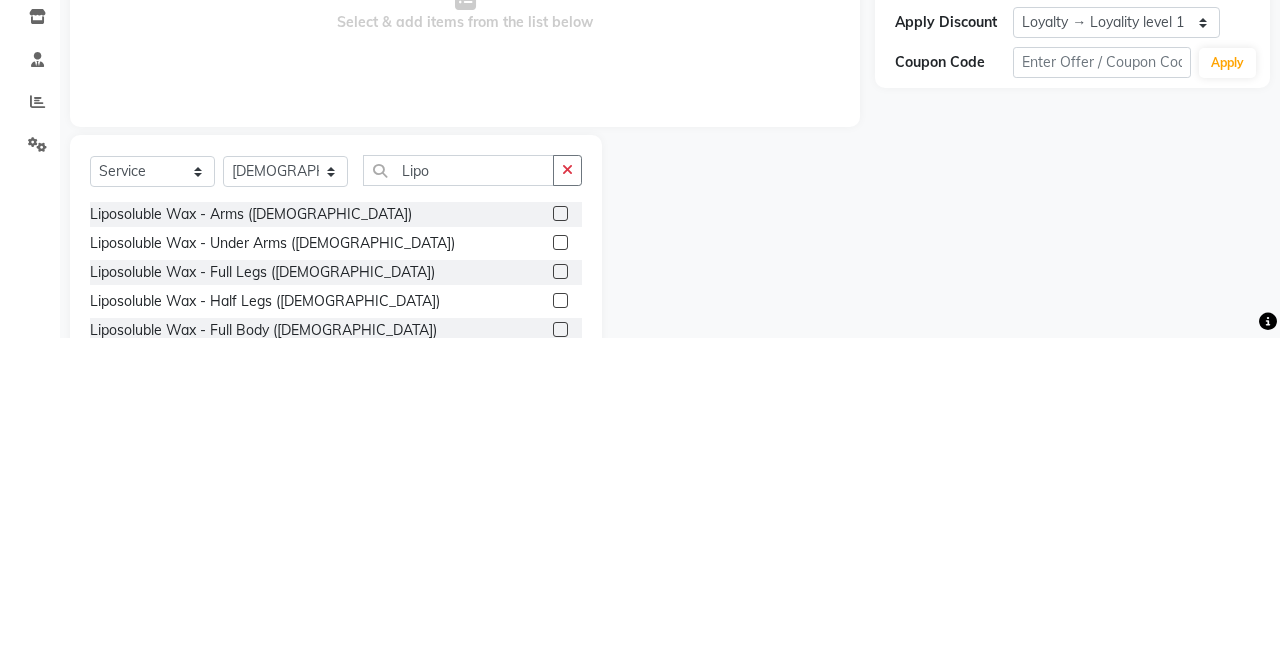 click 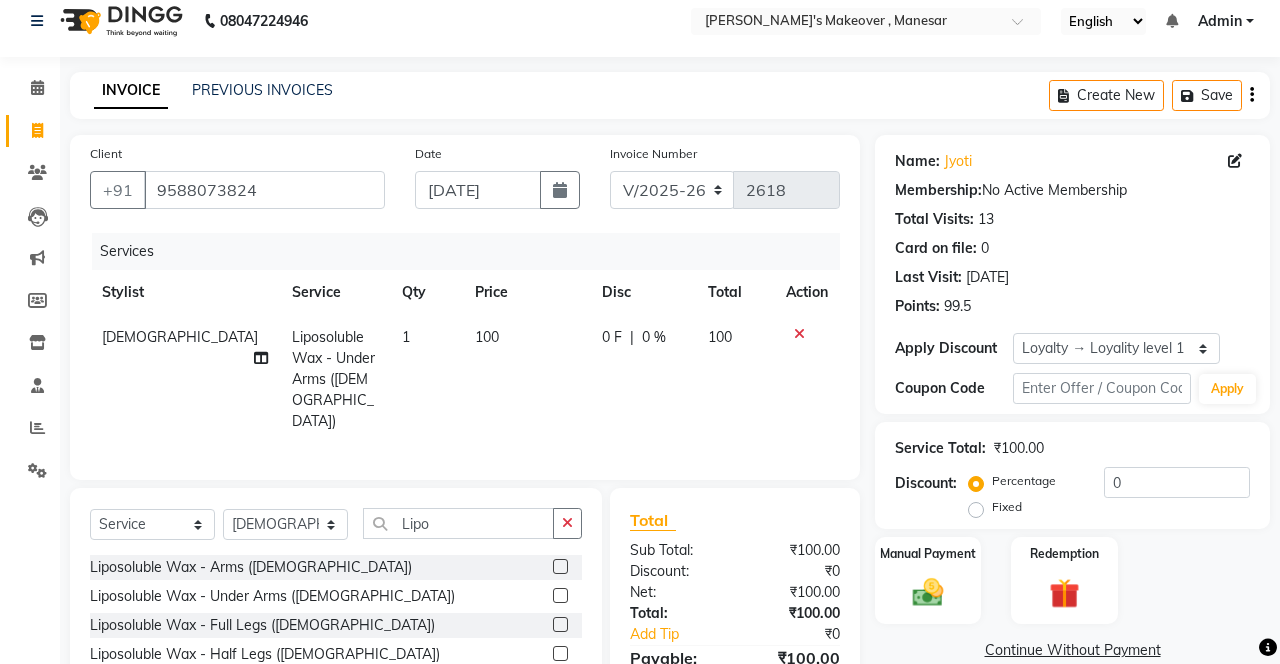 click on "Manual Payment" 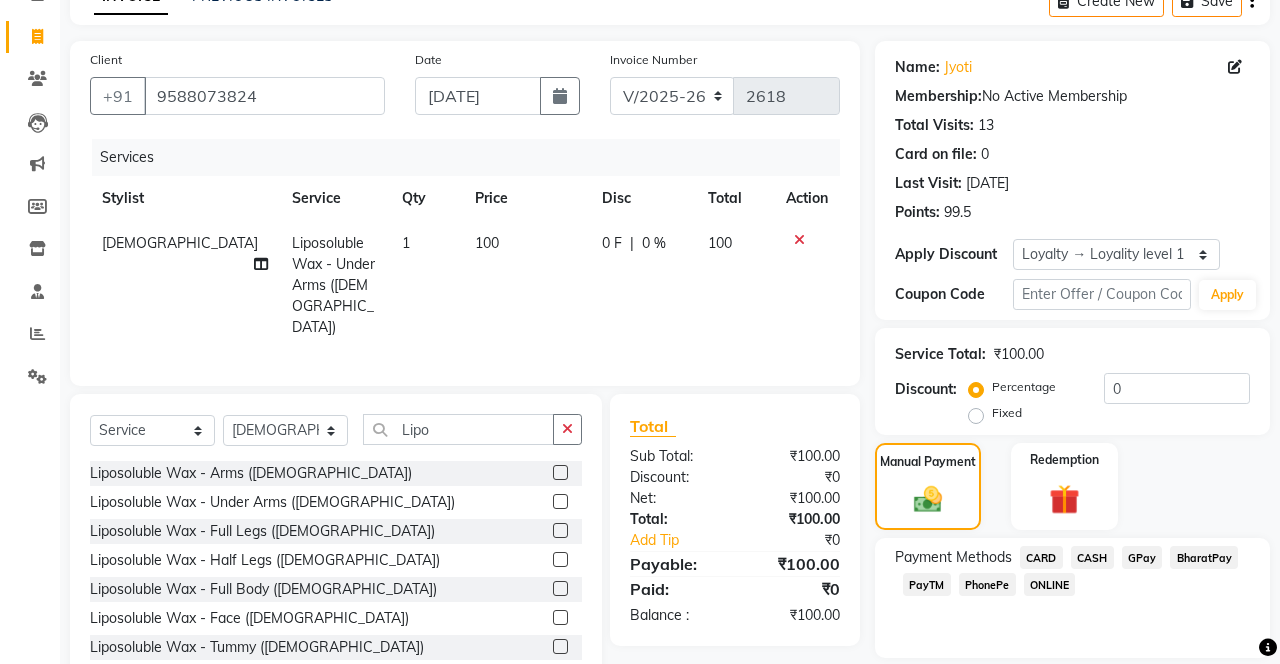 click on "PhonePe" 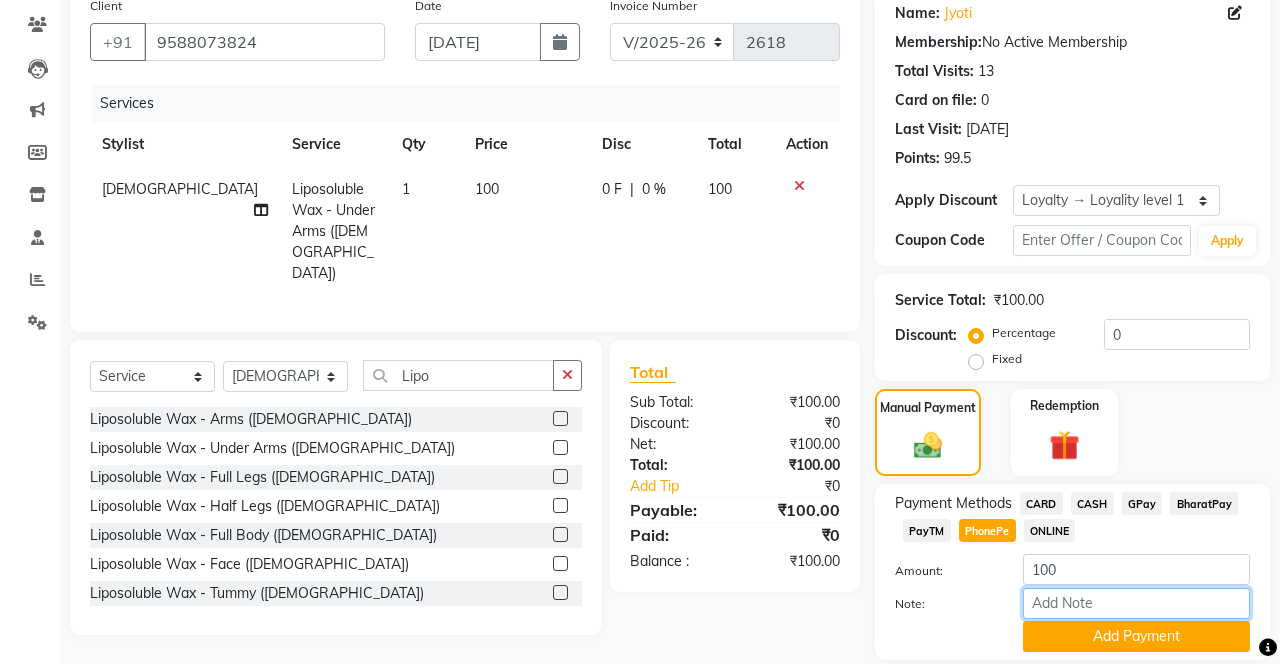 click on "Note:" at bounding box center (1136, 603) 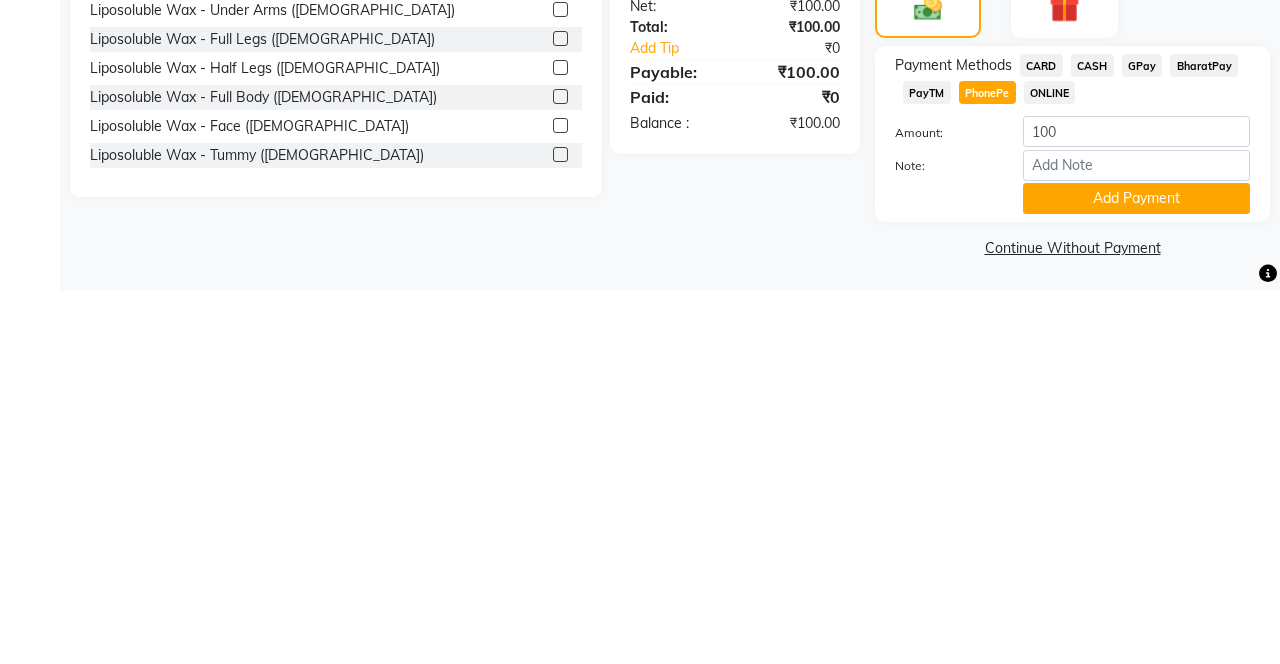 click on "Add Payment" 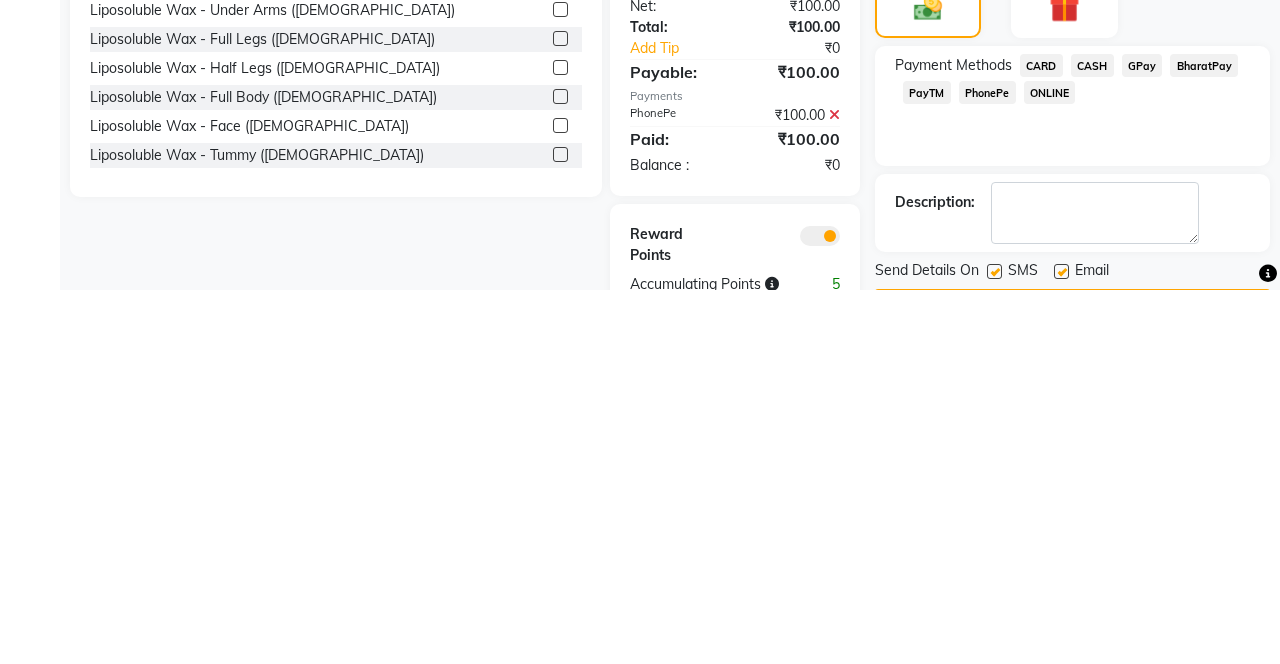 scroll, scrollTop: 227, scrollLeft: 0, axis: vertical 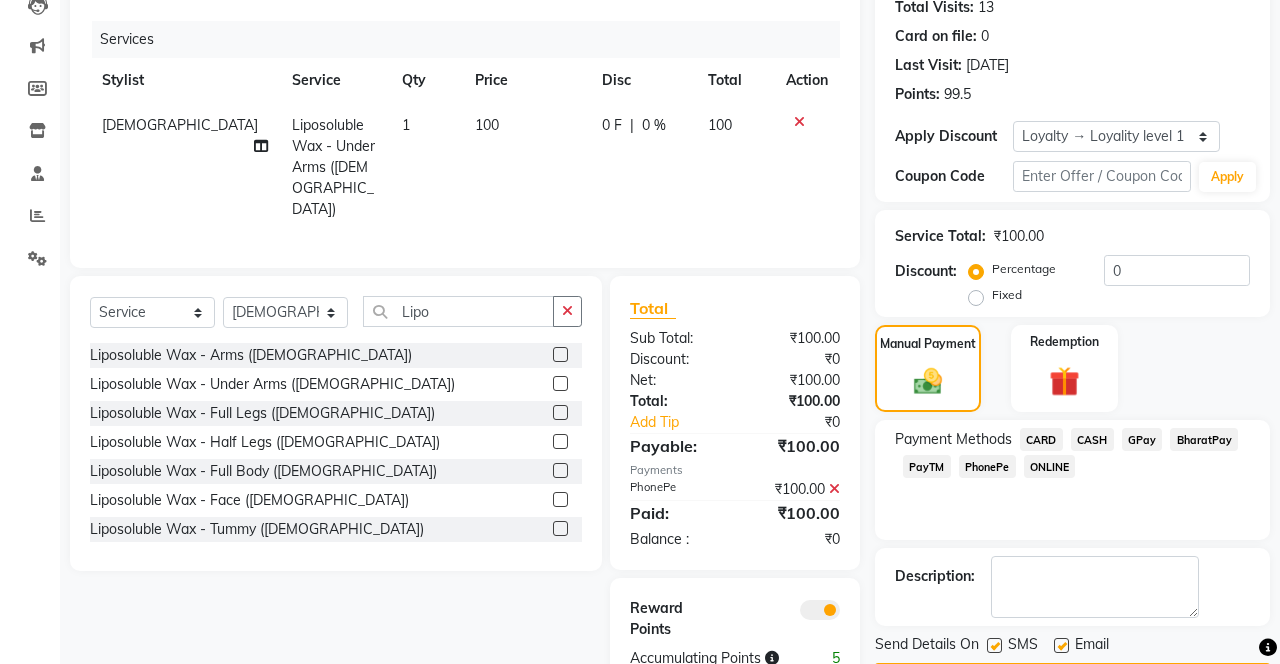 click on "PhonePe" 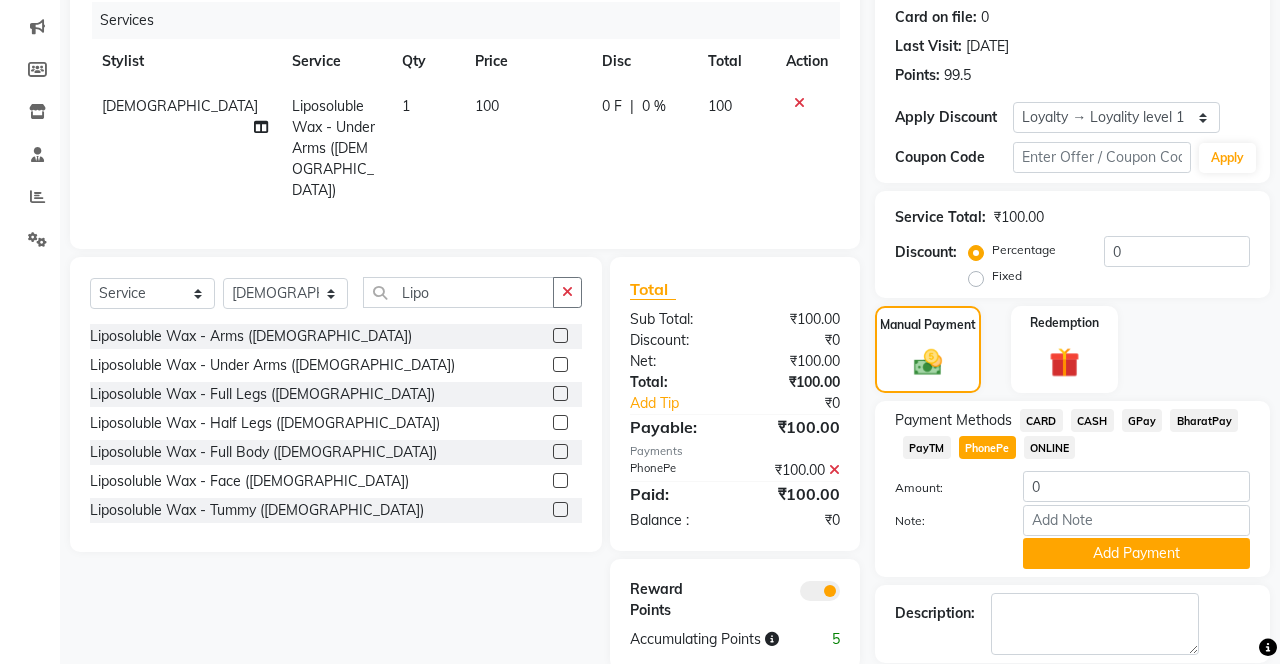scroll, scrollTop: 276, scrollLeft: 0, axis: vertical 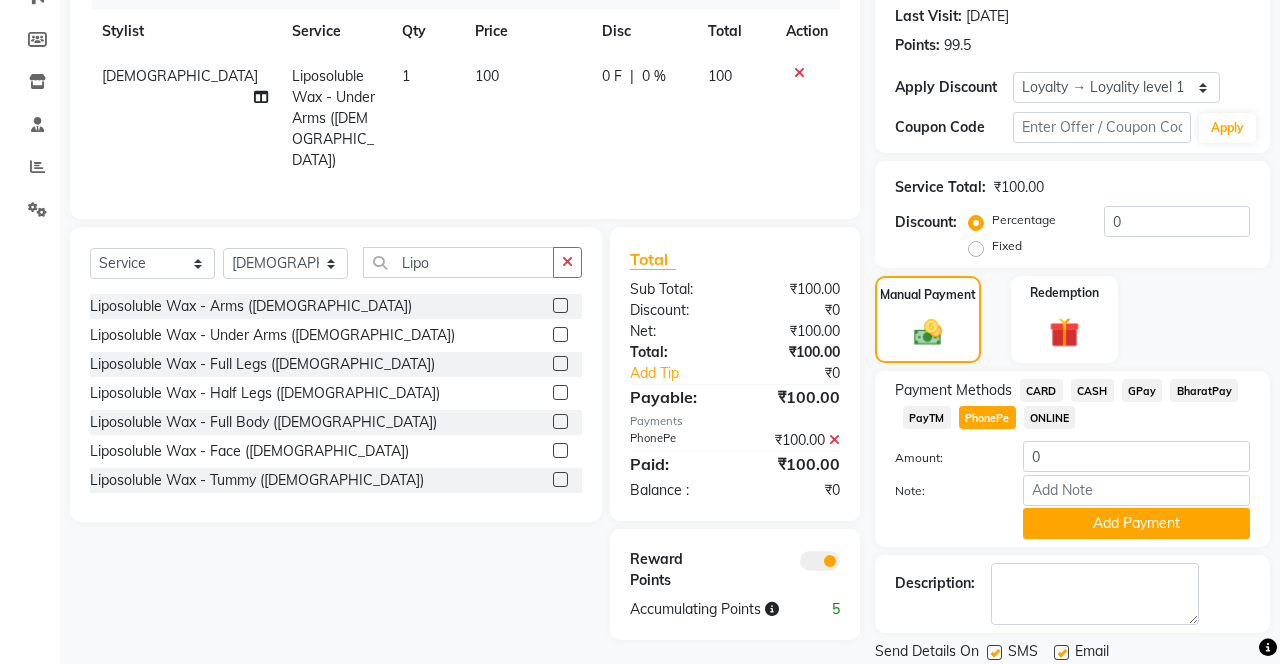 click 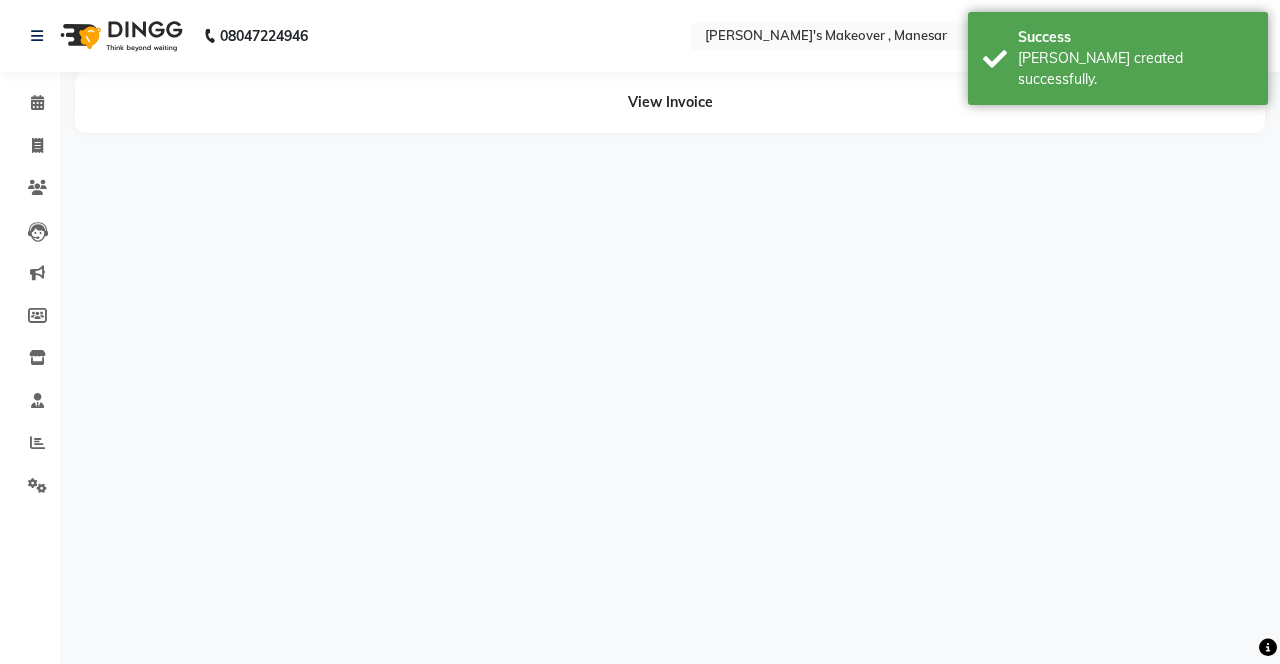 scroll, scrollTop: 0, scrollLeft: 0, axis: both 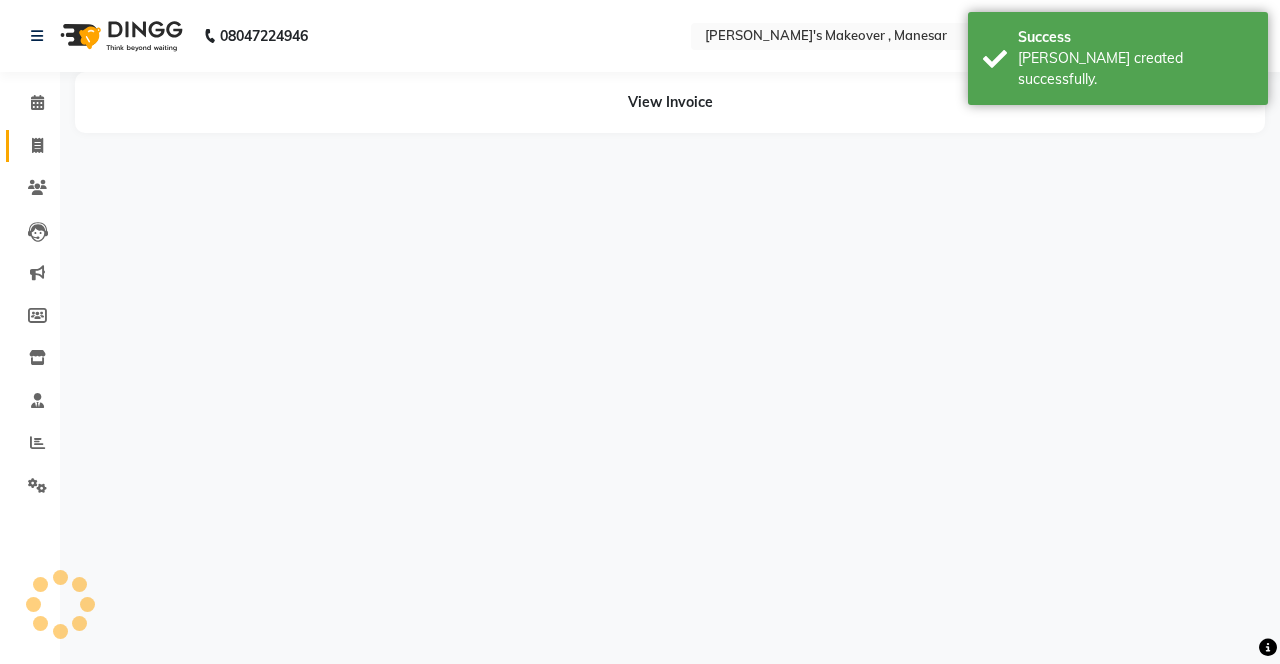 click on "Invoice" 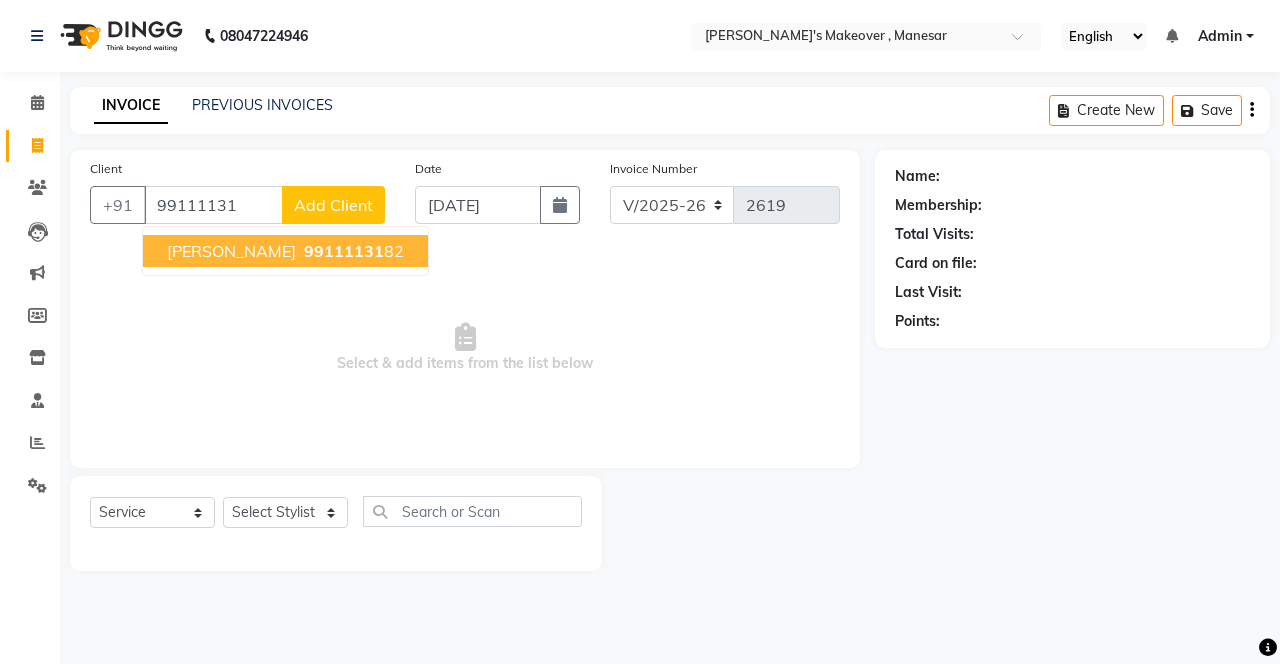 click on "99111131 82" at bounding box center [352, 251] 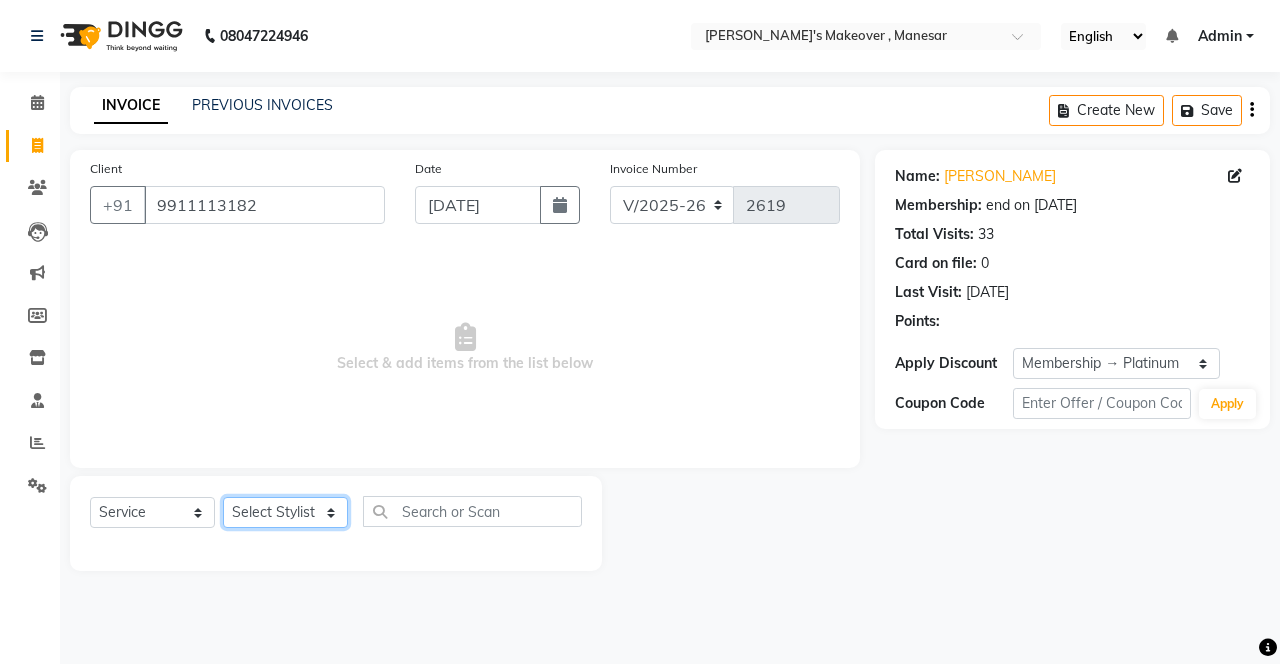 click on "Select Stylist Danish Shavej [PERSON_NAME] Krishna [PERSON_NAME] [PERSON_NAME] Mdm [PERSON_NAME] [PERSON_NAME] [MEDICAL_DATA] Pooja [PERSON_NAME] [PERSON_NAME] ([DATE])" 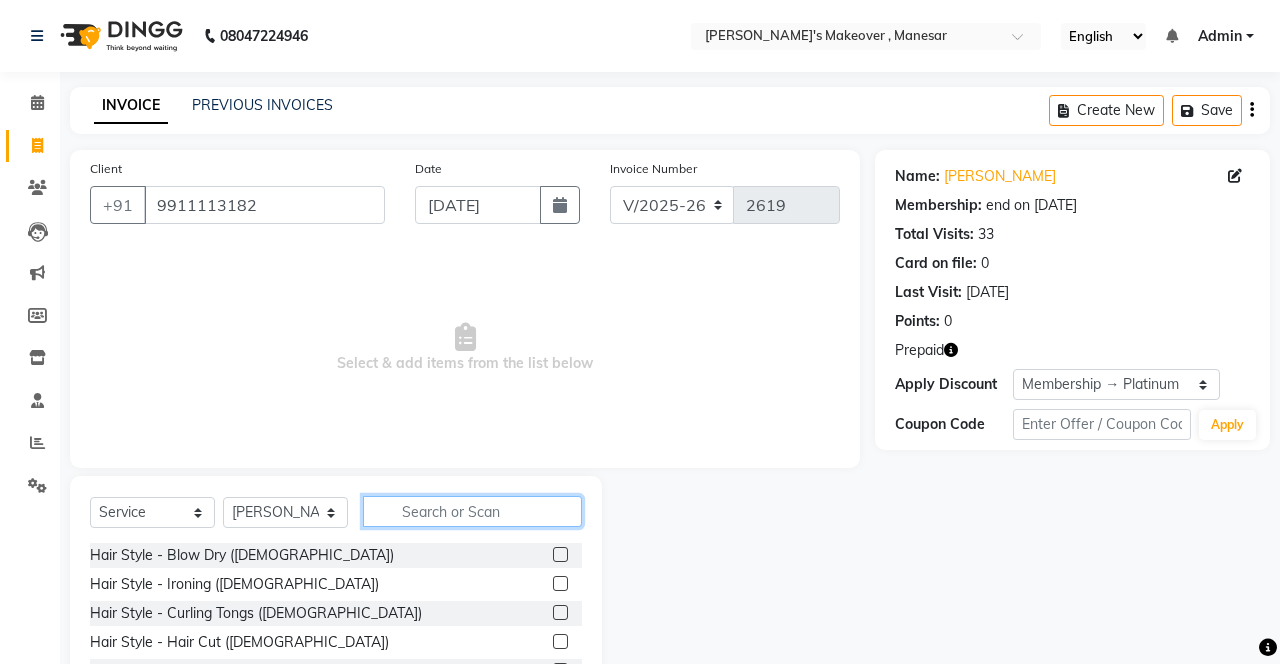 click 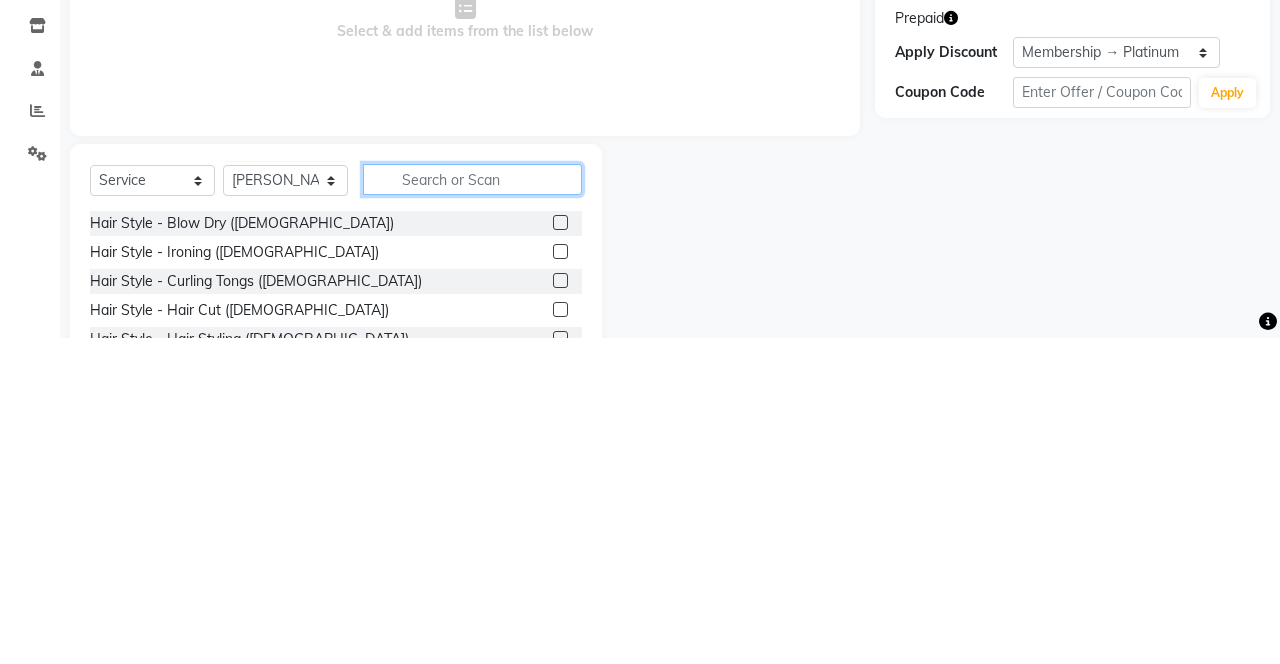 scroll, scrollTop: 15, scrollLeft: 0, axis: vertical 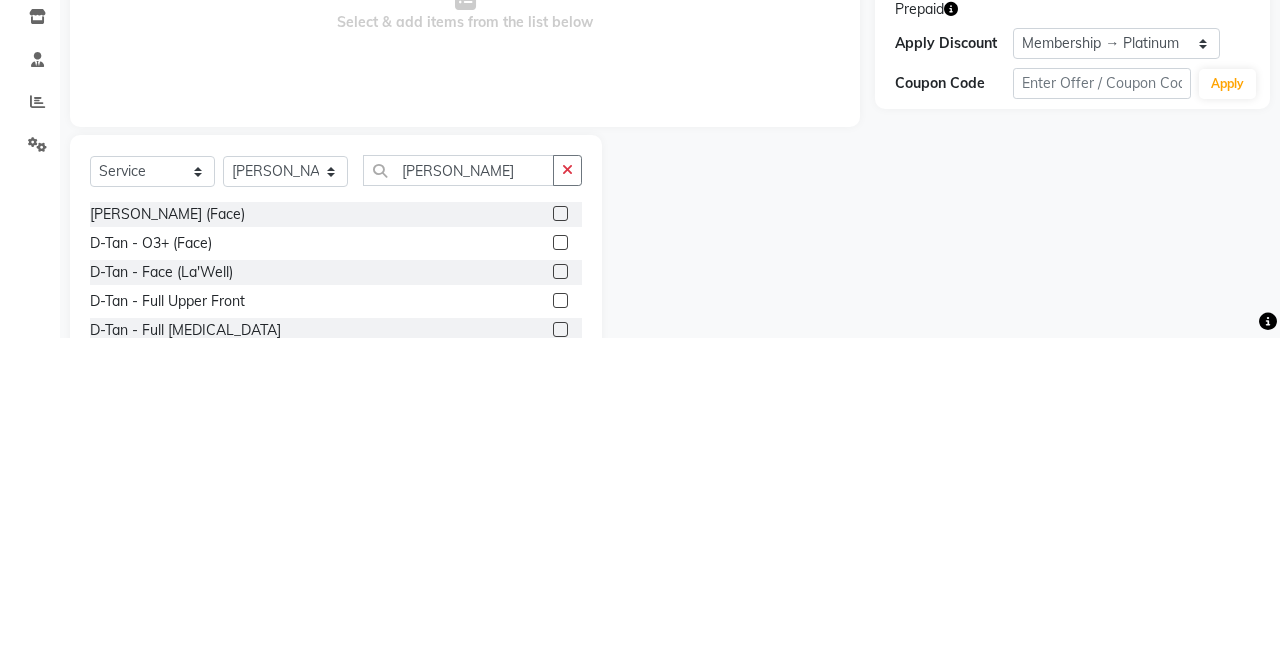 click 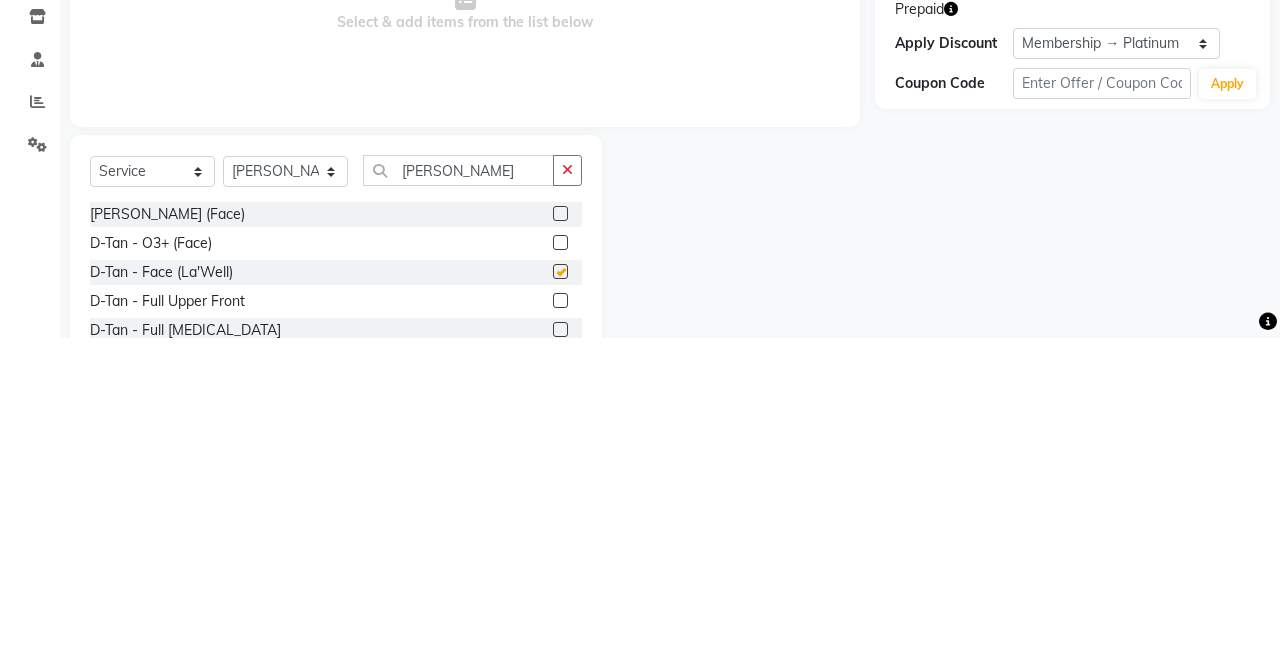 scroll, scrollTop: 15, scrollLeft: 0, axis: vertical 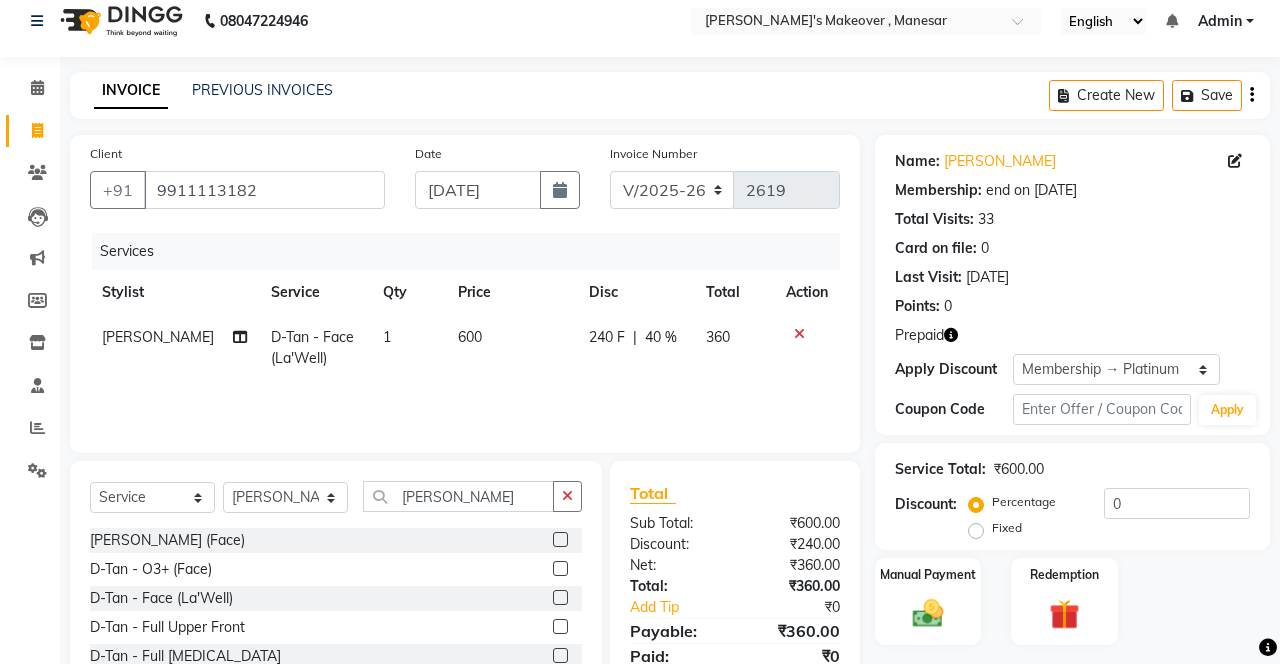 click 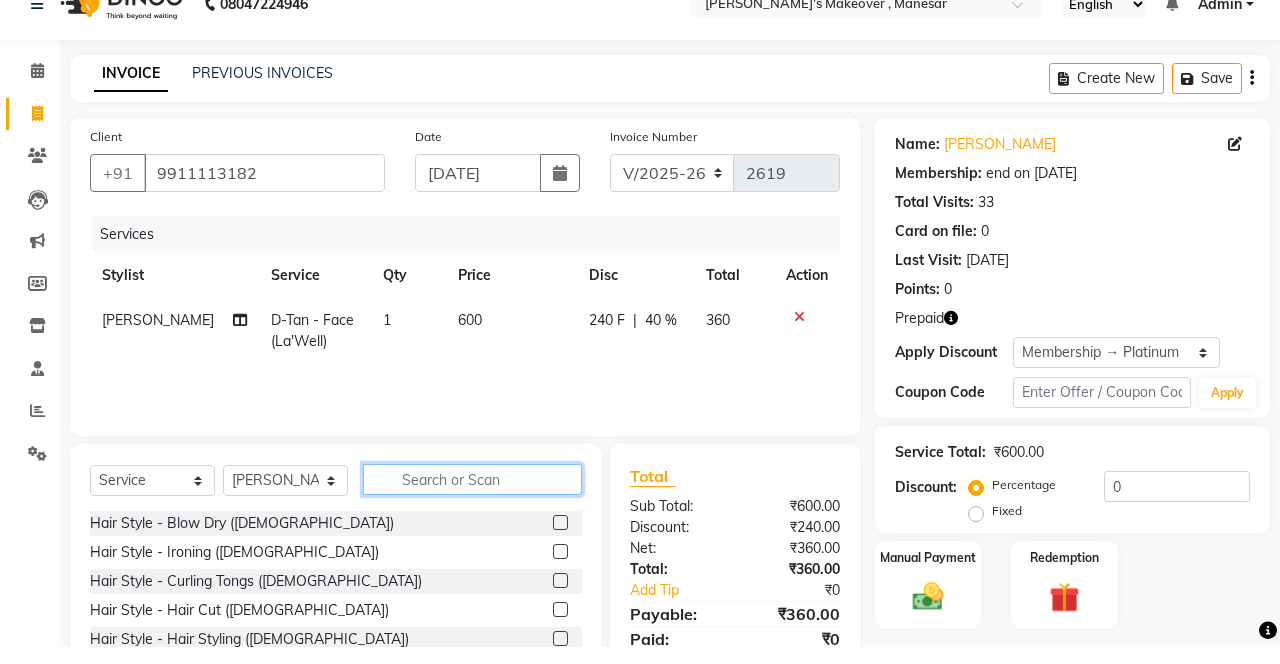 scroll, scrollTop: 15, scrollLeft: 0, axis: vertical 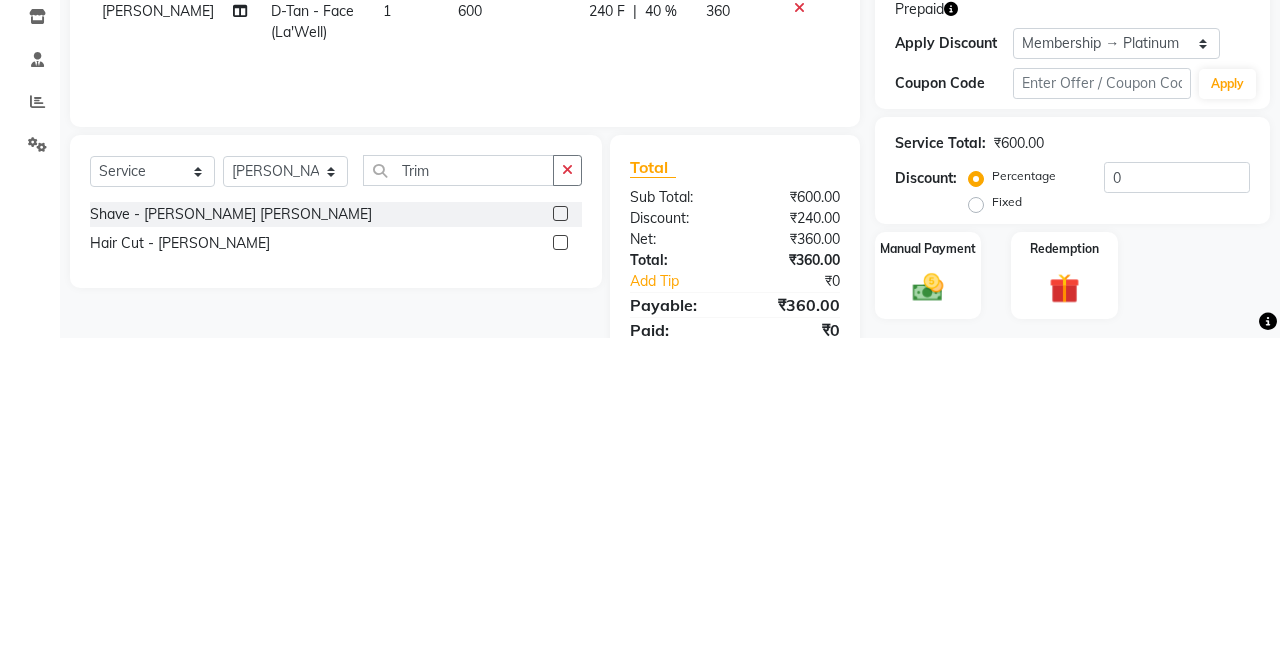 click 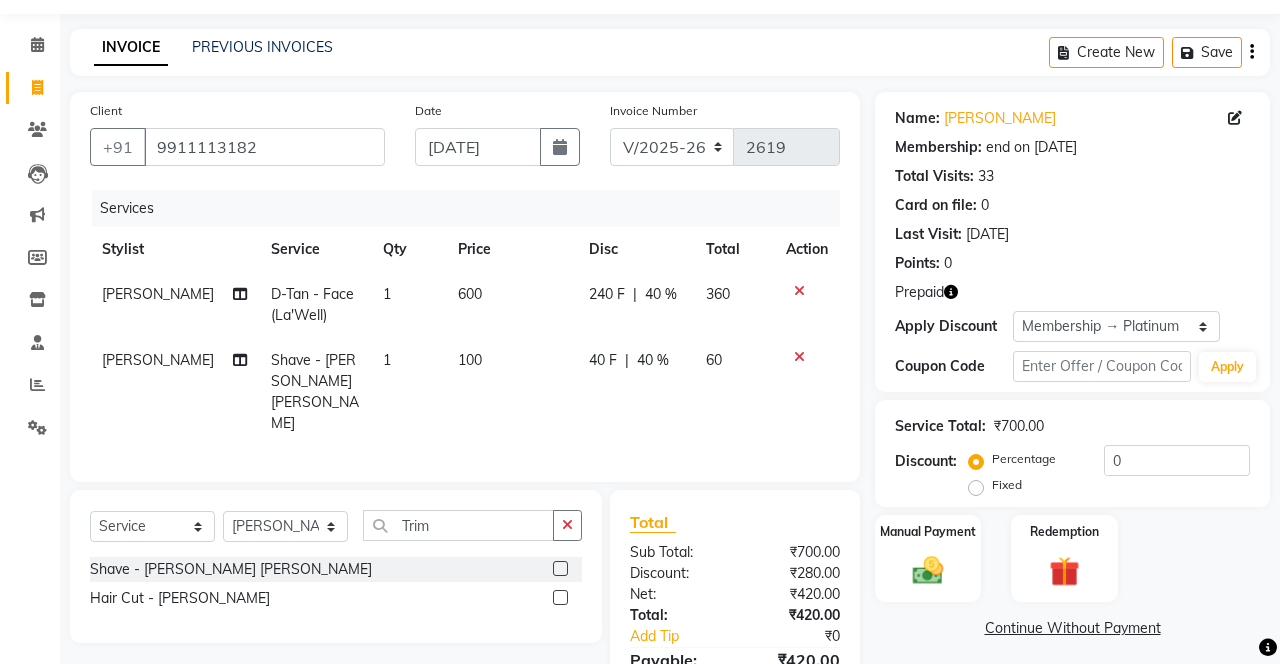 click 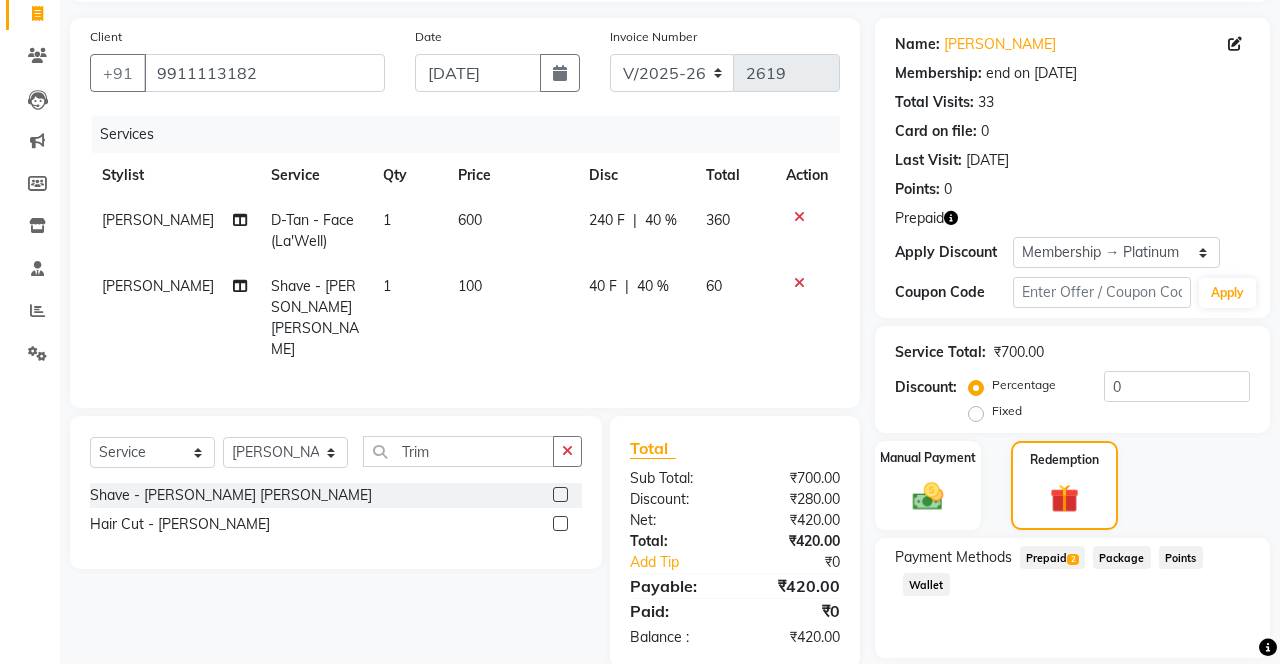 click on "2" 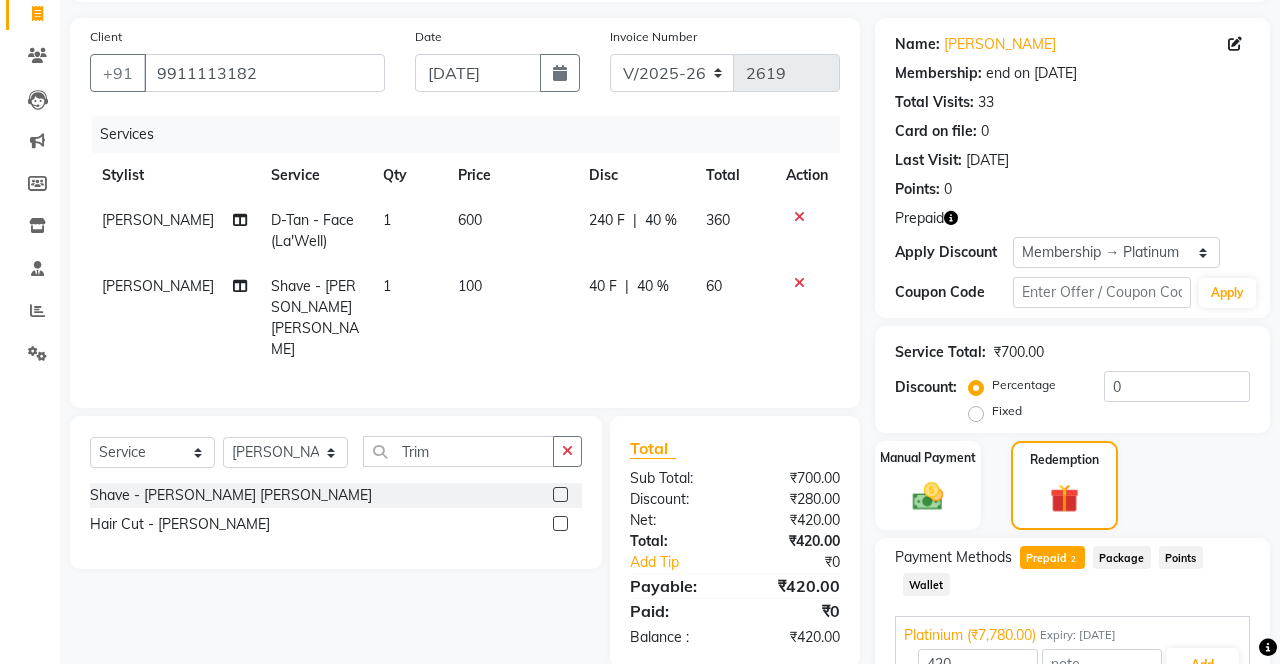 scroll, scrollTop: 220, scrollLeft: 0, axis: vertical 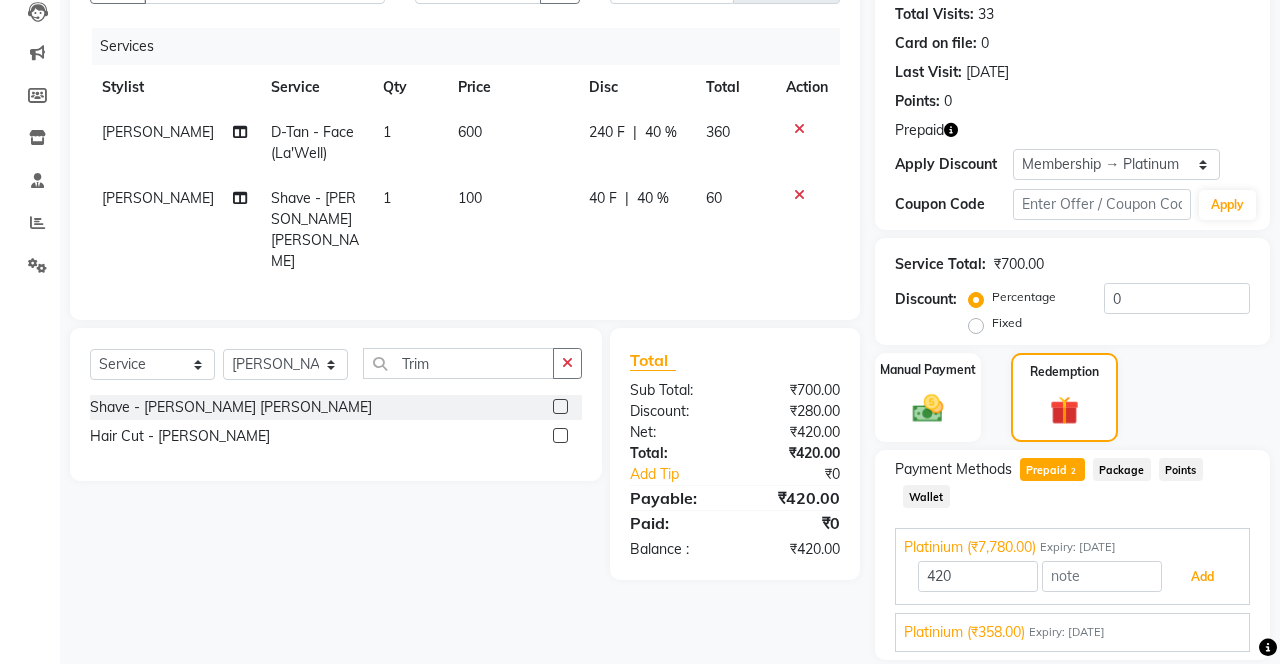 click on "Add" at bounding box center [1202, 577] 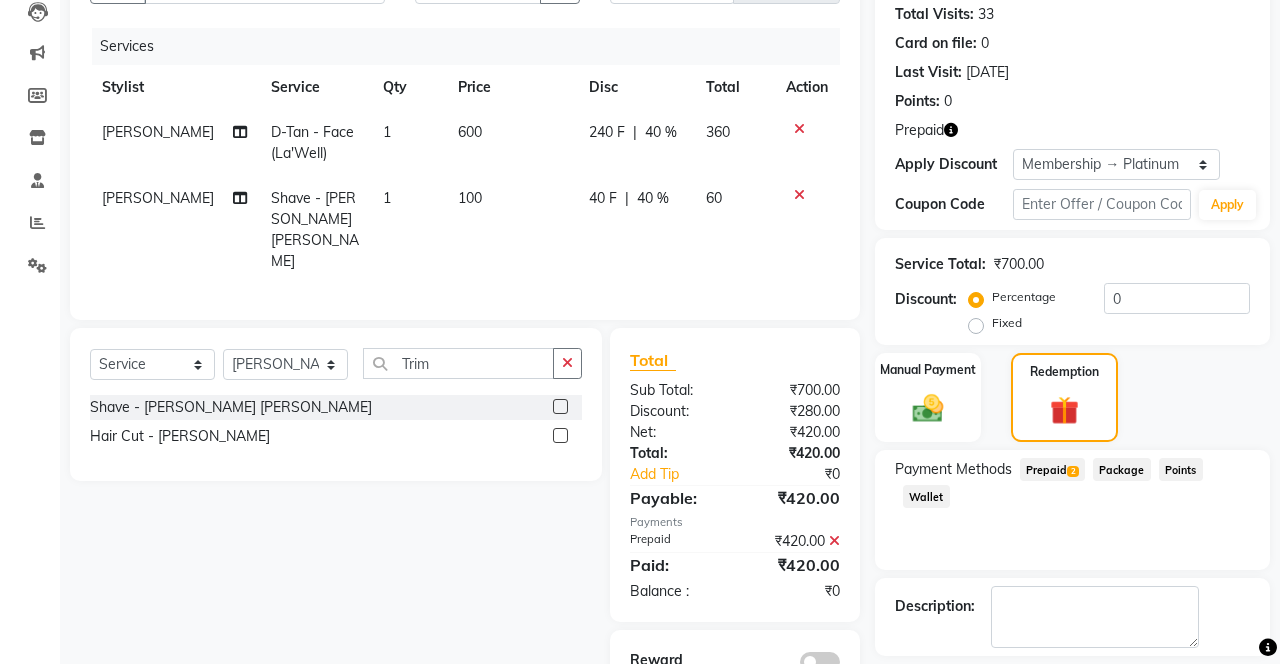 scroll, scrollTop: 245, scrollLeft: 0, axis: vertical 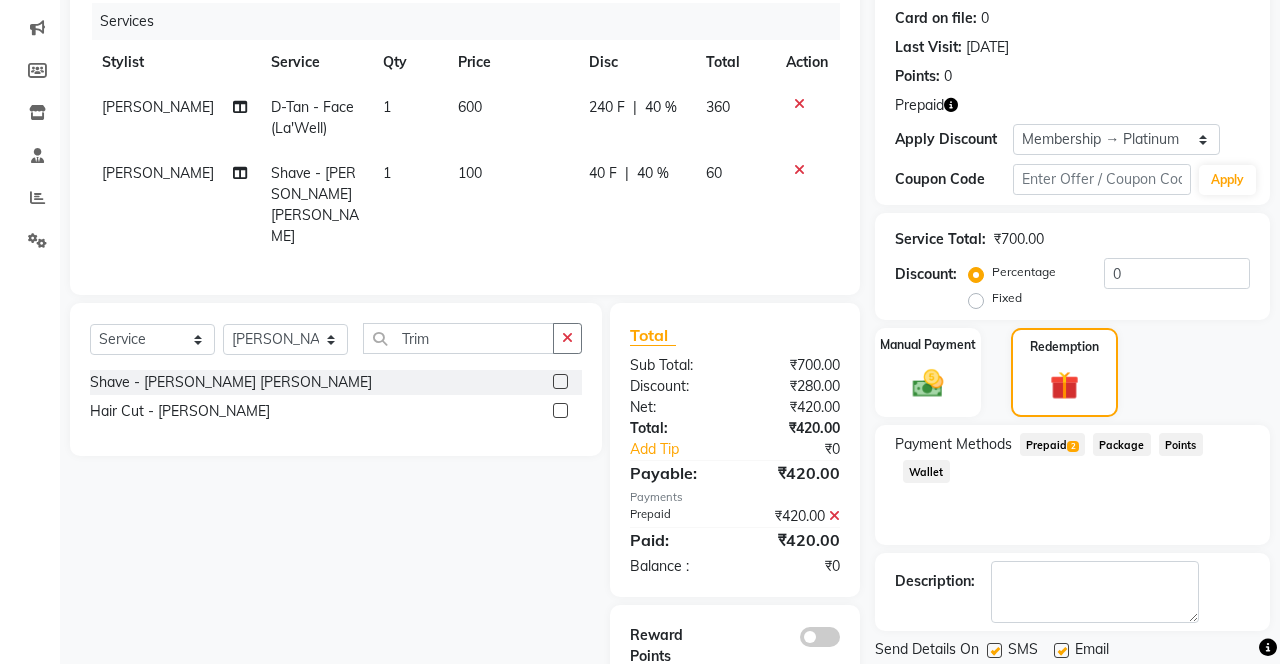 click on "Checkout" 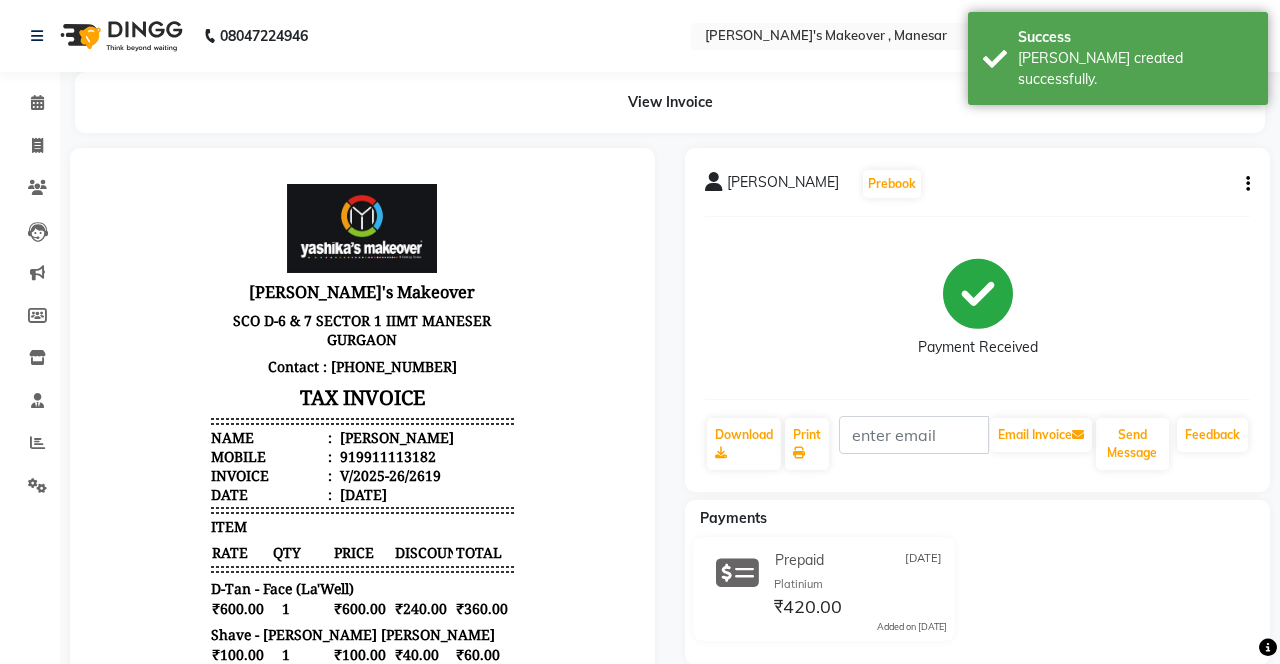 scroll, scrollTop: 0, scrollLeft: 0, axis: both 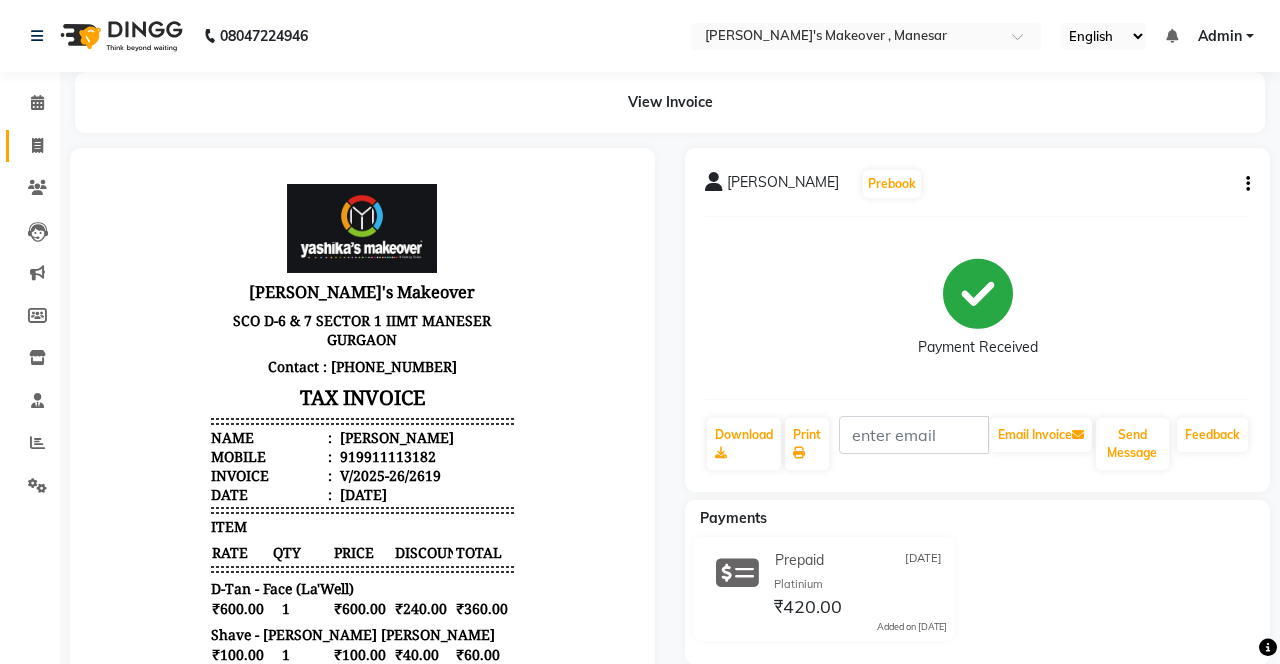 click 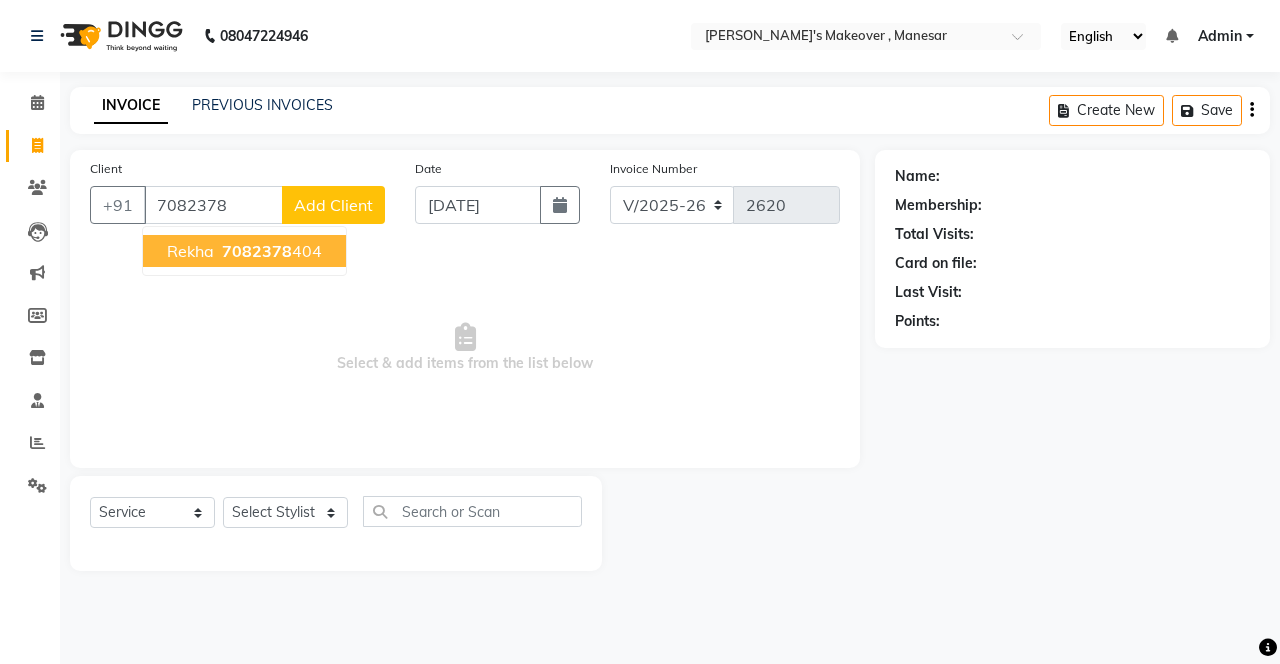 click on "7082378 404" at bounding box center (270, 251) 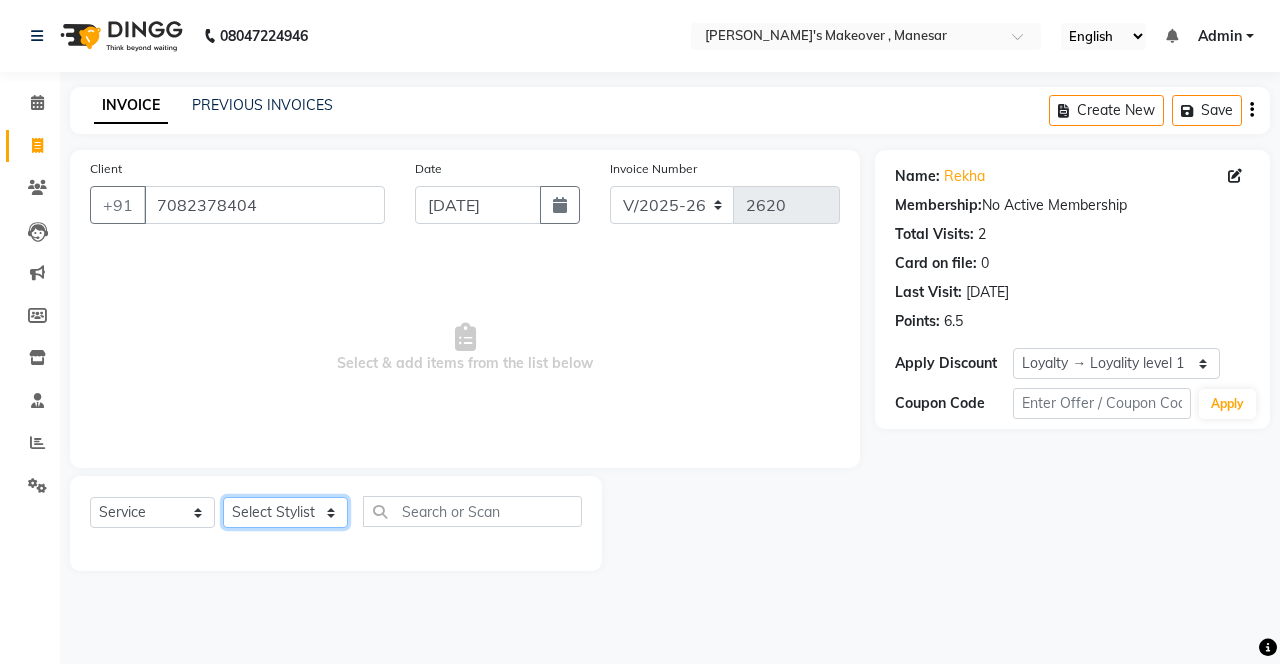 click on "Select Stylist Danish Shavej [PERSON_NAME] Krishna [PERSON_NAME] [PERSON_NAME] Mdm [PERSON_NAME] [PERSON_NAME] [MEDICAL_DATA] Pooja [PERSON_NAME] [PERSON_NAME] ([DATE])" 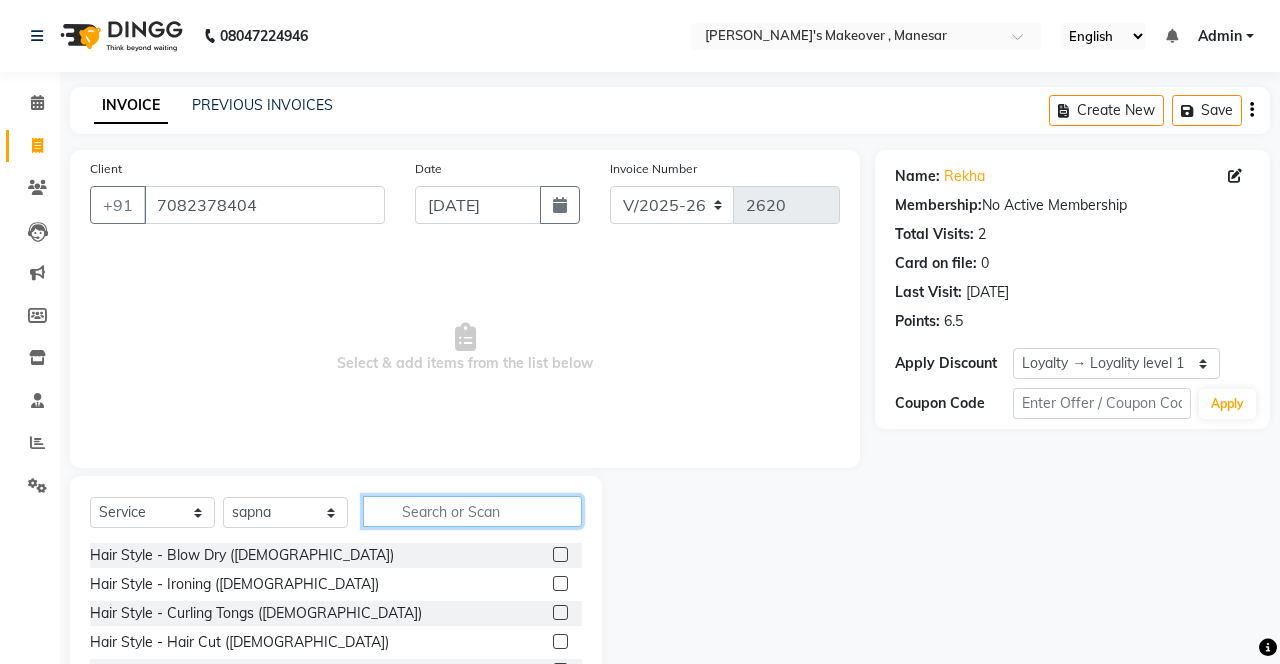 click 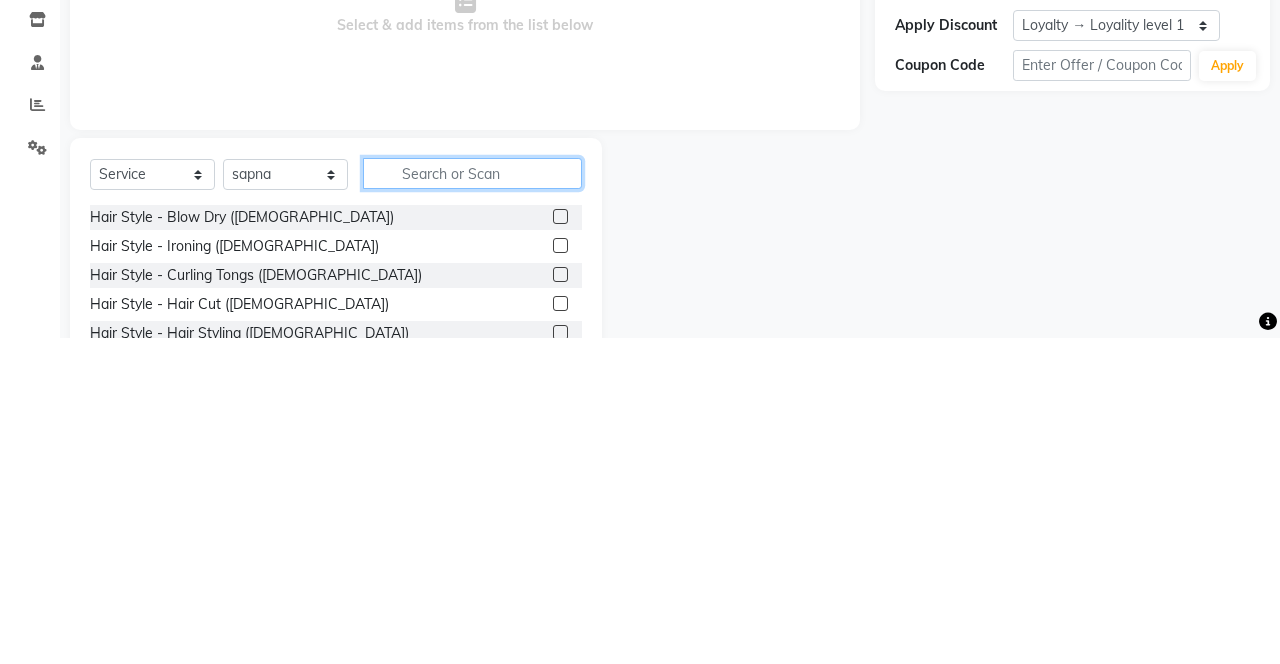 scroll, scrollTop: 15, scrollLeft: 0, axis: vertical 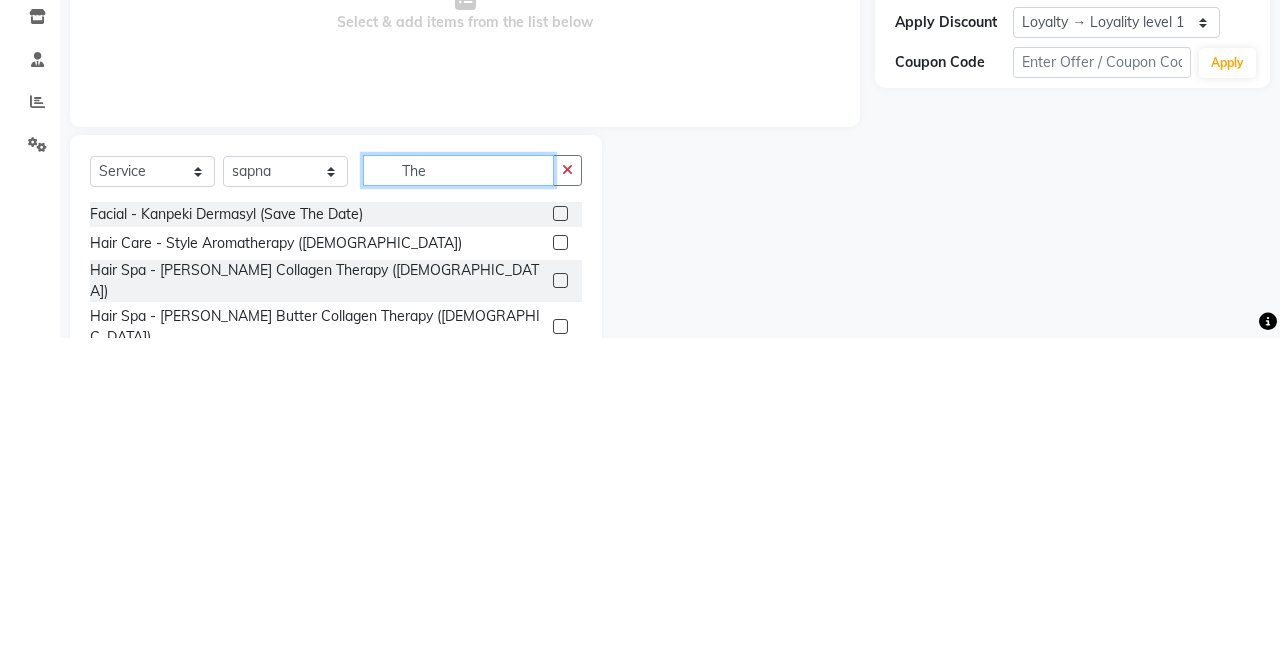 click on "The" 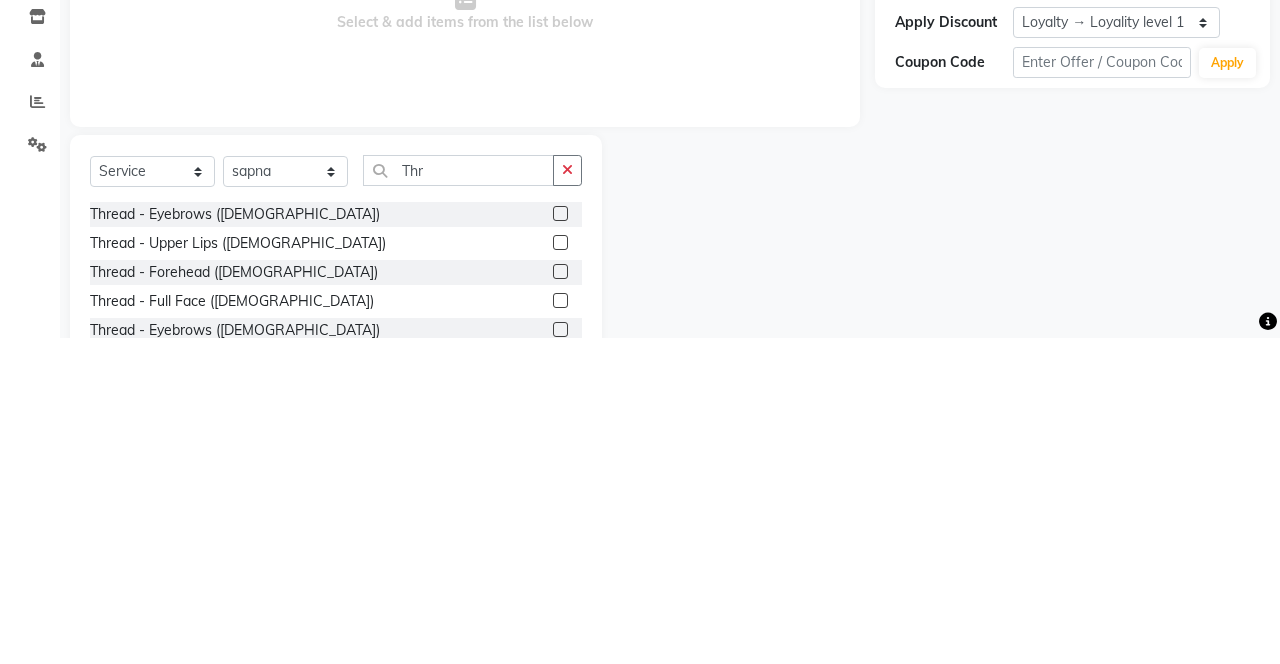 click 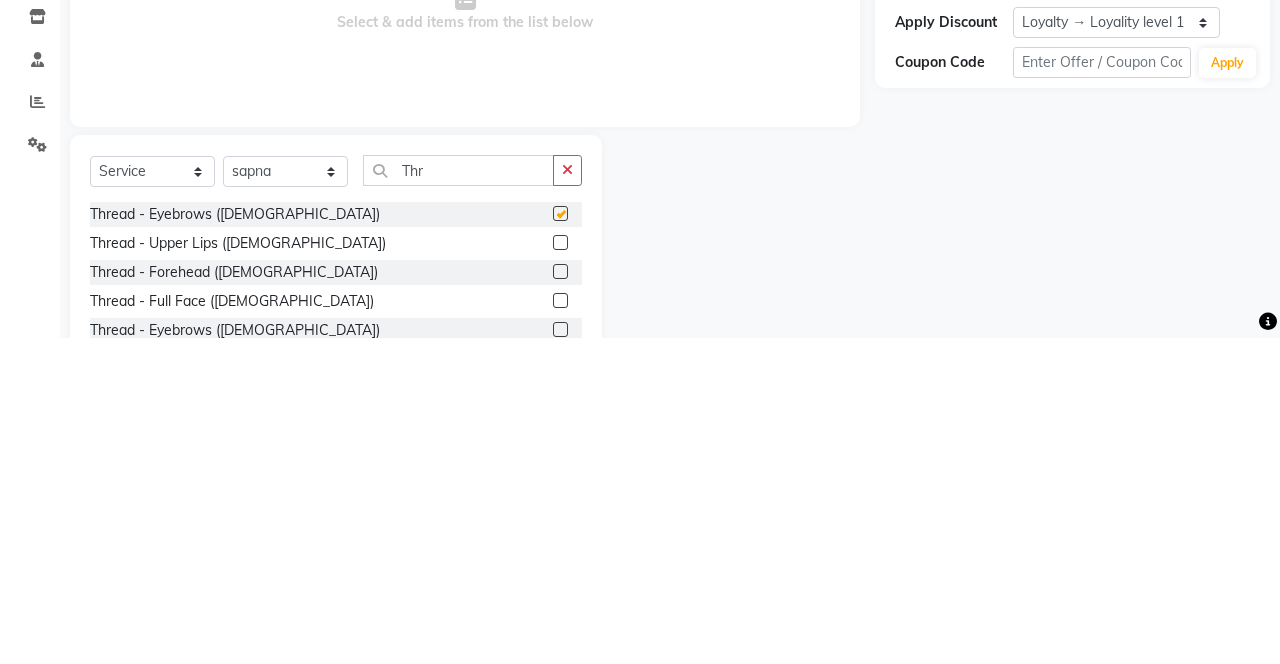 scroll, scrollTop: 15, scrollLeft: 0, axis: vertical 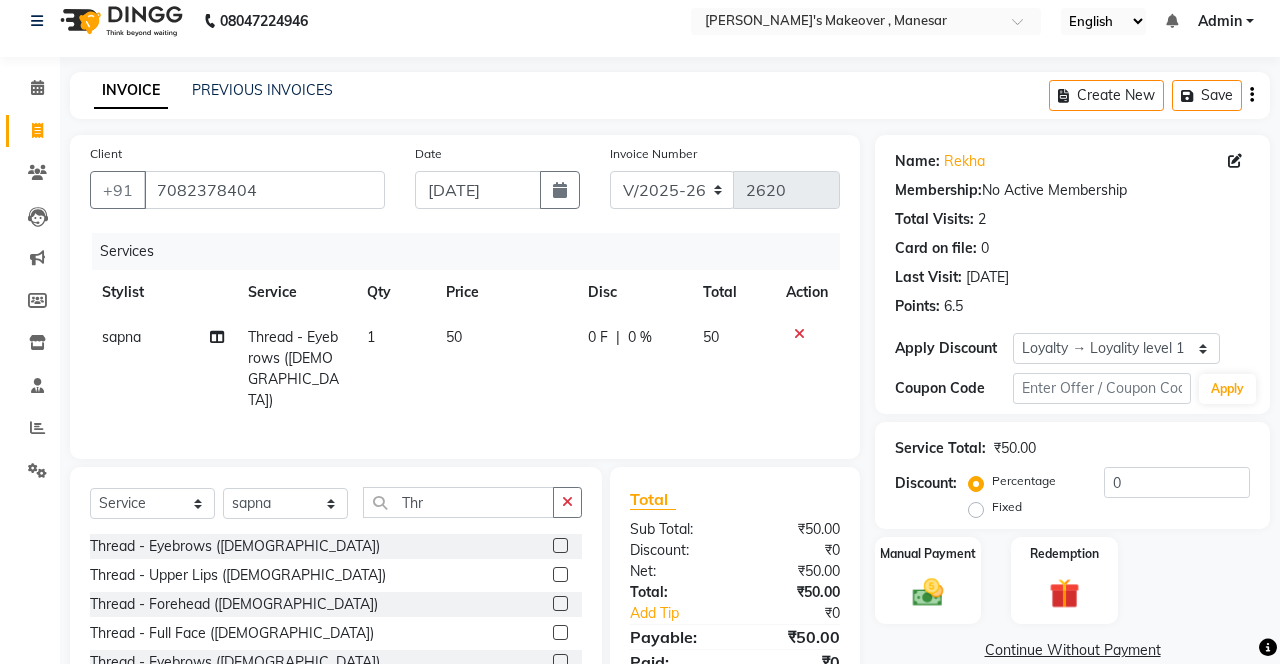 click 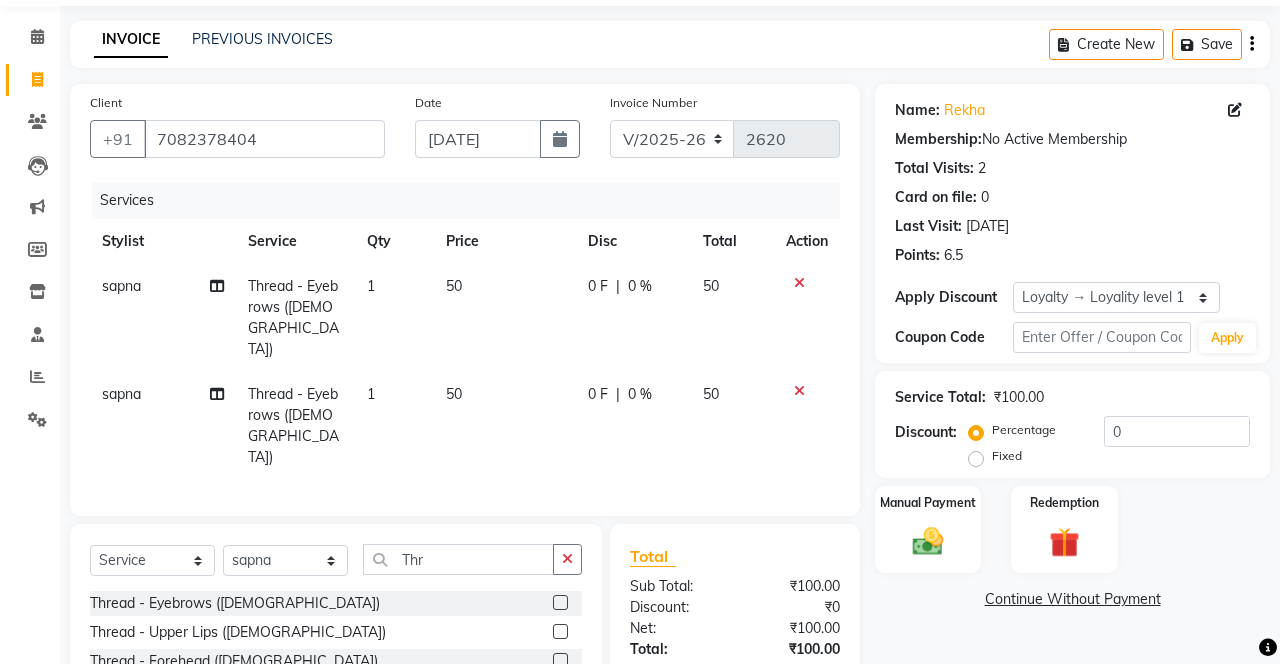 click 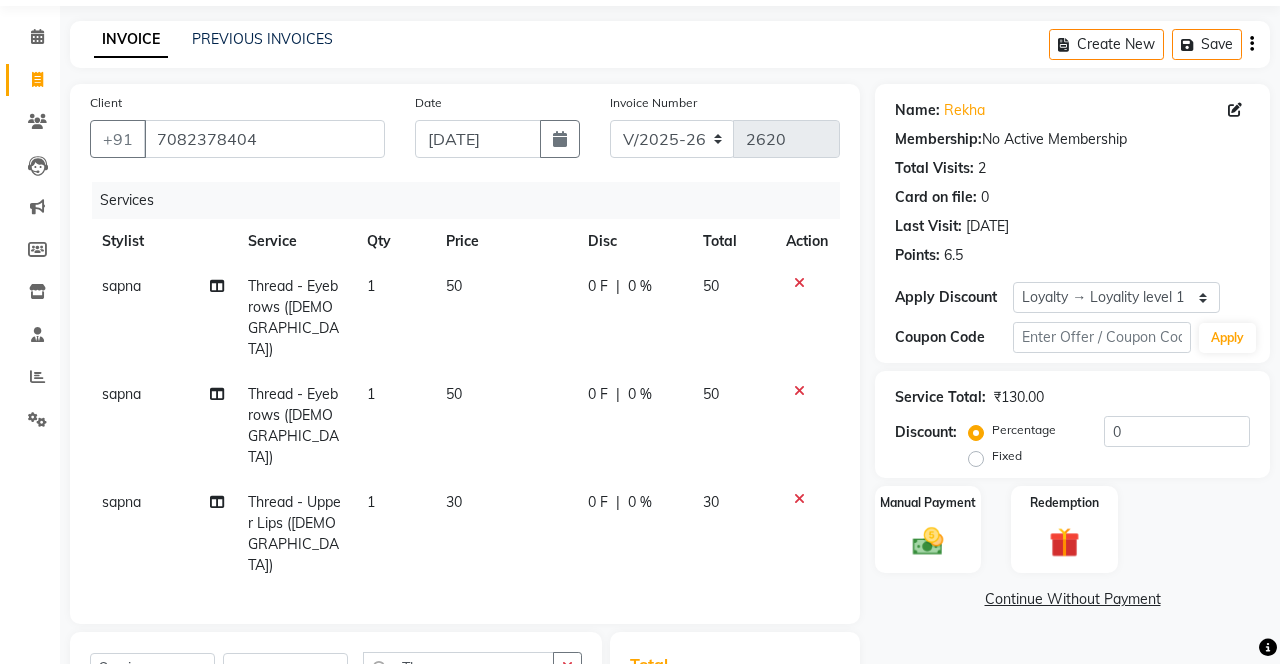 click 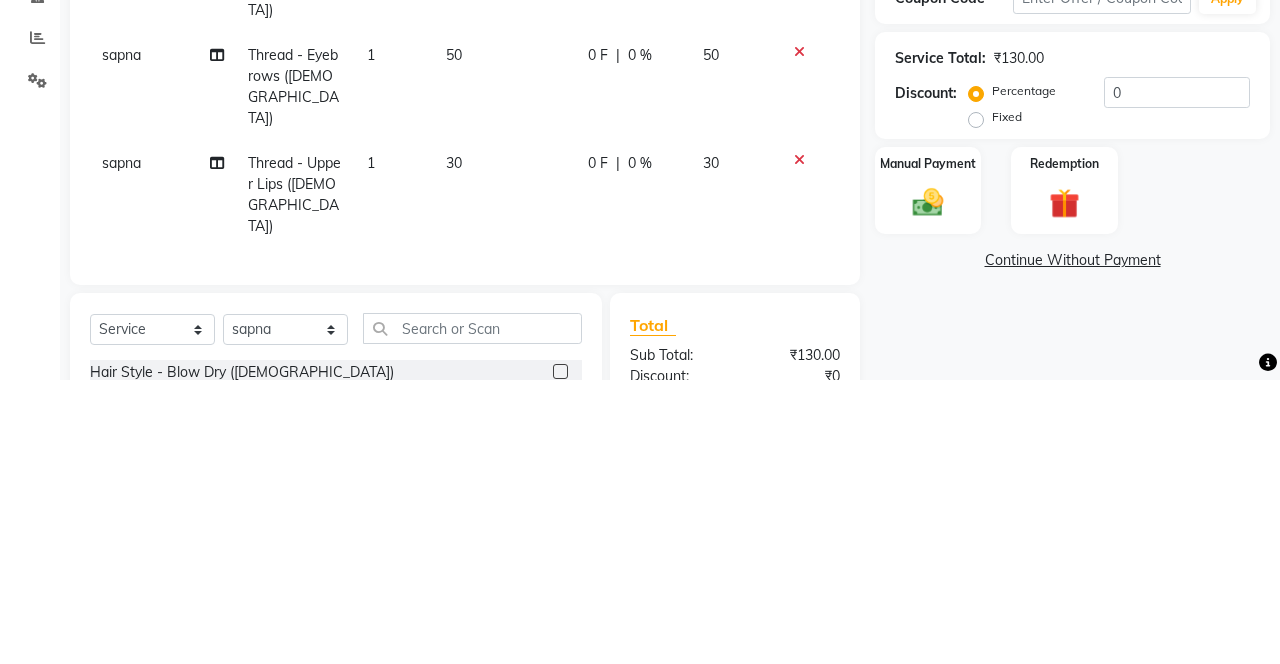 click on "Manual Payment Redemption" 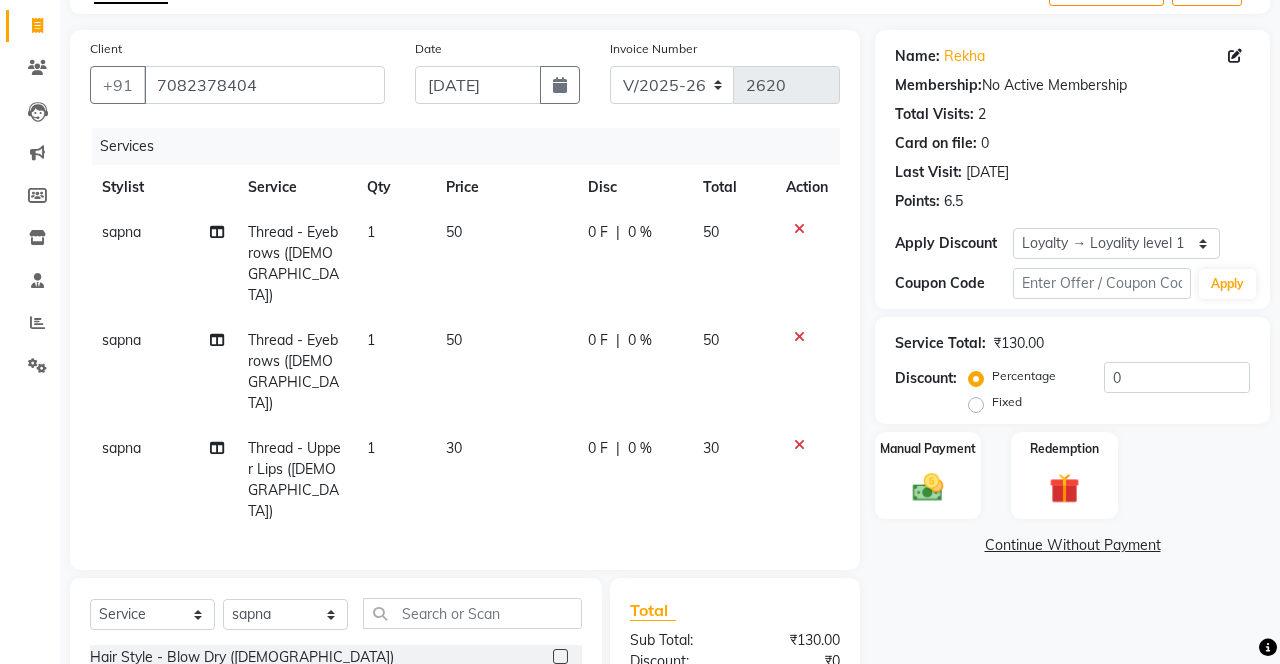 click 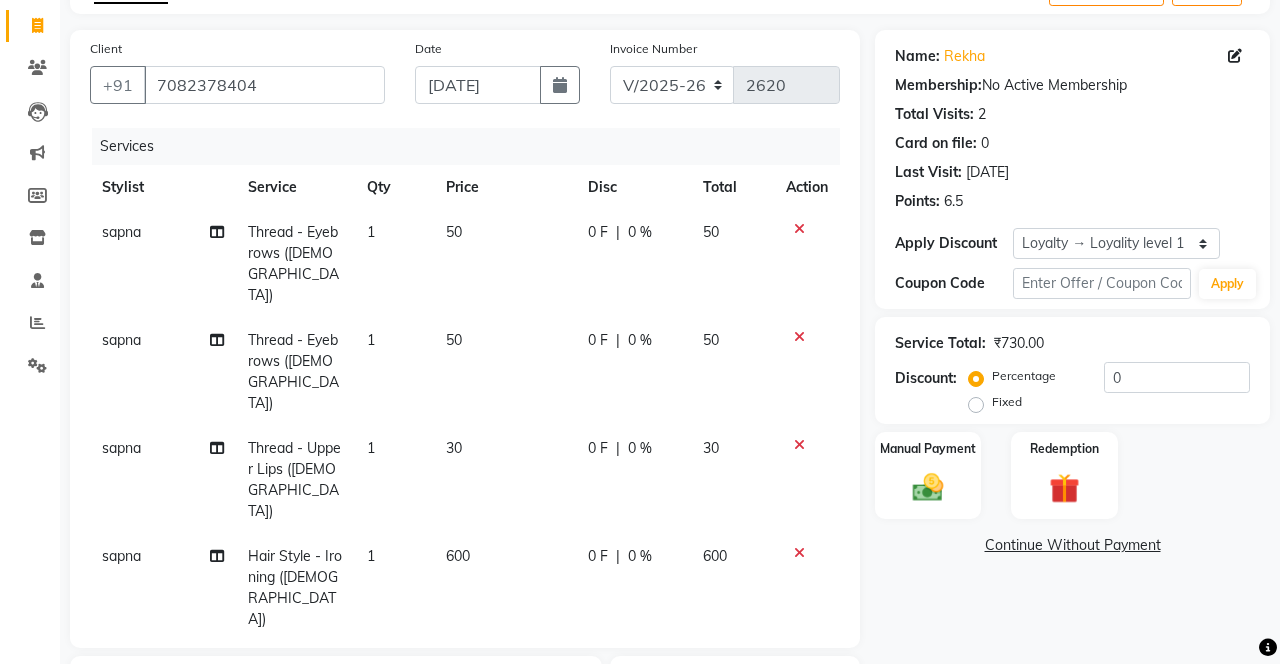 scroll, scrollTop: 88, scrollLeft: 0, axis: vertical 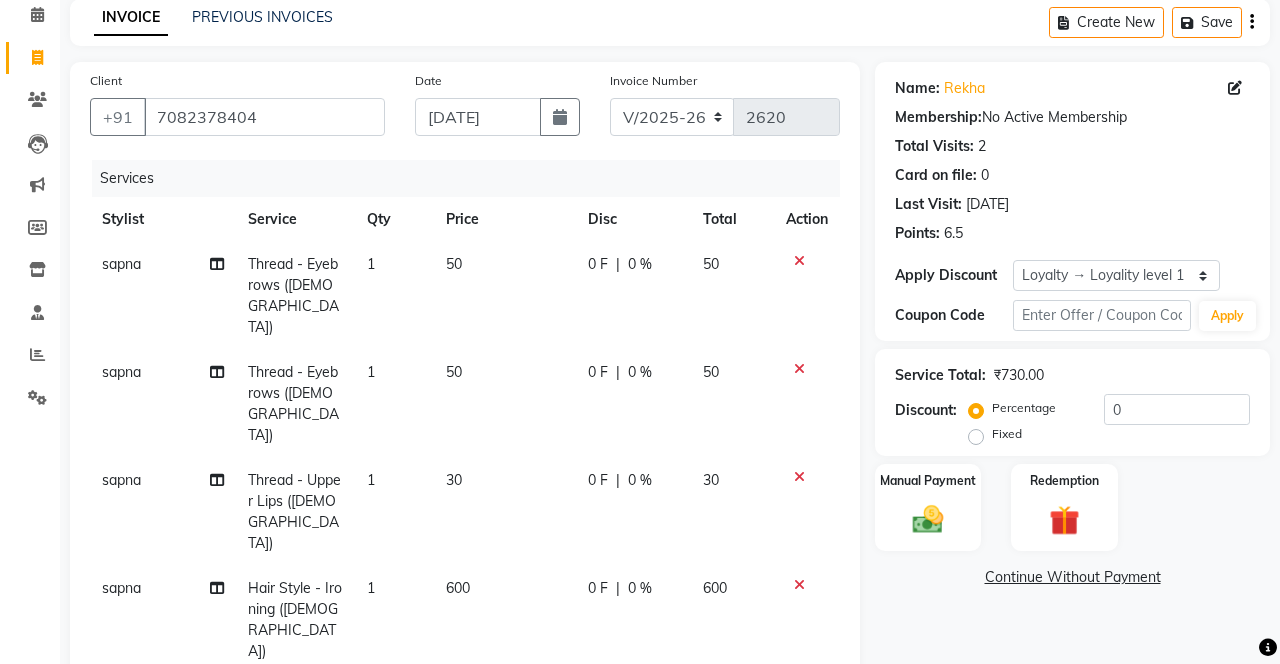 click 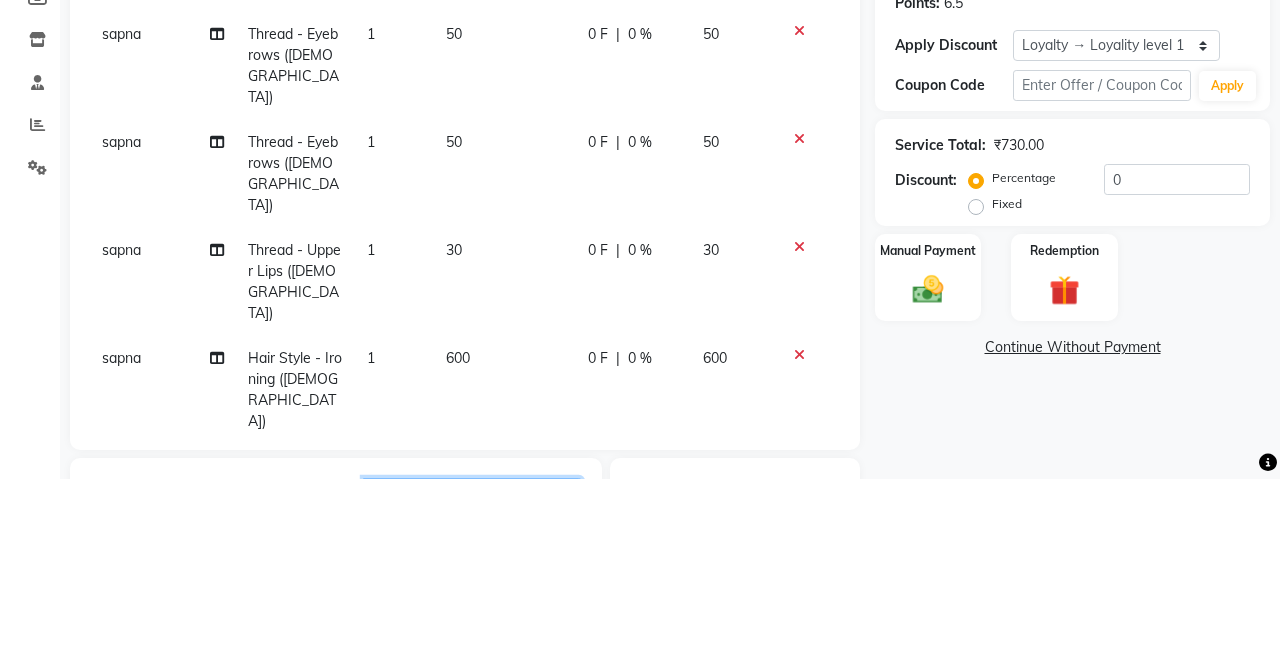 scroll, scrollTop: 145, scrollLeft: 0, axis: vertical 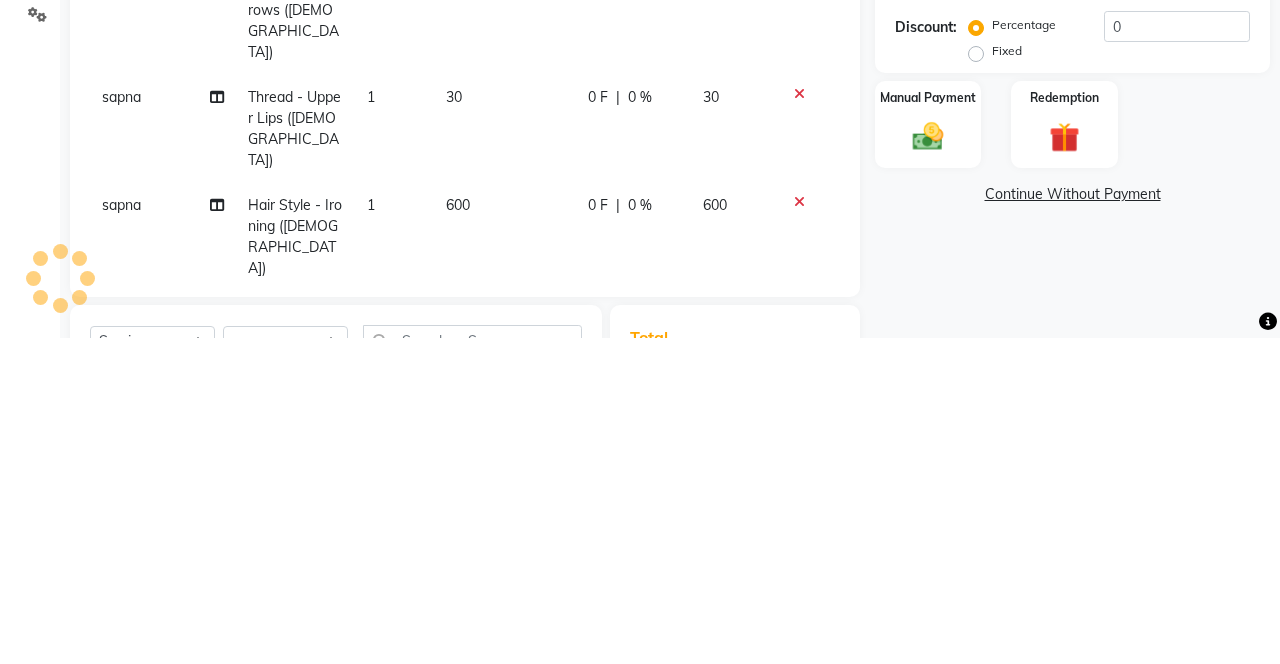 click 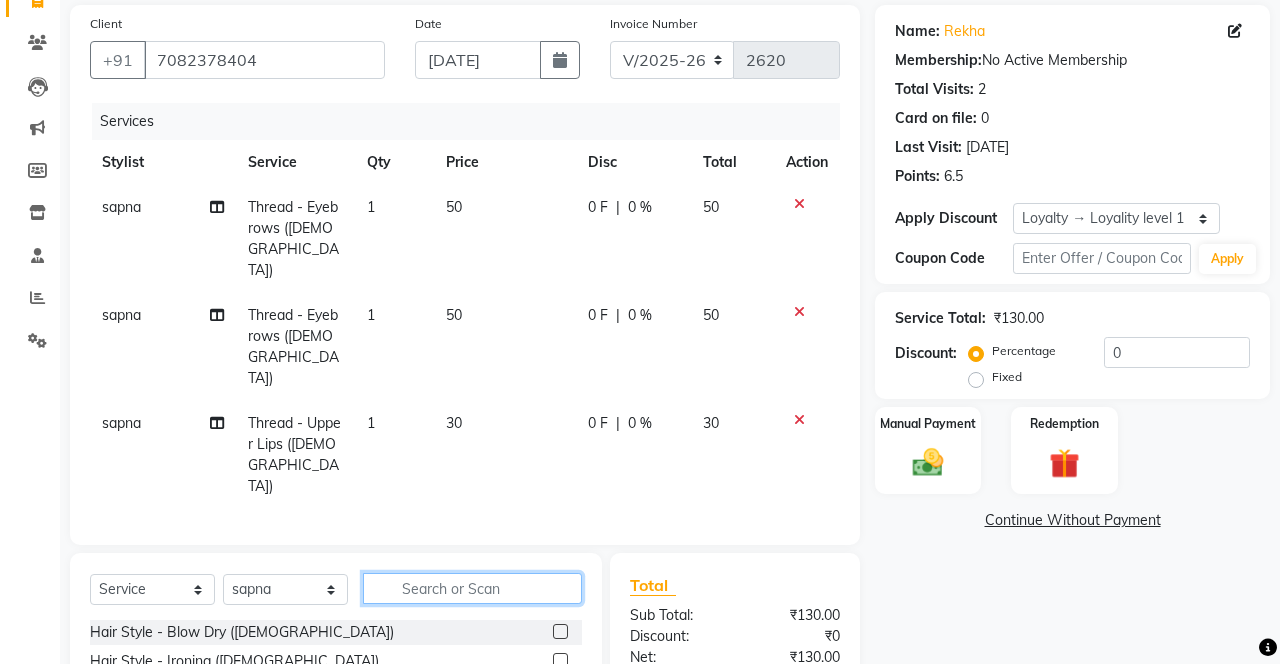 click 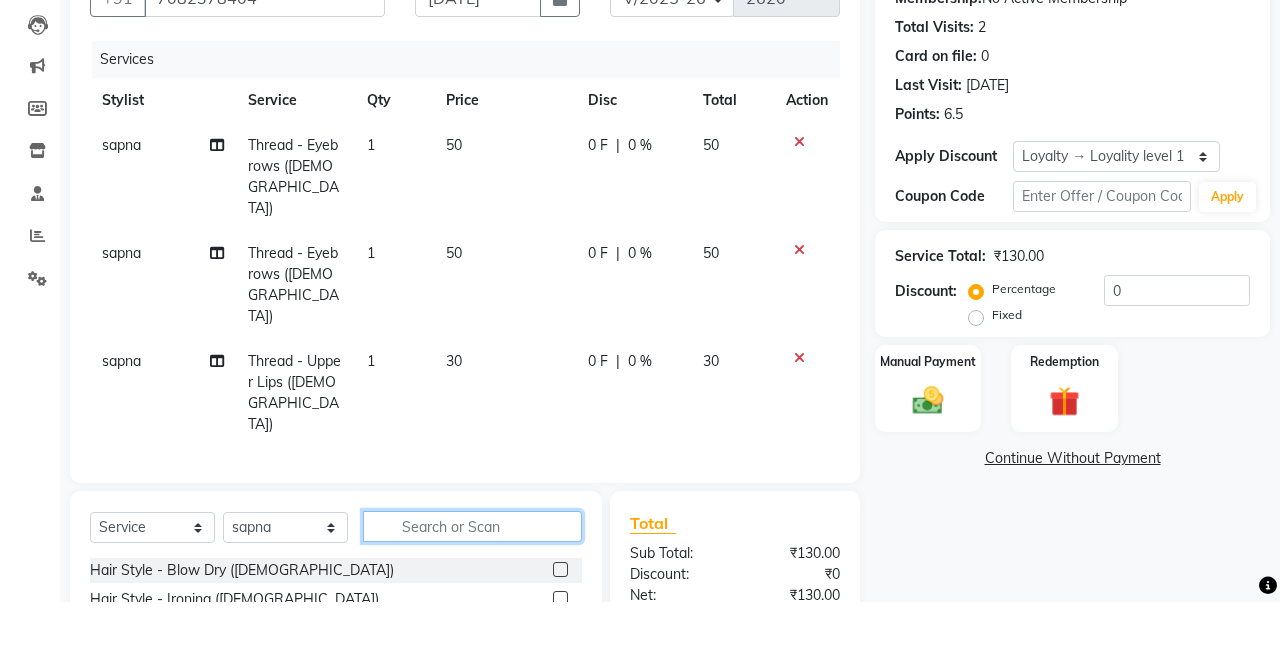 scroll, scrollTop: 145, scrollLeft: 0, axis: vertical 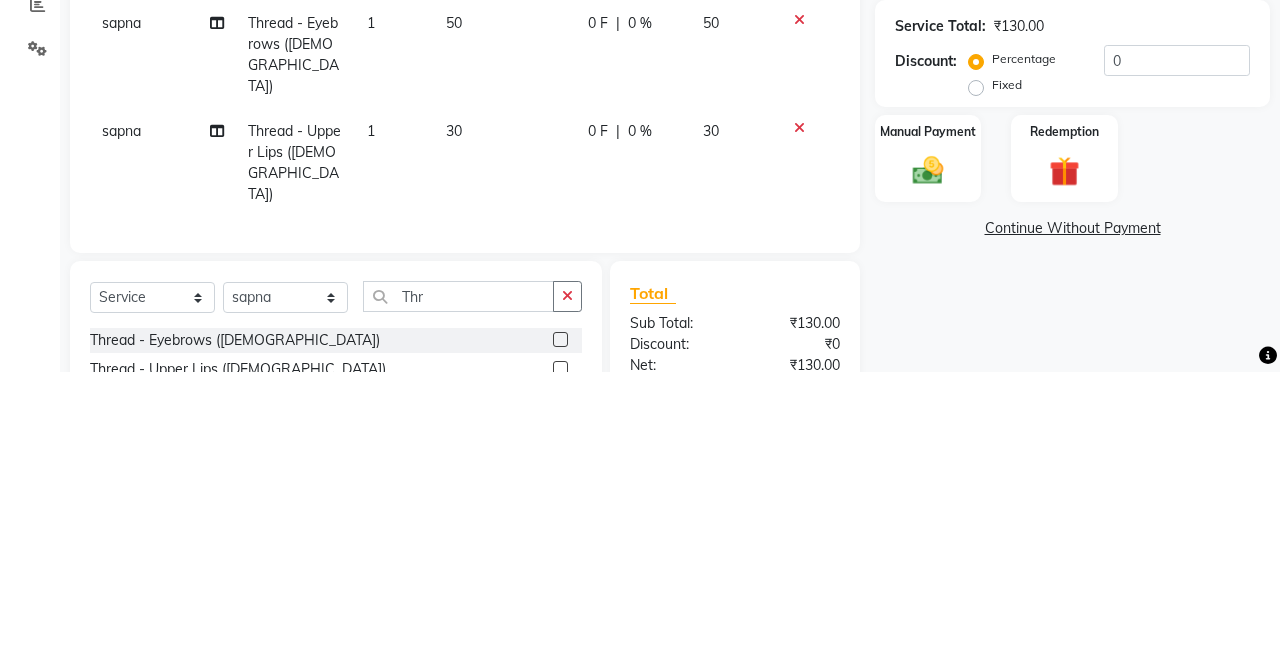 click 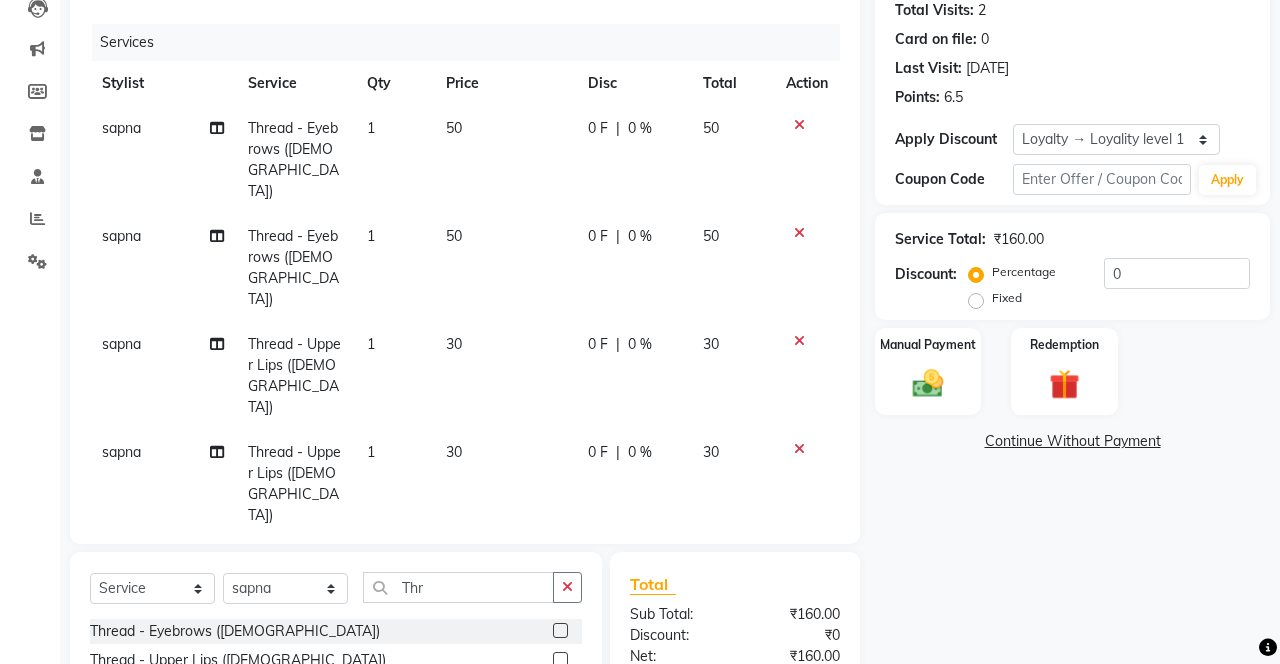 scroll, scrollTop: 232, scrollLeft: 0, axis: vertical 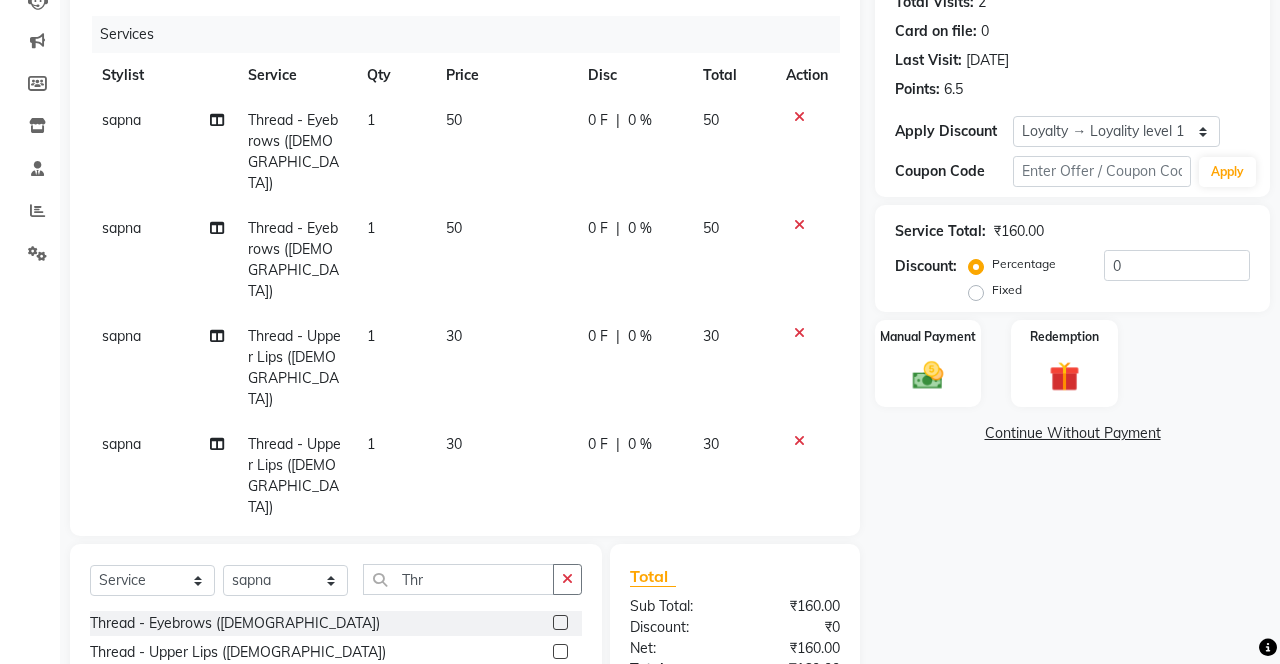 click 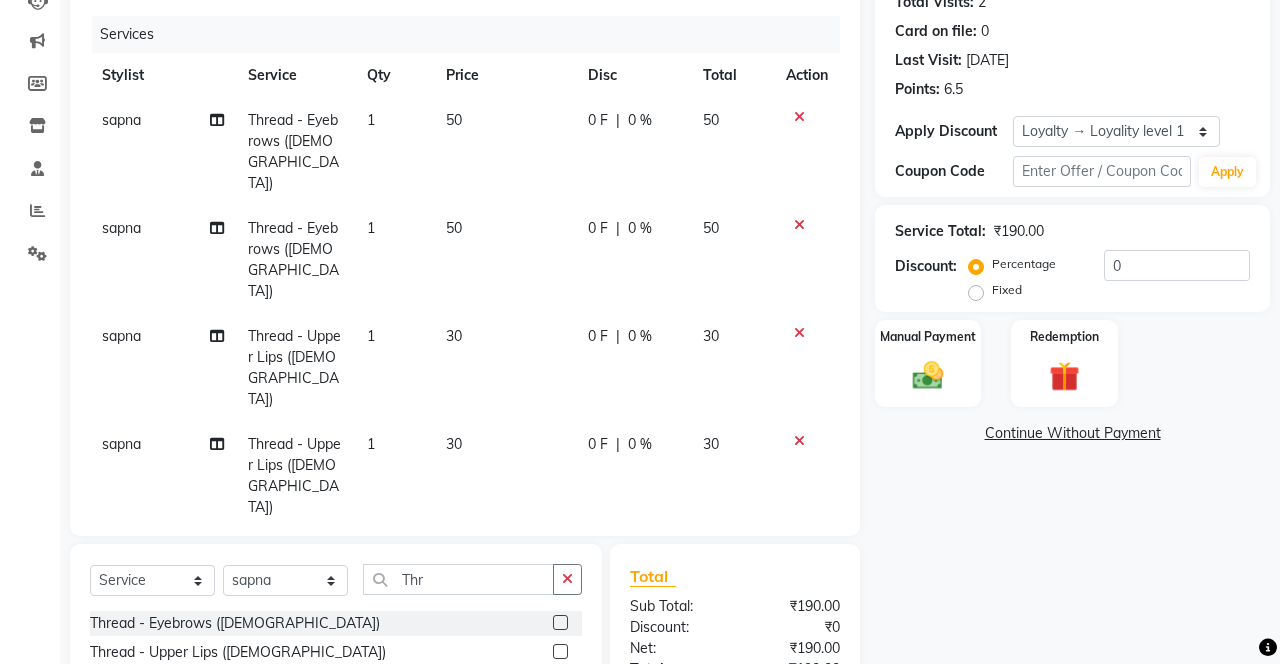 click 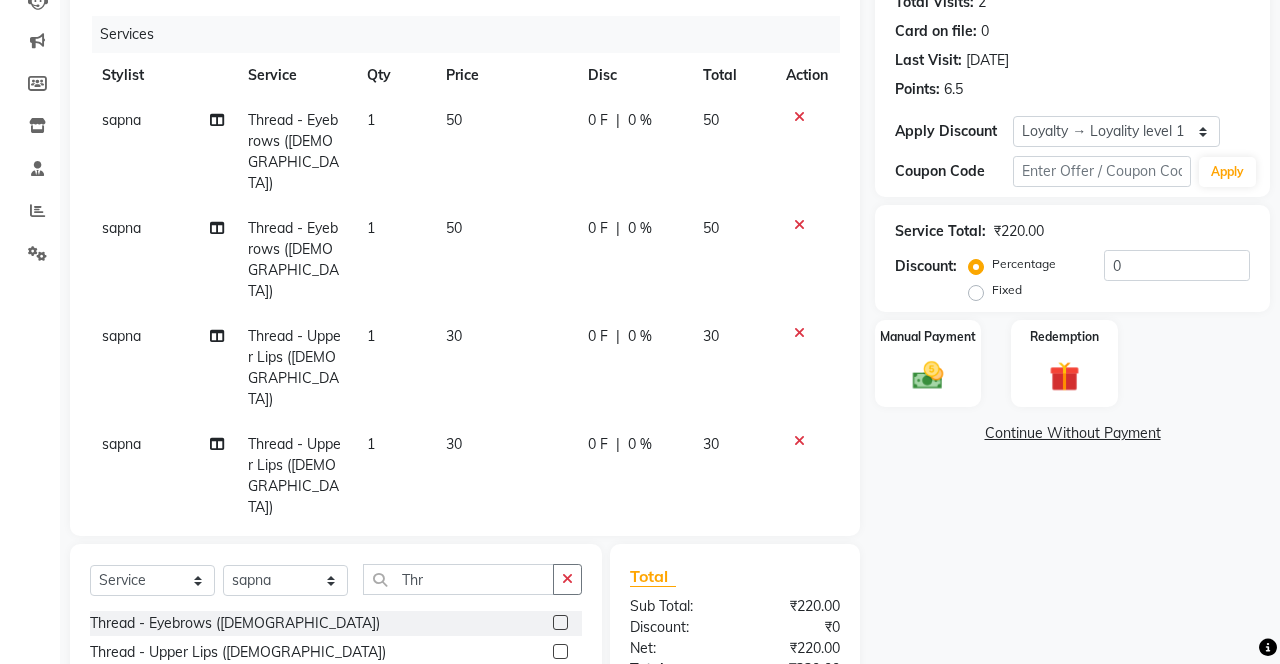 click 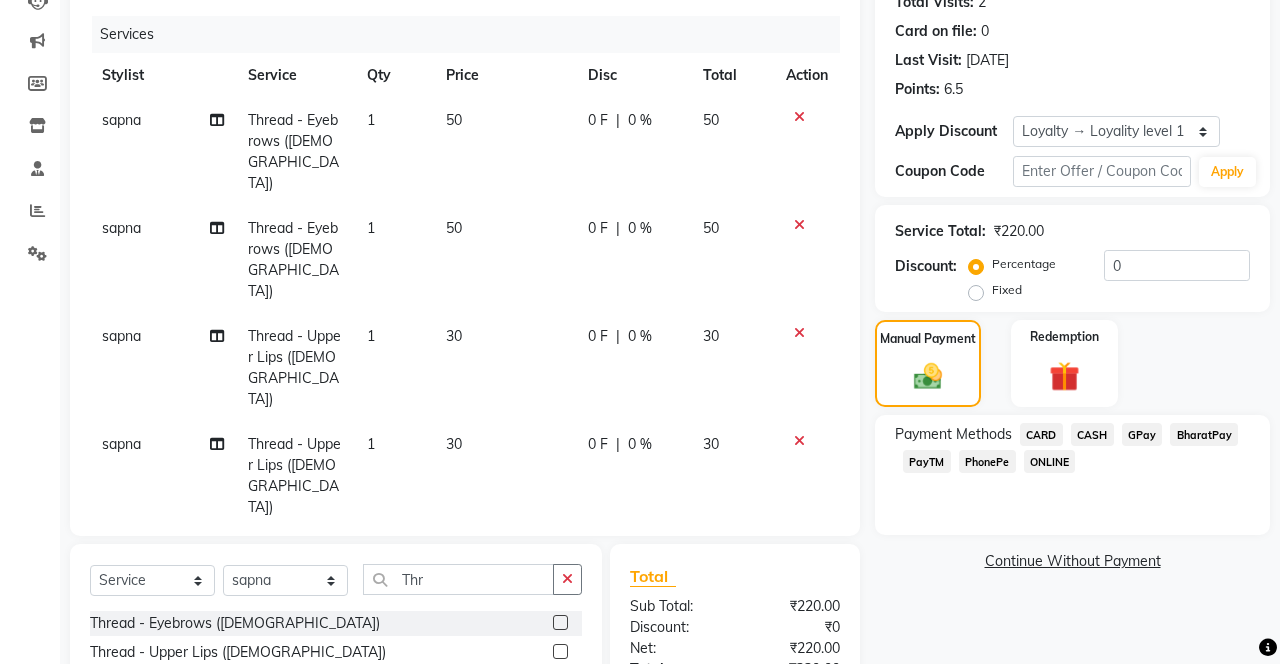 click on "PhonePe" 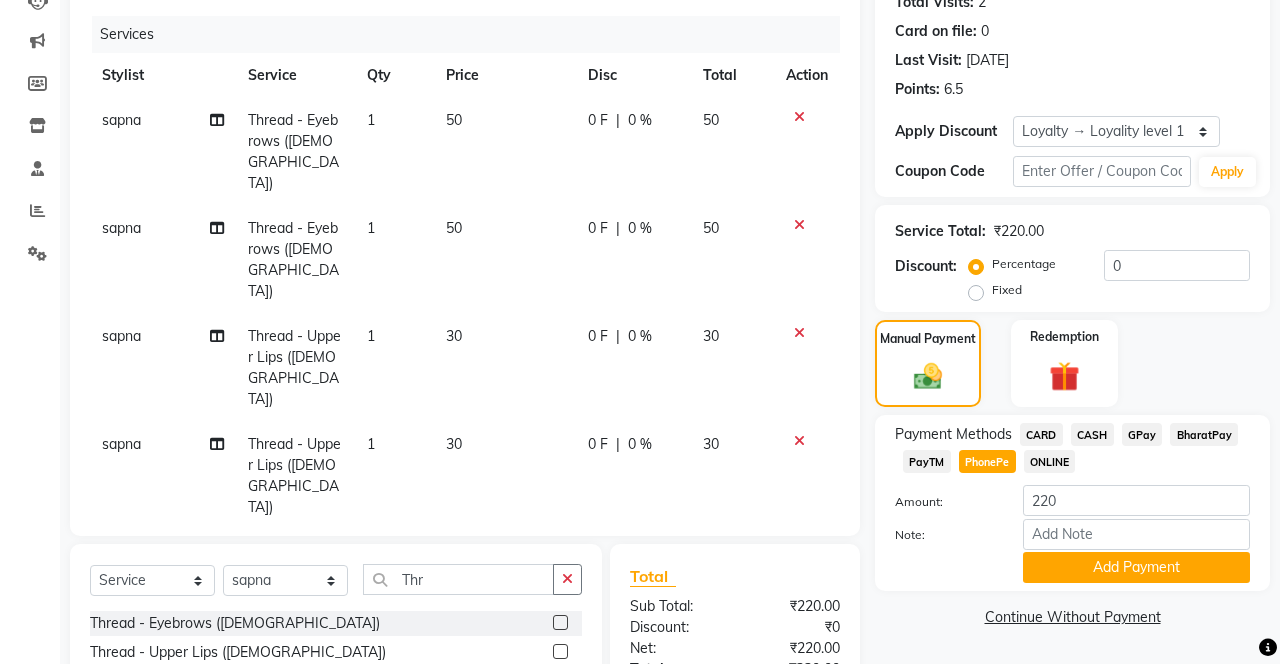 click on "Add Payment" 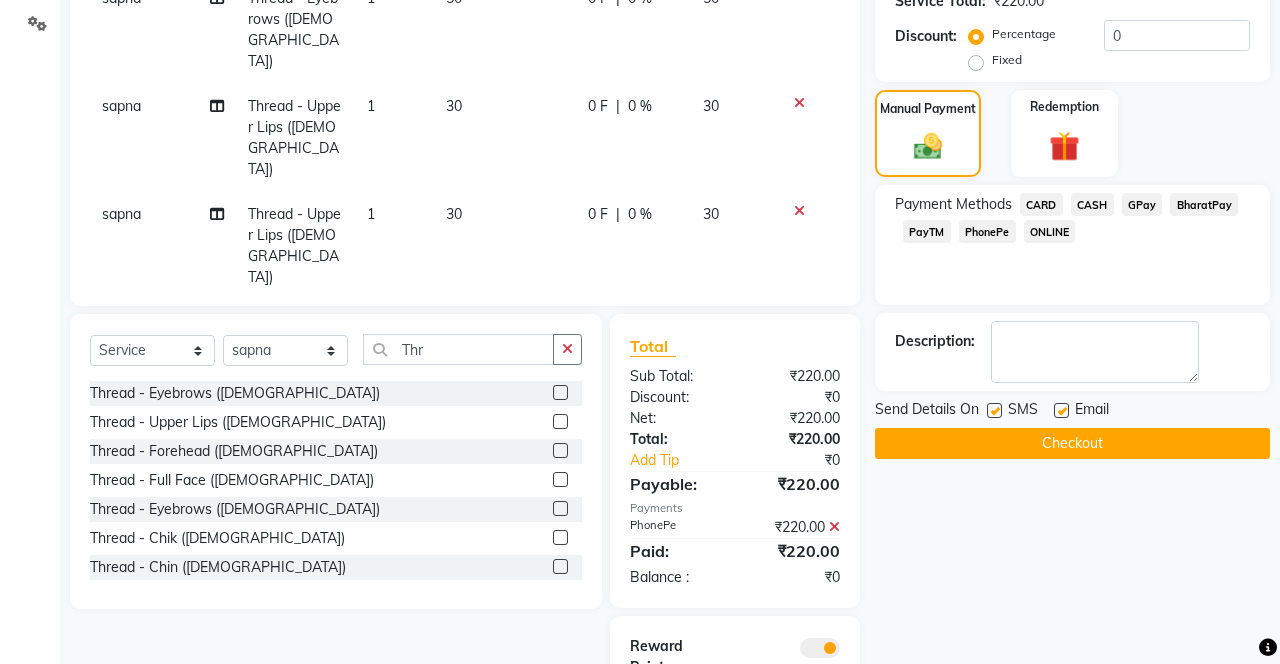 scroll, scrollTop: 504, scrollLeft: 0, axis: vertical 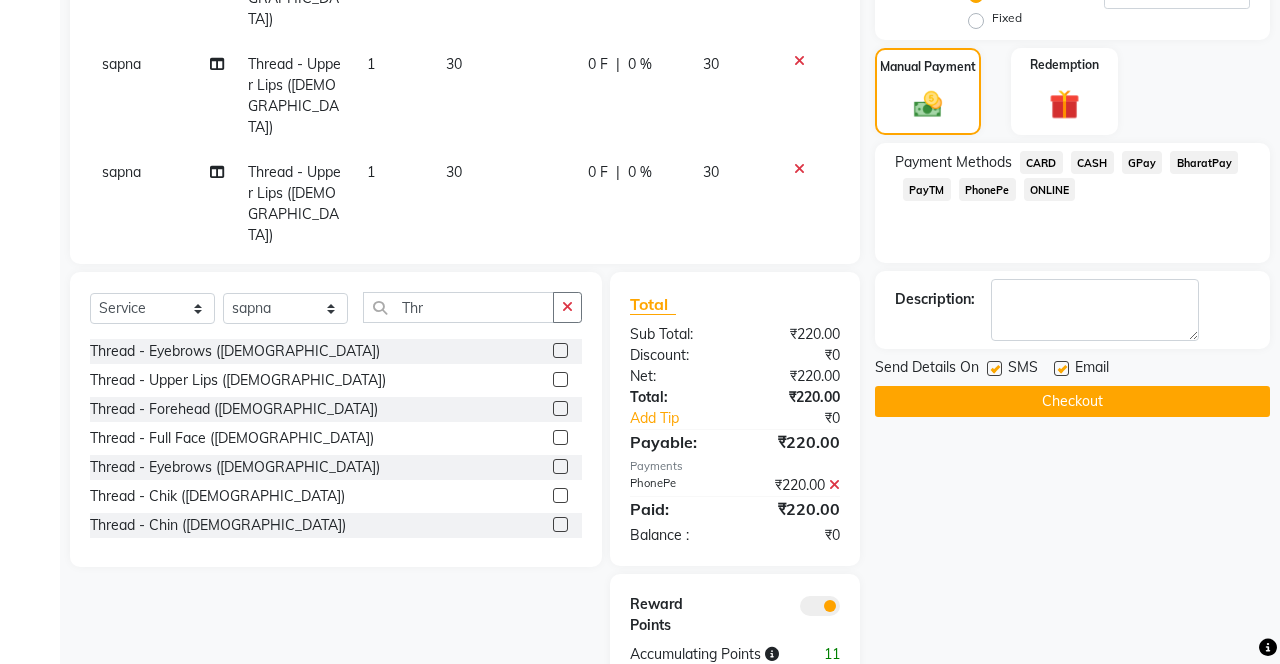 click 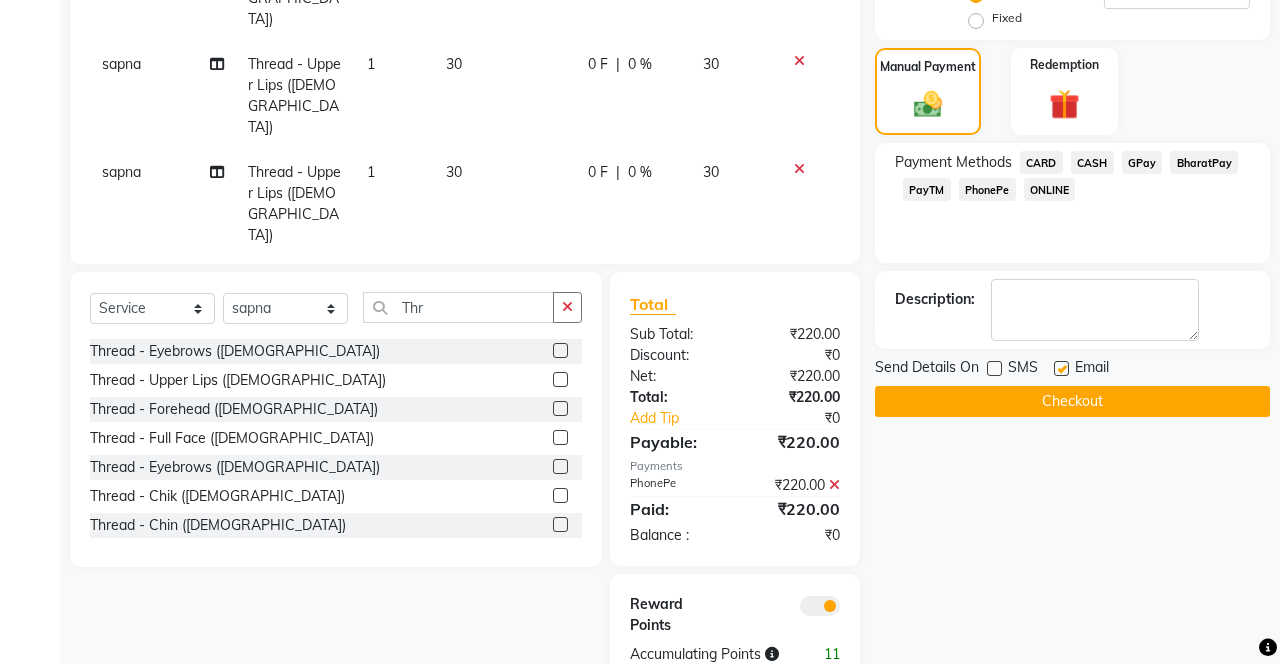 click on "Checkout" 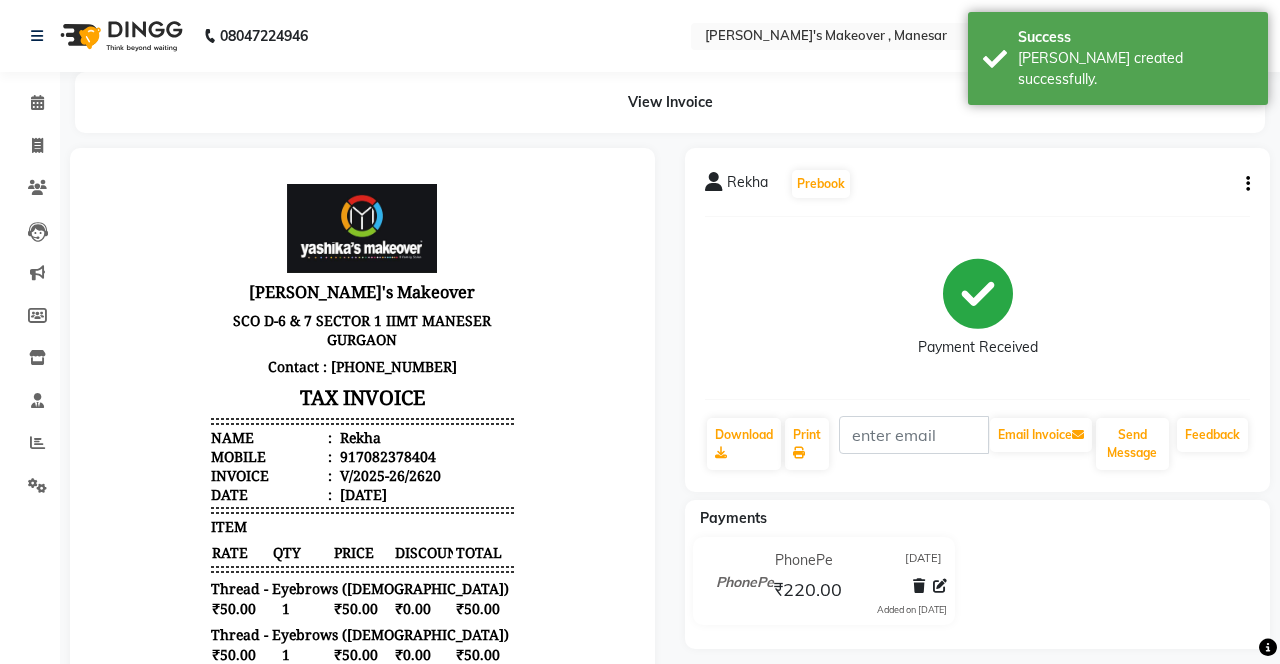 scroll, scrollTop: 0, scrollLeft: 0, axis: both 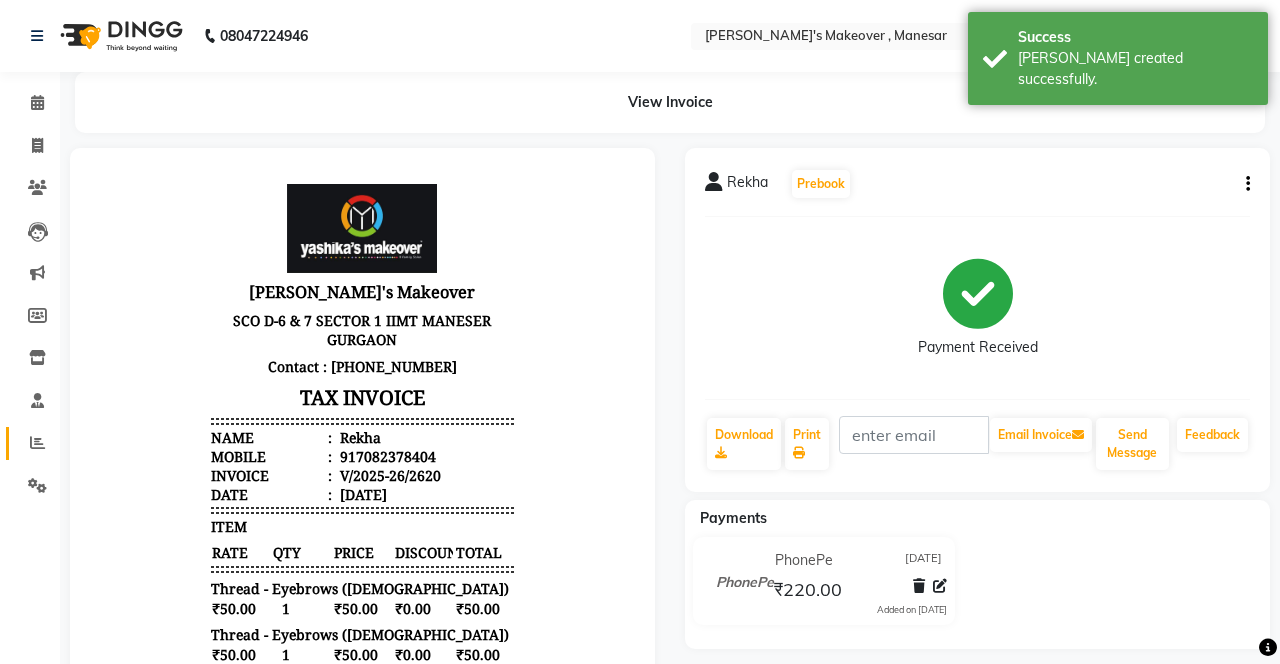 click on "Reports" 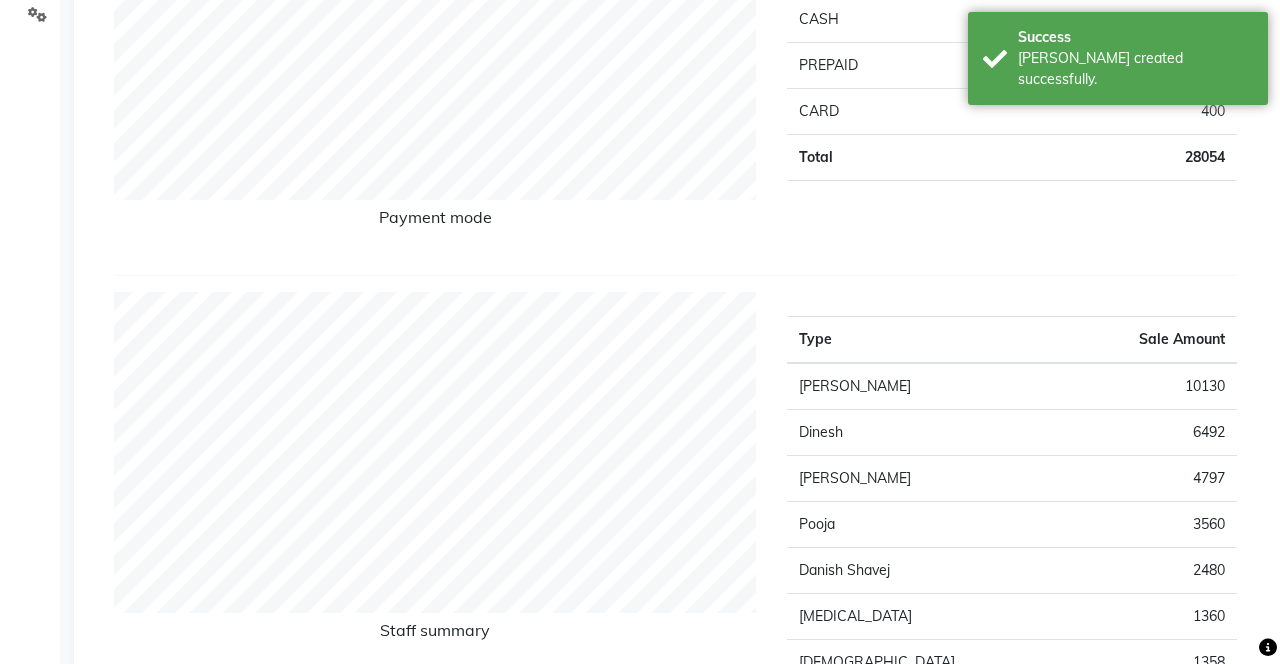 scroll, scrollTop: 480, scrollLeft: 0, axis: vertical 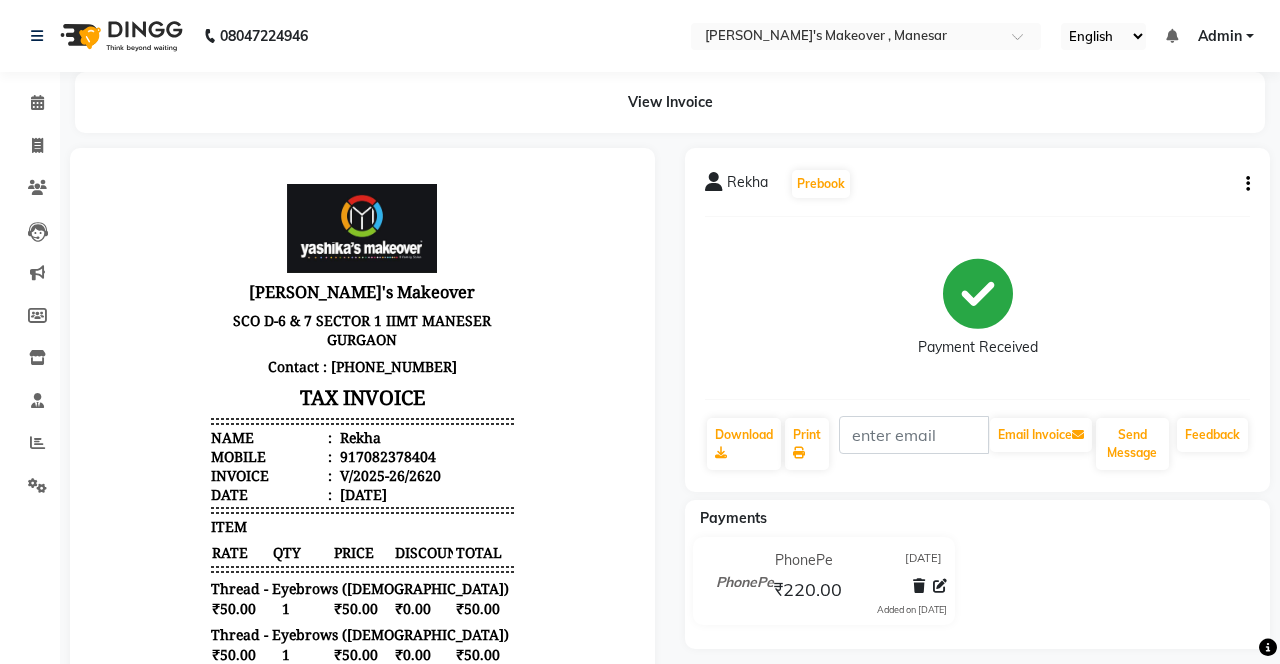click on "View Invoice      Rekha   Prebook   Payment Received  Download  Print   Email Invoice   Send Message Feedback  Payments PhonePe [DATE] ₹220.00  Added on [DATE]" 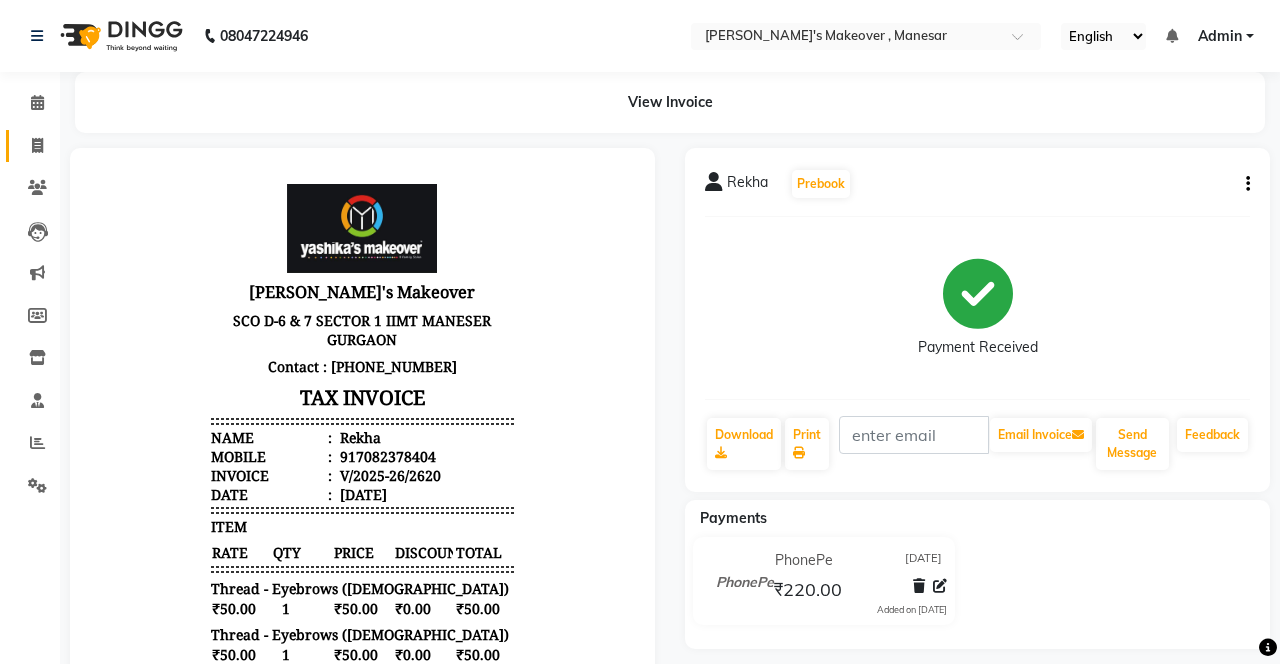 click on "Invoice" 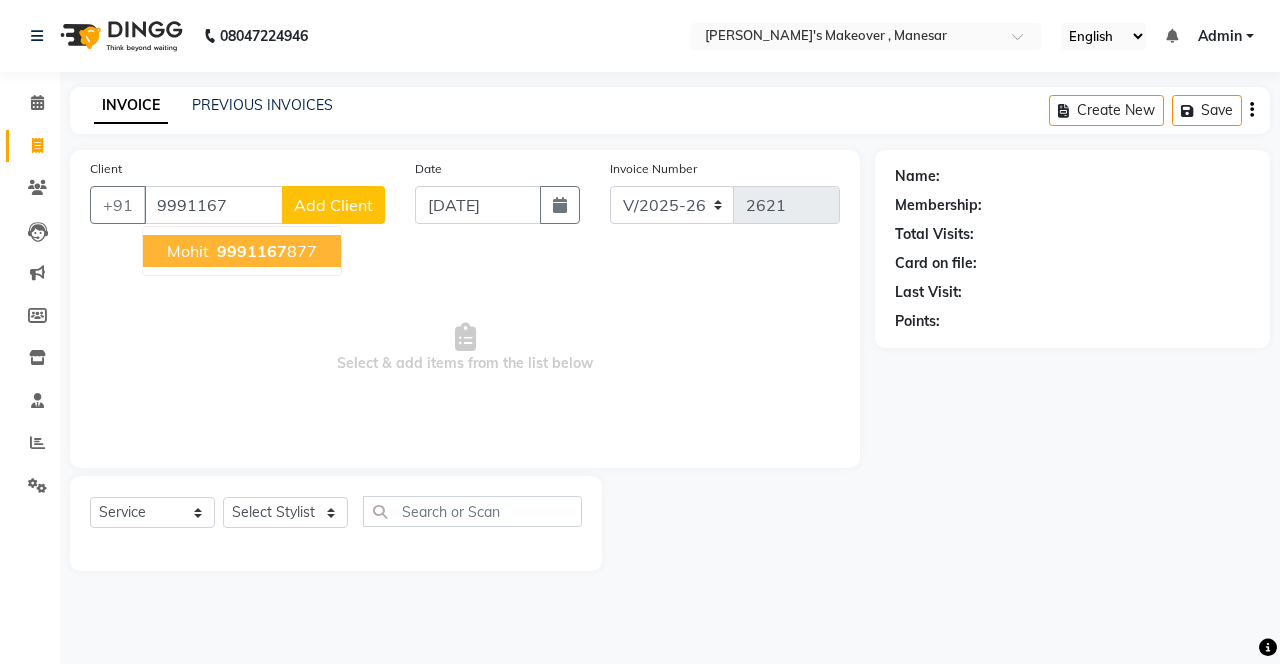 click on "9991167 877" at bounding box center (265, 251) 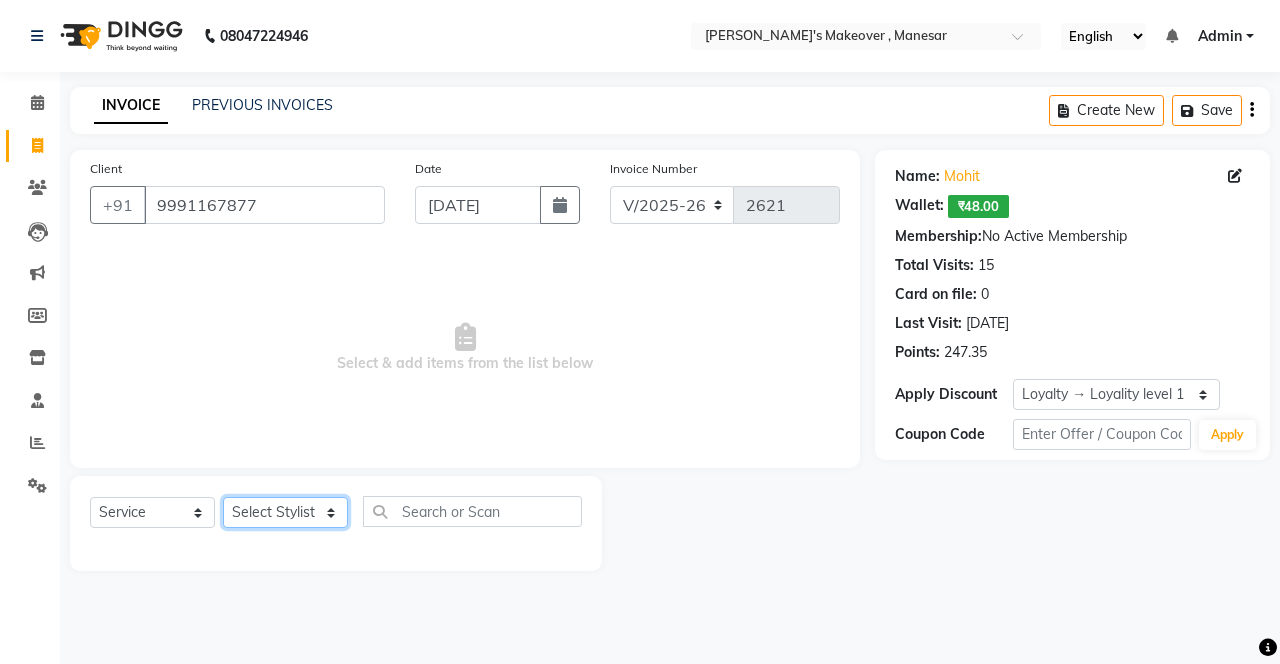 click on "Select Stylist Danish Shavej [PERSON_NAME] Krishna [PERSON_NAME] [PERSON_NAME] Mdm [PERSON_NAME] [PERSON_NAME] [MEDICAL_DATA] Pooja [PERSON_NAME] [PERSON_NAME] ([DATE])" 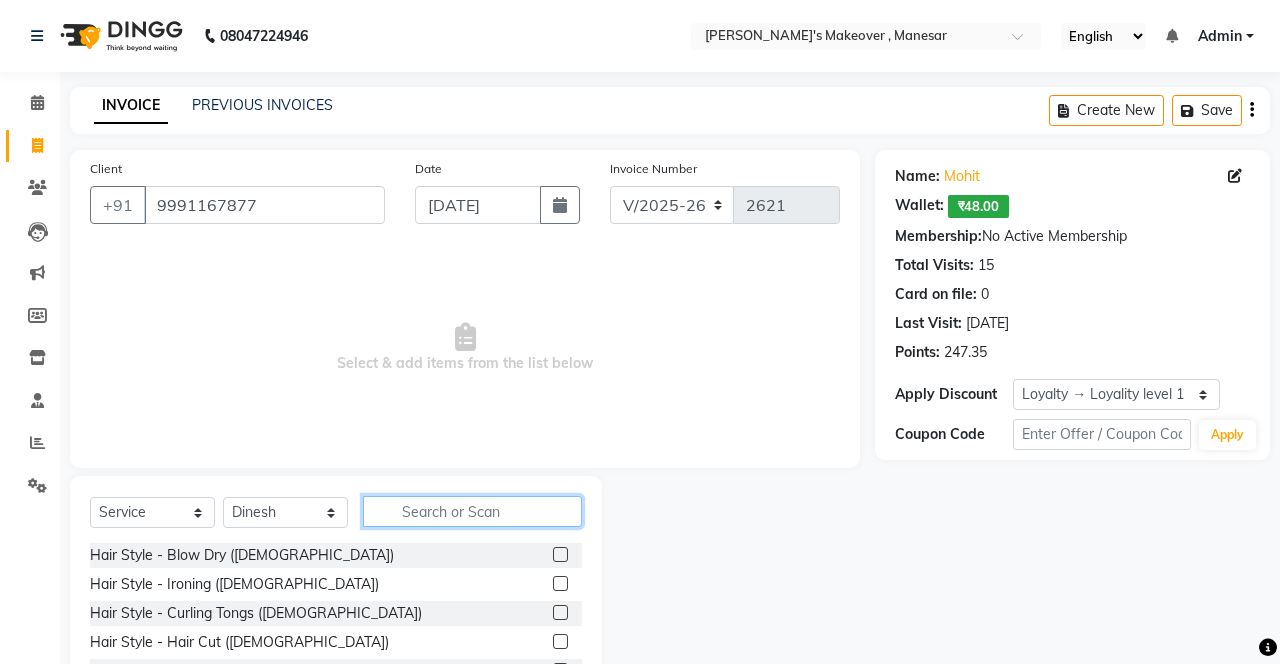 click 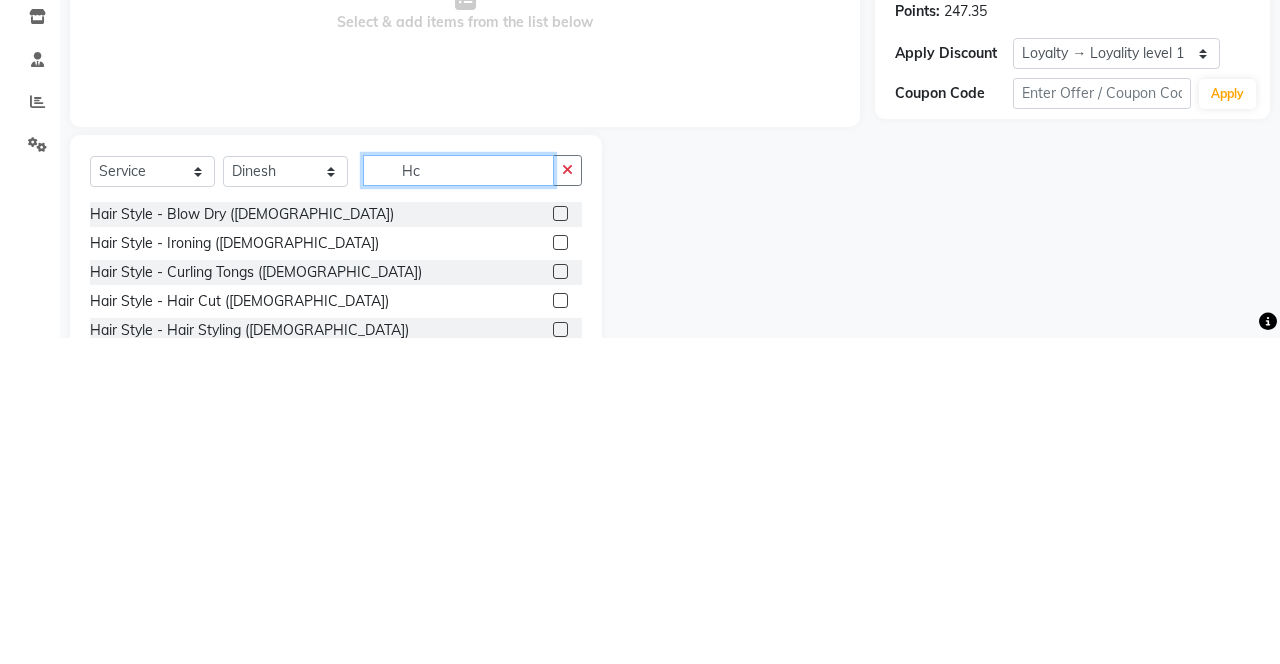scroll, scrollTop: 0, scrollLeft: 0, axis: both 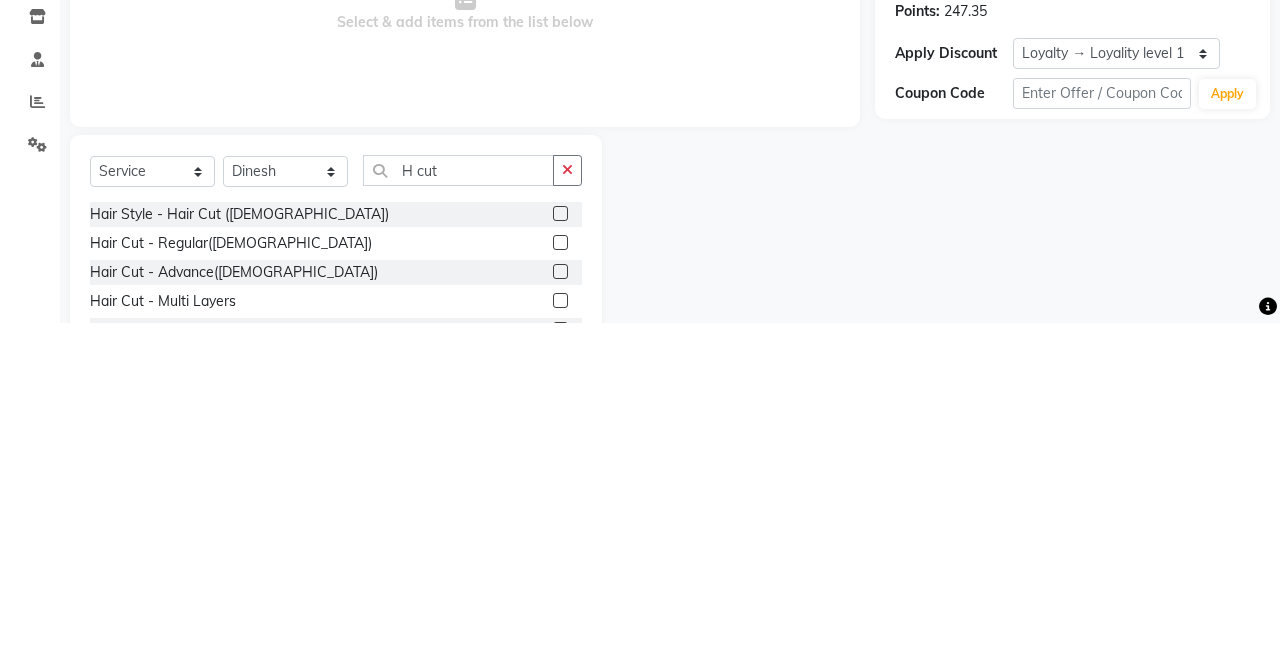 click 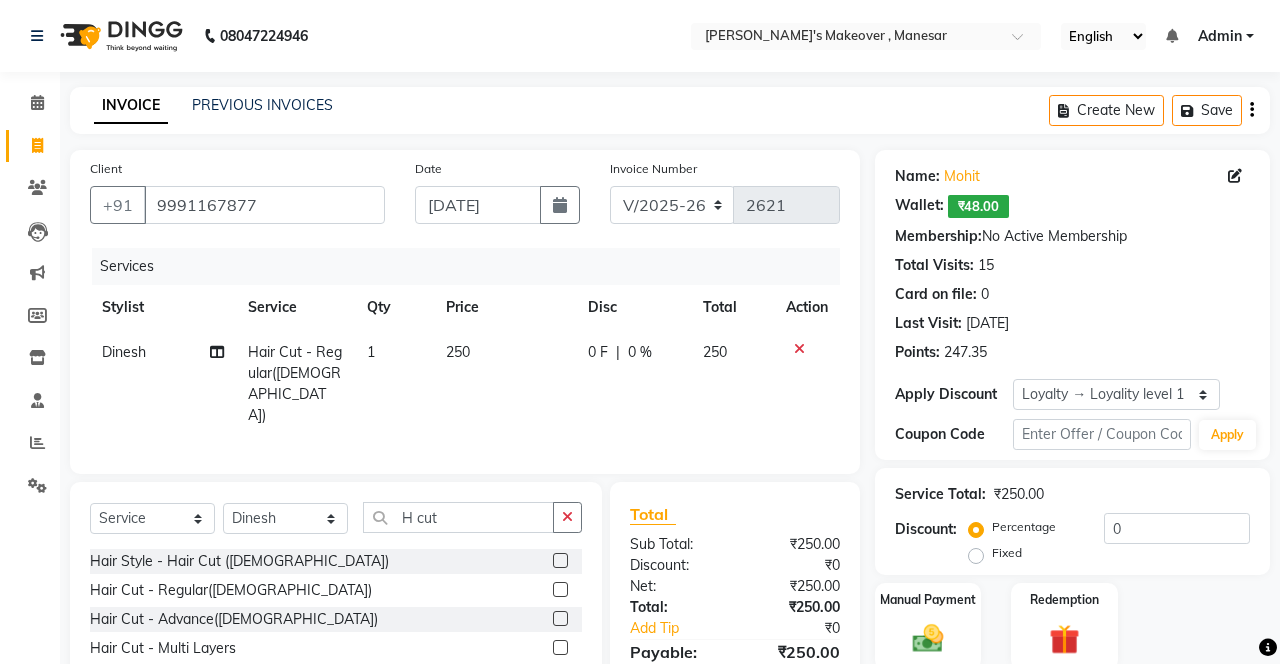 click 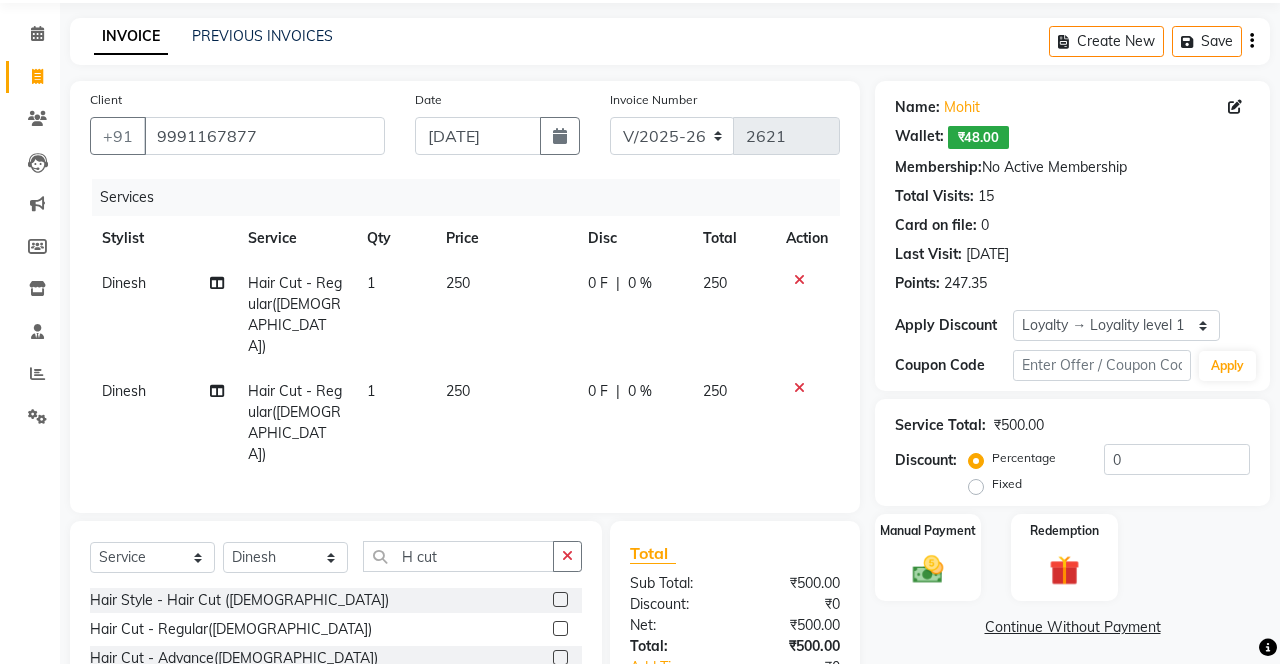 click 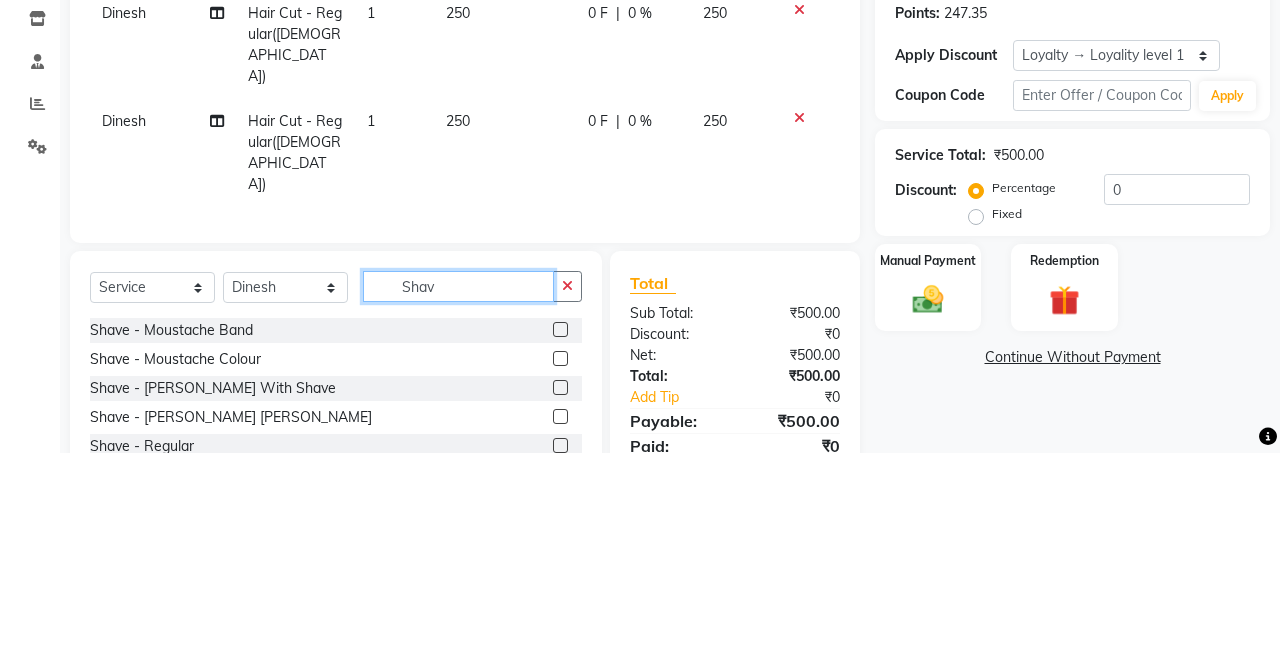 scroll, scrollTop: 128, scrollLeft: 0, axis: vertical 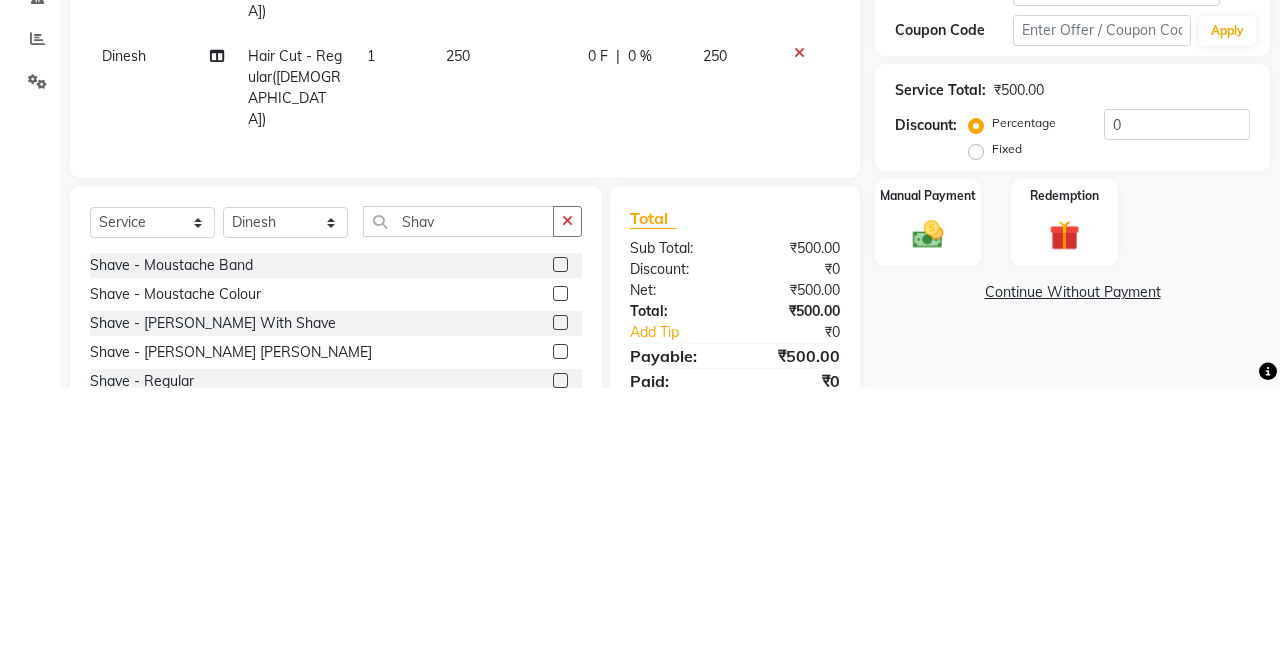 click 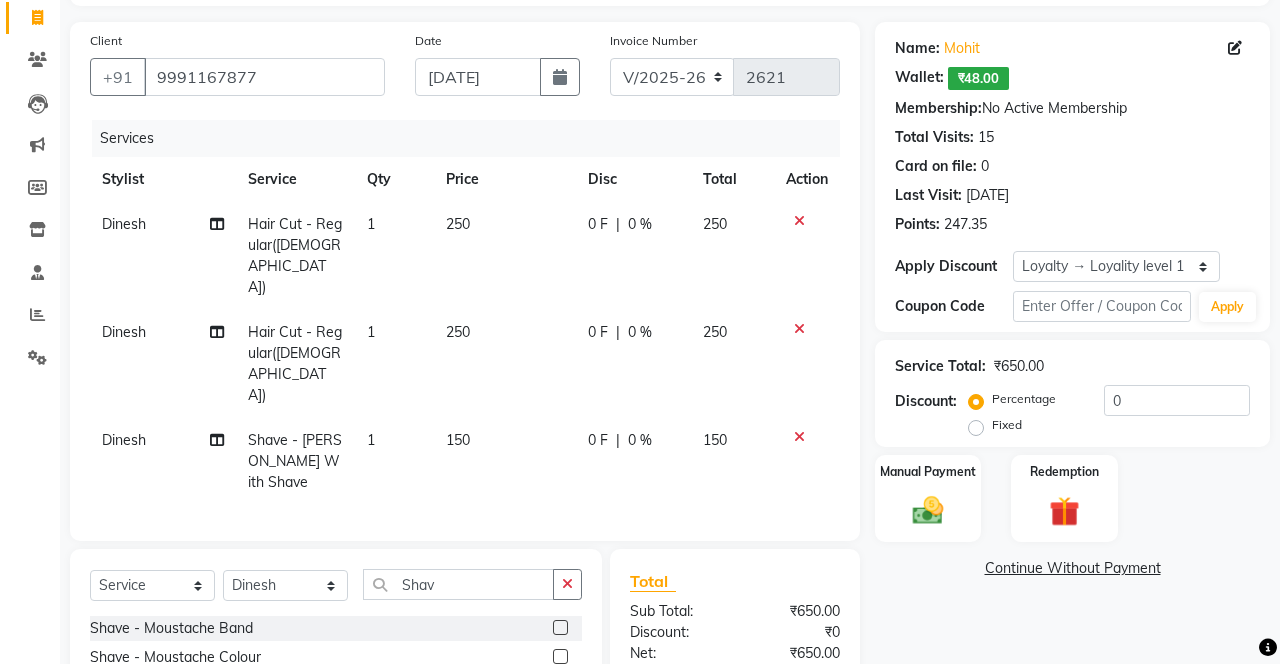 click 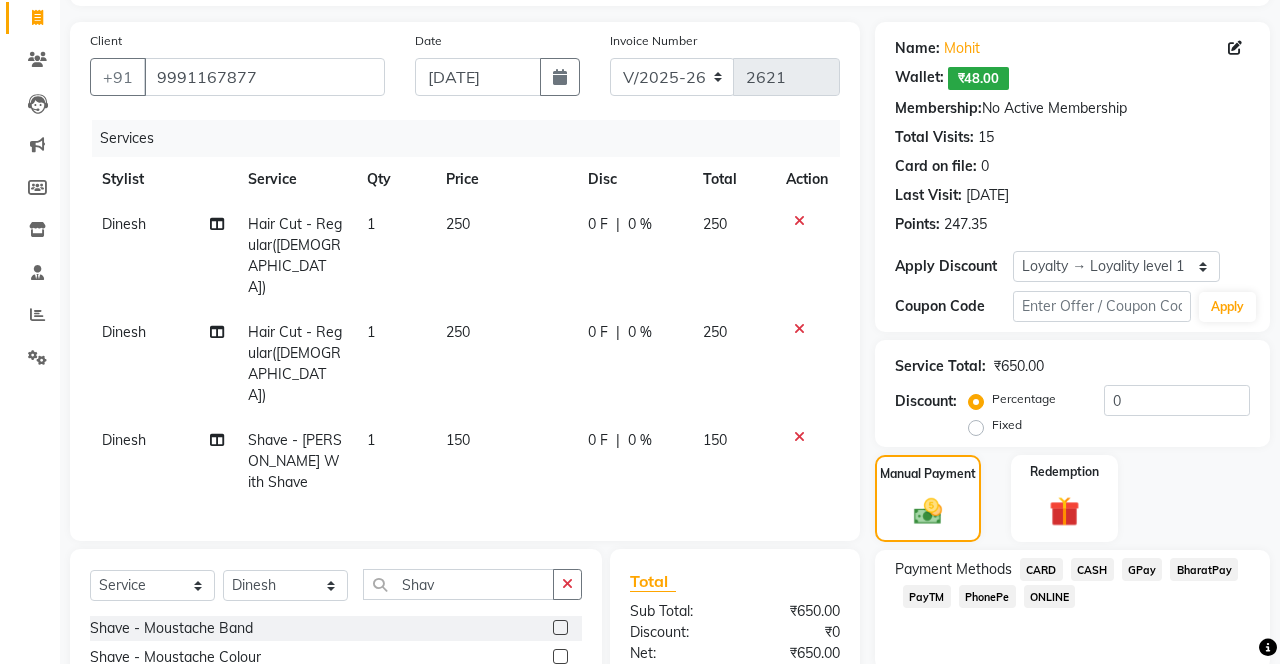 click on "Dinesh" 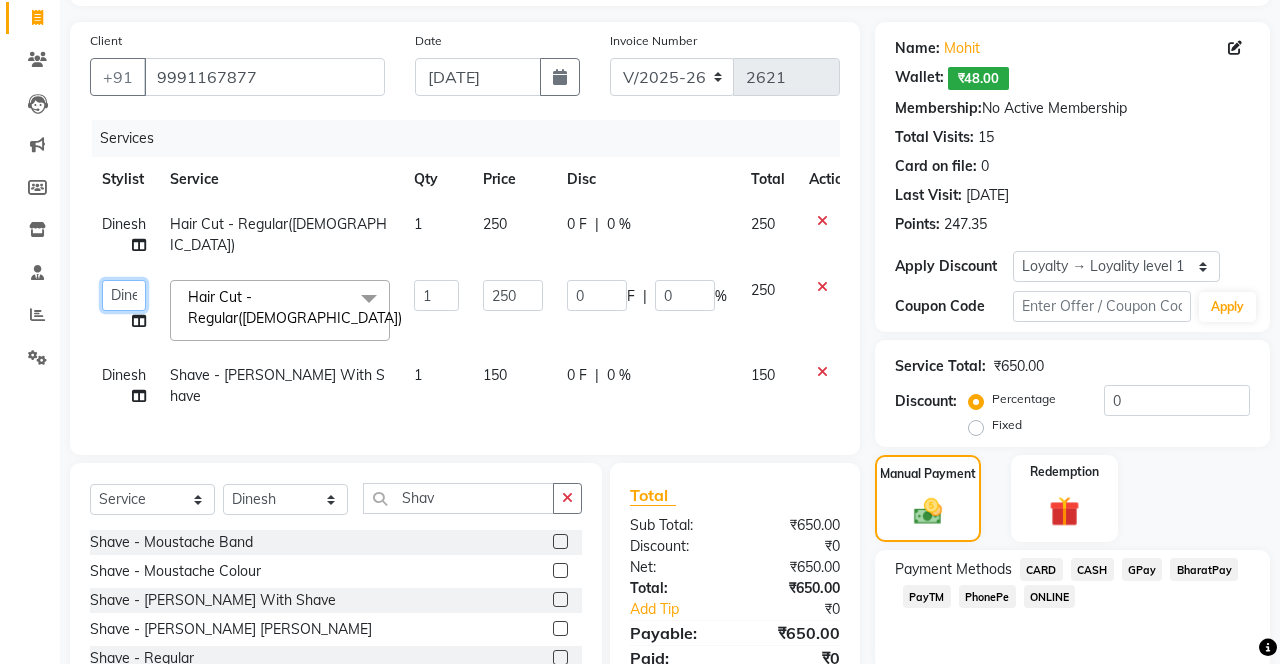 click on "Danish Shavej   [PERSON_NAME]   Krishna   [PERSON_NAME]   [PERSON_NAME] Mdm   [PERSON_NAME]   [PERSON_NAME]   [MEDICAL_DATA]   Pooja   [PERSON_NAME]   [PERSON_NAME] ([DATE])" 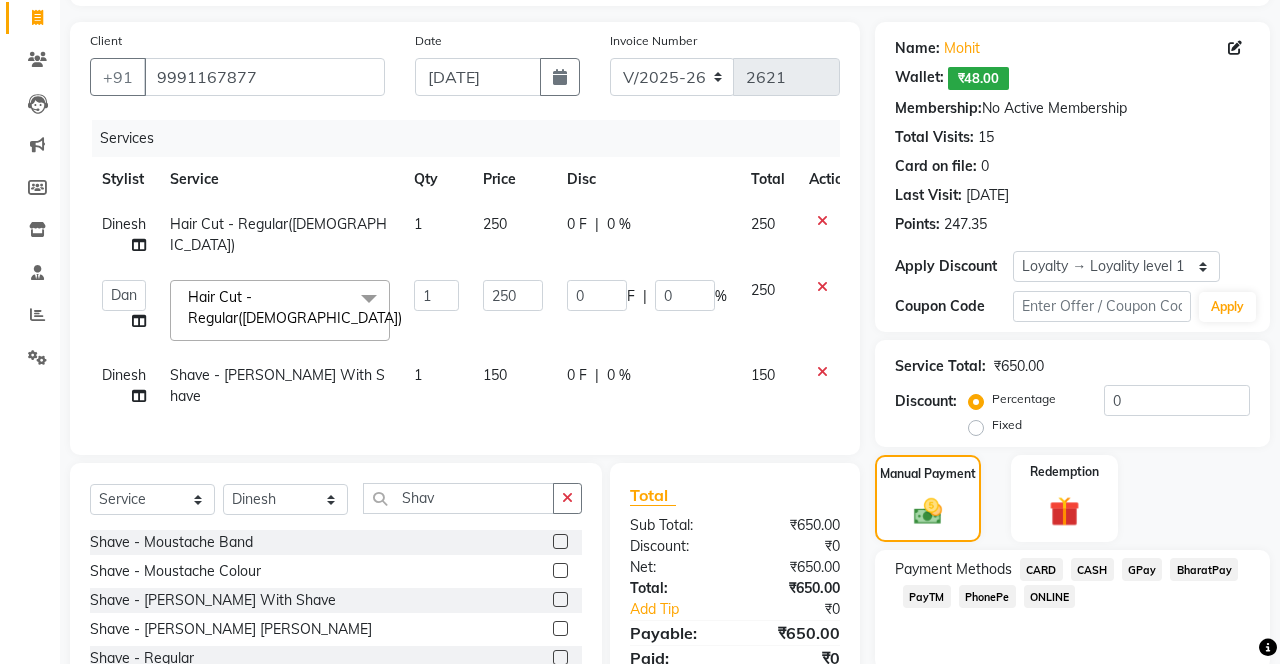 click on "PhonePe" 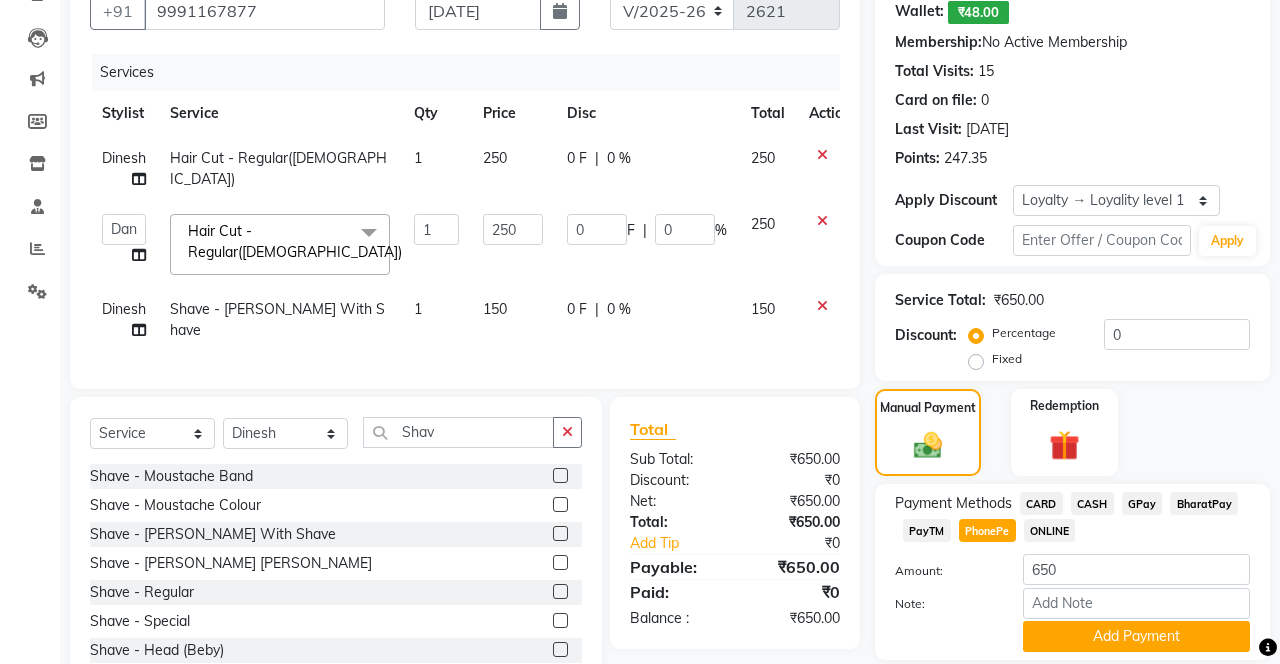 click on "Add Payment" 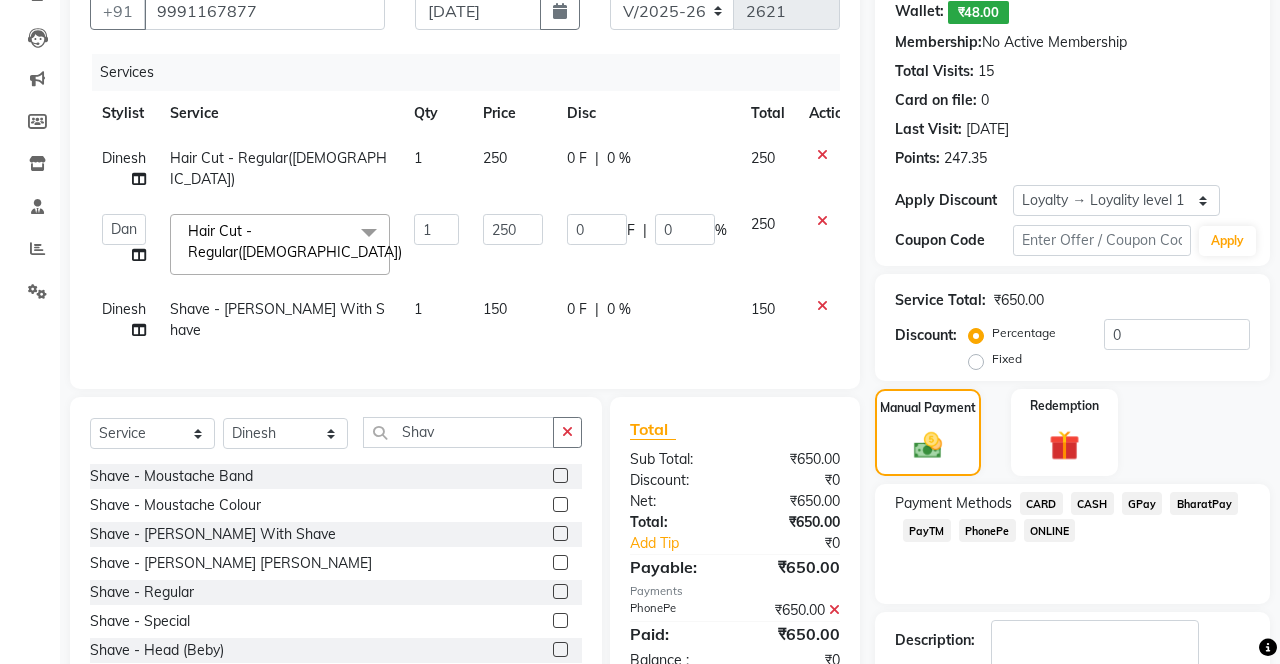 scroll, scrollTop: 324, scrollLeft: 0, axis: vertical 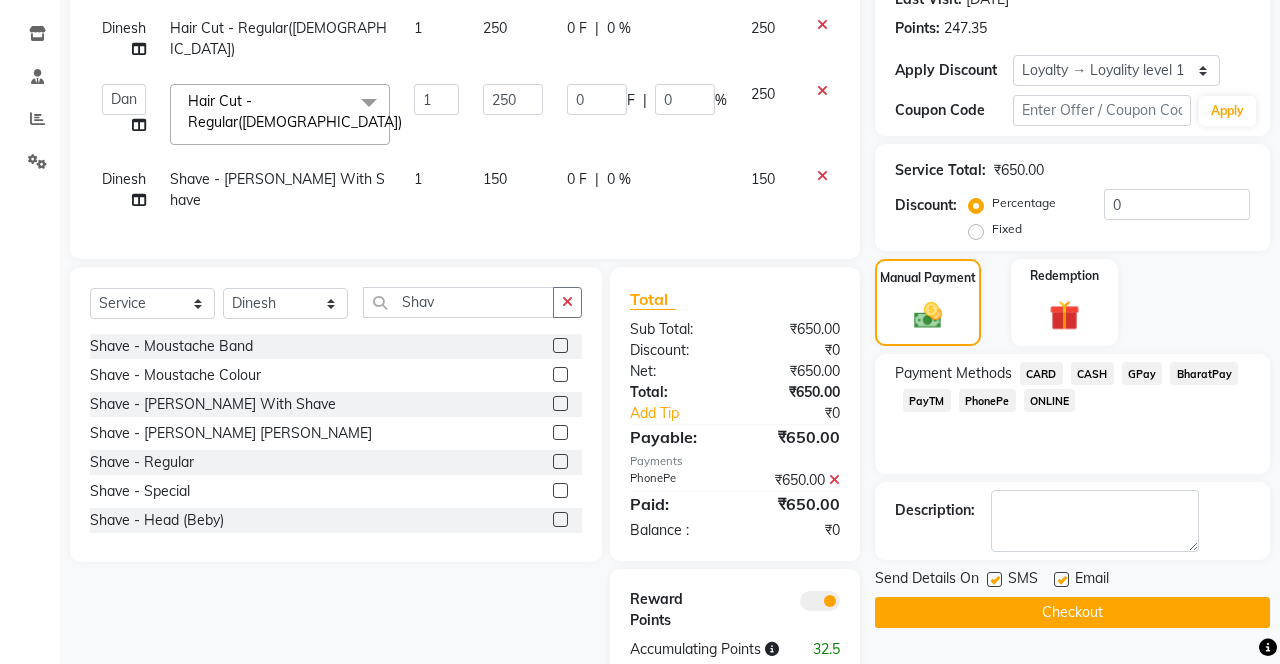 click 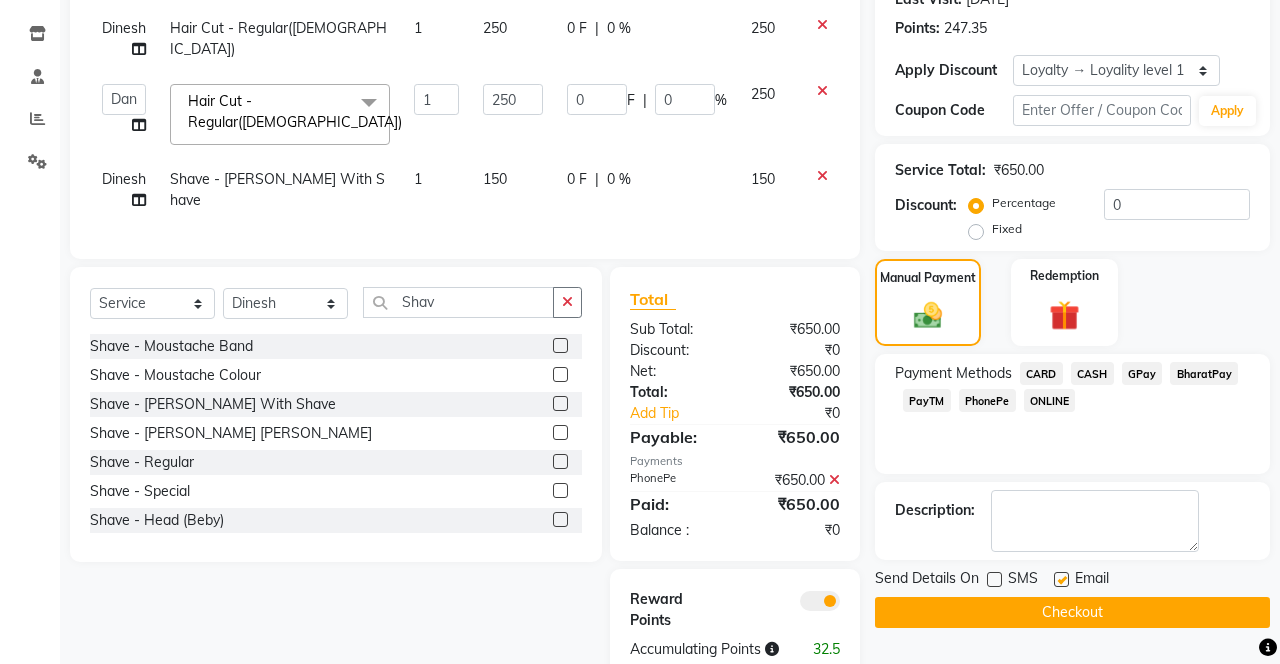 click on "Checkout" 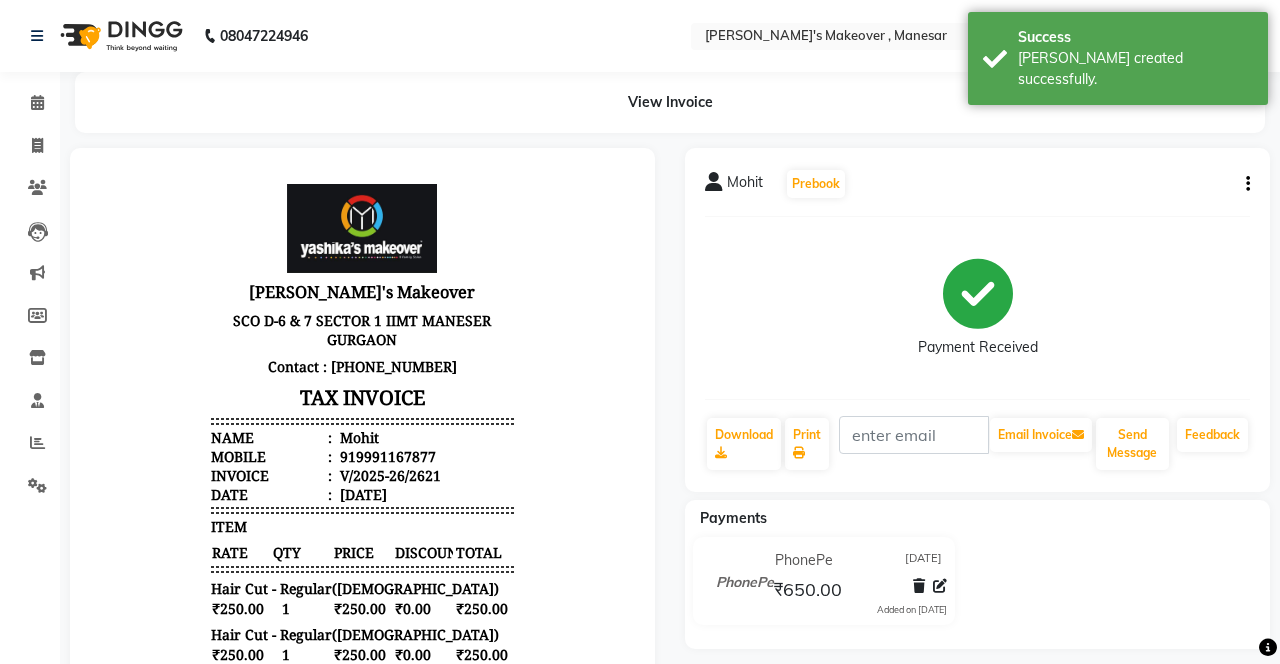 scroll, scrollTop: 0, scrollLeft: 0, axis: both 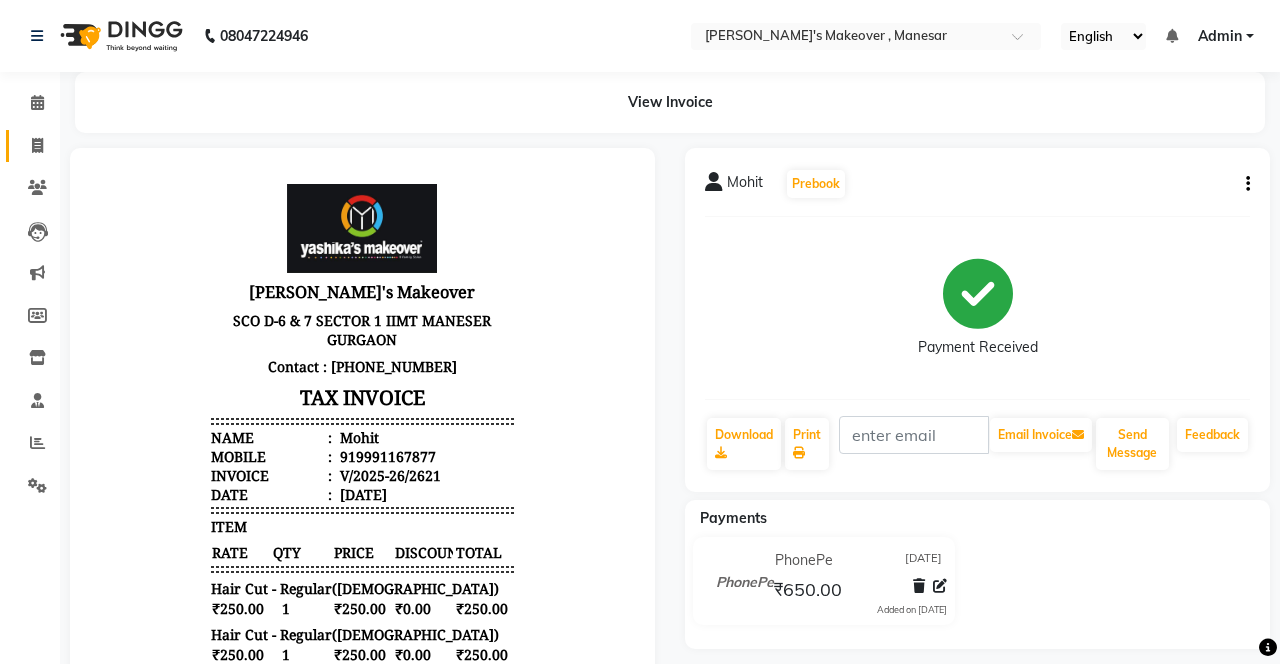 click 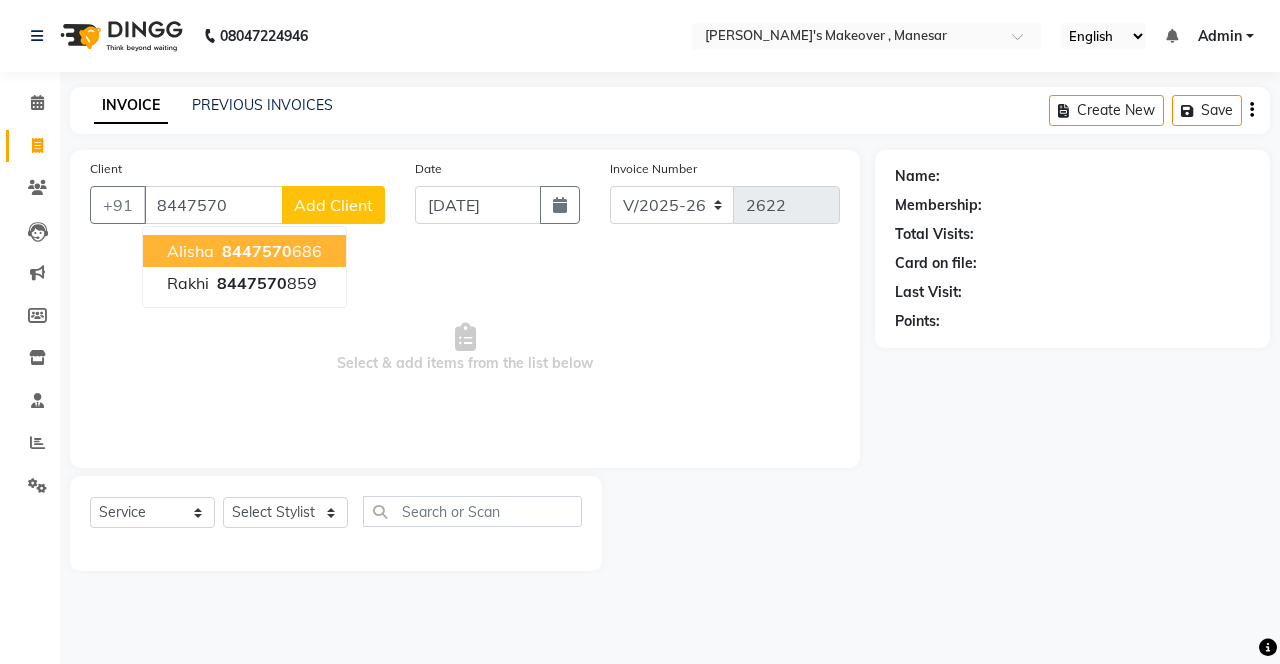 click on "[PERSON_NAME]   8447570 686" at bounding box center [244, 251] 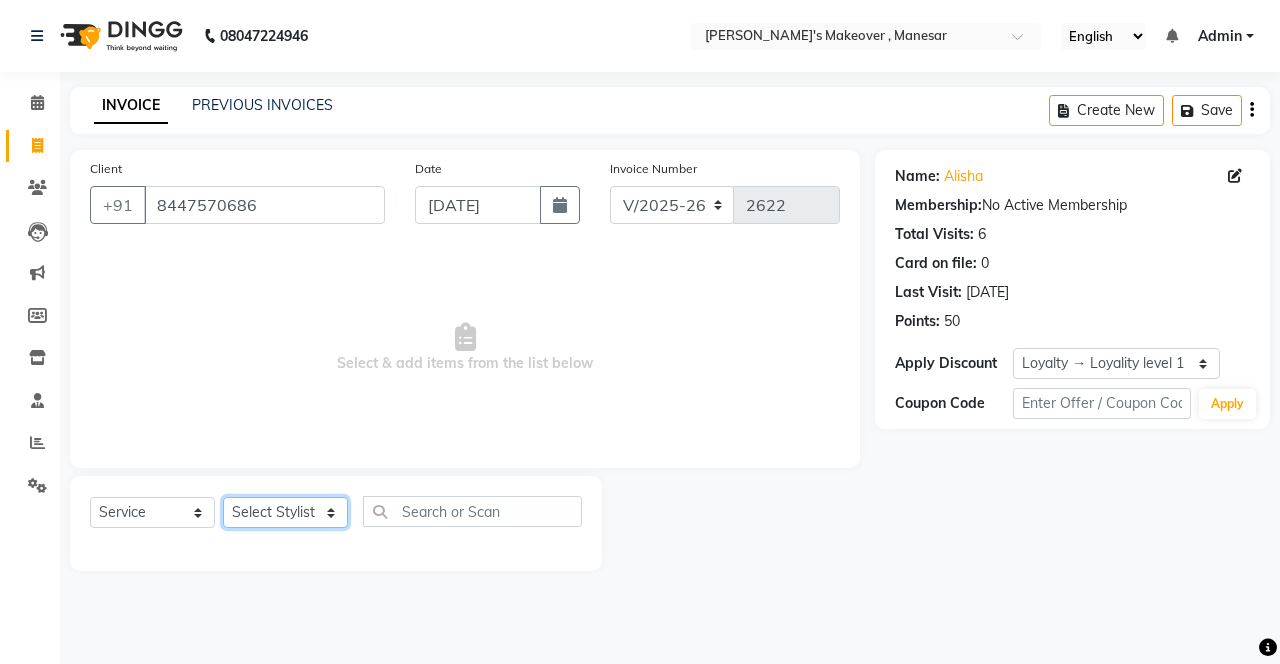 click on "Select Stylist Danish Shavej [PERSON_NAME] Krishna [PERSON_NAME] [PERSON_NAME] Mdm [PERSON_NAME] [PERSON_NAME] [MEDICAL_DATA] Pooja [PERSON_NAME] [PERSON_NAME] ([DATE])" 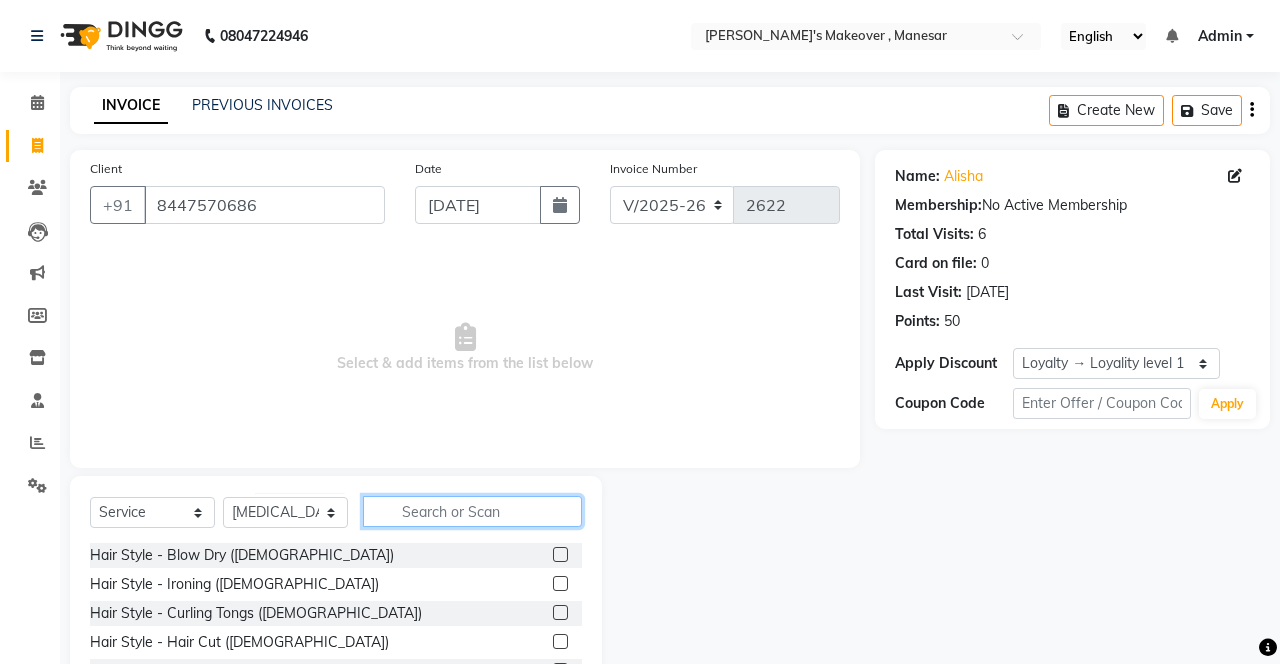 click 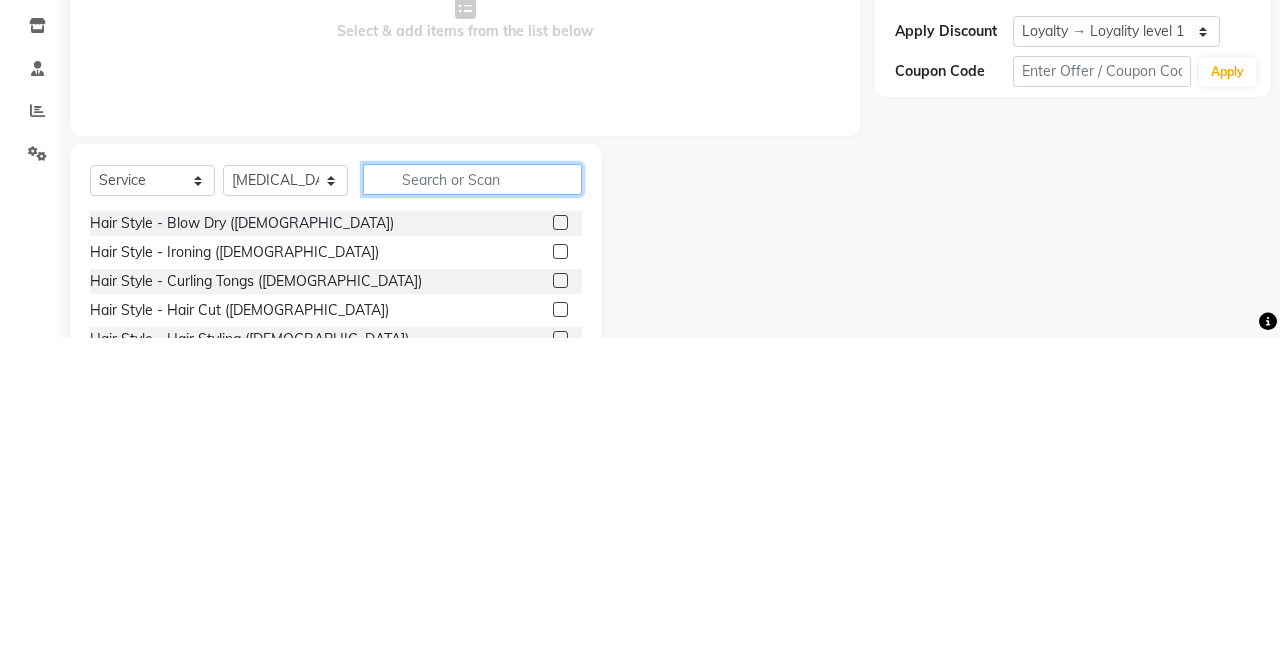 scroll, scrollTop: 15, scrollLeft: 0, axis: vertical 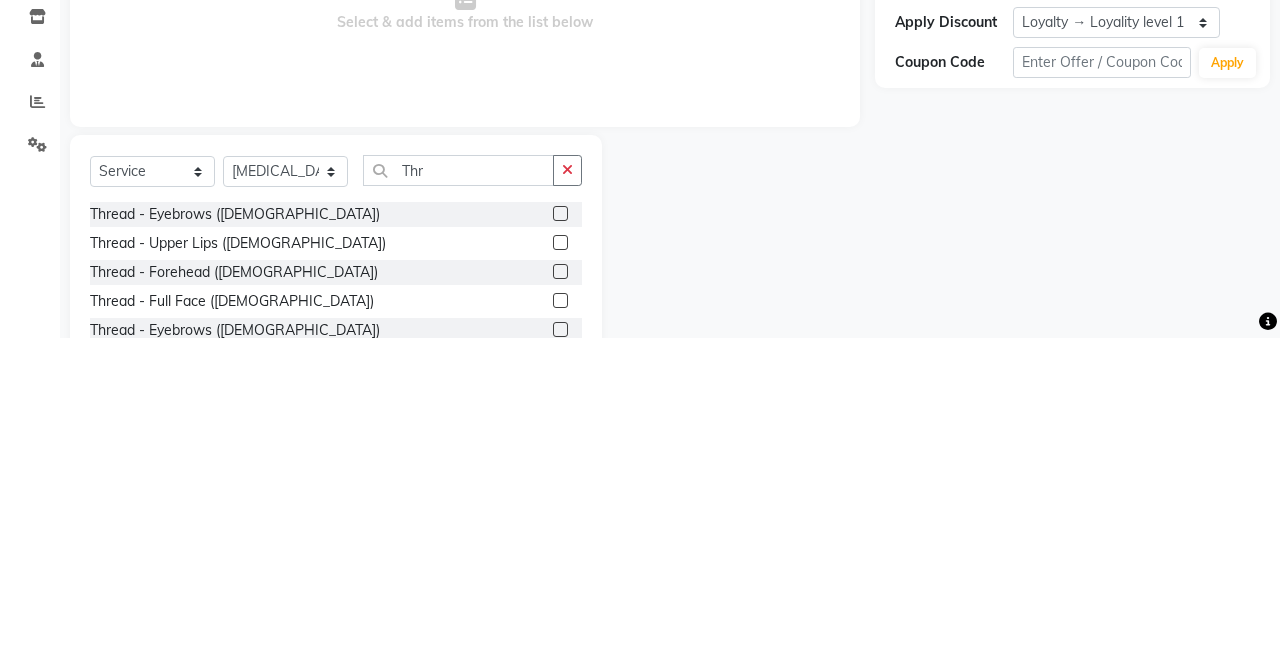 click 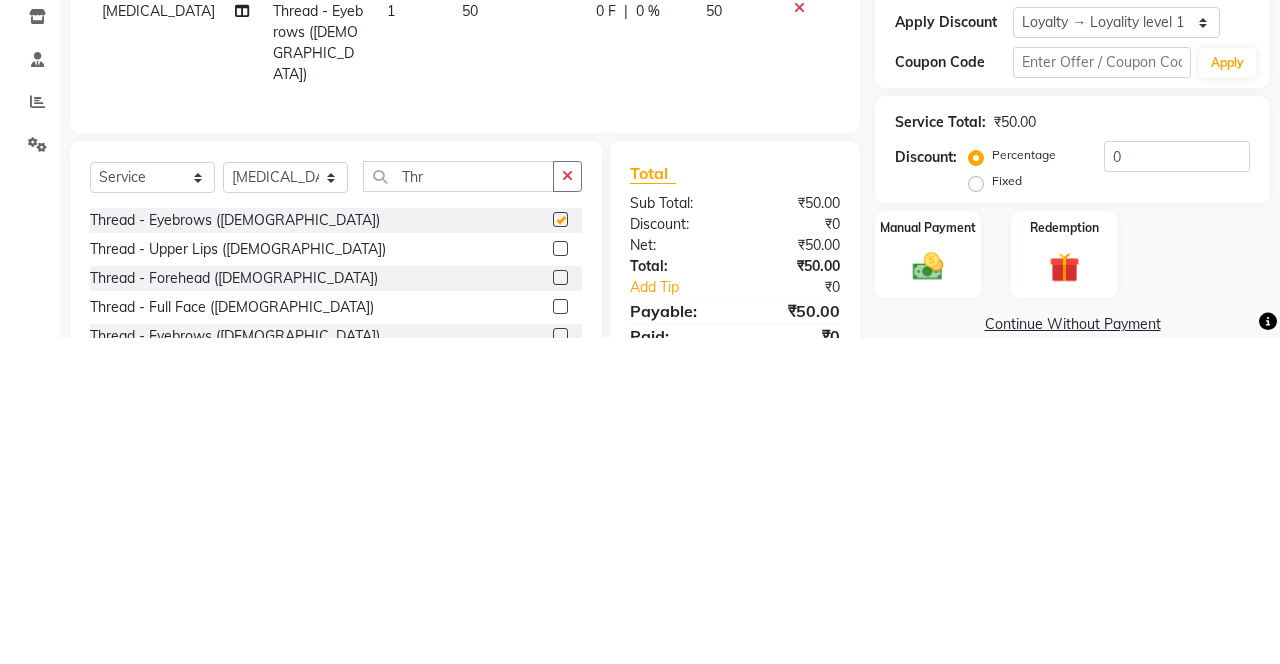 scroll, scrollTop: 15, scrollLeft: 0, axis: vertical 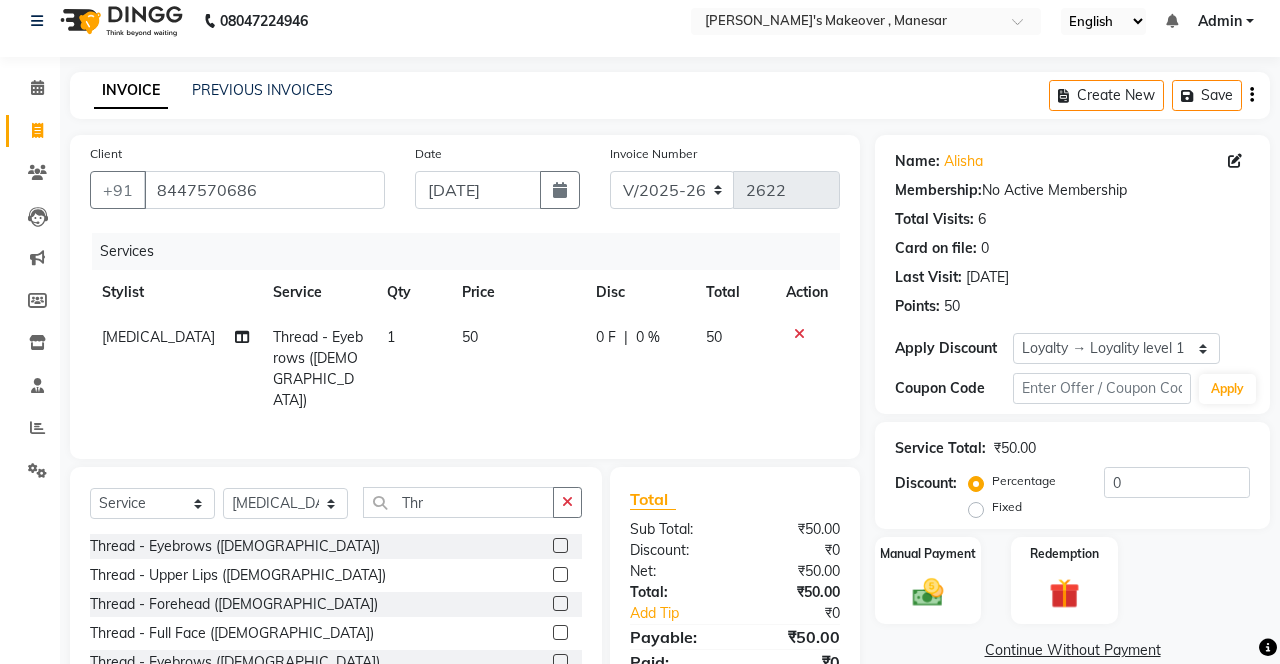 click 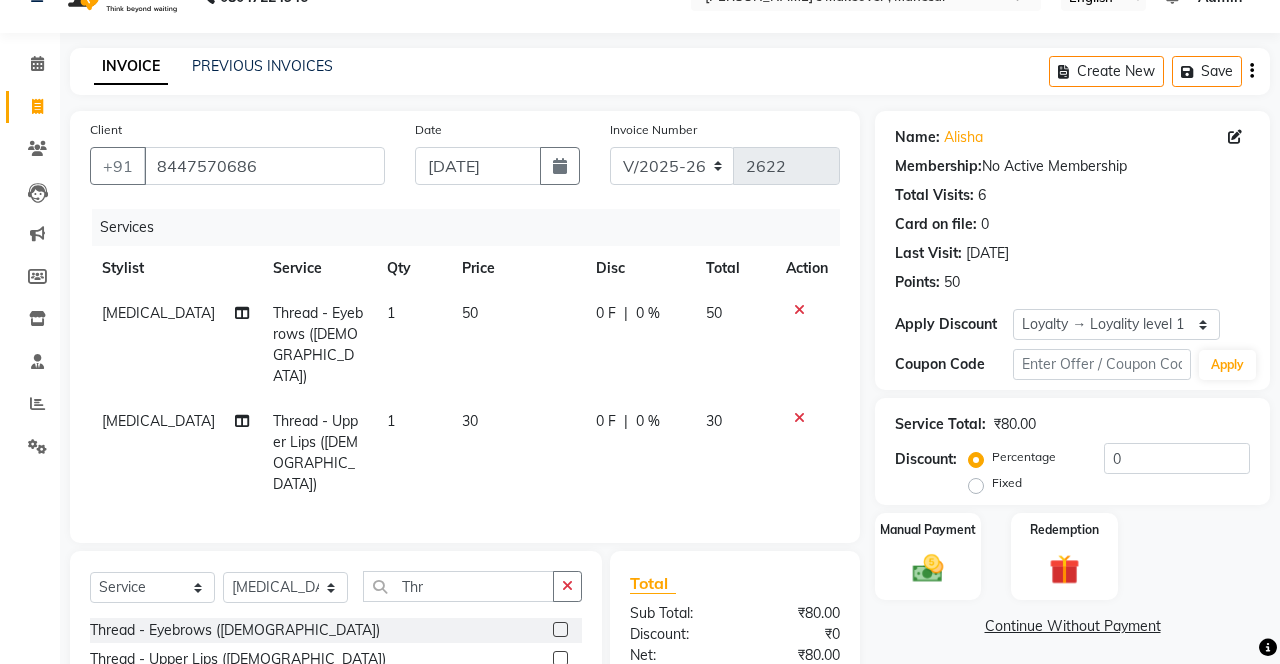 scroll, scrollTop: 102, scrollLeft: 0, axis: vertical 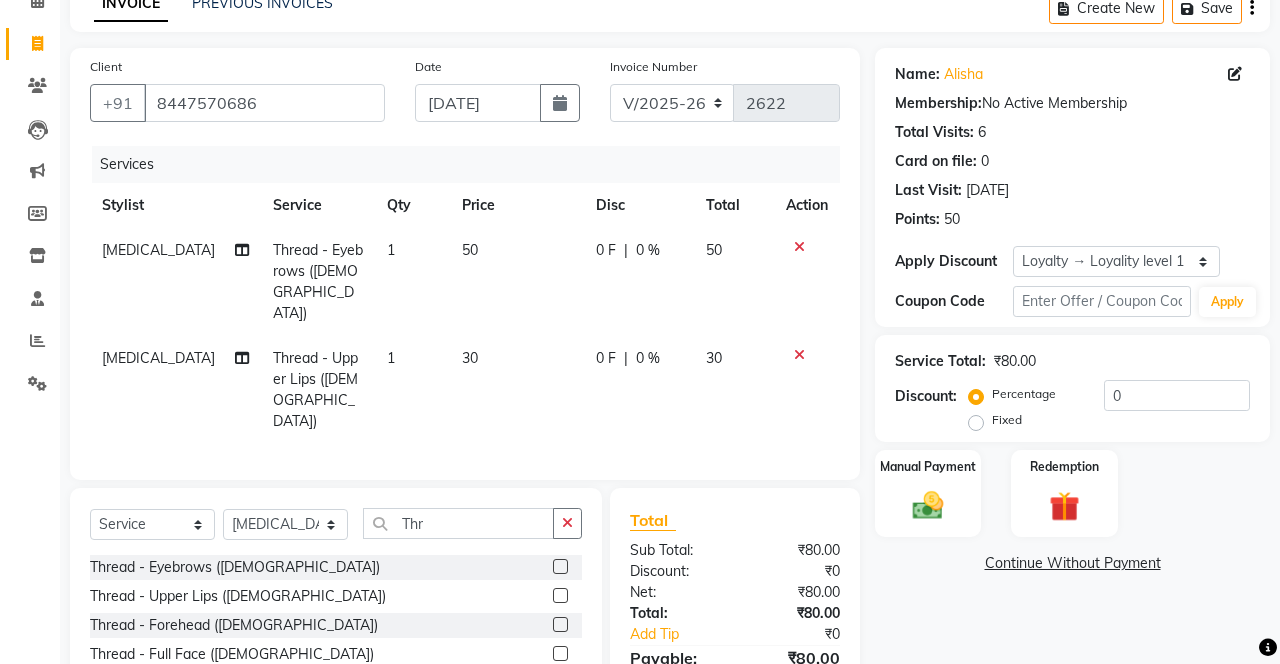click 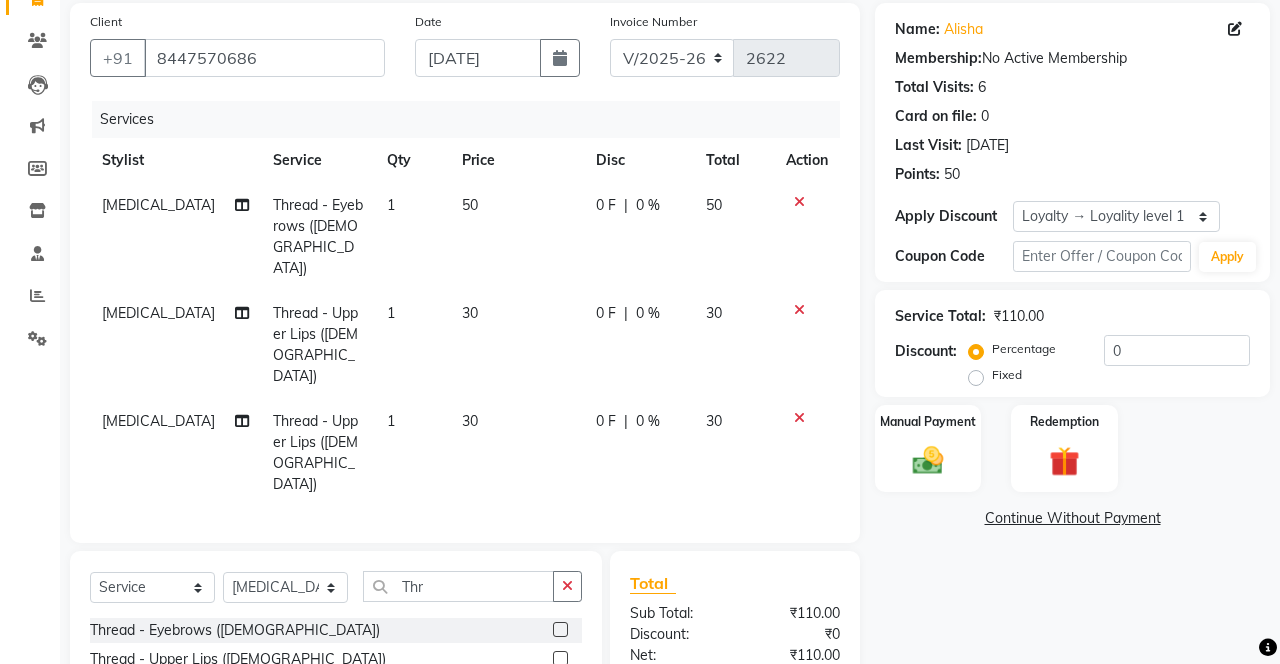 scroll, scrollTop: 166, scrollLeft: 0, axis: vertical 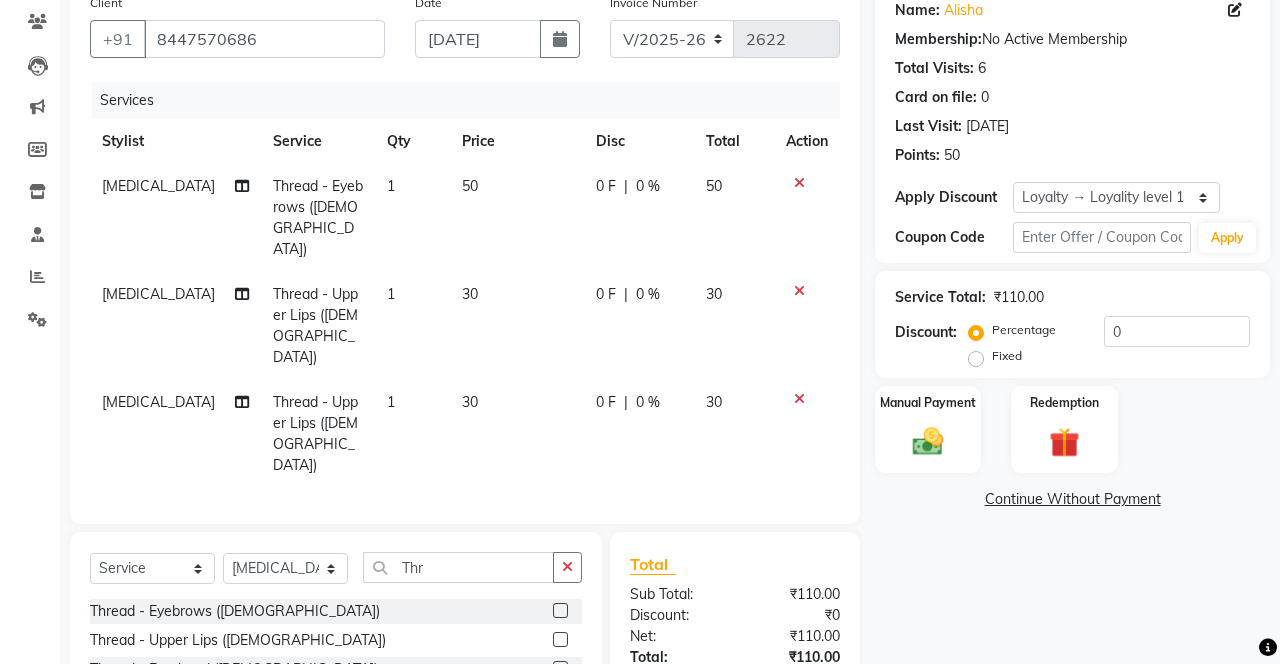 click 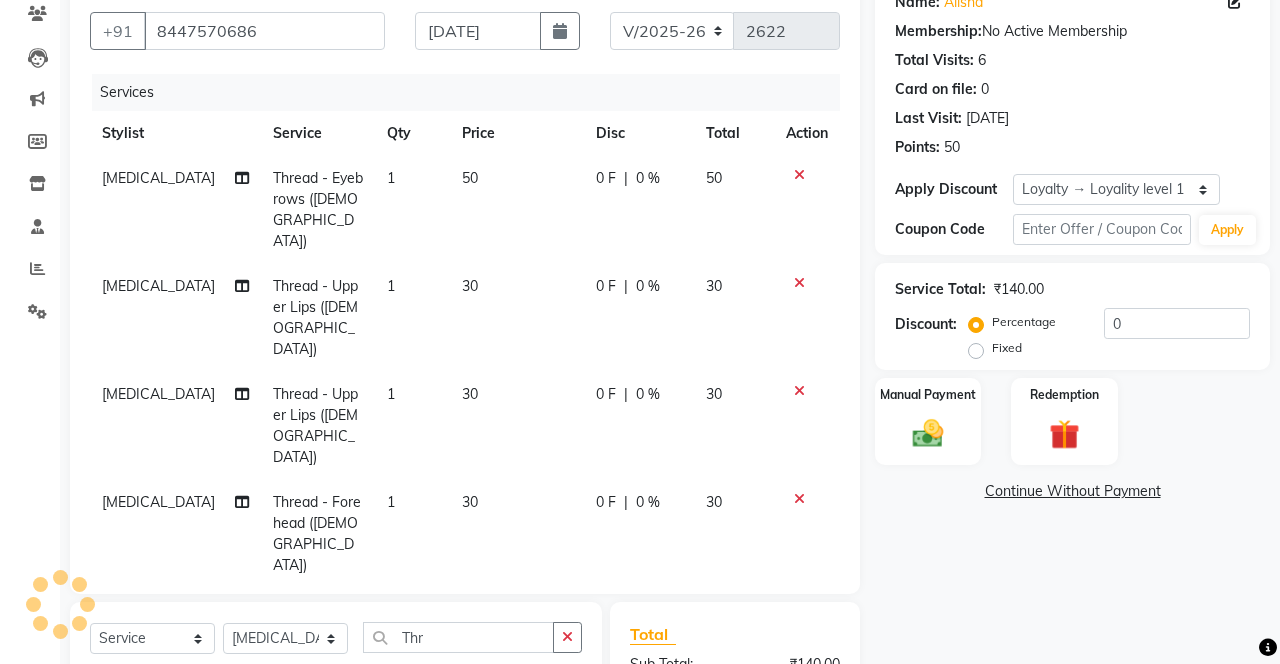 scroll, scrollTop: 234, scrollLeft: 0, axis: vertical 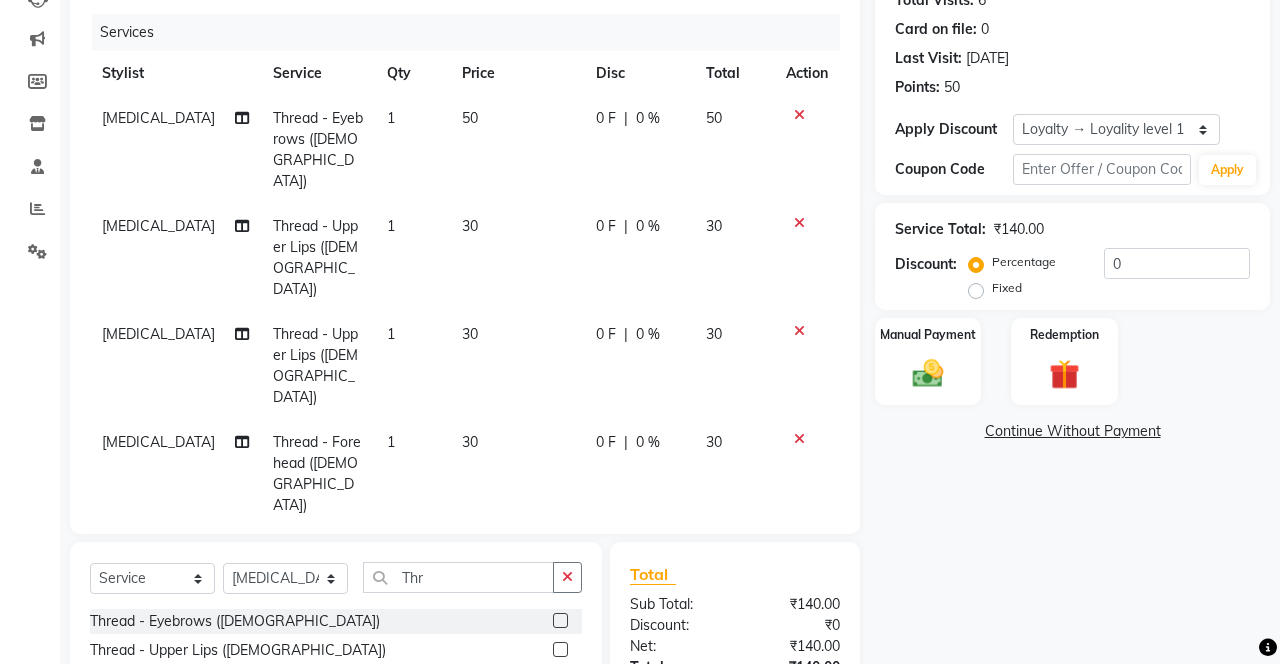 click 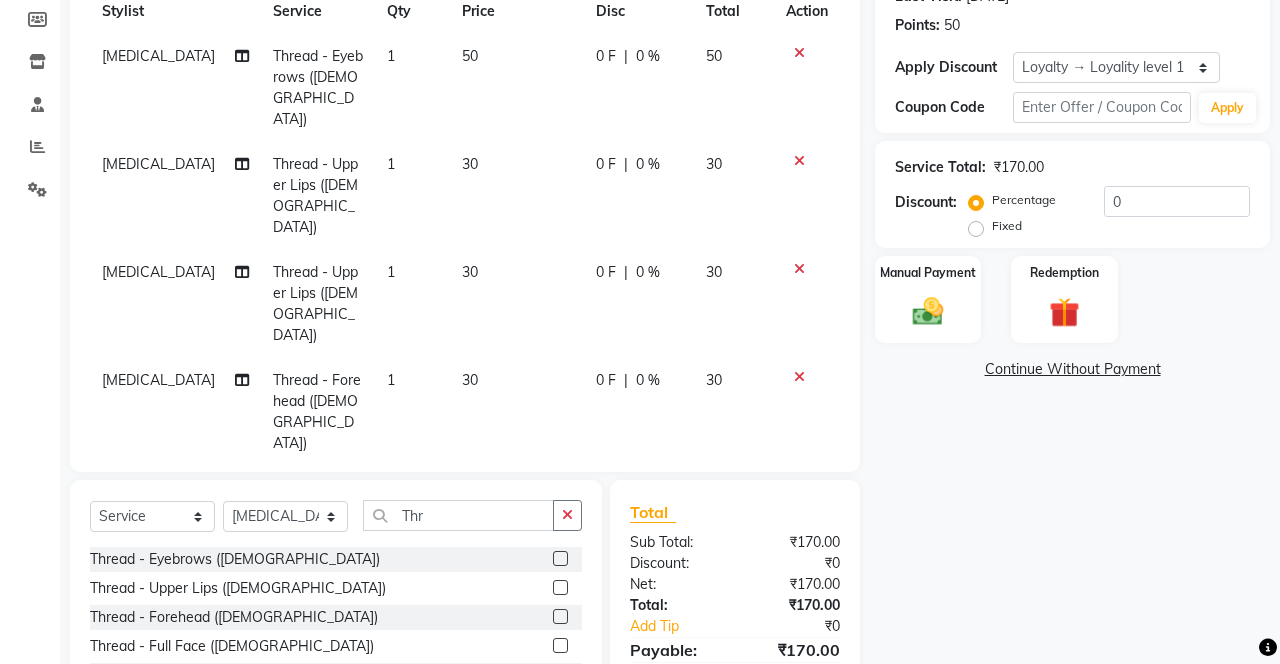scroll, scrollTop: 300, scrollLeft: 0, axis: vertical 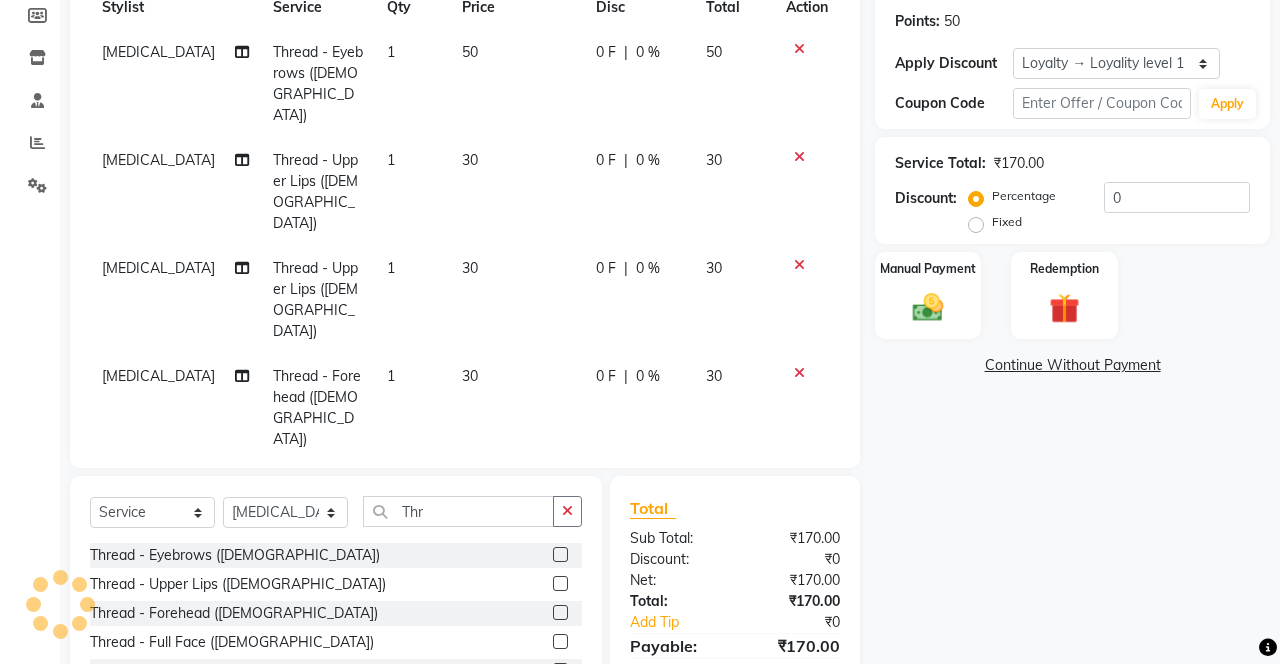 click on "Manual Payment" 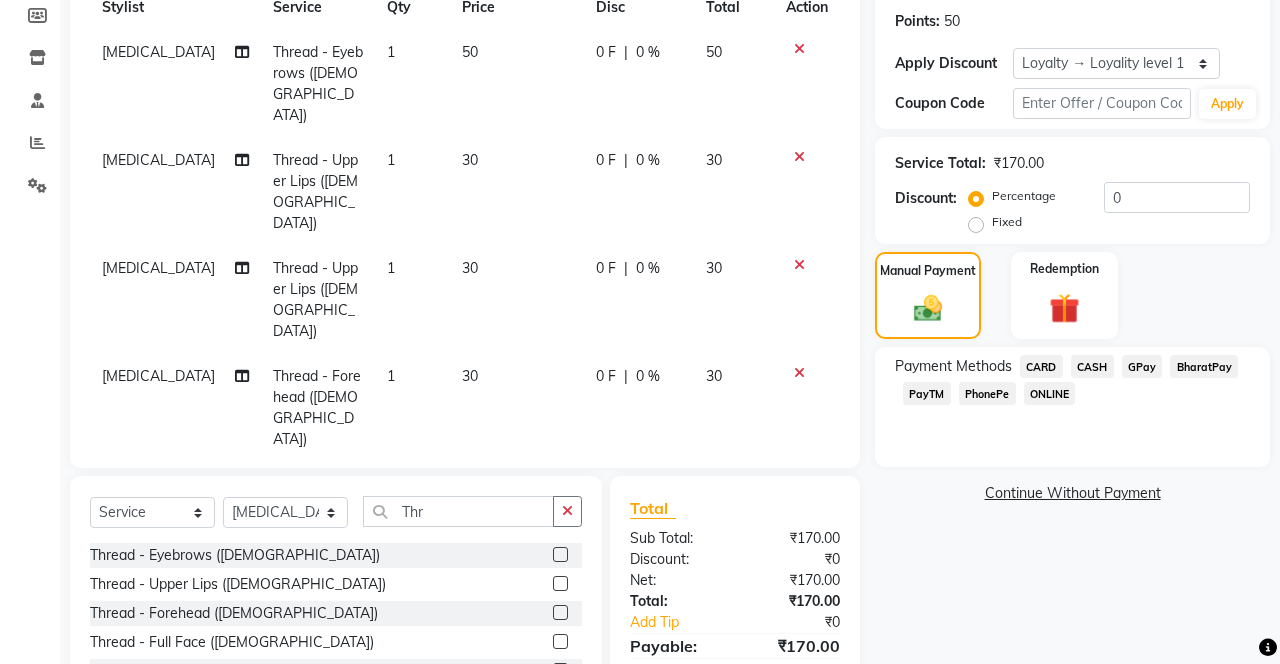 click on "Payment Methods  CARD   CASH   GPay   BharatPay   PayTM   PhonePe   ONLINE" 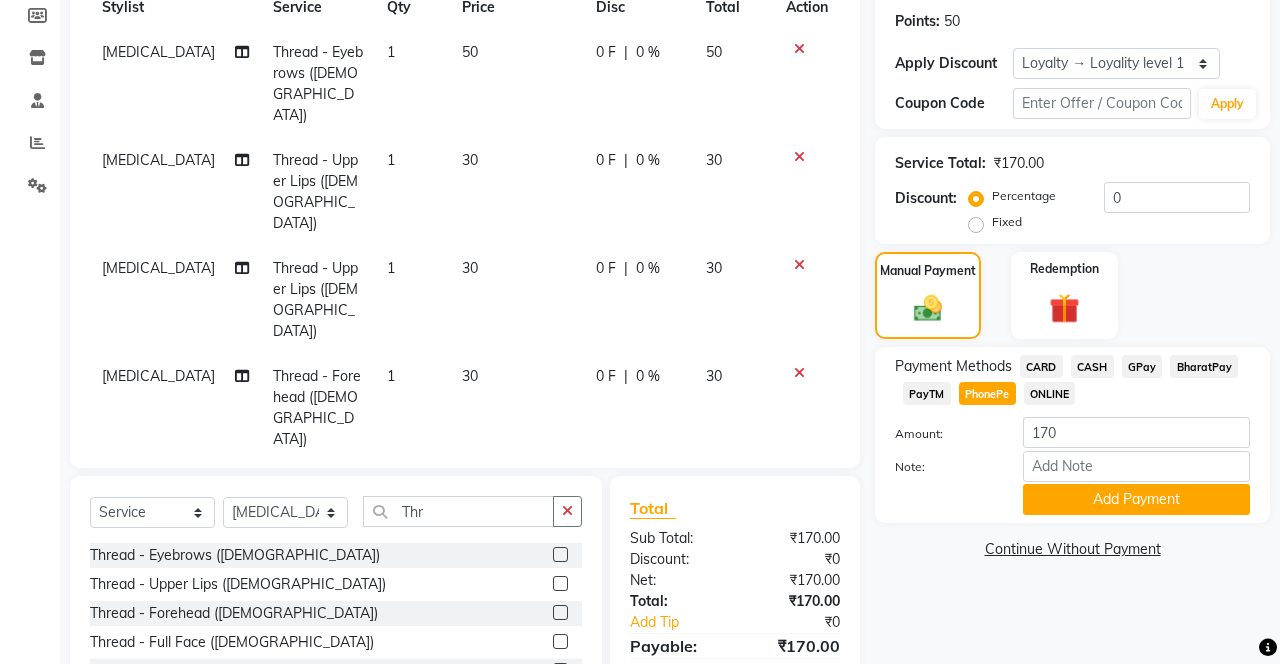 click on "Add Payment" 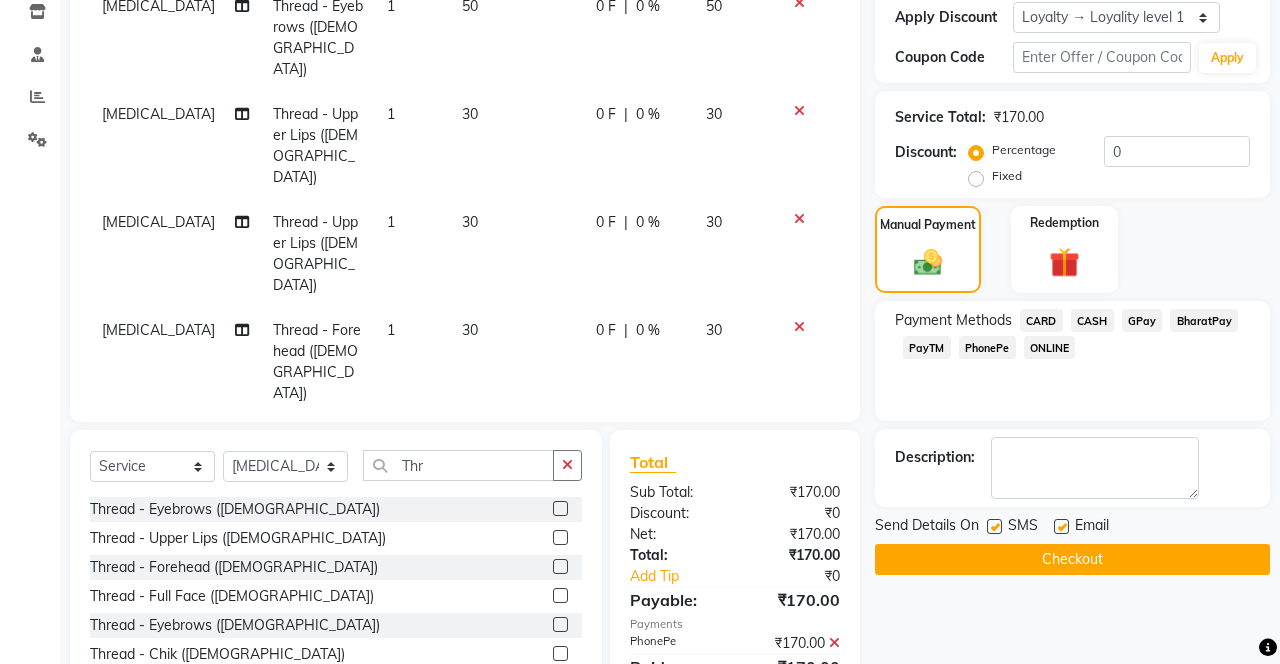 scroll, scrollTop: 438, scrollLeft: 0, axis: vertical 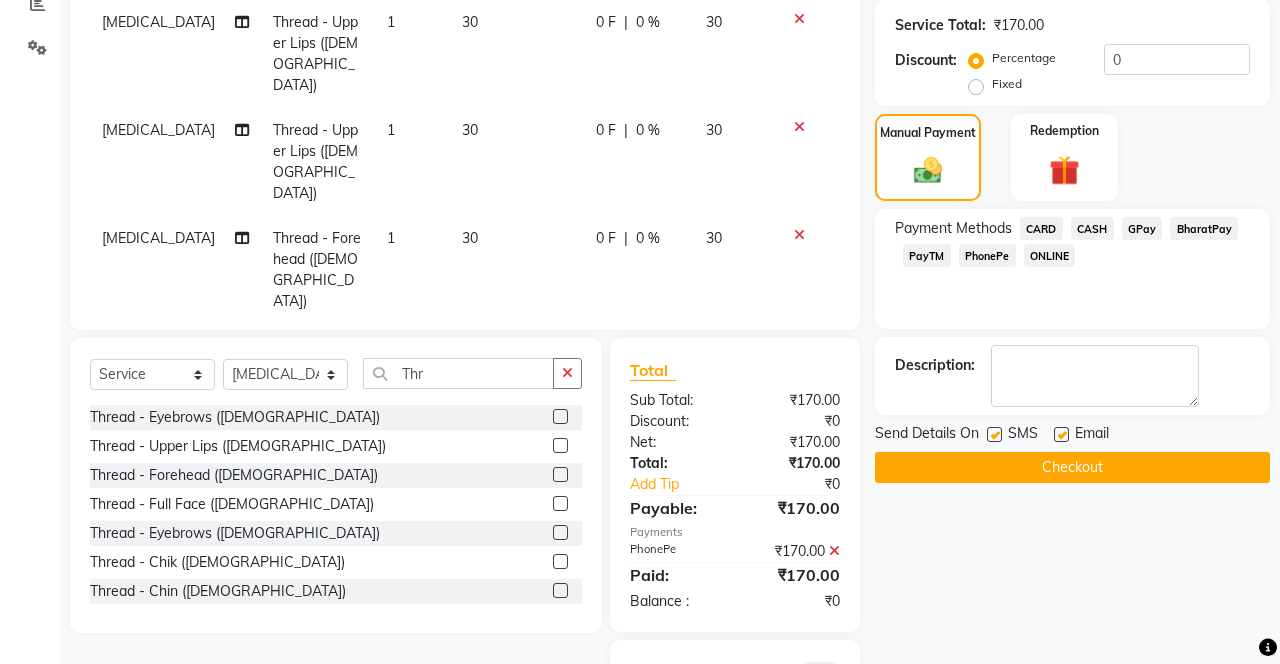 click 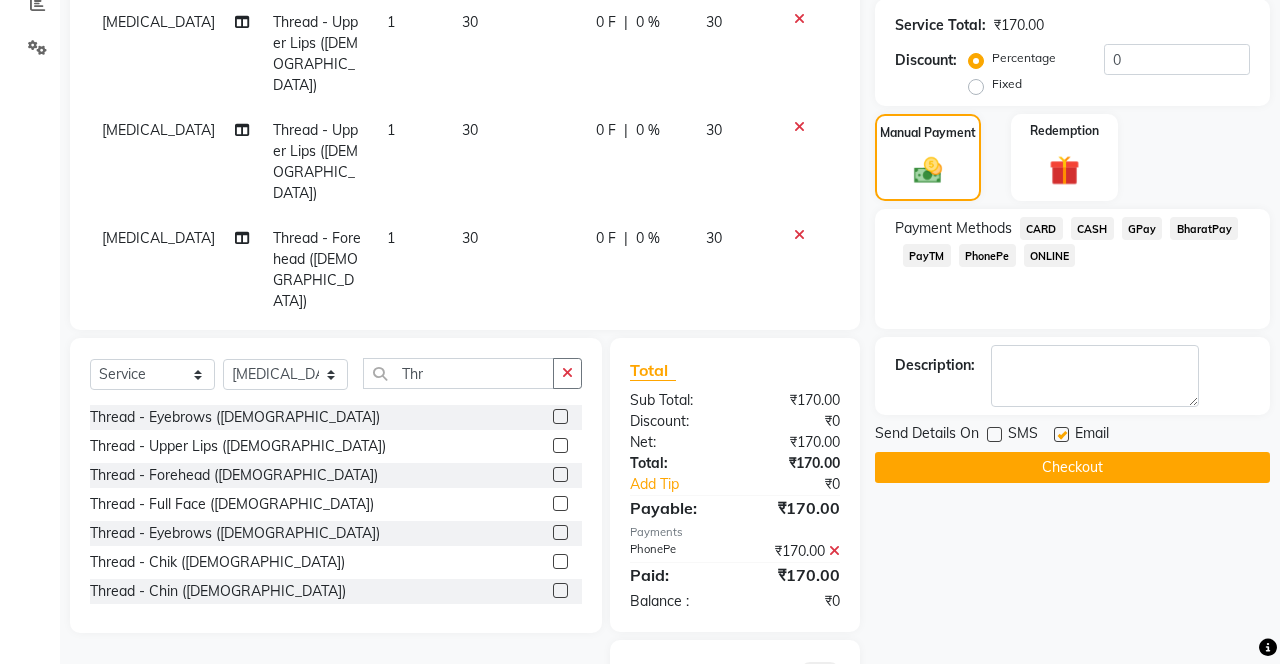 click on "Checkout" 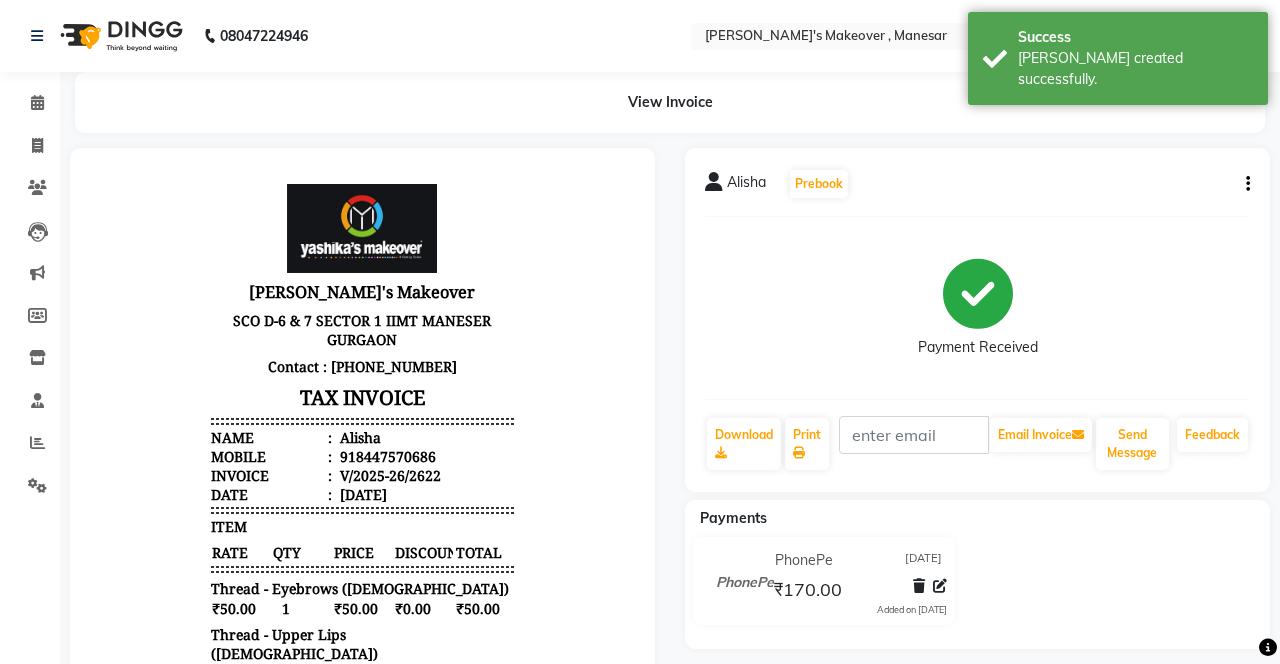 scroll, scrollTop: 0, scrollLeft: 0, axis: both 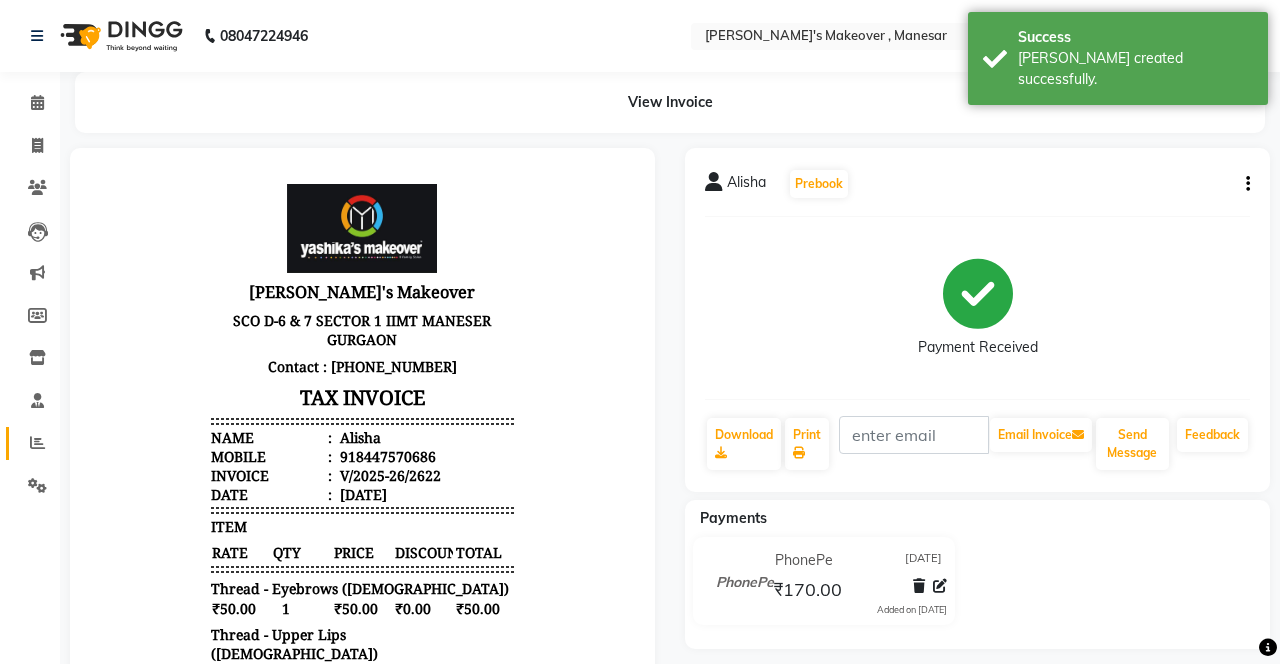 click 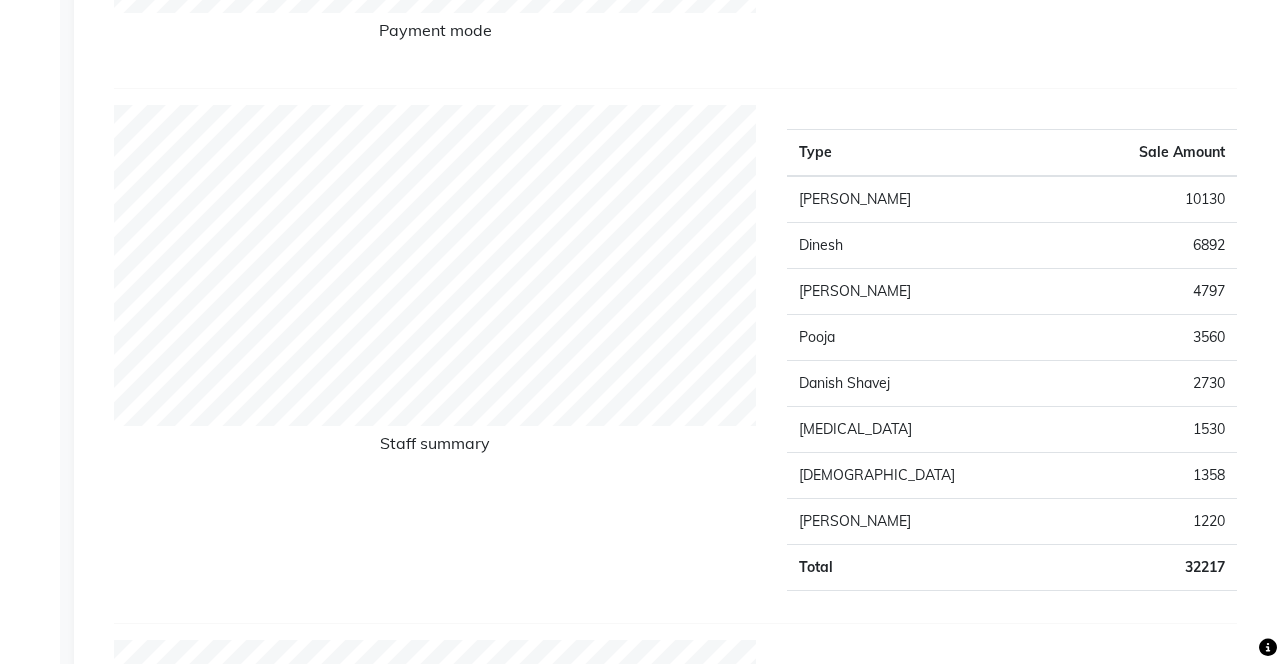 scroll, scrollTop: 0, scrollLeft: 0, axis: both 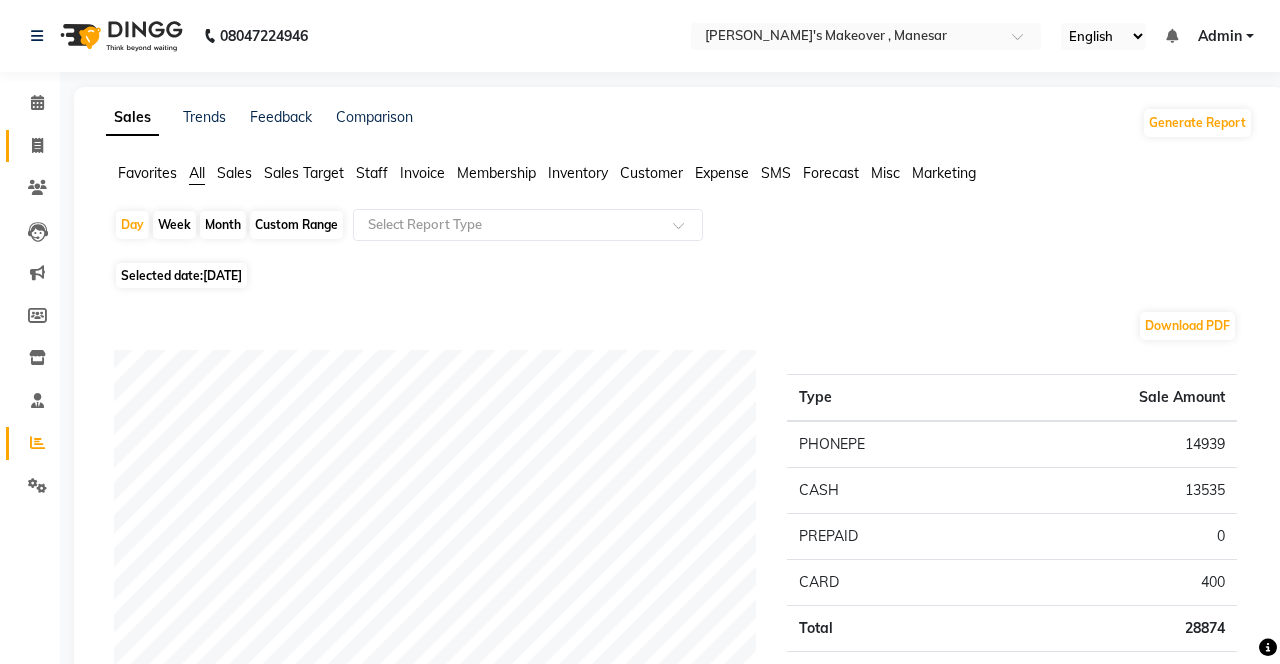 click 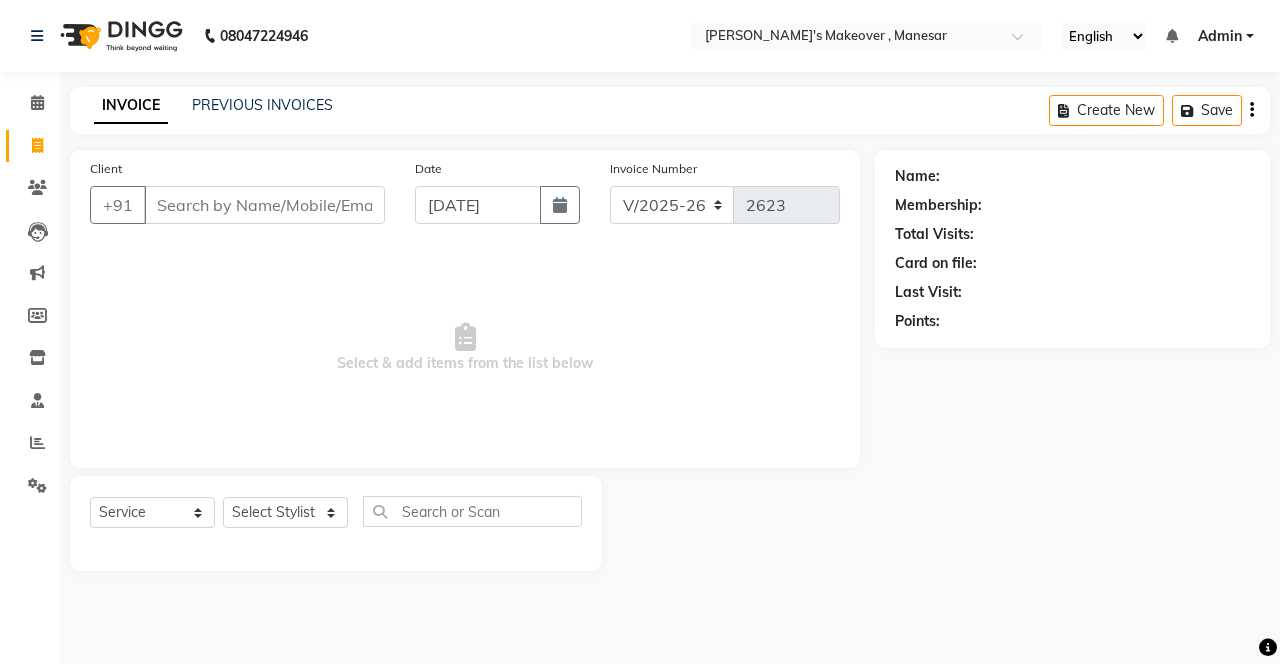 click on "Select & add items from the list below" at bounding box center [465, 348] 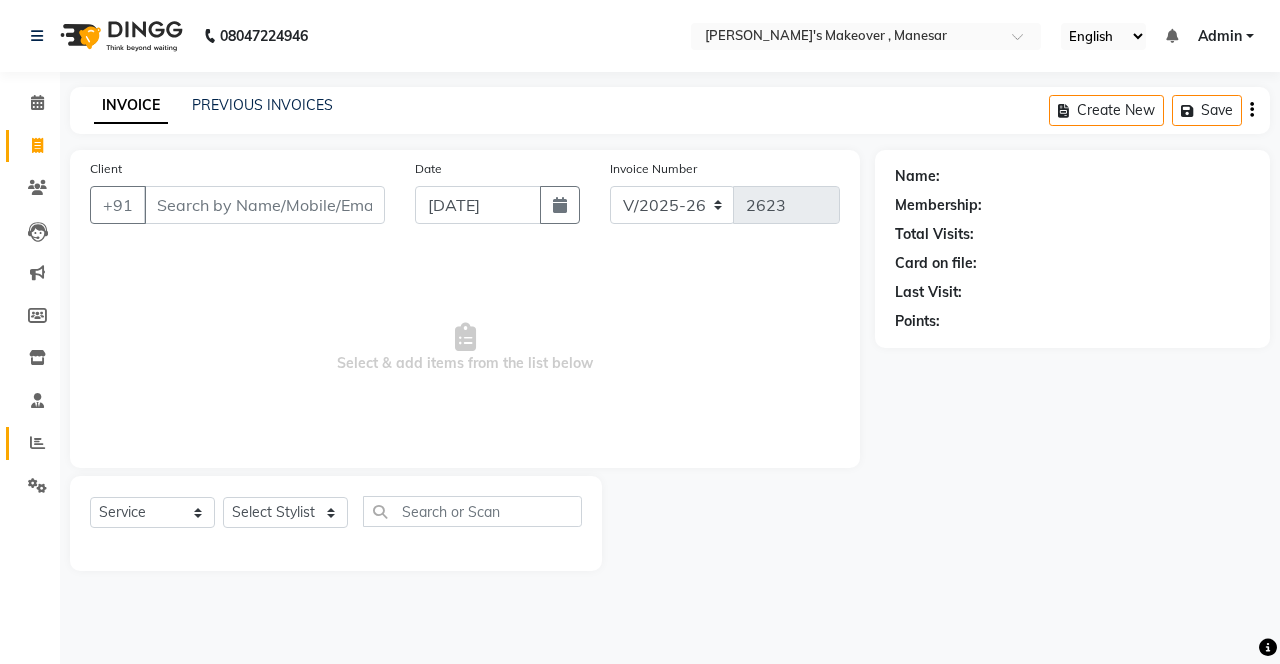 click on "Reports" 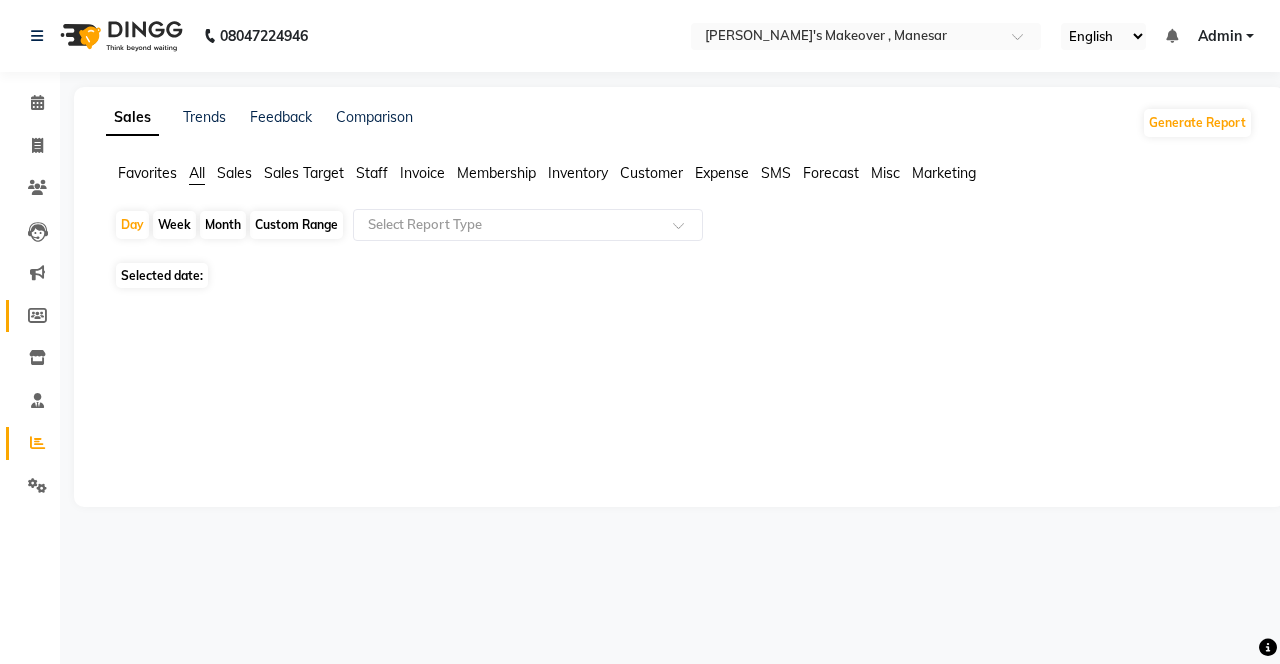 click on "Members" 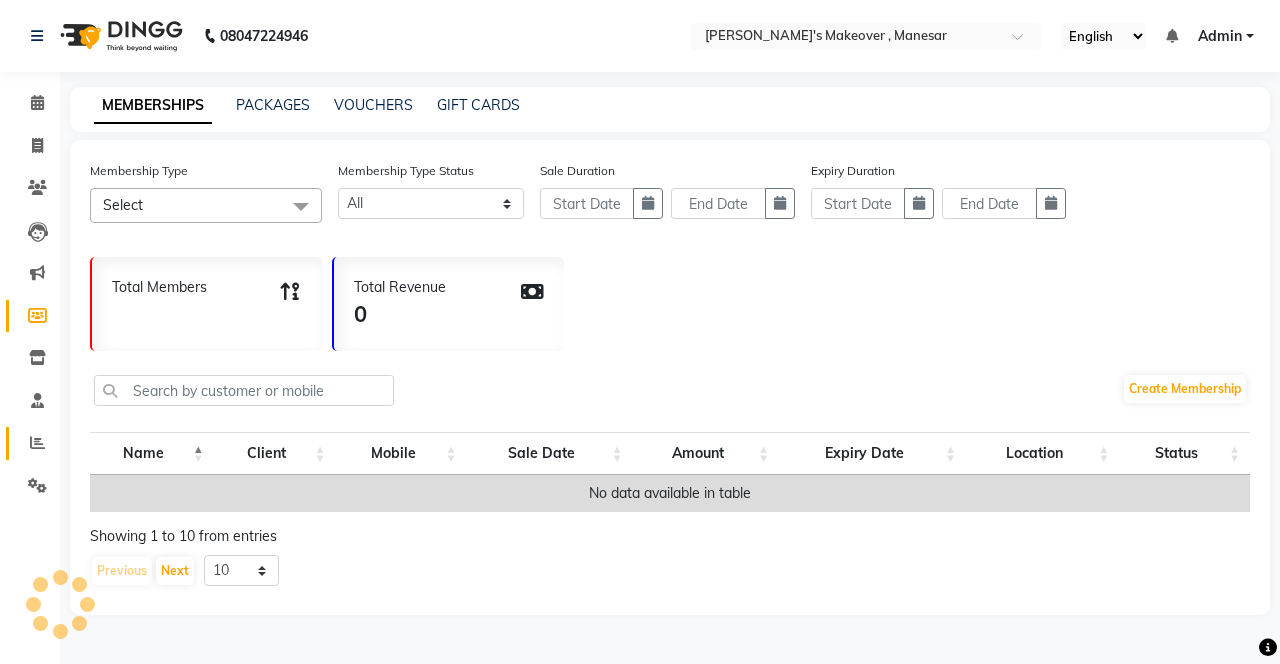 click on "Reports" 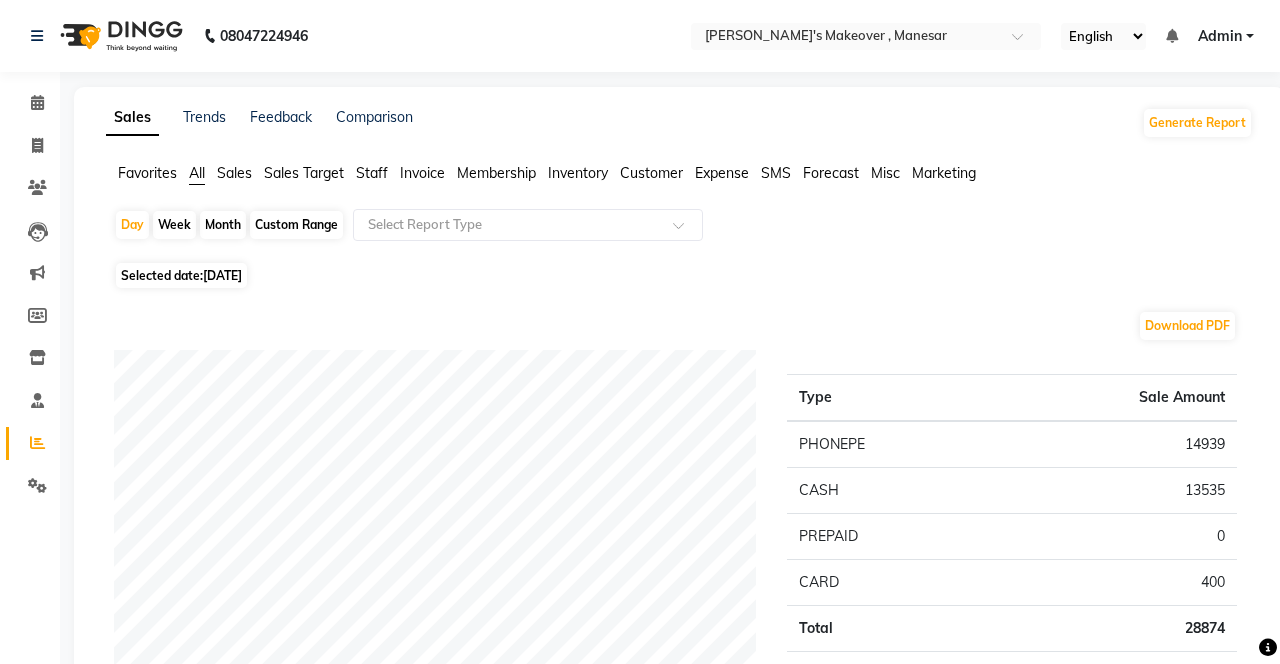 click on "Selected date:  [DATE]" 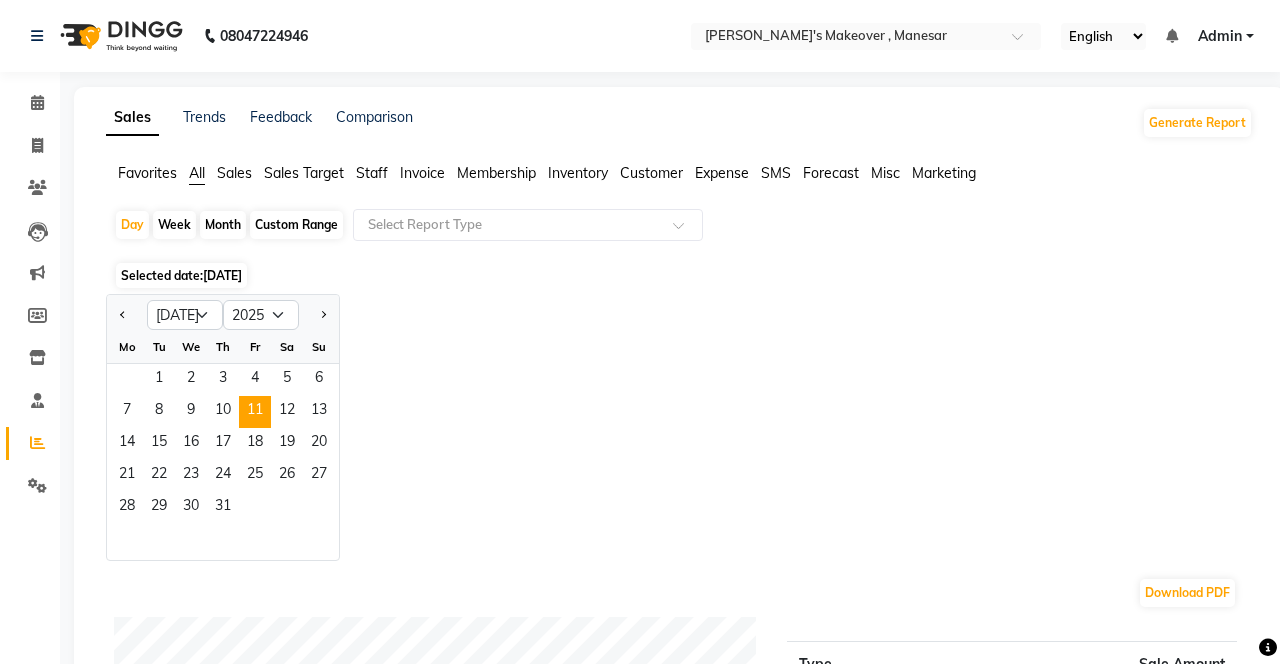 click on "9" 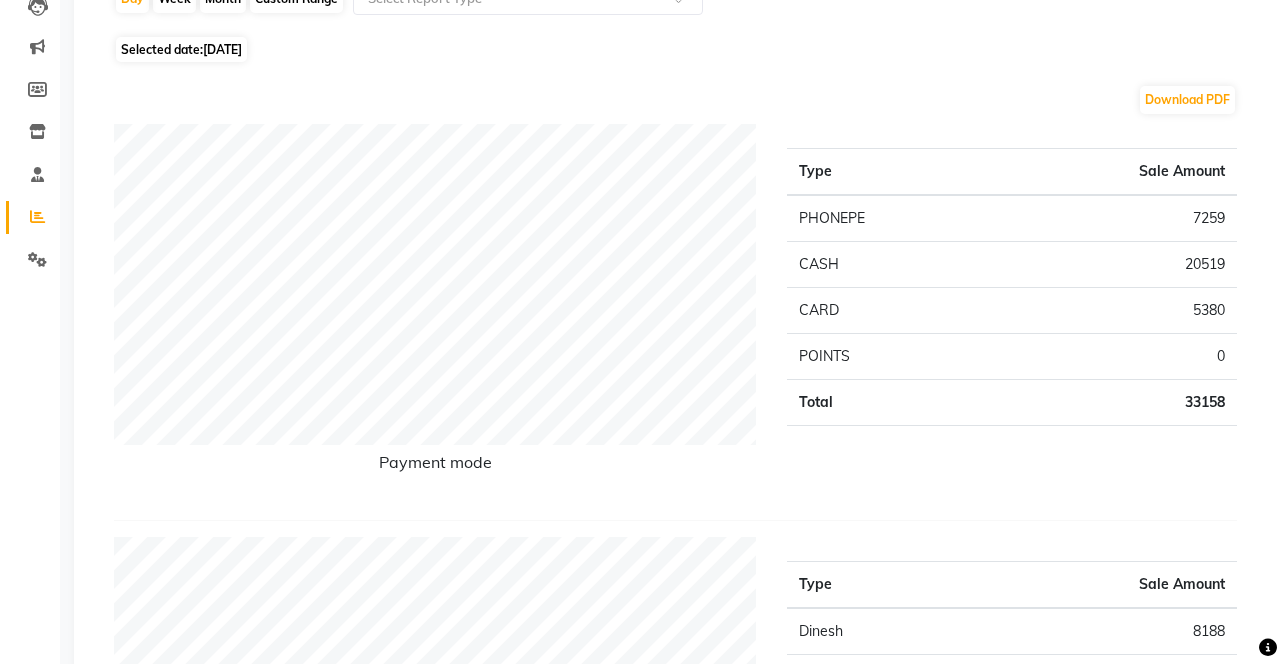 scroll, scrollTop: 0, scrollLeft: 0, axis: both 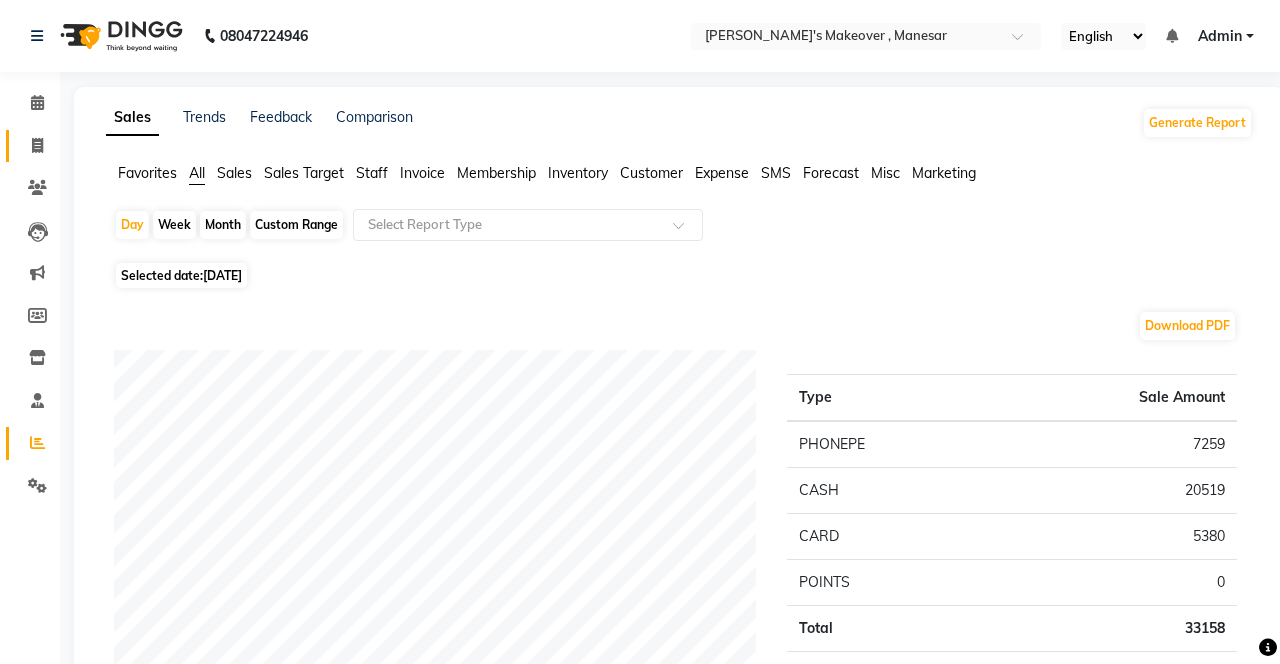 click 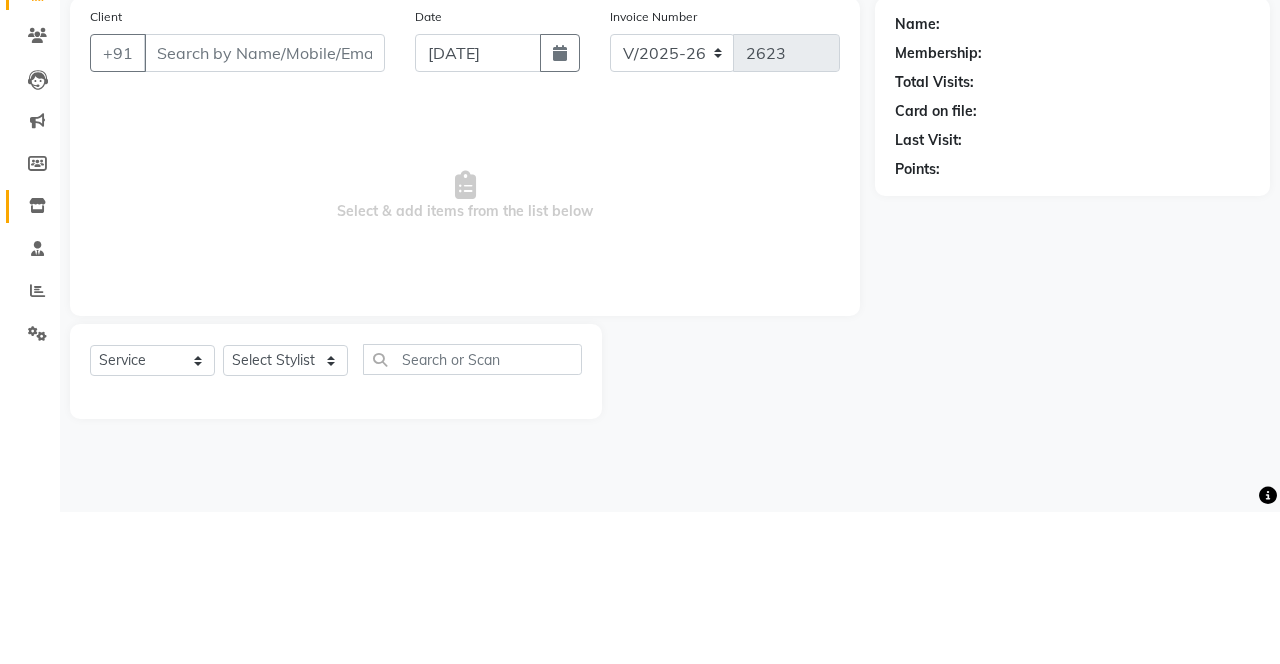 click 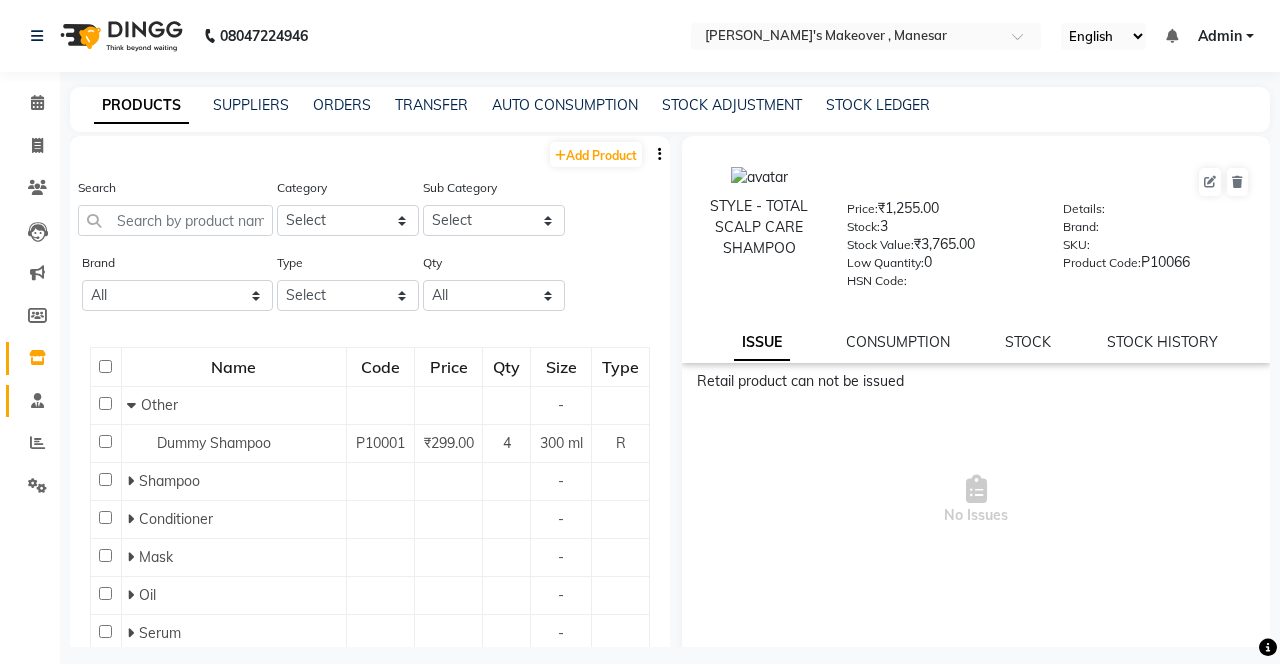 click 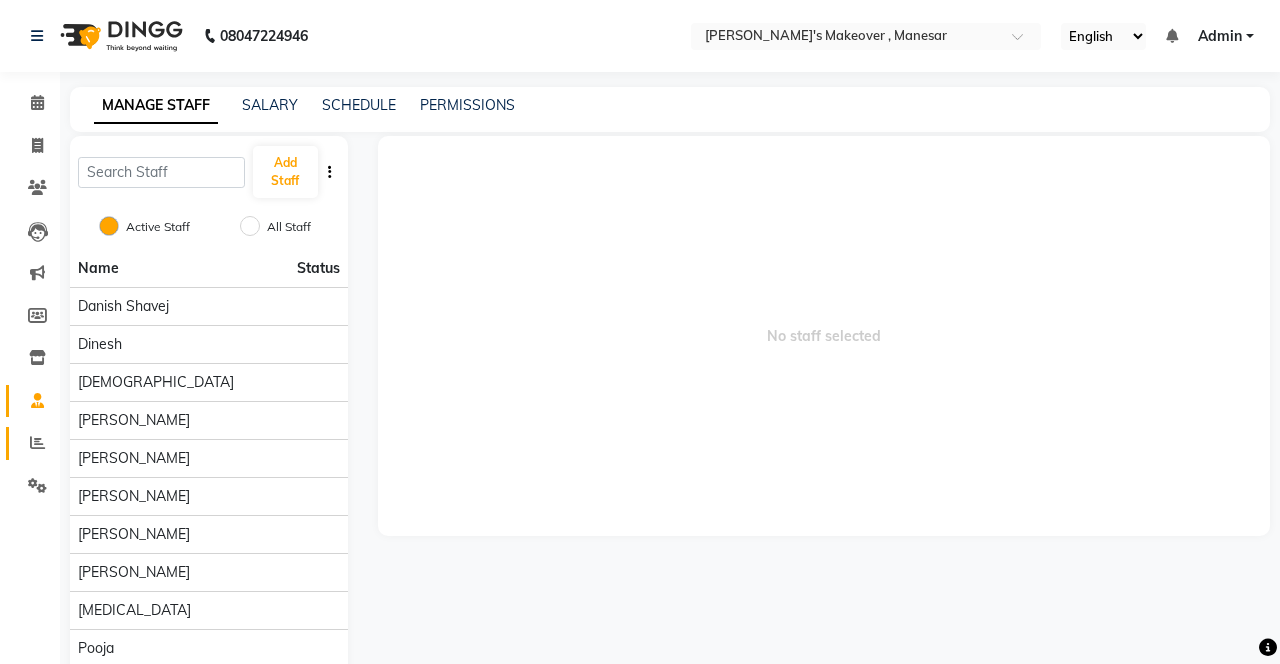 click 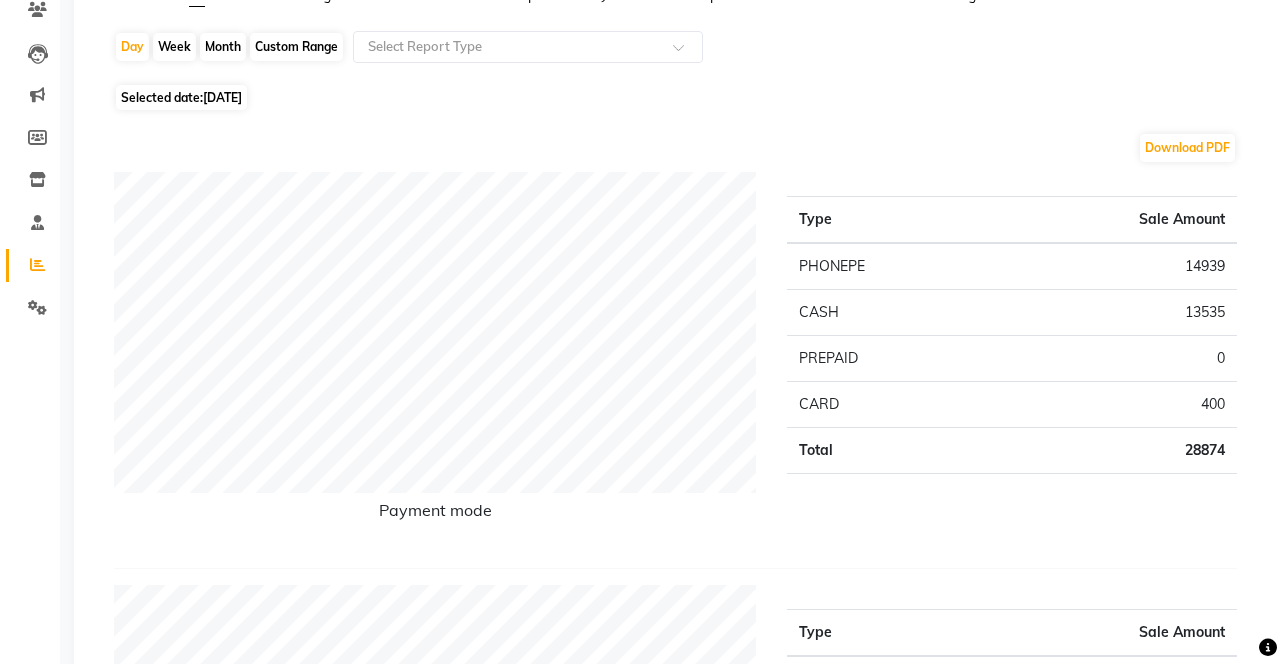 scroll, scrollTop: 0, scrollLeft: 0, axis: both 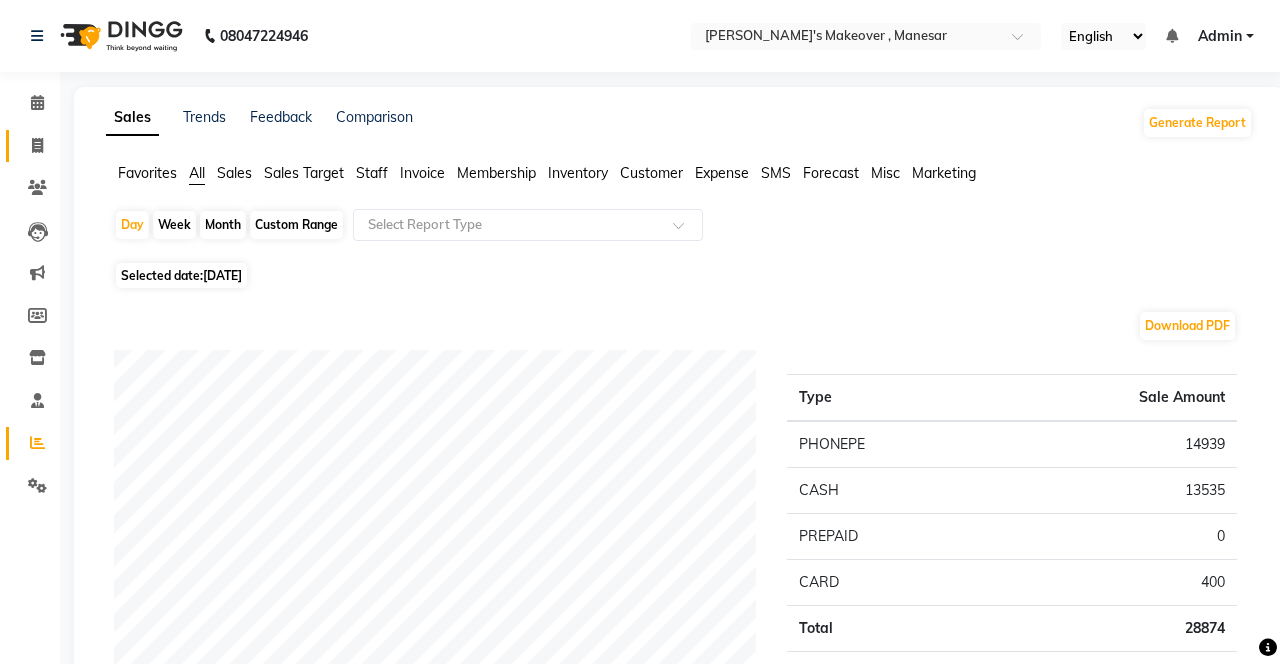click on "Invoice" 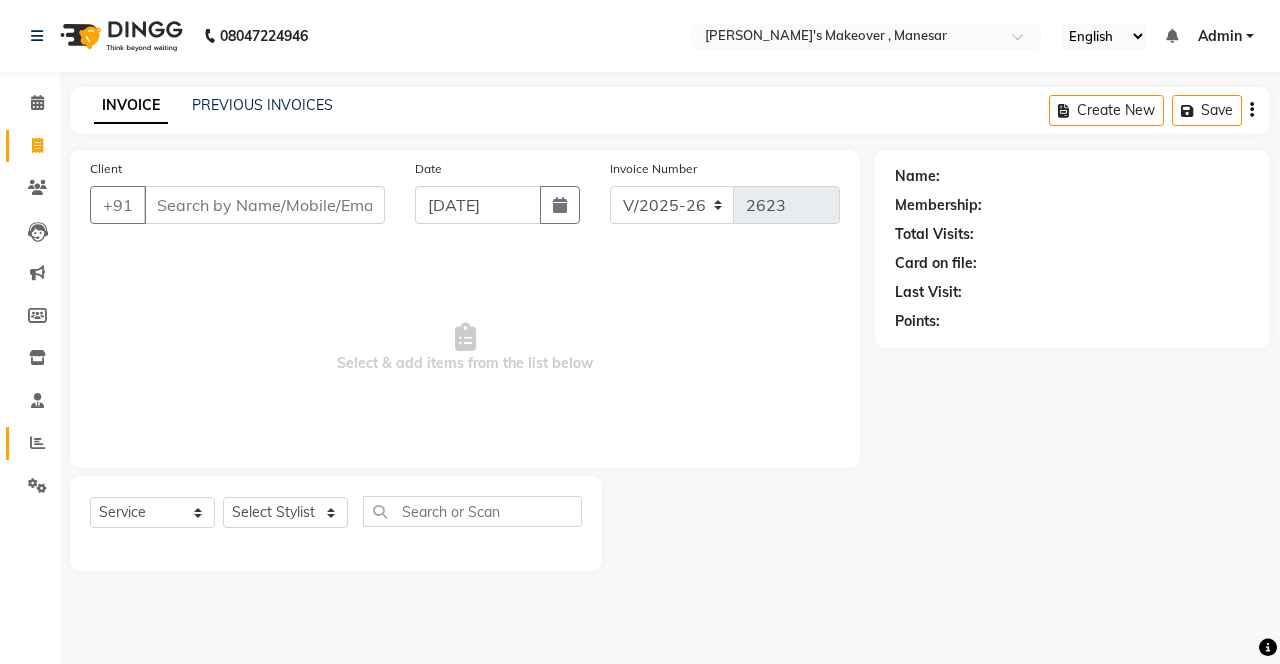 click 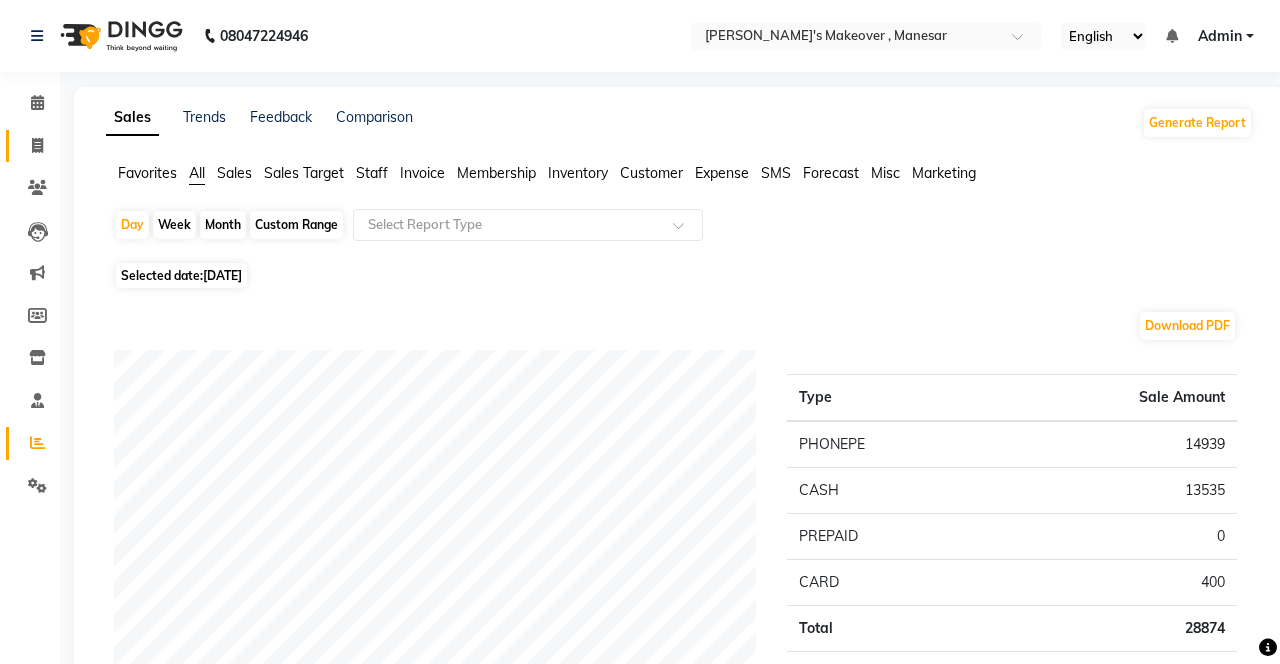 click 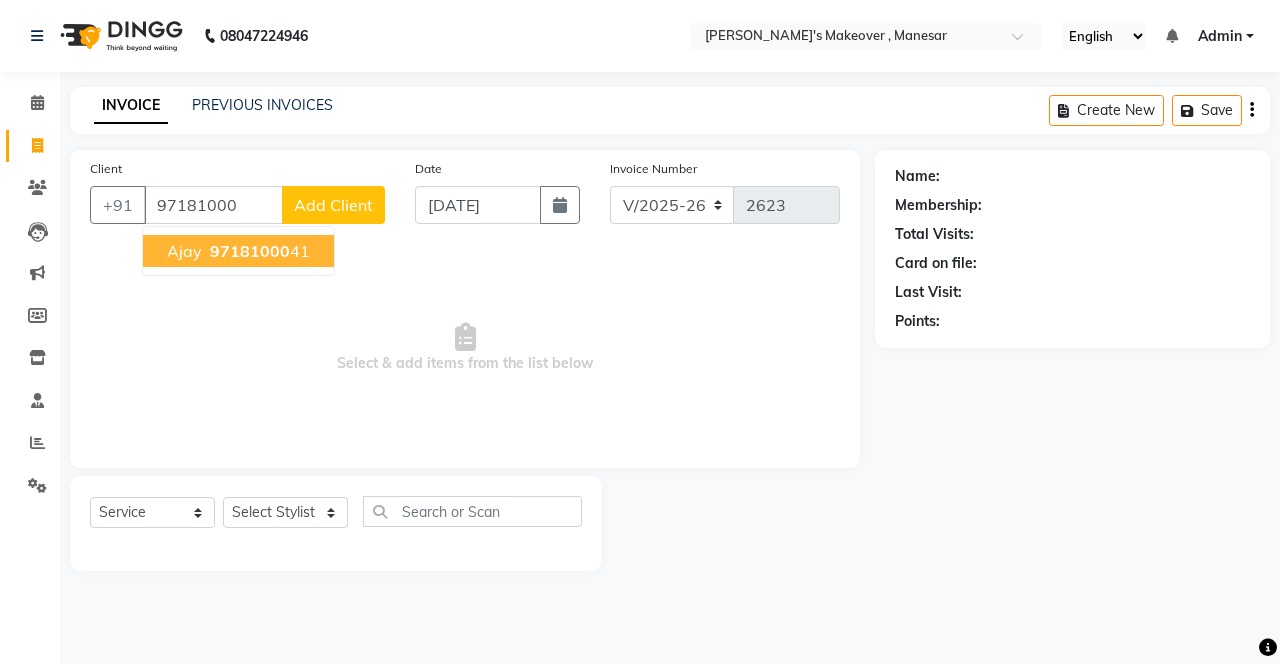 click on "Ajay   97181000 41" at bounding box center [238, 251] 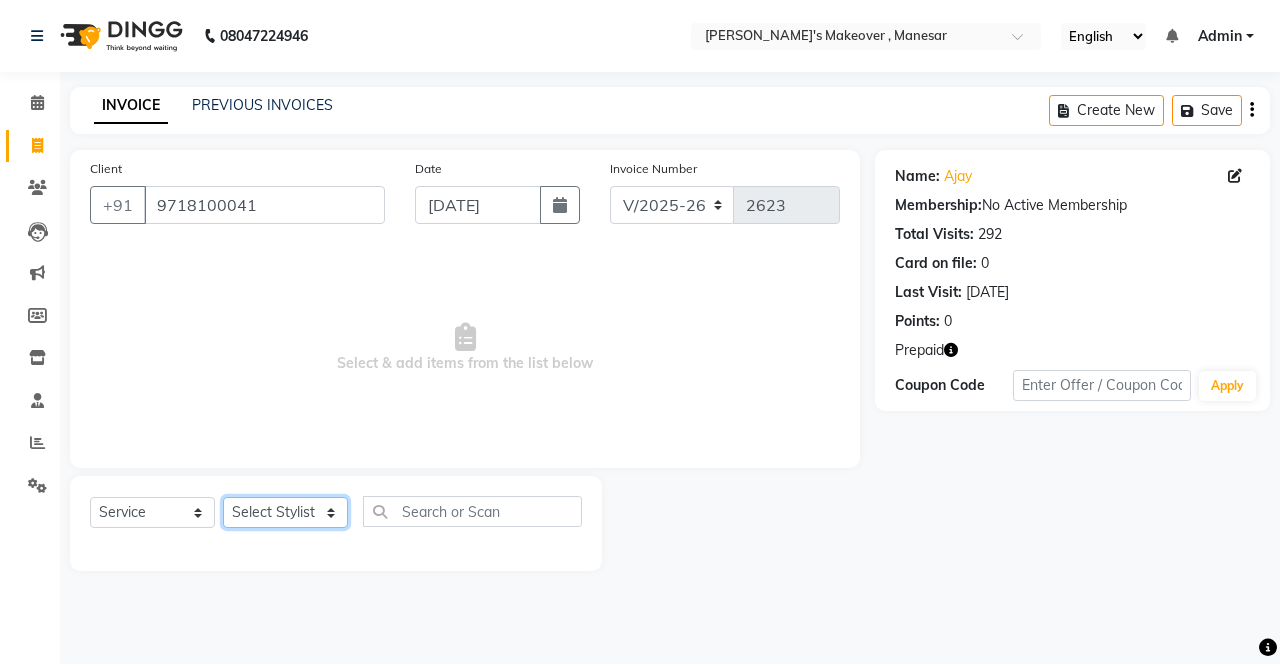 click on "Select Stylist Danish Shavej [PERSON_NAME] Krishna [PERSON_NAME] [PERSON_NAME] Mdm [PERSON_NAME] [PERSON_NAME] [MEDICAL_DATA] Pooja [PERSON_NAME] [PERSON_NAME] ([DATE])" 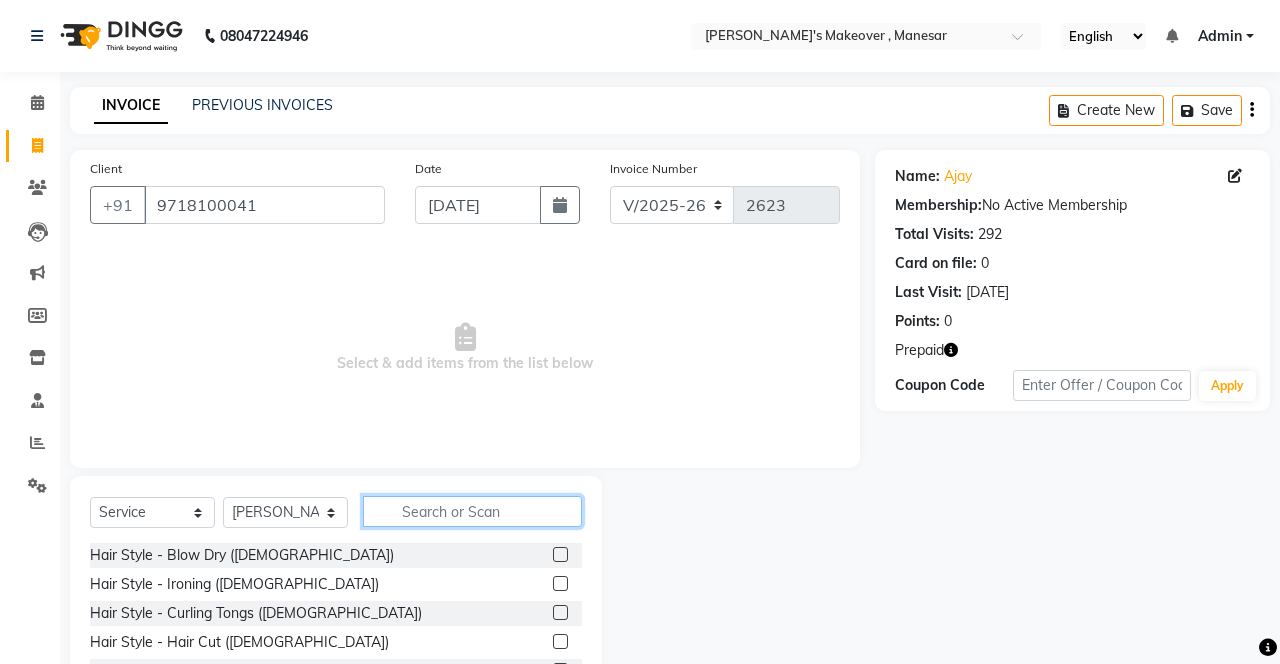 click 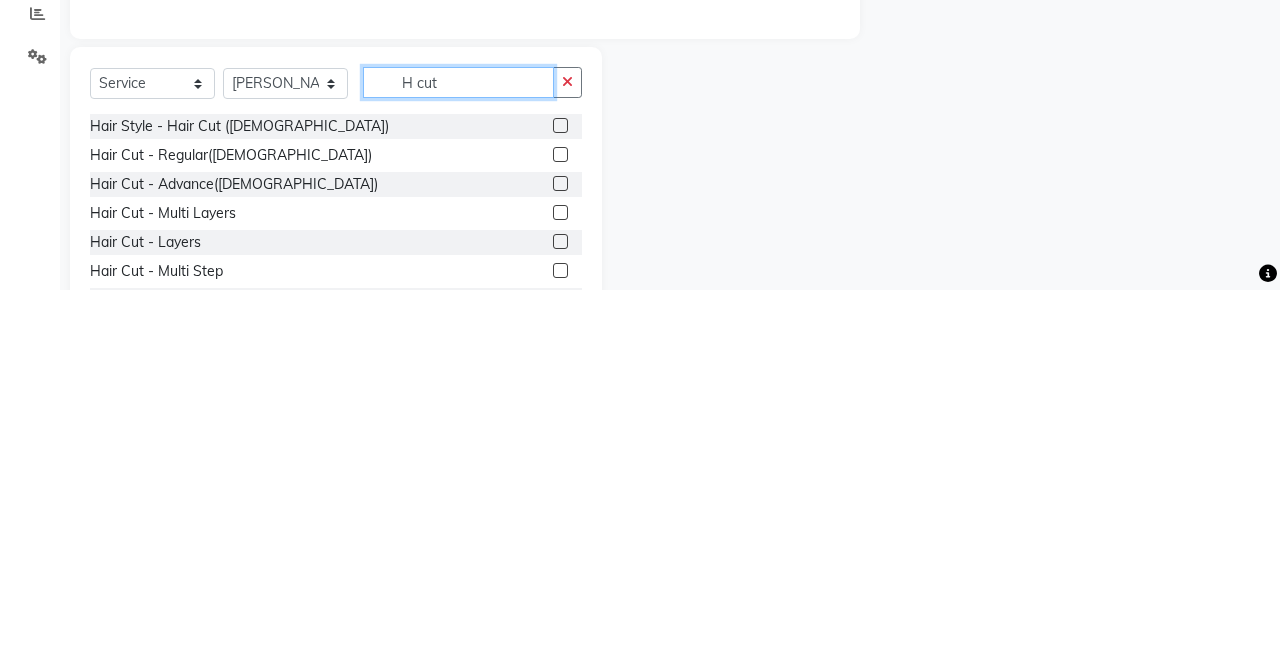 scroll, scrollTop: 65, scrollLeft: 0, axis: vertical 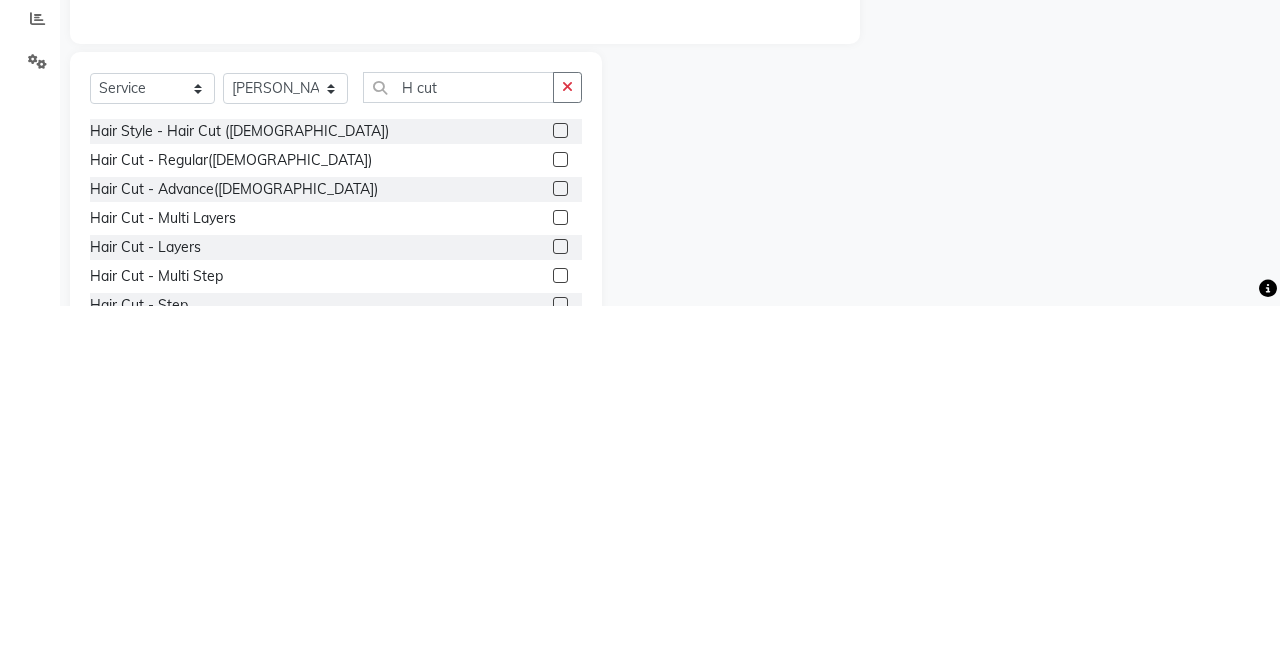 click 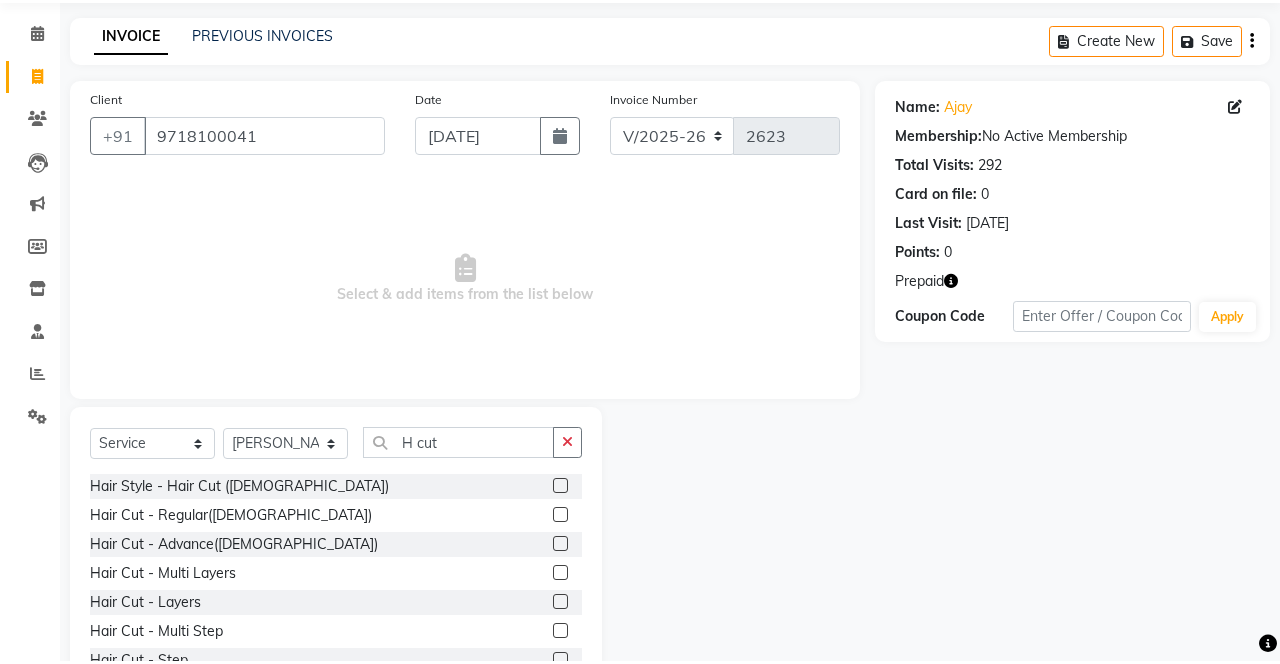 scroll, scrollTop: 65, scrollLeft: 0, axis: vertical 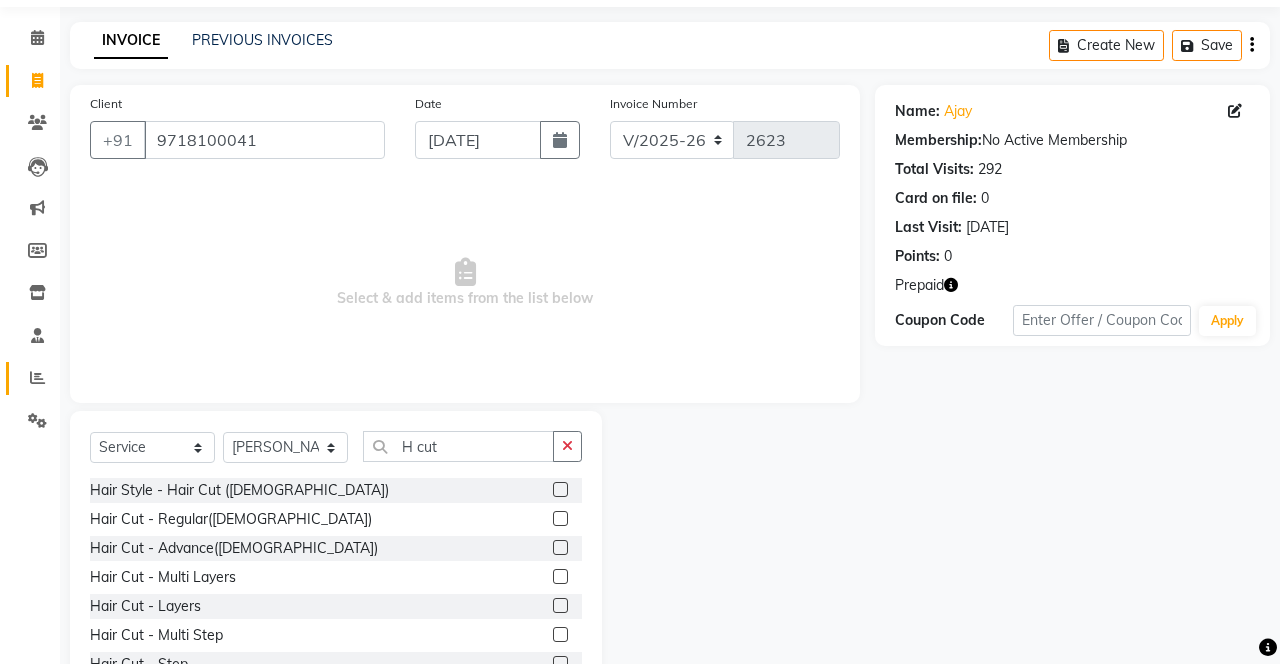 click on "Reports" 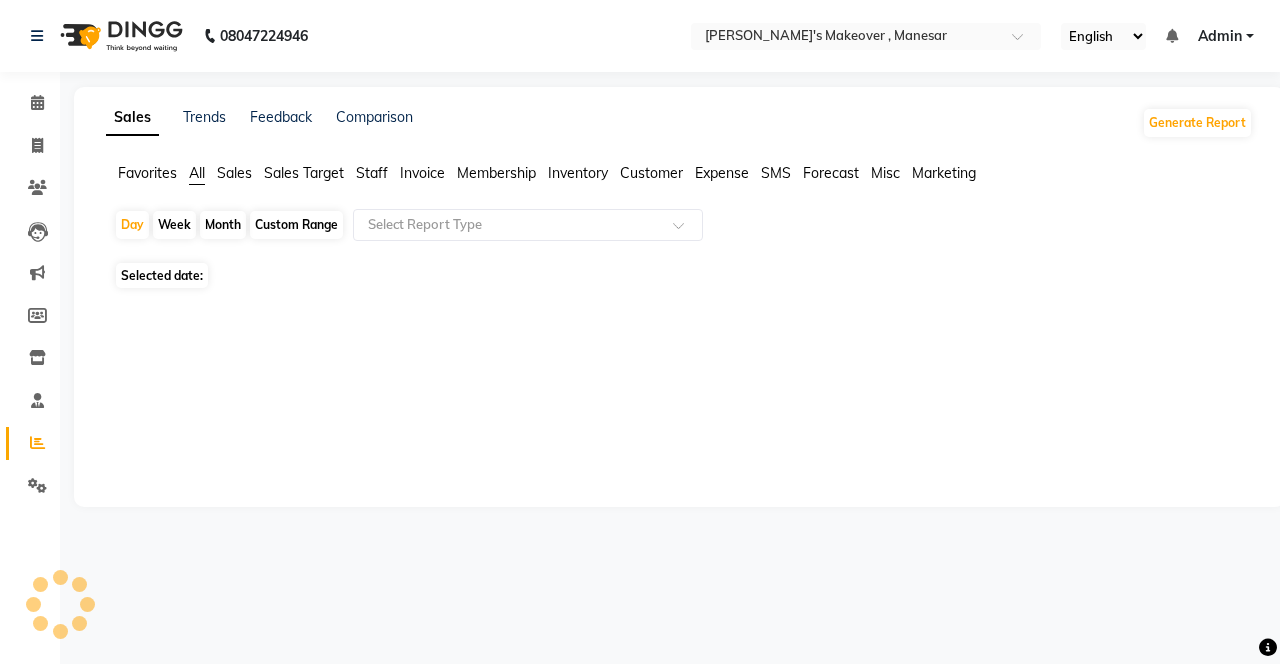 scroll, scrollTop: 0, scrollLeft: 0, axis: both 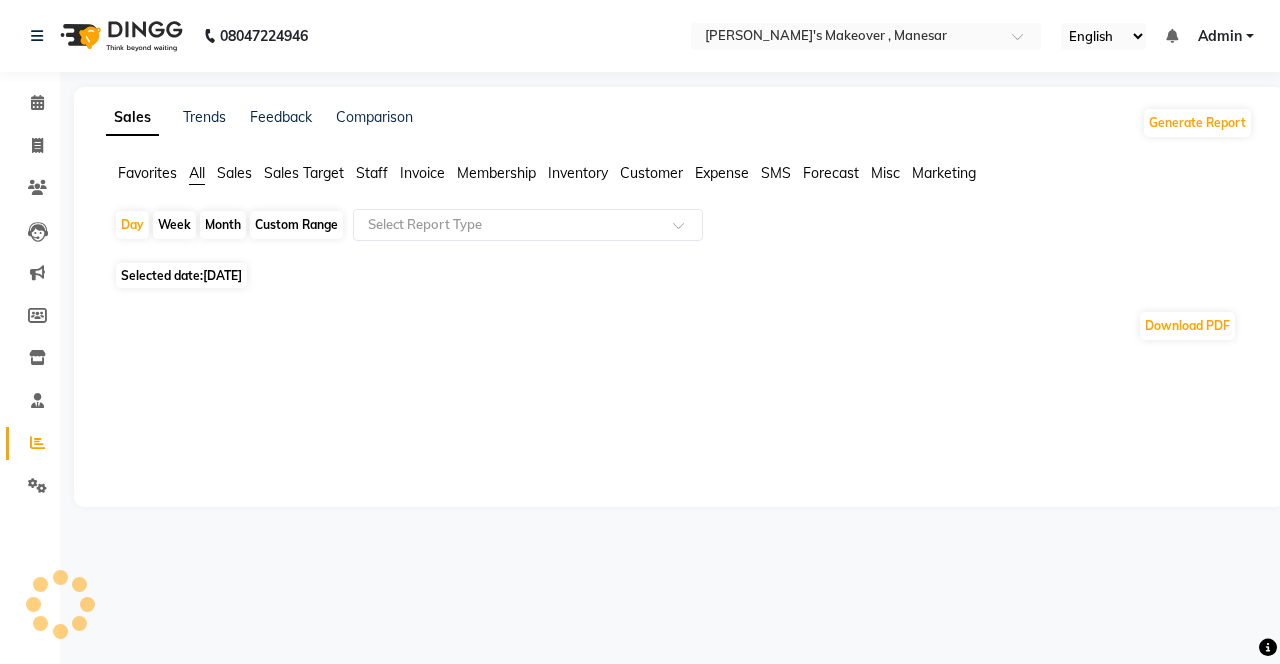 click on "Sales Trends Feedback Comparison Generate Report Favorites All Sales Sales Target Staff Invoice Membership Inventory Customer Expense SMS Forecast Misc Marketing  Day   Week   Month   Custom Range  Select Report Type Selected date:  [DATE]  Download PDF ★ [PERSON_NAME] as Favorite  Choose how you'd like to save "" report to favorites  Save to Personal Favorites:   Only you can see this report in your favorites tab. Share with Organization:   Everyone in your organization can see this report in their favorites tab.  Save to Favorites" 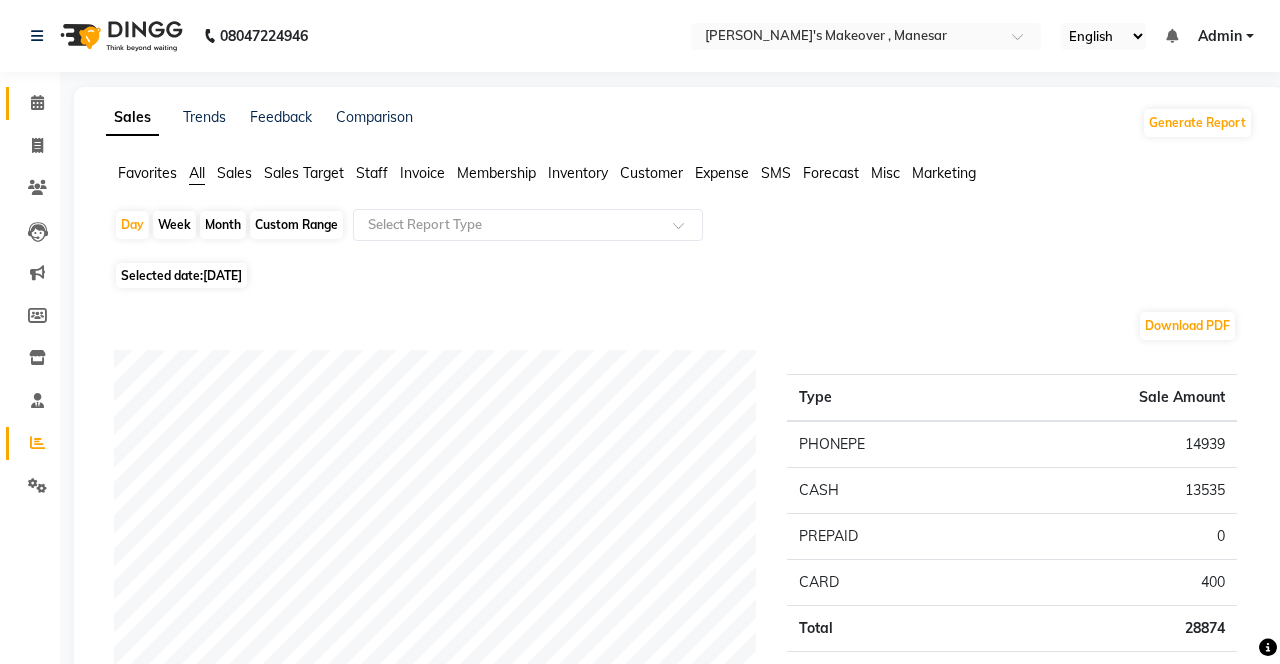 click on "Calendar" 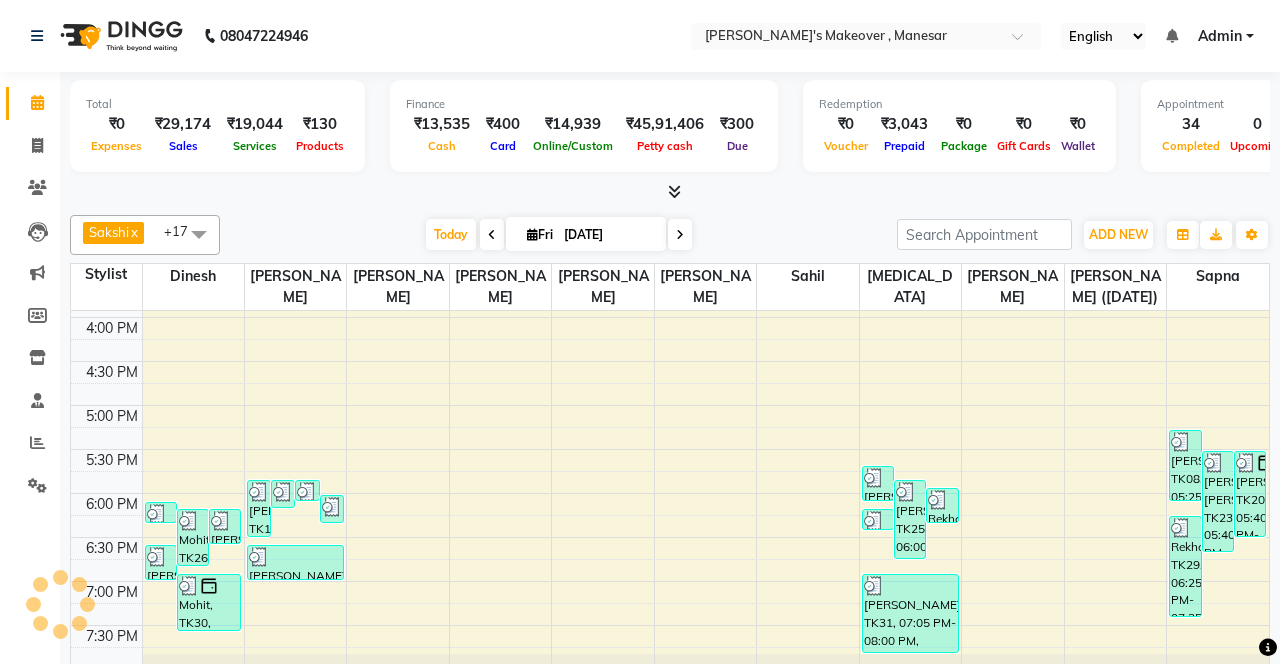 scroll, scrollTop: 0, scrollLeft: 0, axis: both 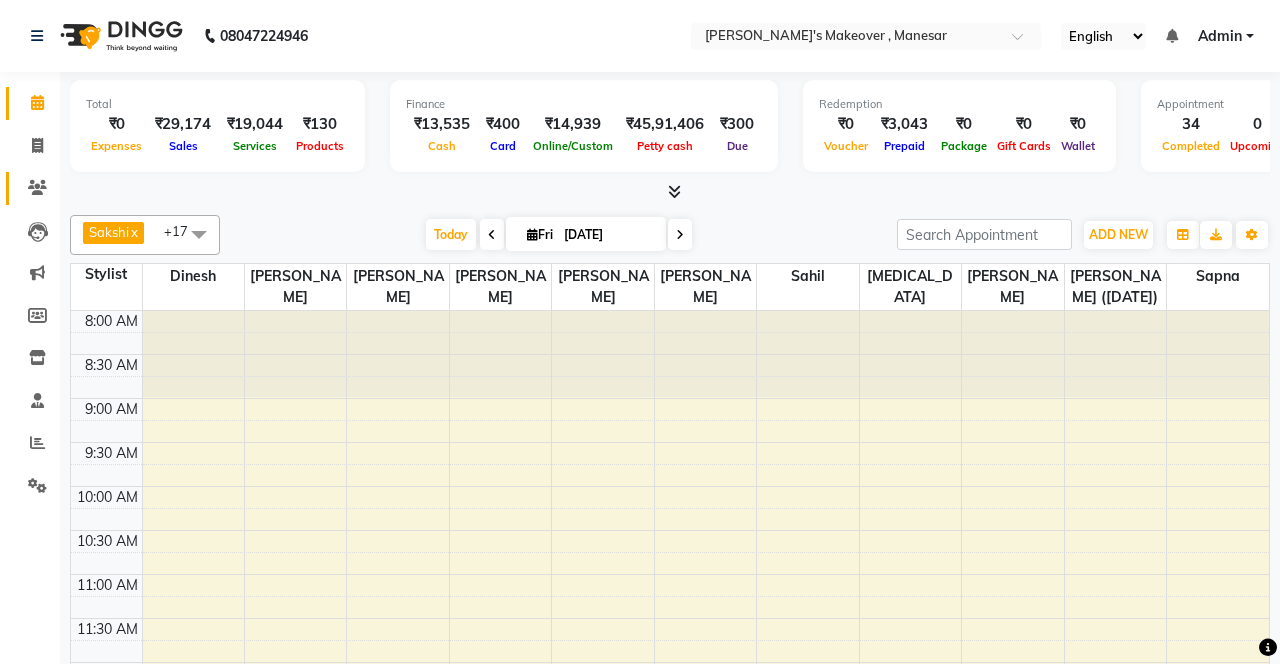 click 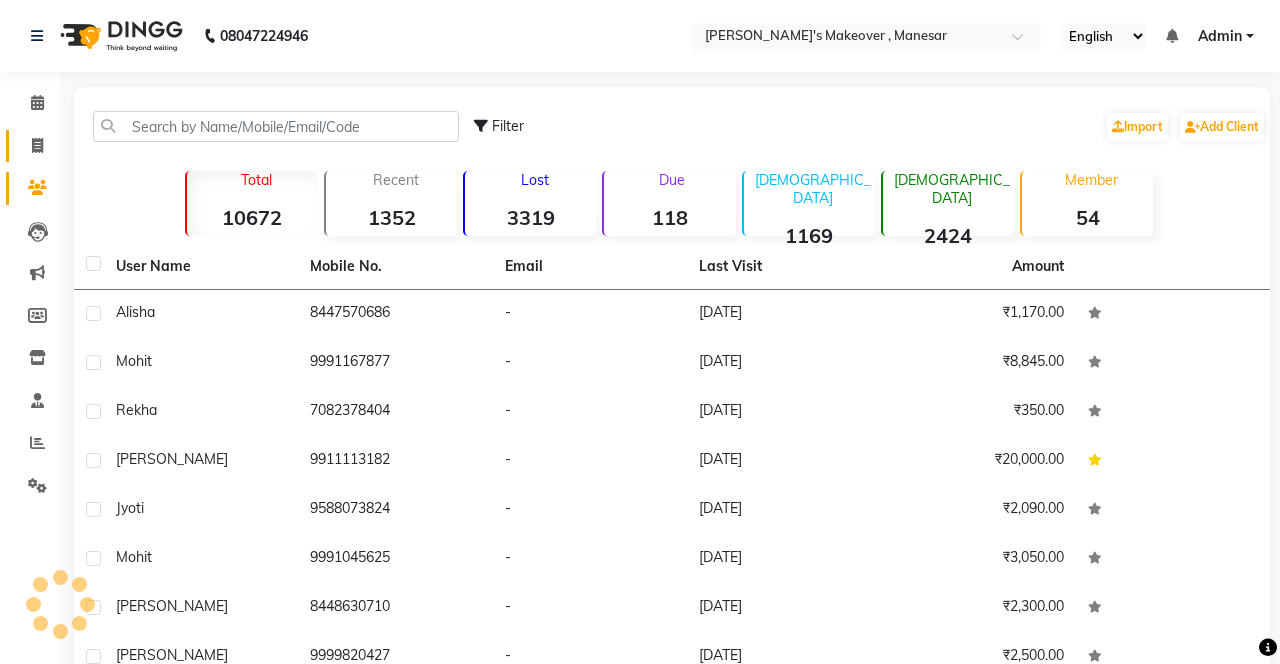 click on "Invoice" 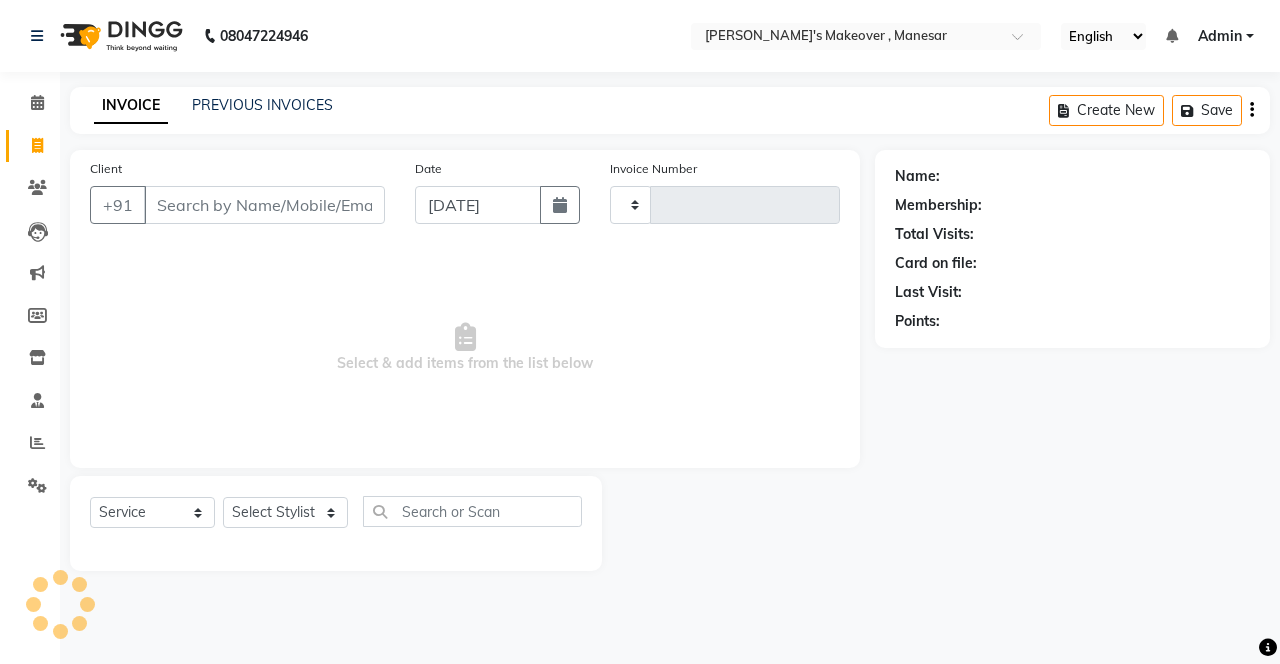 scroll, scrollTop: 0, scrollLeft: 0, axis: both 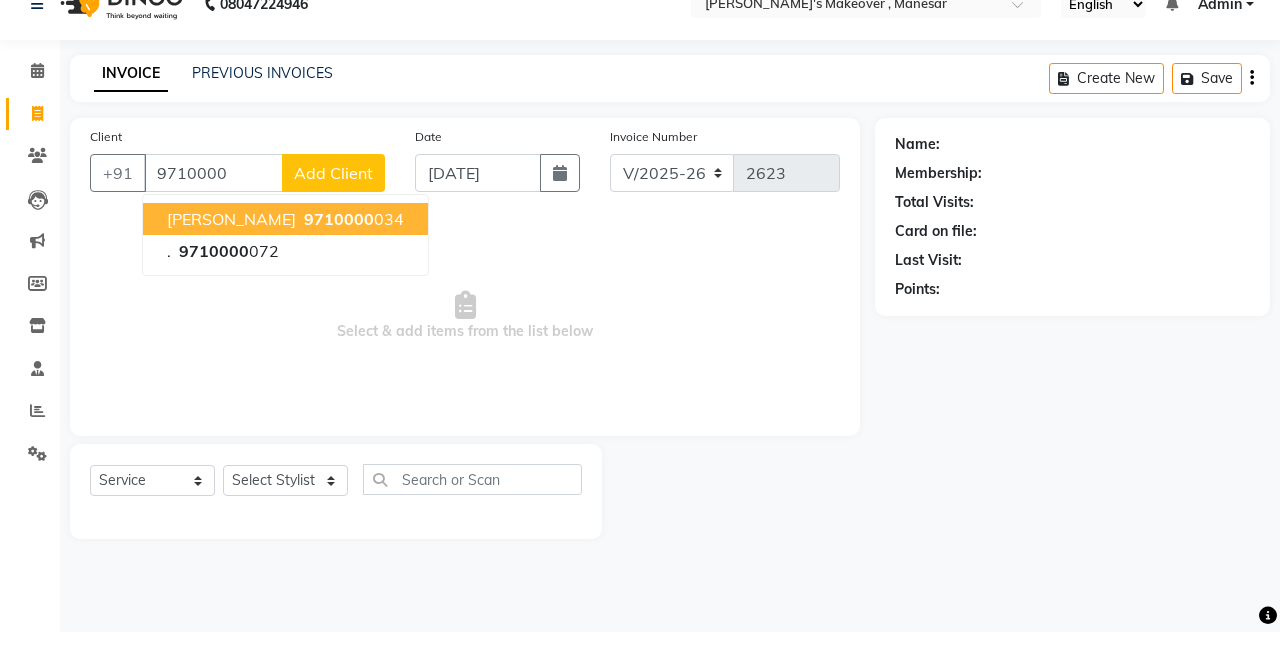click on "9710000 034" at bounding box center (352, 251) 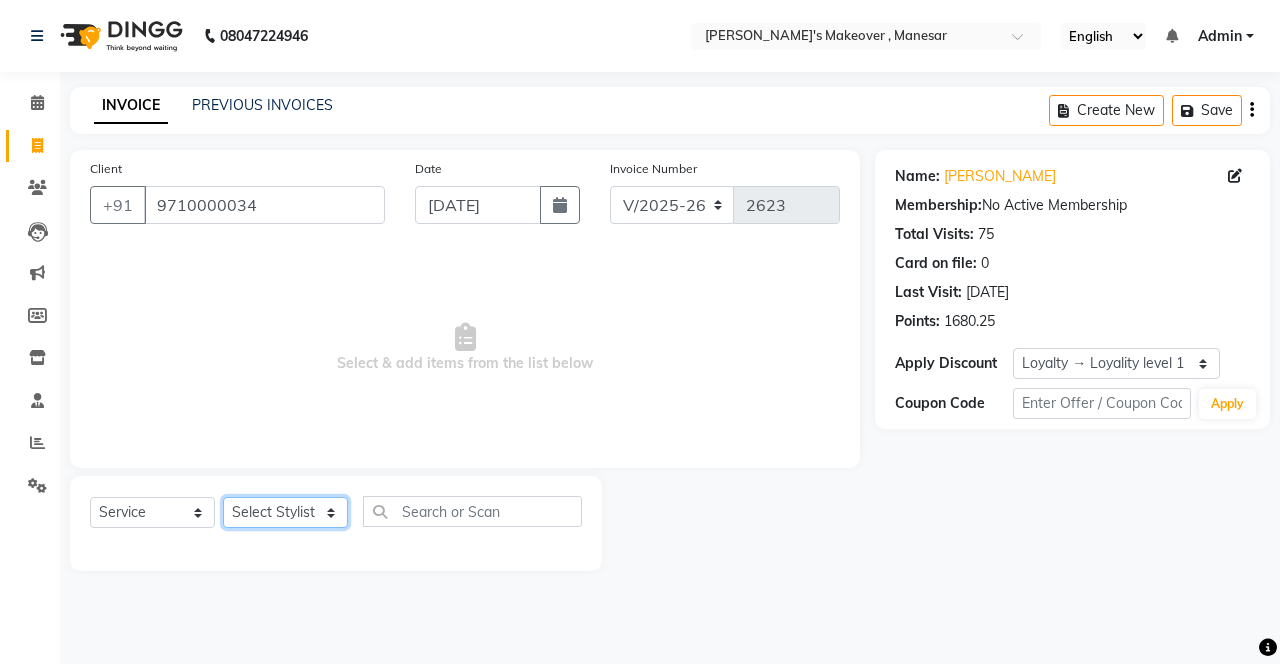 click on "Select Stylist Danish Shavej [PERSON_NAME] Krishna [PERSON_NAME] [PERSON_NAME] Mdm [PERSON_NAME] [PERSON_NAME] [MEDICAL_DATA] Pooja [PERSON_NAME] [PERSON_NAME] ([DATE])" 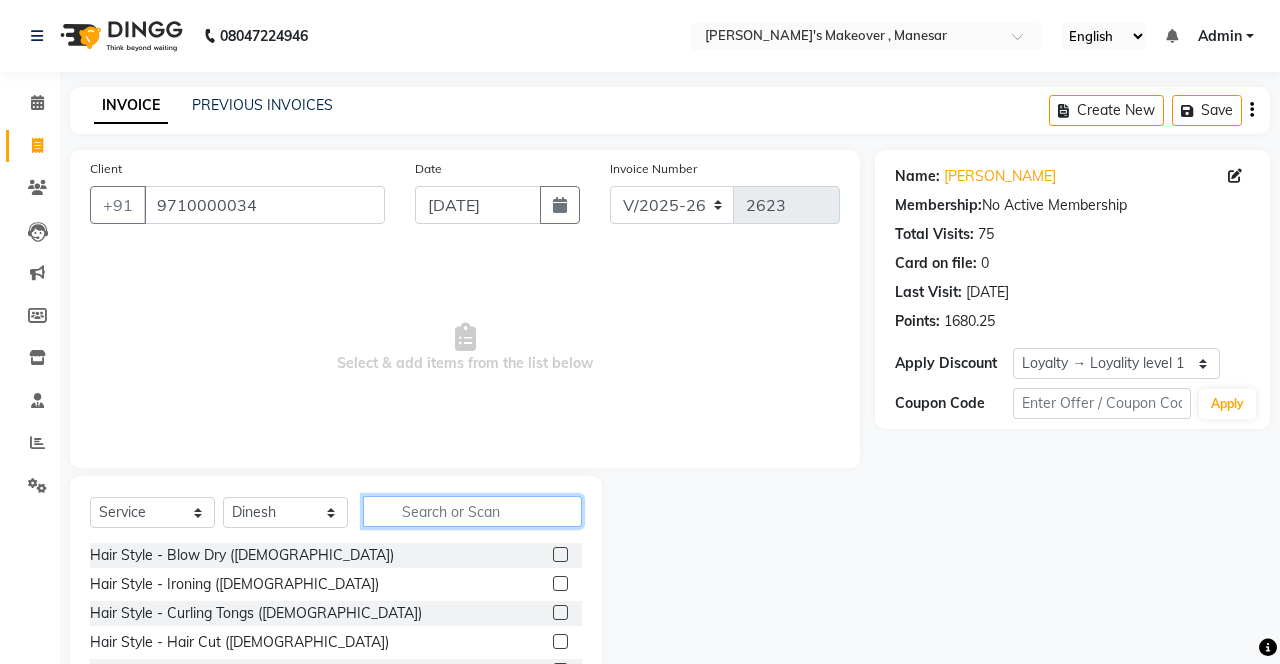 click 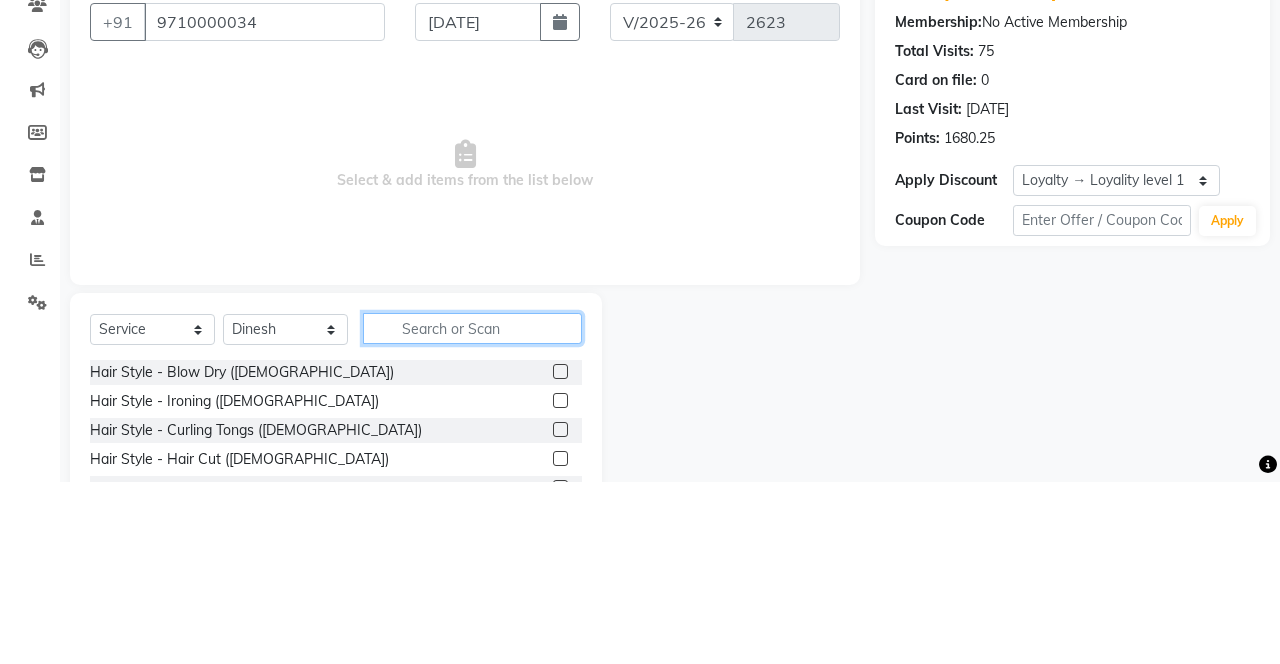 scroll, scrollTop: 15, scrollLeft: 0, axis: vertical 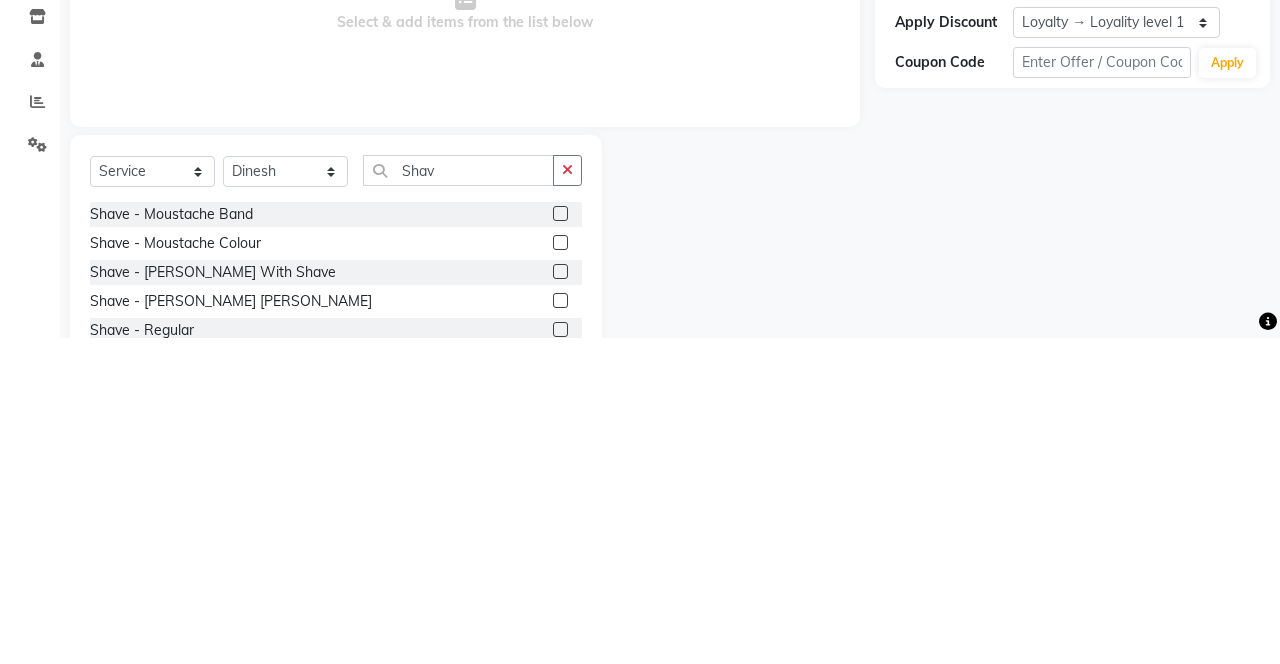 click 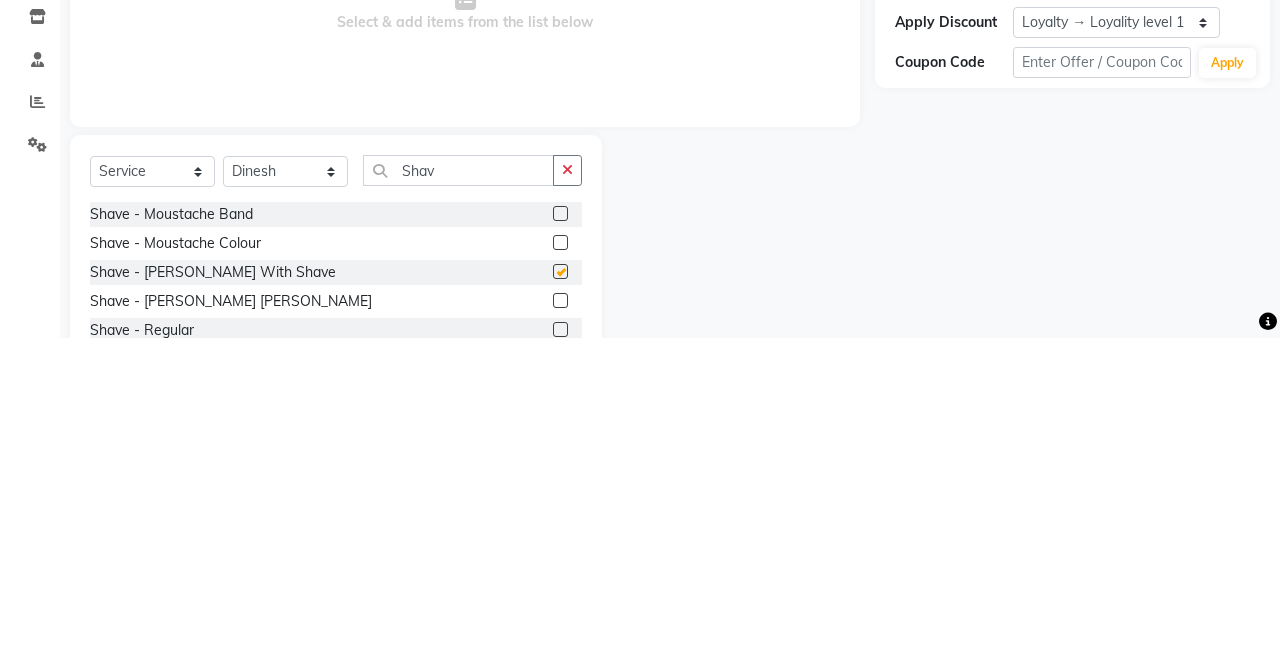 scroll, scrollTop: 15, scrollLeft: 0, axis: vertical 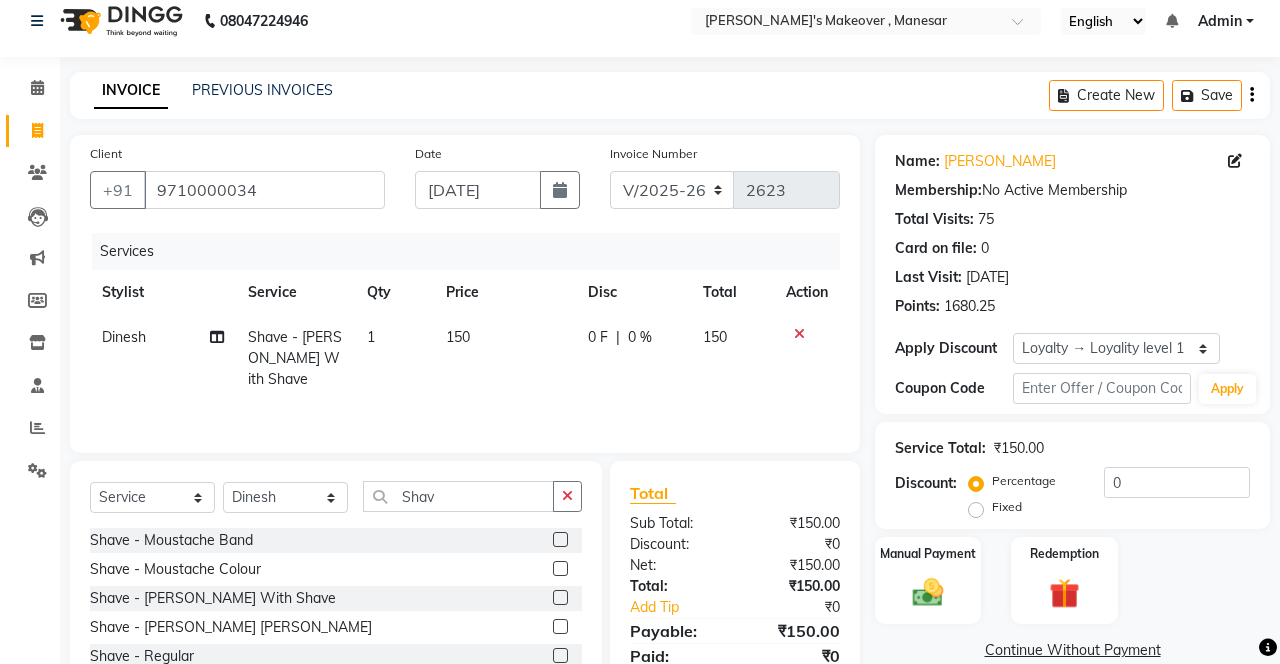 click 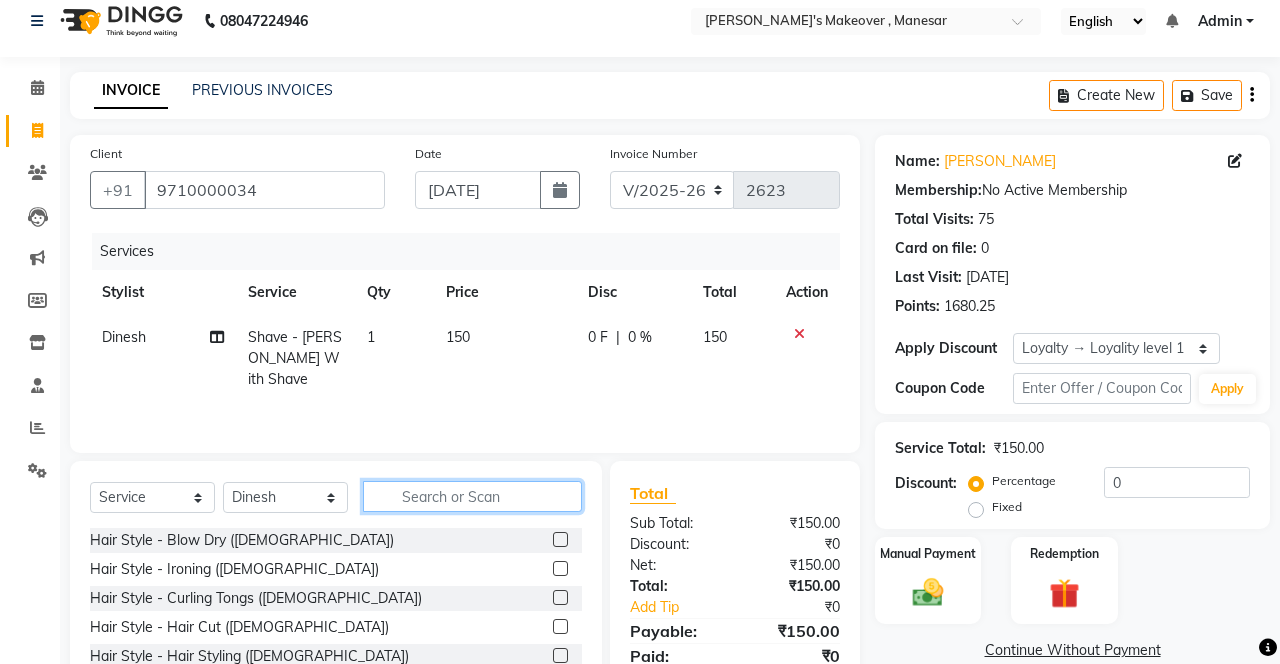 scroll, scrollTop: 15, scrollLeft: 0, axis: vertical 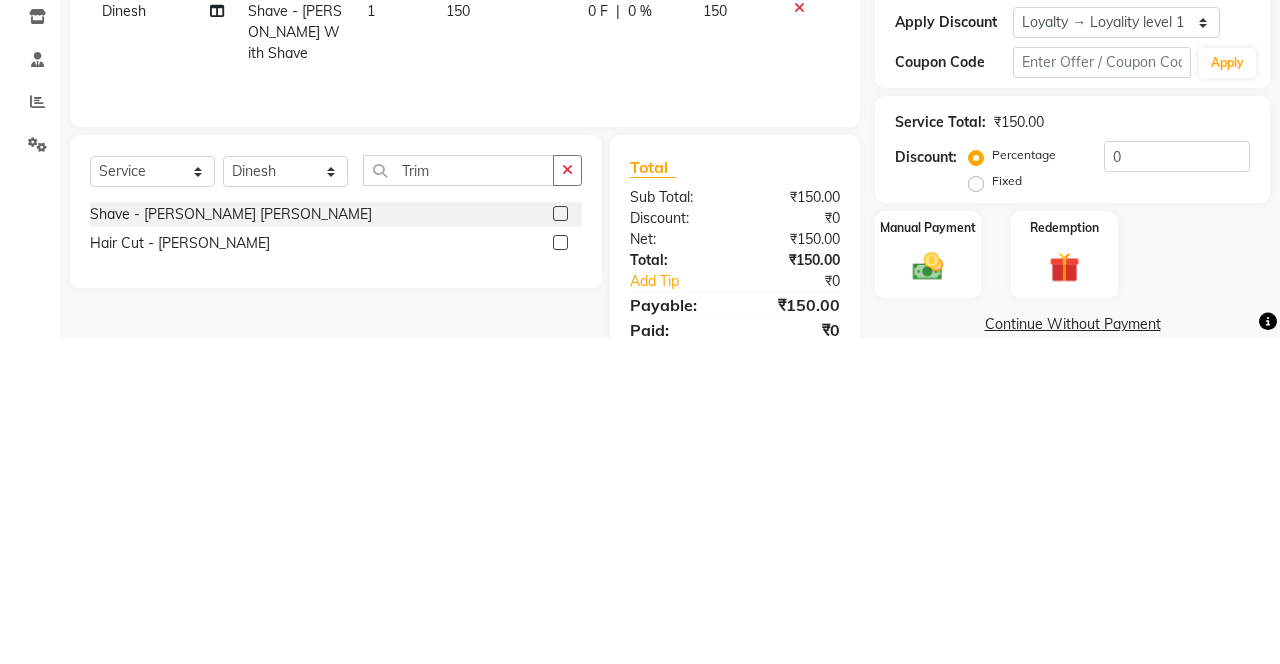 click 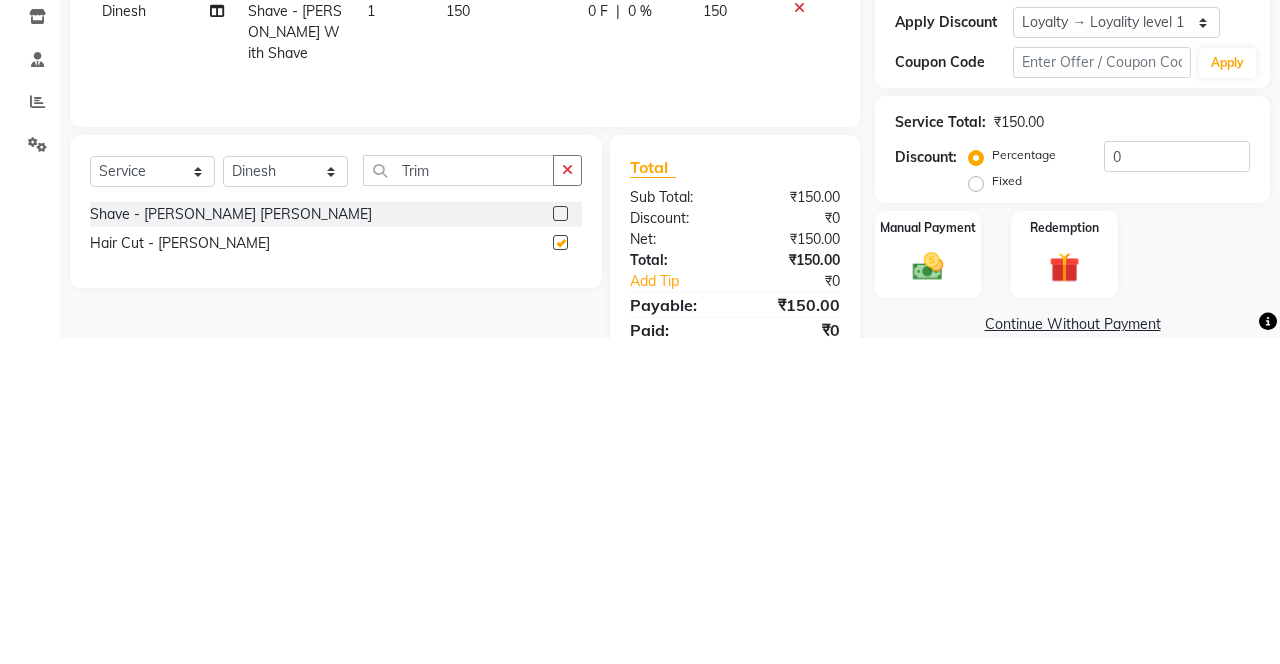 scroll, scrollTop: 15, scrollLeft: 0, axis: vertical 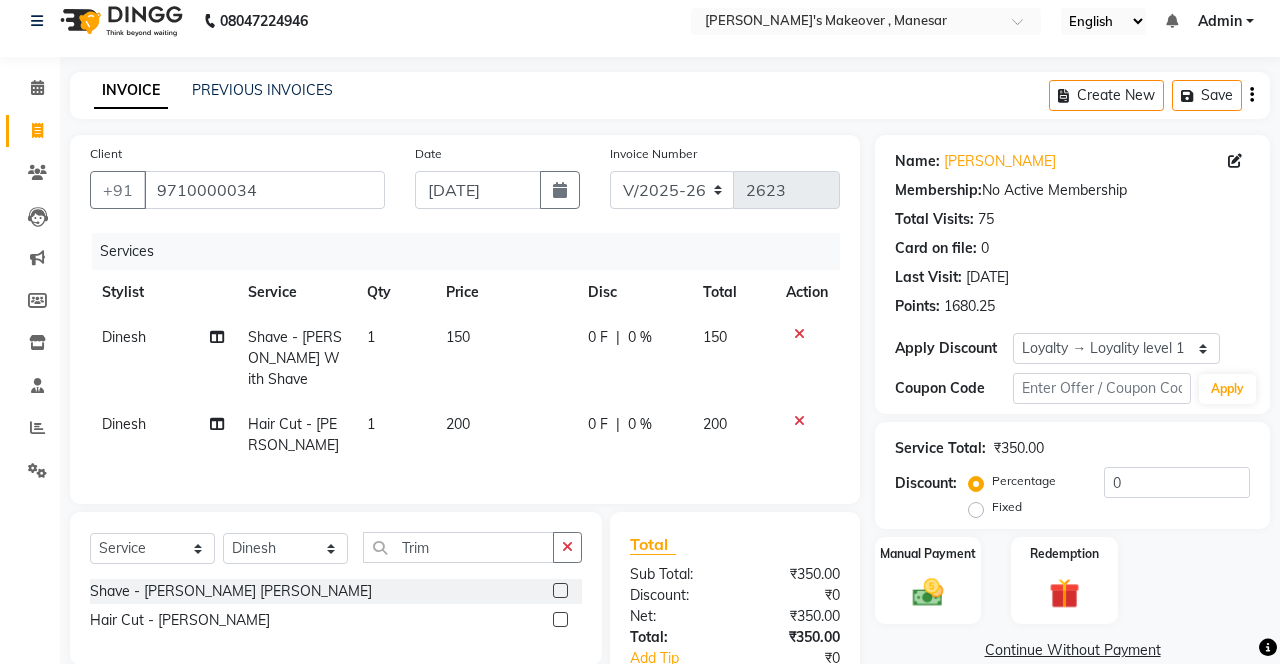 click on "200" 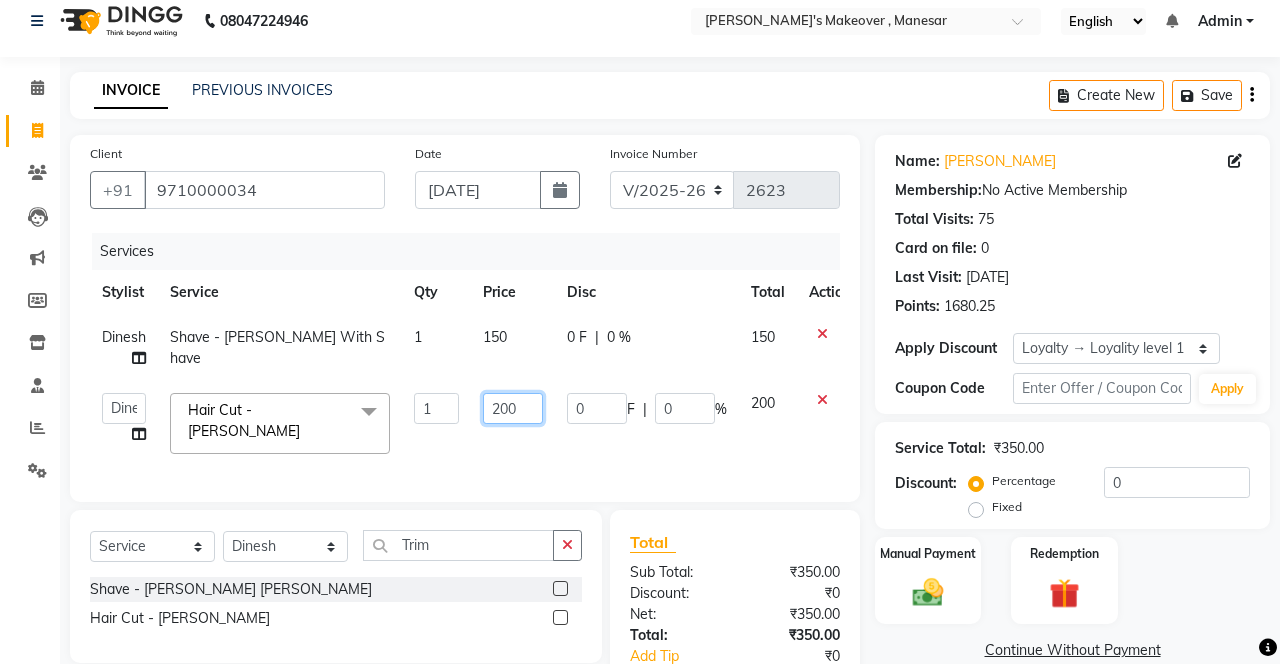 click on "200" 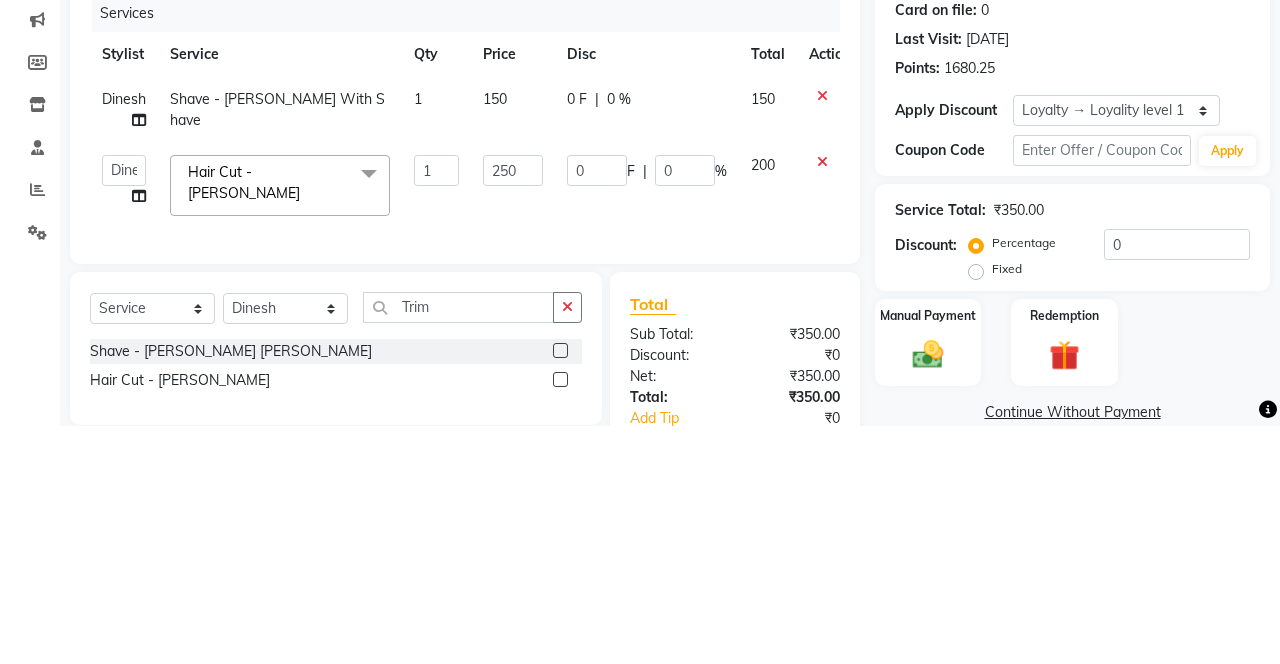 click on "Services Stylist Service Qty Price Disc Total Action Dinesh Shave - [PERSON_NAME] With Shave 1 150 0 F | 0 % 150  Danish Shavej   [PERSON_NAME]   Krishna   [PERSON_NAME]   [PERSON_NAME] Mdm   [PERSON_NAME]   [PERSON_NAME][MEDICAL_DATA]   [PERSON_NAME]   [PERSON_NAME] ([DATE])  Hair Cut - [PERSON_NAME]  x Hair Style - Blow Dry ([DEMOGRAPHIC_DATA]) Hair Style - Ironing ([DEMOGRAPHIC_DATA]) Hair Style - Curling Tongs ([DEMOGRAPHIC_DATA]) Hair Style - Hair Cut ([DEMOGRAPHIC_DATA]) Hair Style - Hair Styling ([DEMOGRAPHIC_DATA]) Hair Style - Split End Removal ([DEMOGRAPHIC_DATA]) Body Polishing - Hand Polishing Clean-Up - Face Massage(GEL) Clean-Up - Face Massage(CREAM) Shave - Moustache Band Shave - Moustache Colour Hair Style - Hair Set Gel (Men) Hair Style -Hair Set Sprey (Men) Hair Style -Hair Set Sprey (Men) Thread - Eyebrows ([DEMOGRAPHIC_DATA]) Thread - Upper Lips ([DEMOGRAPHIC_DATA]) Thread - Forehead ([DEMOGRAPHIC_DATA]) Thread - Full Face ([DEMOGRAPHIC_DATA]) Thread - Eyebrows ([DEMOGRAPHIC_DATA]) Thread - Chik ([DEMOGRAPHIC_DATA]) Thread - Chin ([DEMOGRAPHIC_DATA]) Thread - Side Locks ([DEMOGRAPHIC_DATA]) Honey Wax - Arms ([DEMOGRAPHIC_DATA]) Honey Wax - Underarms ([DEMOGRAPHIC_DATA]) Honey Wax - Full Legs ([DEMOGRAPHIC_DATA]) D-Tan - Feet 1" 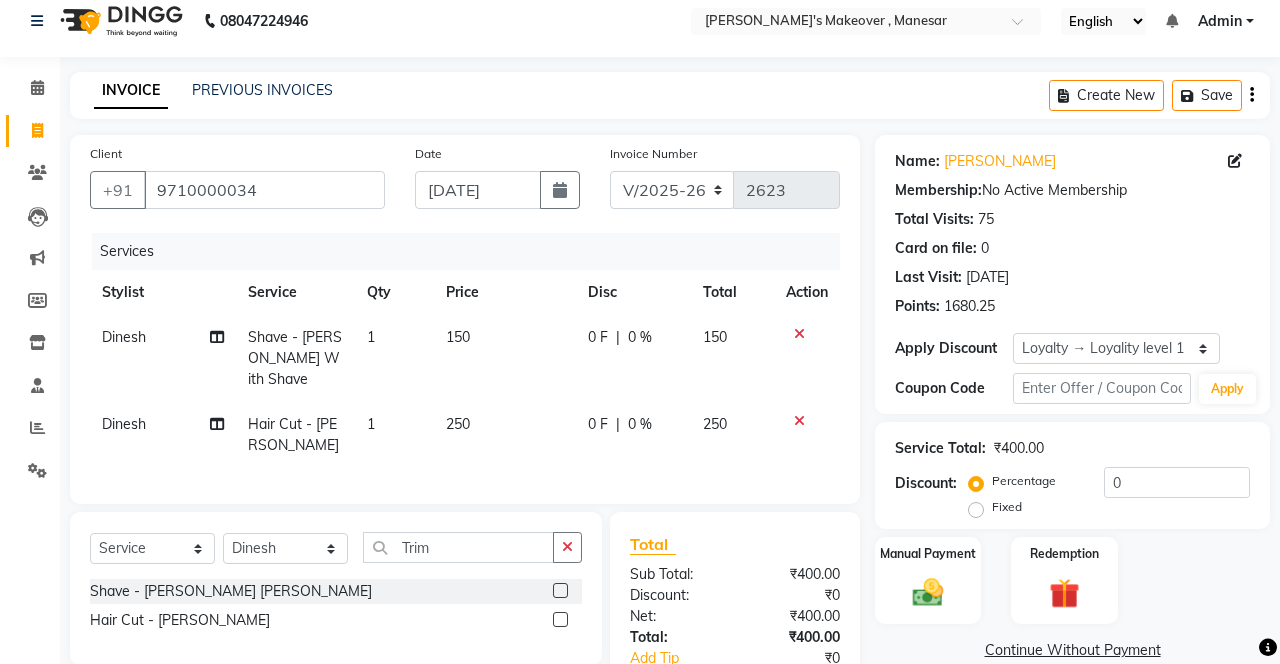 scroll, scrollTop: 16, scrollLeft: 0, axis: vertical 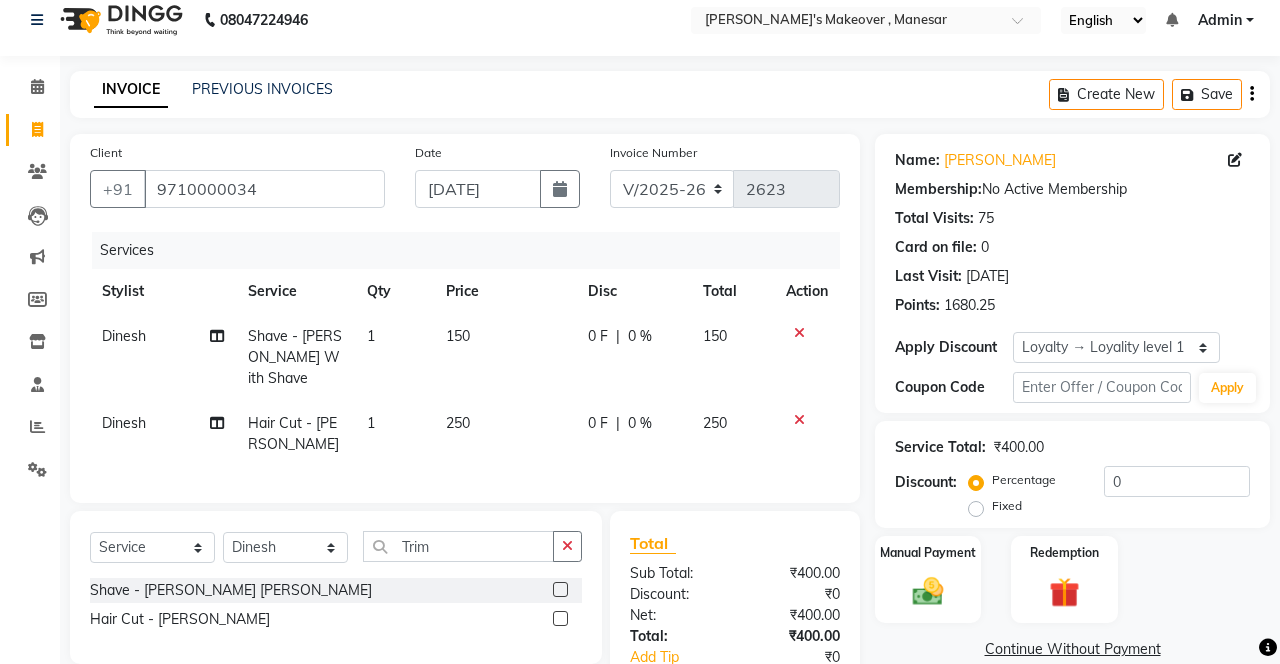 click 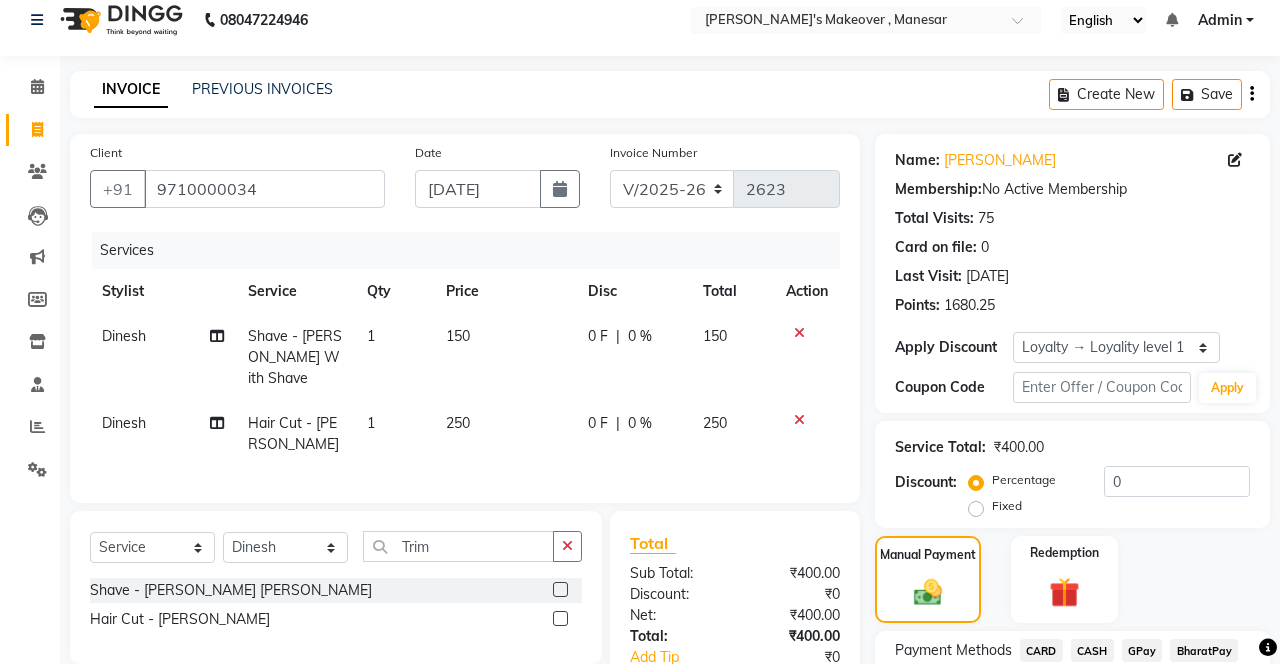 click on "CASH" 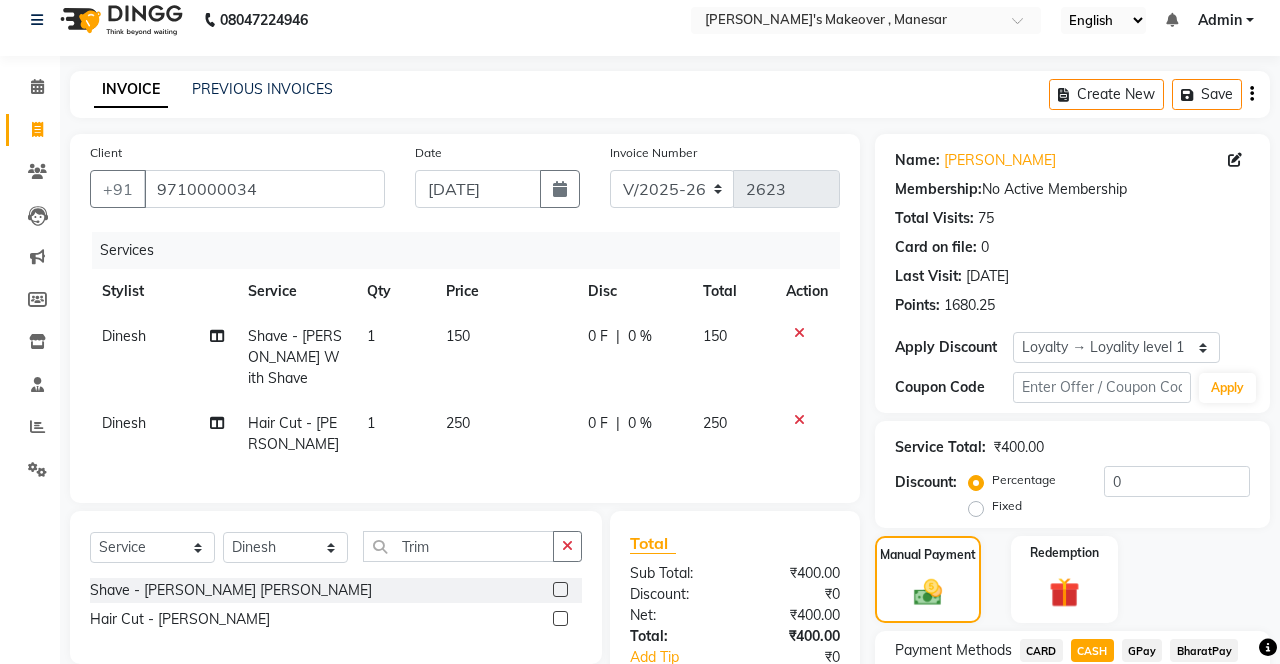 scroll, scrollTop: 163, scrollLeft: 0, axis: vertical 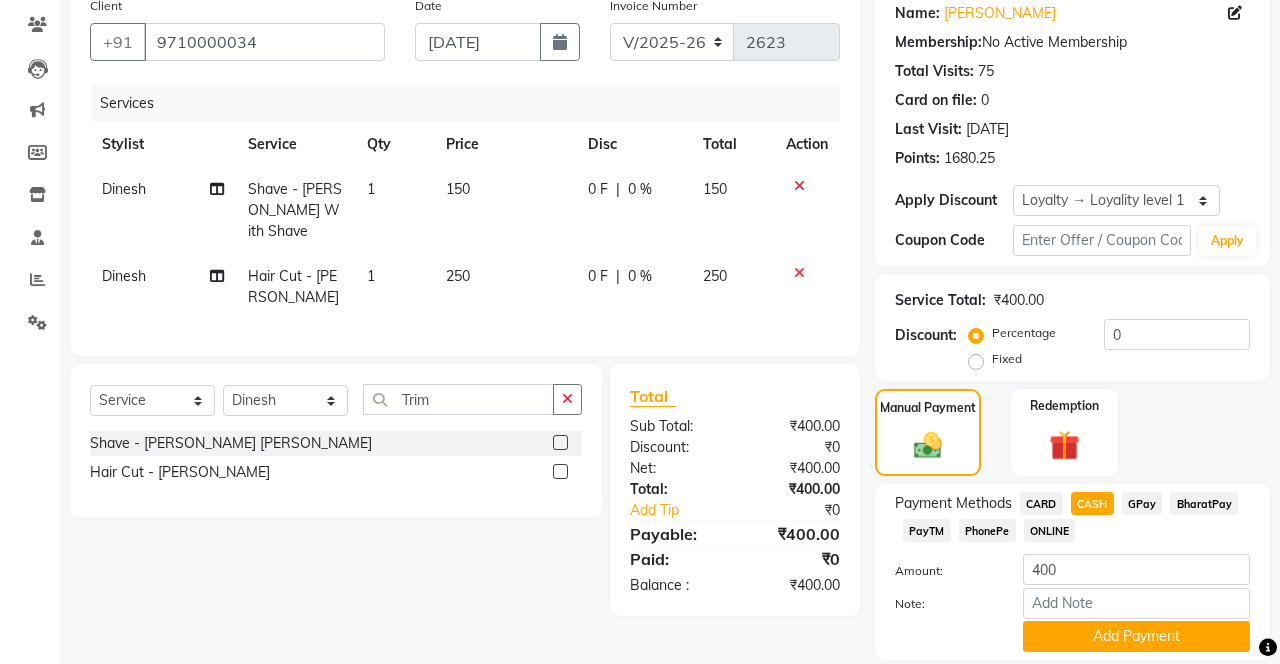 click on "Add Payment" 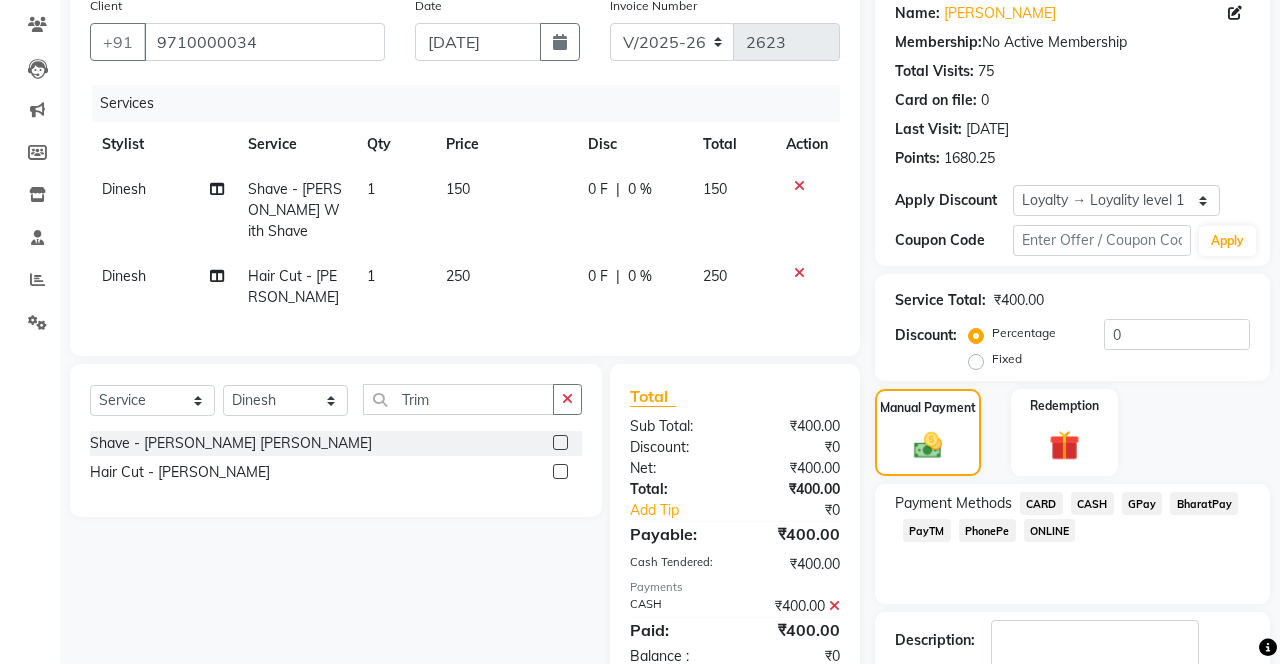 scroll, scrollTop: 269, scrollLeft: 0, axis: vertical 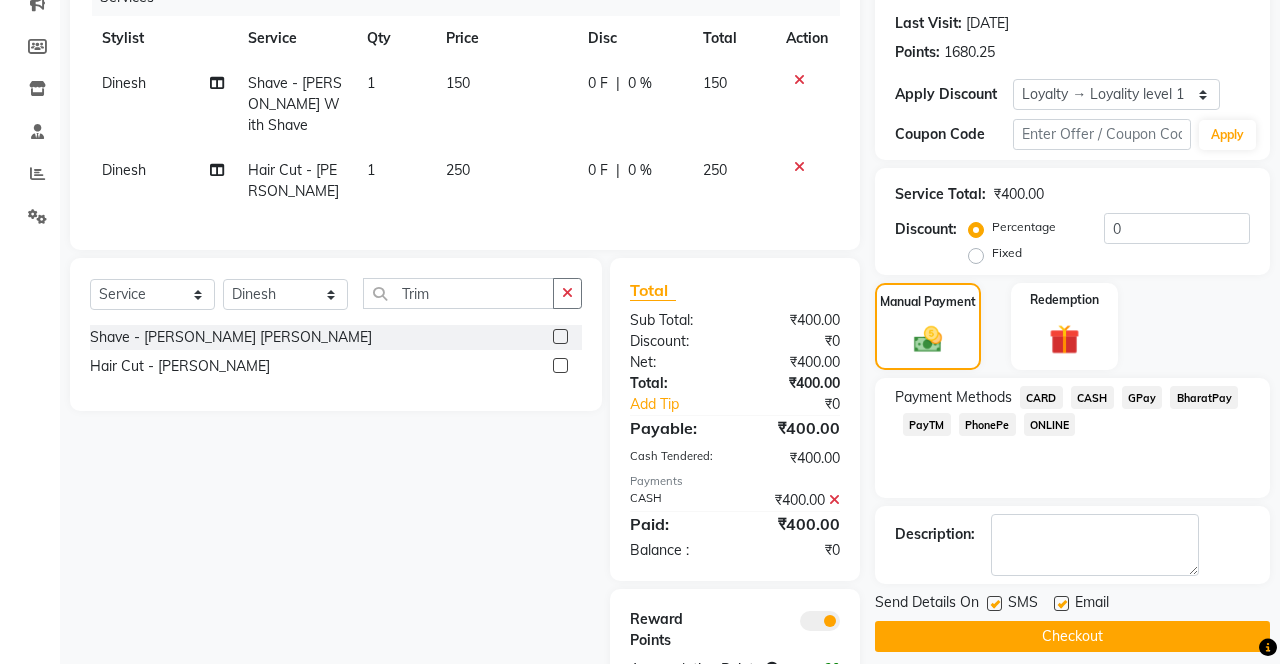 click 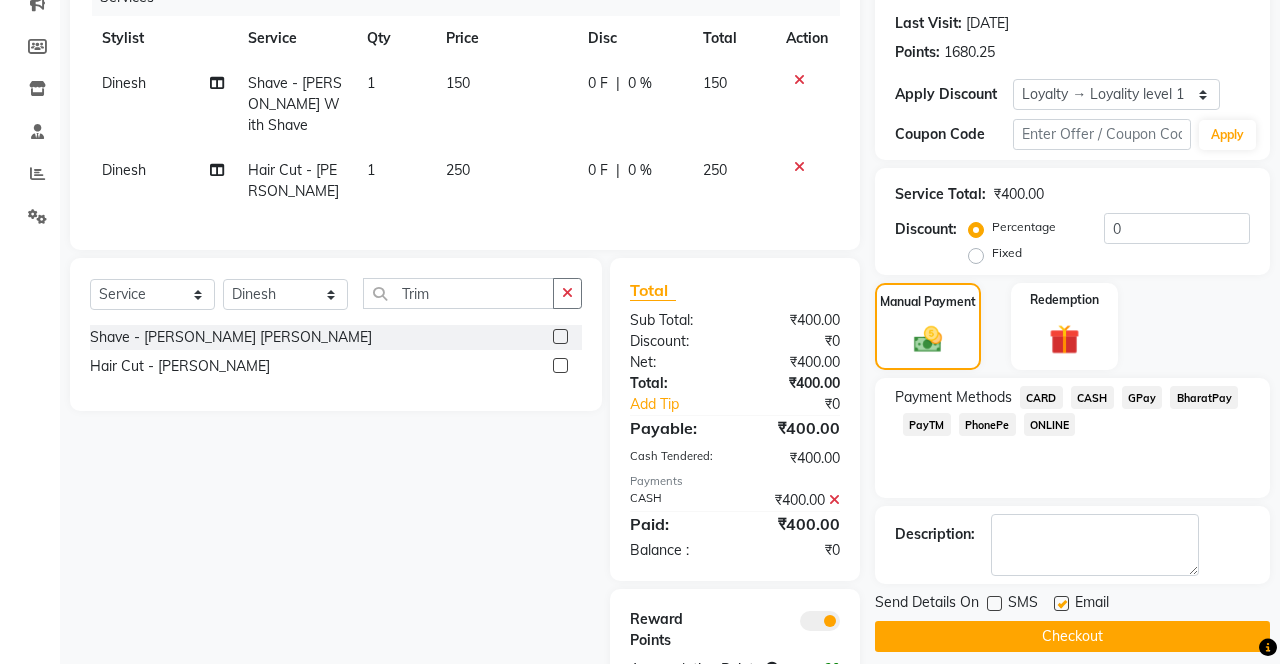 click on "Checkout" 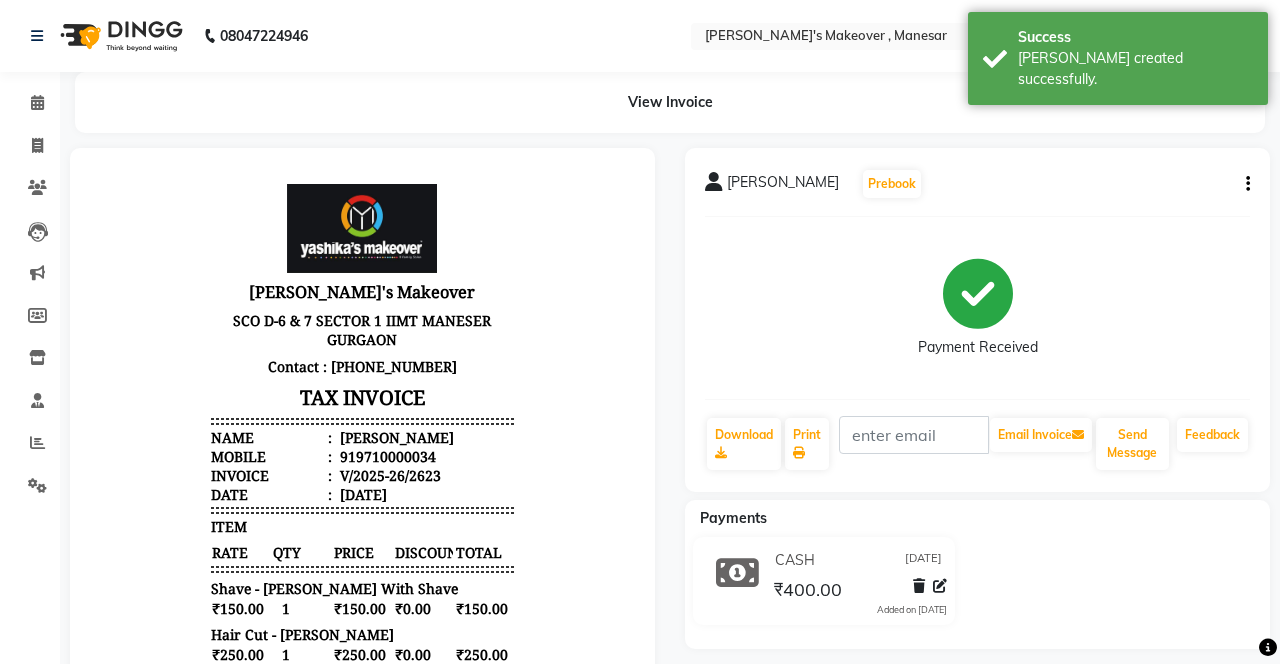 scroll, scrollTop: 0, scrollLeft: 0, axis: both 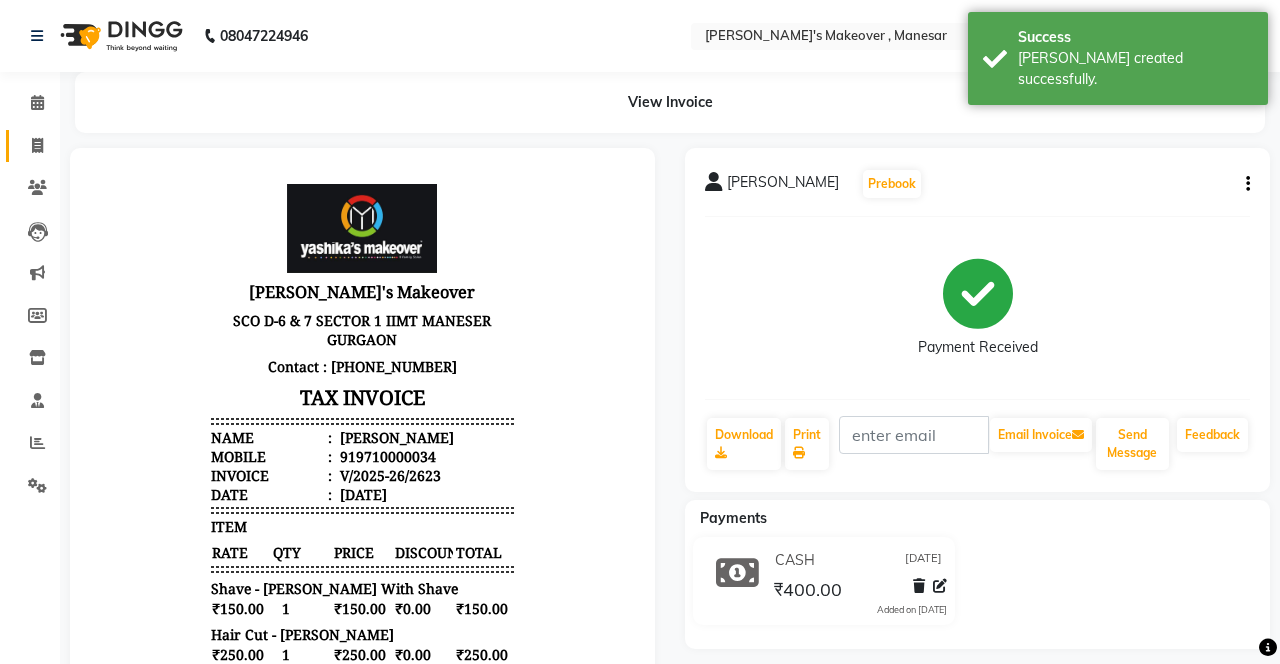 click 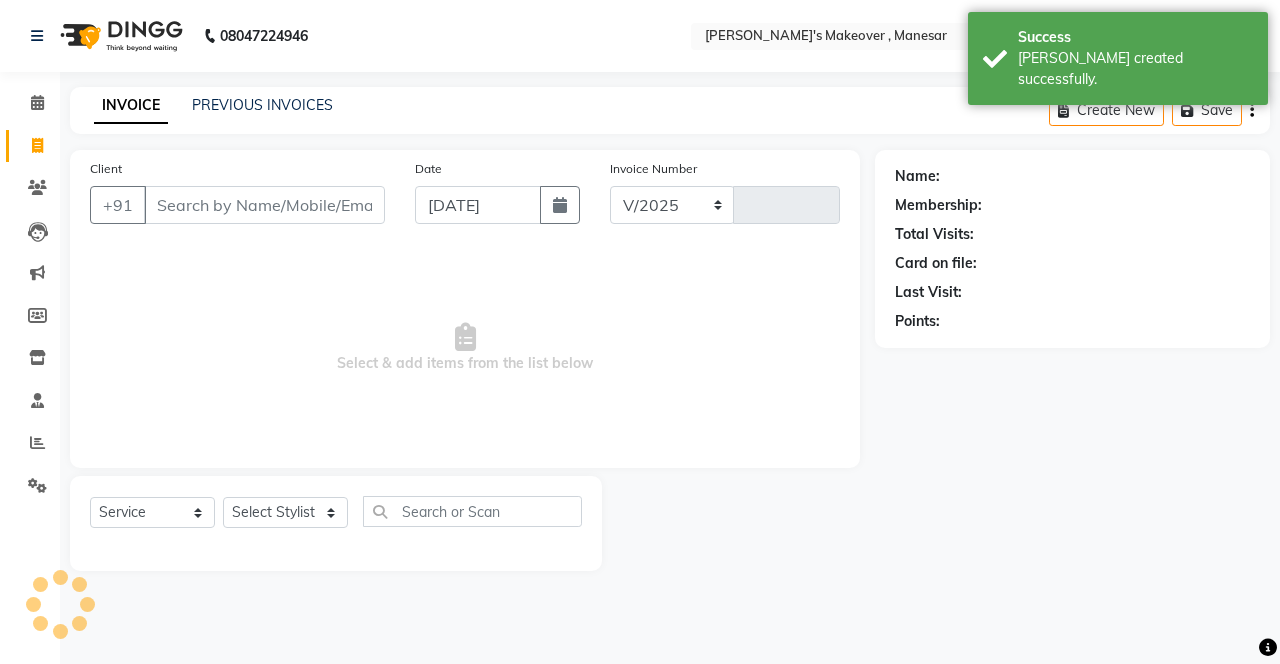 scroll, scrollTop: 0, scrollLeft: 0, axis: both 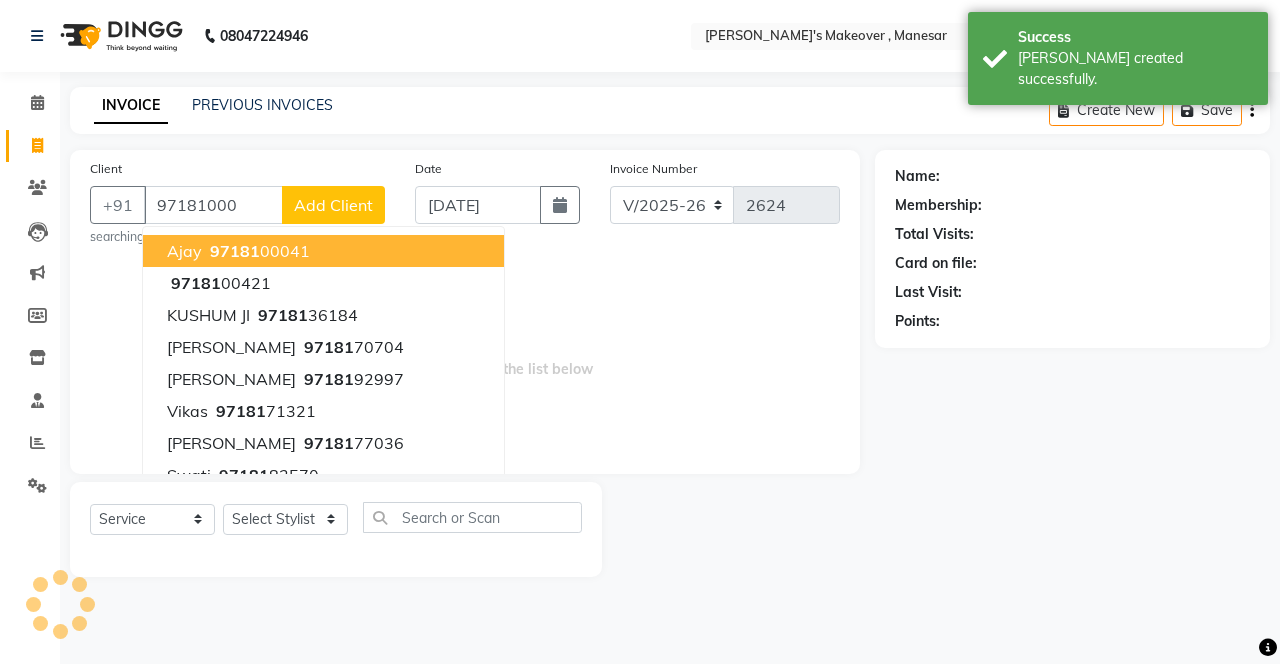click on "Select & add items from the list below" at bounding box center (465, 354) 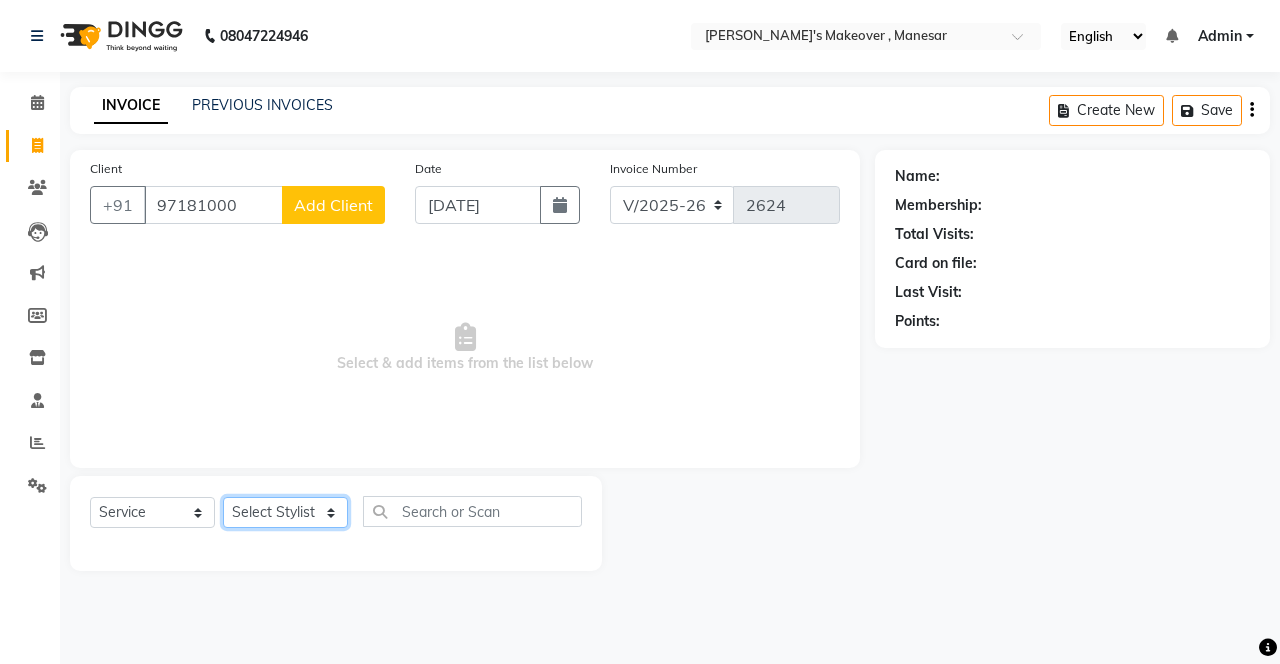 click on "Select Stylist Danish Shavej [PERSON_NAME] Krishna [PERSON_NAME] [PERSON_NAME] Mdm [PERSON_NAME] [PERSON_NAME] [MEDICAL_DATA] Pooja [PERSON_NAME] [PERSON_NAME] ([DATE])" 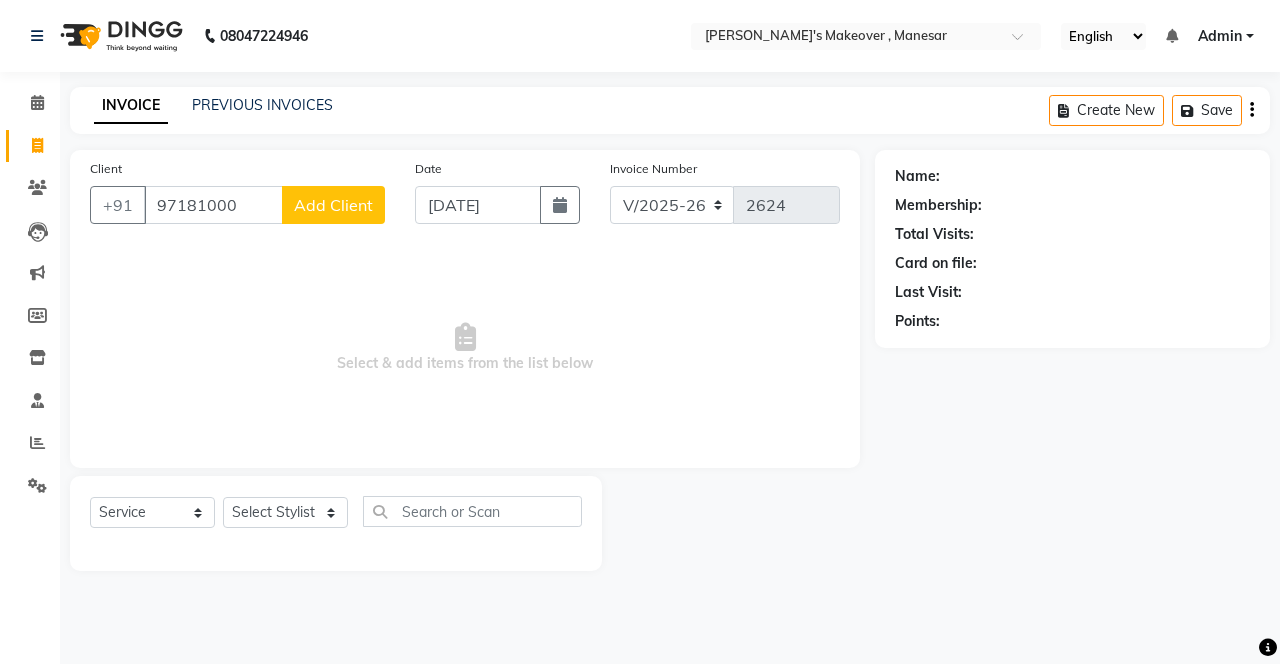 click on "Select & add items from the list below" at bounding box center (465, 348) 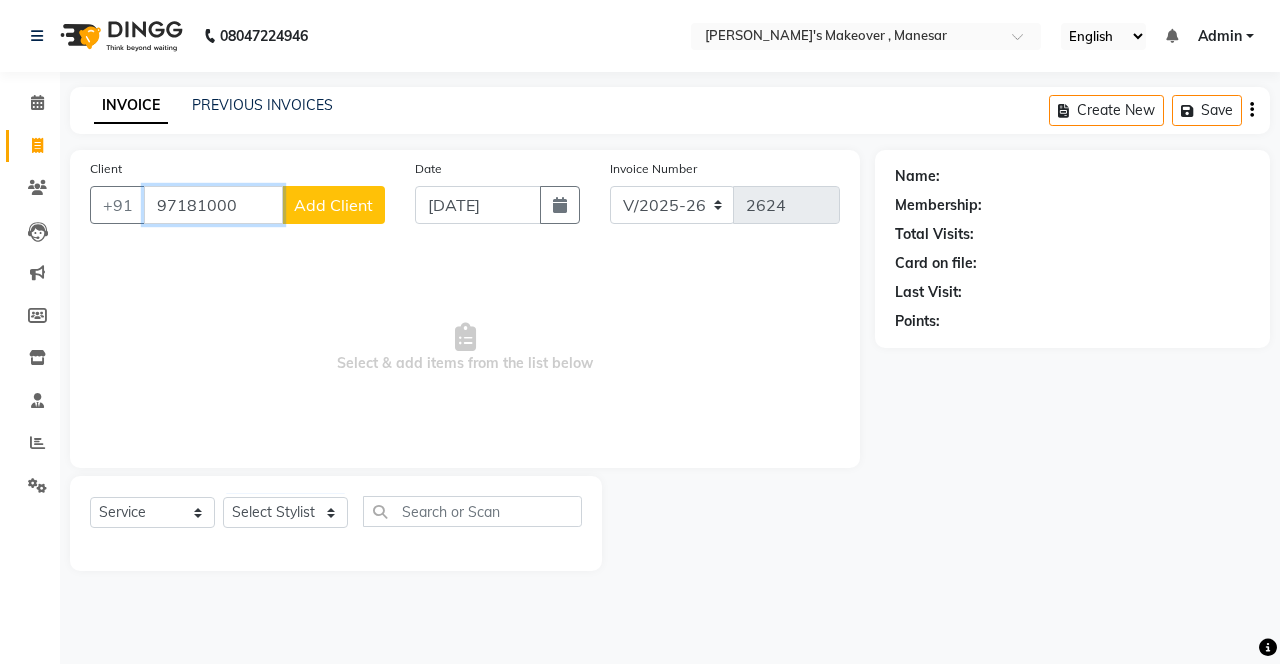 click on "97181000" at bounding box center [213, 205] 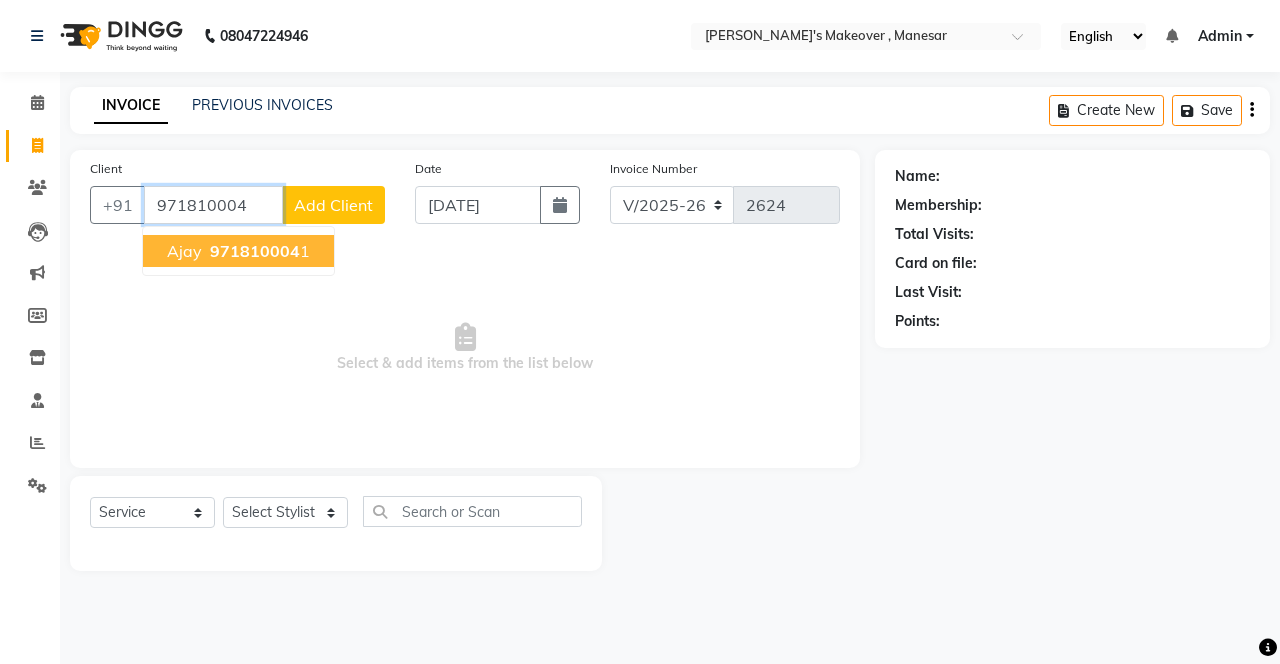 click on "971810004" at bounding box center (255, 251) 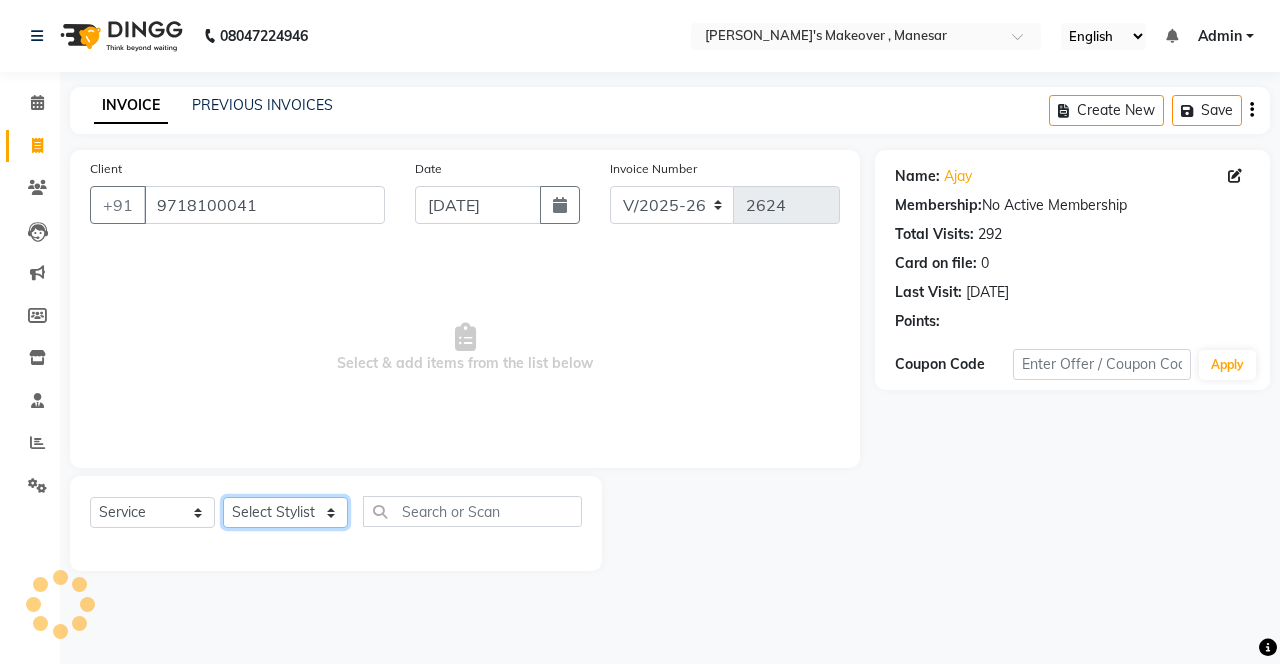 click on "Select Stylist Danish Shavej [PERSON_NAME] Krishna [PERSON_NAME] [PERSON_NAME] Mdm [PERSON_NAME] [PERSON_NAME] [MEDICAL_DATA] Pooja [PERSON_NAME] [PERSON_NAME] ([DATE])" 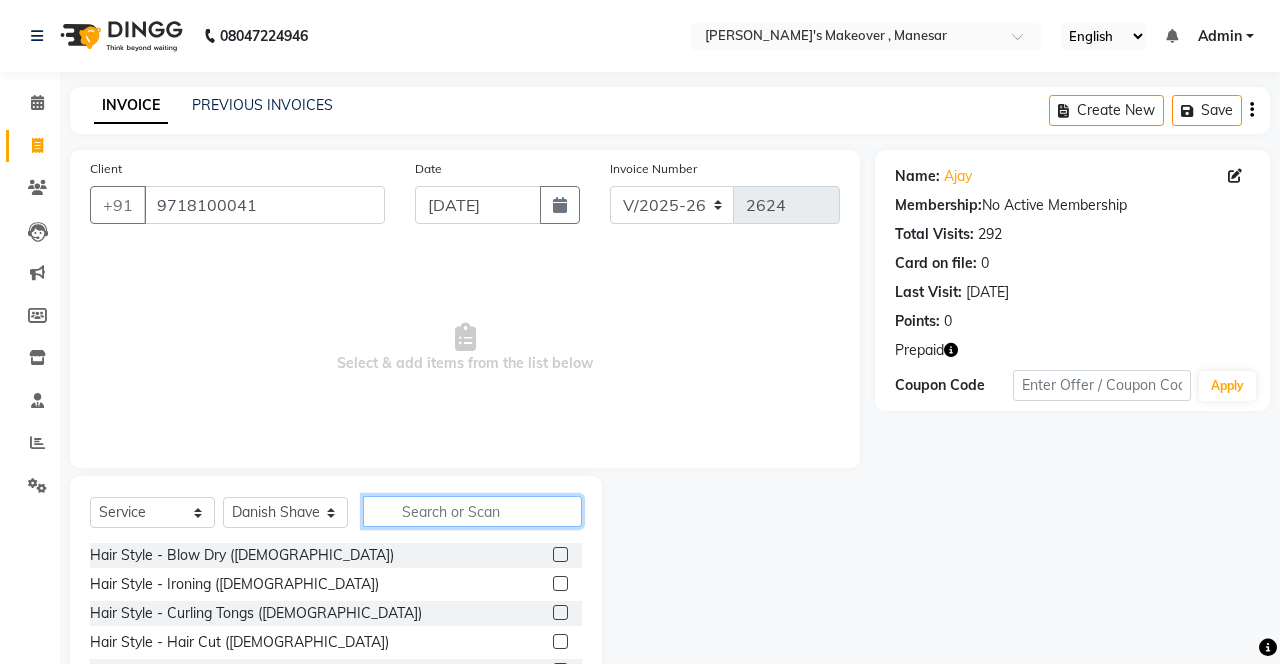 click 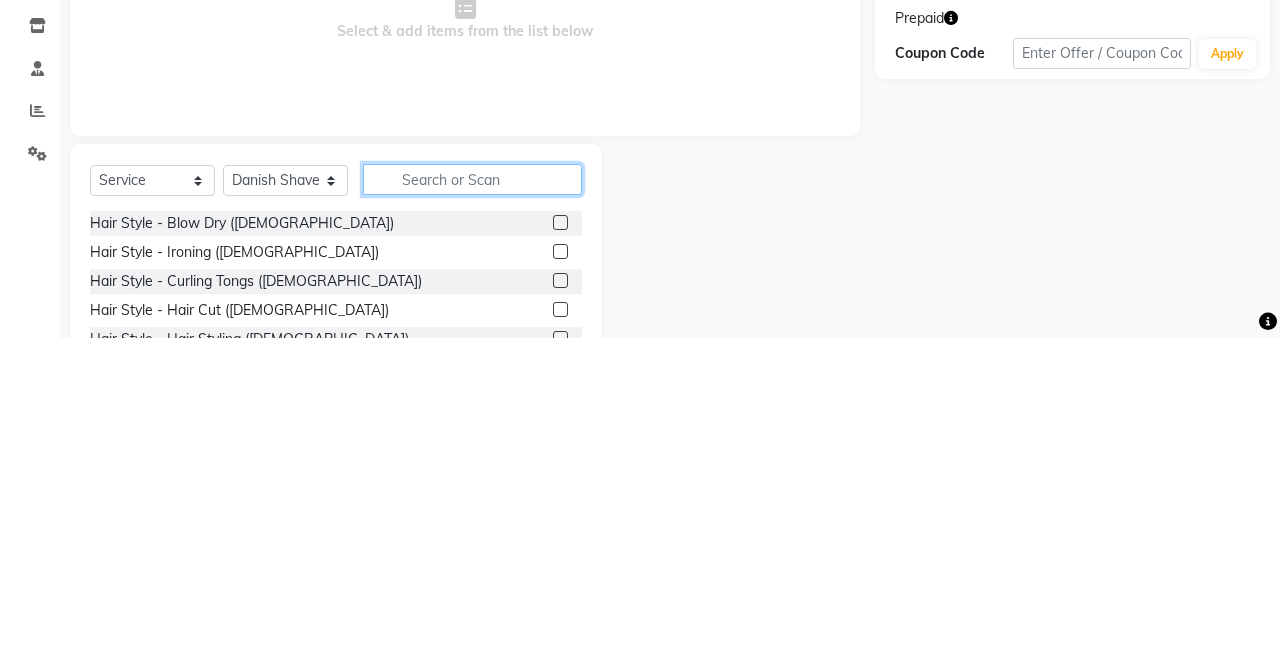 scroll, scrollTop: 15, scrollLeft: 0, axis: vertical 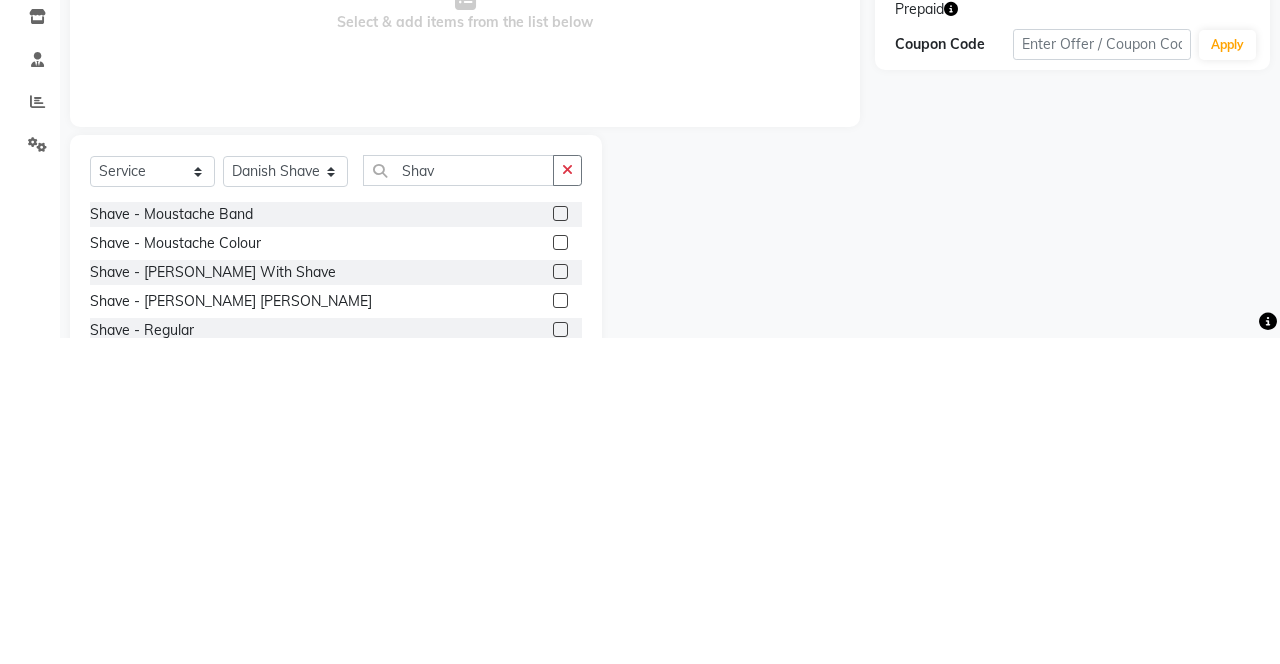 click 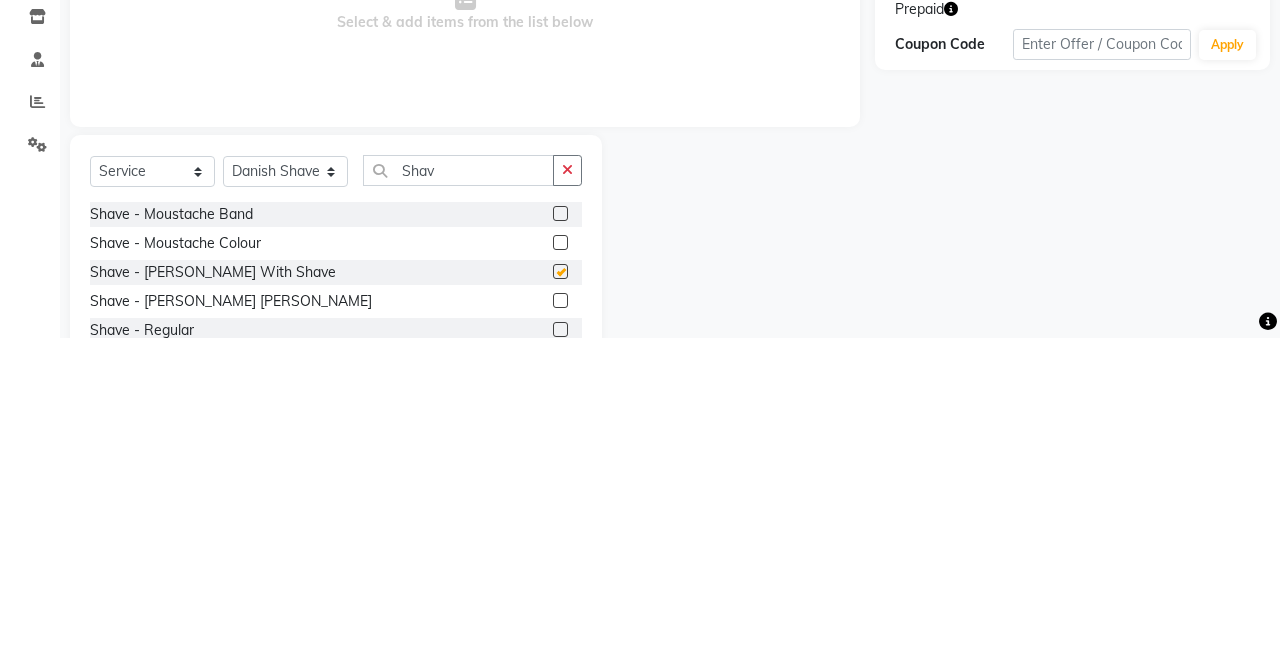 scroll, scrollTop: 15, scrollLeft: 0, axis: vertical 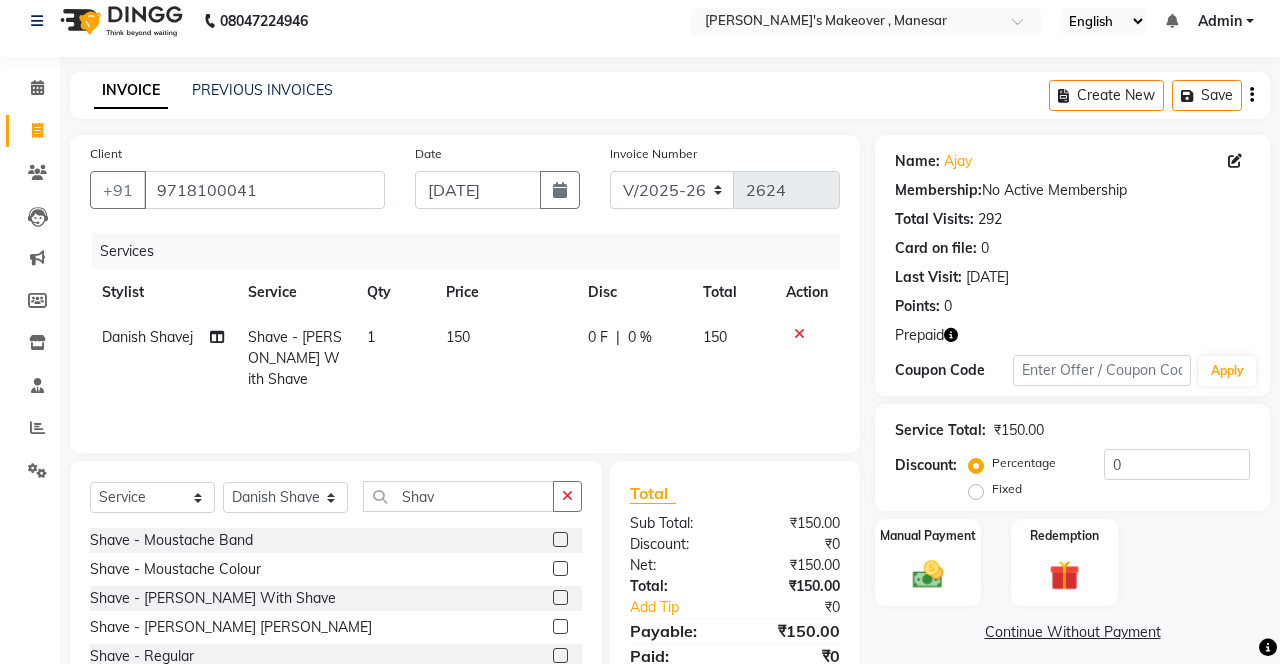click on "Manual Payment" 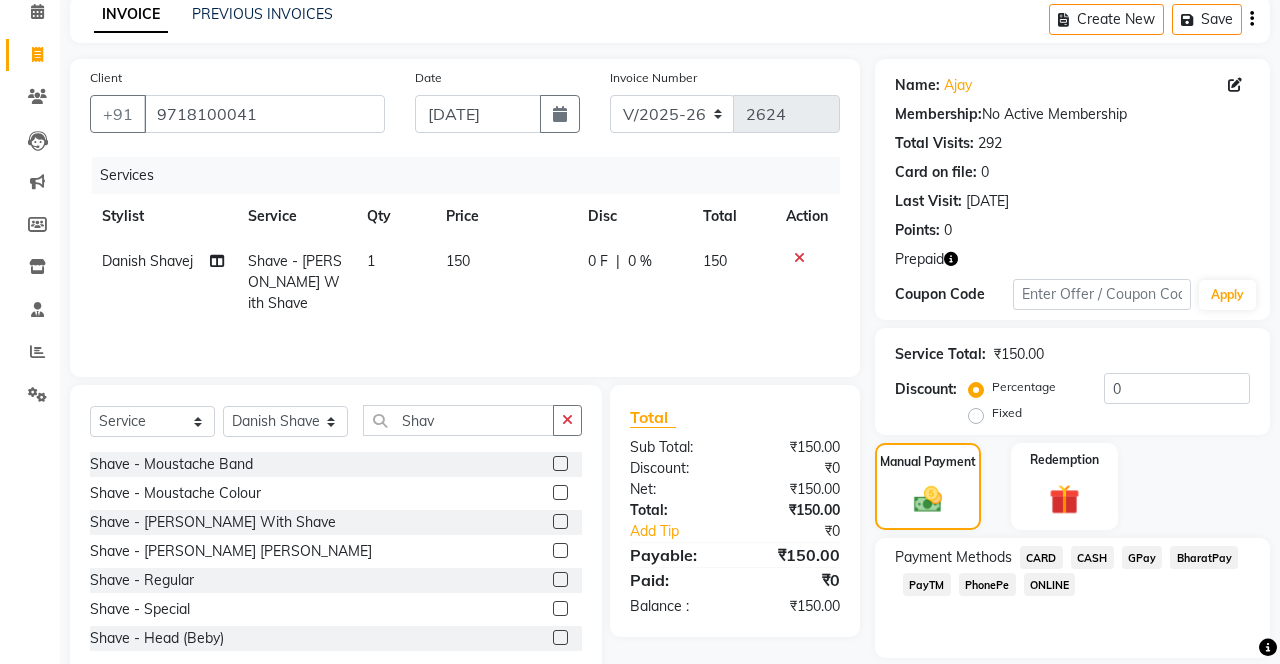 click on "PhonePe" 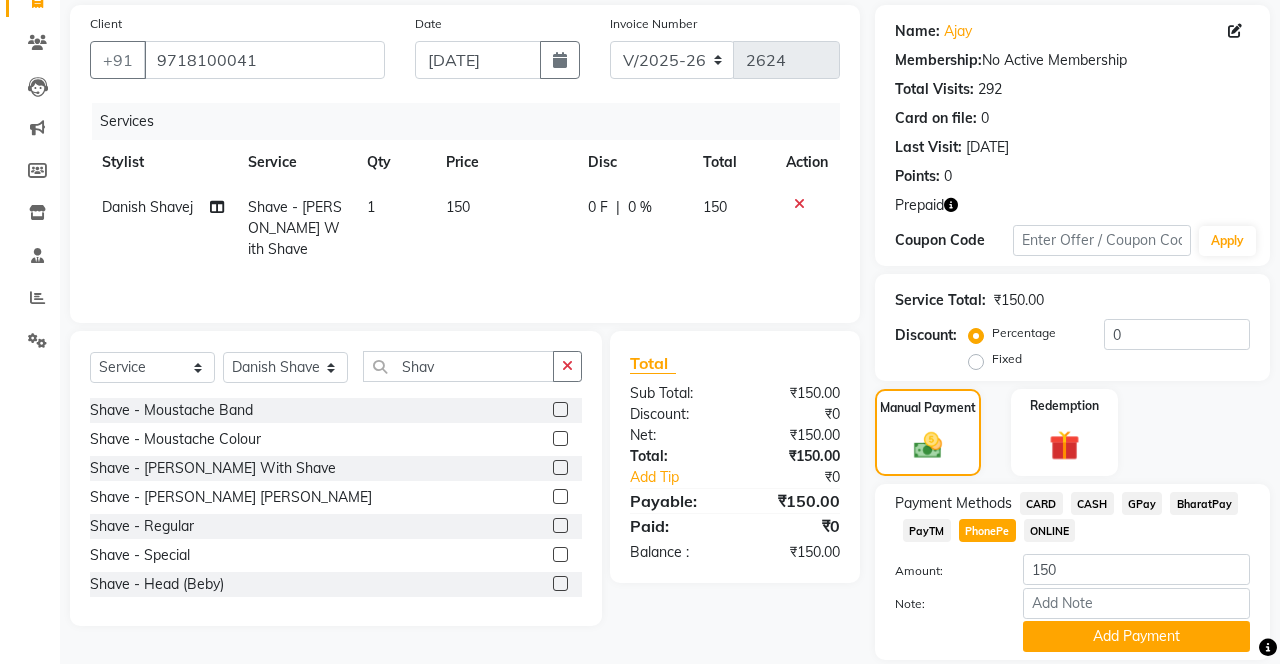 click on "Add Payment" 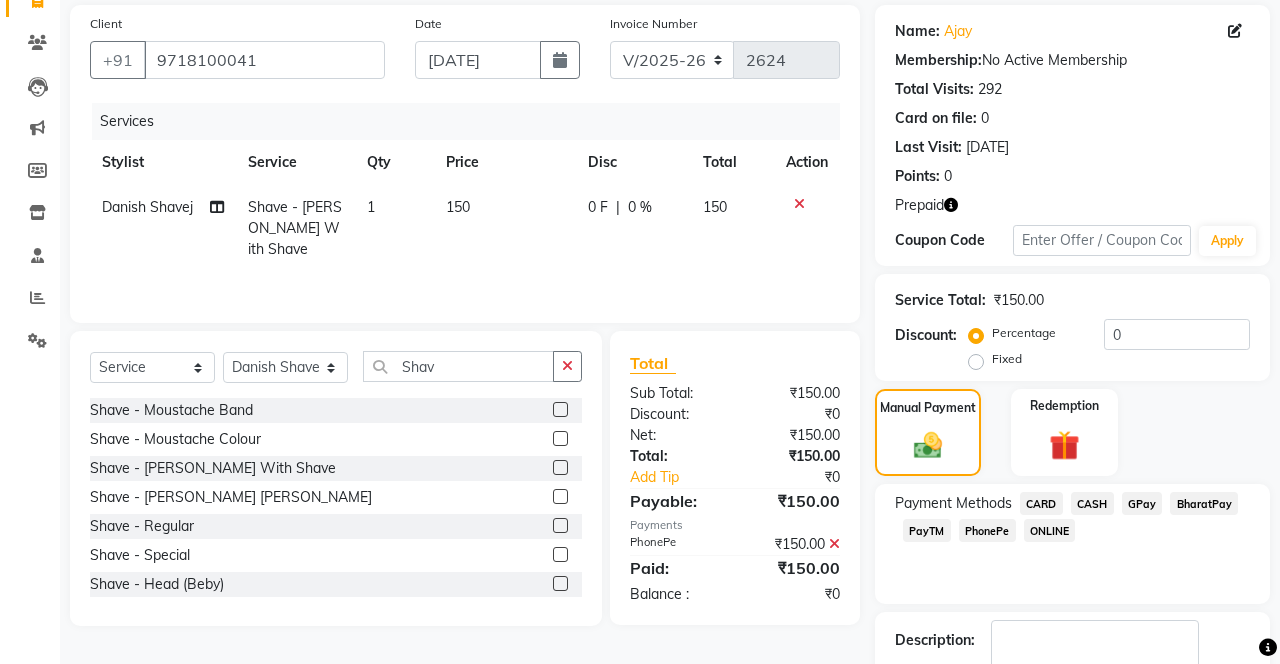 scroll, scrollTop: 204, scrollLeft: 0, axis: vertical 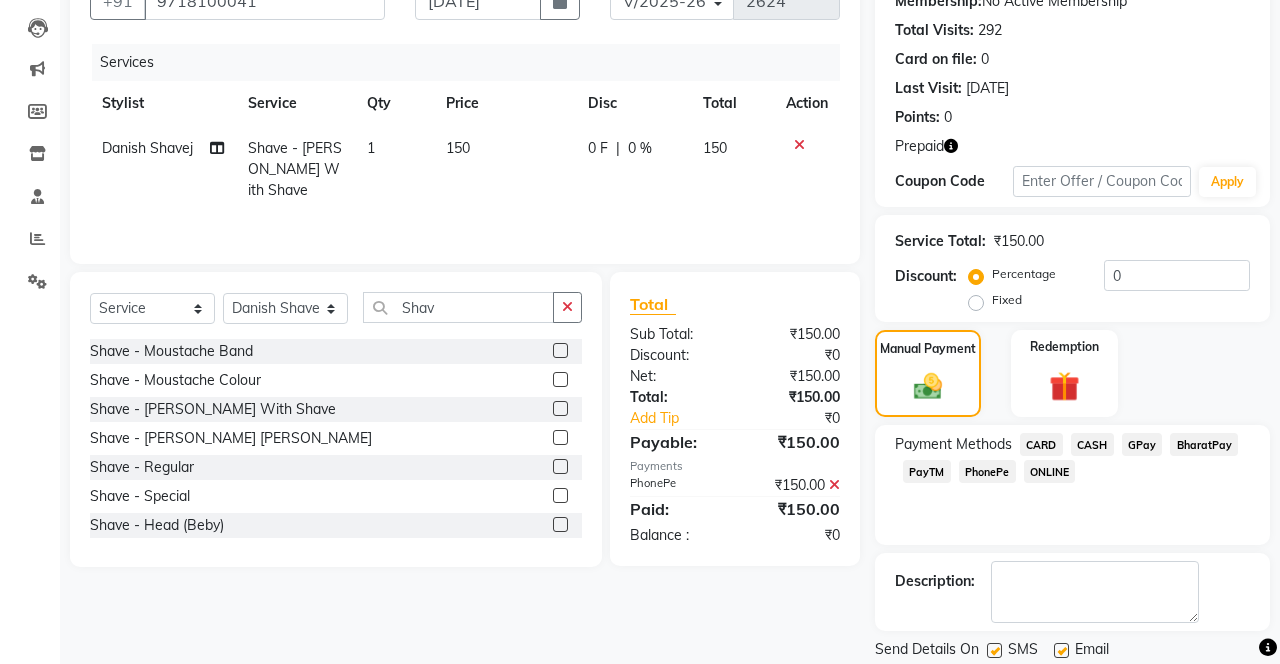 click 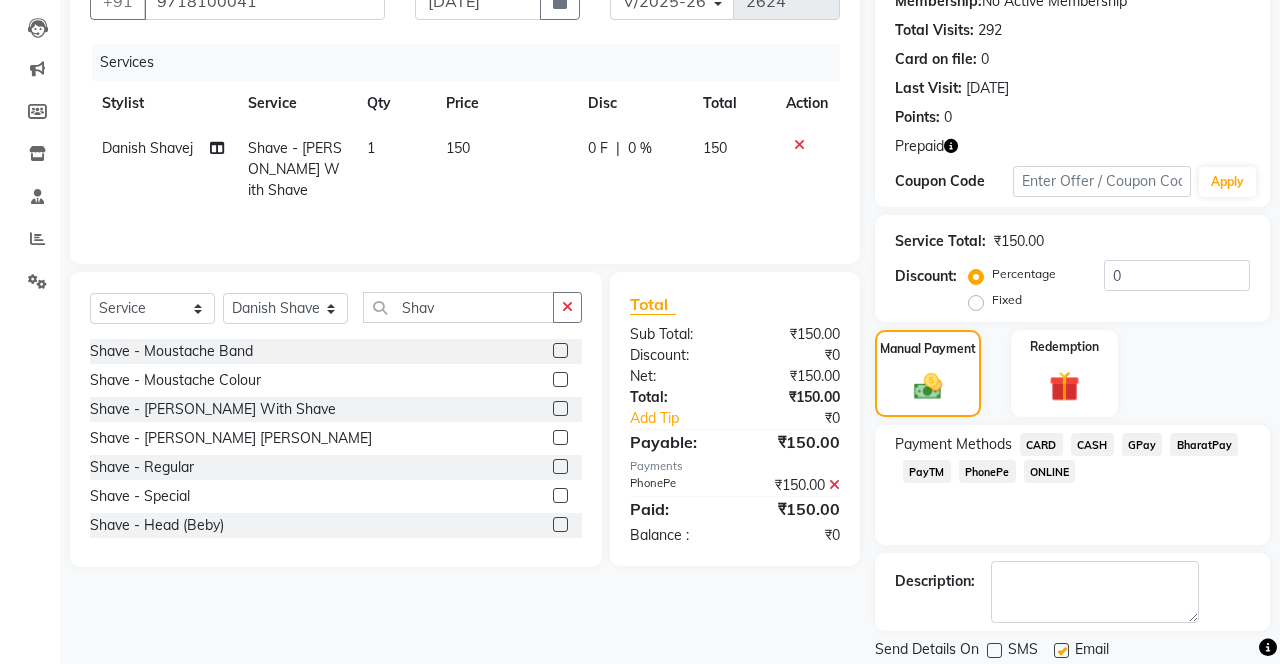 click on "Checkout" 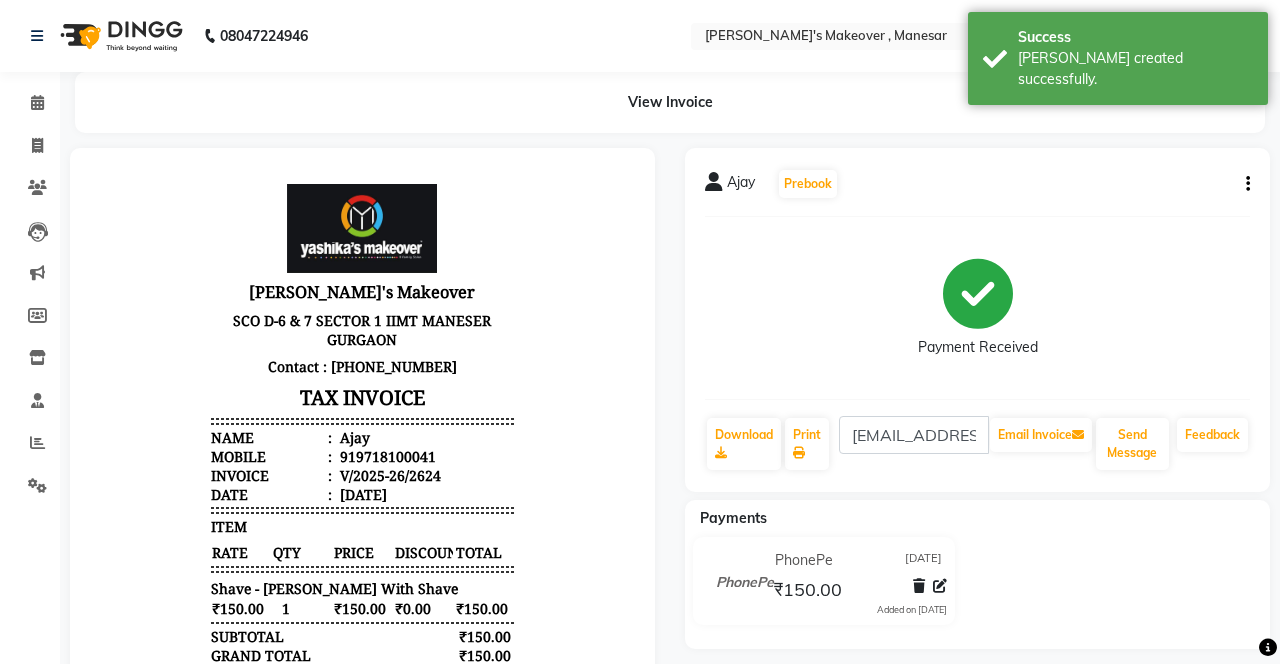 scroll, scrollTop: 0, scrollLeft: 0, axis: both 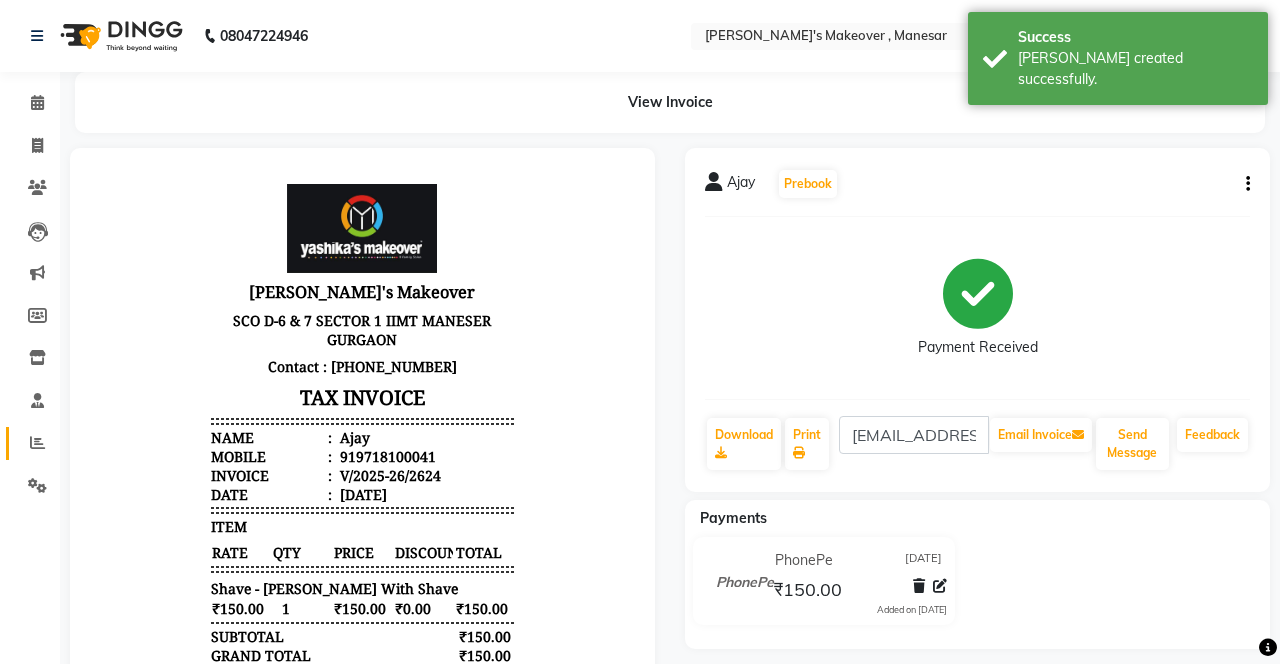 click 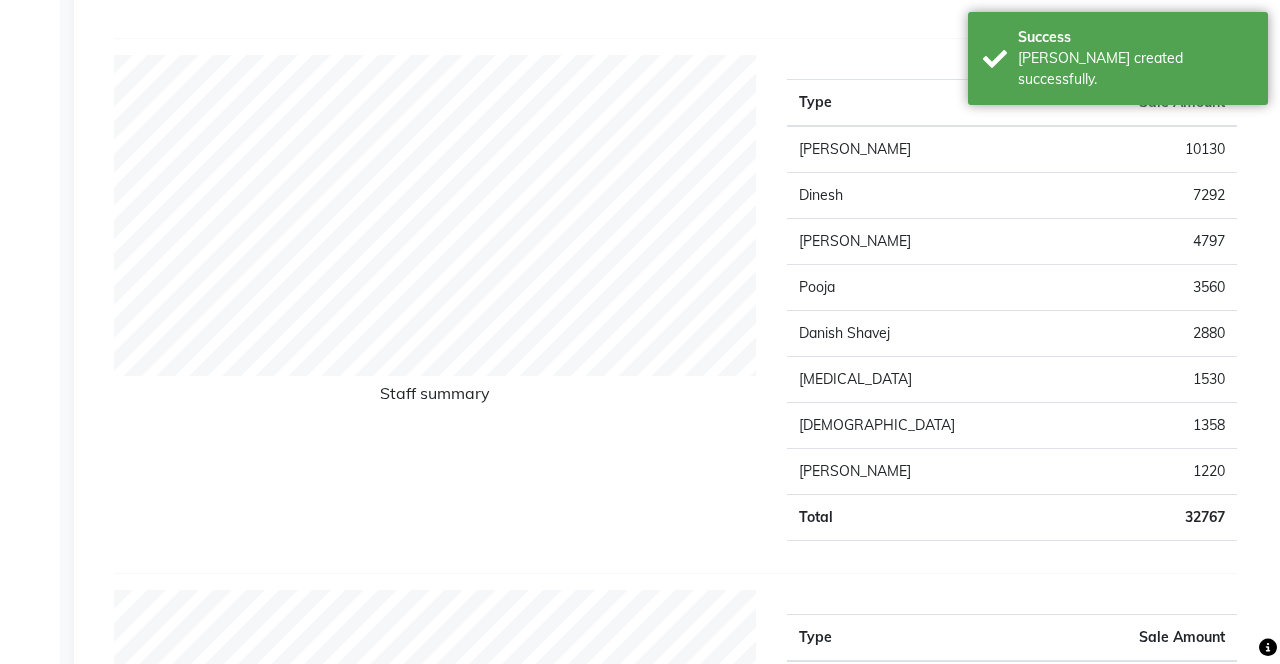 scroll, scrollTop: 713, scrollLeft: 0, axis: vertical 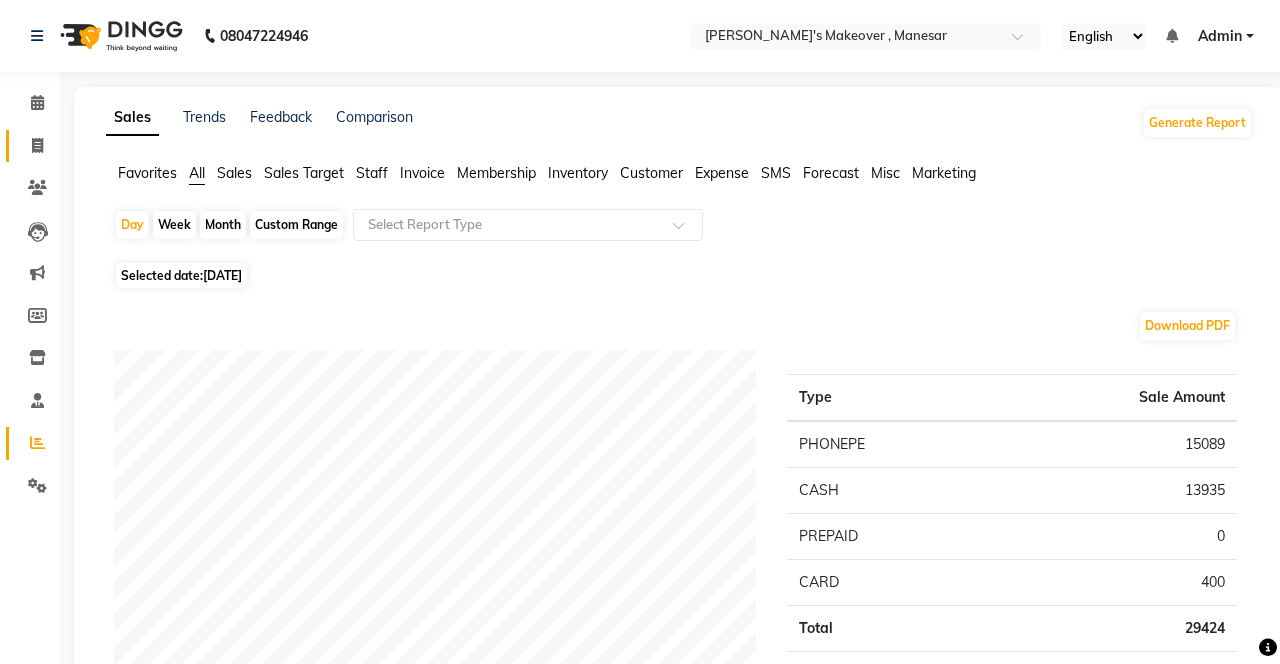click on "Invoice" 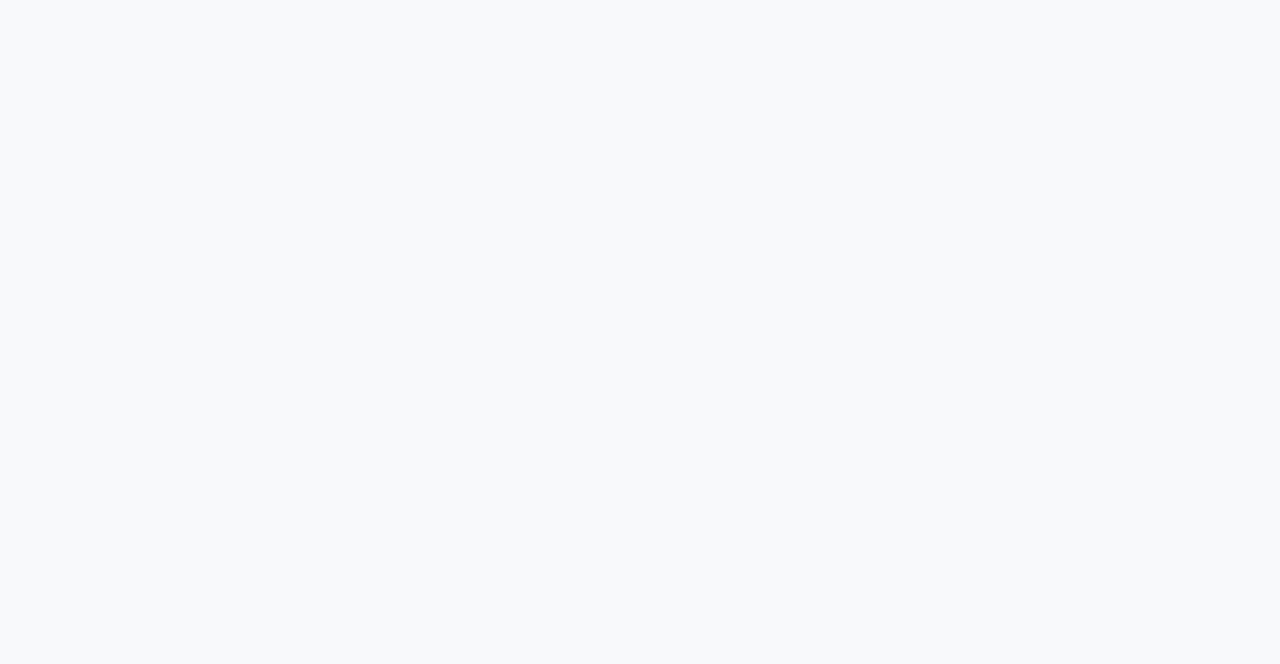 scroll, scrollTop: 0, scrollLeft: 0, axis: both 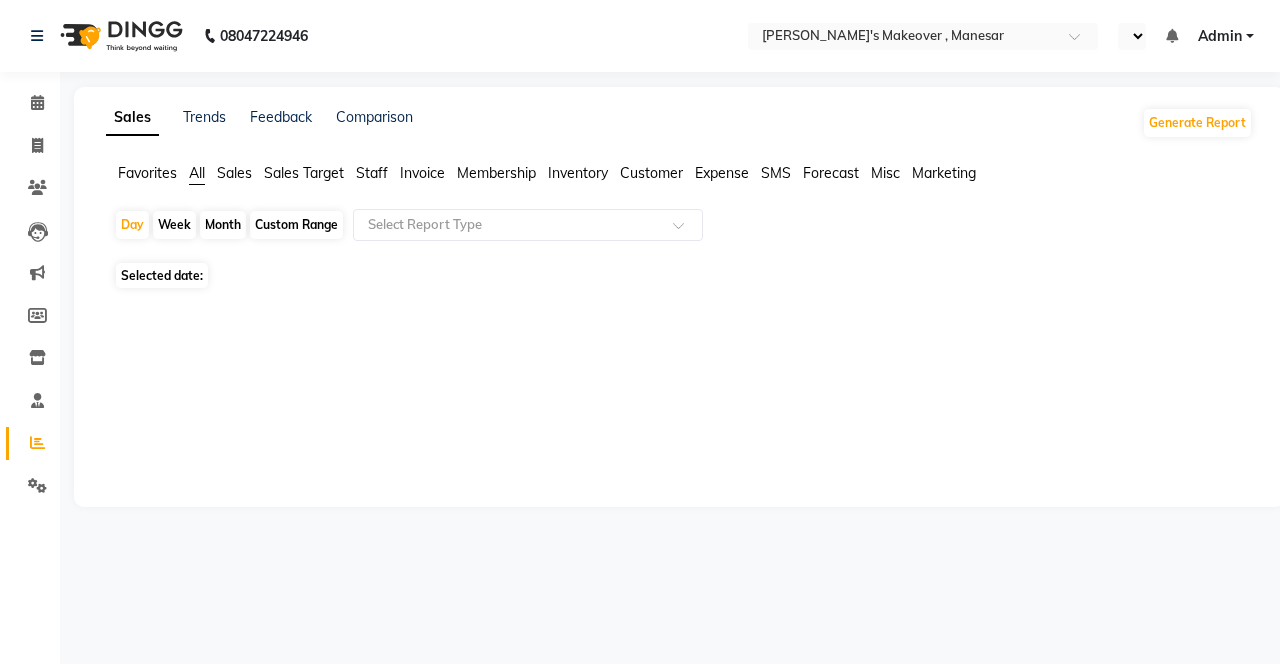 select on "en" 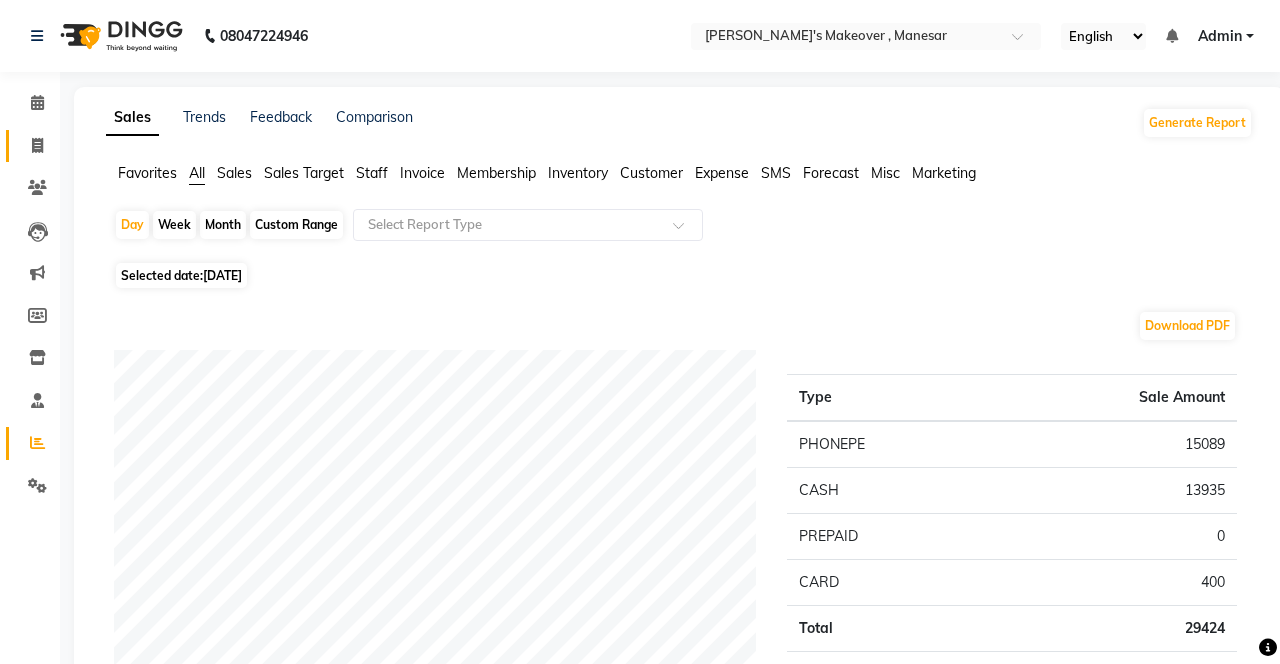 click 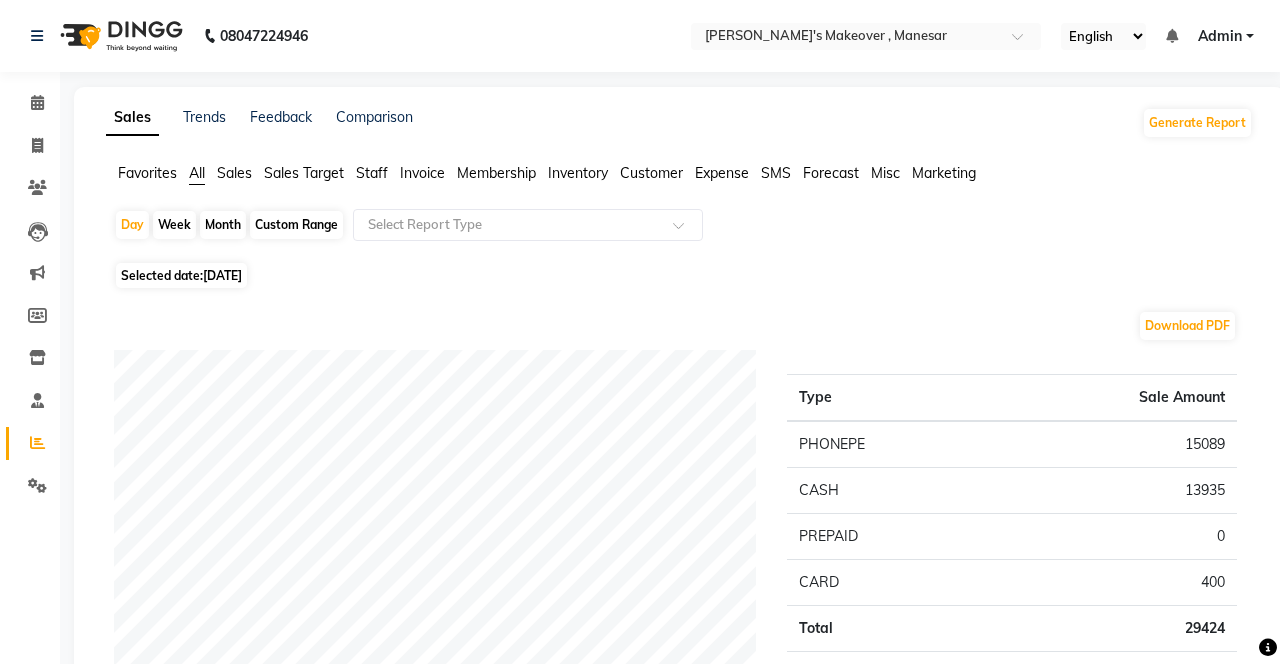 select on "service" 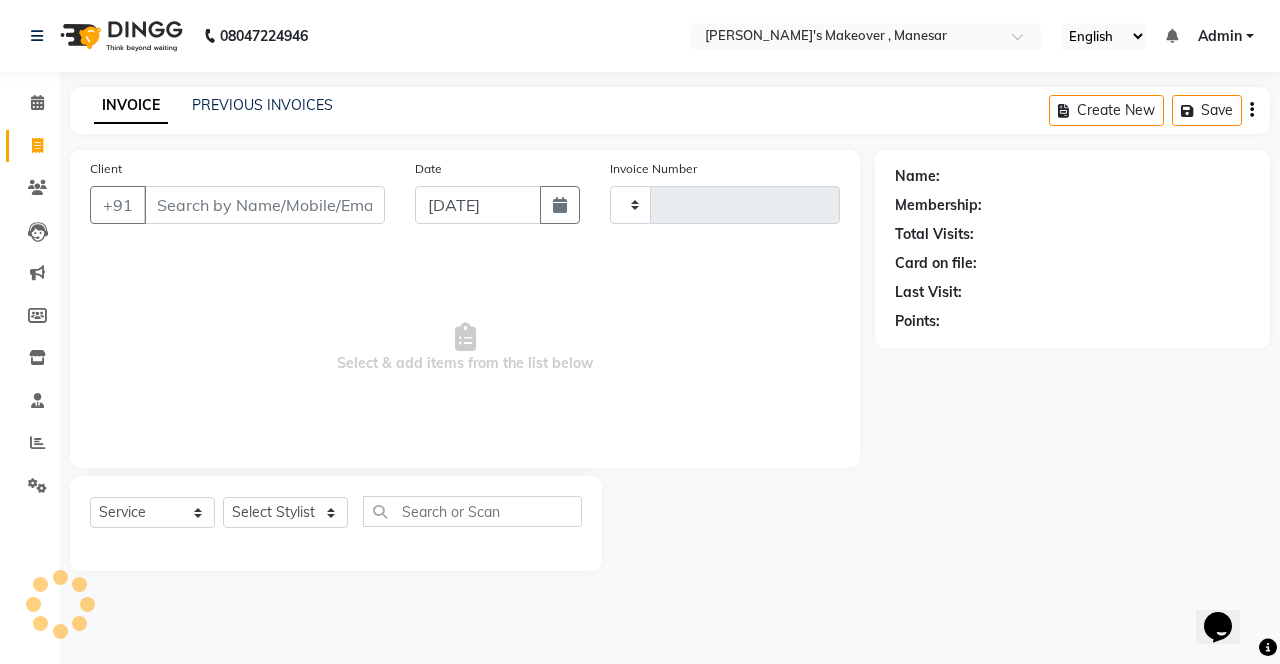 scroll, scrollTop: 0, scrollLeft: 0, axis: both 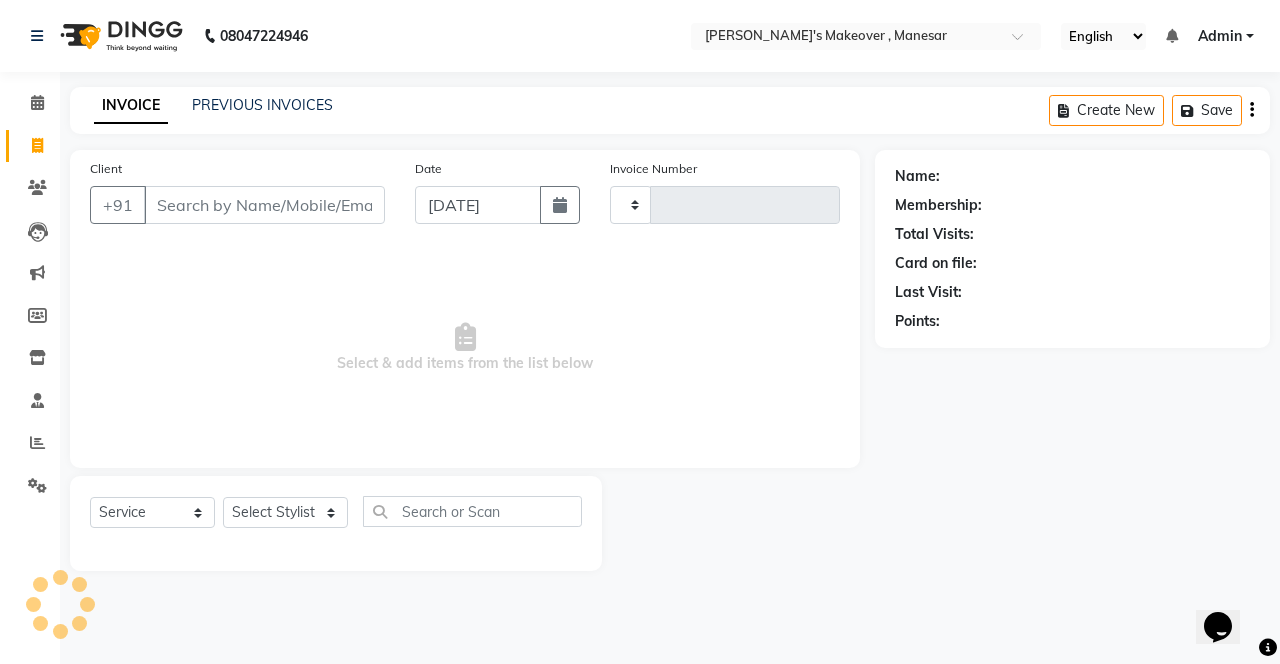 type on "2625" 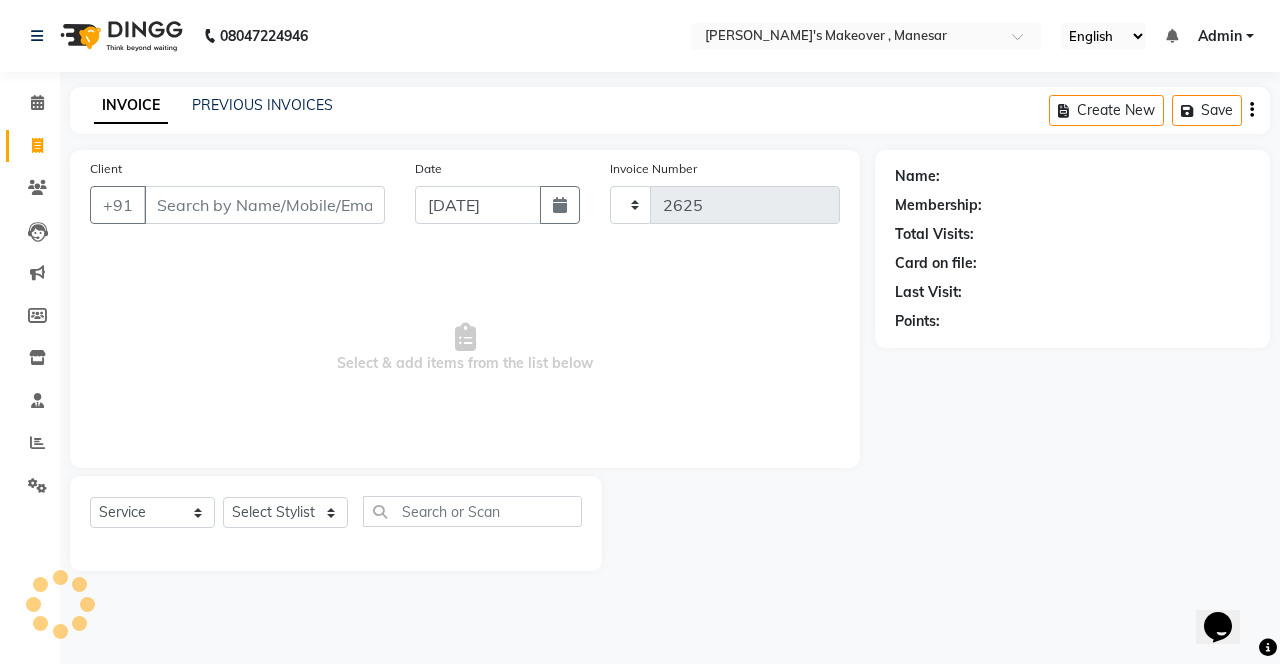 select on "820" 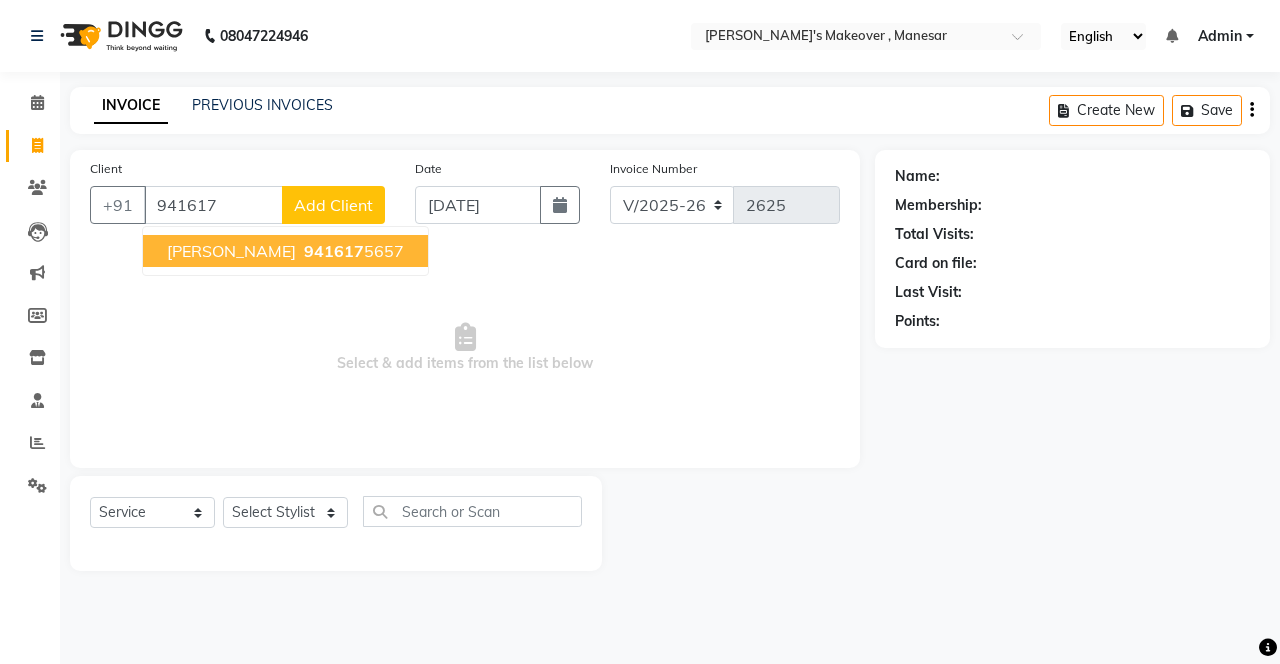 click on "[PERSON_NAME]   941617 5657" at bounding box center [285, 251] 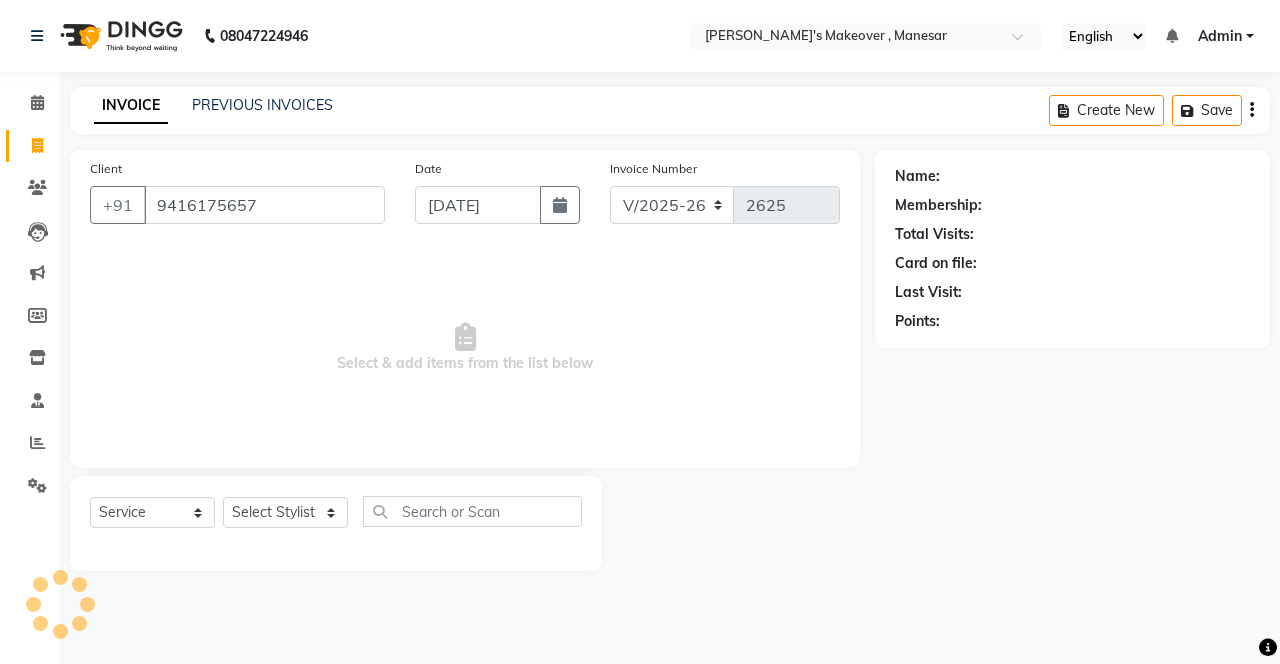 type on "9416175657" 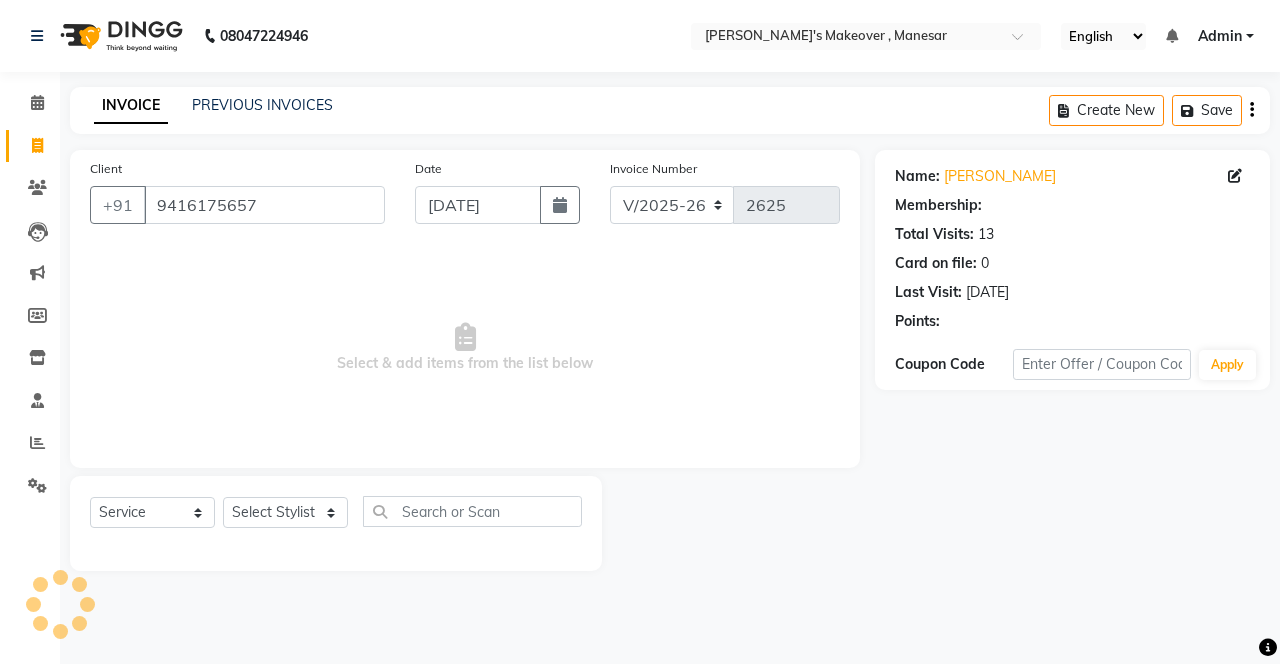 select on "1: Object" 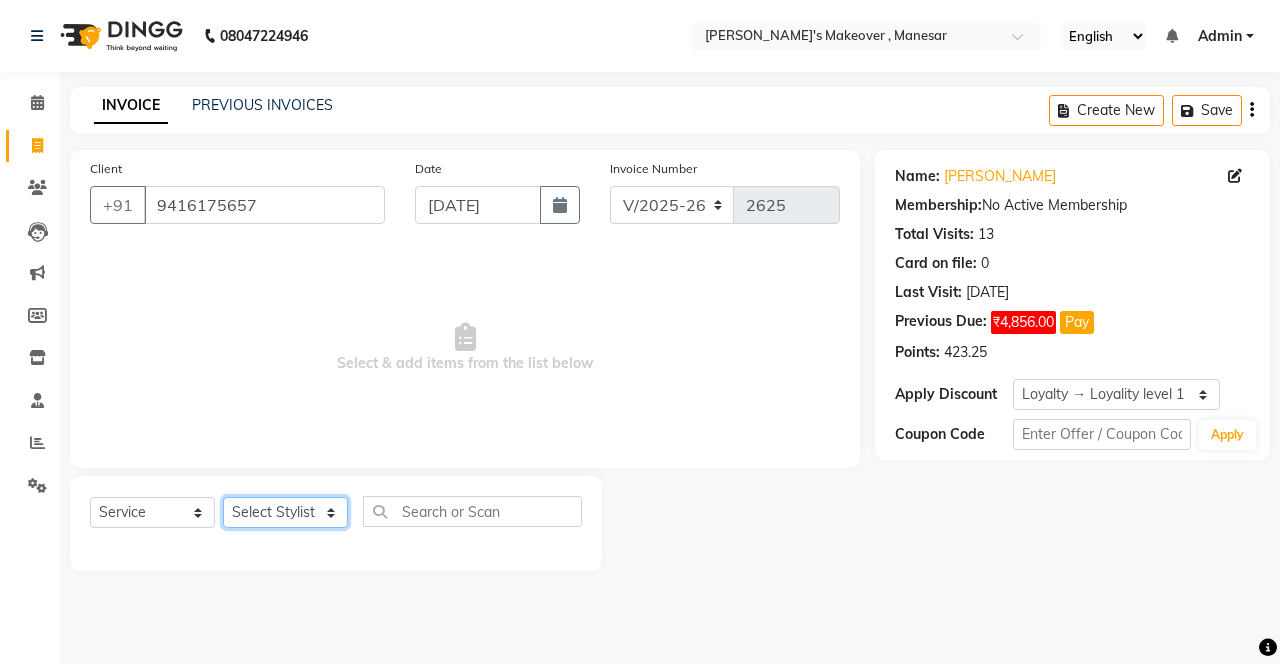 click on "Select Stylist Danish Shavej [PERSON_NAME] Krishna [PERSON_NAME] [PERSON_NAME] Mdm [PERSON_NAME] [PERSON_NAME] [MEDICAL_DATA] Pooja [PERSON_NAME] [PERSON_NAME] ([DATE])" 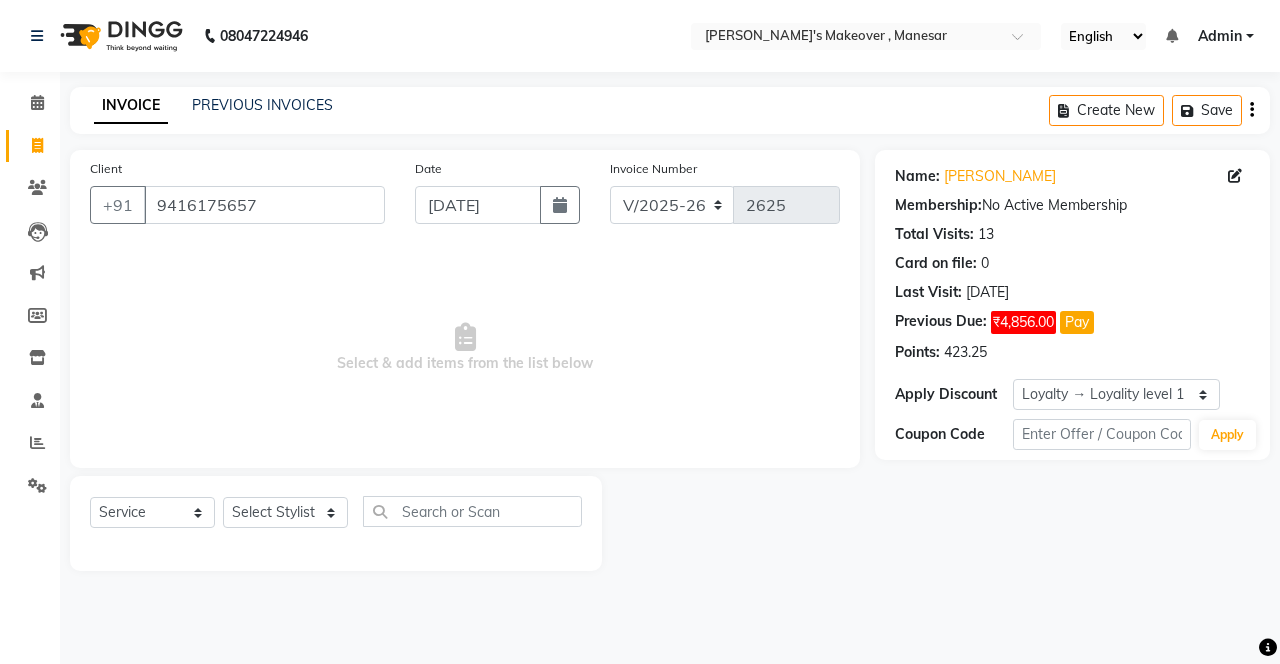 click on "Pay" 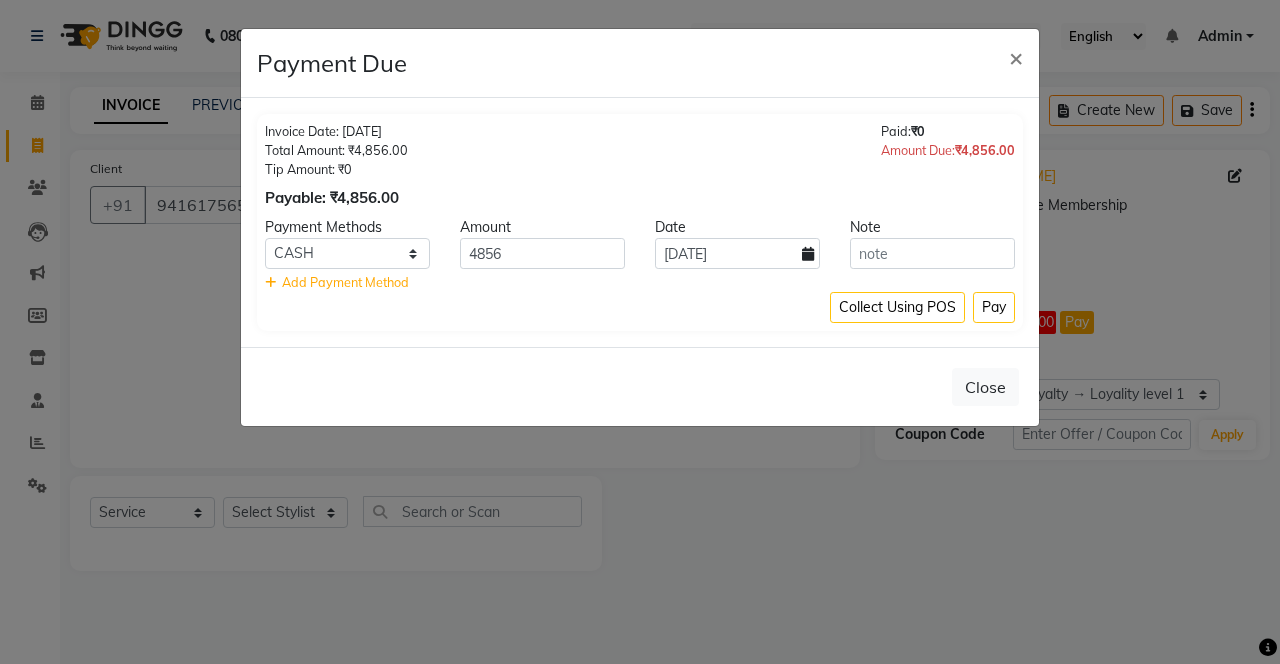 click 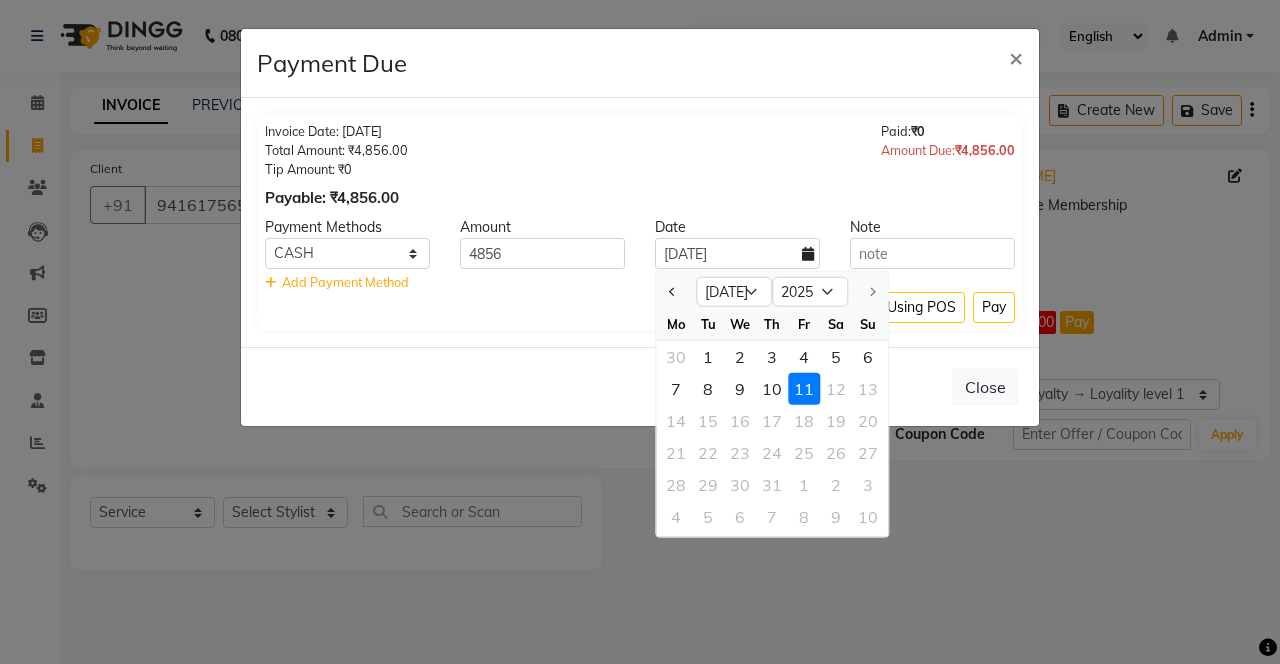 click on "1" 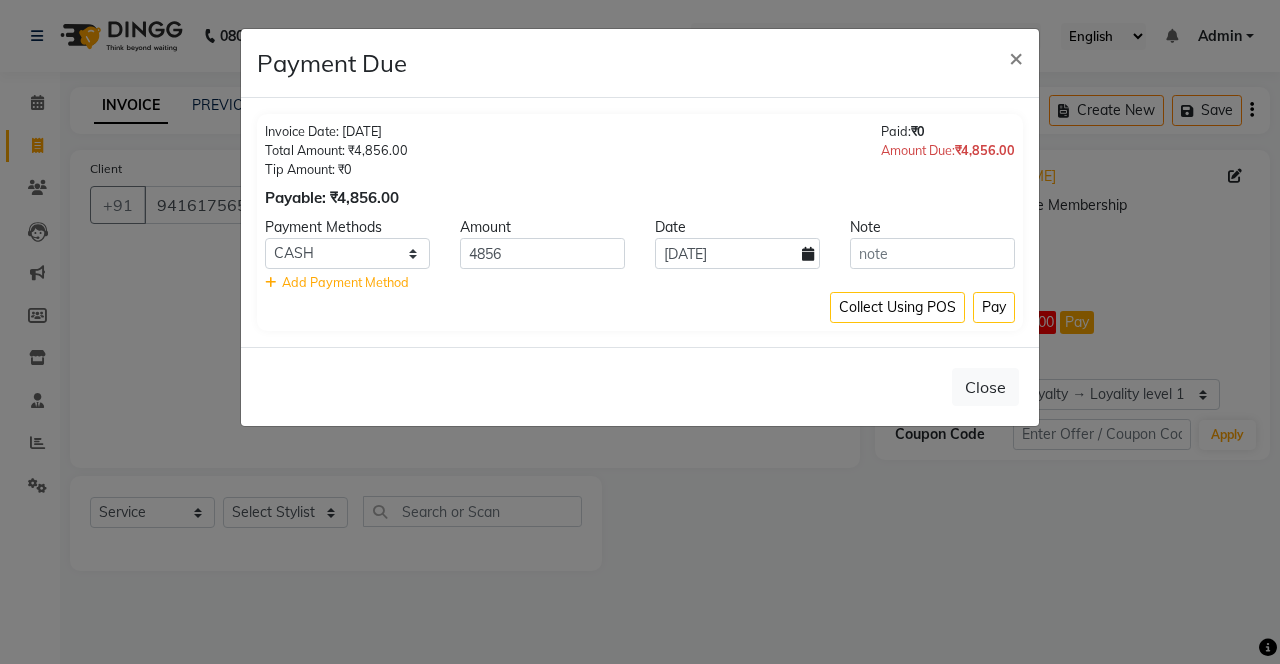click on "Pay" 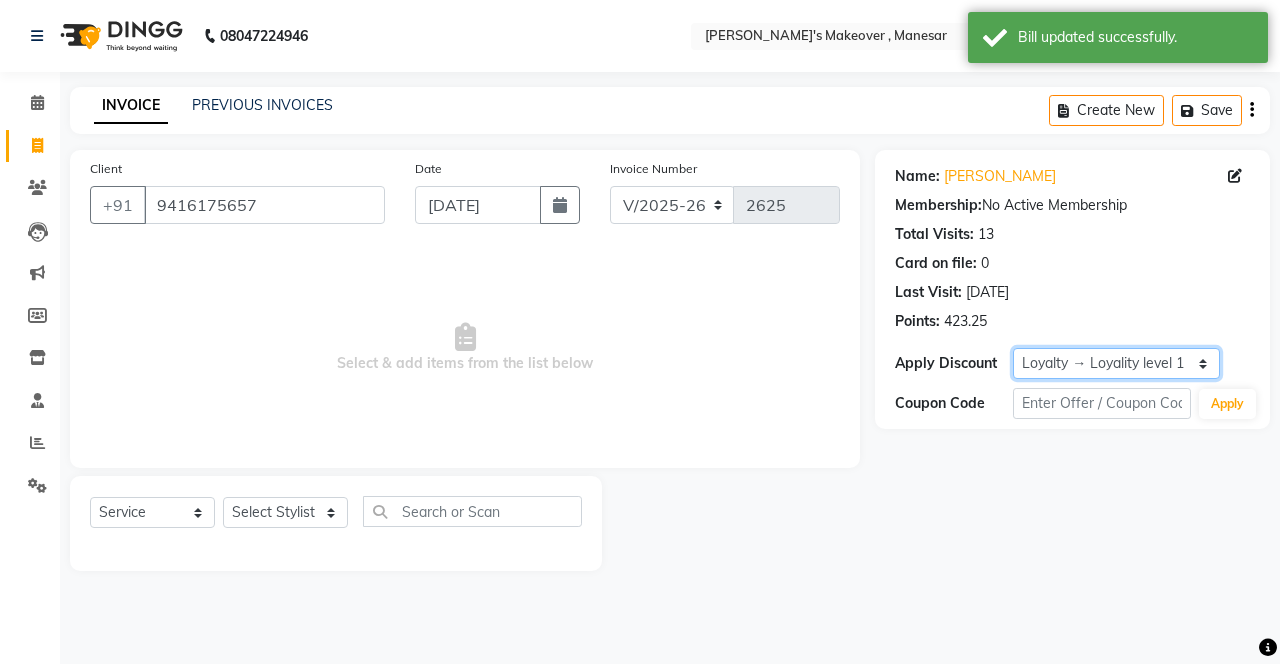 click on "Select  Loyalty → Loyality level 1" 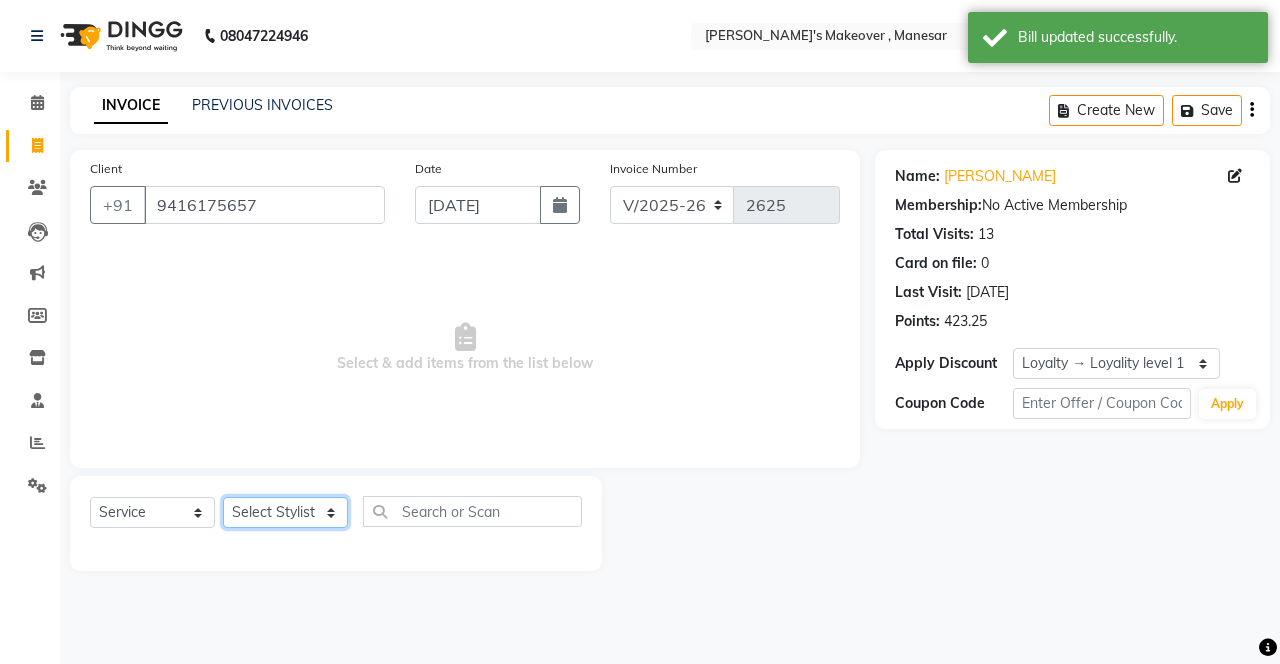 click on "Select Stylist Danish Shavej [PERSON_NAME] Krishna [PERSON_NAME] [PERSON_NAME] Mdm [PERSON_NAME] [PERSON_NAME] [MEDICAL_DATA] Pooja [PERSON_NAME] [PERSON_NAME] ([DATE])" 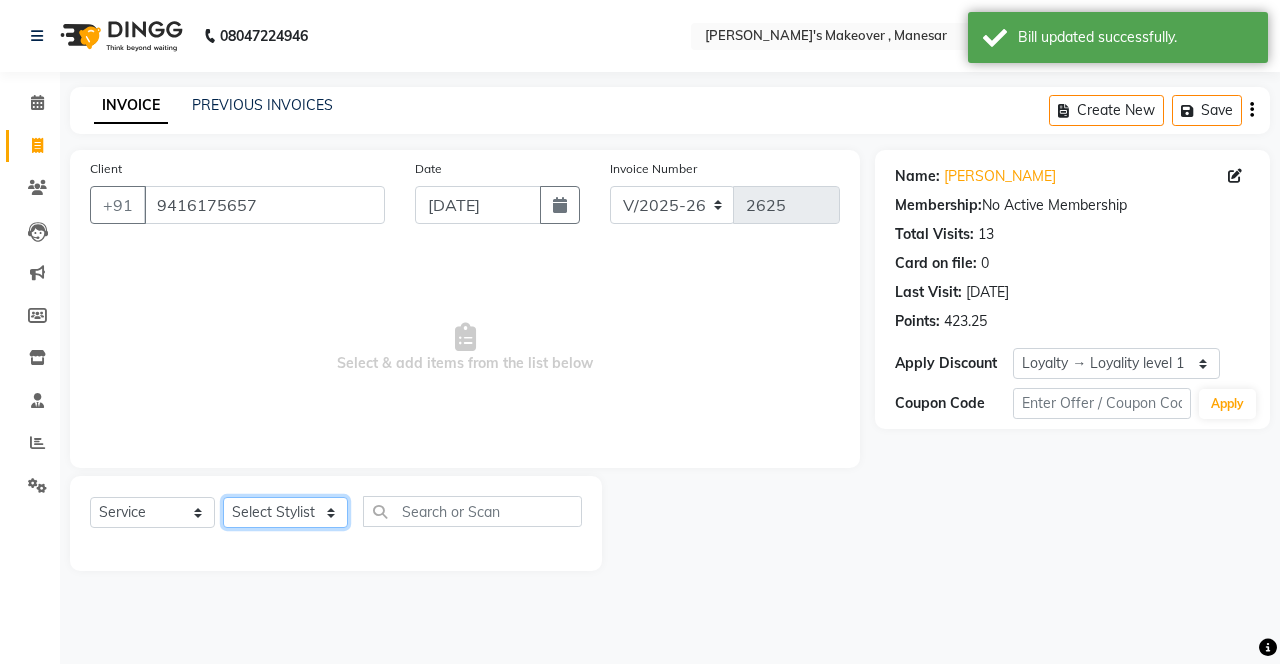 select on "79289" 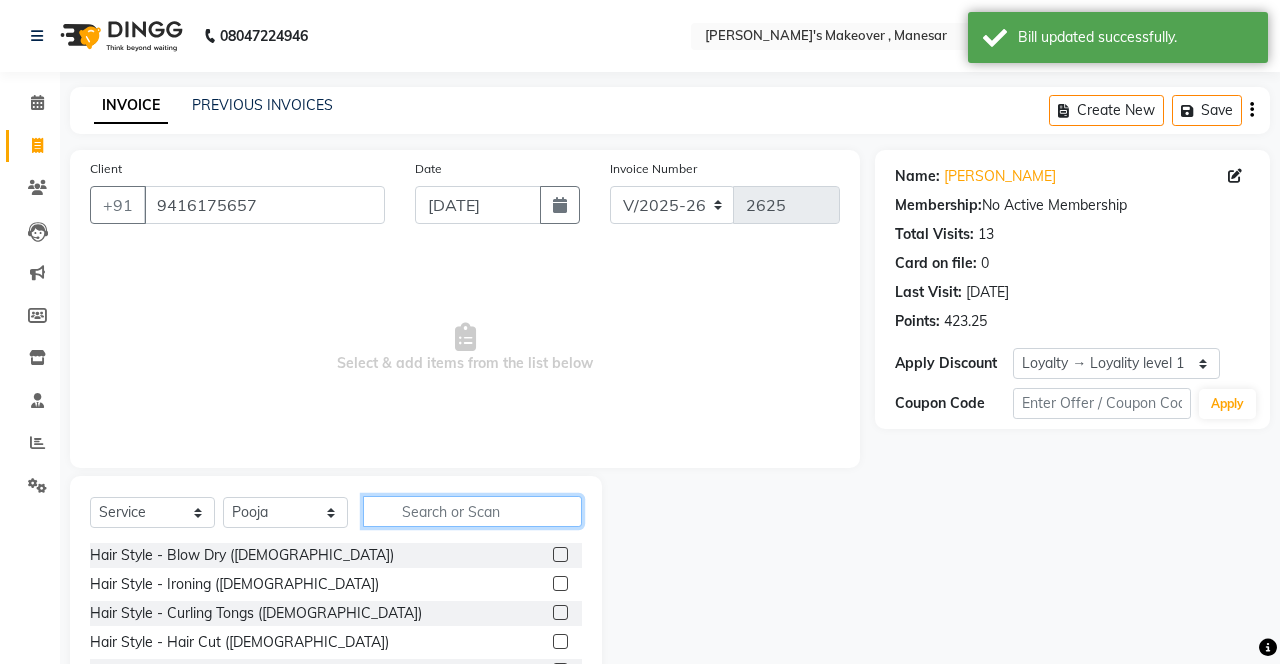 click 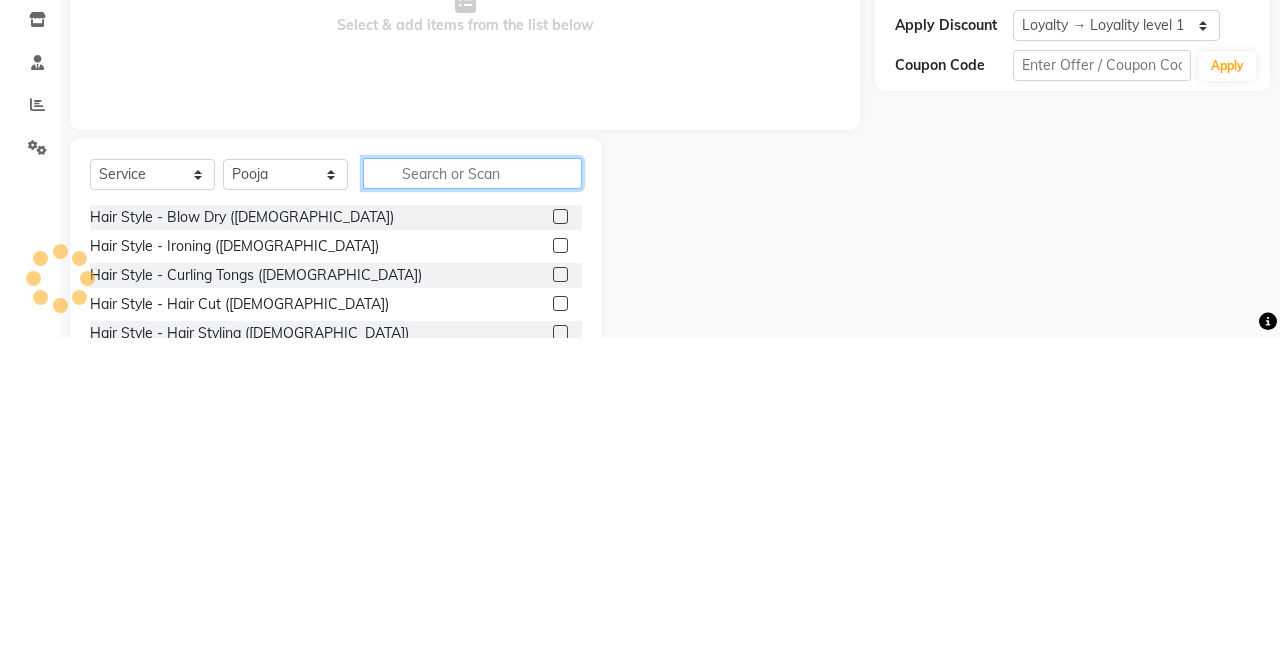 scroll, scrollTop: 15, scrollLeft: 0, axis: vertical 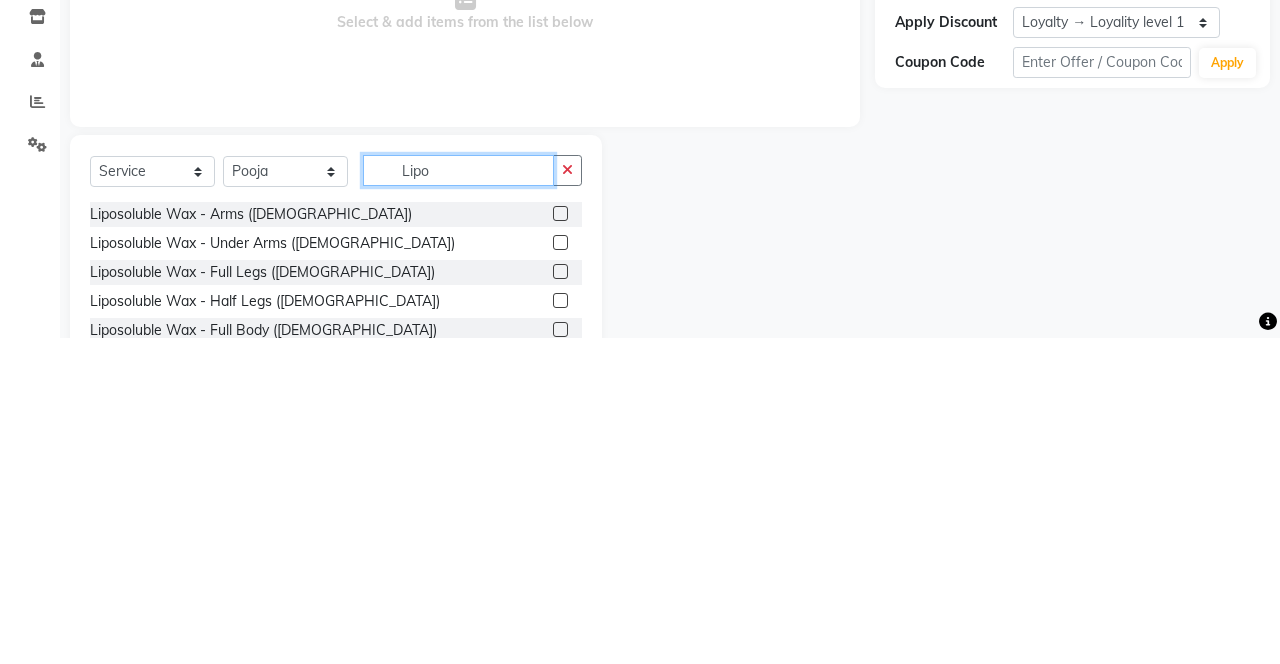 type on "Lipo" 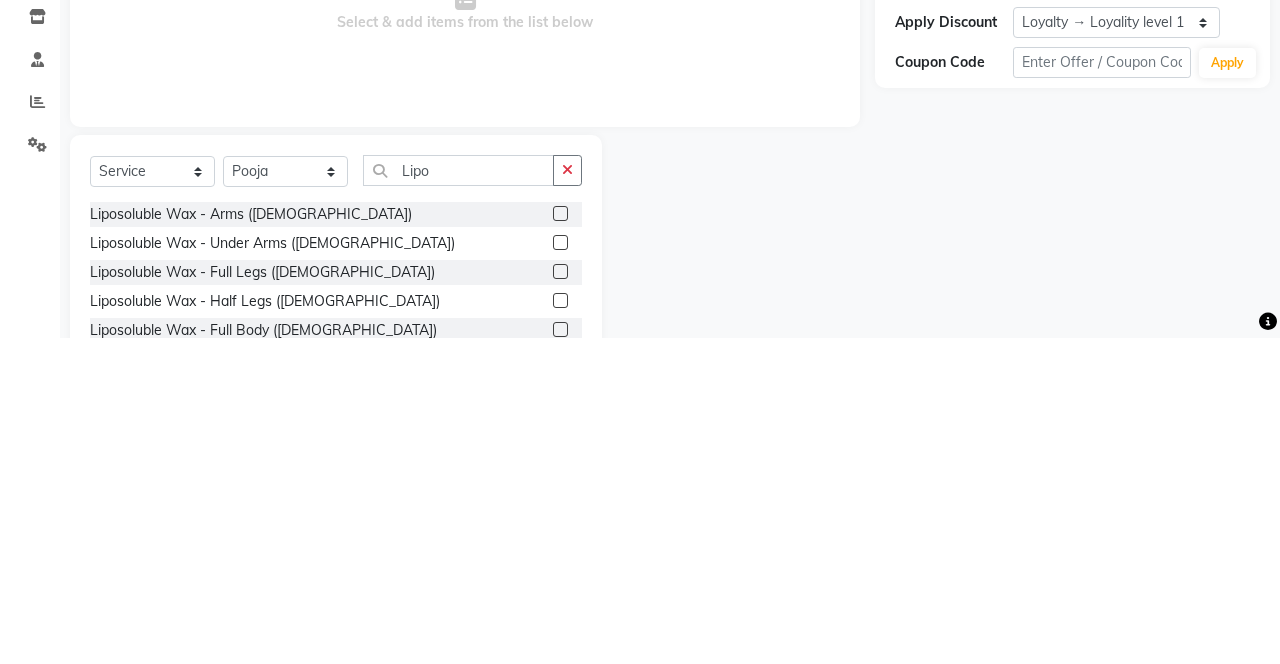 click 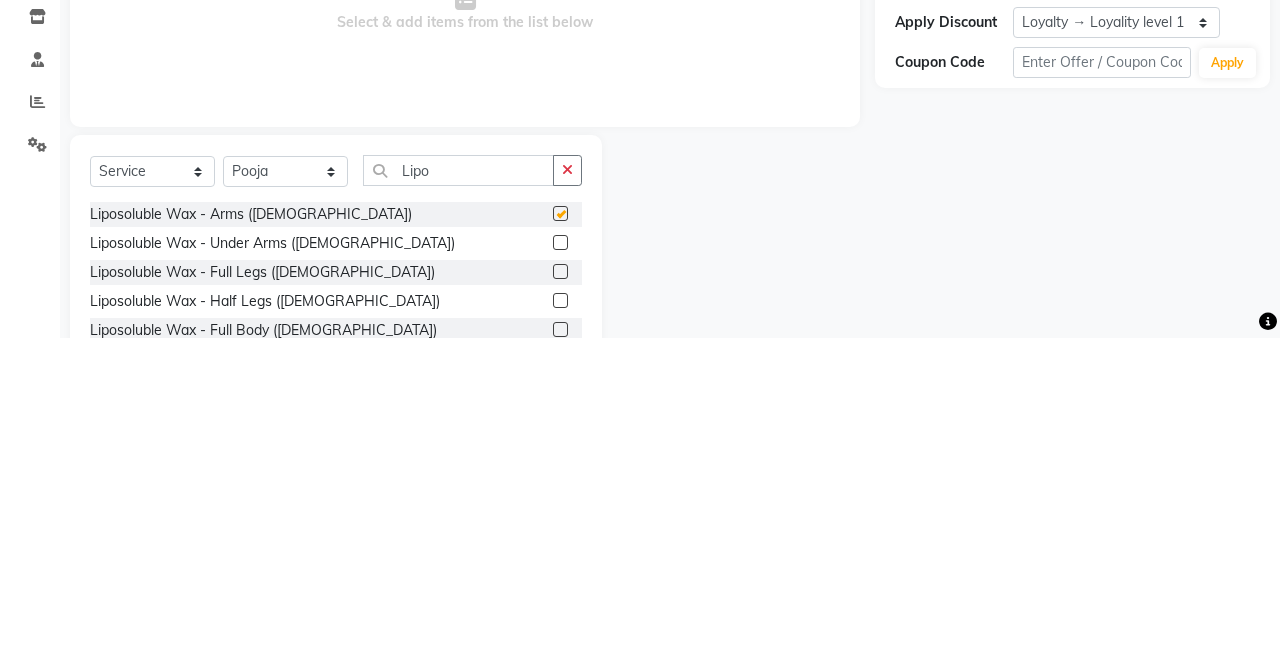 scroll, scrollTop: 15, scrollLeft: 0, axis: vertical 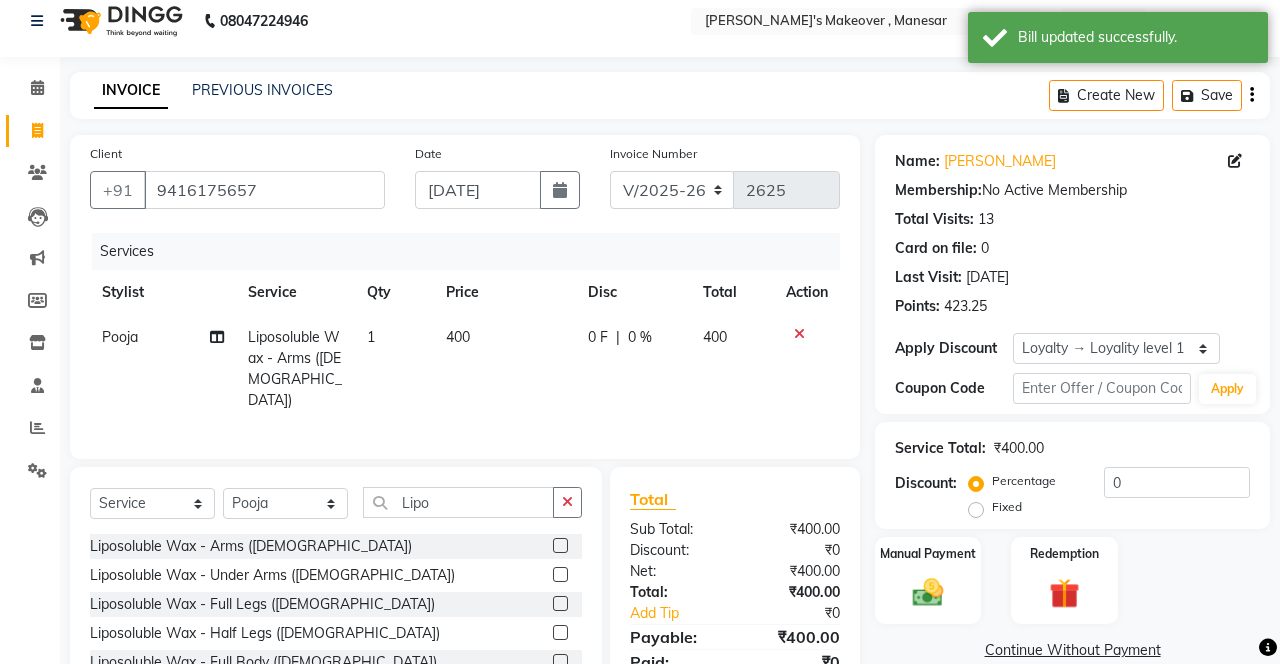checkbox on "false" 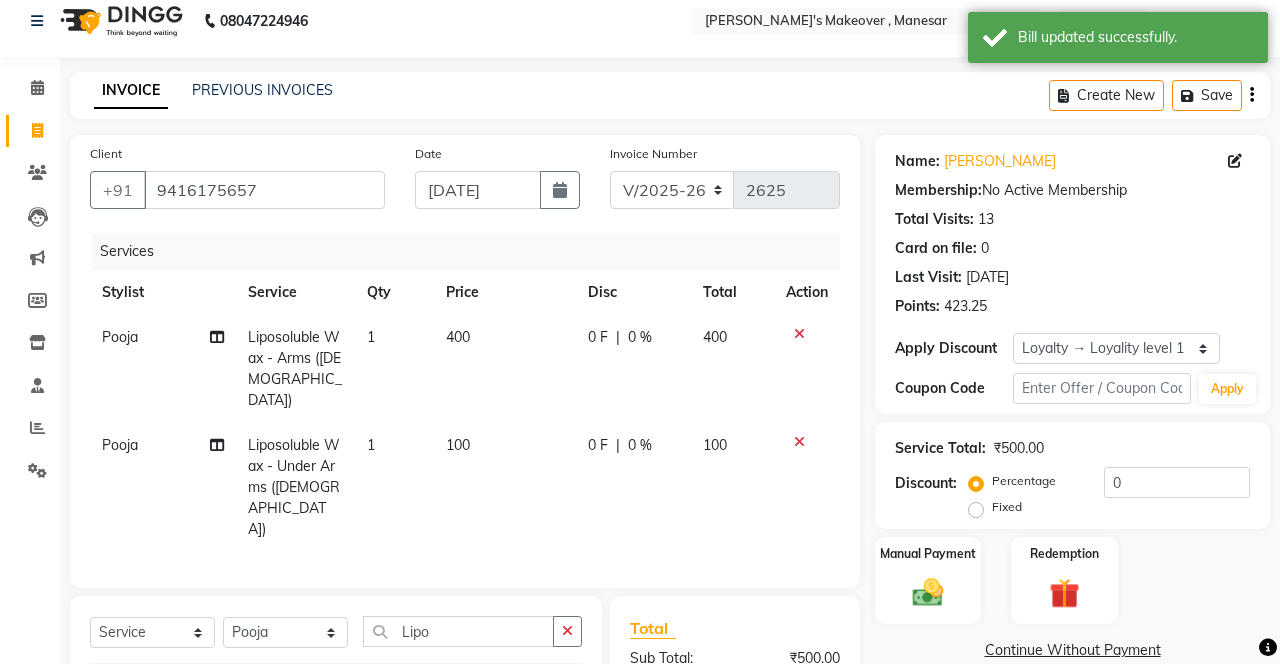 checkbox on "false" 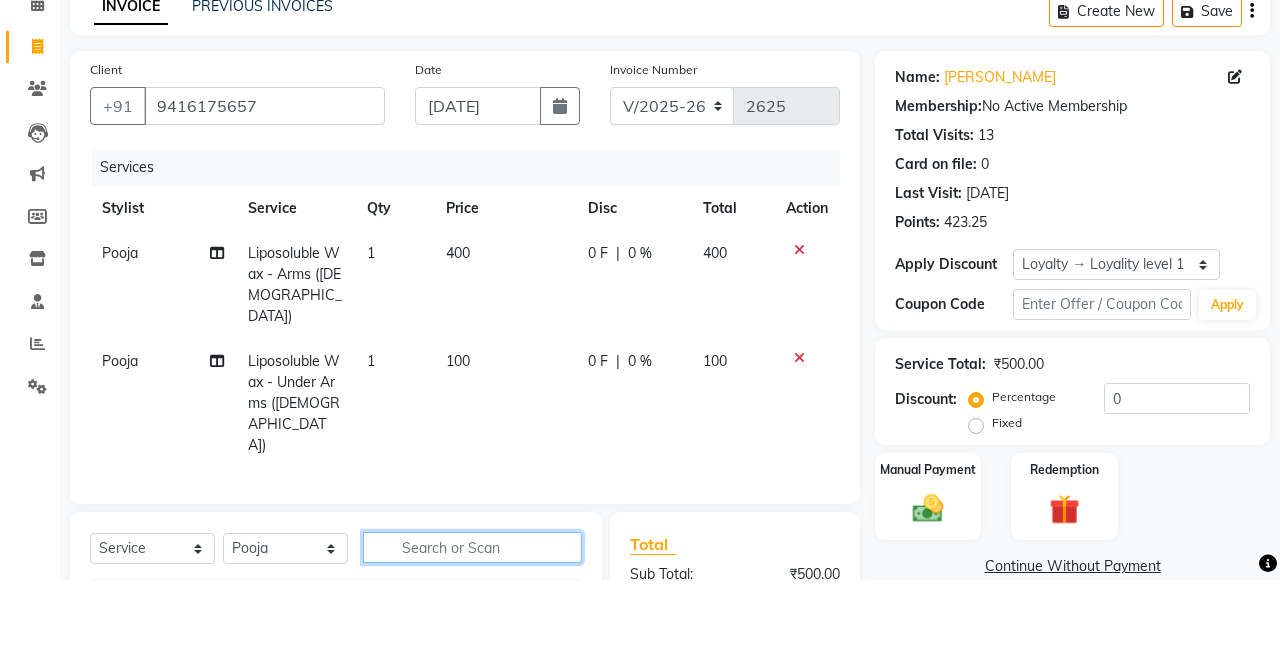 scroll, scrollTop: 87, scrollLeft: 0, axis: vertical 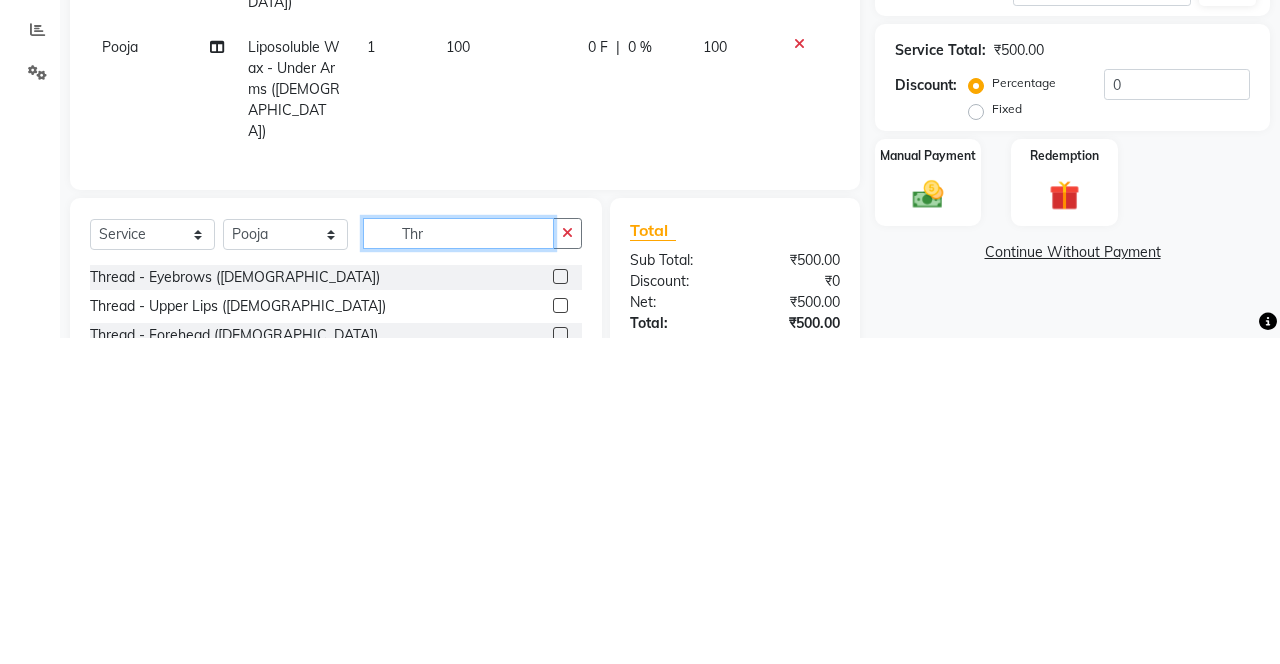 type on "Thr" 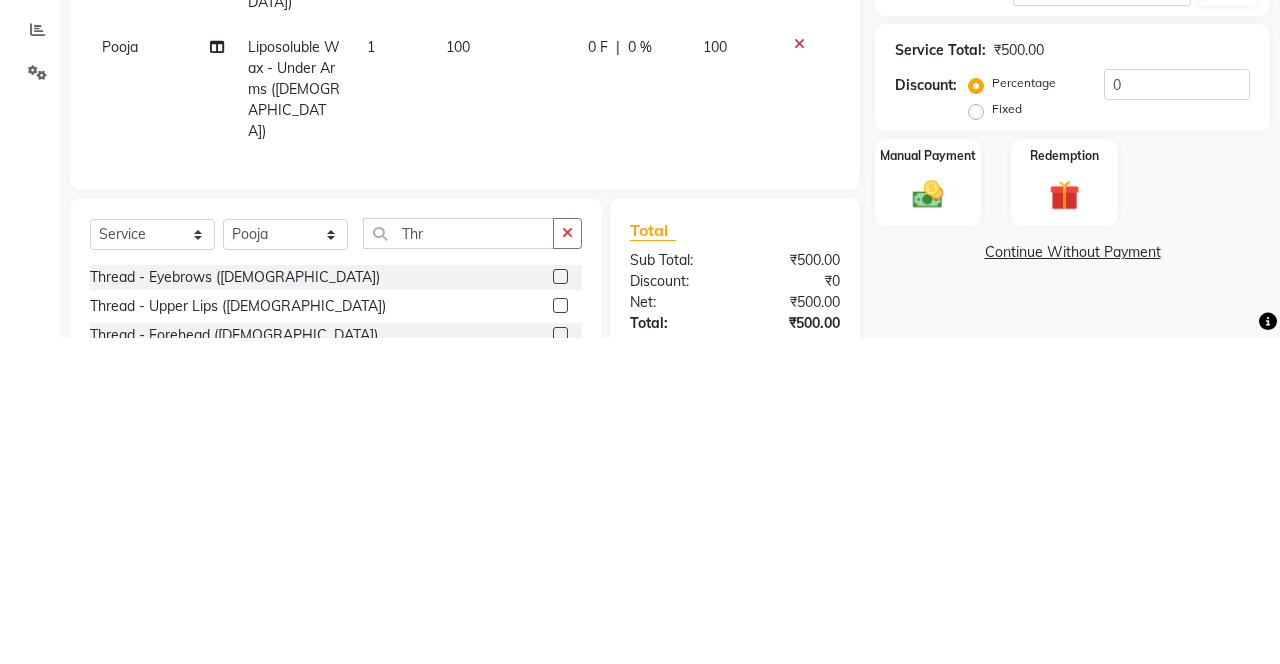 click 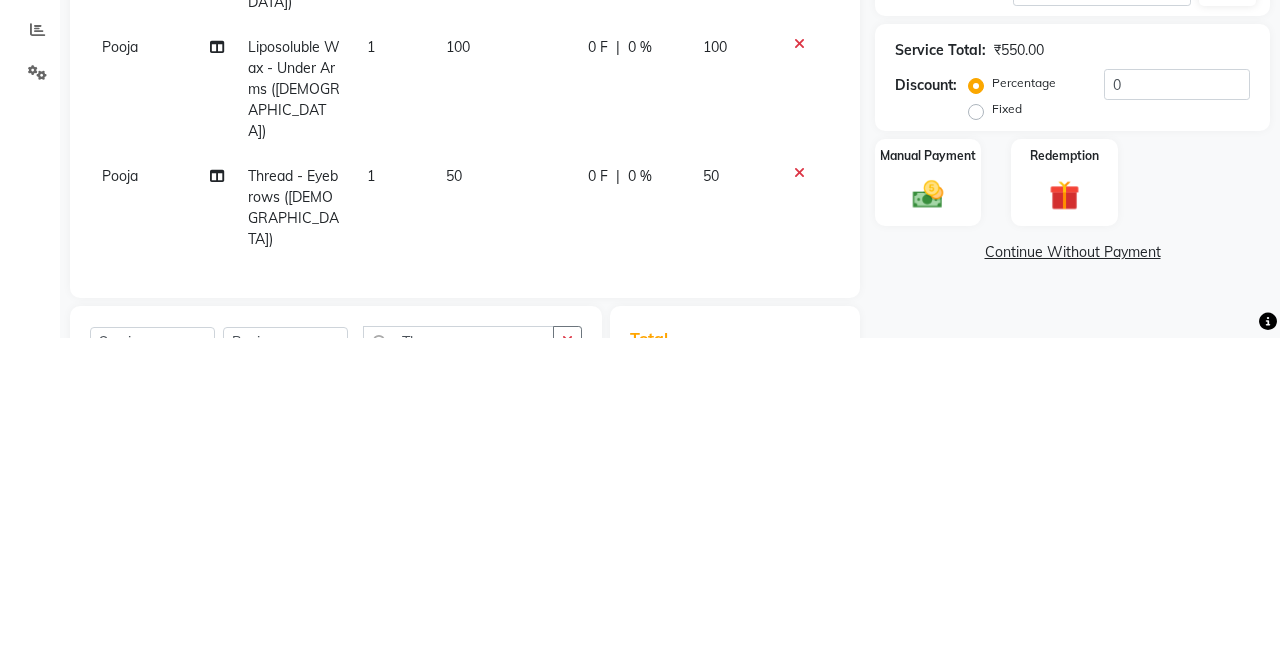 scroll, scrollTop: 87, scrollLeft: 0, axis: vertical 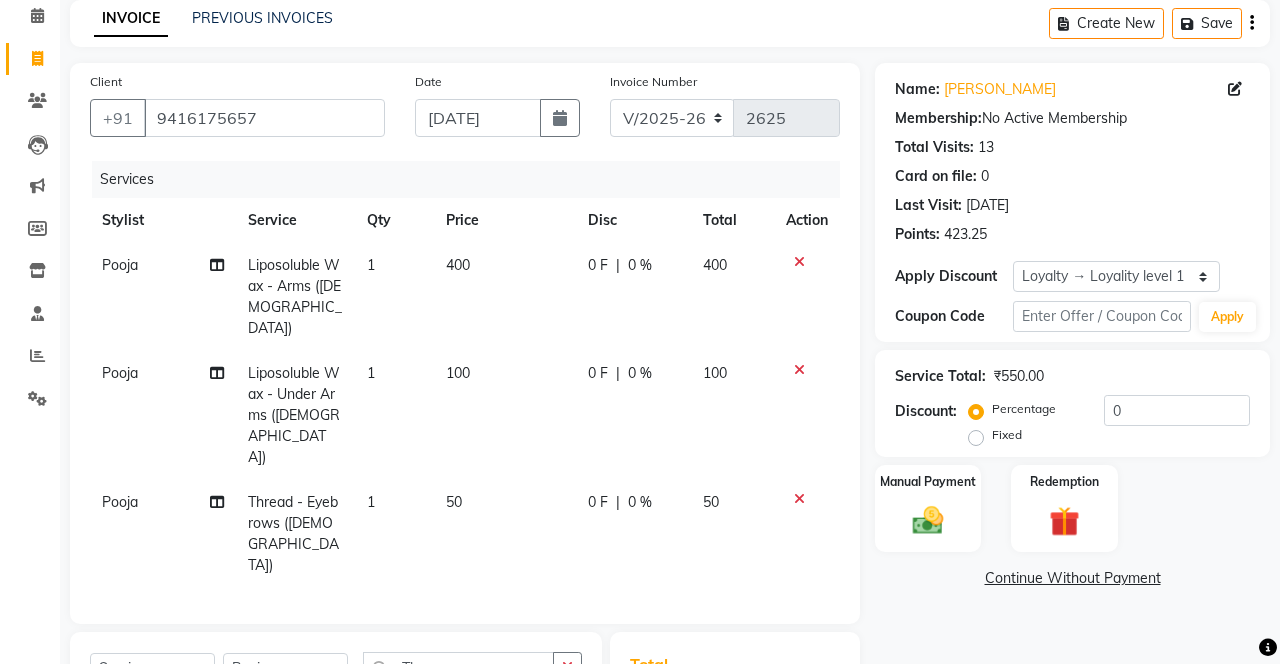checkbox on "false" 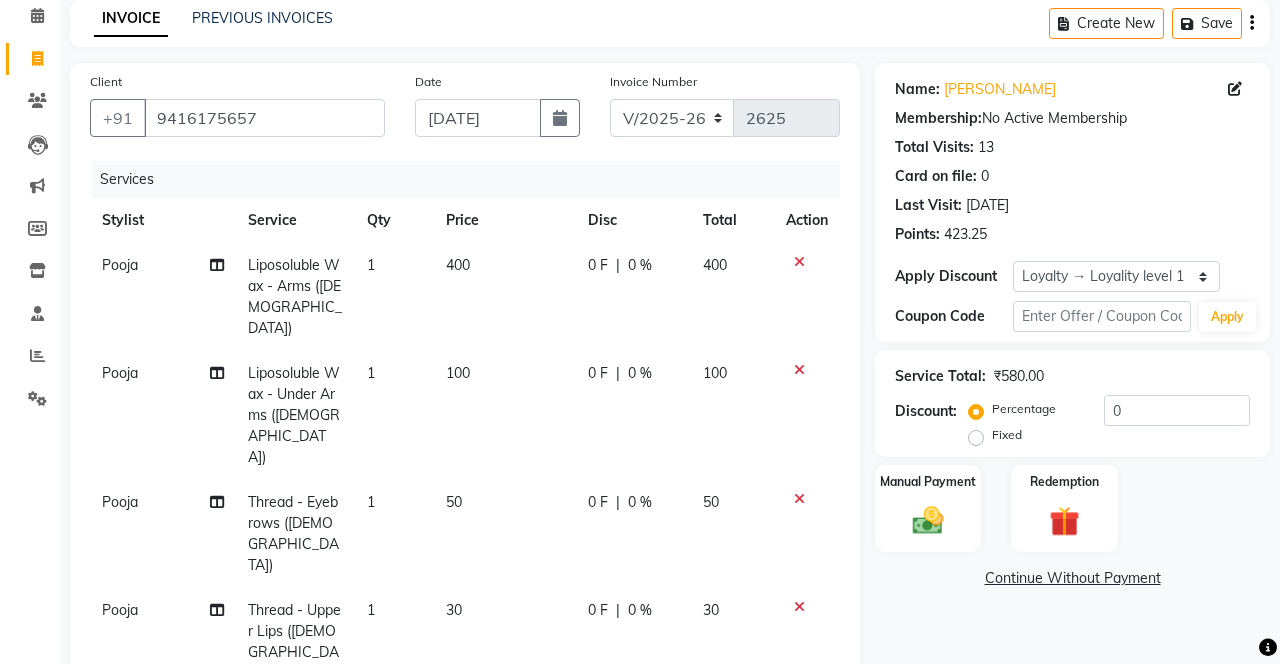 checkbox on "false" 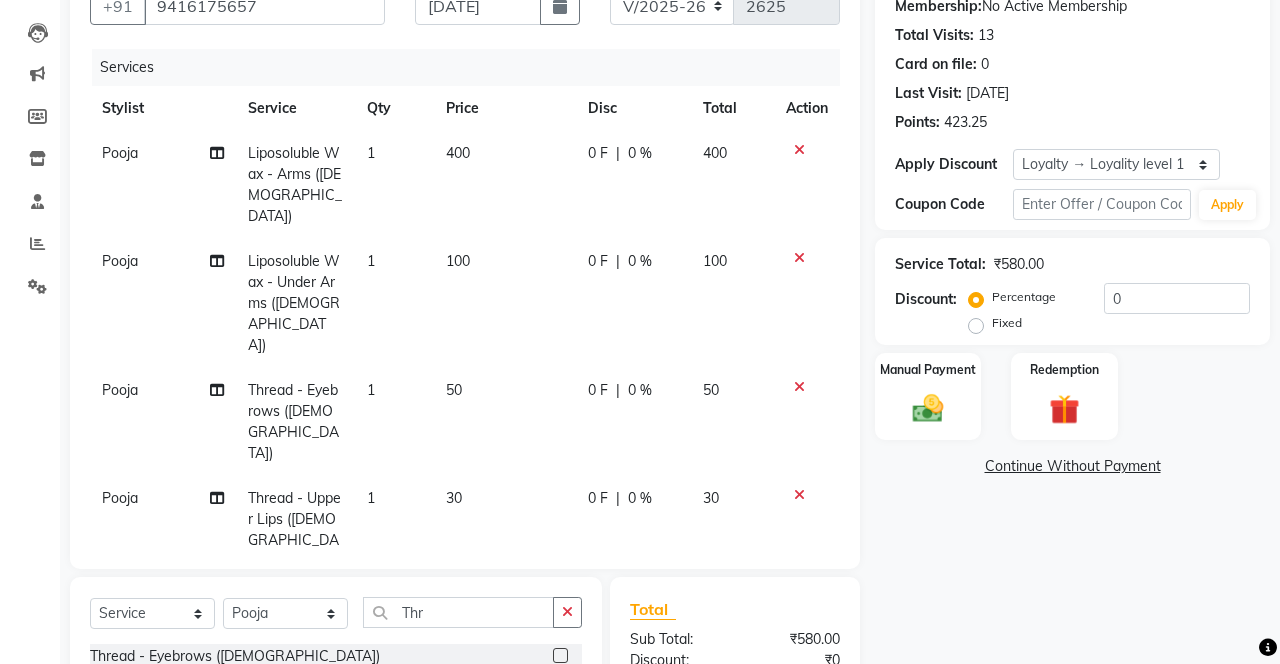 scroll, scrollTop: 200, scrollLeft: 0, axis: vertical 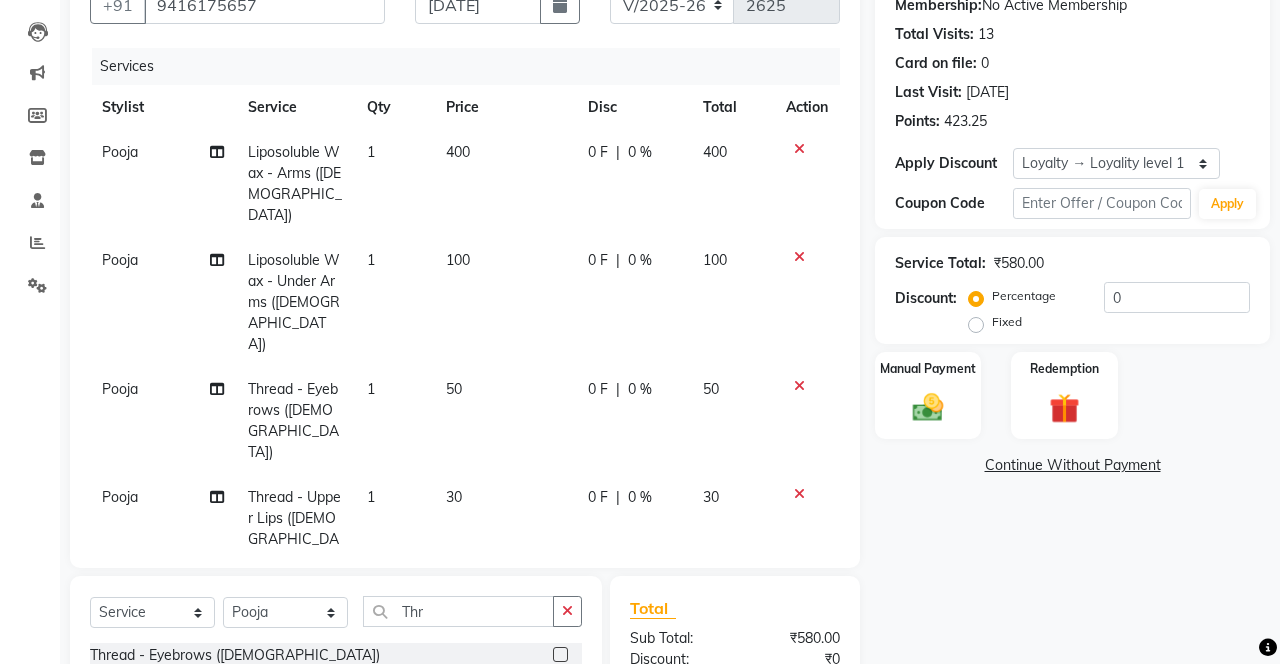 click on "Manual Payment" 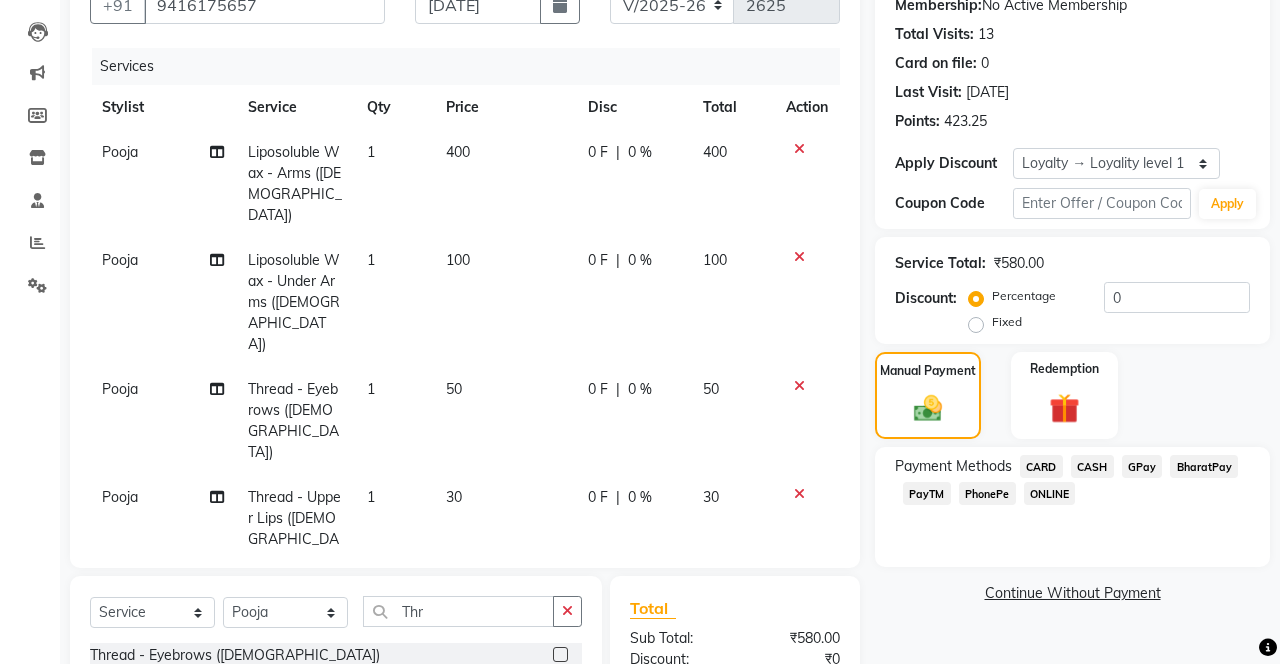 click on "CASH" 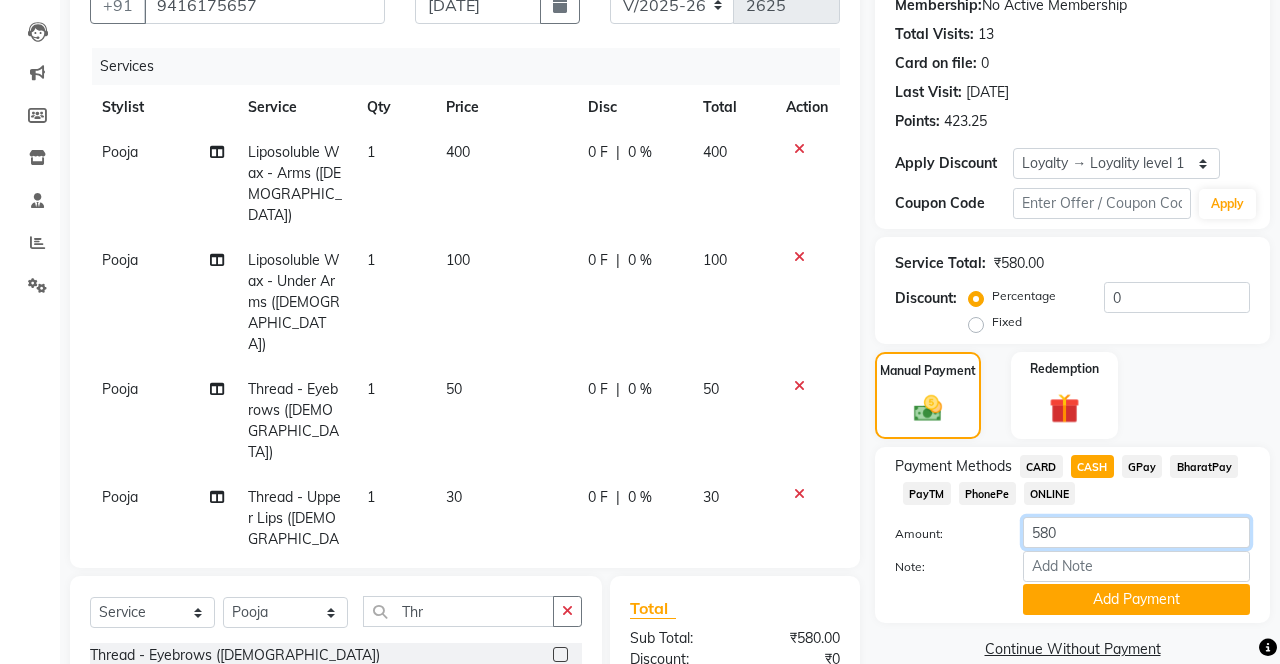 click on "580" 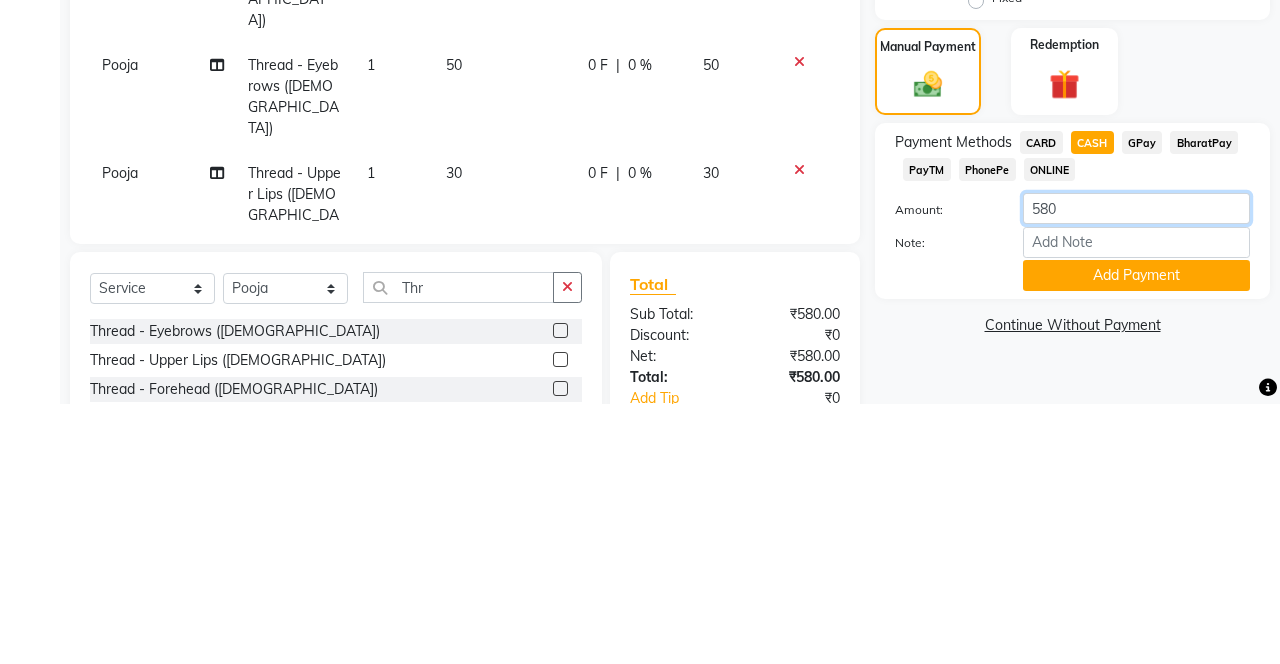 scroll, scrollTop: 264, scrollLeft: 0, axis: vertical 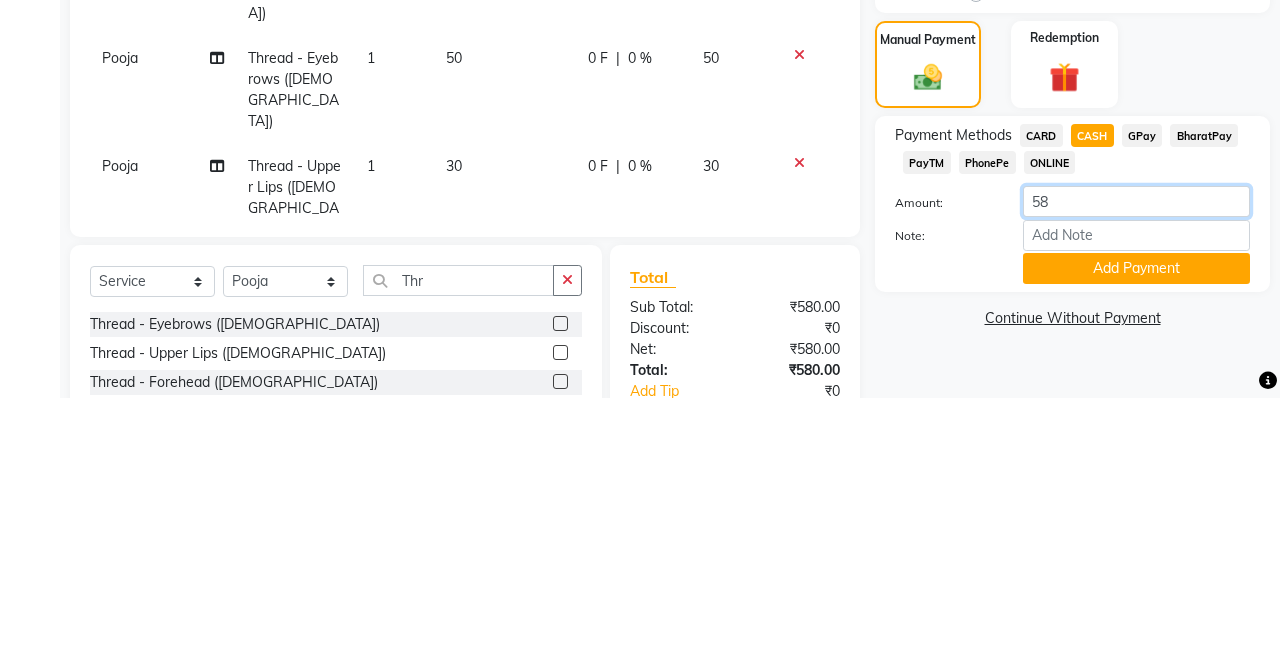 type on "5" 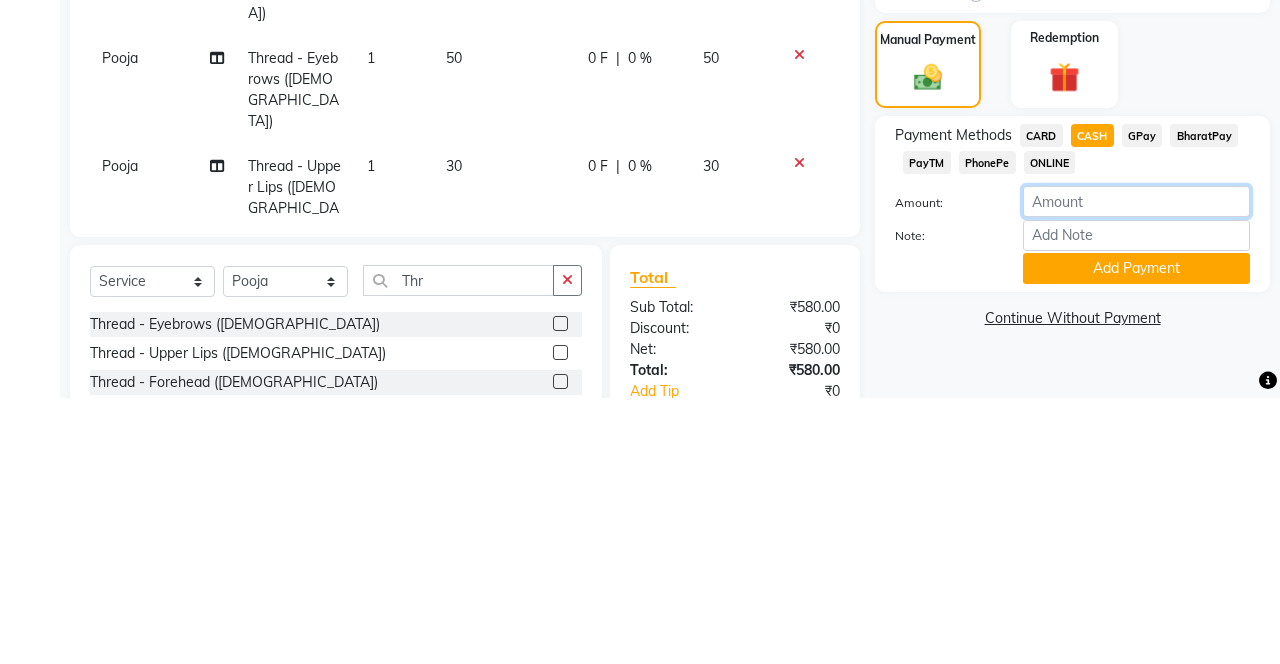 type on "0" 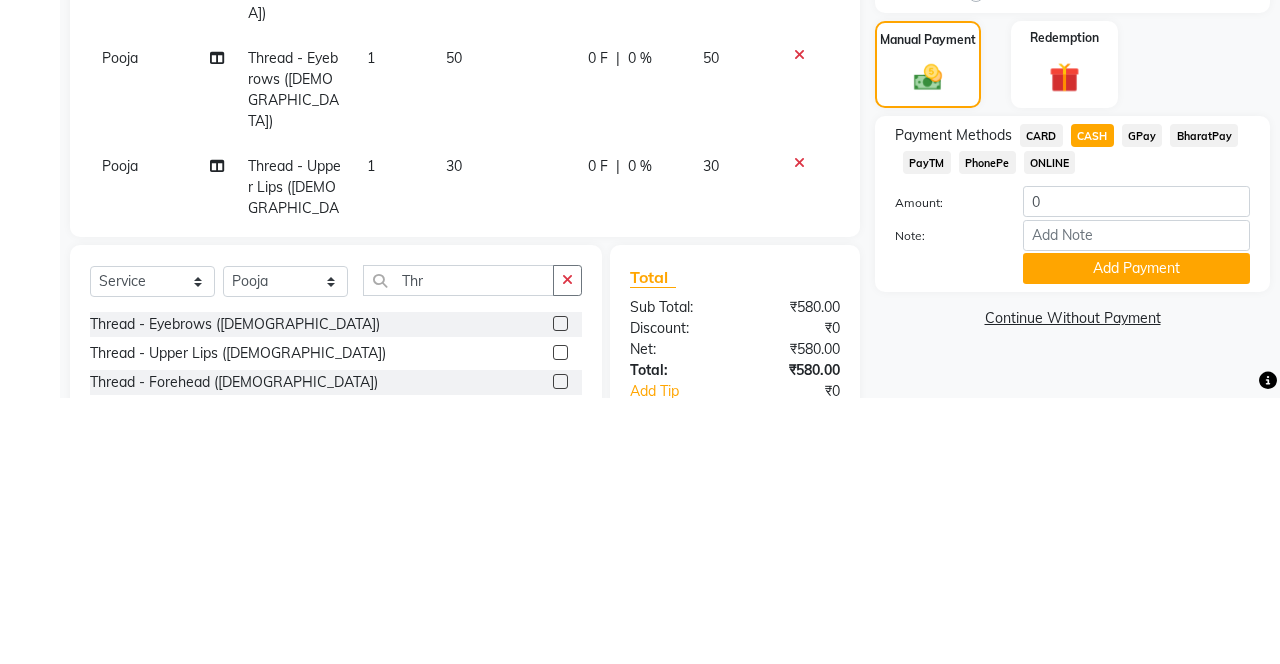 click on "Add Payment" 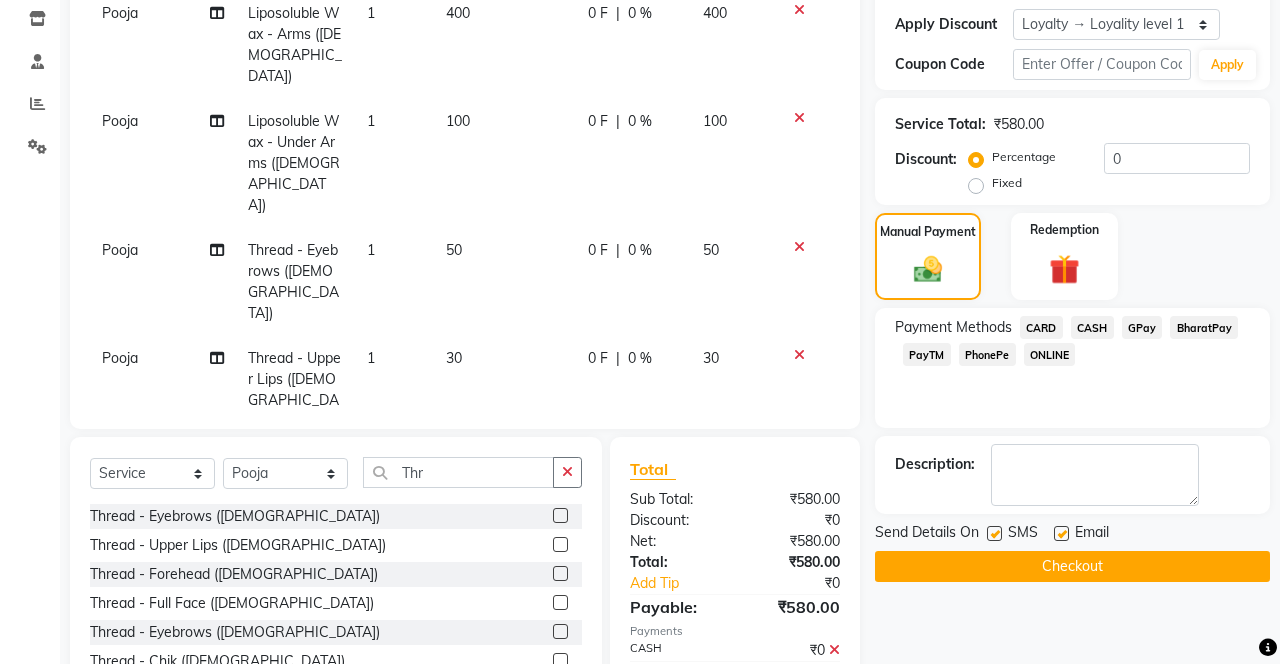 scroll, scrollTop: 340, scrollLeft: 0, axis: vertical 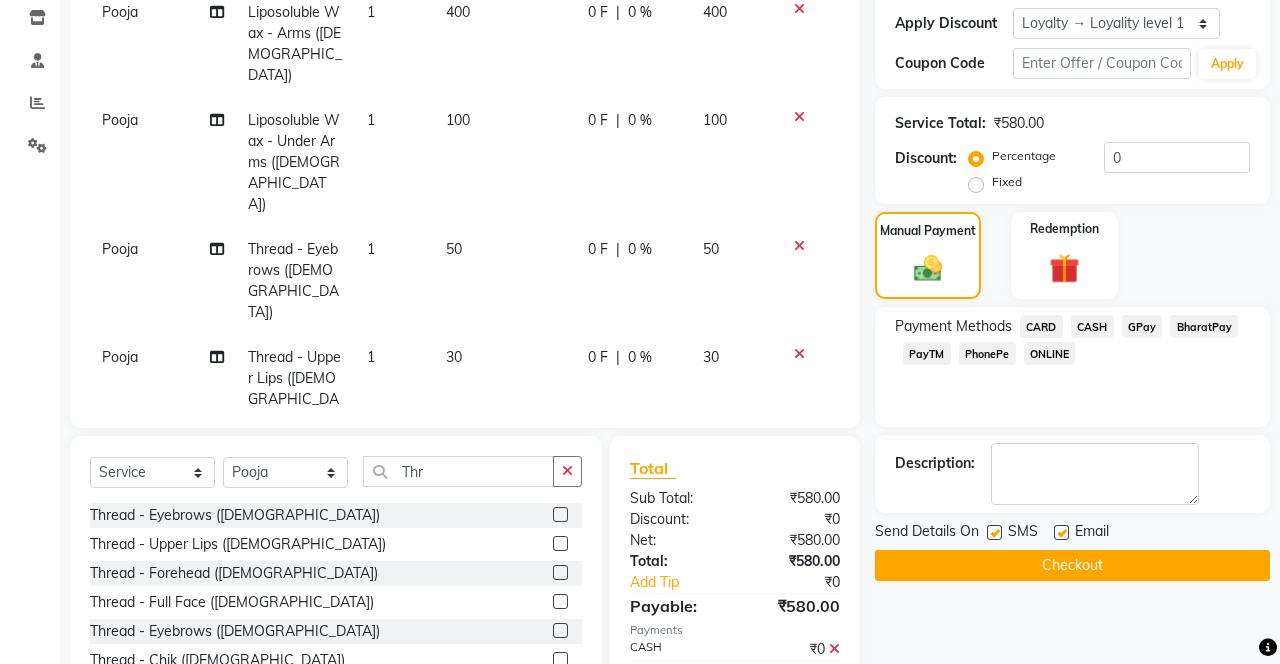 click 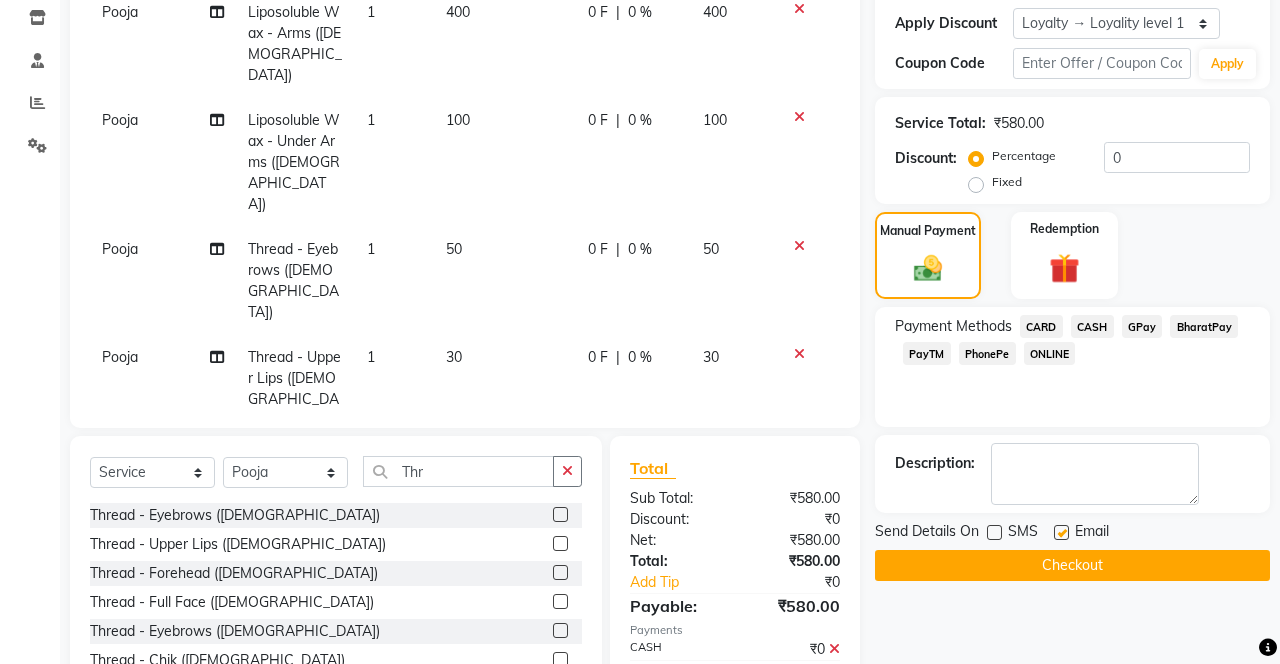 click on "Checkout" 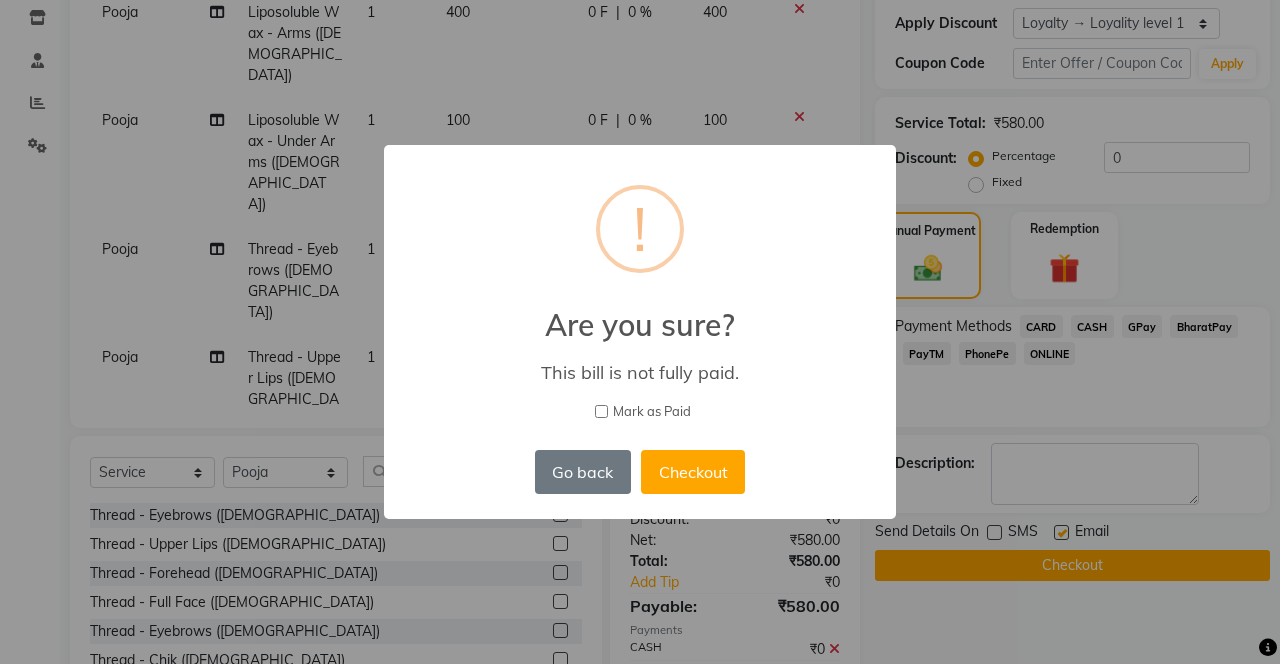 click on "Checkout" at bounding box center (693, 472) 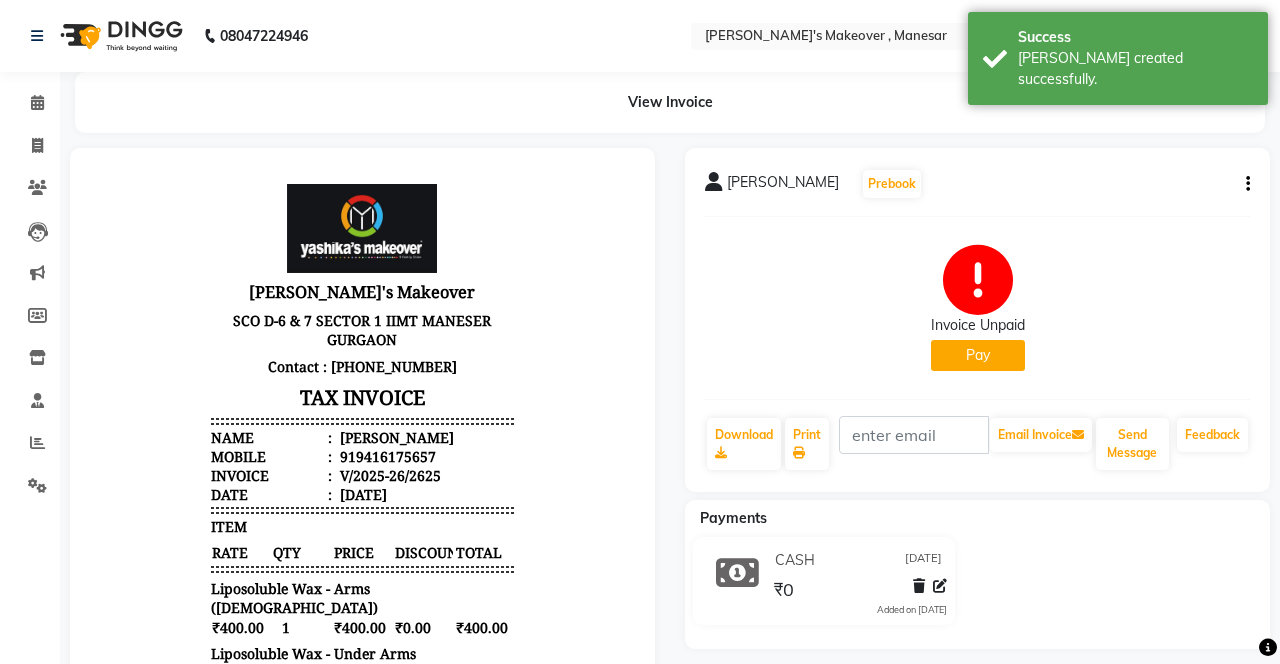 scroll, scrollTop: 0, scrollLeft: 0, axis: both 